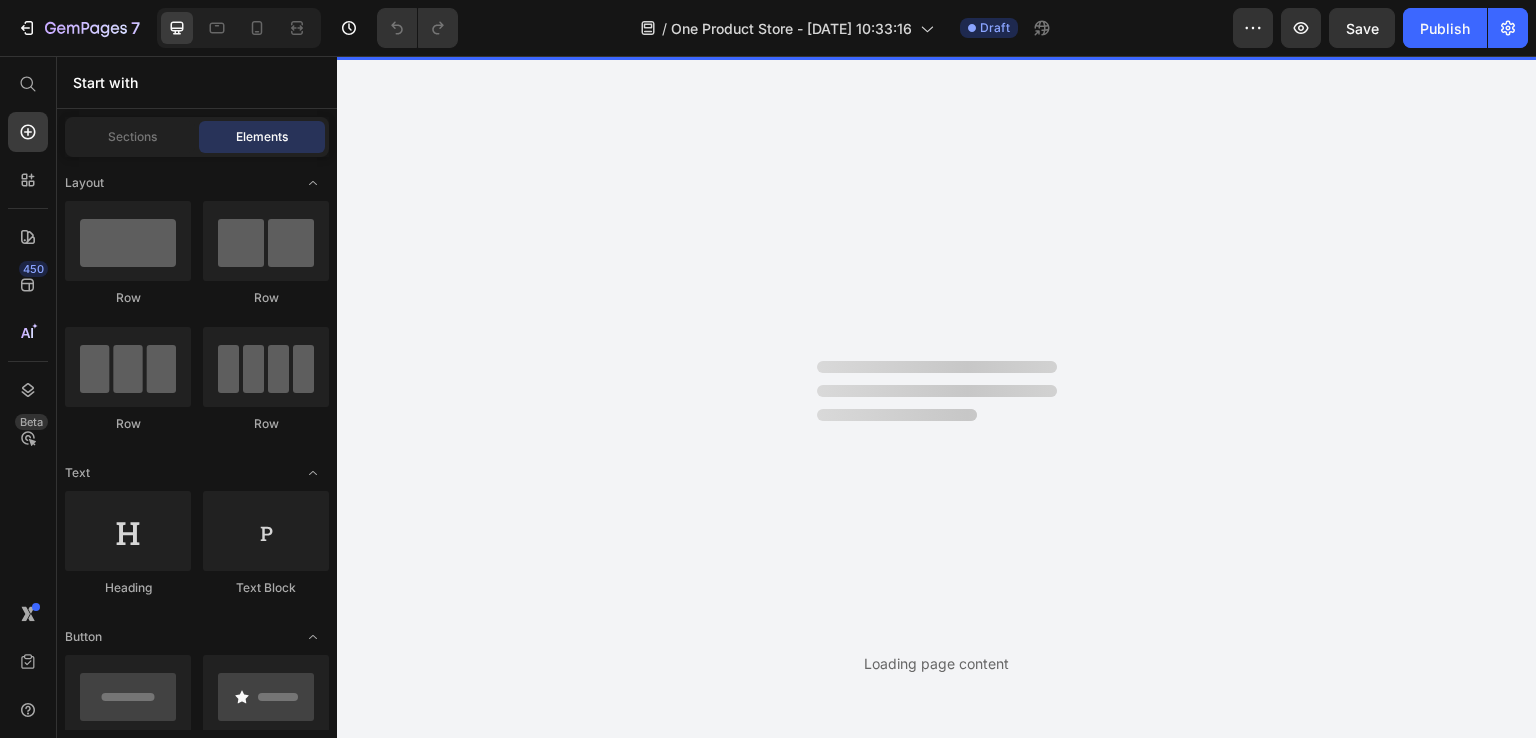 scroll, scrollTop: 0, scrollLeft: 0, axis: both 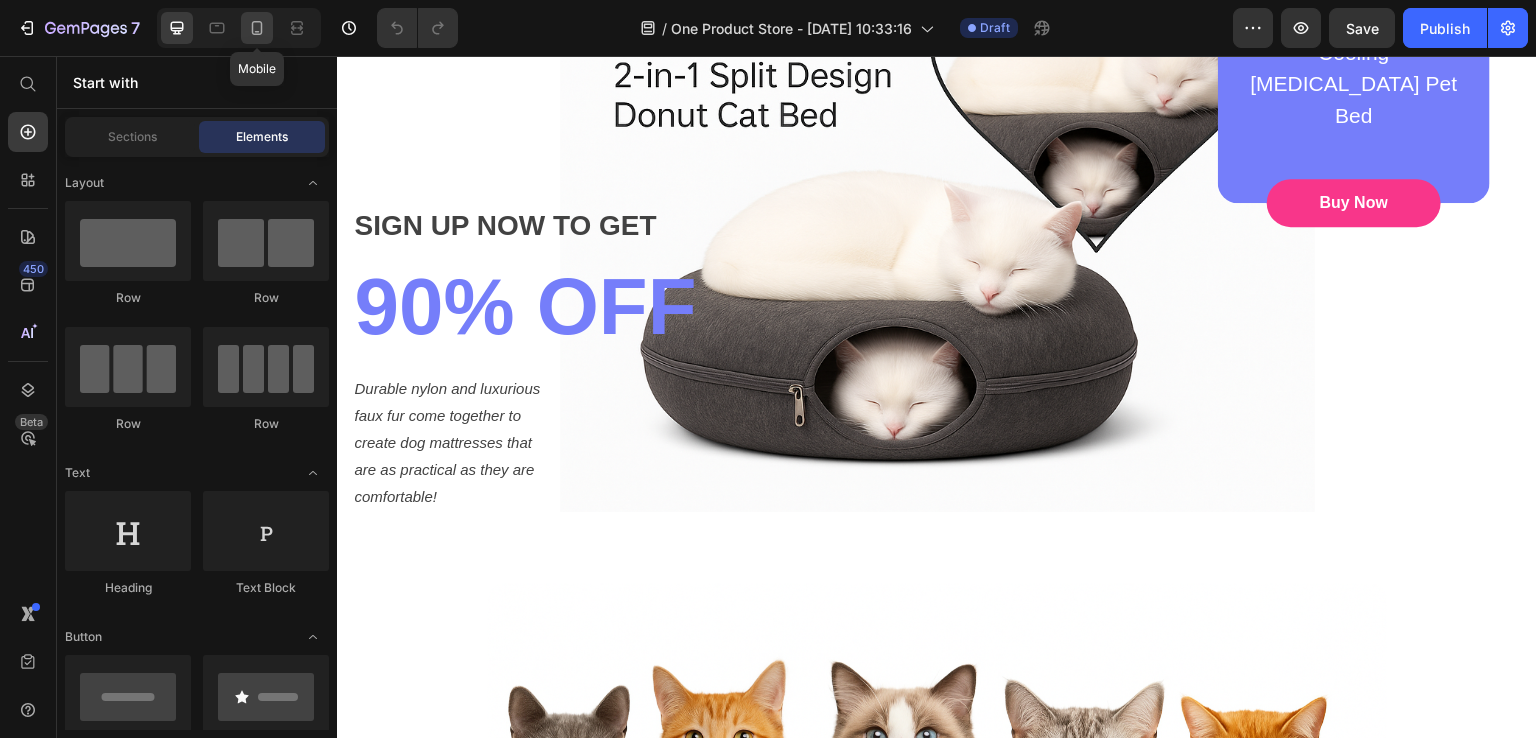 click 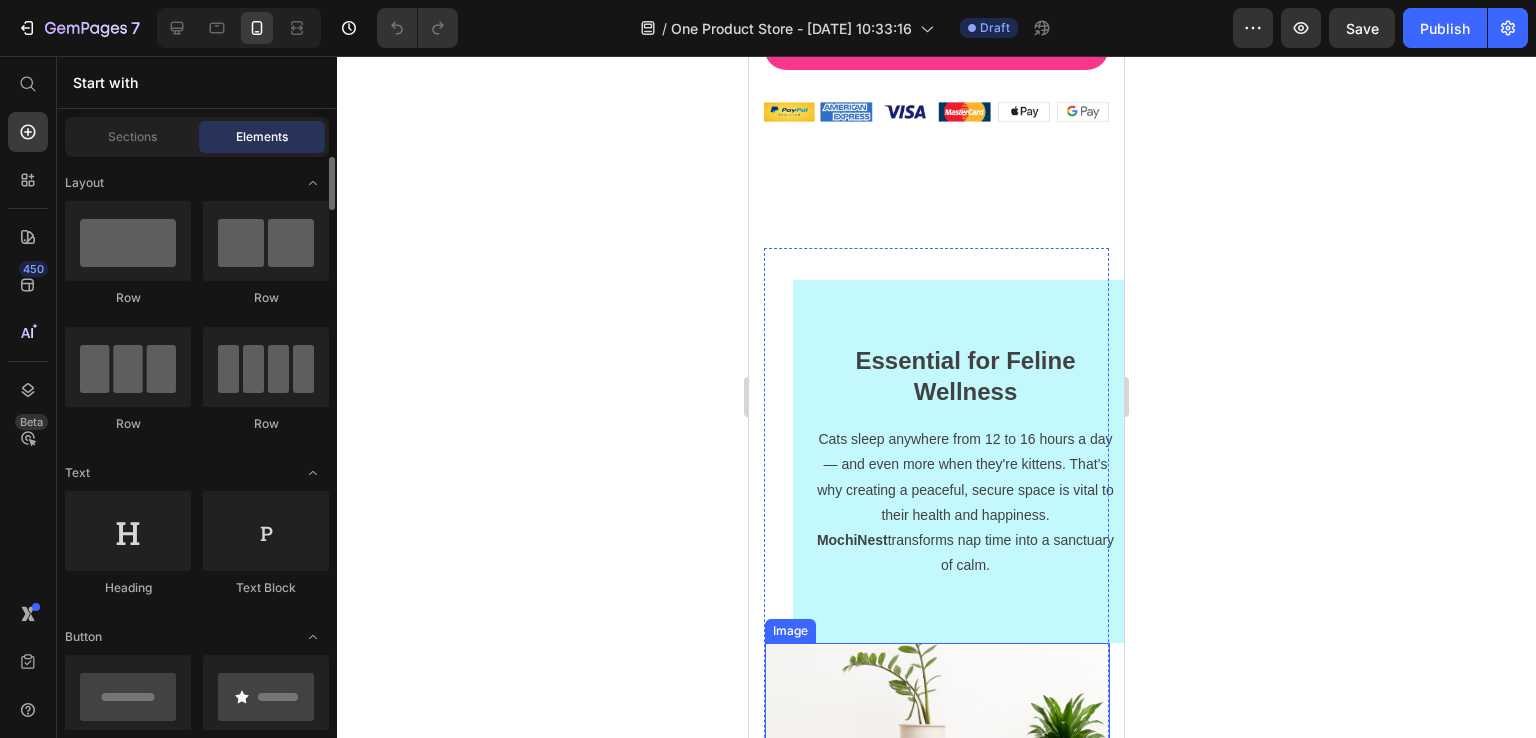 scroll, scrollTop: 4100, scrollLeft: 0, axis: vertical 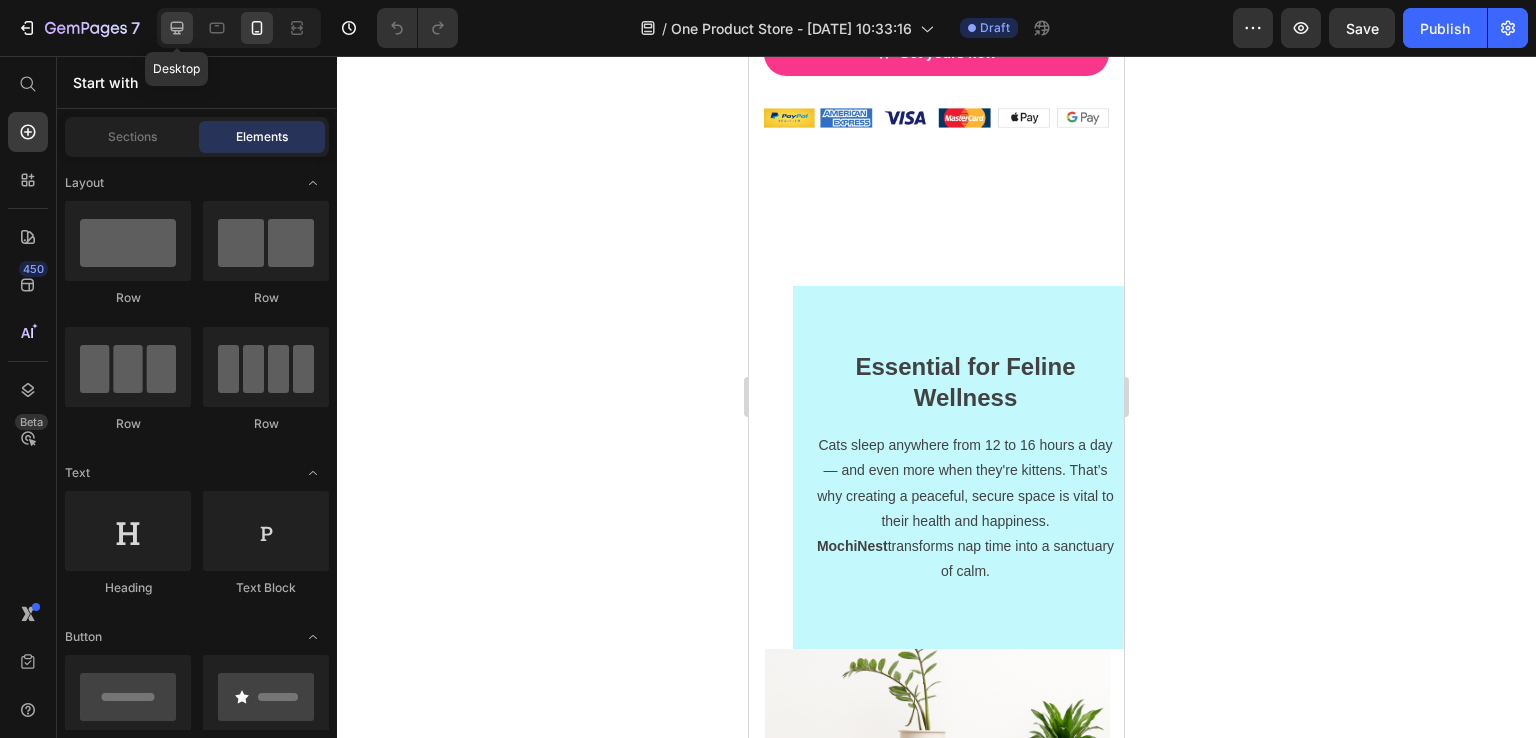 click 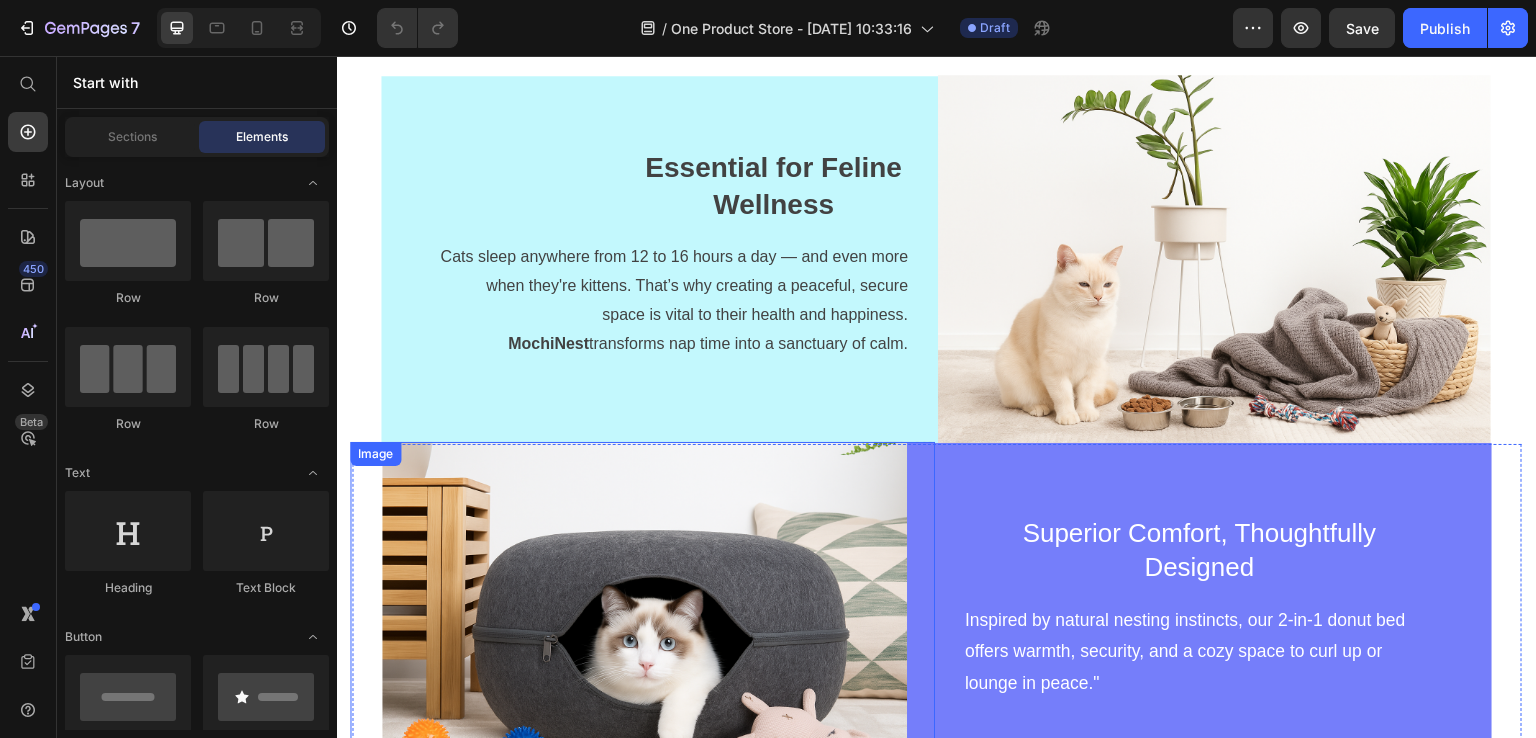 scroll, scrollTop: 3833, scrollLeft: 0, axis: vertical 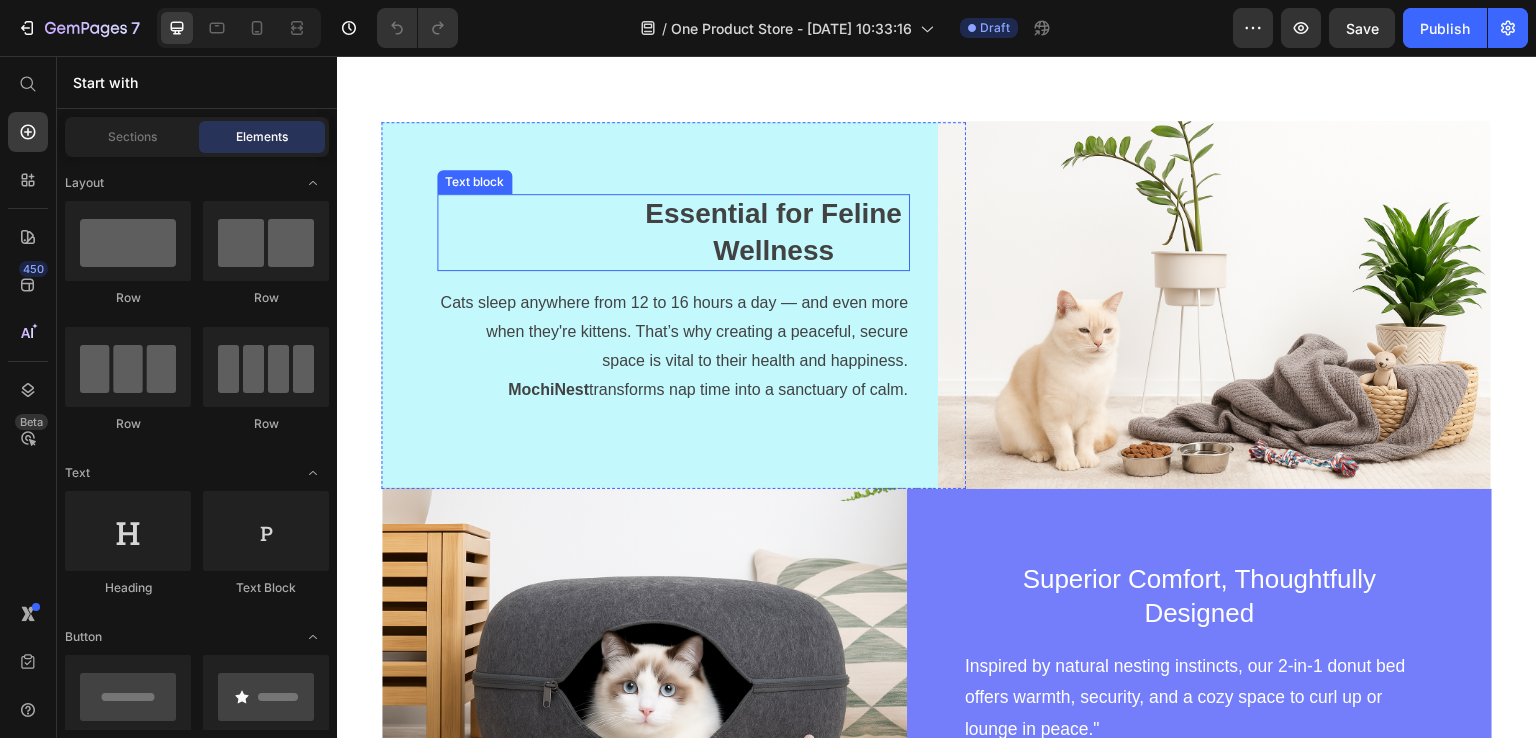 click on "Essential for Feline Wellness Text block Cats sleep anywhere from 12 to 16 hours a day — and even more when they're kittens. That’s why creating a peaceful, secure space is vital to their health and happiness. MochiNest  transforms nap time into a sanctuary of calm. Text block Row" at bounding box center (673, 305) 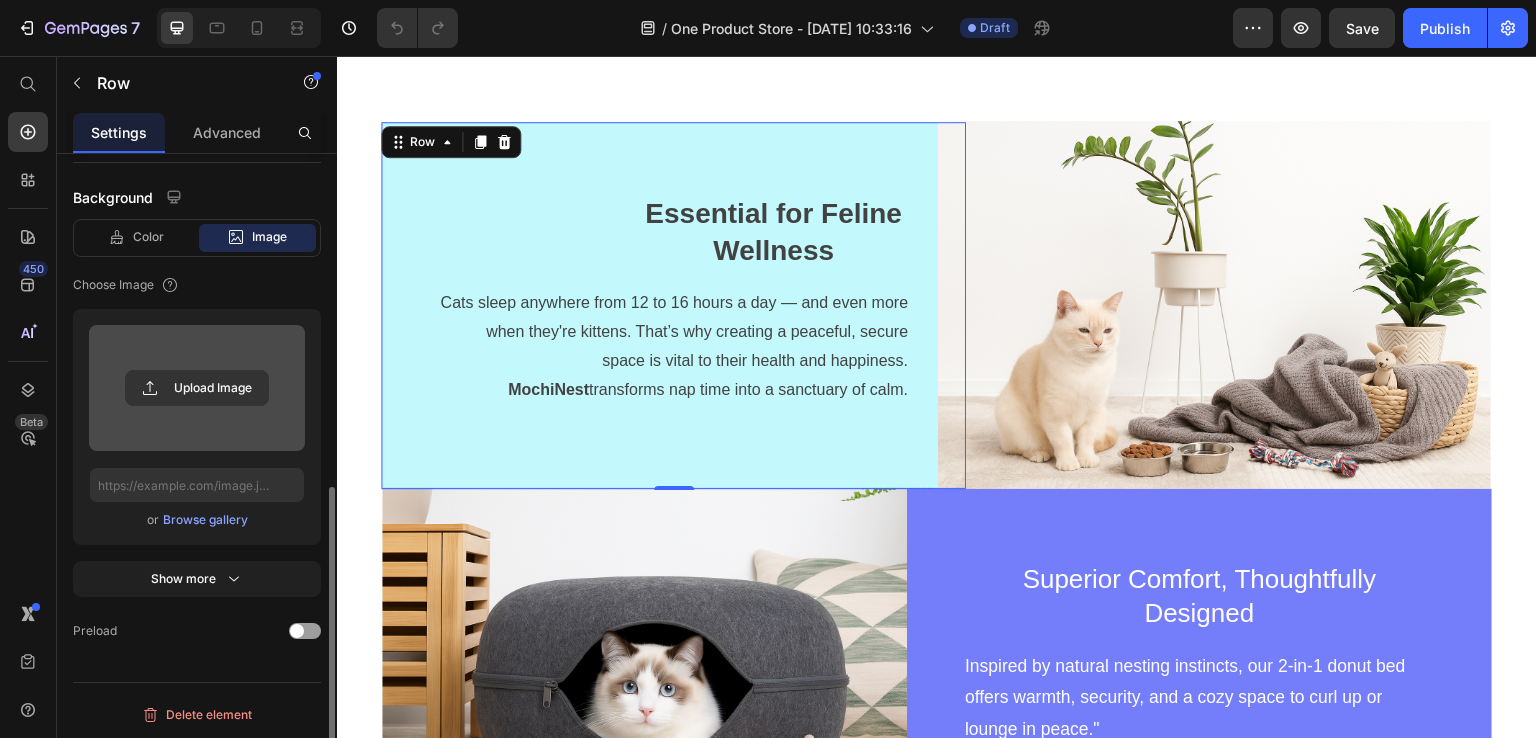 scroll, scrollTop: 290, scrollLeft: 0, axis: vertical 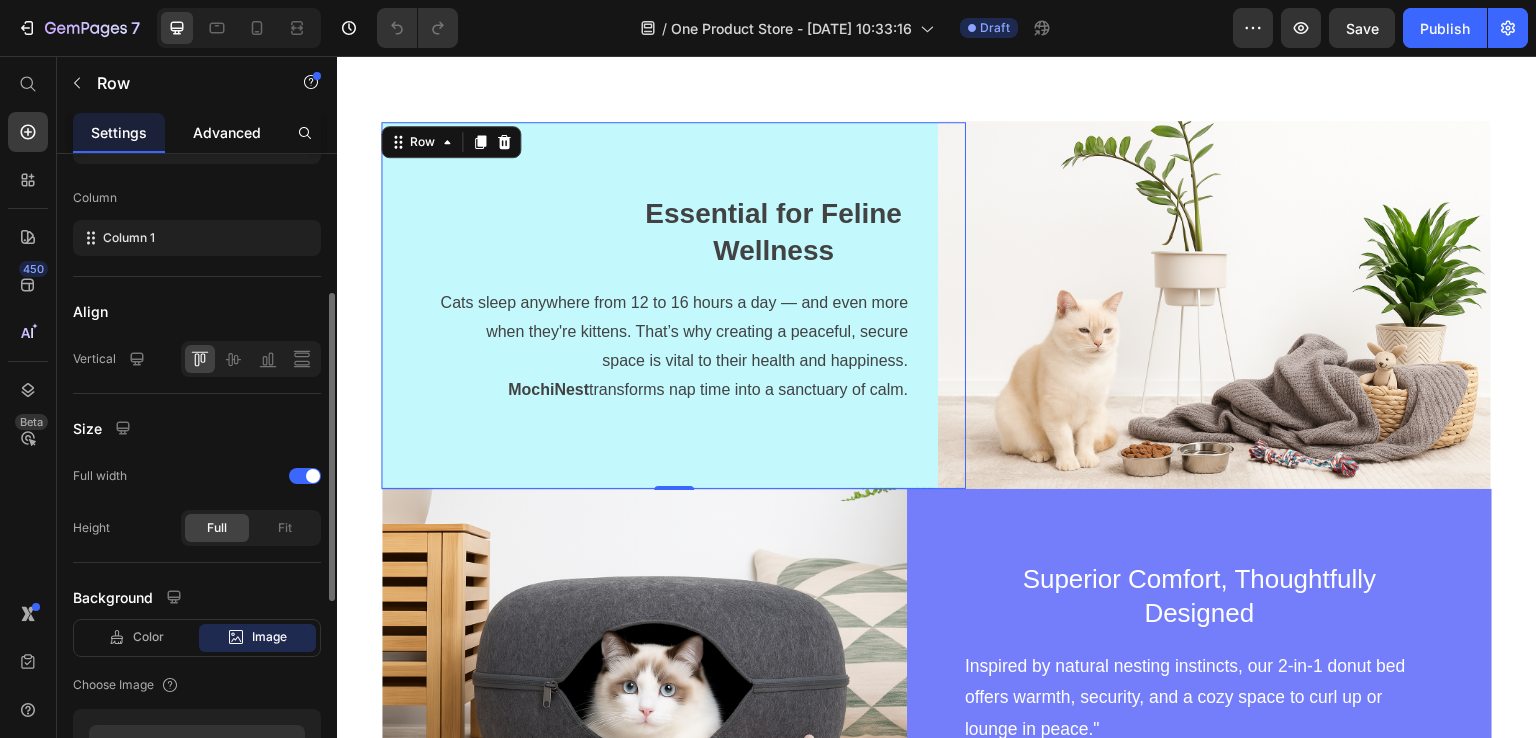 click on "Advanced" at bounding box center (227, 132) 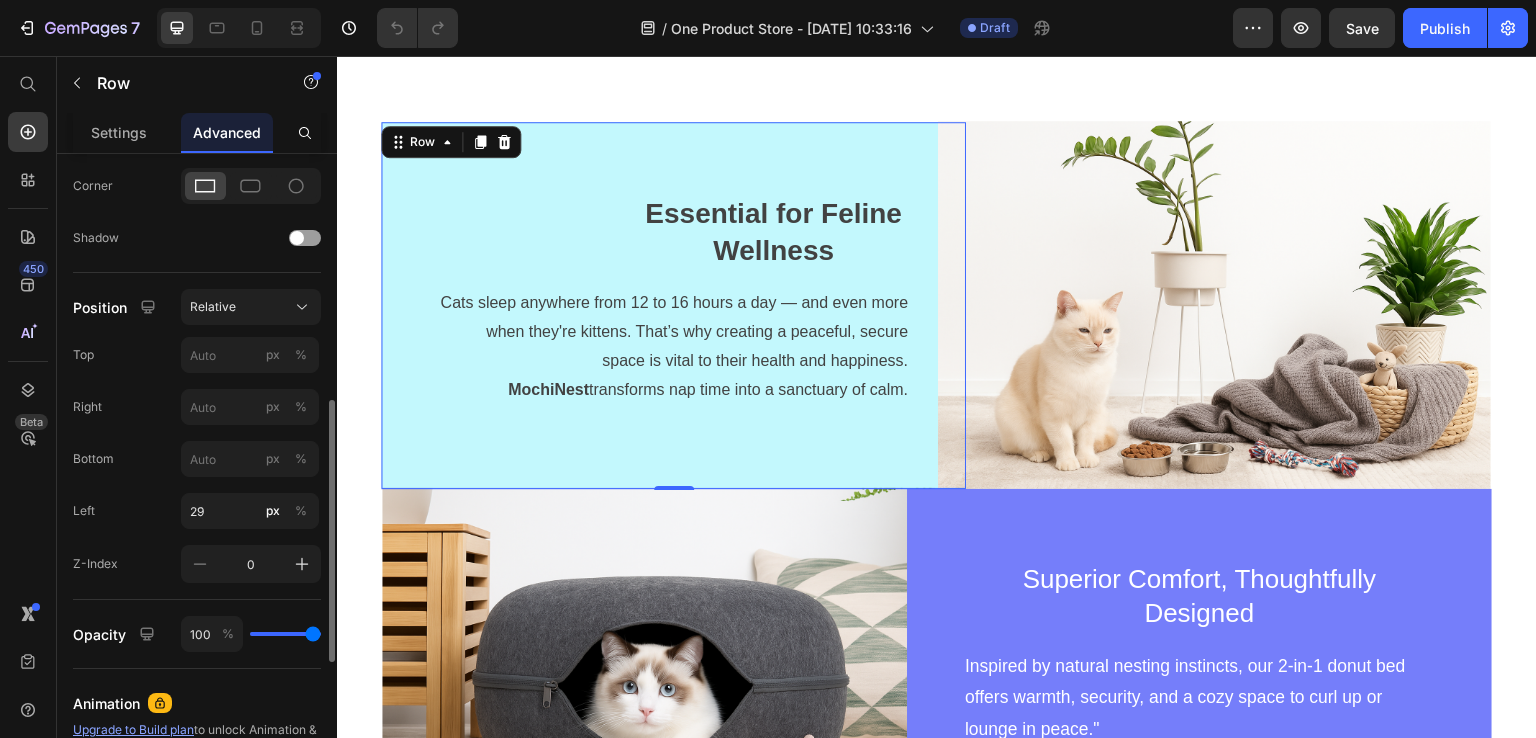 scroll, scrollTop: 800, scrollLeft: 0, axis: vertical 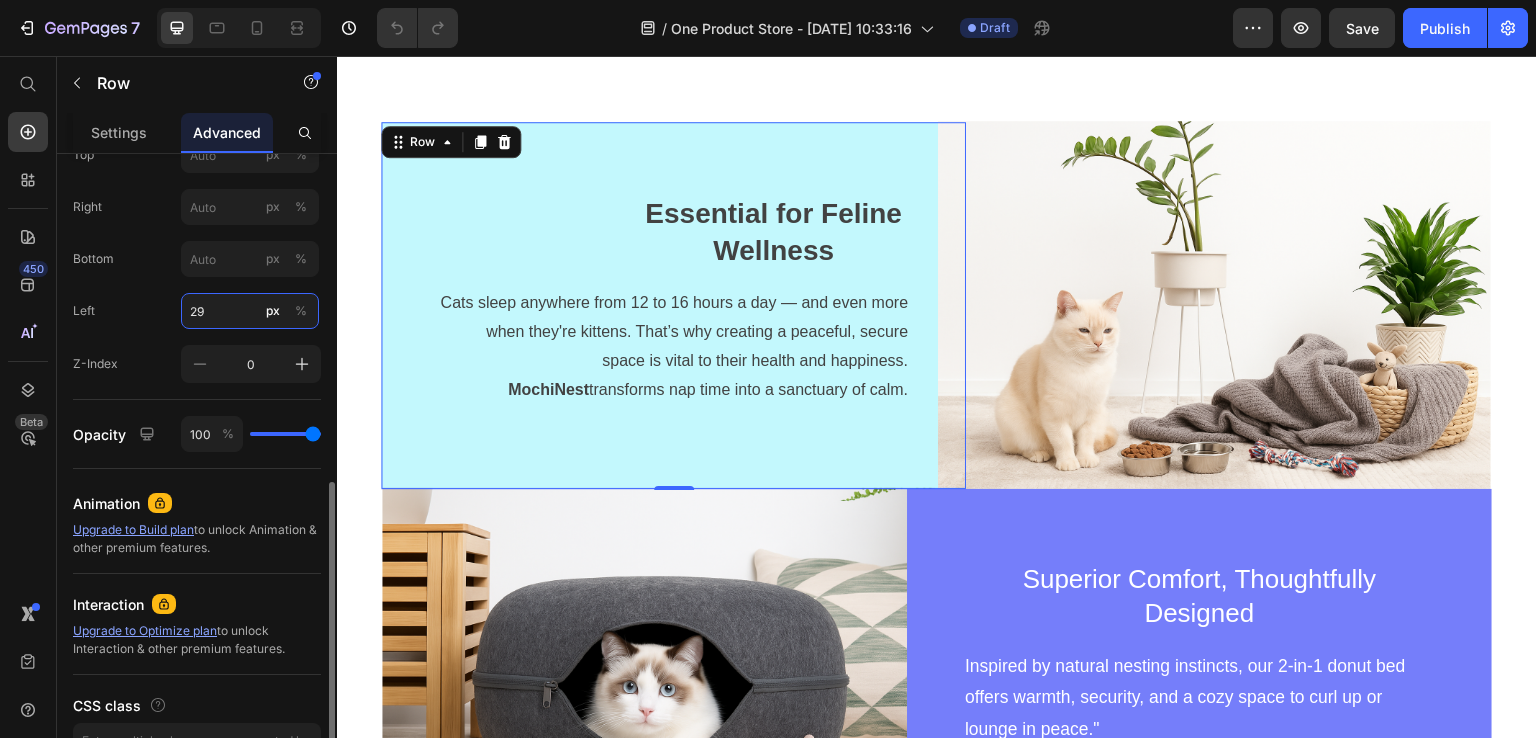 click on "29" at bounding box center (250, 311) 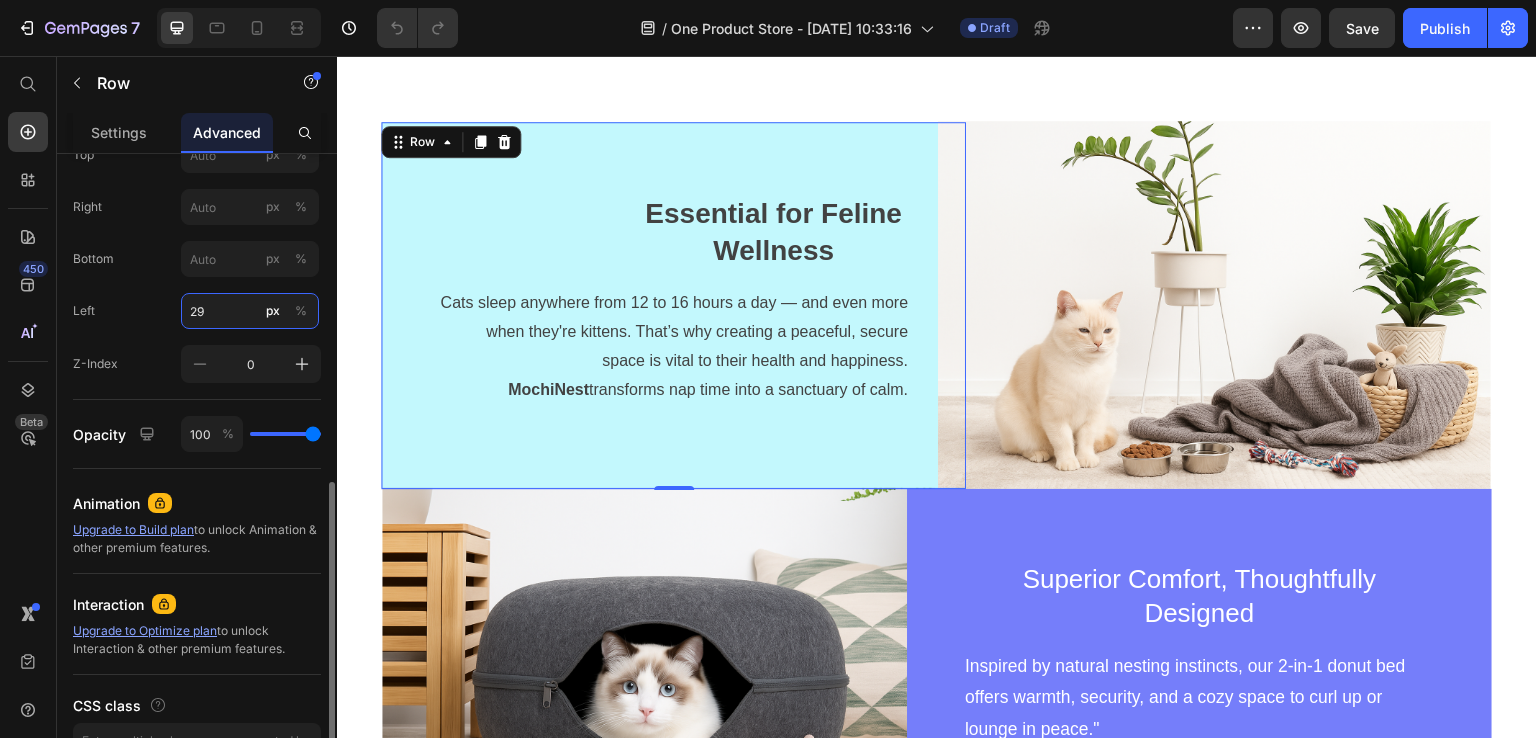 click on "29" at bounding box center (250, 311) 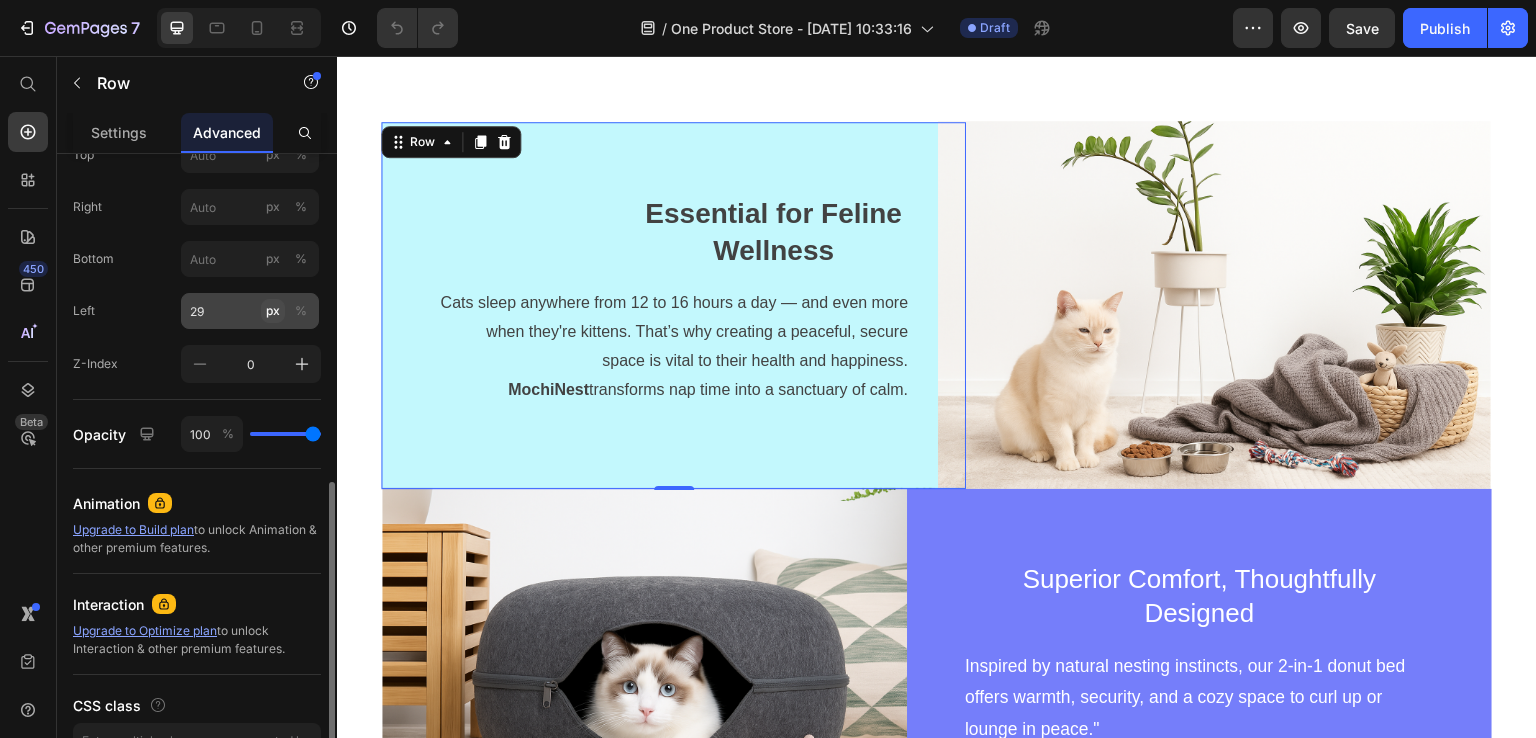 click on "px" 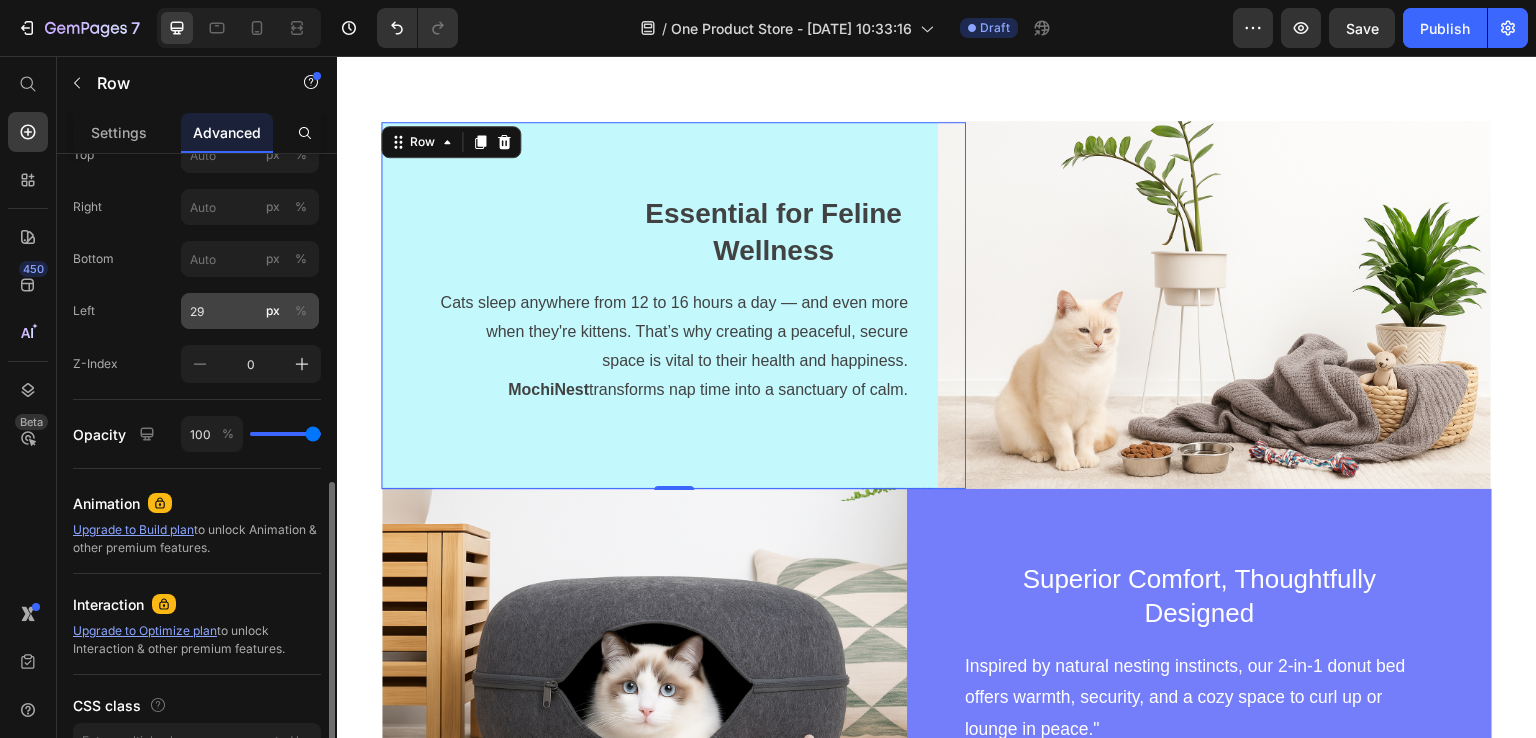 click on "%" at bounding box center [301, 311] 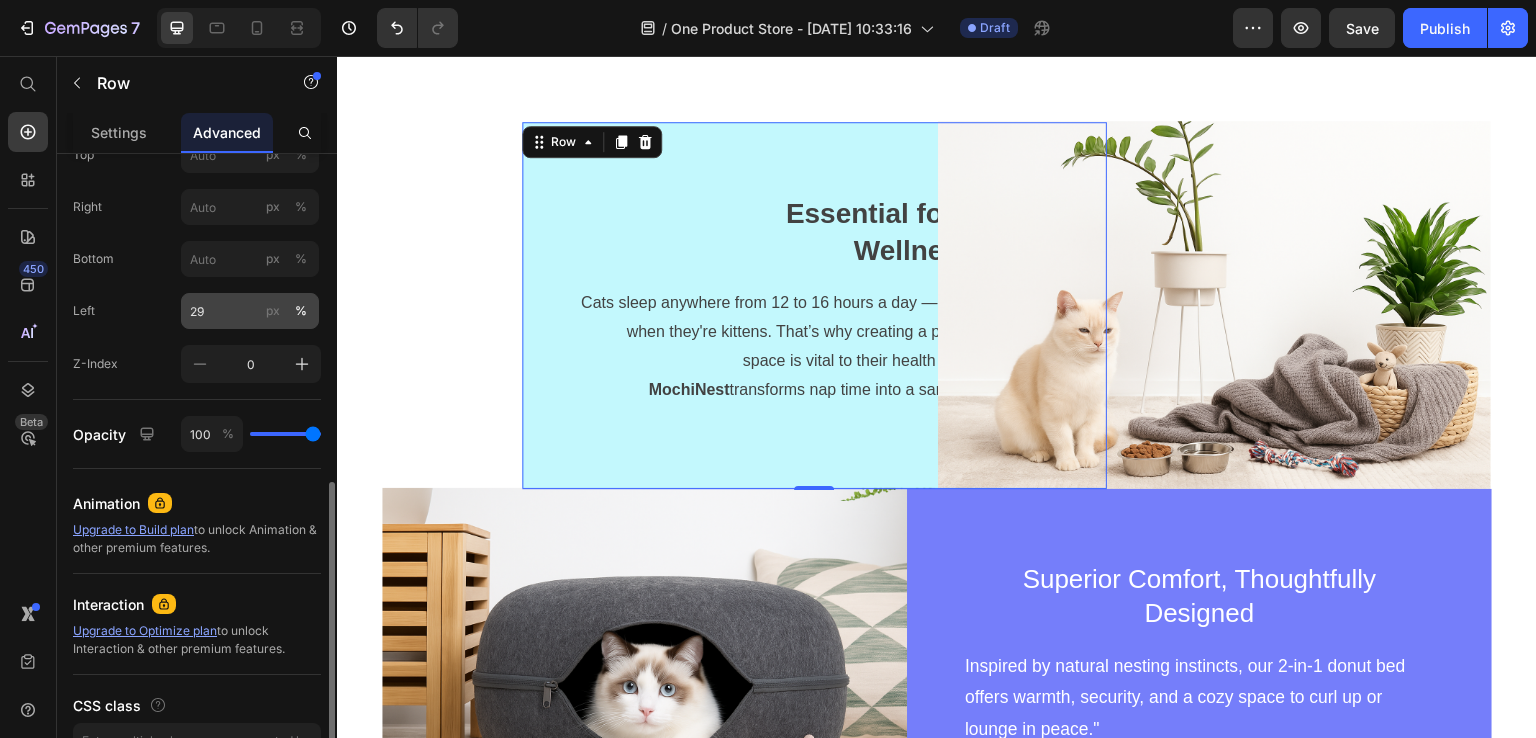 click on "px" at bounding box center (273, 311) 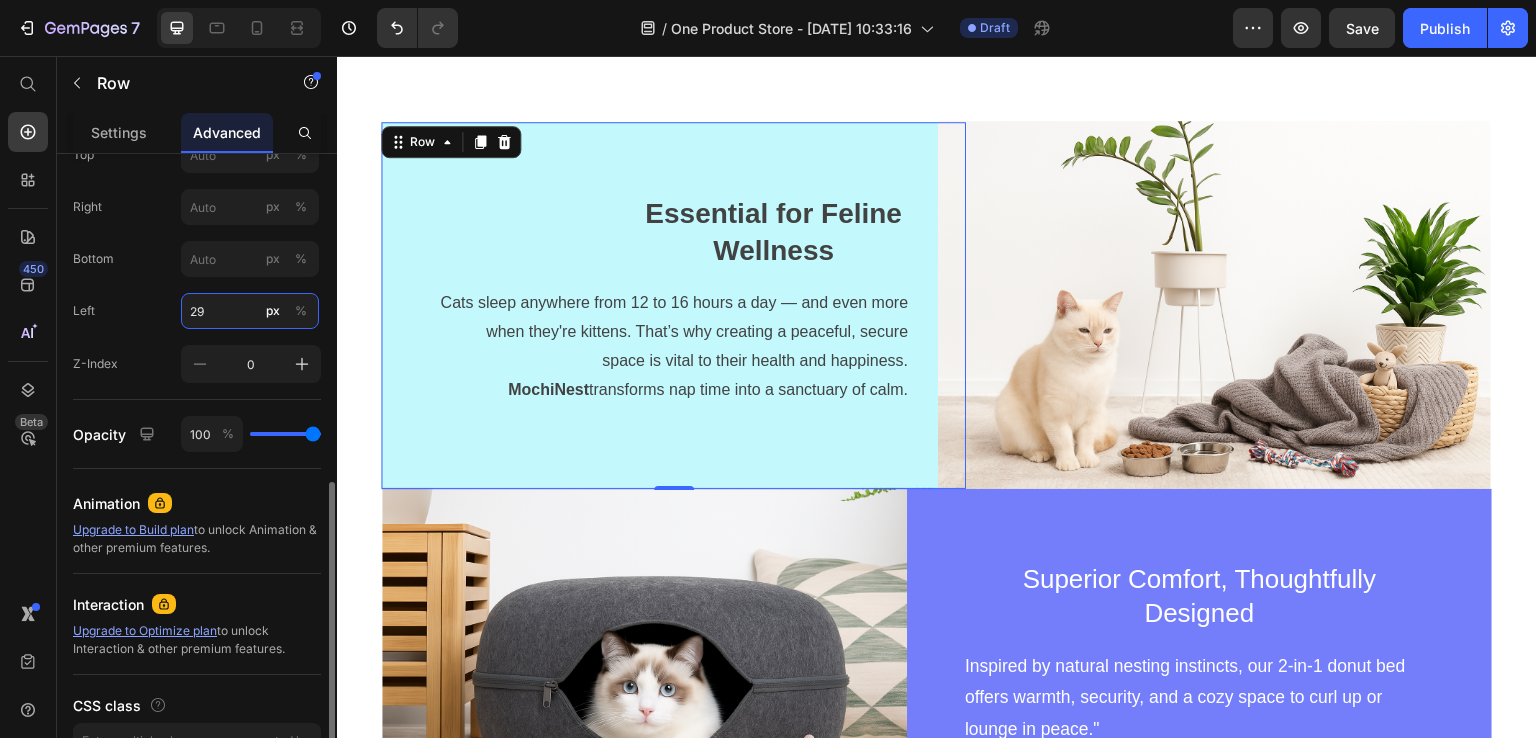 click on "29" at bounding box center [250, 311] 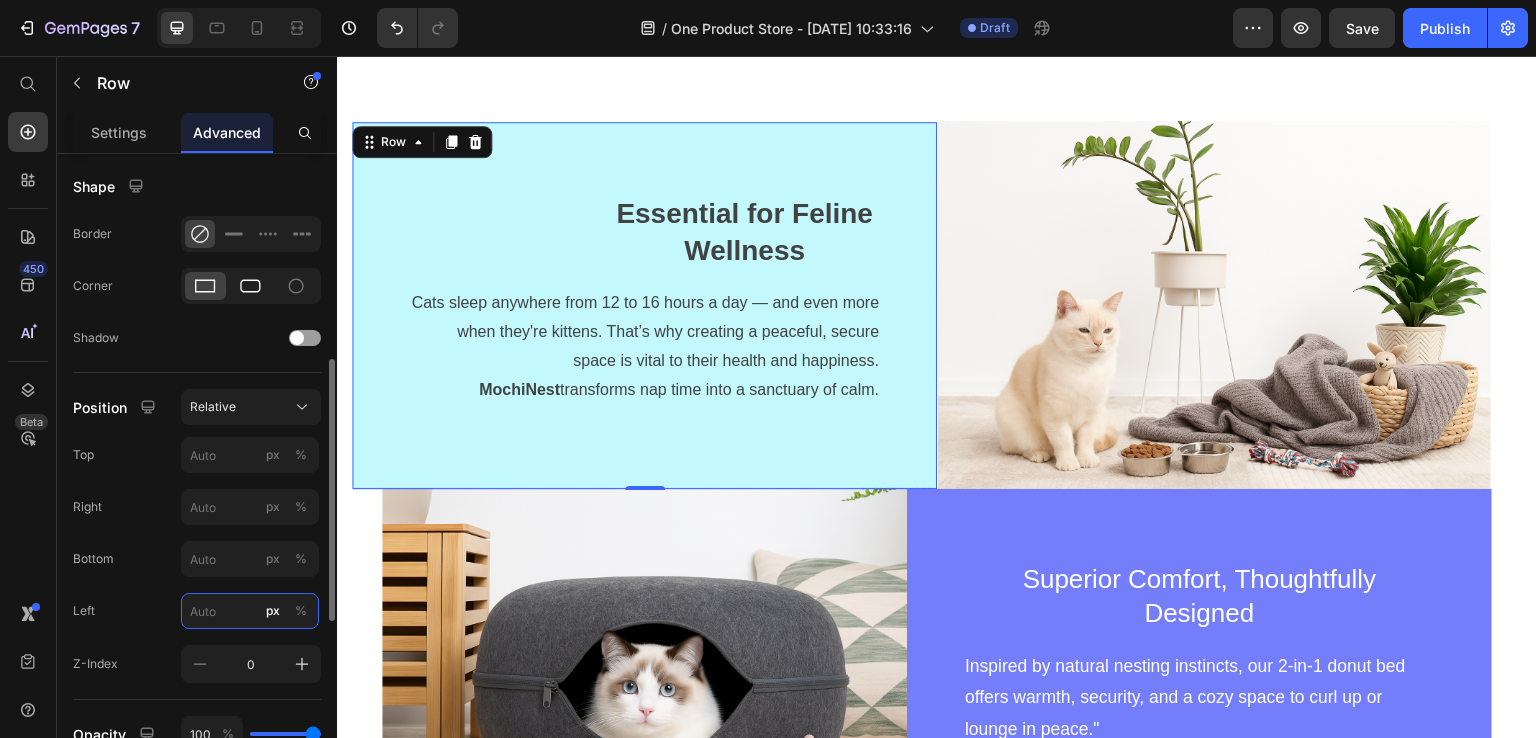 scroll, scrollTop: 600, scrollLeft: 0, axis: vertical 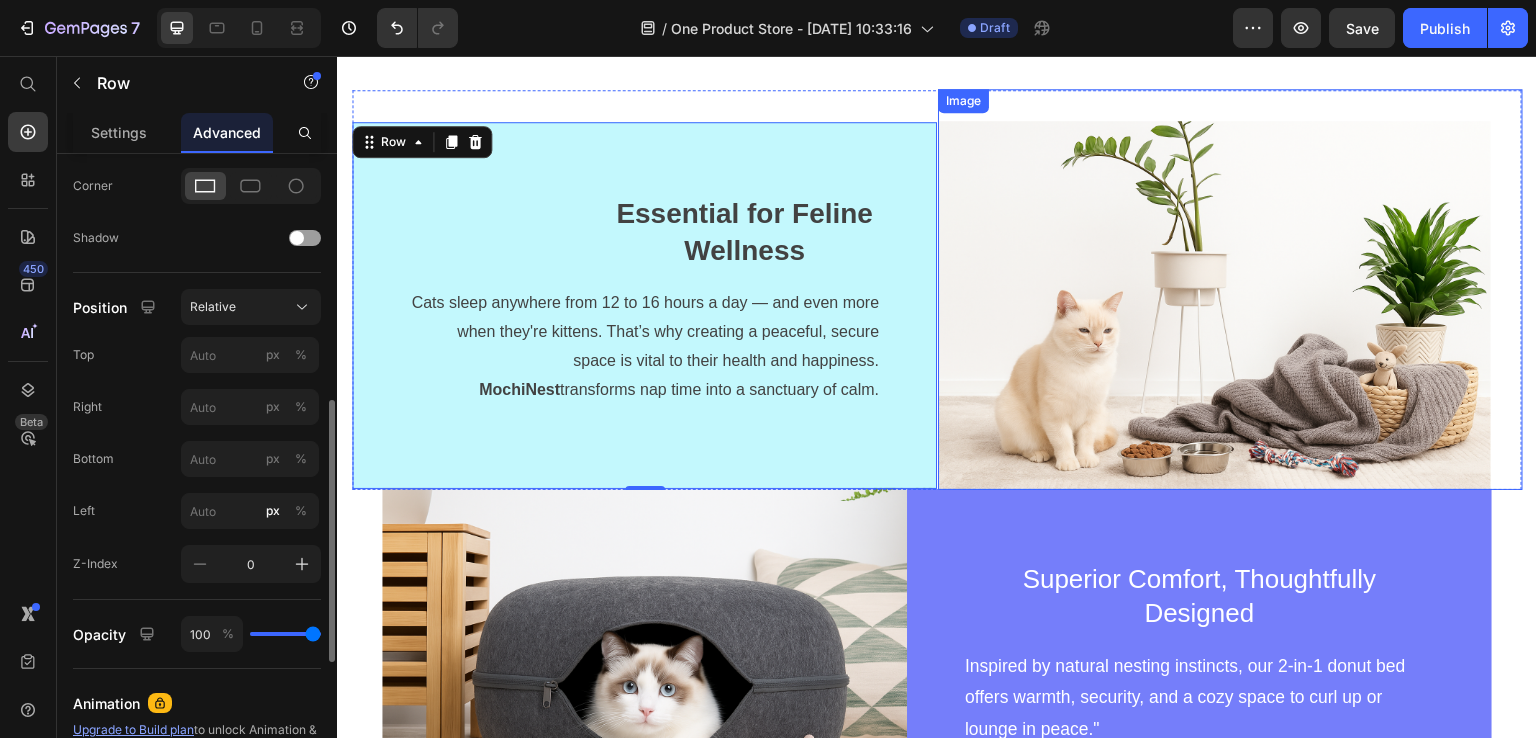 click at bounding box center [1230, 289] 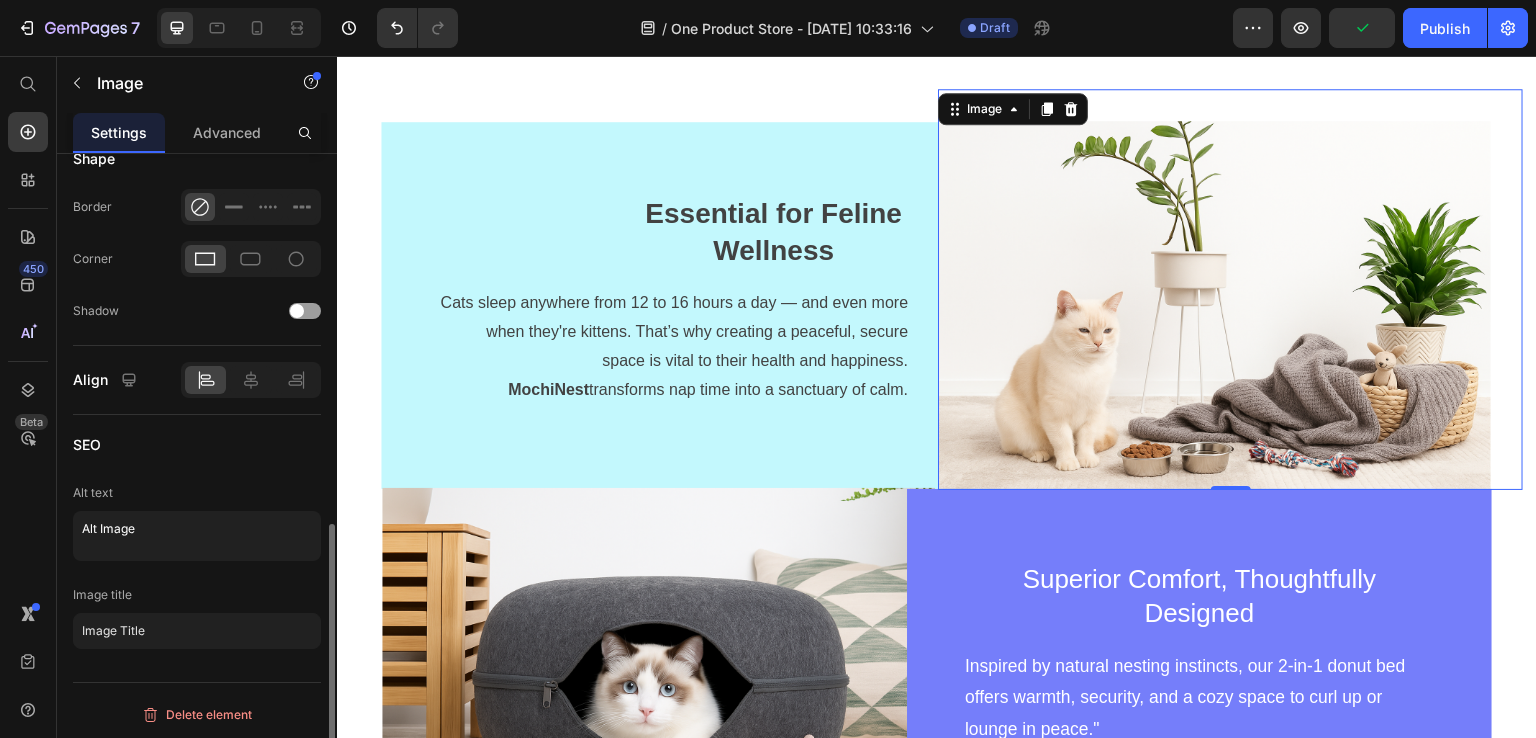 scroll, scrollTop: 373, scrollLeft: 0, axis: vertical 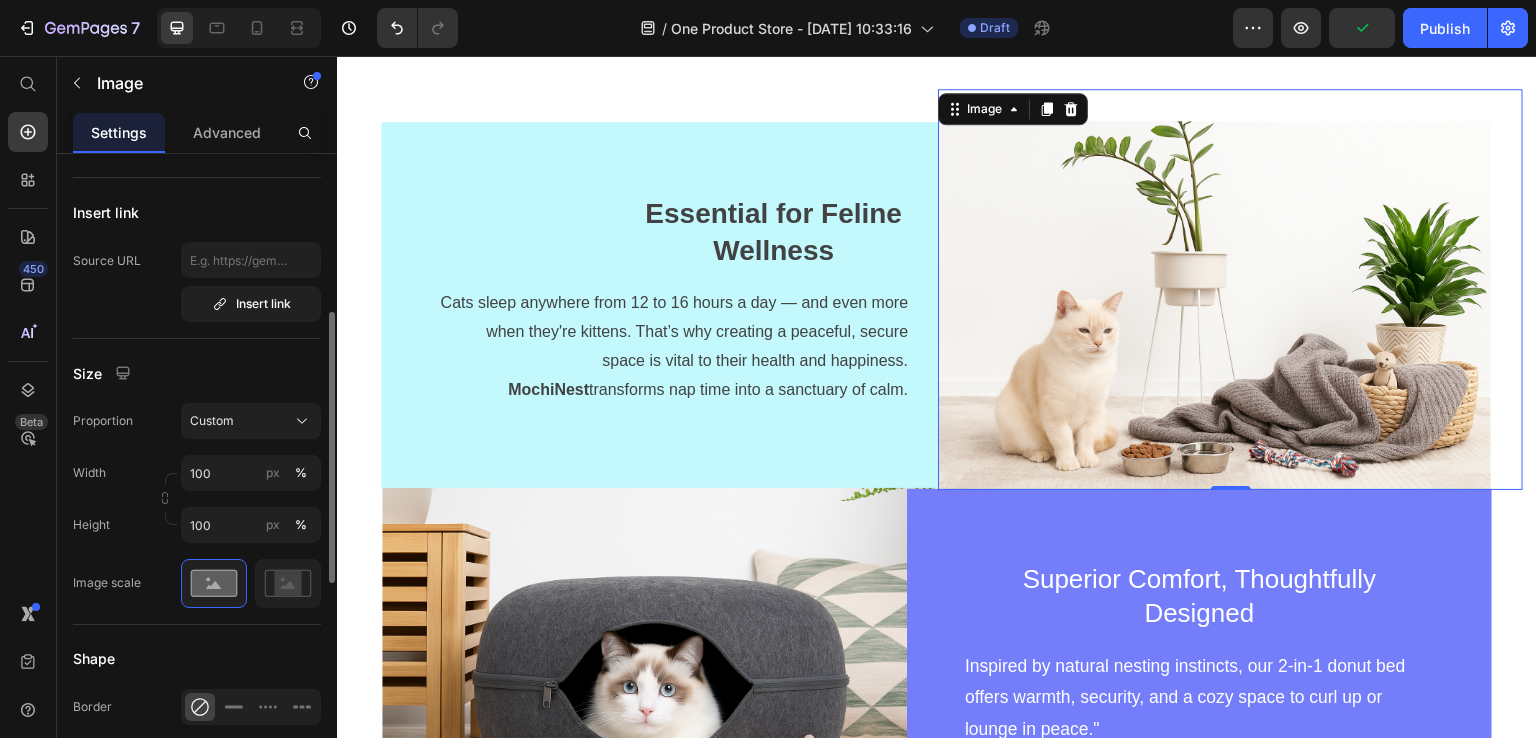 drag, startPoint x: 231, startPoint y: 137, endPoint x: 257, endPoint y: 312, distance: 176.92088 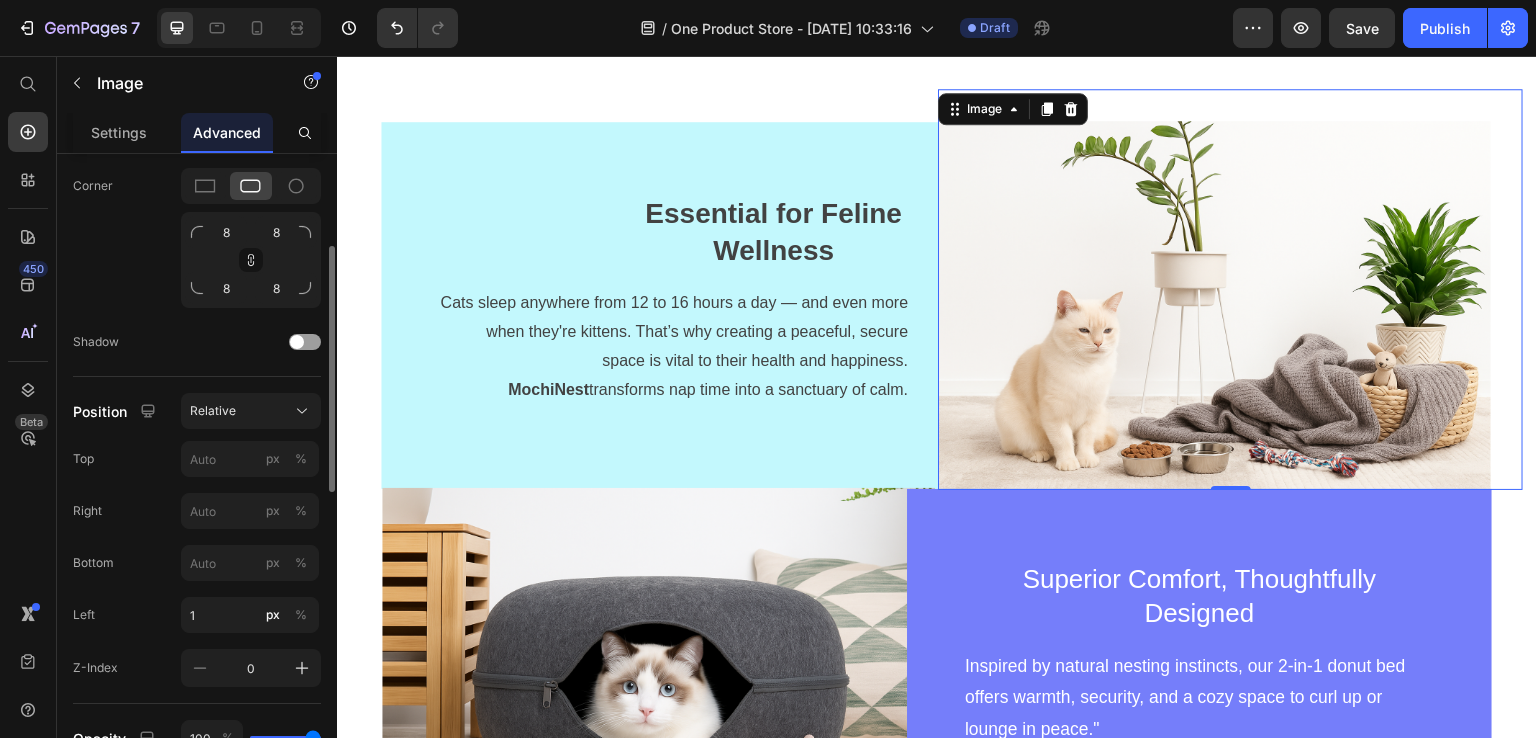 scroll, scrollTop: 700, scrollLeft: 0, axis: vertical 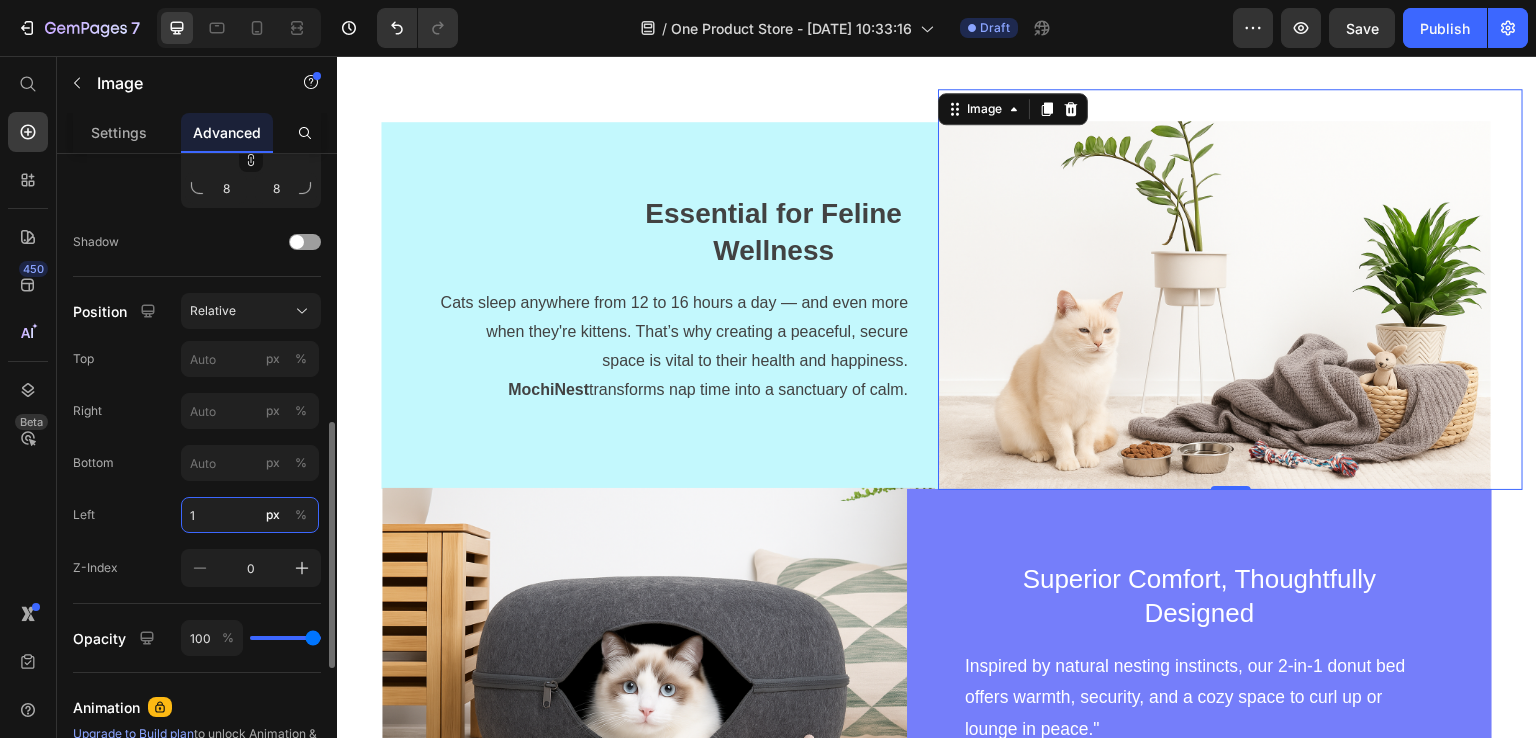 click on "1" at bounding box center [250, 515] 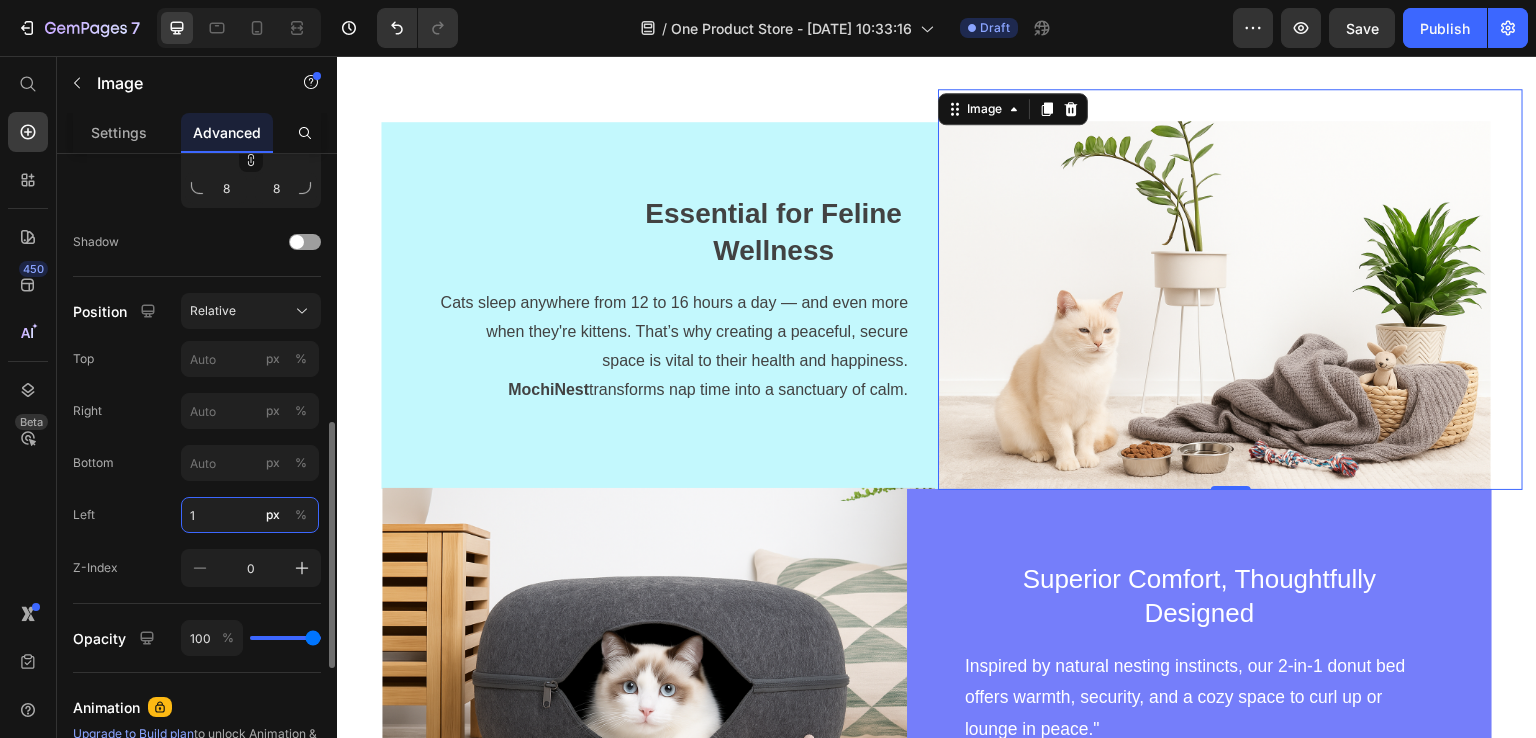 type 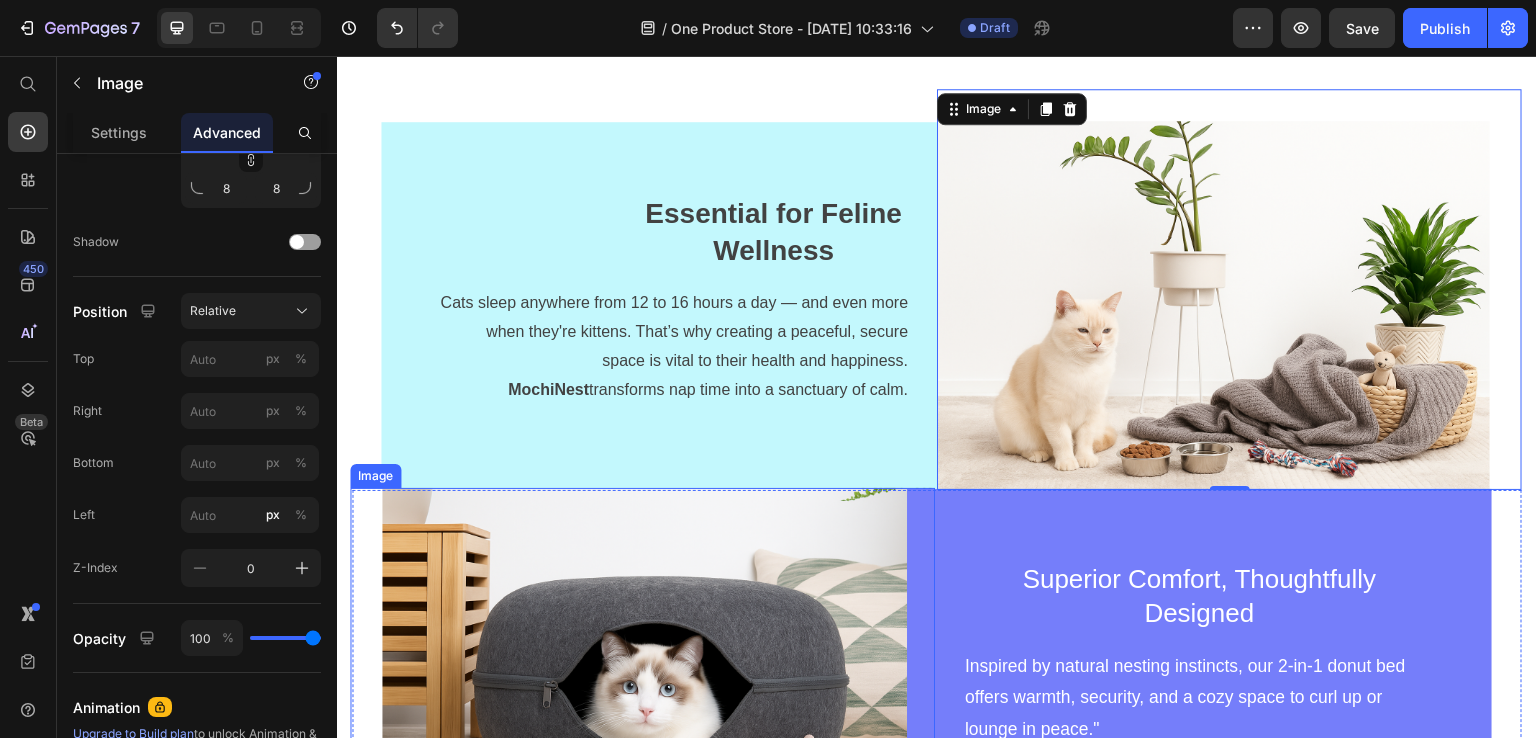 click at bounding box center [642, 672] 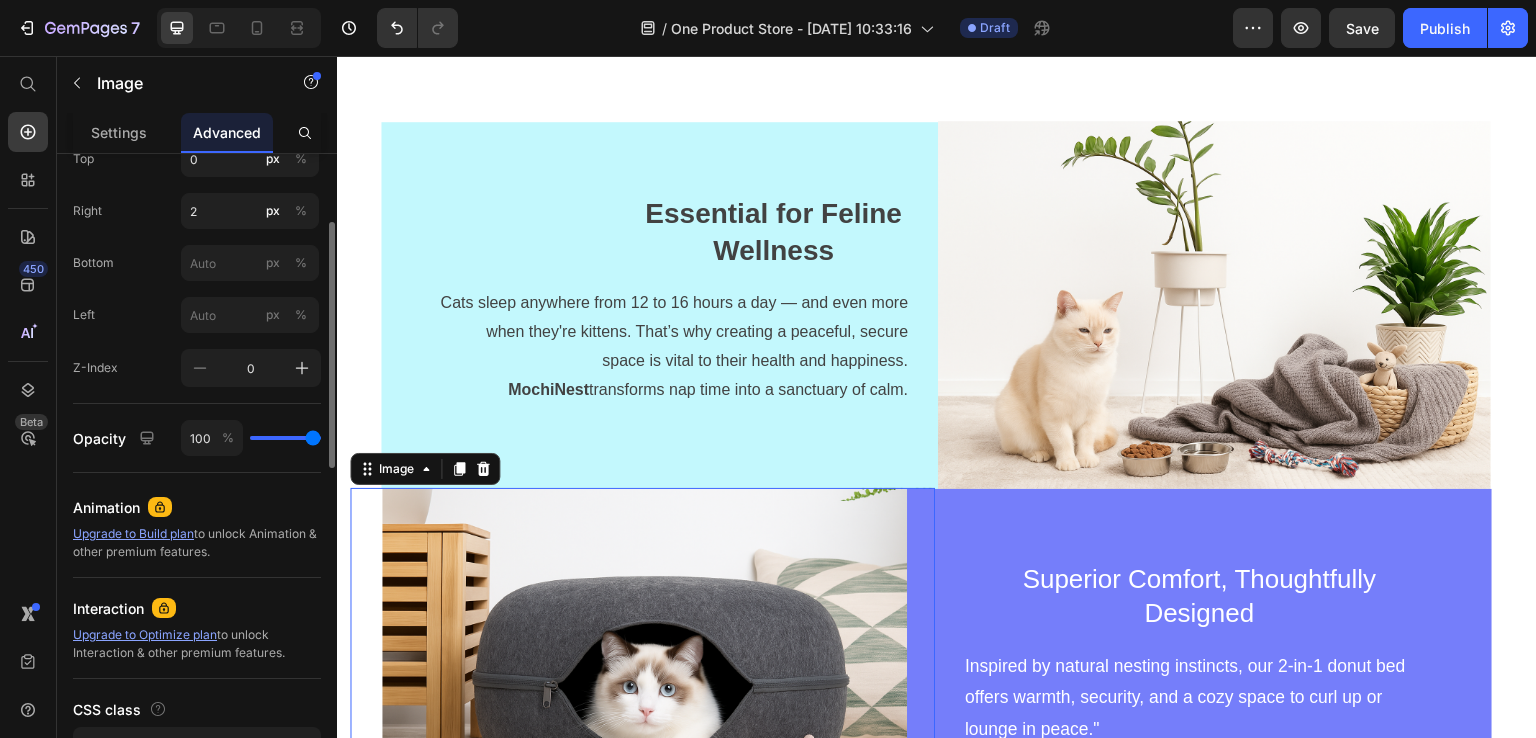 scroll, scrollTop: 700, scrollLeft: 0, axis: vertical 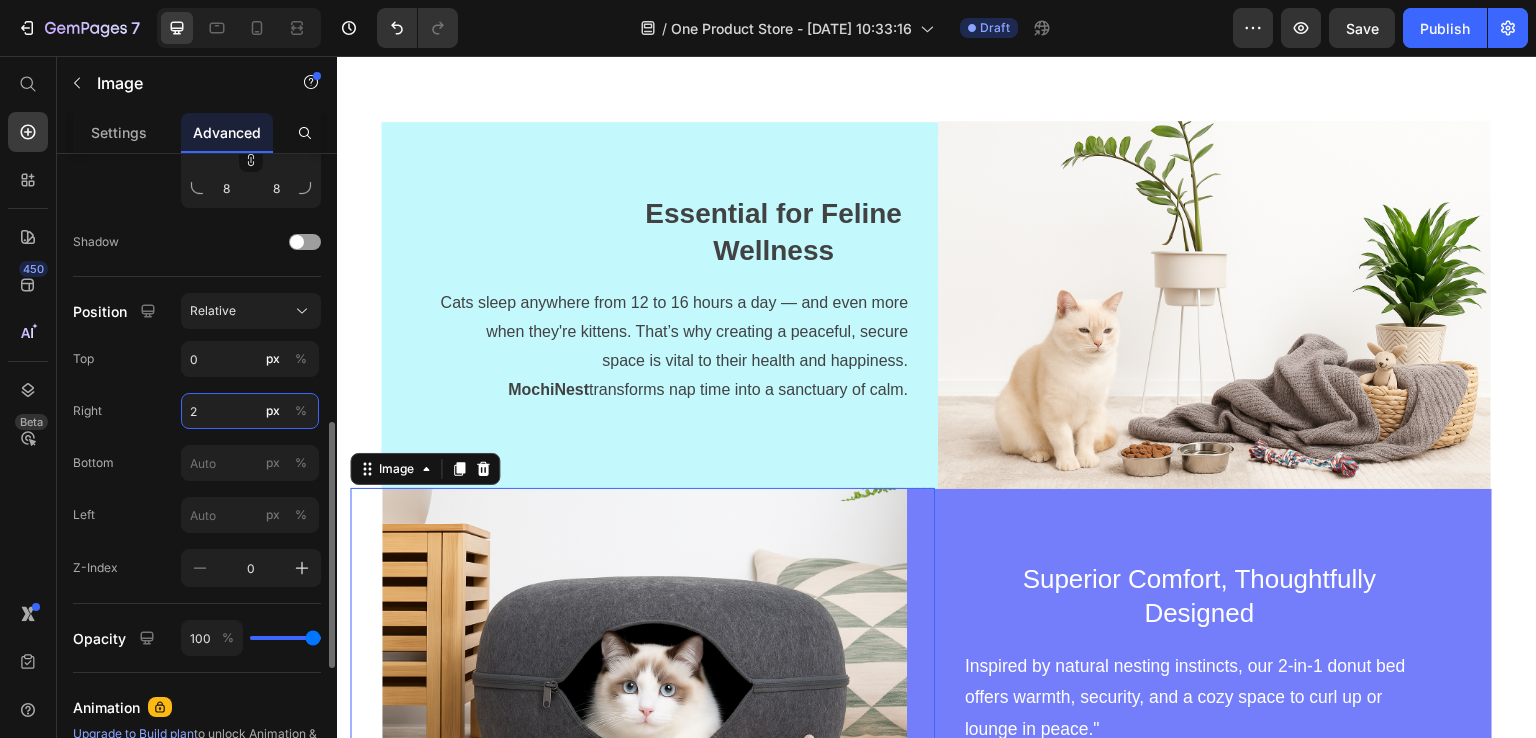 click on "2" at bounding box center [250, 411] 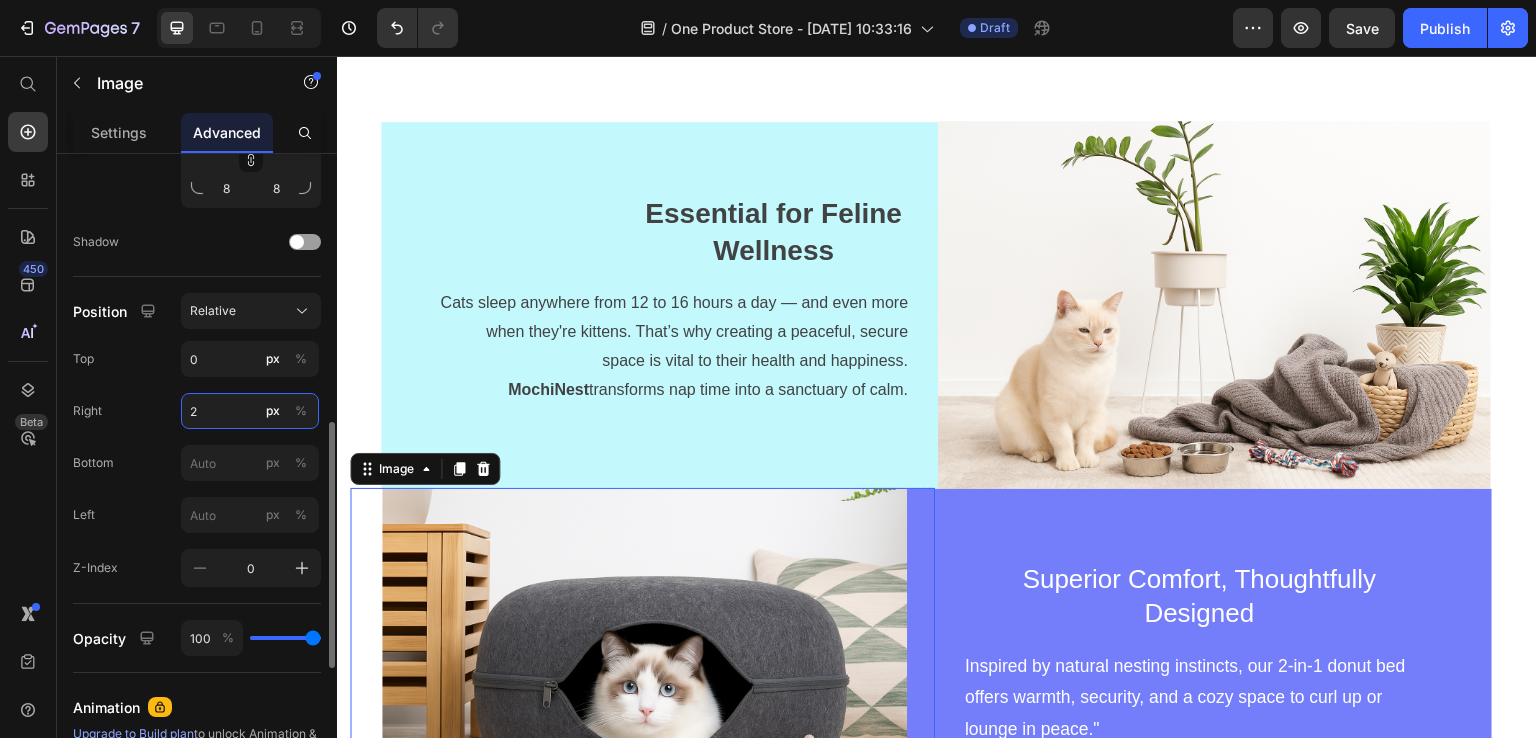 type 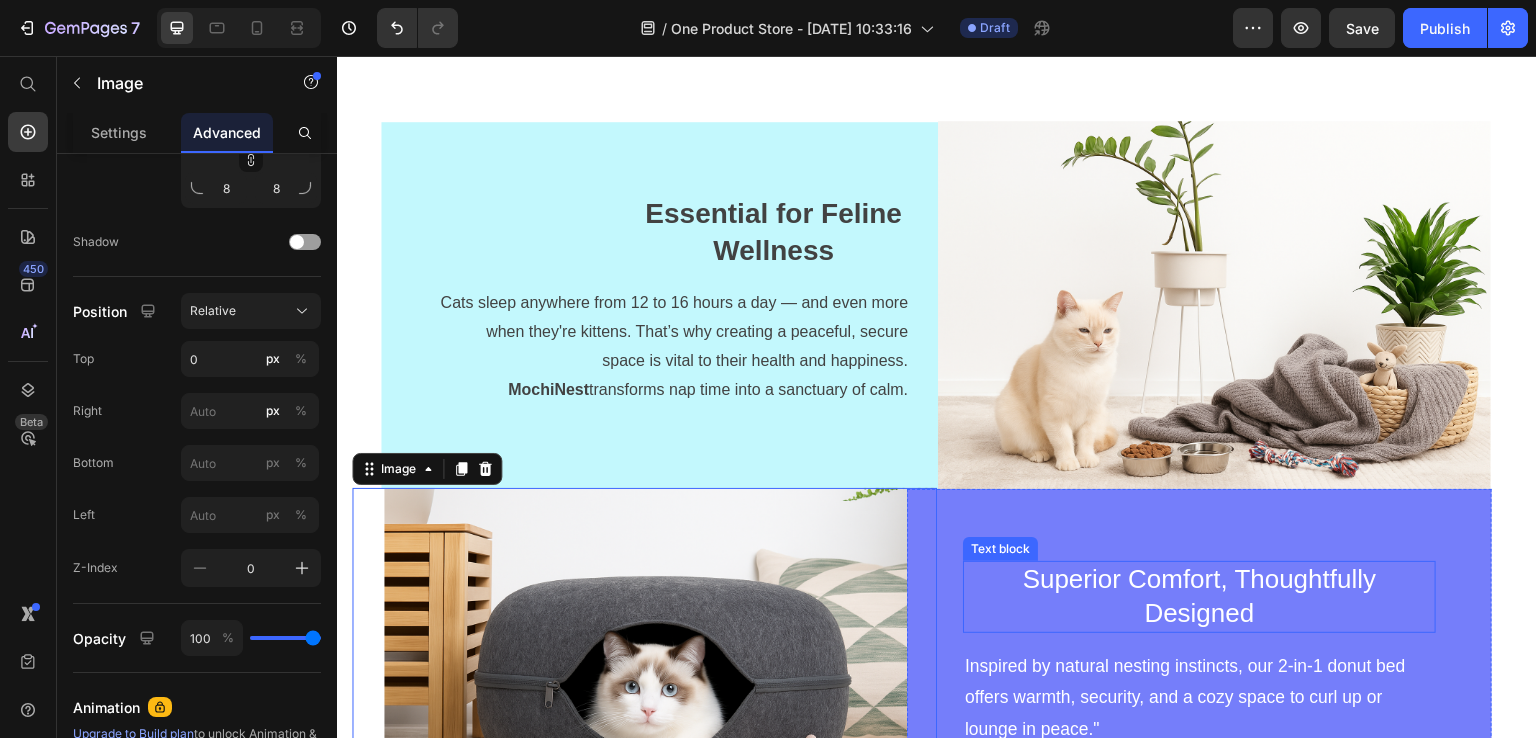 click on "Superior Comfort, Thoughtfully Designed" at bounding box center [1199, 597] 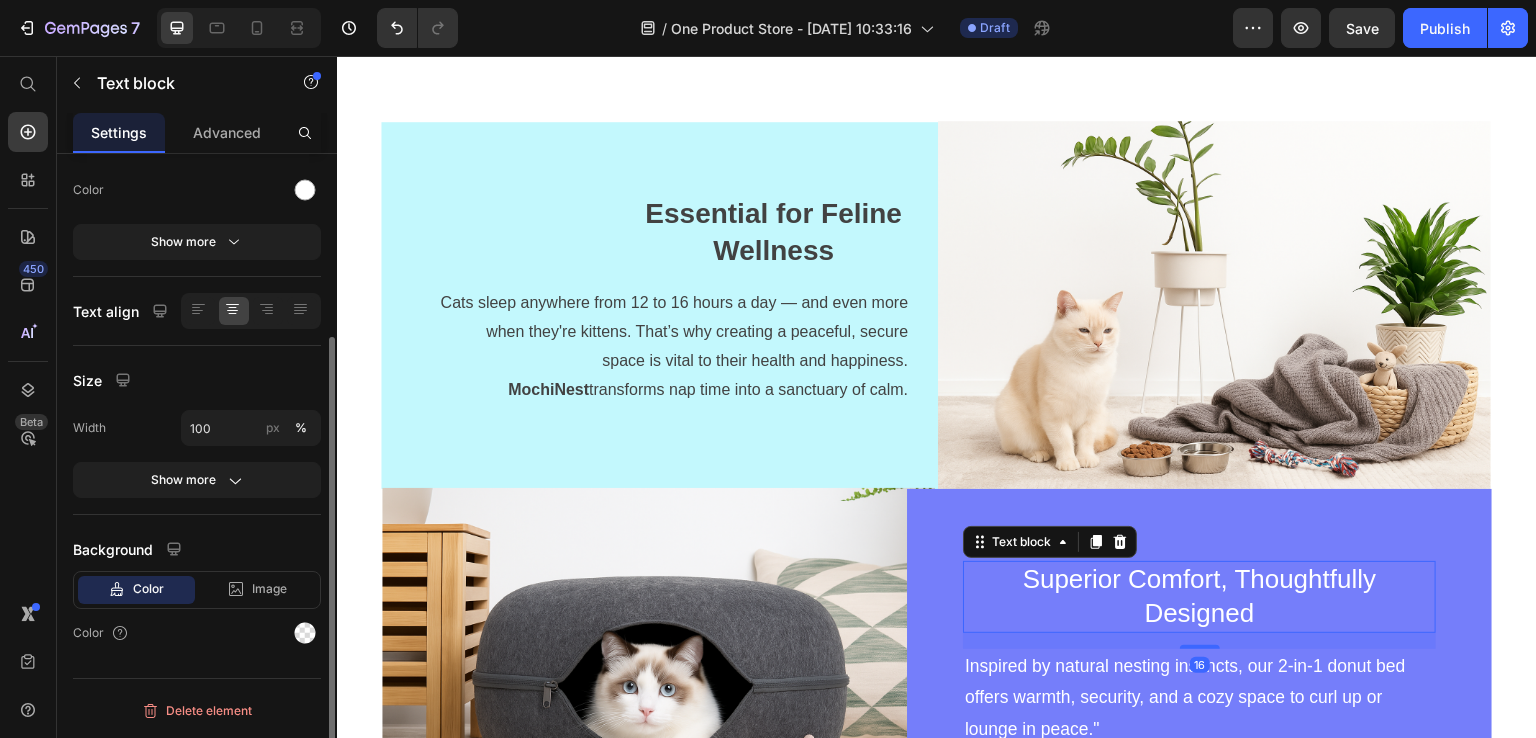 scroll, scrollTop: 0, scrollLeft: 0, axis: both 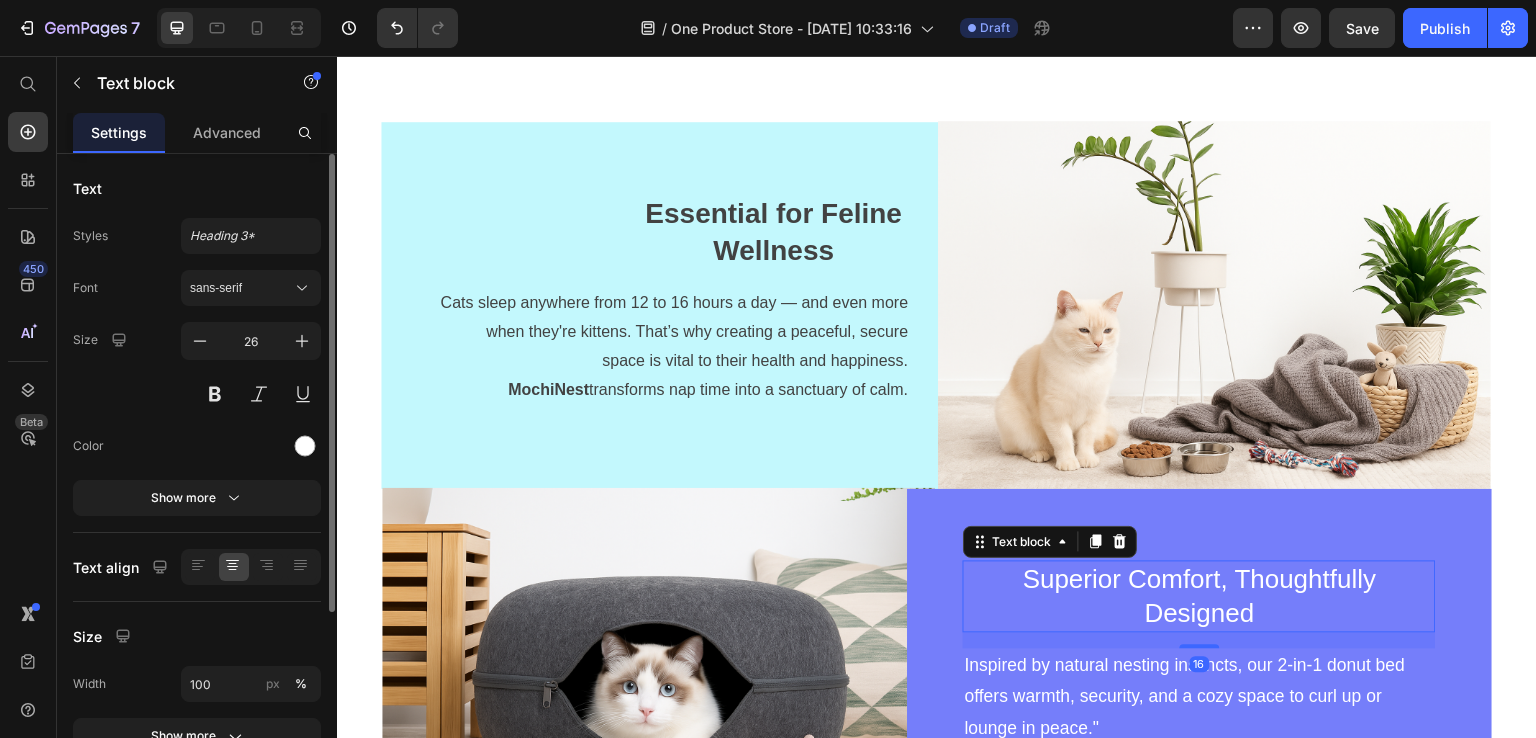 click on "Superior Comfort, Thoughtfully Designed Text block   16 Inspired by natural nesting instincts, our 2-in-1 donut bed offers warmth, security, and a cozy space to curl up or lounge in peace."   Text block Row" at bounding box center [1199, 670] 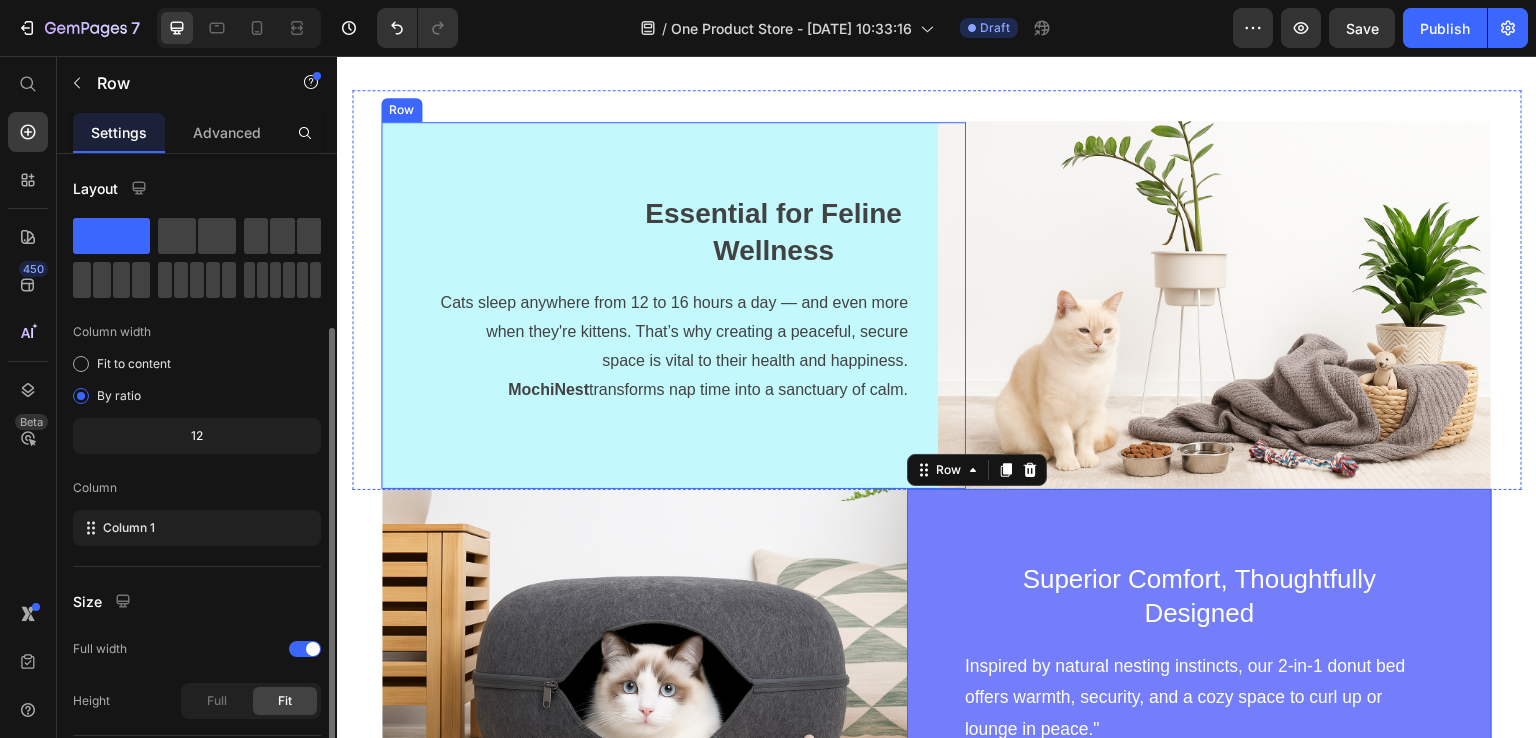 scroll, scrollTop: 200, scrollLeft: 0, axis: vertical 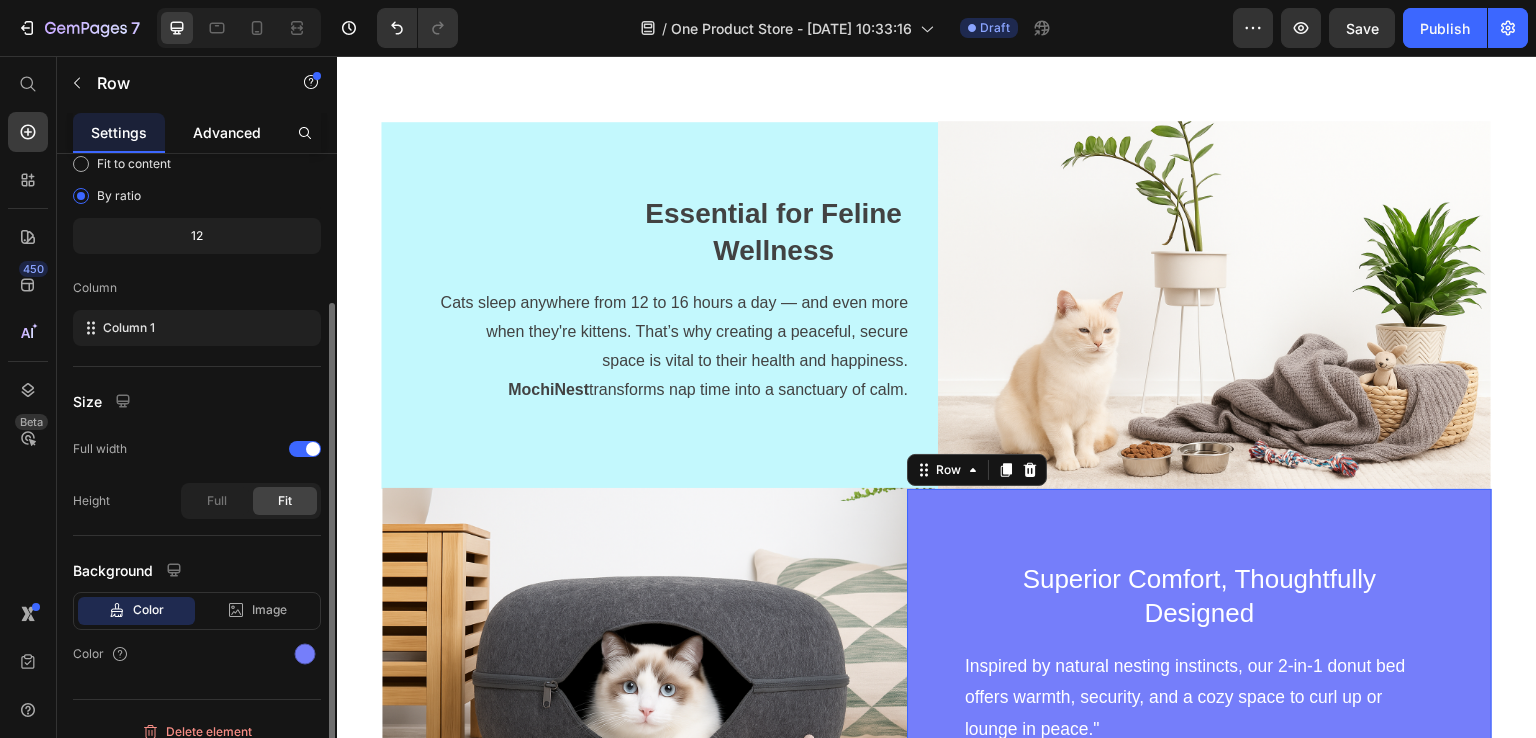 click on "Advanced" 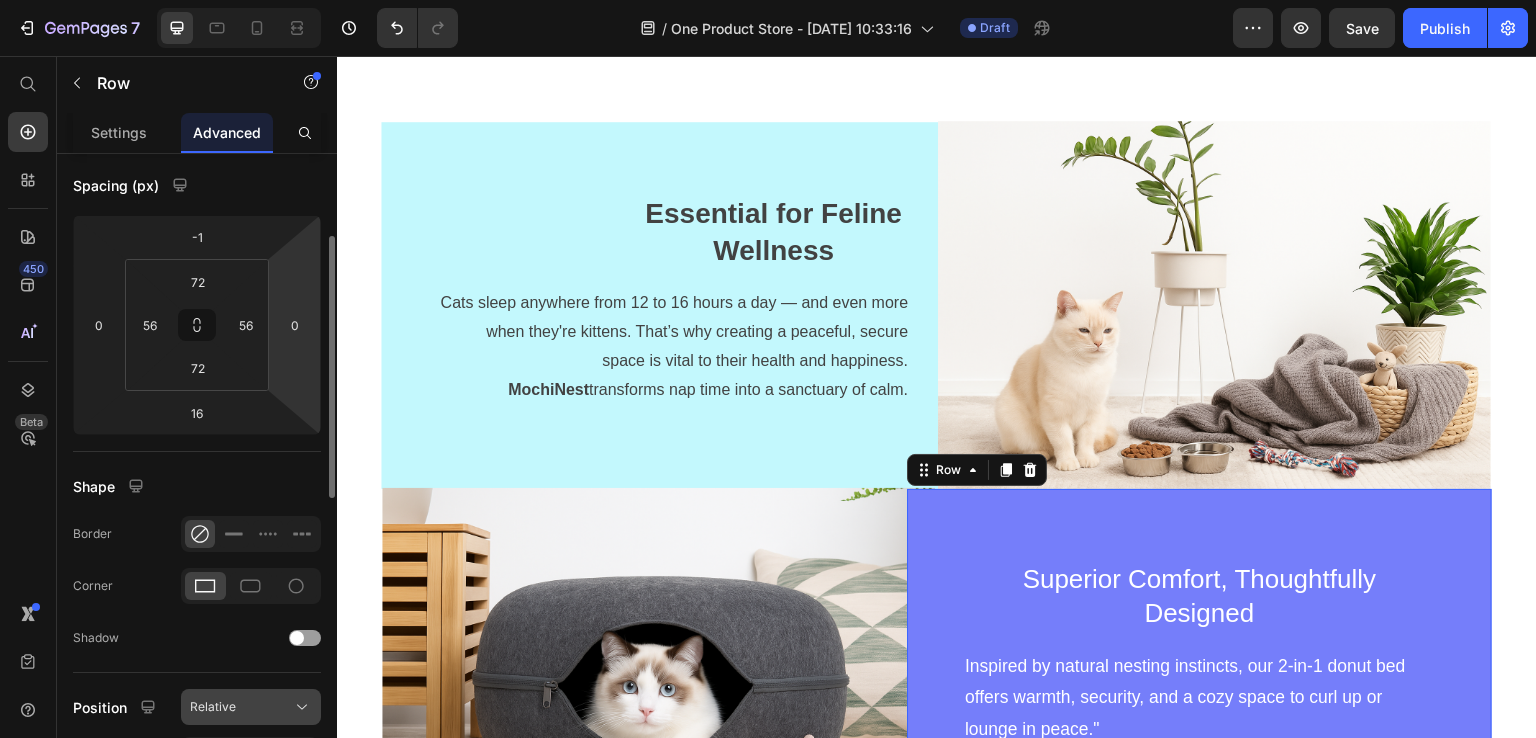scroll, scrollTop: 600, scrollLeft: 0, axis: vertical 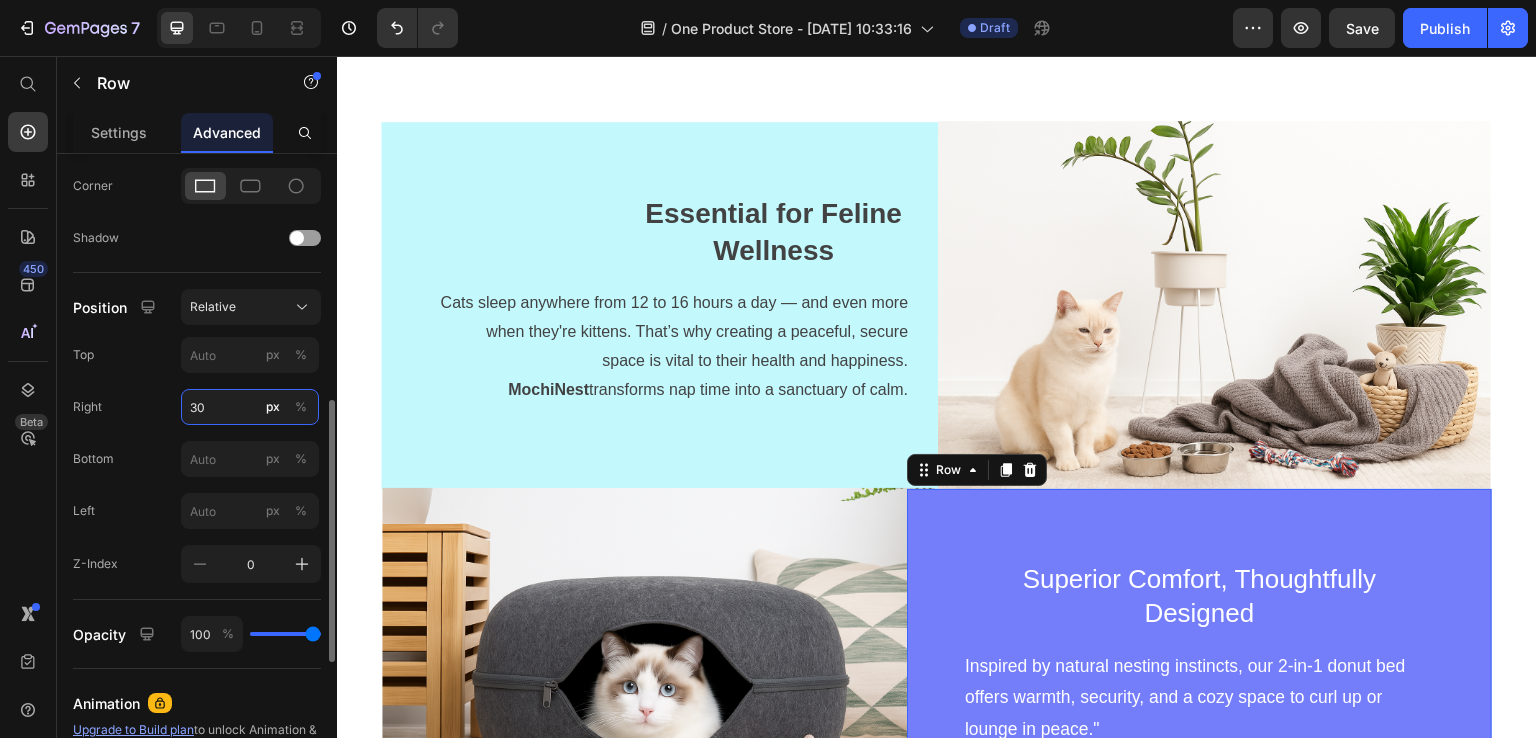 click on "30" at bounding box center [250, 407] 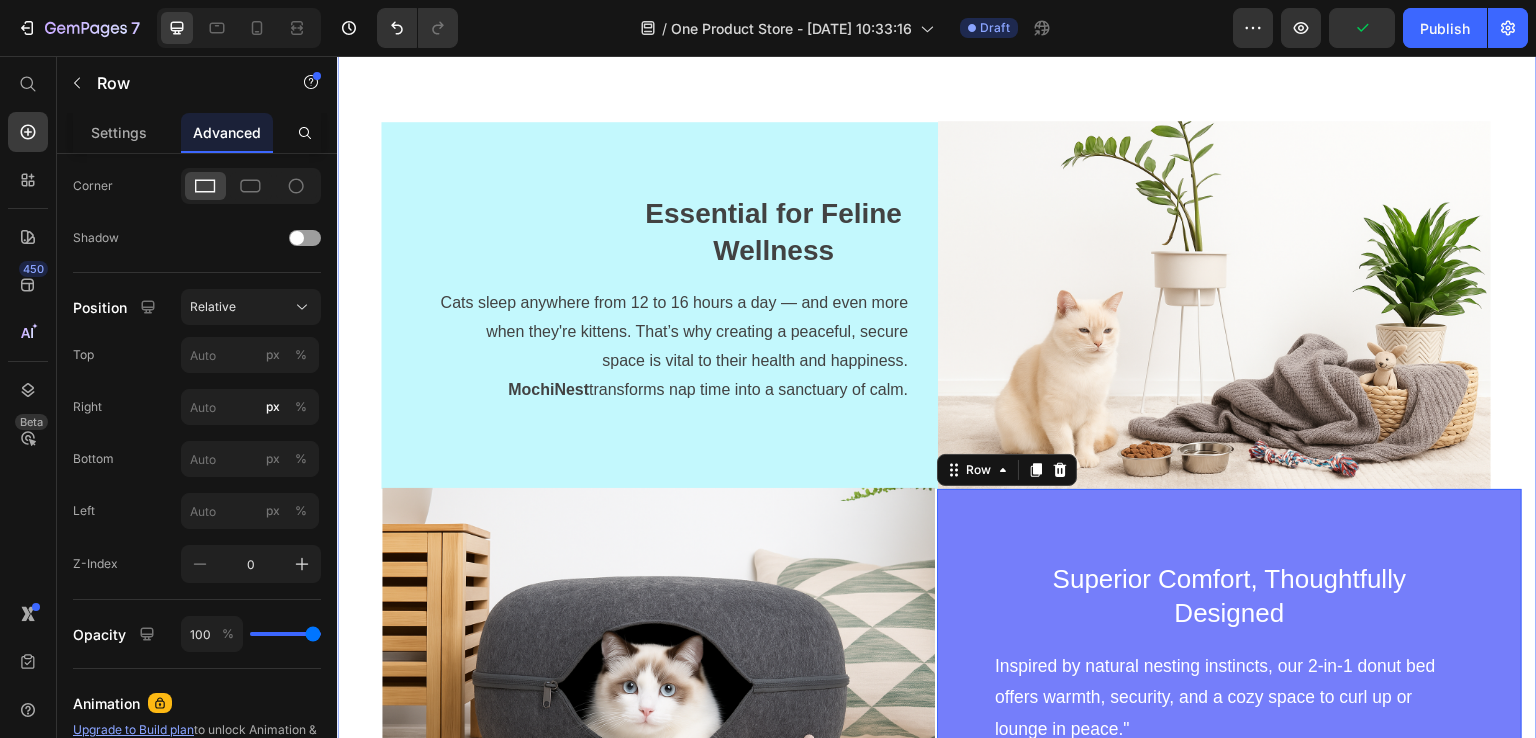 click on "Essential for Feline Wellness Text block Cats sleep anywhere from 12 to 16 hours a day — and even more when they're kittens. That’s why creating a peaceful, secure space is vital to their health and happiness. MochiNest  transforms nap time into a sanctuary of calm. Text block Row Image Row Image Superior Comfort, Thoughtfully Designed Text block Inspired by natural nesting instincts, our 2-in-1 donut bed offers warmth, security, and a cozy space to curl up or lounge in peace."   Text block Row   16 Row Section 5" at bounding box center (937, 478) 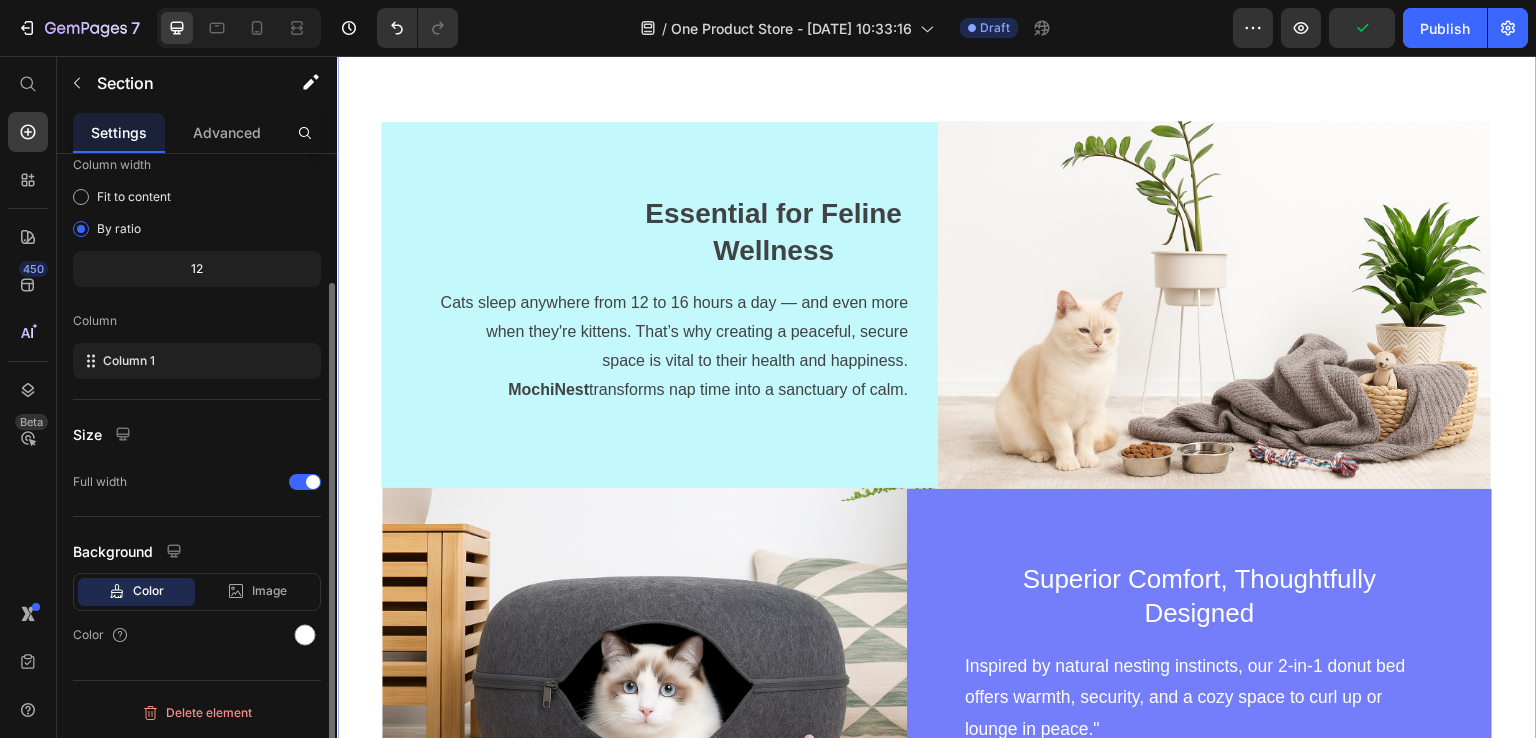 scroll, scrollTop: 0, scrollLeft: 0, axis: both 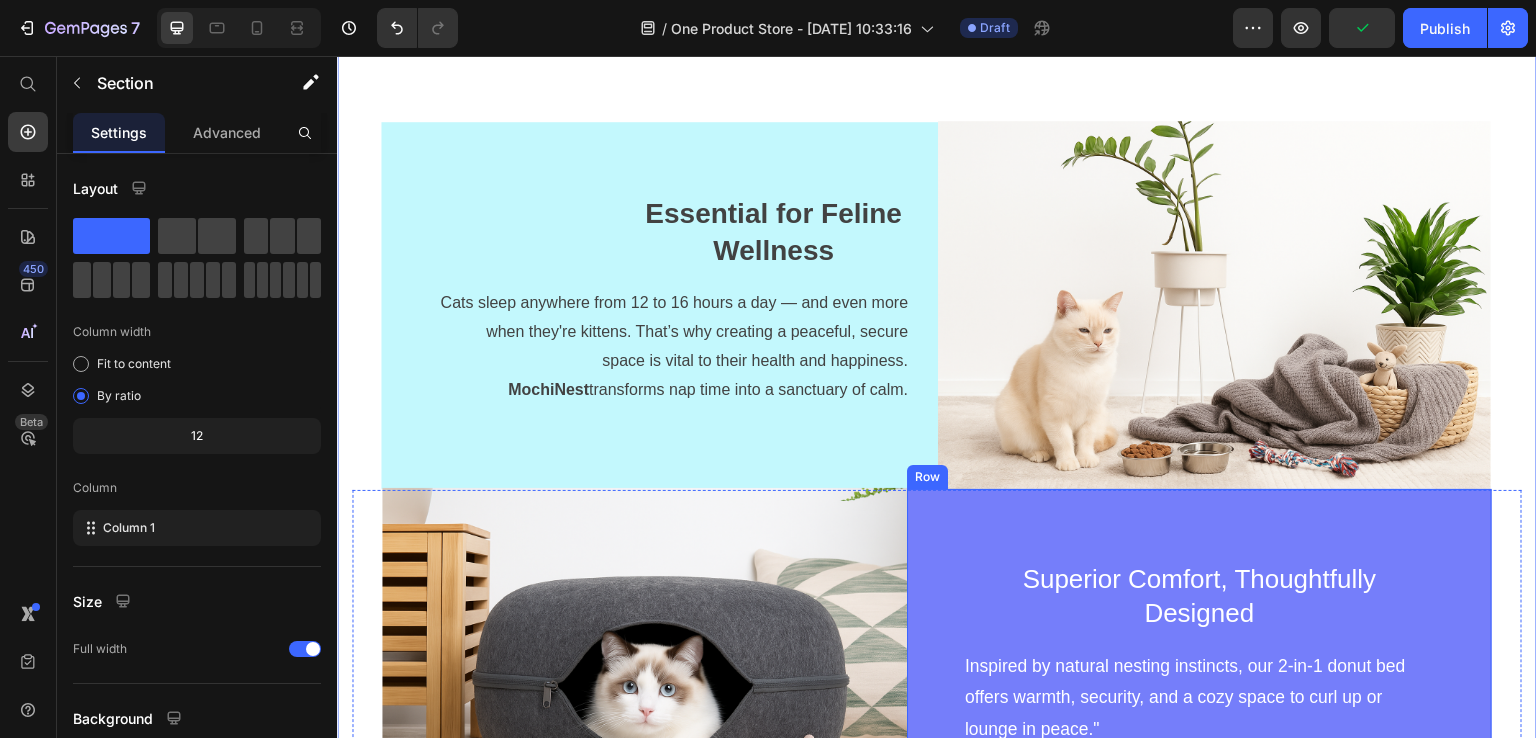 click on "Superior Comfort, Thoughtfully Designed Text block Inspired by natural nesting instincts, our 2-in-1 donut bed offers warmth, security, and a cozy space to curl up or lounge in peace."   Text block Row" at bounding box center (1199, 670) 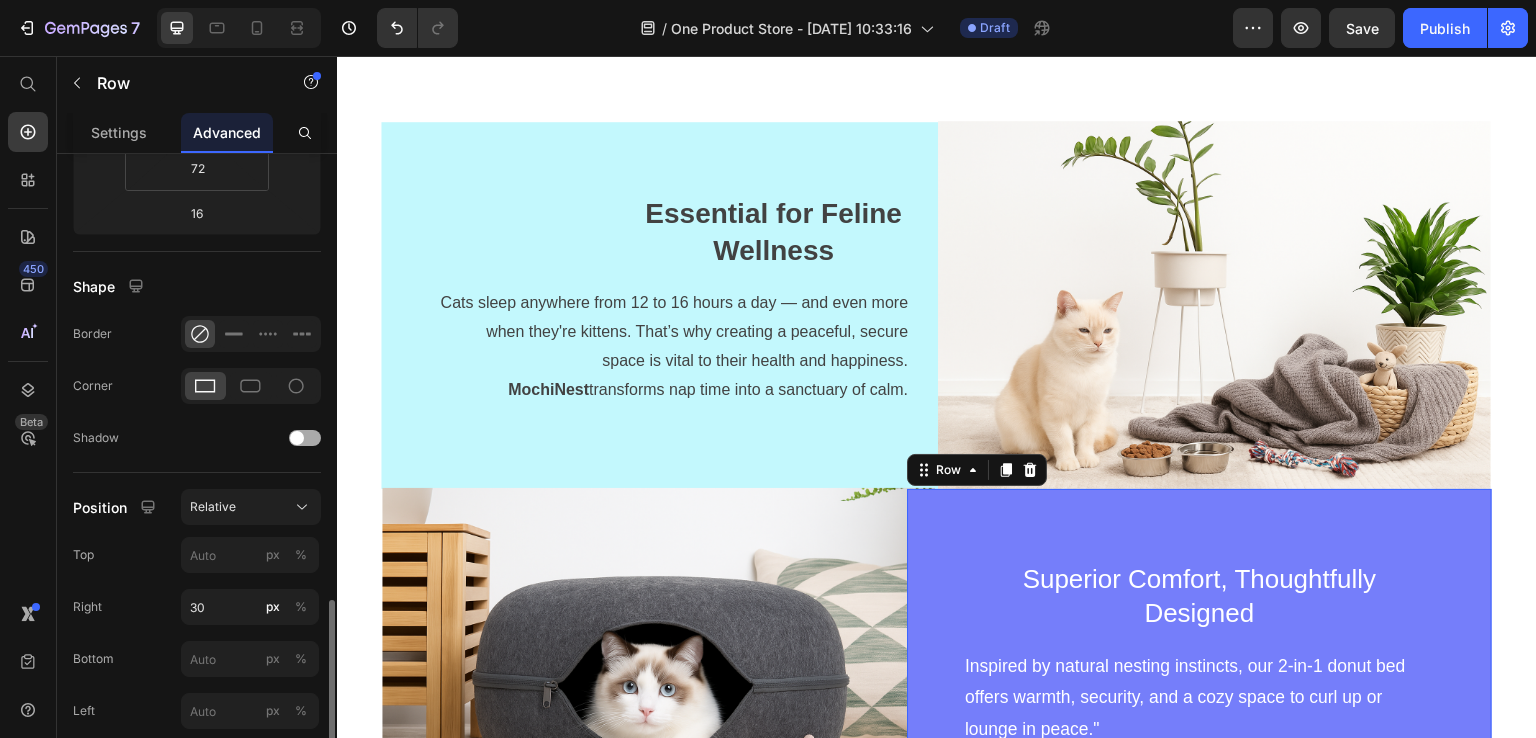 scroll, scrollTop: 600, scrollLeft: 0, axis: vertical 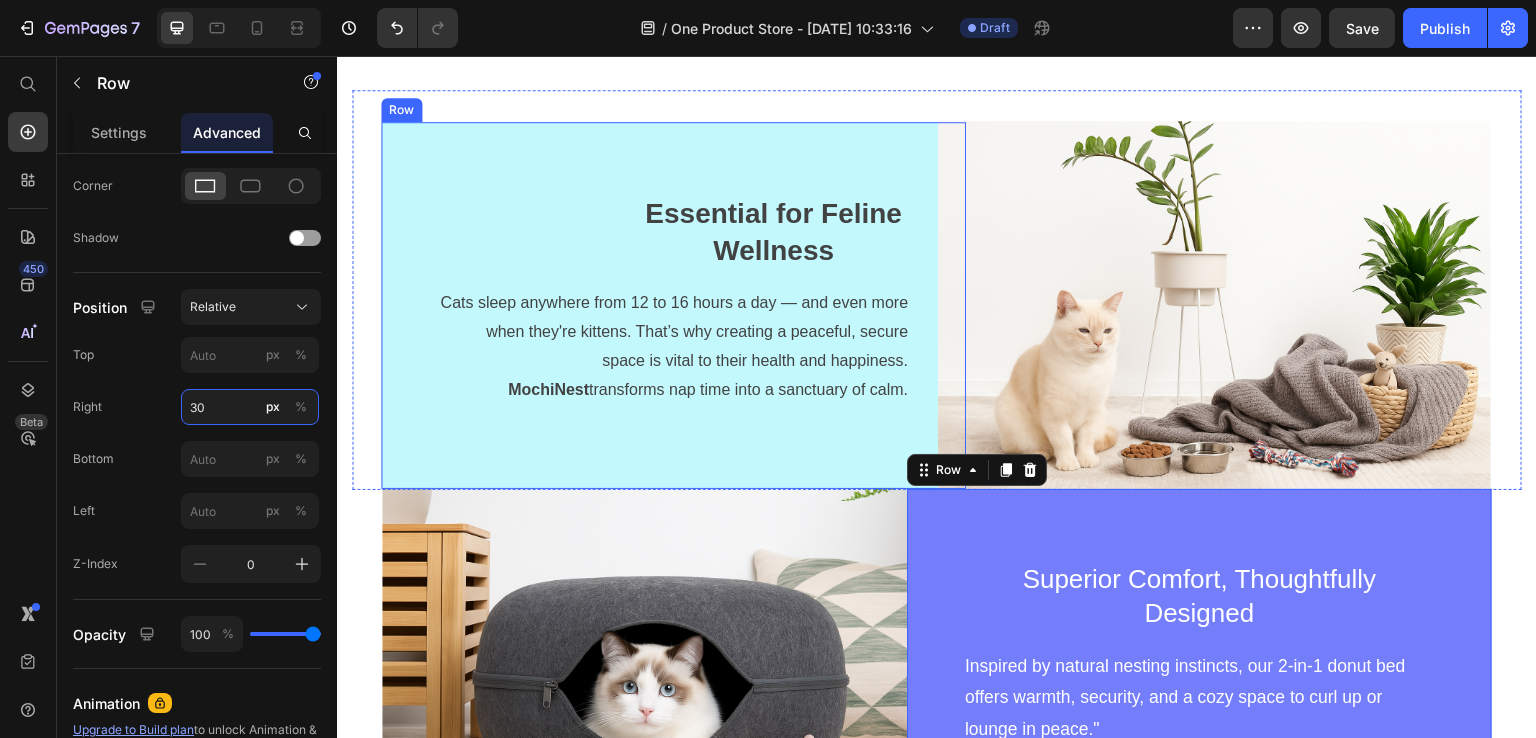 type on "3" 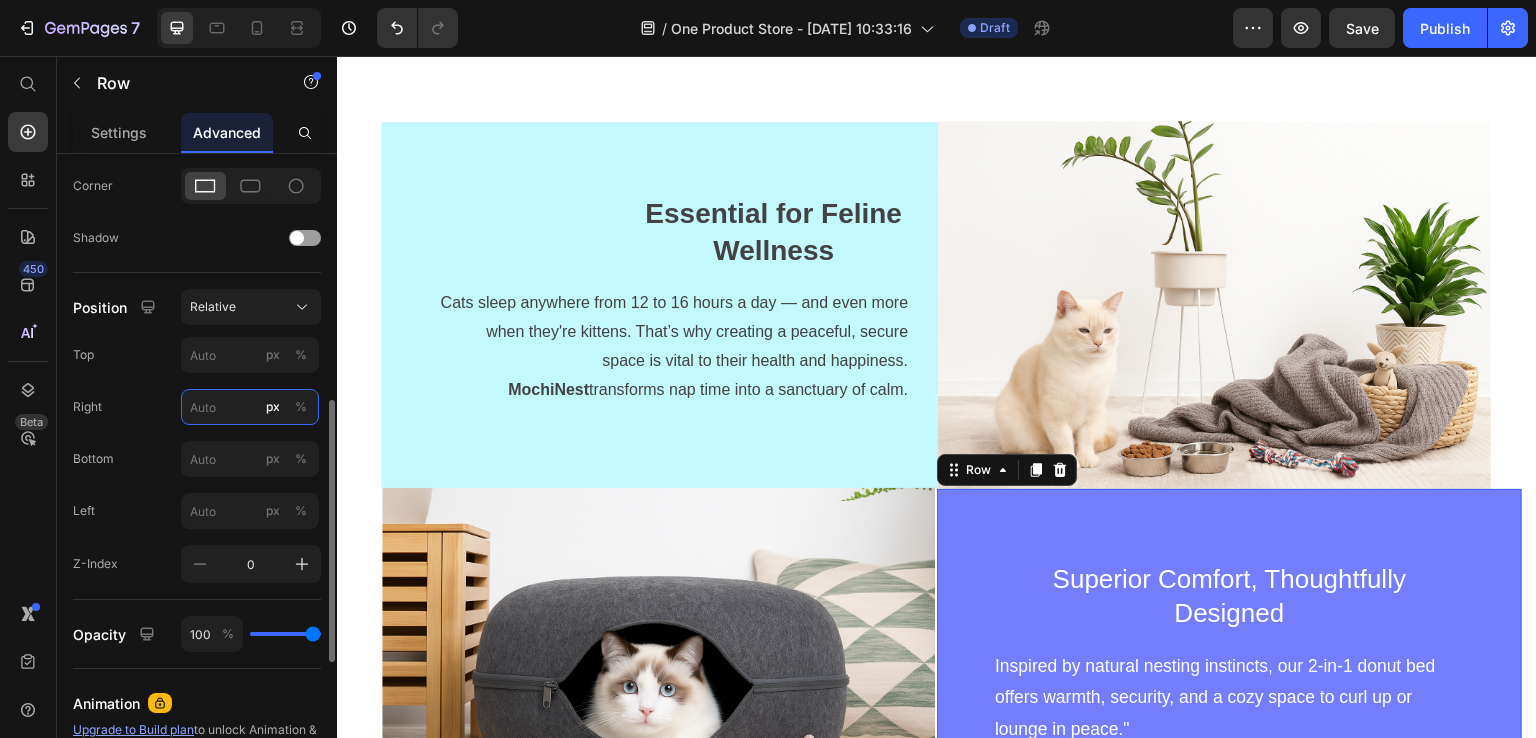 click on "px %" at bounding box center (250, 407) 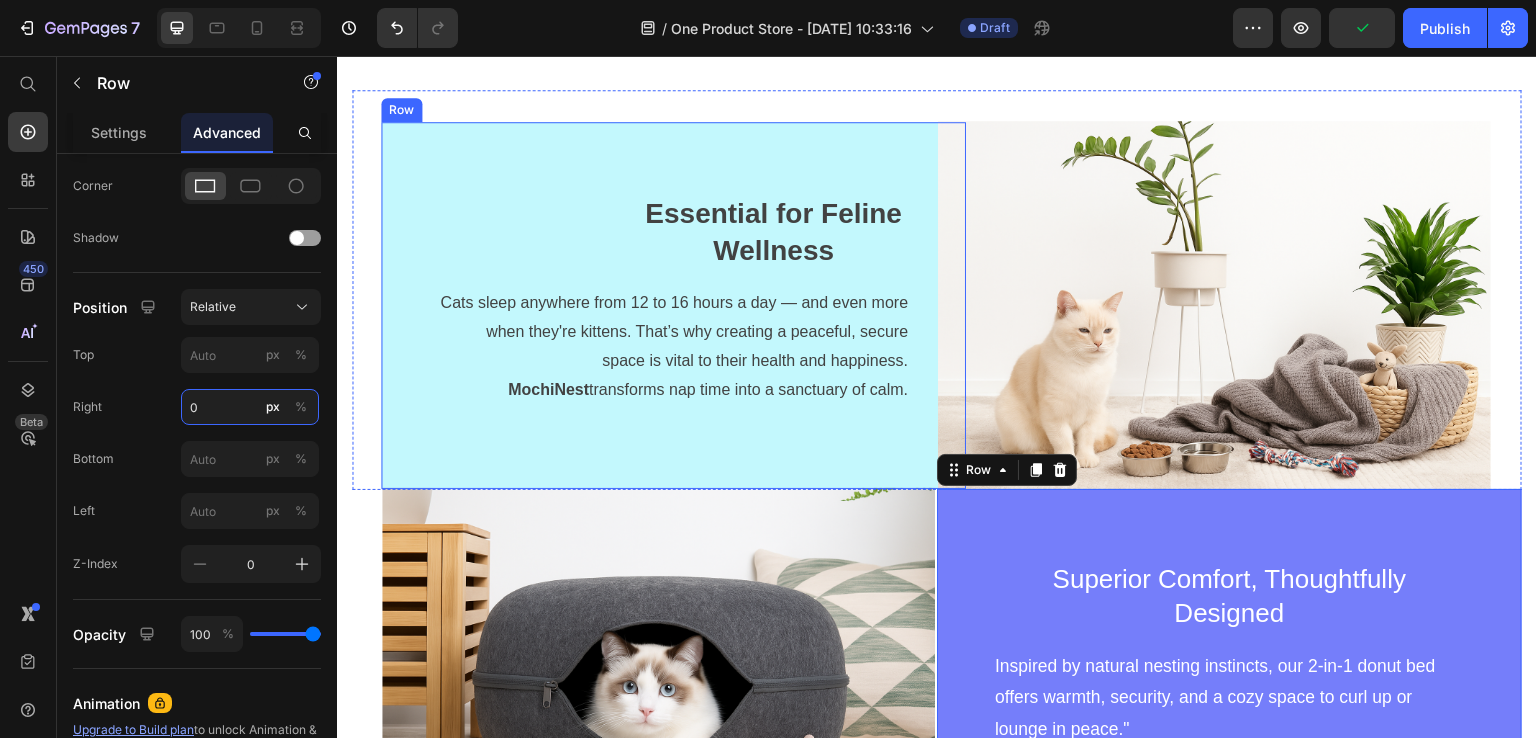 type on "0" 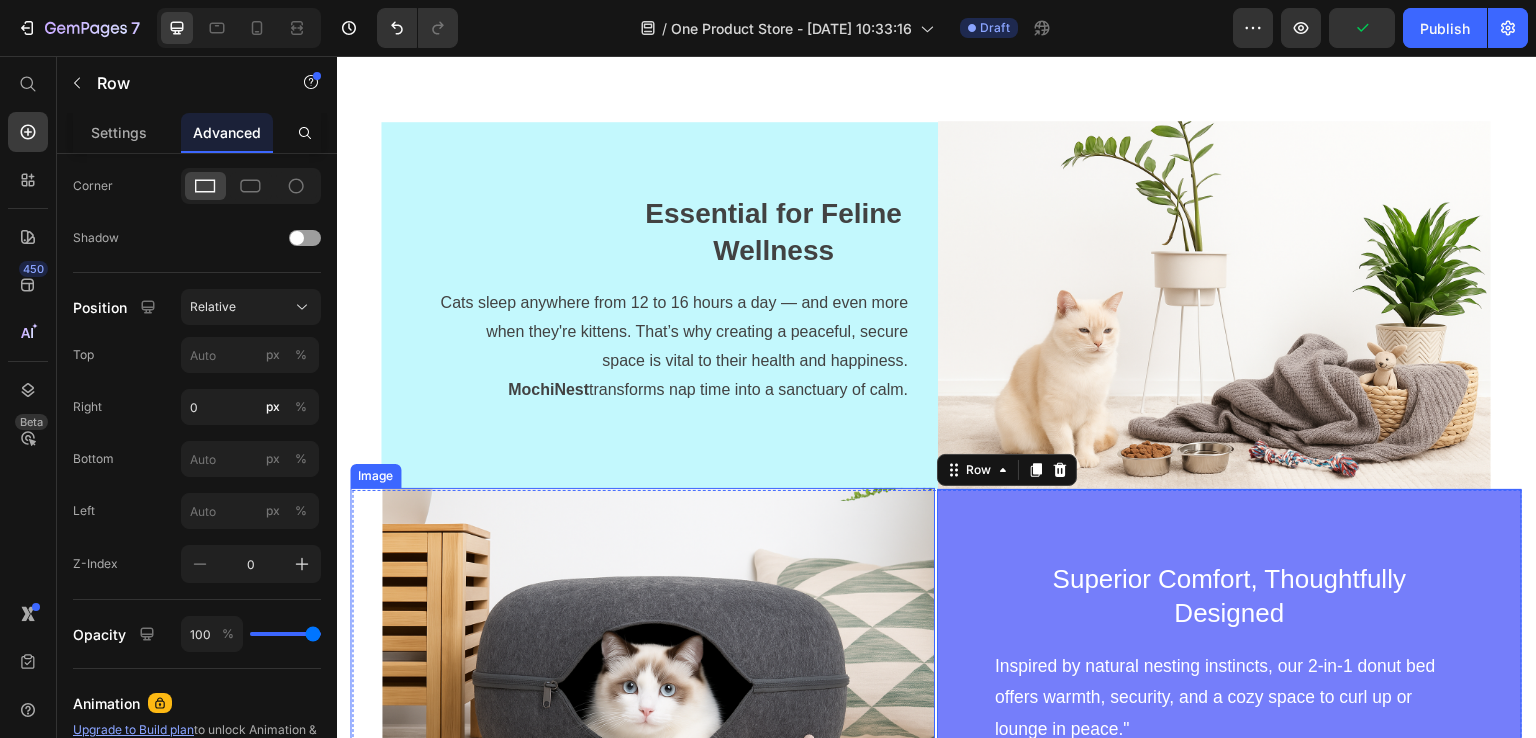 click at bounding box center (642, 672) 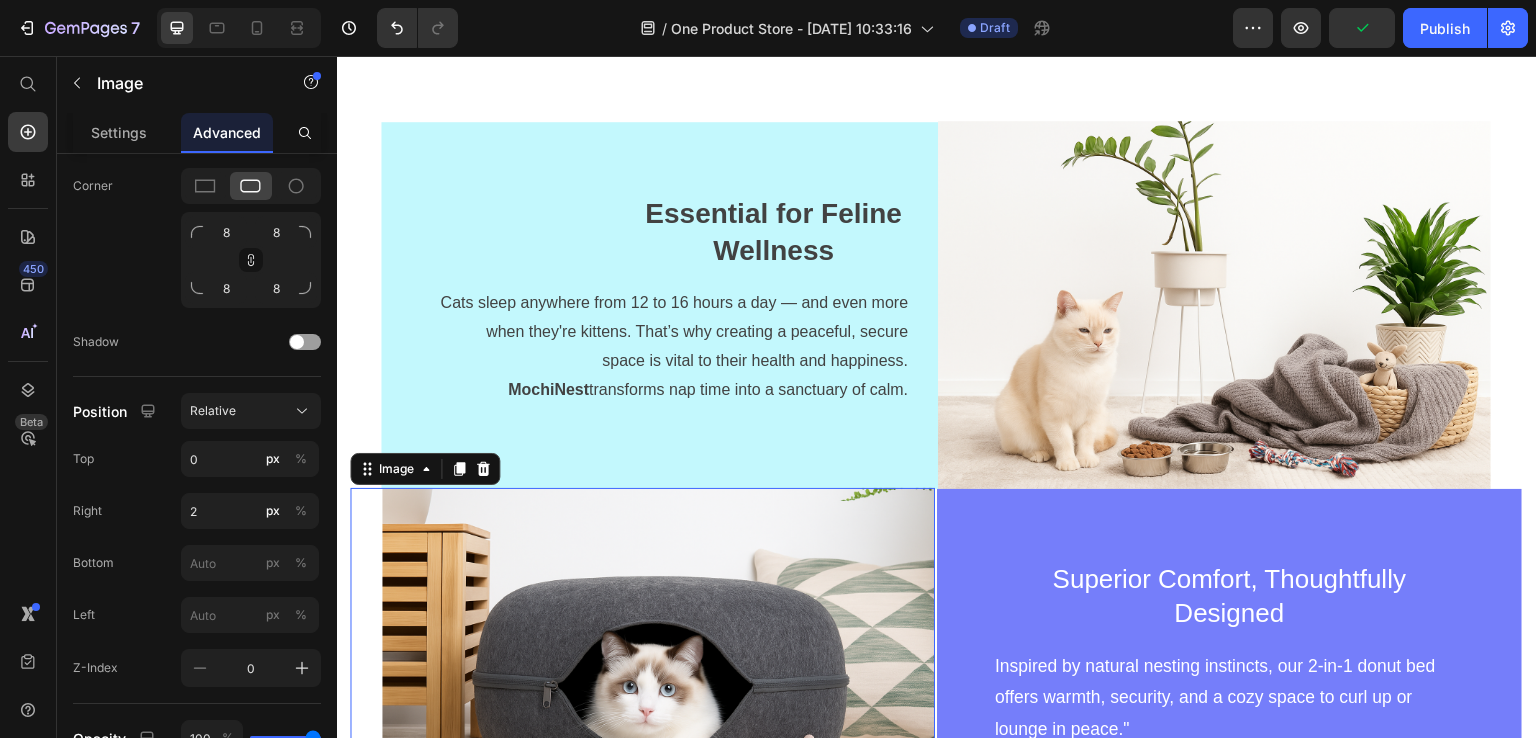 scroll, scrollTop: 0, scrollLeft: 0, axis: both 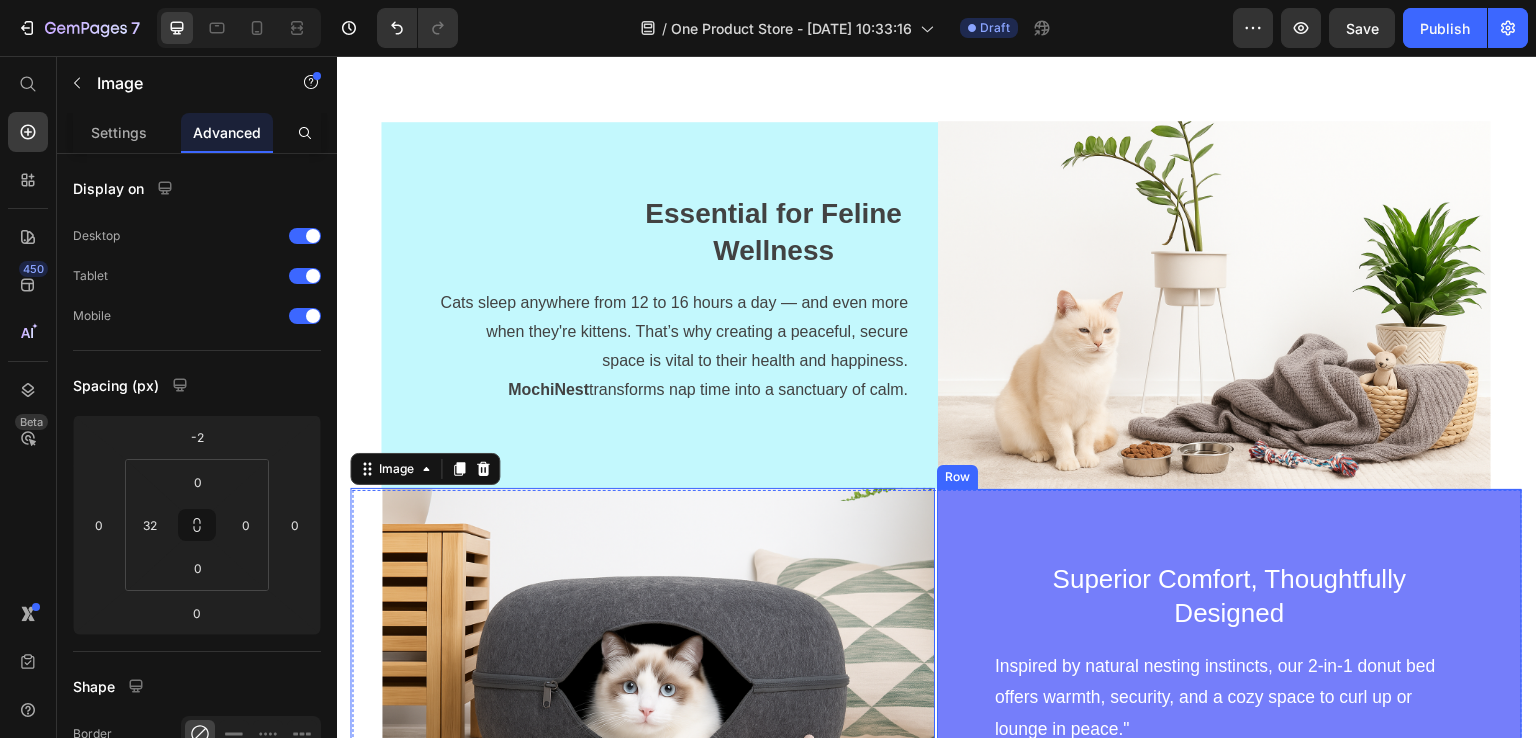 click on "Superior Comfort, Thoughtfully Designed Text block Inspired by natural nesting instincts, our 2-in-1 donut bed offers warmth, security, and a cozy space to curl up or lounge in peace."   Text block Row" at bounding box center (1229, 670) 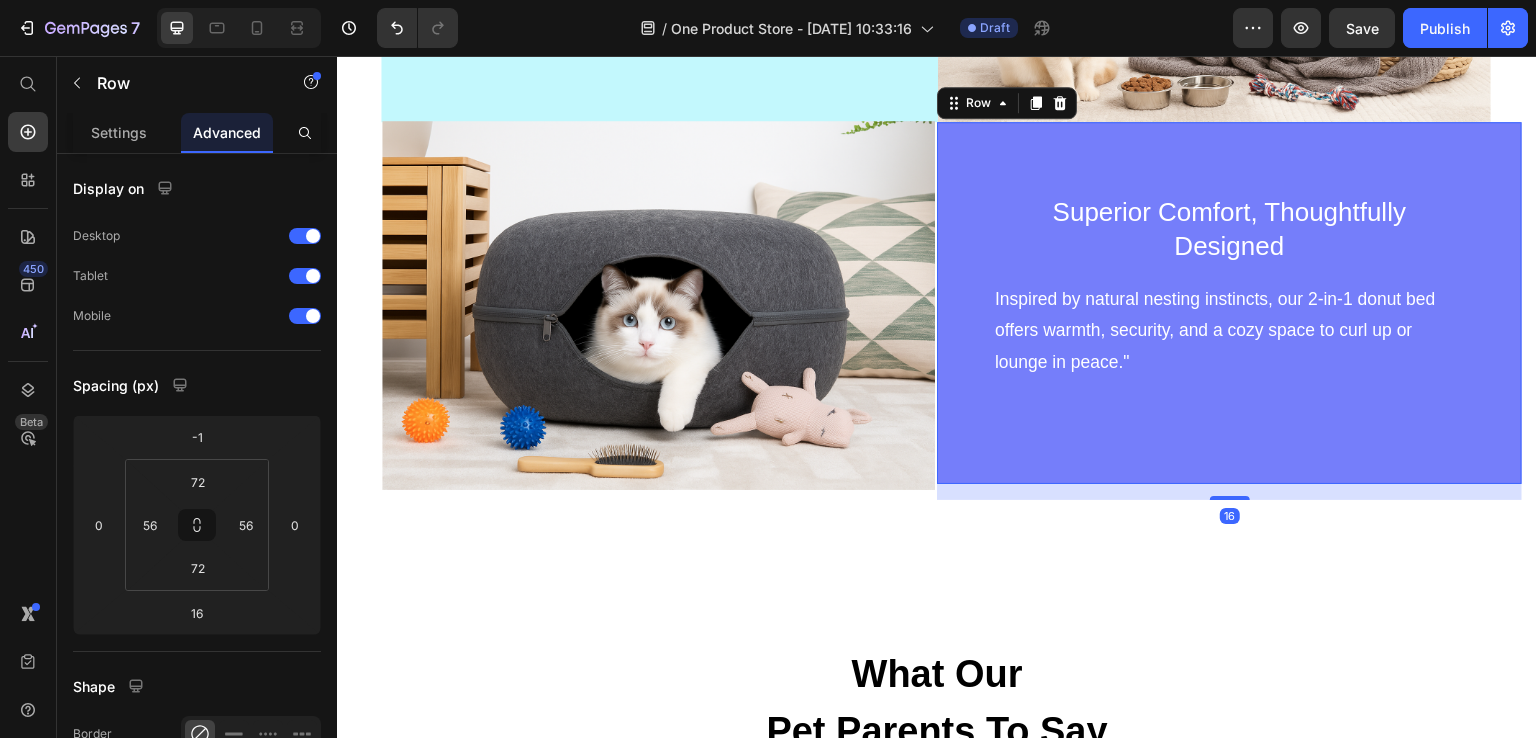 scroll, scrollTop: 4233, scrollLeft: 0, axis: vertical 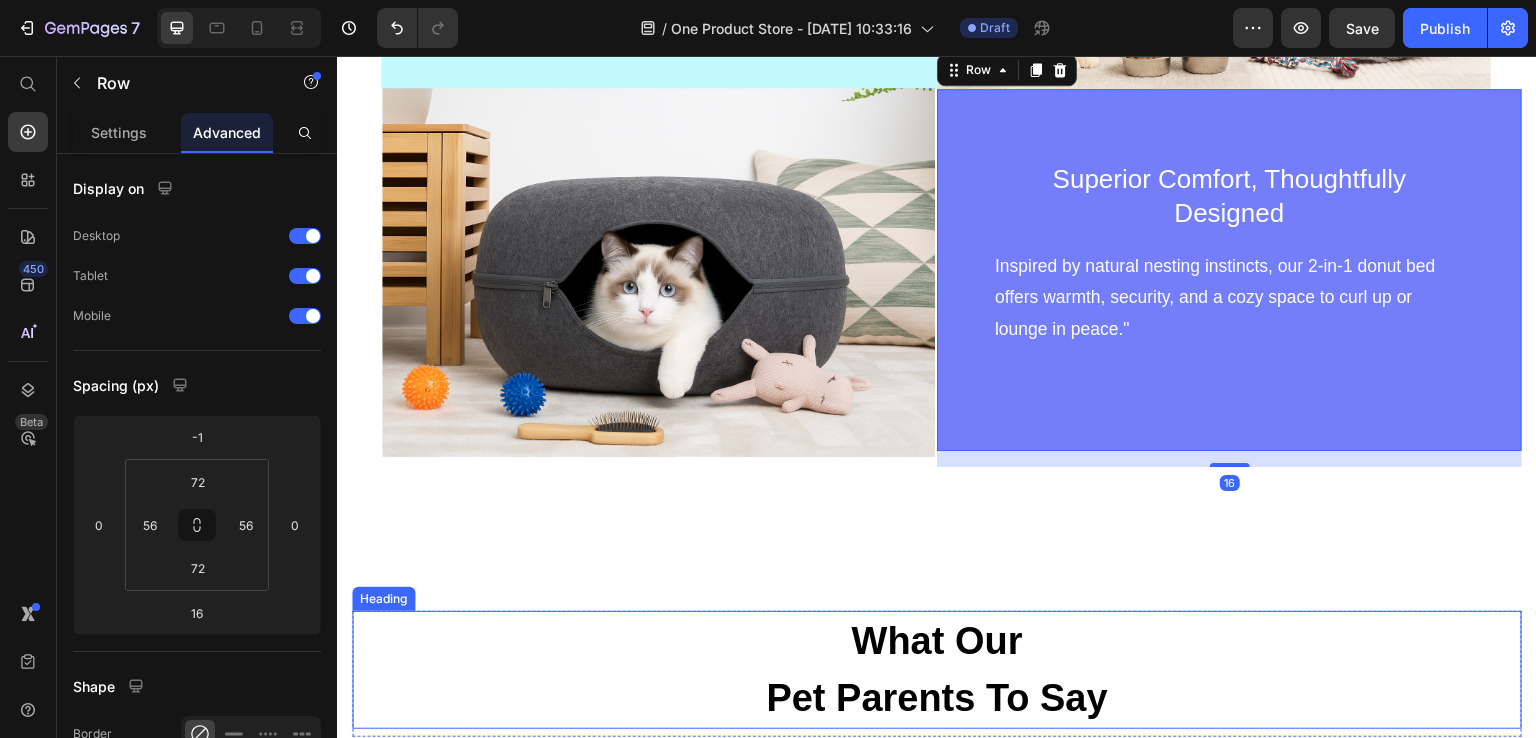 click on "What Our Pet Parents To Say Heading Row I bought this on a whim, but now my cat practically  lives  in it. She curls up inside and won’t come out unless it’s mealtime. Safe to say, it’s her new favorite spot. Text block Image                Icon                Icon                Icon                Icon                Icon Icon List Hoz [PERSON_NAME] Text block Row Super easy to assemble and way sturdier than I expected. I love how it blends into my living room décor, and my cat [PERSON_NAME] loves how cozy it is. Win-win Text block Image                Icon                Icon                Icon                Icon                Icon Icon List Hoz [PERSON_NAME] Text block Row We call it the ‘cat cave’ at home now. It’s the only bed our anxious rescue cat actually enjoys. She looks so peaceful when she's inside. Text block Image                Icon                Icon                Icon                Icon                Icon Icon List Hoz [PERSON_NAME] Text block Row Text block Image Icon Icon Row" at bounding box center (937, 844) 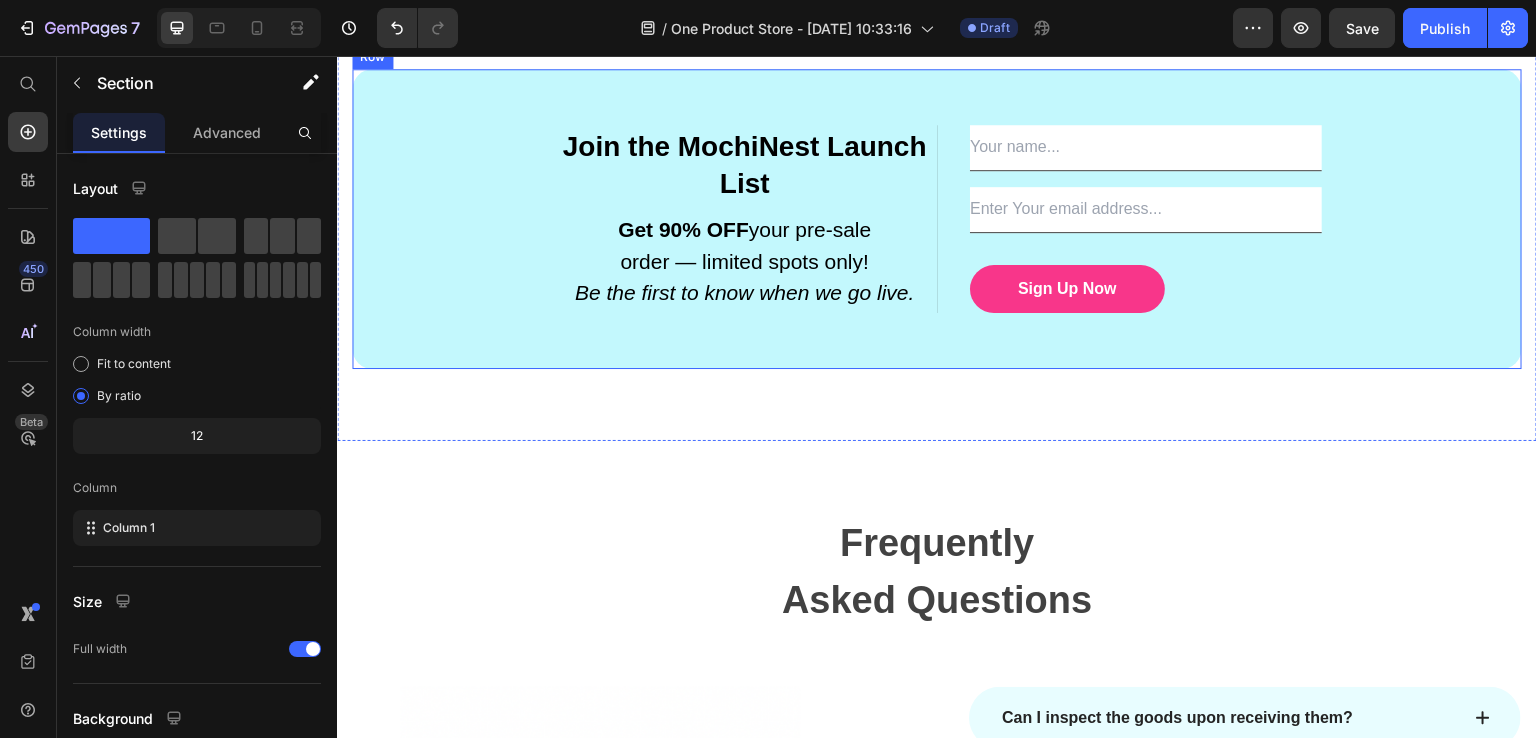 scroll, scrollTop: 5413, scrollLeft: 0, axis: vertical 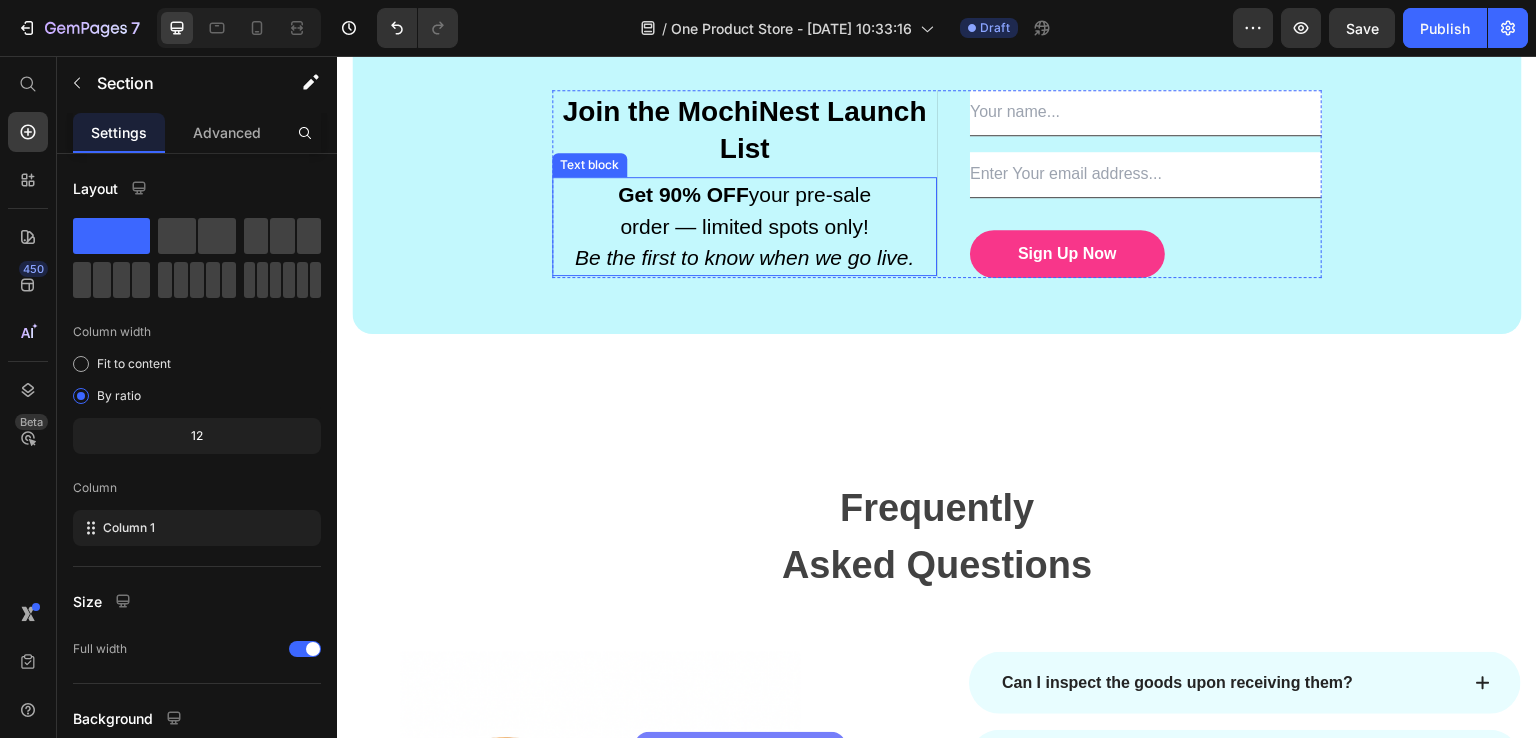 click on "Get 90% OFF" at bounding box center [683, 194] 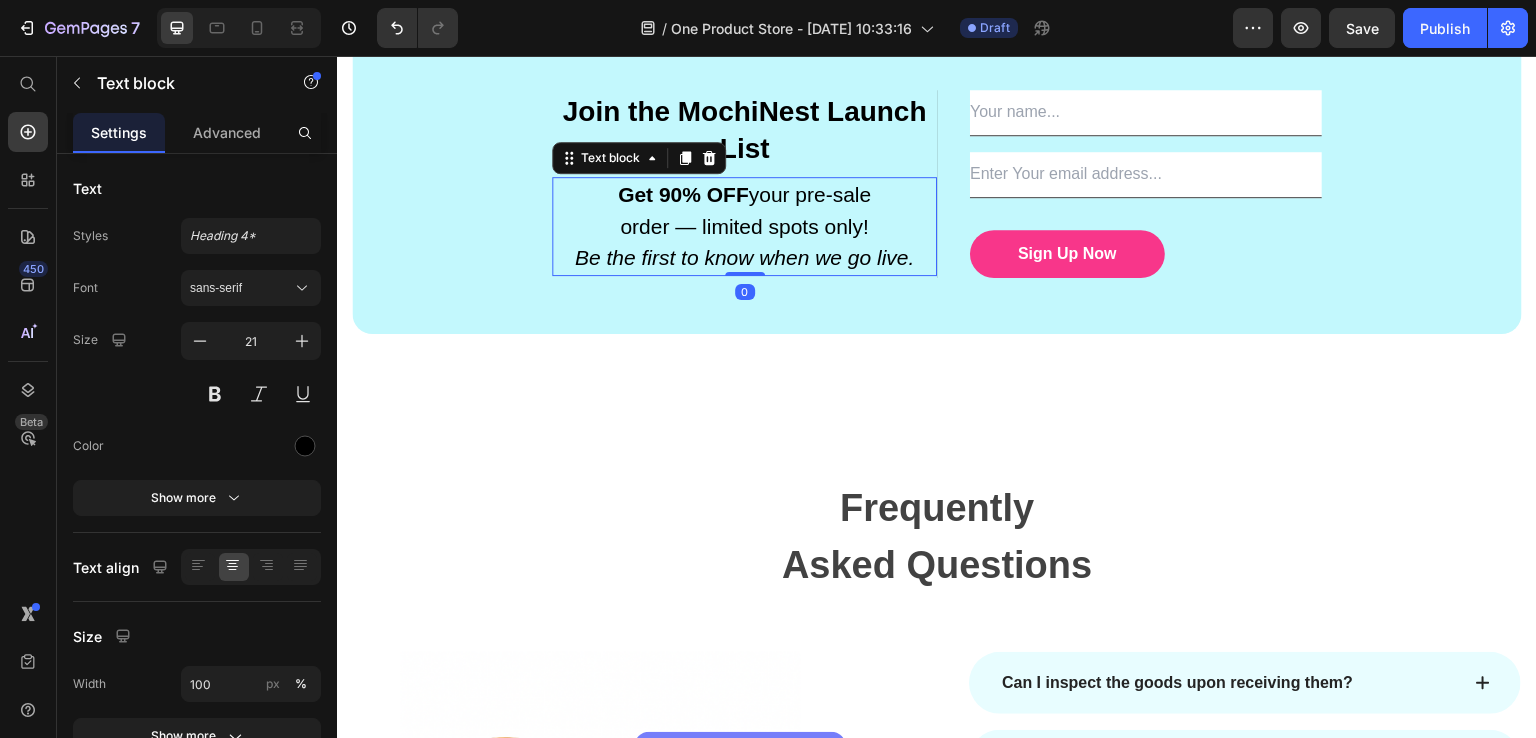 click on "Get 90% OFF" at bounding box center (683, 194) 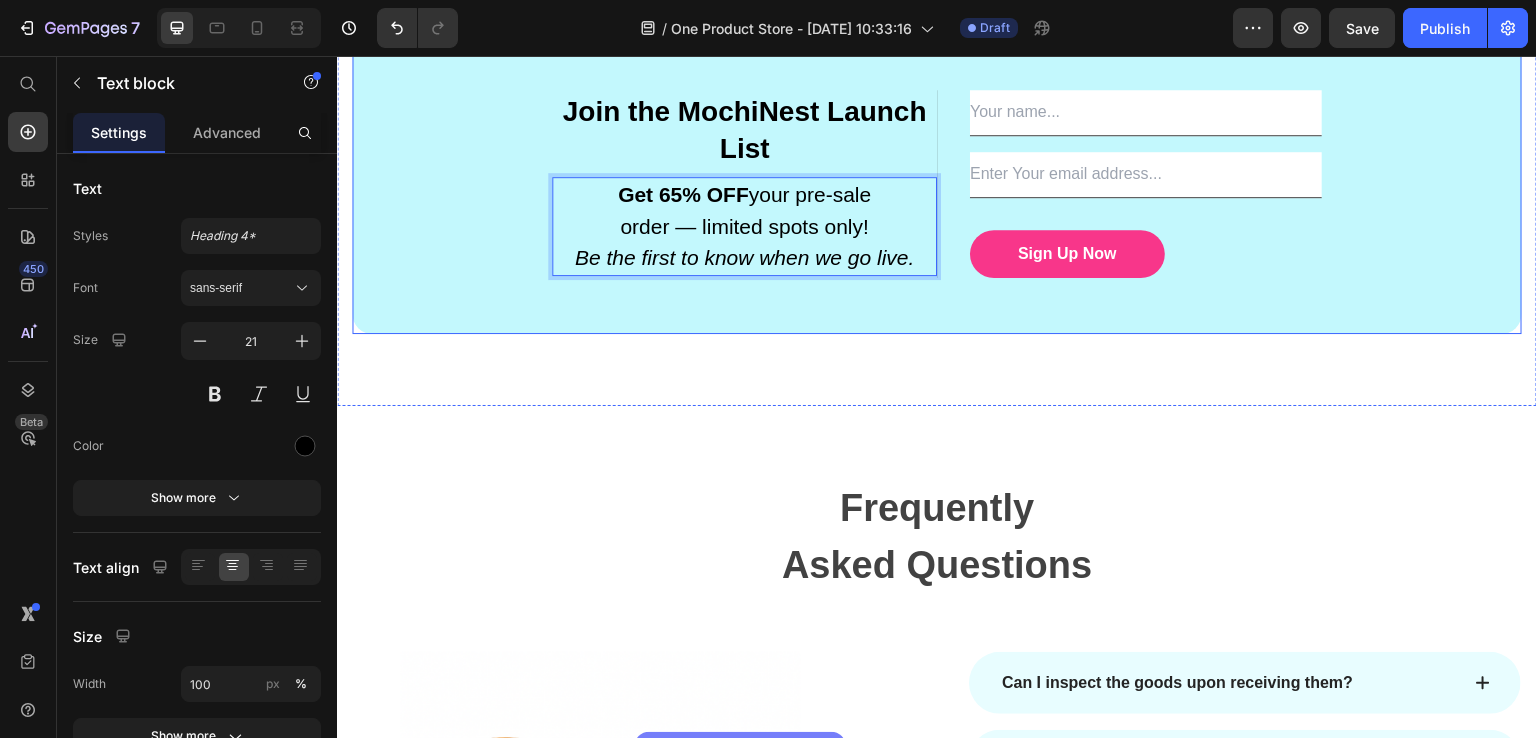 click on "Join the MochiNest Launch List Text block Get 65% OFF  your pre-sale  order — limited spots only! Be the first to know when we go live. Text block   0 Text Field Email Field sign up now Submit Button Newsletter Text Field Email Field sign up now Submit Button Newsletter Row Row Section 7" at bounding box center [937, 184] 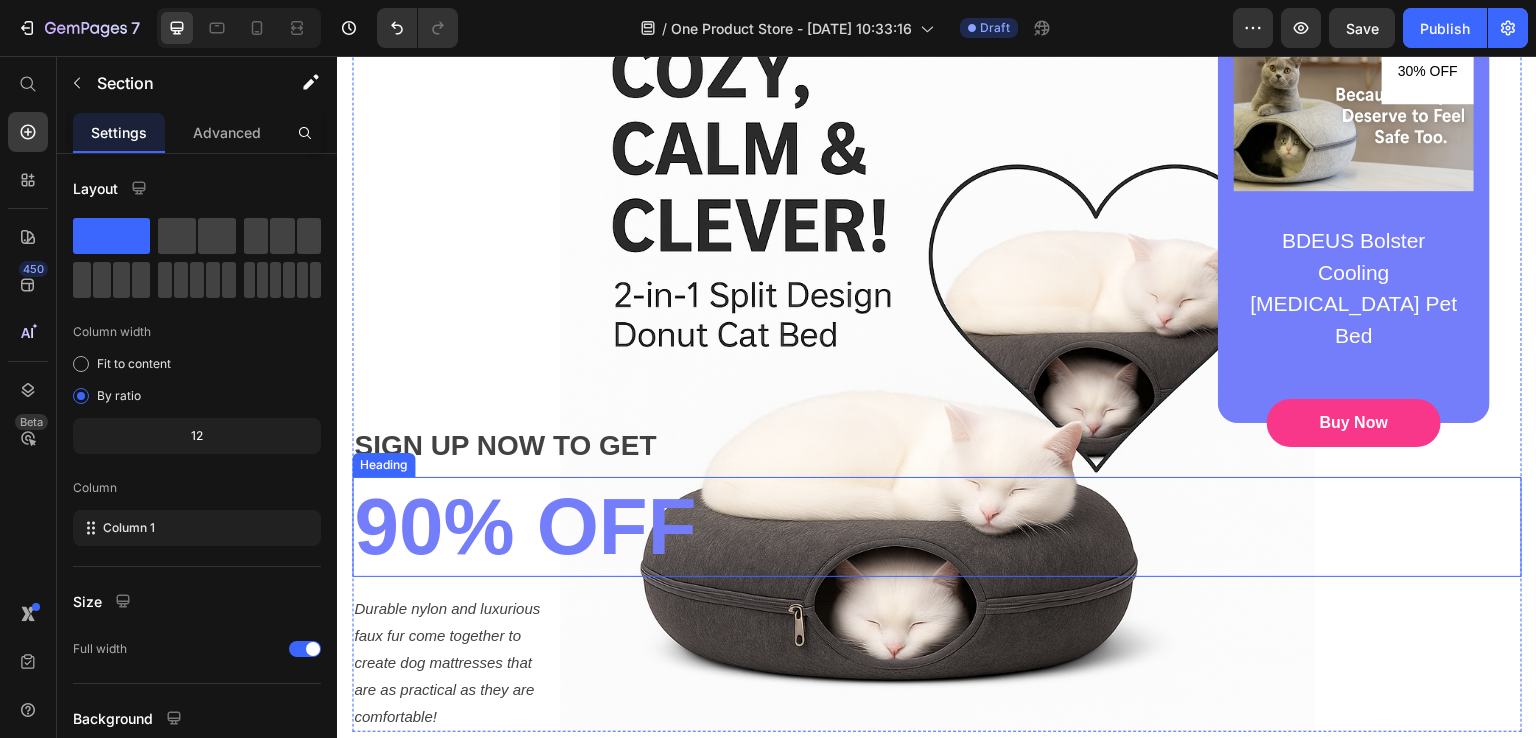scroll, scrollTop: 200, scrollLeft: 0, axis: vertical 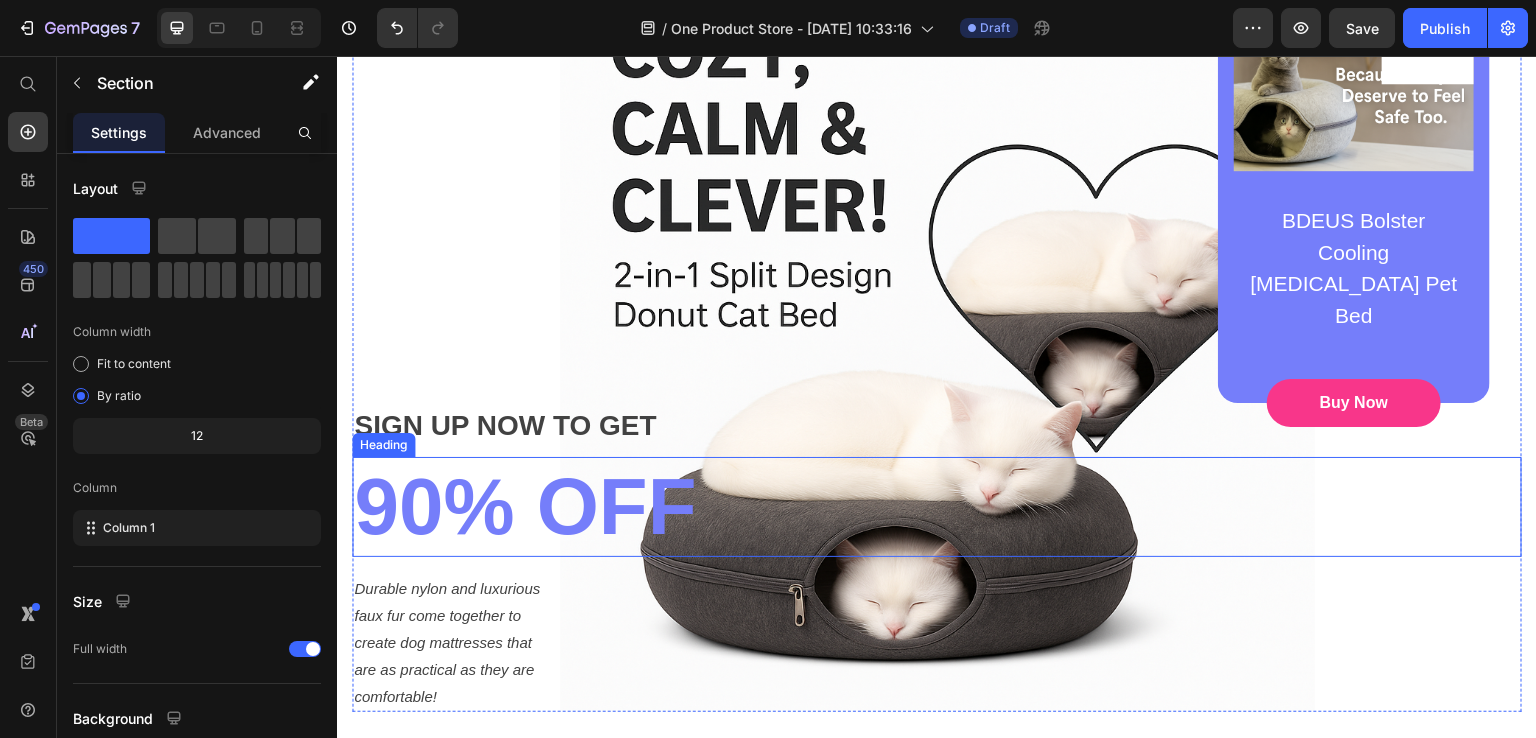 drag, startPoint x: 389, startPoint y: 474, endPoint x: 400, endPoint y: 475, distance: 11.045361 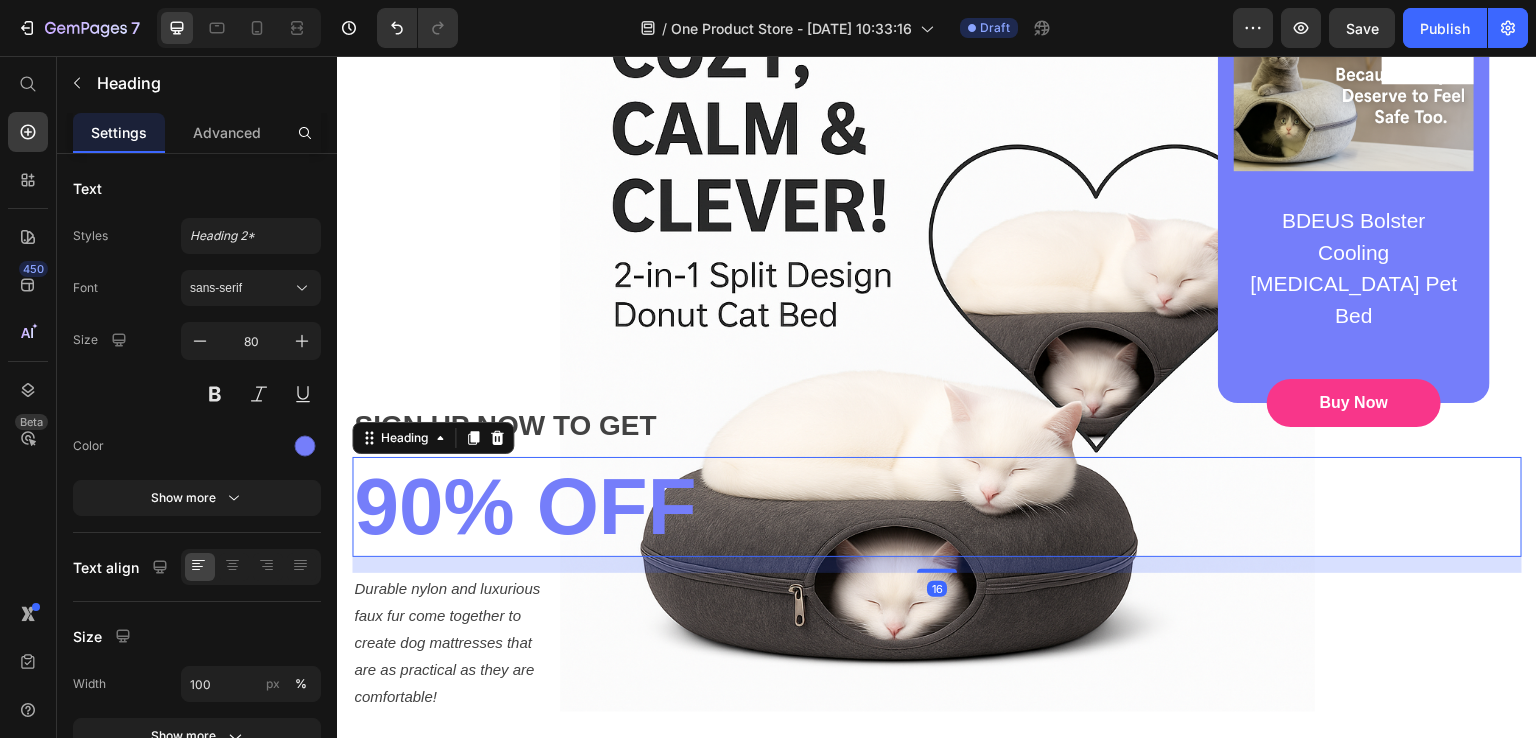 click on "90% OFF" at bounding box center [937, 507] 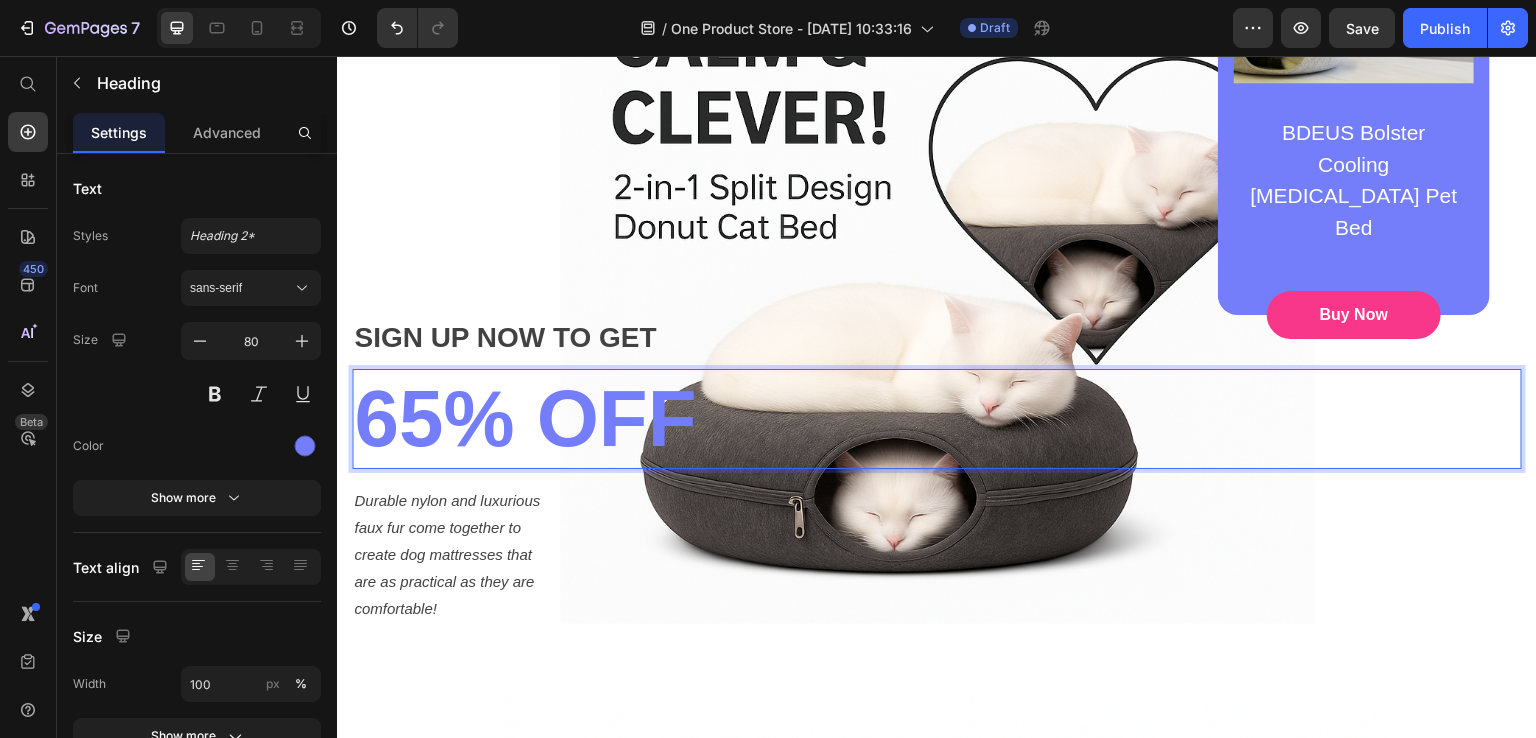 scroll, scrollTop: 400, scrollLeft: 0, axis: vertical 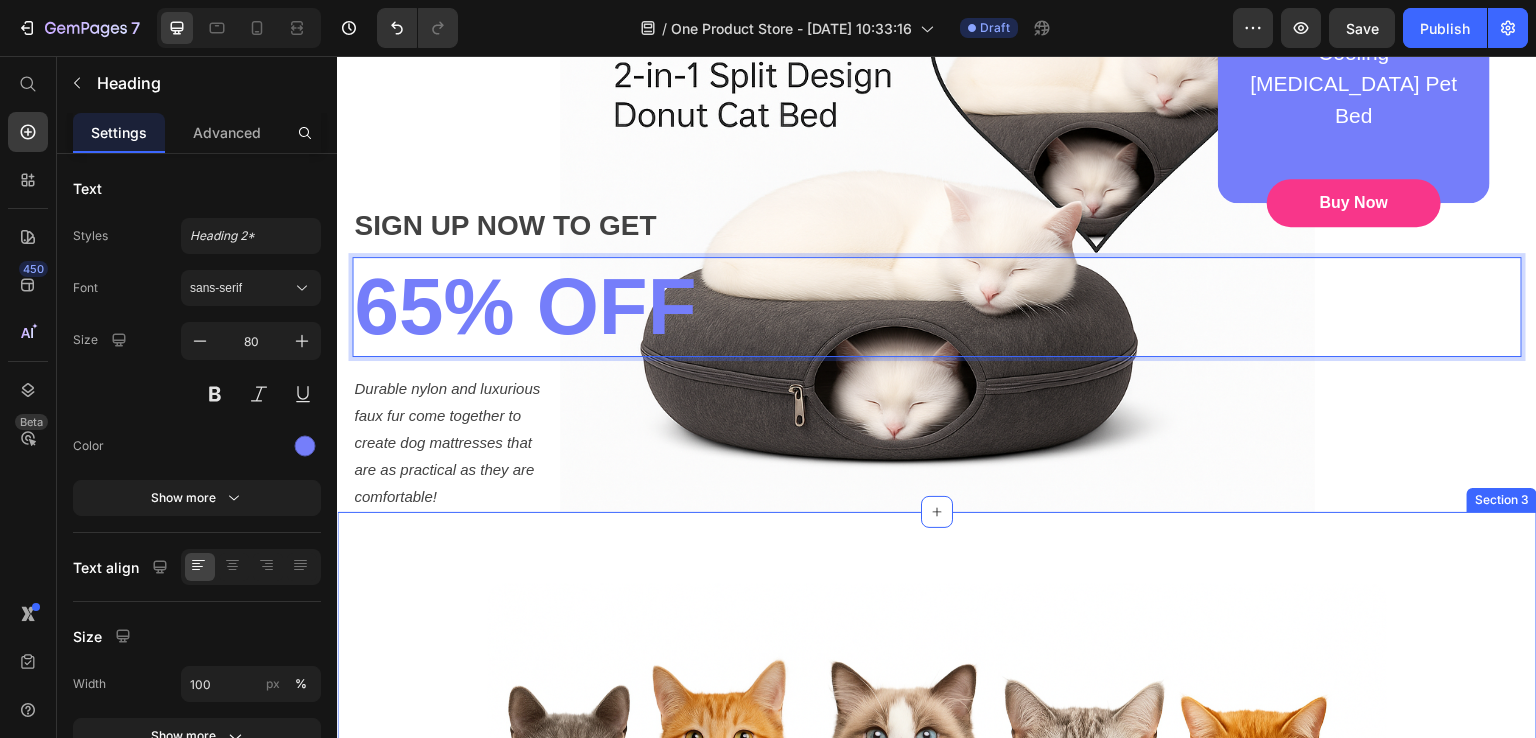 click on "Image Image Pet-Safe Materials Text block High-quality felt provides a soft and safe resting place your cat will adore! We use thick, breathable felt that keeps your cat warm in winter and cool in summer — soft on paws, scratch-resistant, and 100% non-toxic. Text block Row Image Eases Anxiety Text block The 2-in-1 donut design promotes a sense of security and helps relieve stress. Inspired by natural feline behavior, the enclosed shape mimics a cozy nest — helping your cat relax, nap deeper, and feel safe day or night. Text block Row Image   Versatile Design Text block A modern piece that blends seamlessly with your home decor. With its minimalist silhouette and soft neutral tones, the MochiNest isn’t just a cat bed — it’s a stylish accent that complements any room. Whether placed in the living room or by a sunlit window, it looks as good as it feels. Text block Row Row Section 3" at bounding box center [937, 1009] 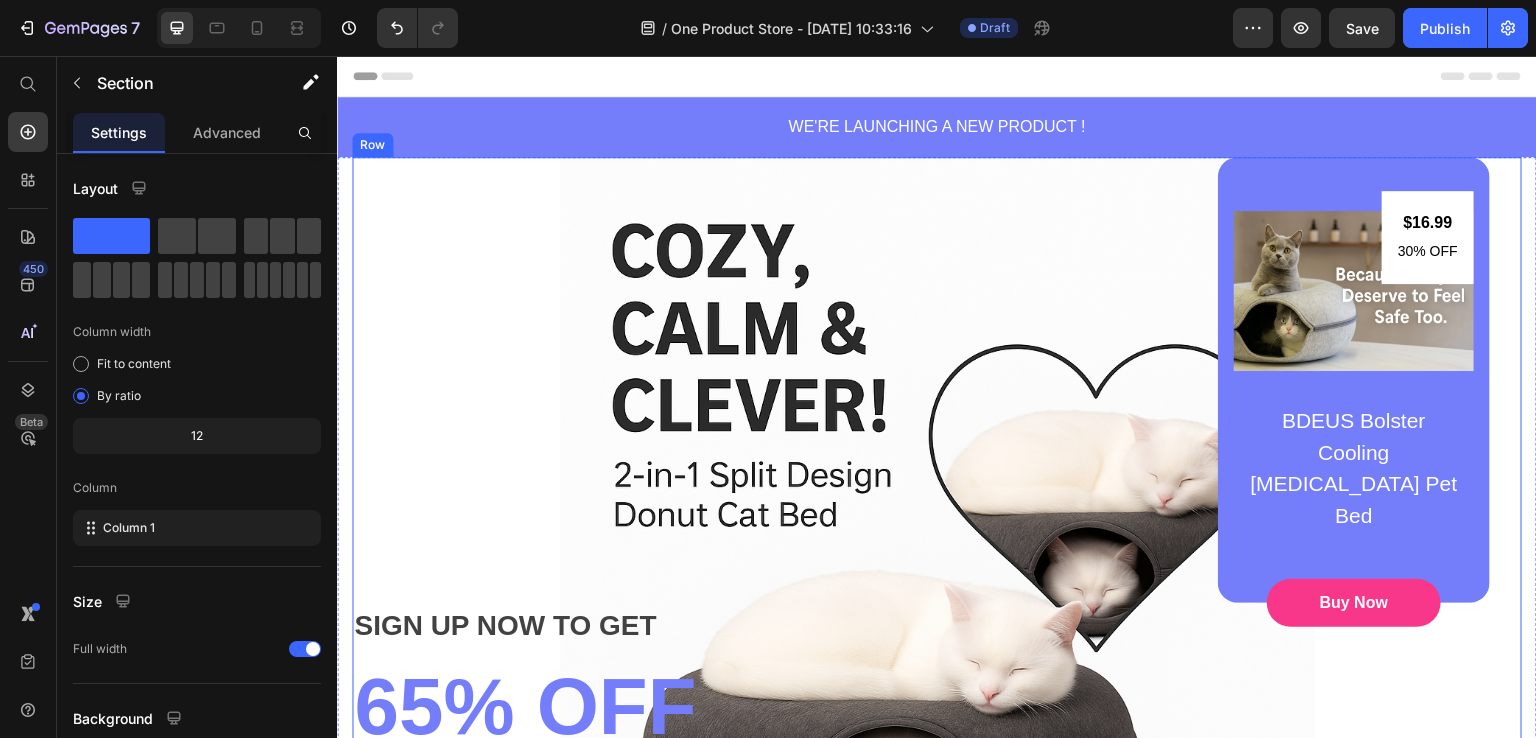 scroll, scrollTop: 100, scrollLeft: 0, axis: vertical 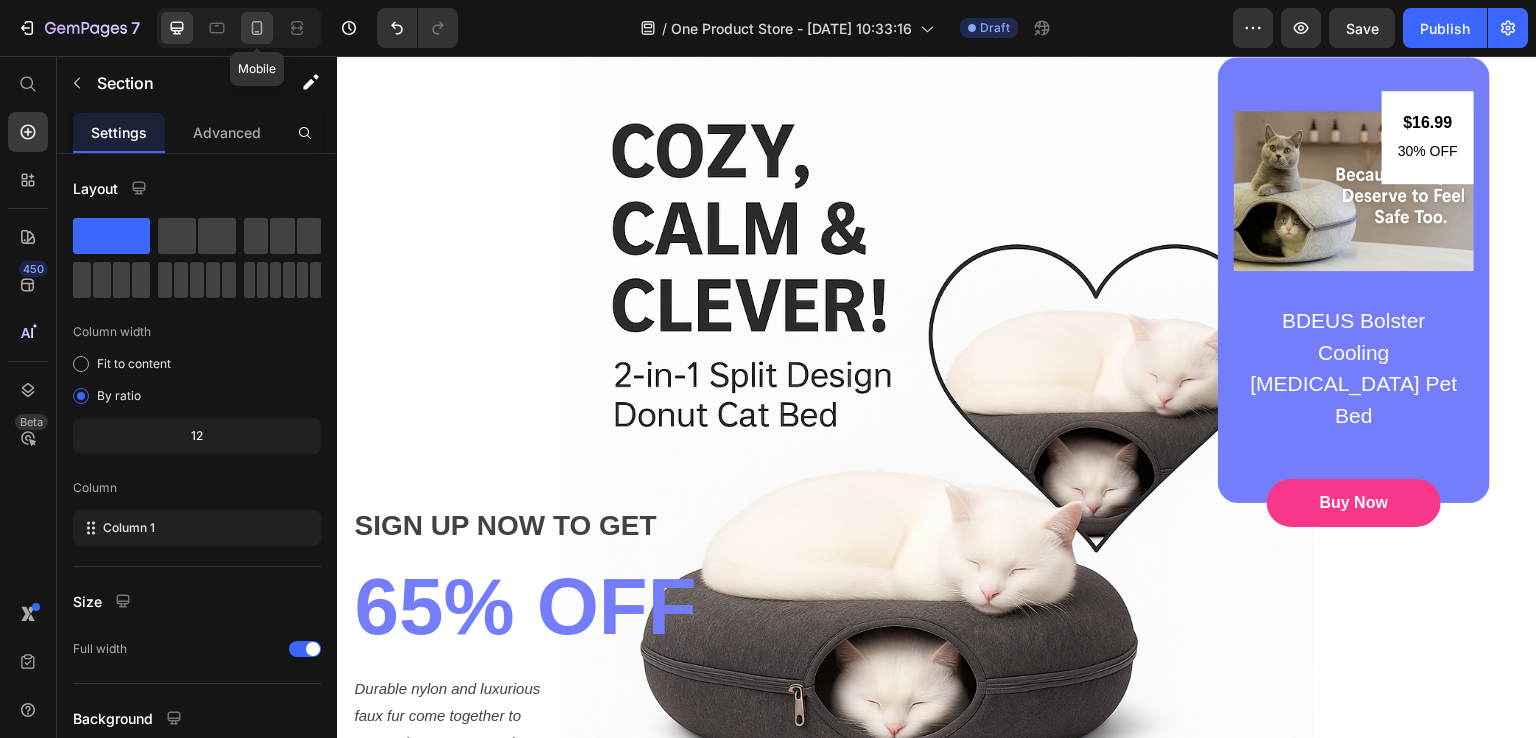 click 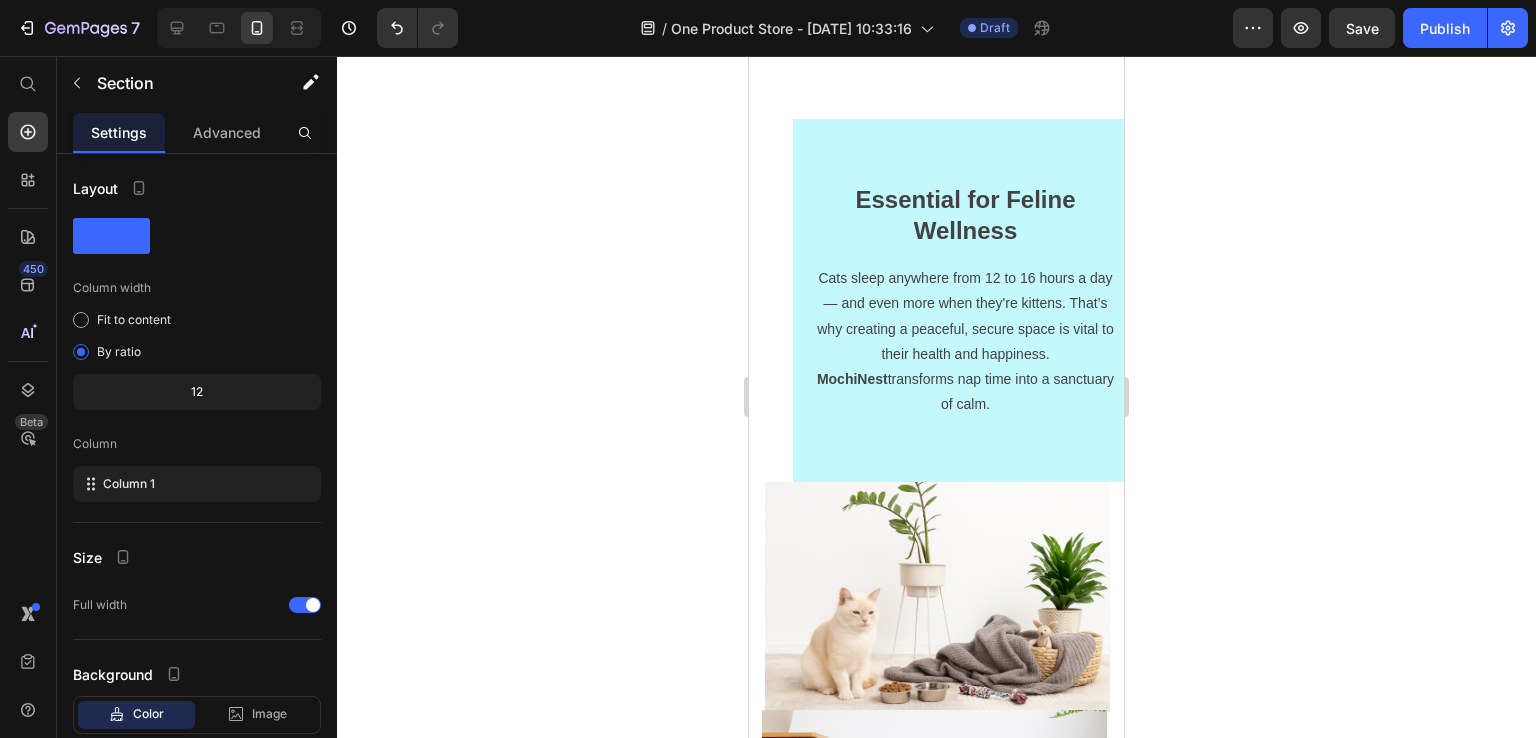 scroll, scrollTop: 4400, scrollLeft: 0, axis: vertical 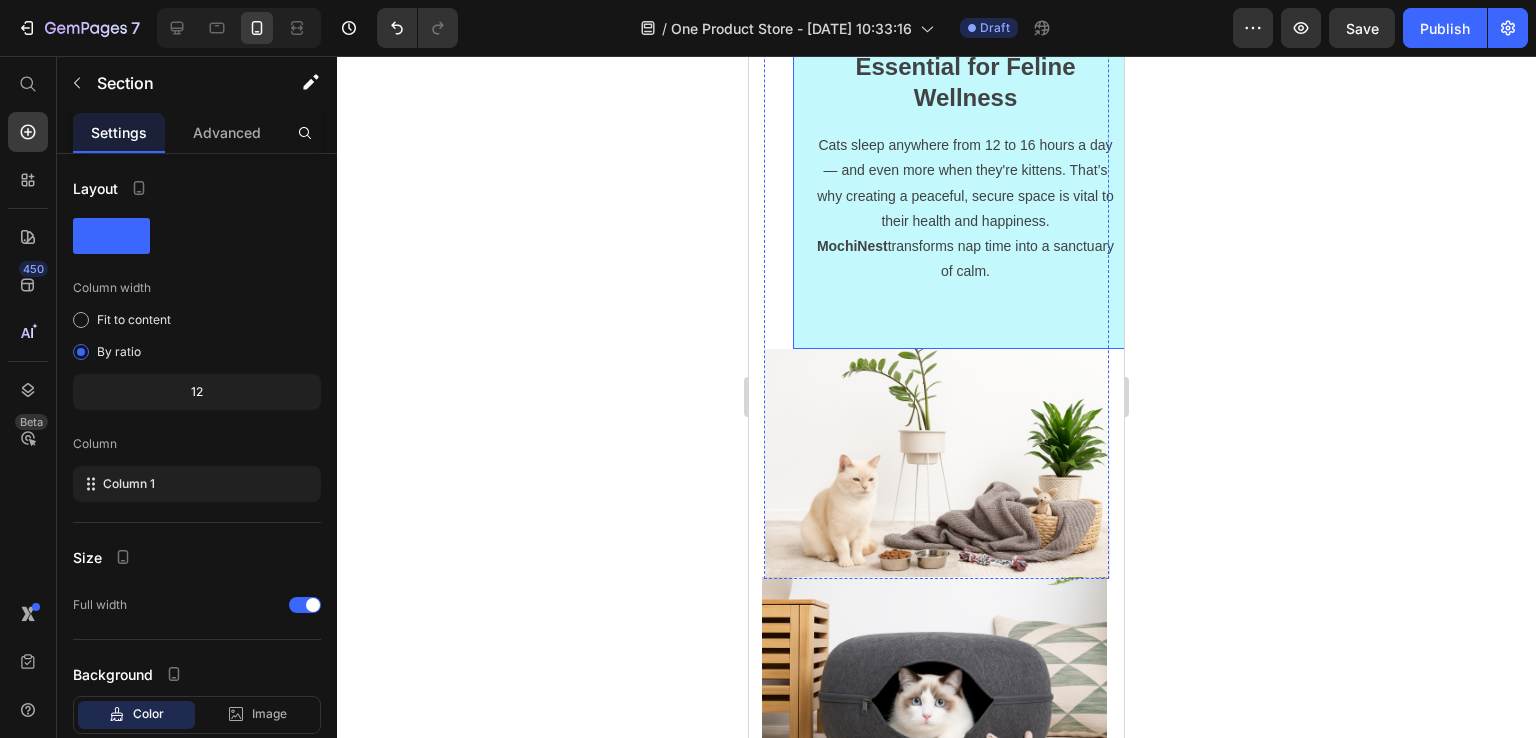 click on "Essential for Feline Wellness Text block Cats sleep anywhere from 12 to 16 hours a day — and even more when they're kittens. That’s why creating a peaceful, secure space is vital to their health and happiness. MochiNest  transforms nap time into a sanctuary of calm. Text block Row" at bounding box center [965, 168] 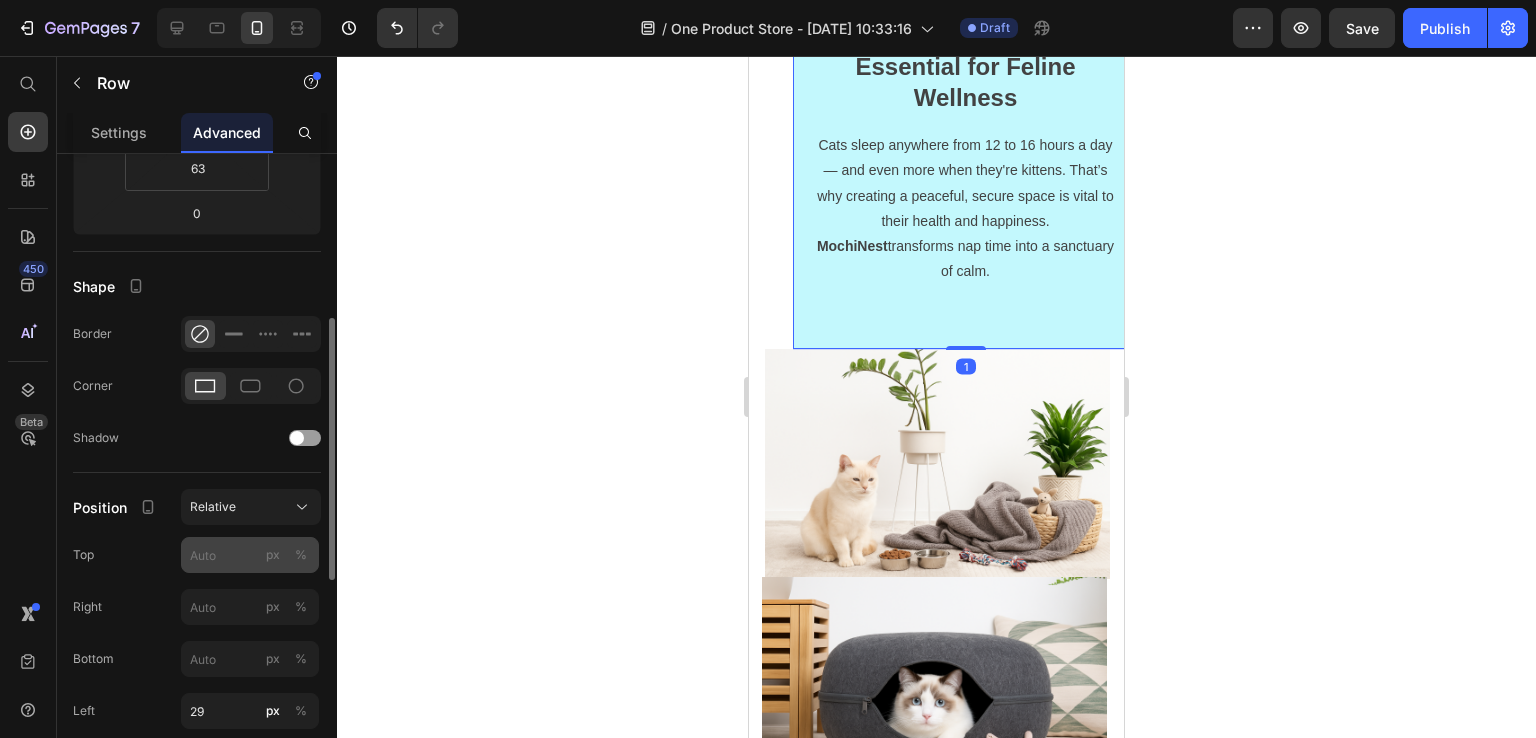 scroll, scrollTop: 800, scrollLeft: 0, axis: vertical 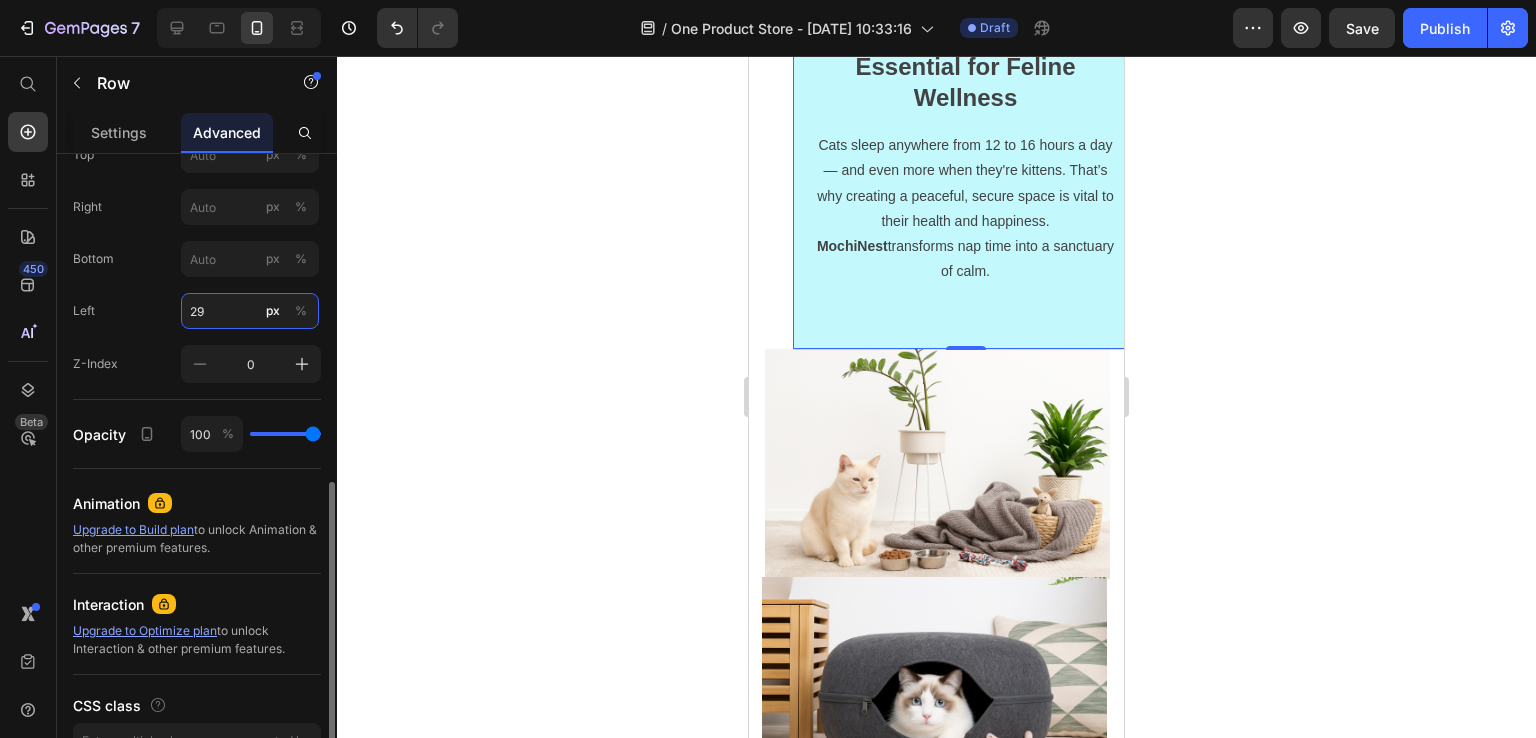 type 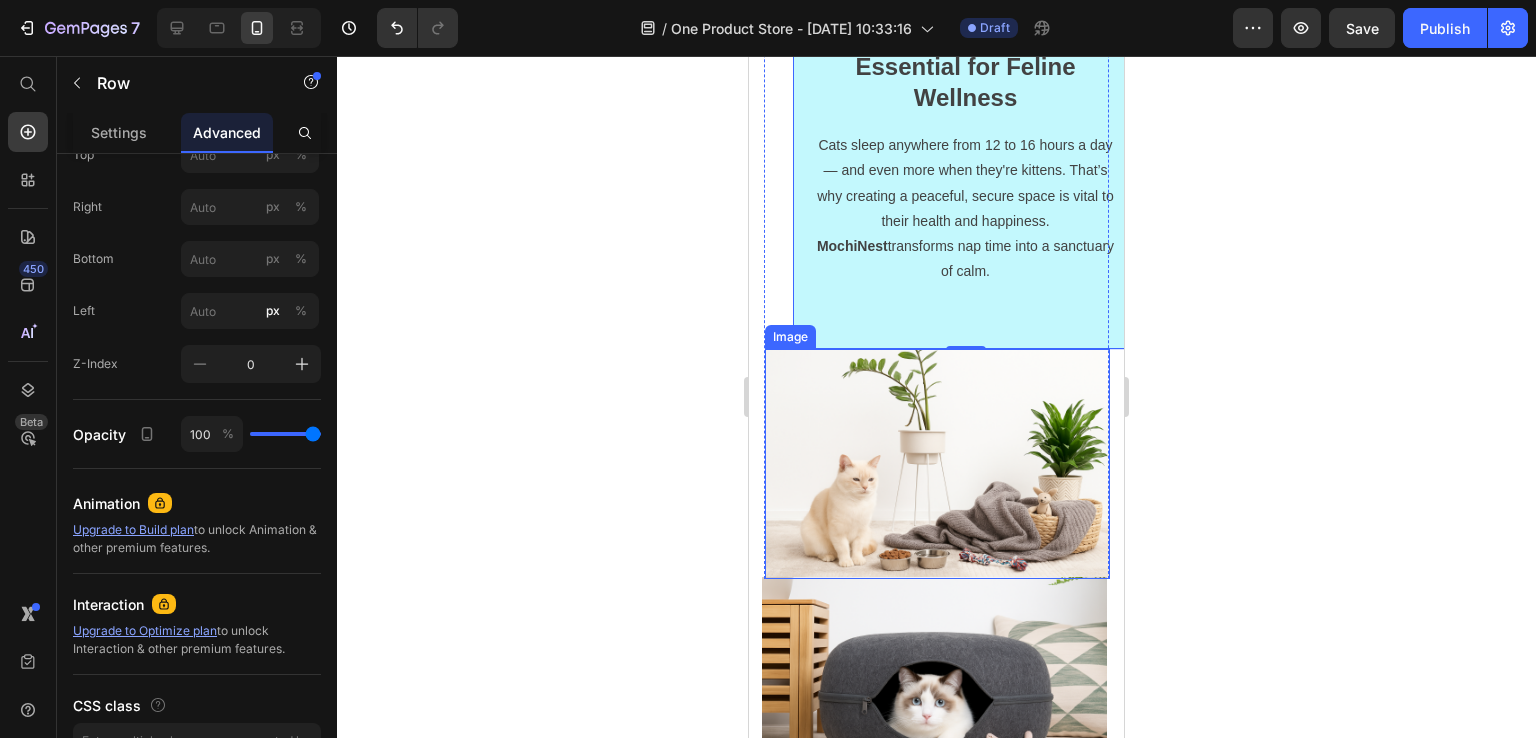 click on "Essential for Feline Wellness Text block Cats sleep anywhere from 12 to 16 hours a day — and even more when they're kittens. That’s why creating a peaceful, secure space is vital to their health and happiness. MochiNest  transforms nap time into a sanctuary of calm. Text block Row   1 Image Row Image Superior Comfort, Thoughtfully Designed Text block Inspired by natural nesting instincts, our 2-in-1 donut bed offers warmth, security, and a cozy space to curl up or lounge in peace."   Text block Row Row Section 5" at bounding box center (936, 545) 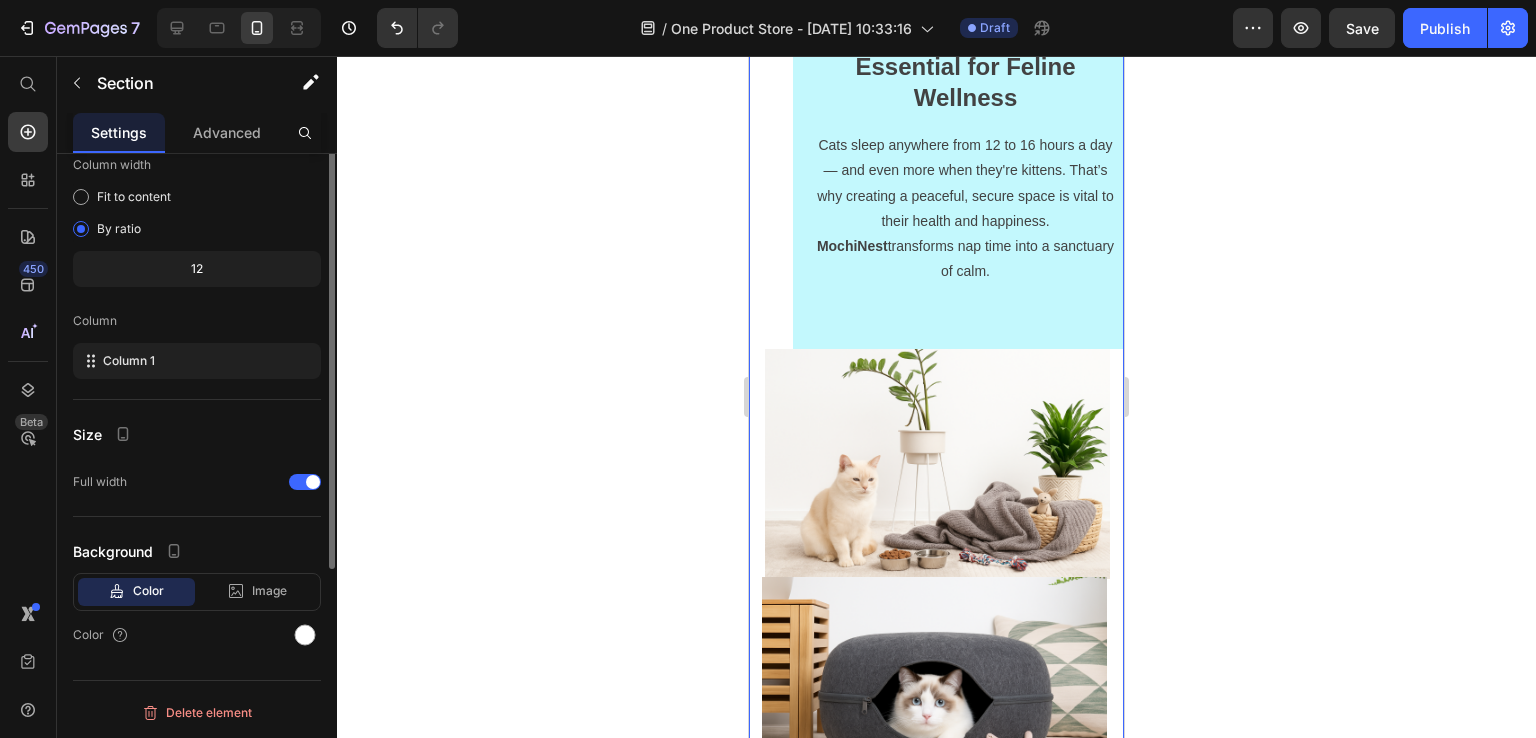 scroll, scrollTop: 0, scrollLeft: 0, axis: both 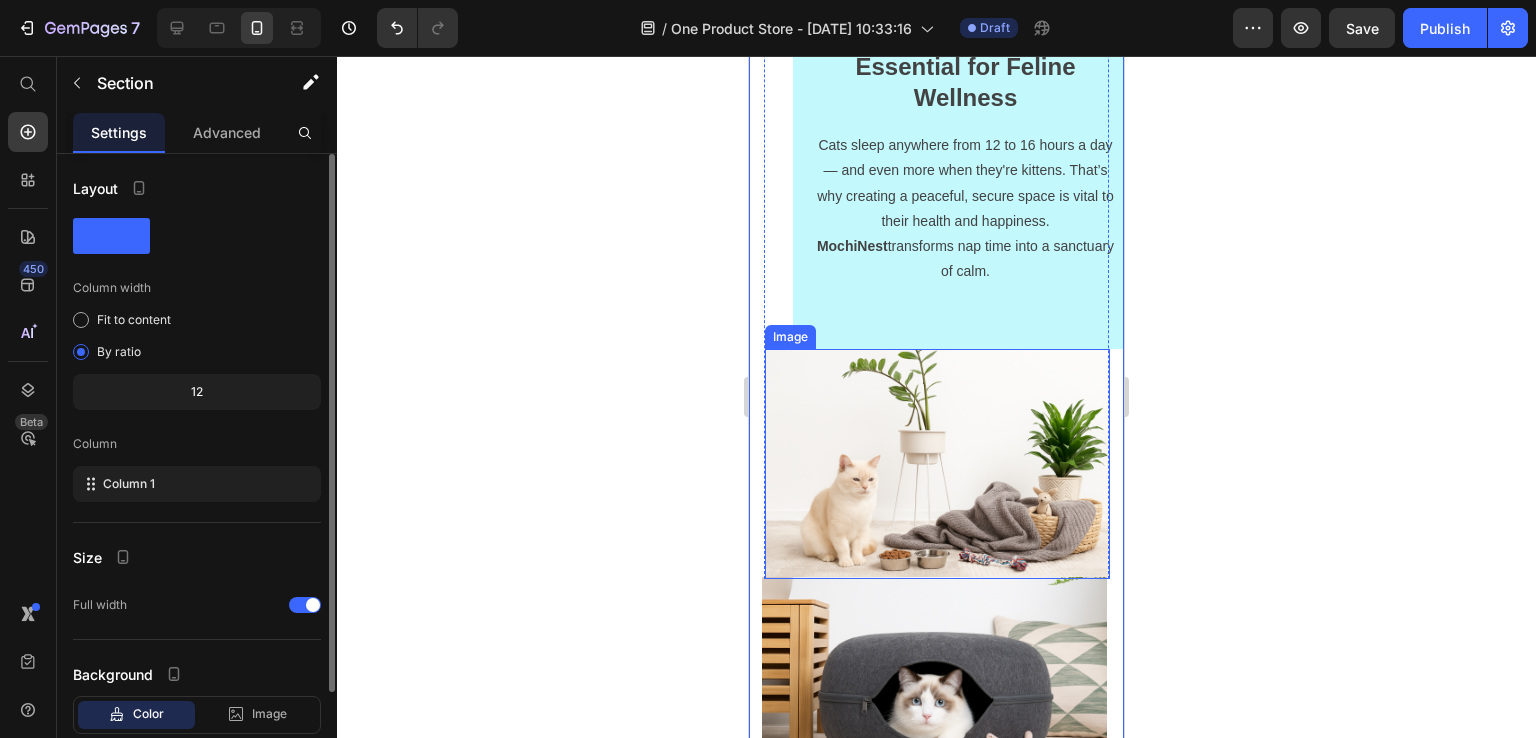 click on "Image" at bounding box center [790, 337] 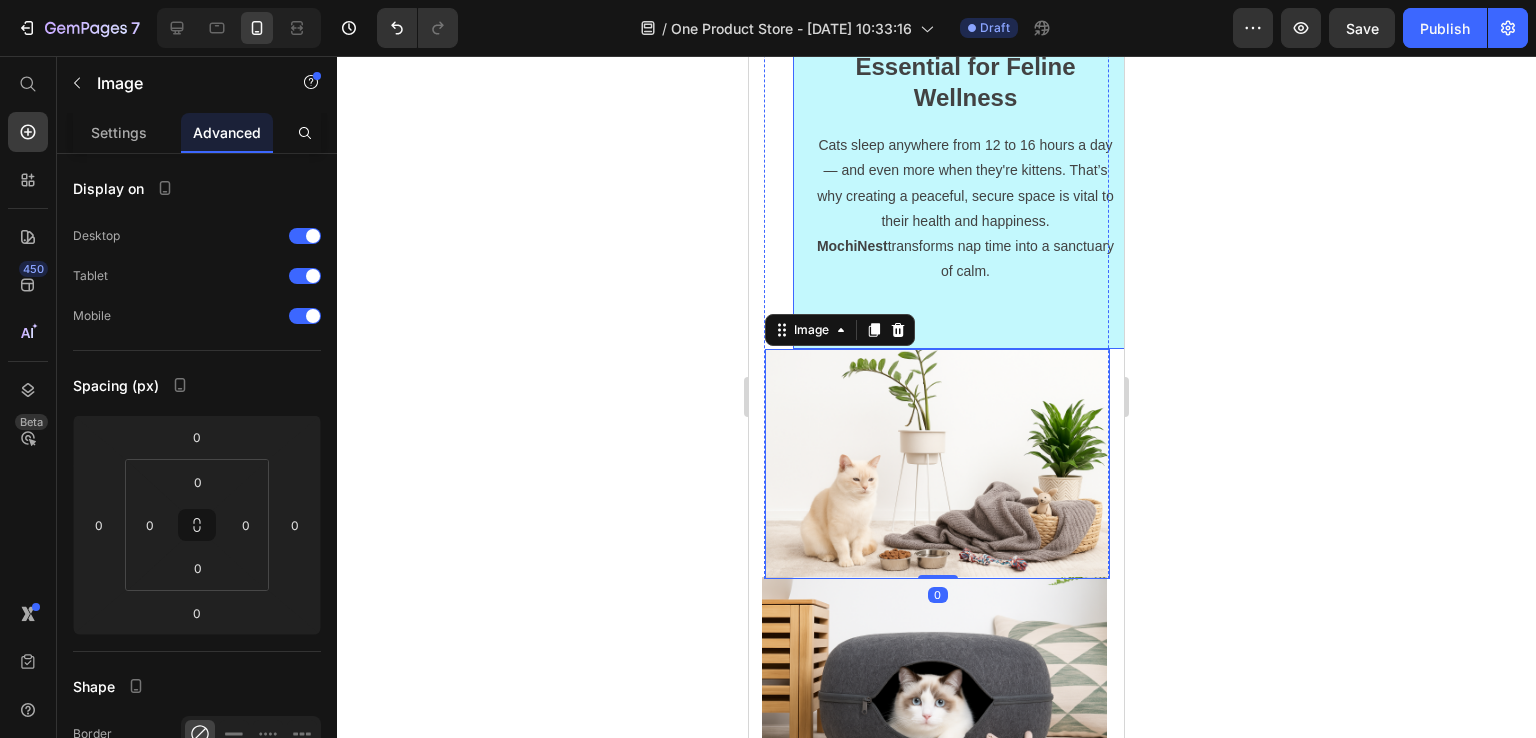 click on "Cats sleep anywhere from 12 to 16 hours a day — and even more when they're kittens. That’s why creating a peaceful, secure space is vital to their health and happiness. MochiNest  transforms nap time into a sanctuary of calm." at bounding box center [965, 208] 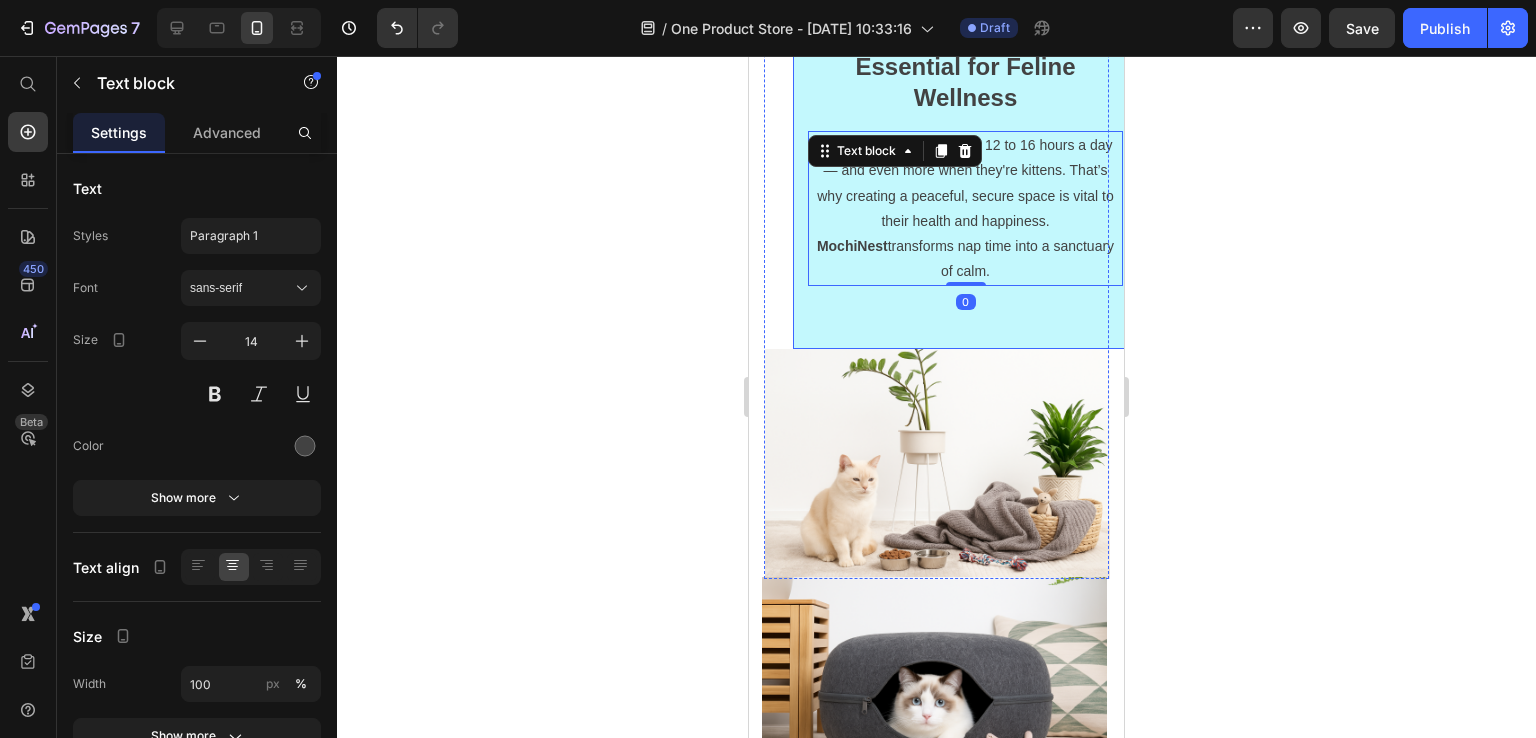 click on "Essential for Feline Wellness Text block Cats sleep anywhere from 12 to 16 hours a day — and even more when they're kittens. That’s why creating a peaceful, secure space is vital to their health and happiness. MochiNest  transforms nap time into a sanctuary of calm. Text block   0 Row" at bounding box center (965, 168) 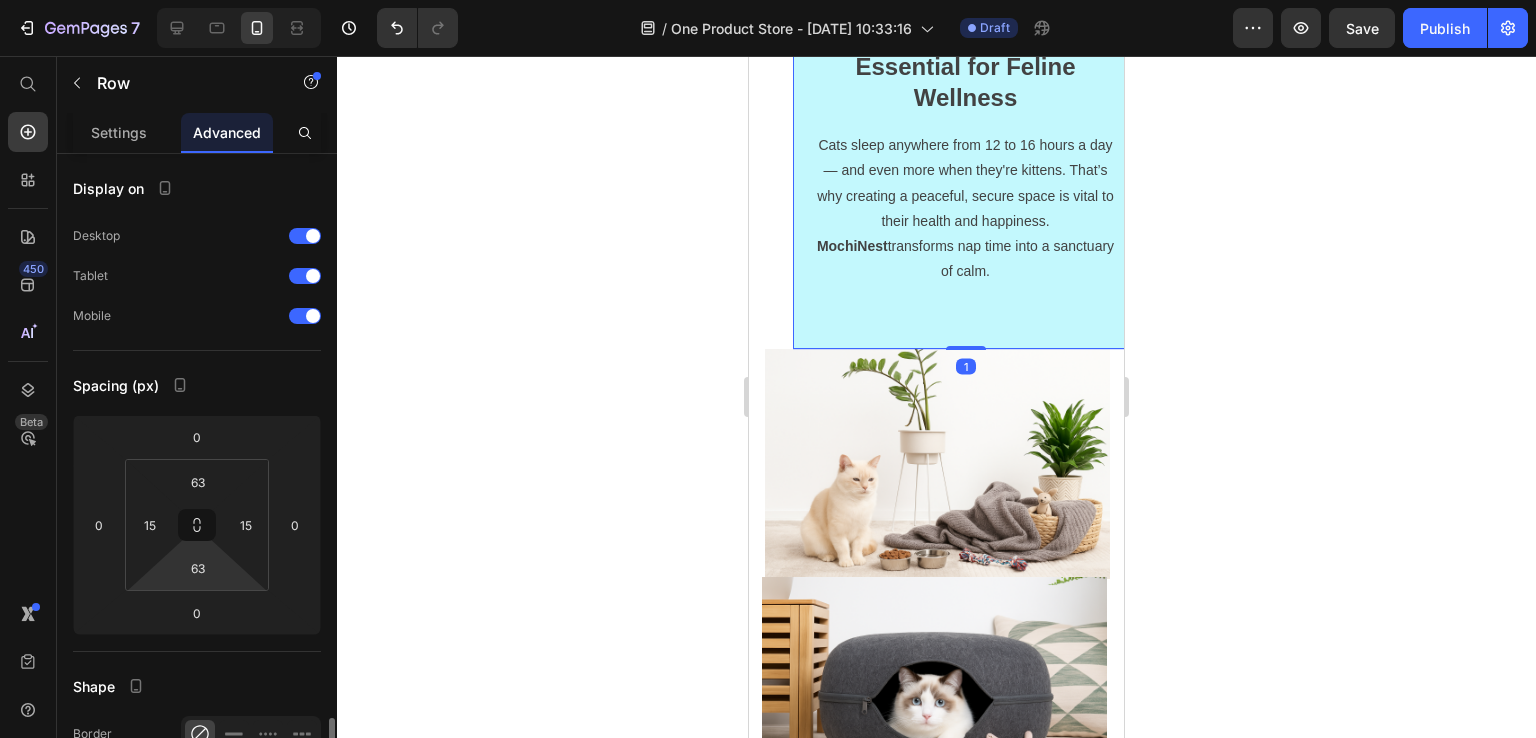 scroll, scrollTop: 500, scrollLeft: 0, axis: vertical 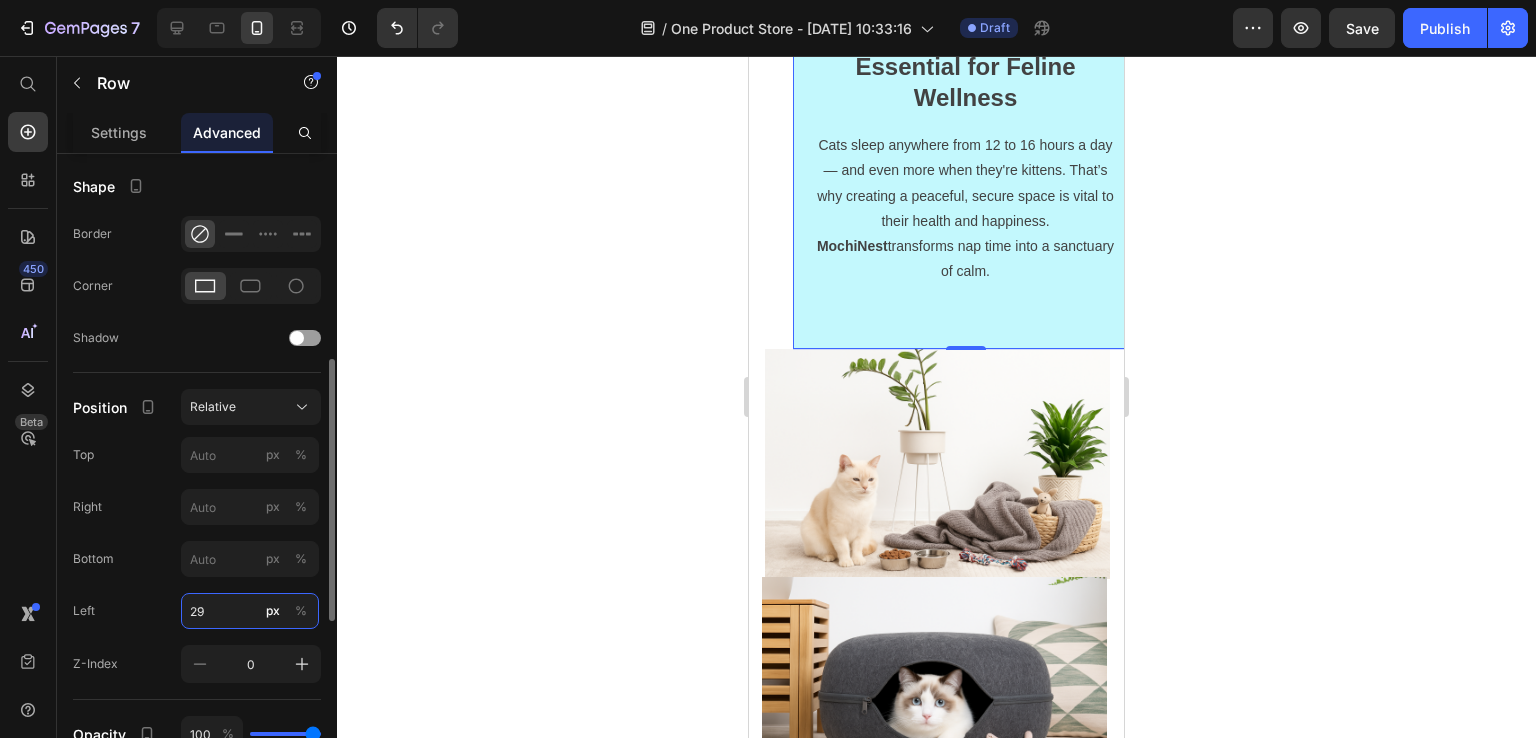 click on "29" at bounding box center (250, 611) 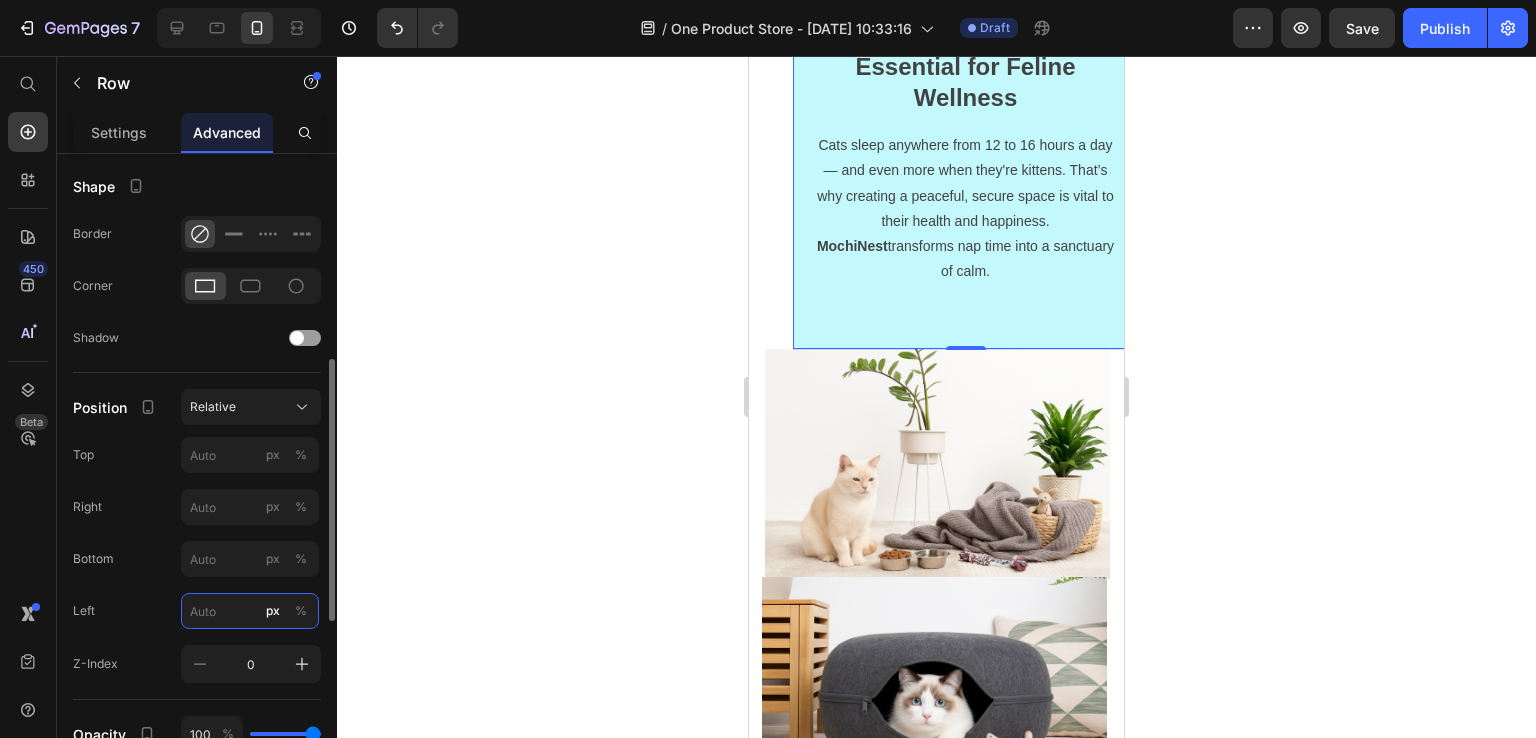 type on "0" 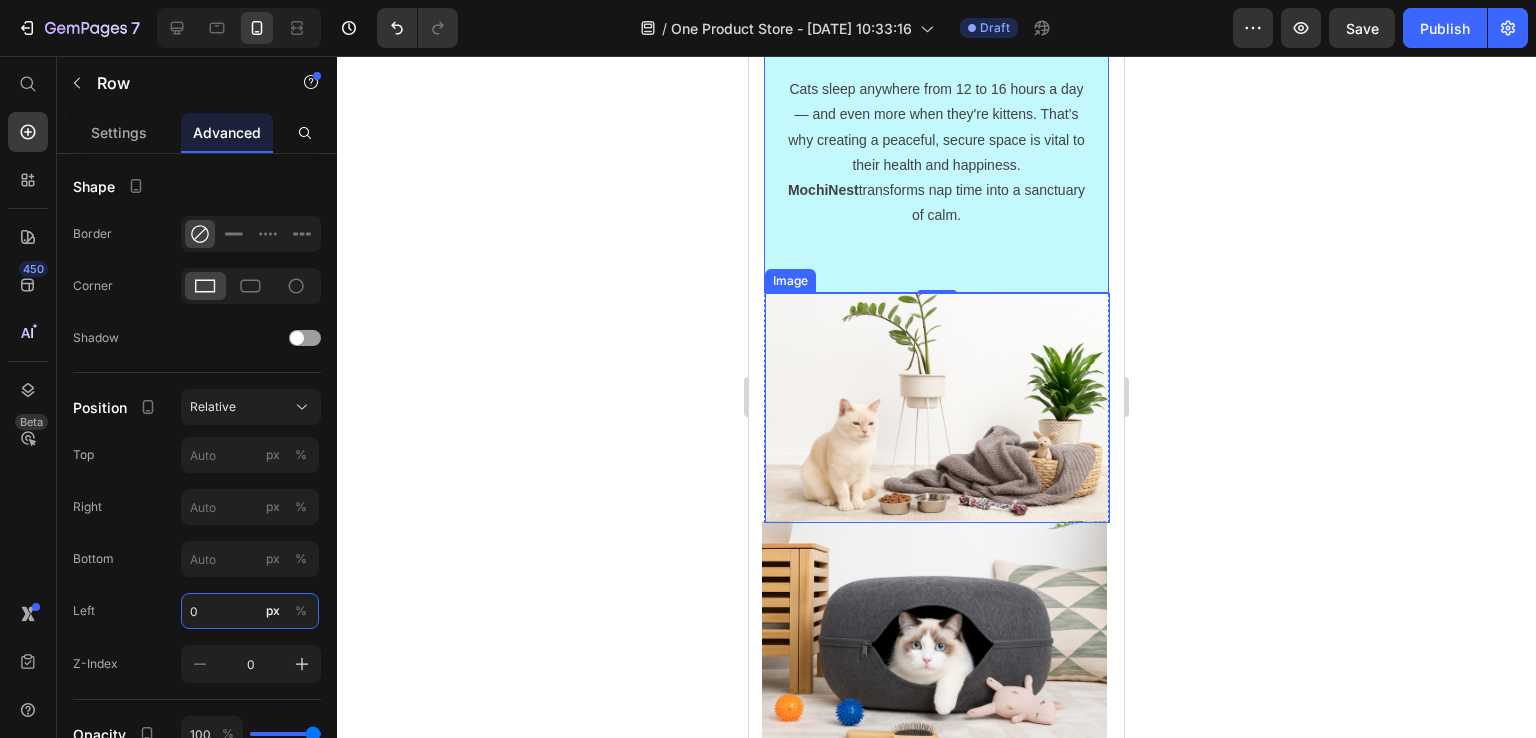 scroll, scrollTop: 4500, scrollLeft: 0, axis: vertical 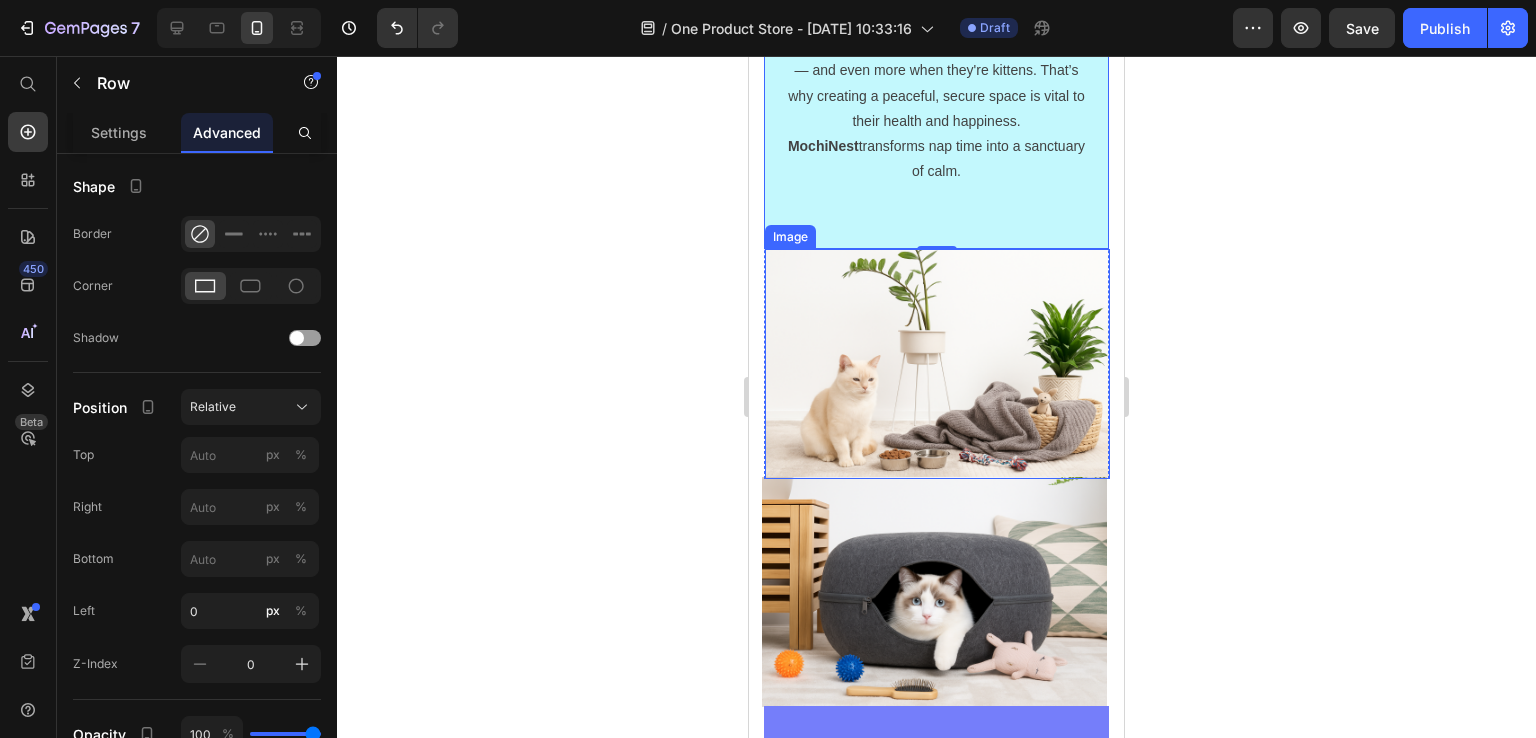 click at bounding box center [937, 364] 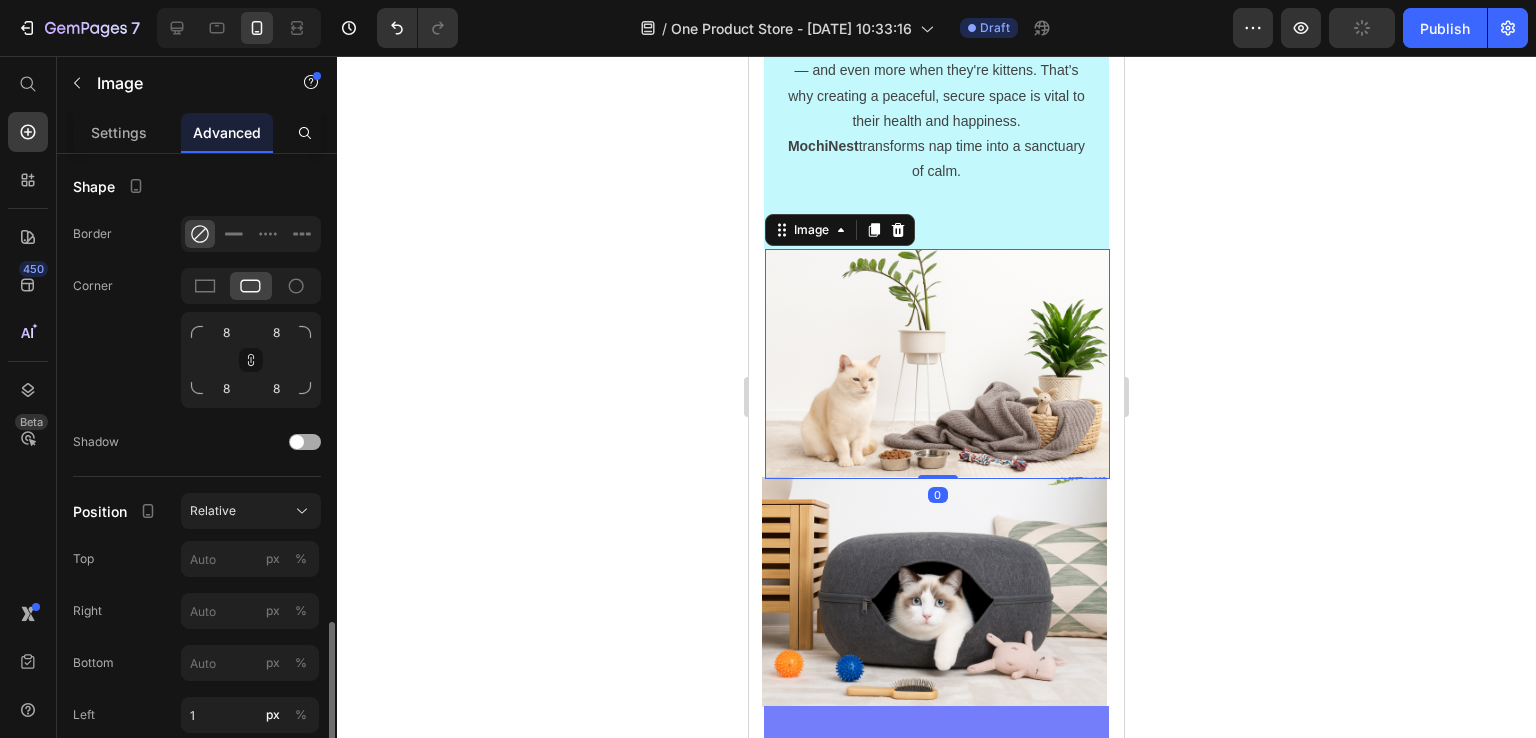 scroll, scrollTop: 700, scrollLeft: 0, axis: vertical 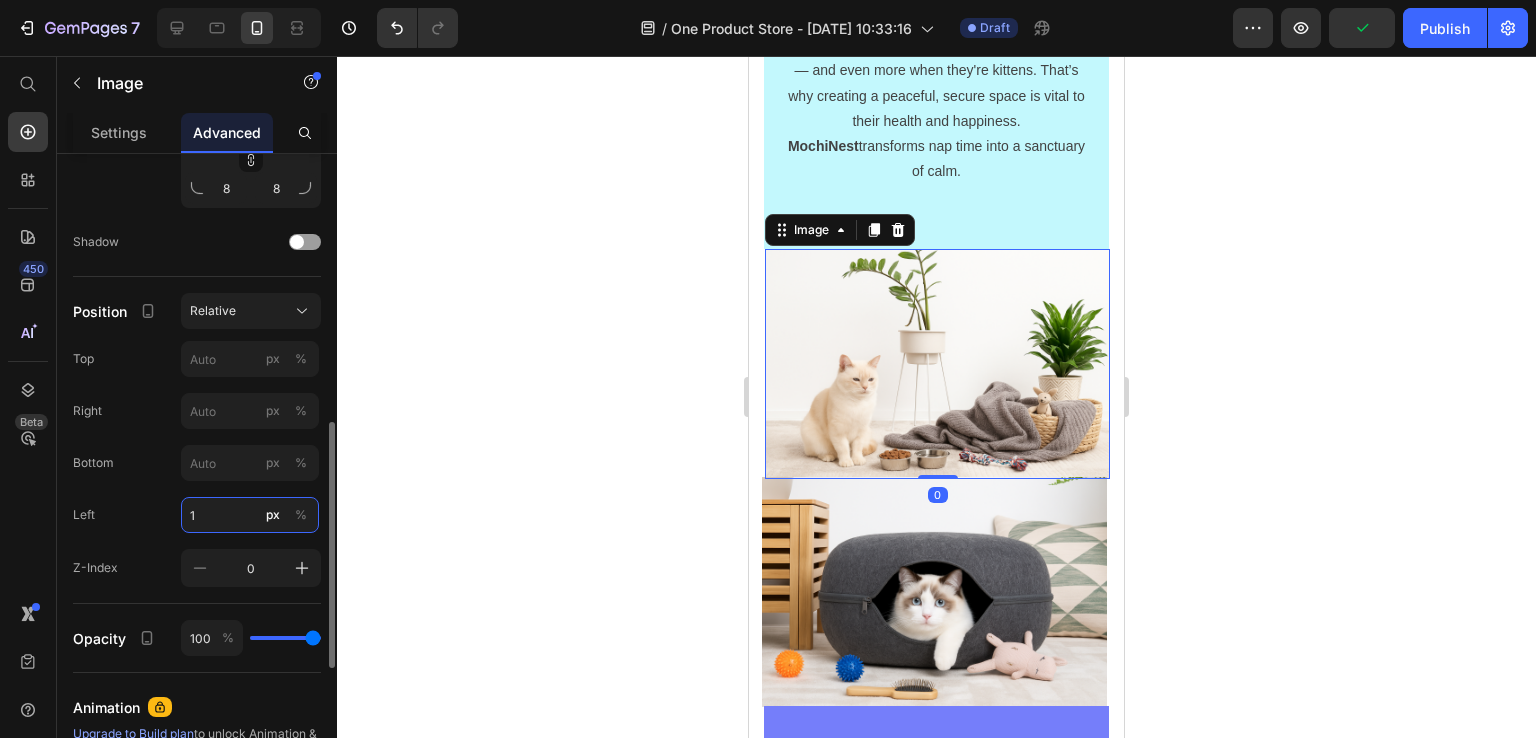 click on "1" at bounding box center [250, 515] 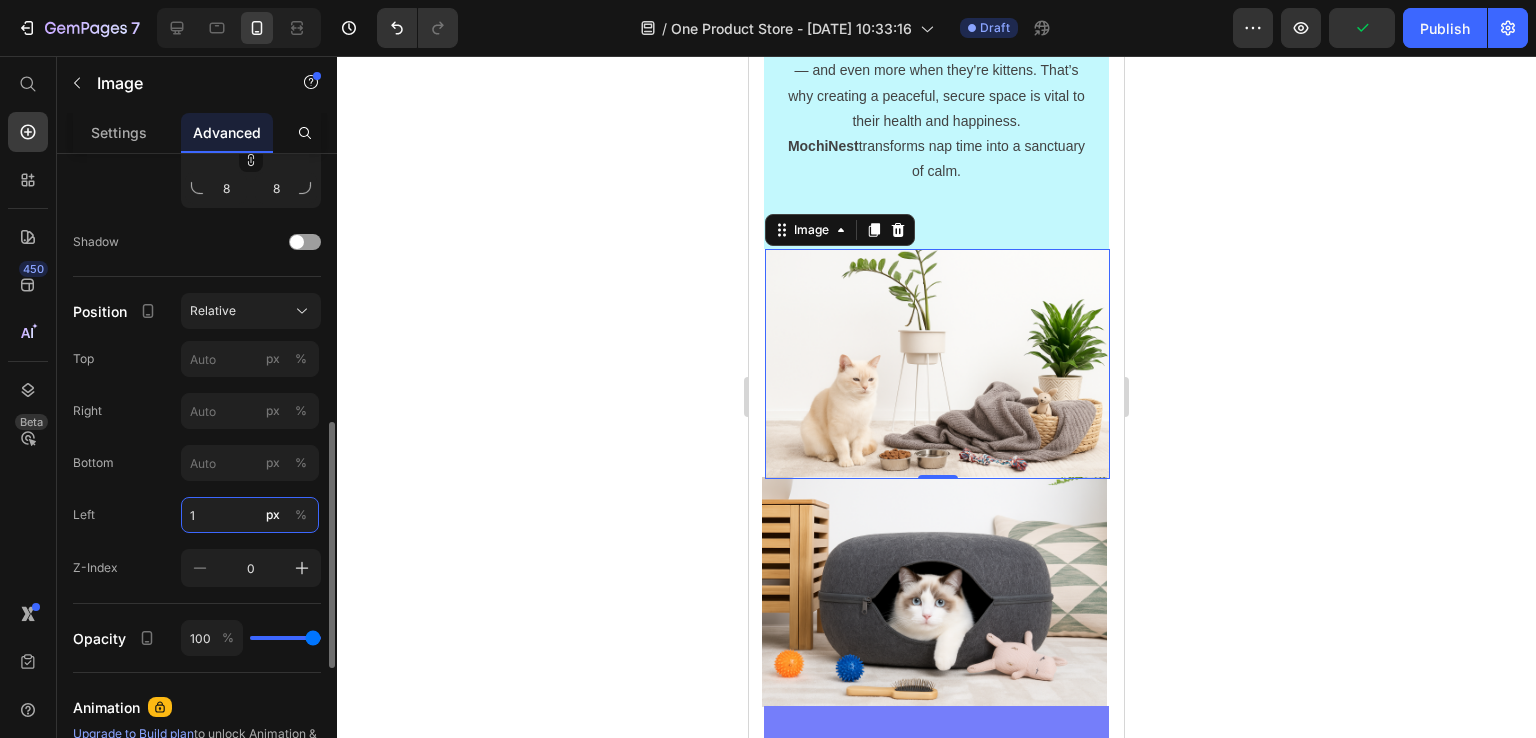 type on "0" 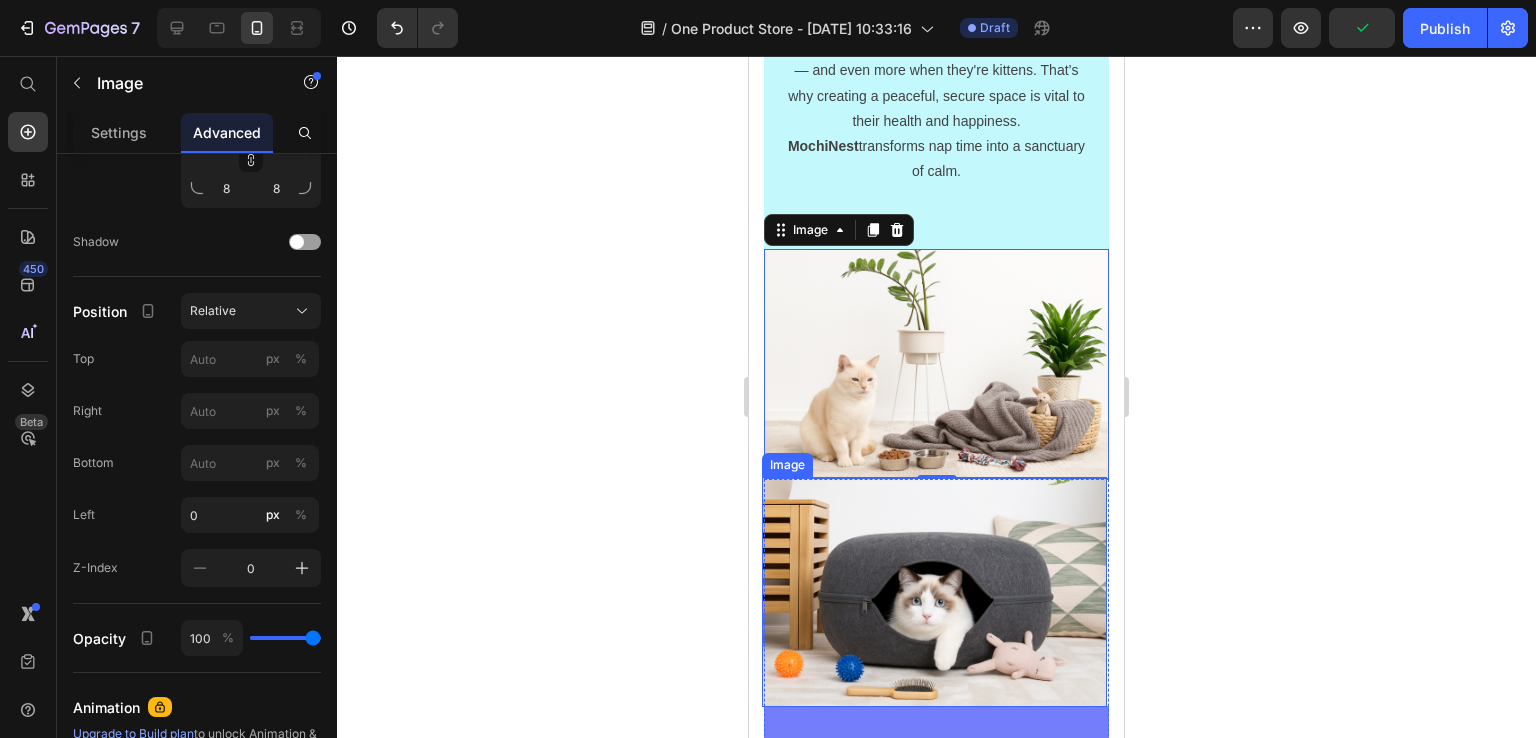 click at bounding box center (934, 592) 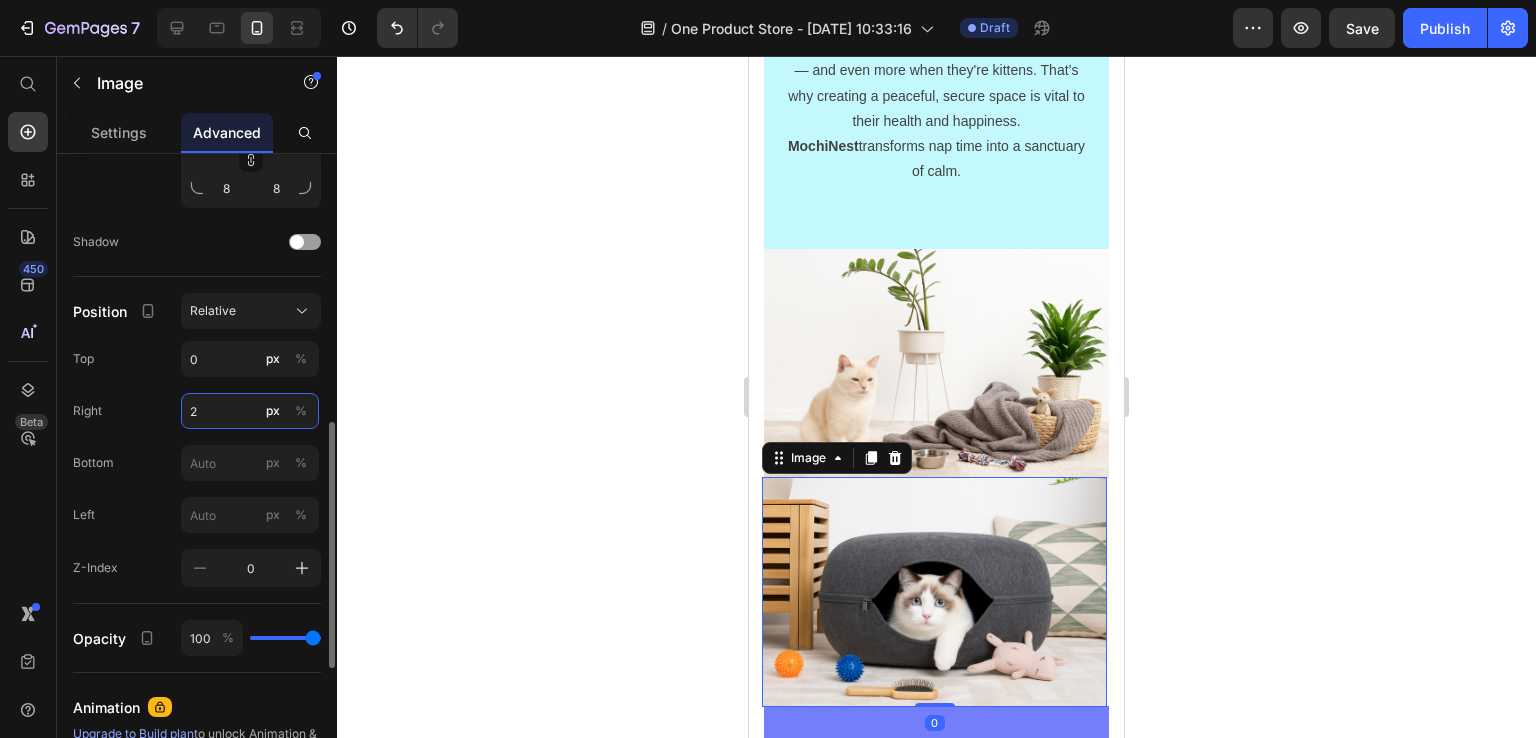 click on "2" at bounding box center [250, 411] 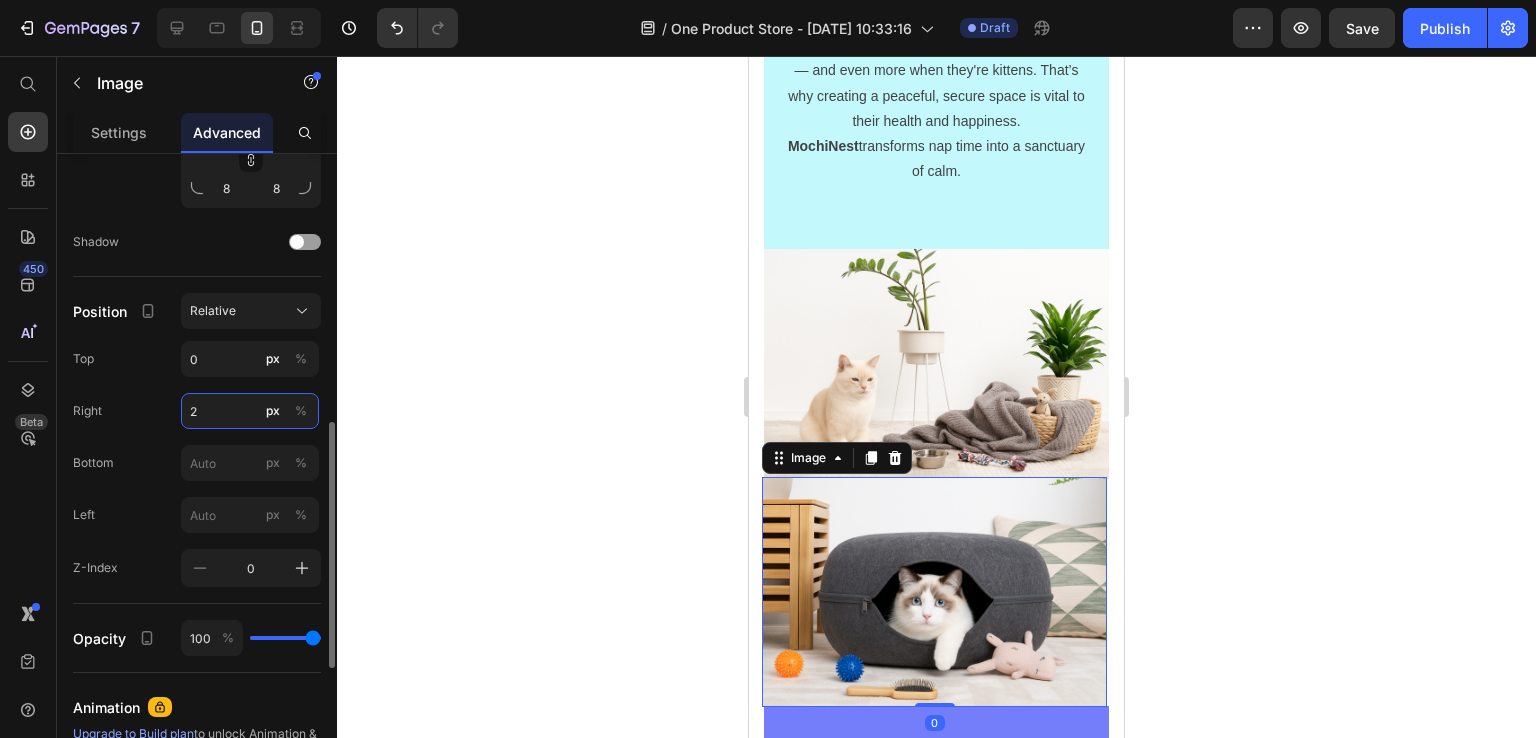 type on "0" 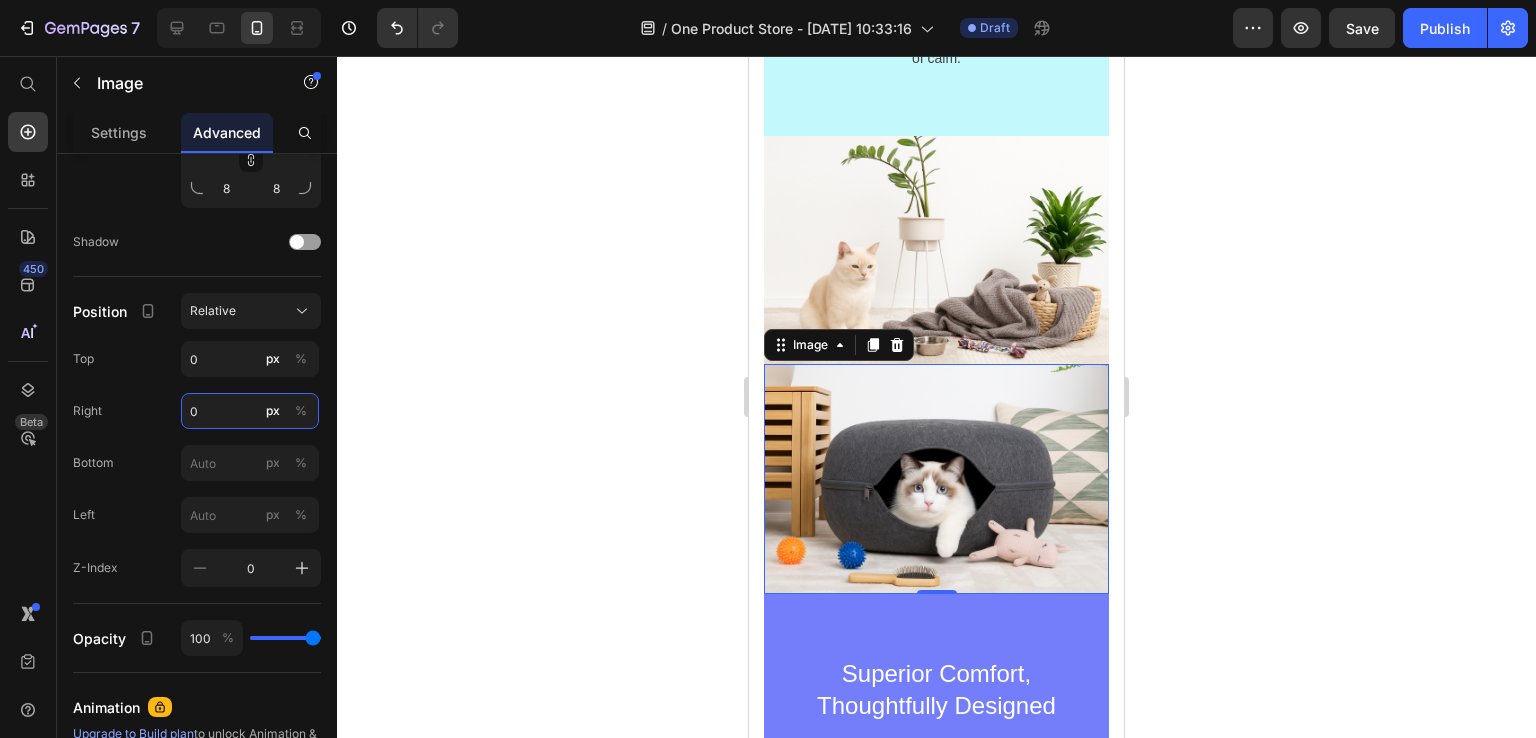 scroll, scrollTop: 4700, scrollLeft: 0, axis: vertical 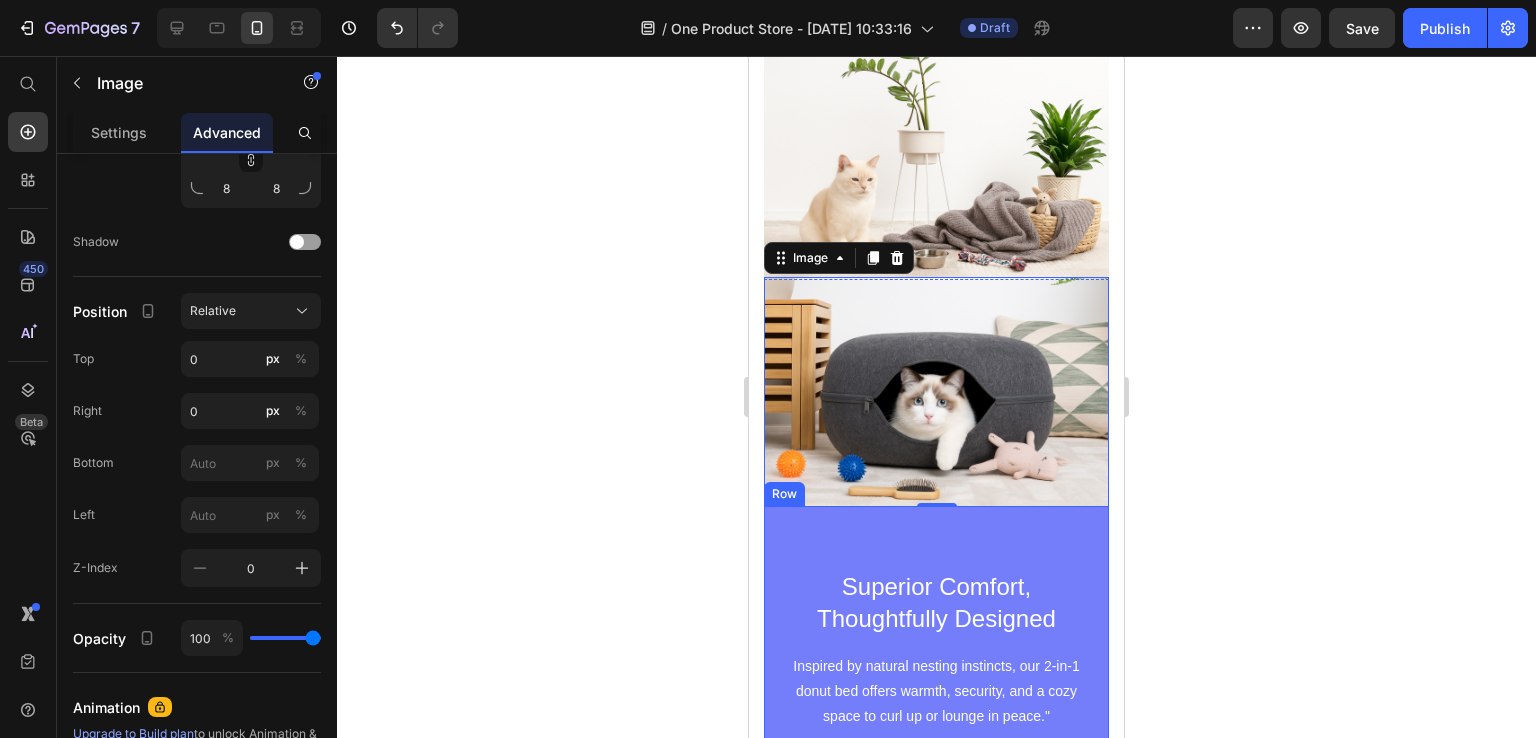 click on "Superior Comfort, Thoughtfully Designed Text block Inspired by natural nesting instincts, our 2-in-1 donut bed offers warmth, security, and a cozy space to curl up or lounge in peace."   Text block Row" at bounding box center (936, 662) 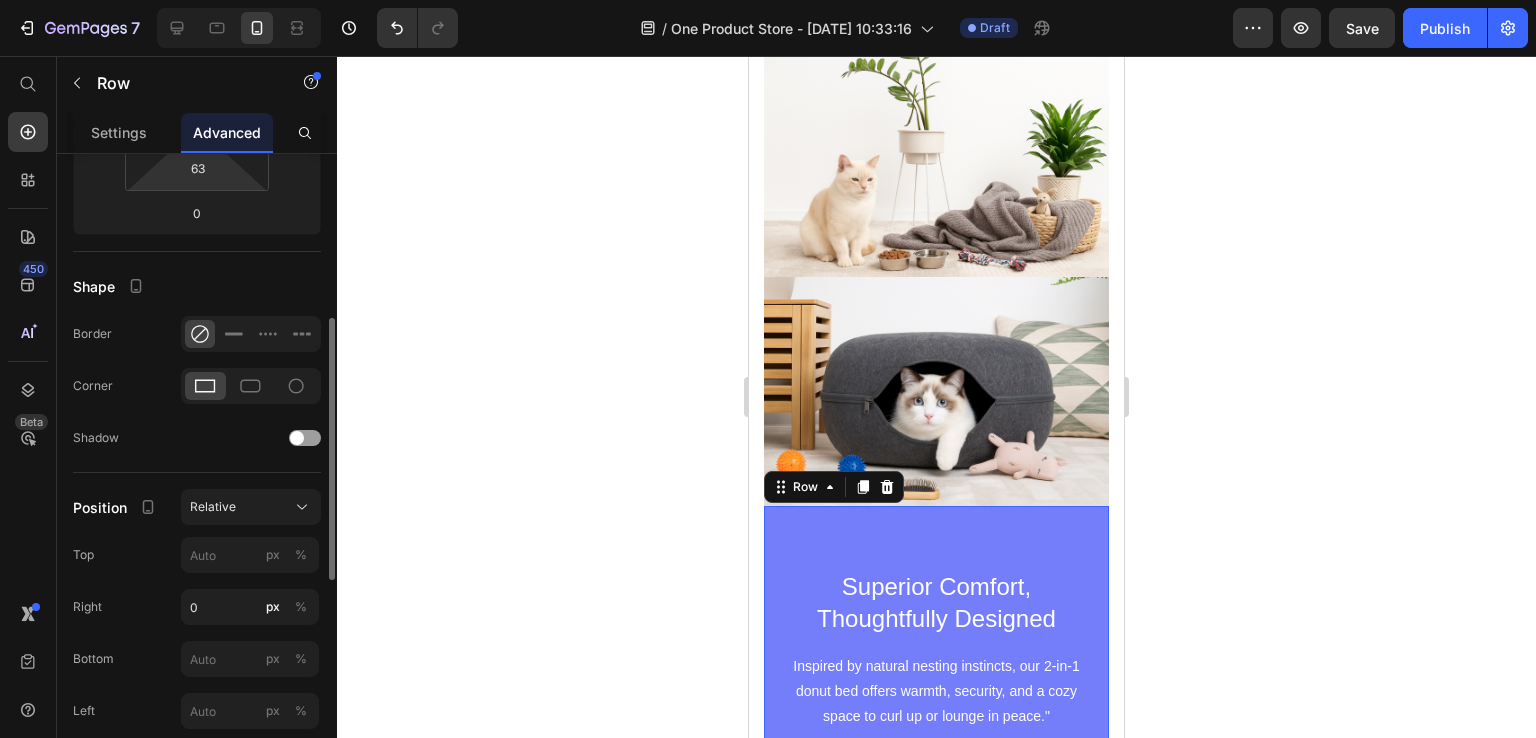 scroll, scrollTop: 600, scrollLeft: 0, axis: vertical 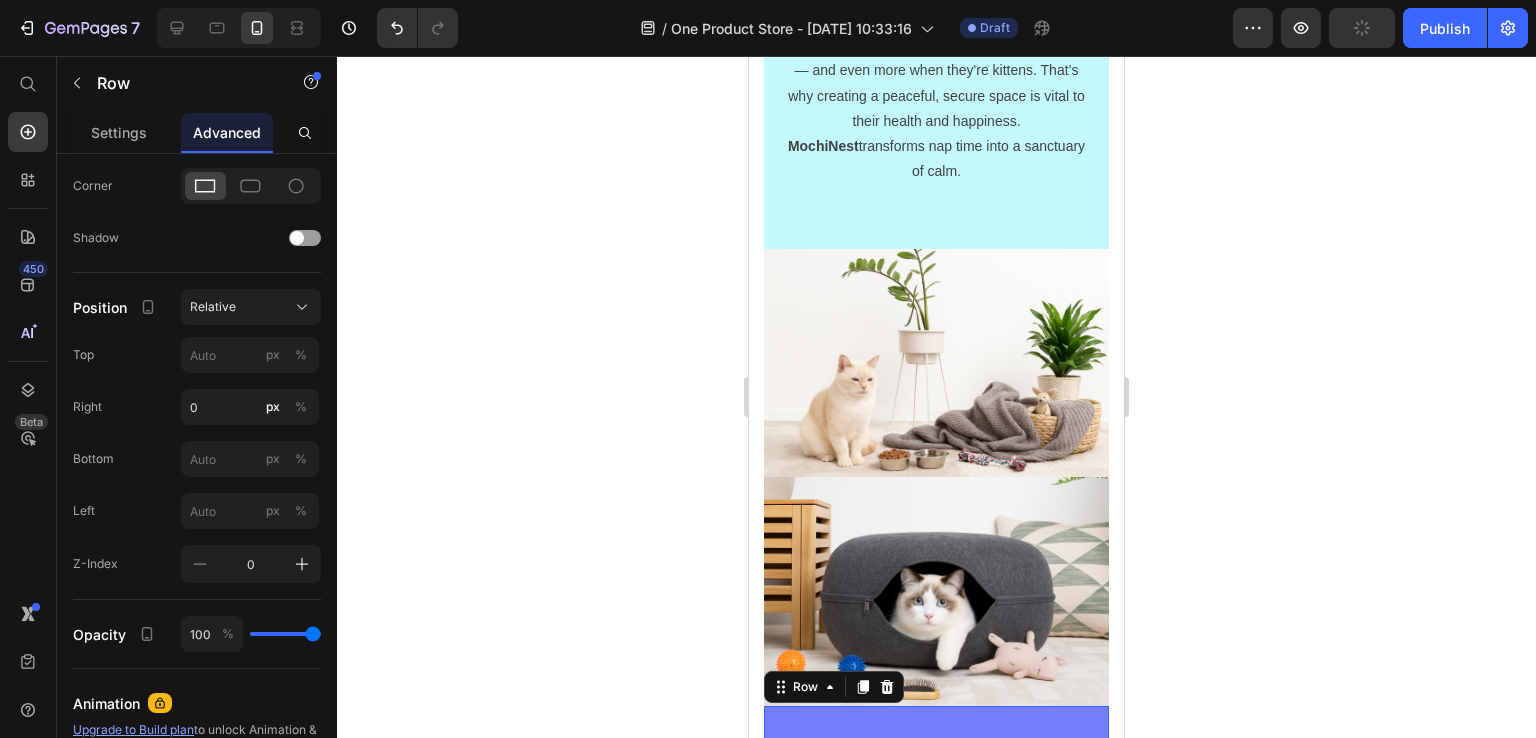 click 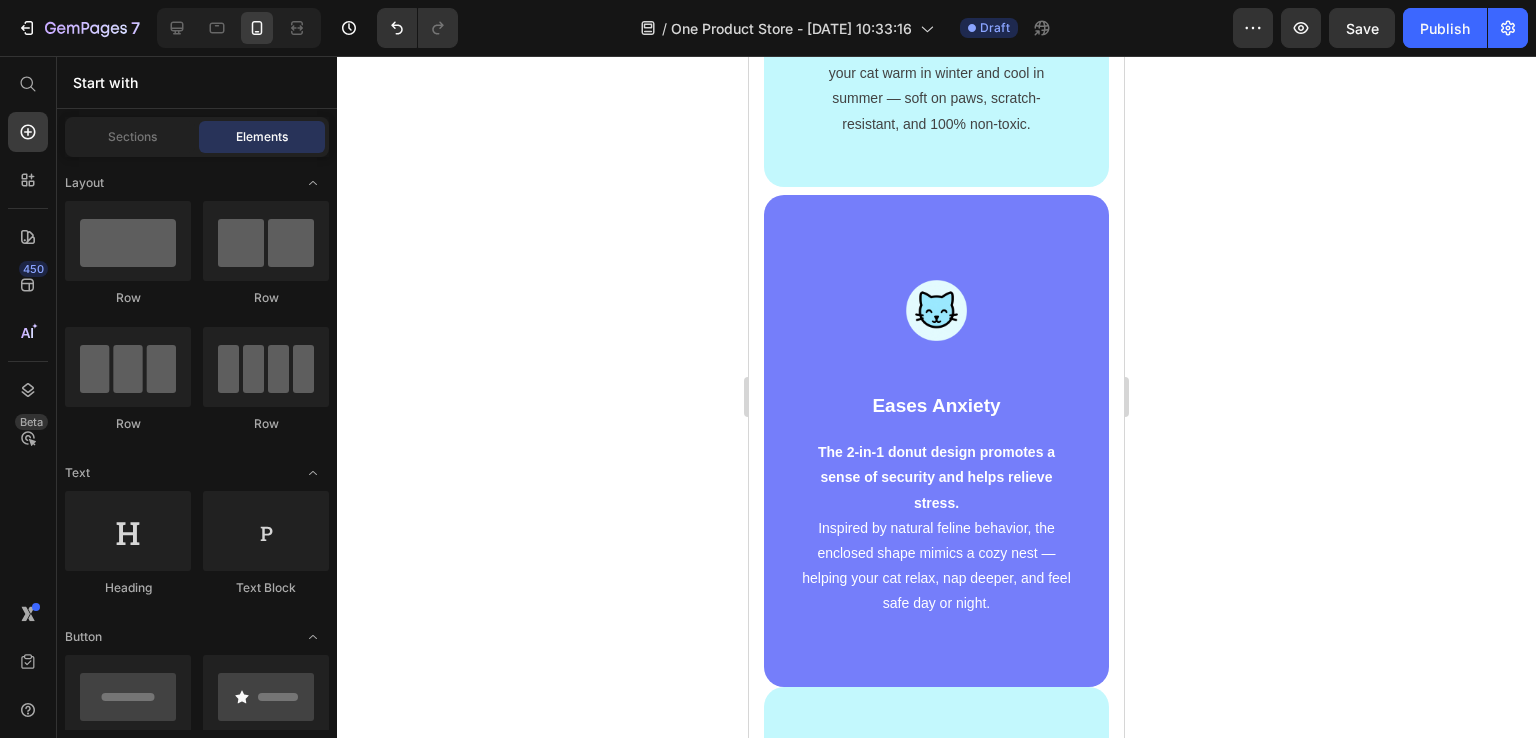 scroll, scrollTop: 1988, scrollLeft: 0, axis: vertical 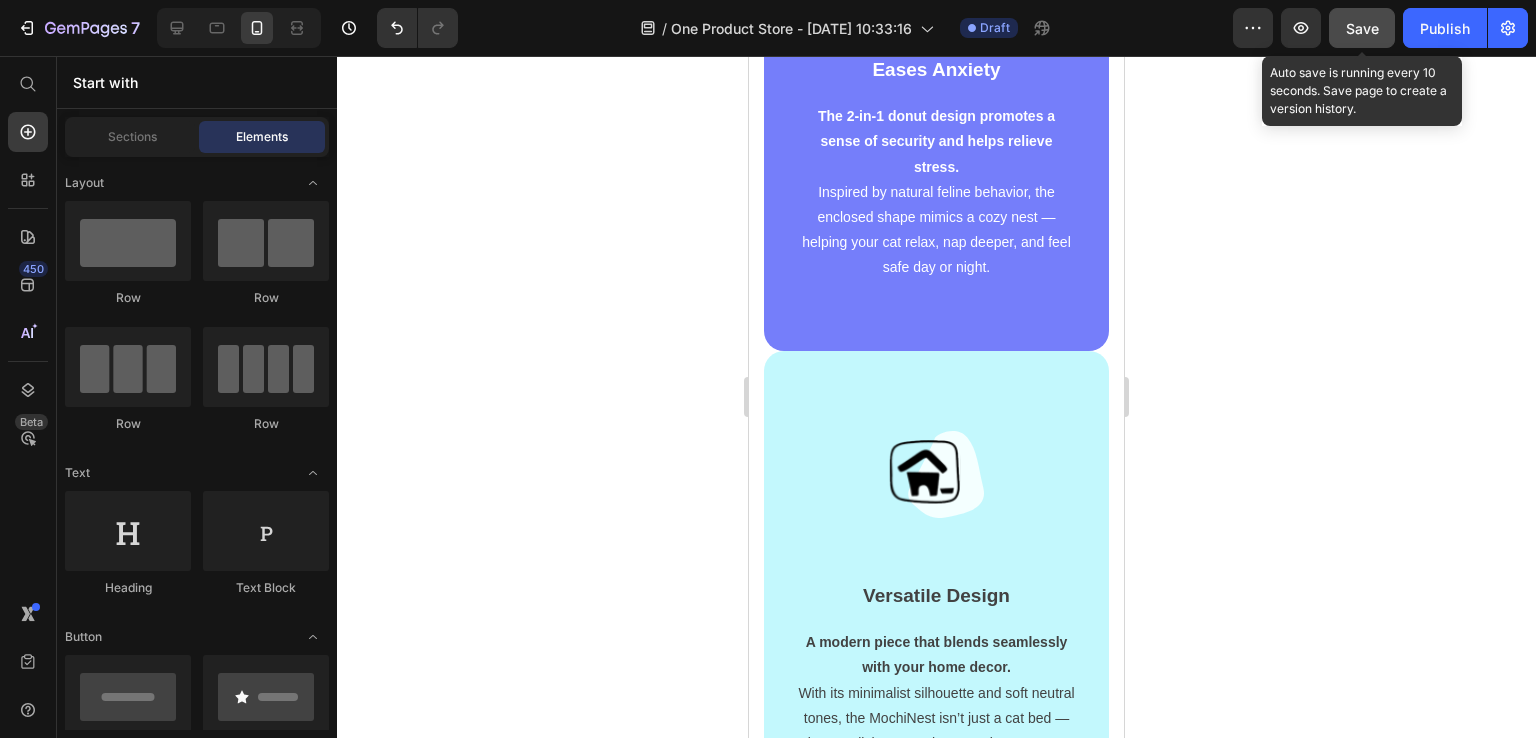click on "Save" at bounding box center [1362, 28] 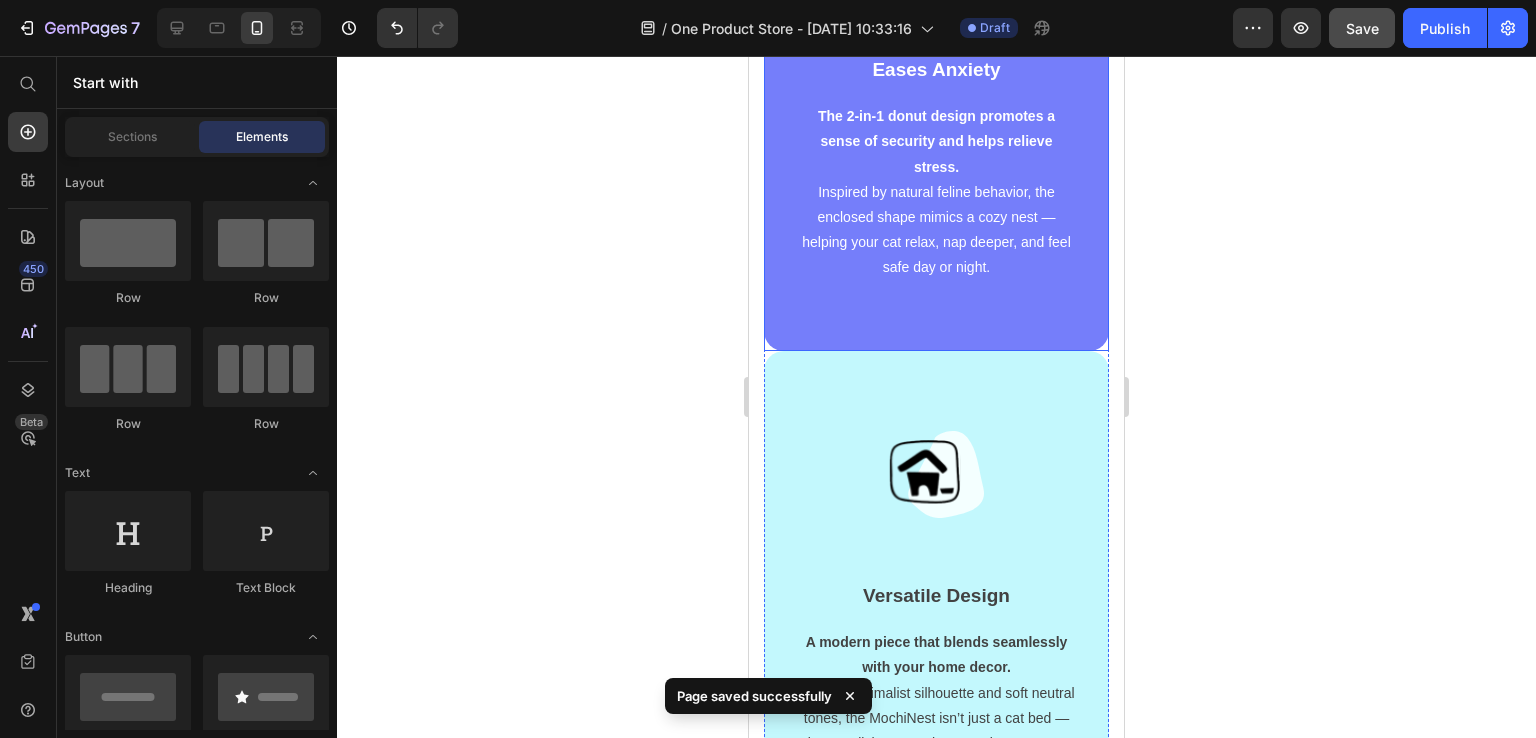 click on "Image Eases Anxiety Text block The 2-in-1 donut design promotes a sense of security and helps relieve stress. Inspired by natural feline behavior, the enclosed shape mimics a cozy nest — helping your cat relax, nap deeper, and feel safe day or night. Text block Row" at bounding box center [936, 105] 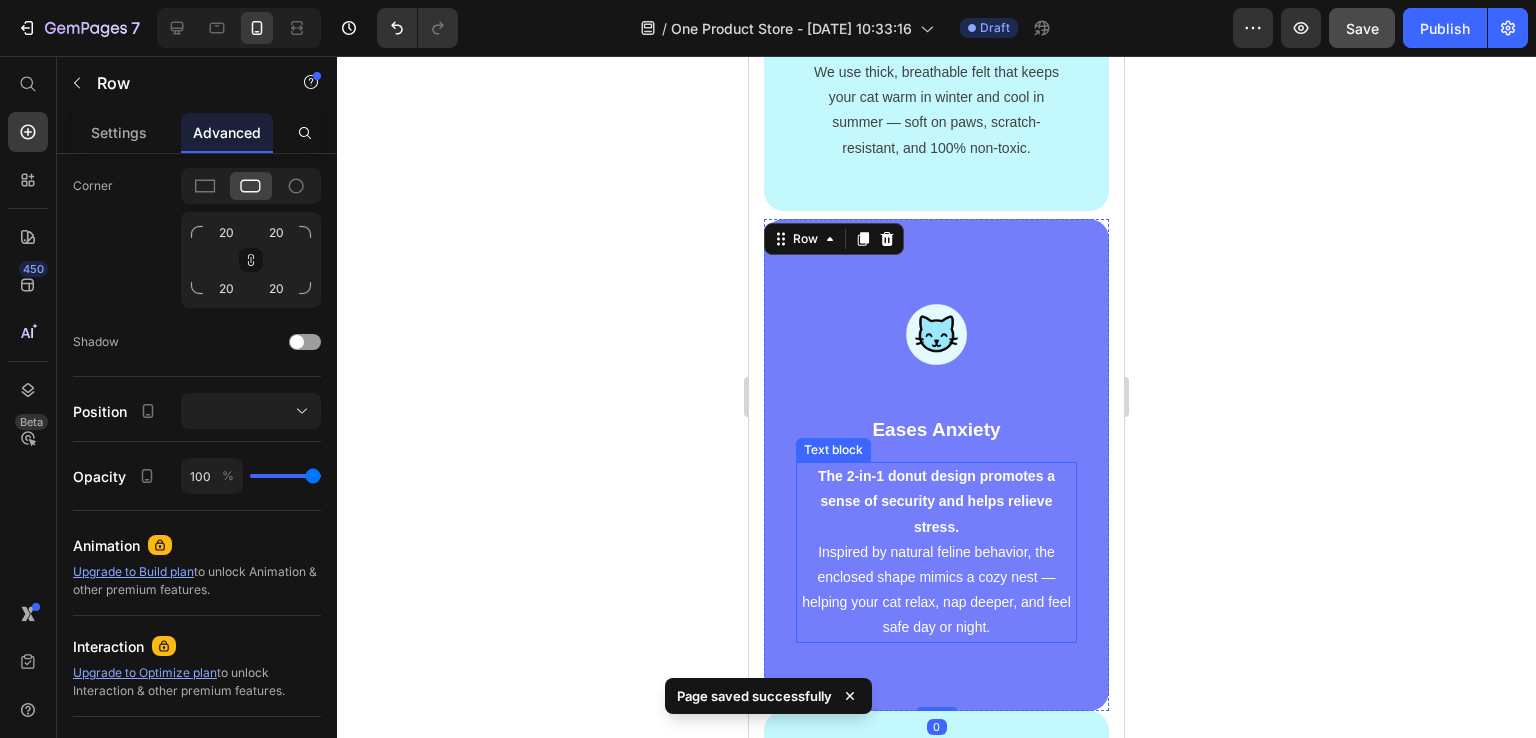 scroll, scrollTop: 1588, scrollLeft: 0, axis: vertical 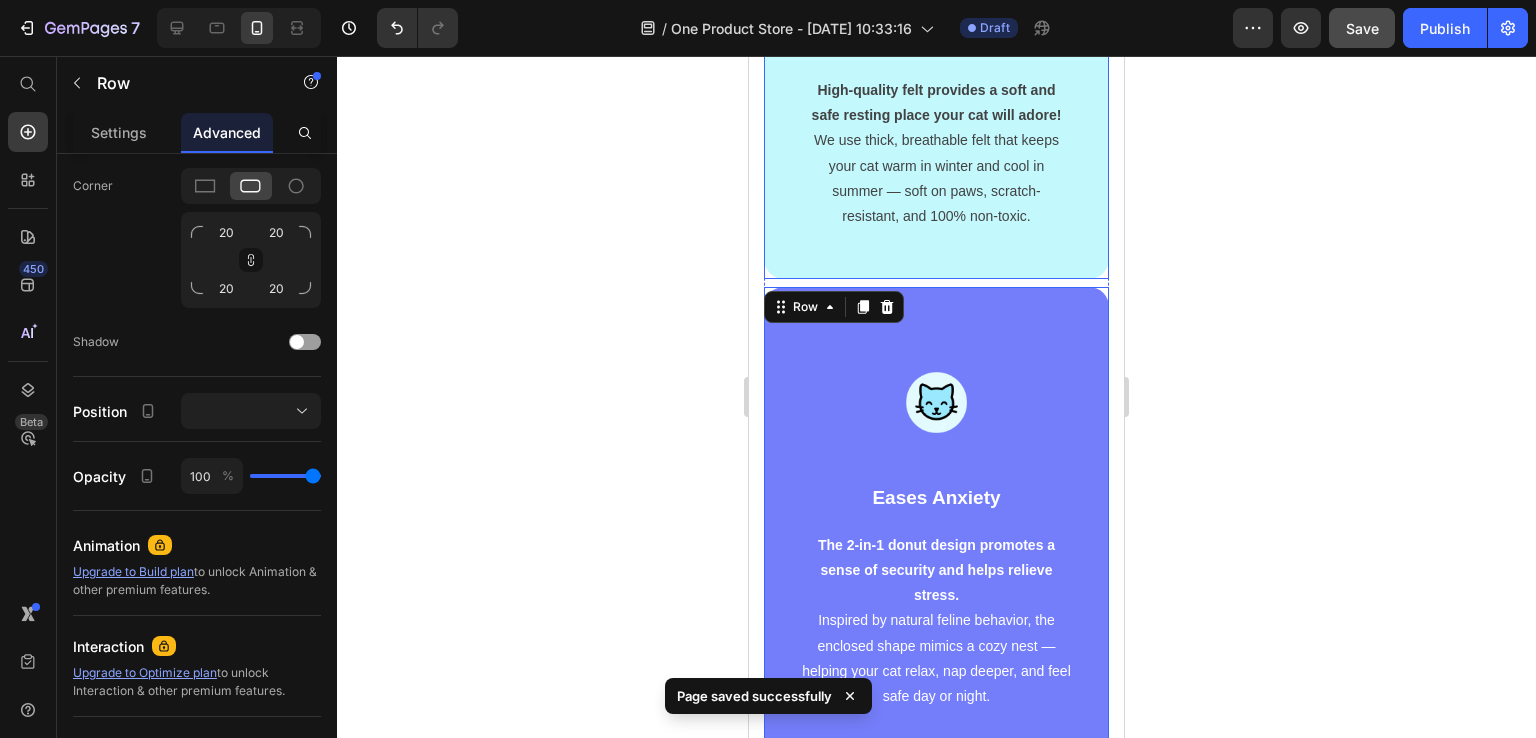 click on "Image Pet-Safe Materials Text block High-quality felt provides a soft and safe resting place your cat will adore! We use thick, breathable felt that keeps your cat warm in winter and cool in summer — soft on paws, scratch-resistant, and 100% non-toxic. Text block Row" at bounding box center [936, 66] 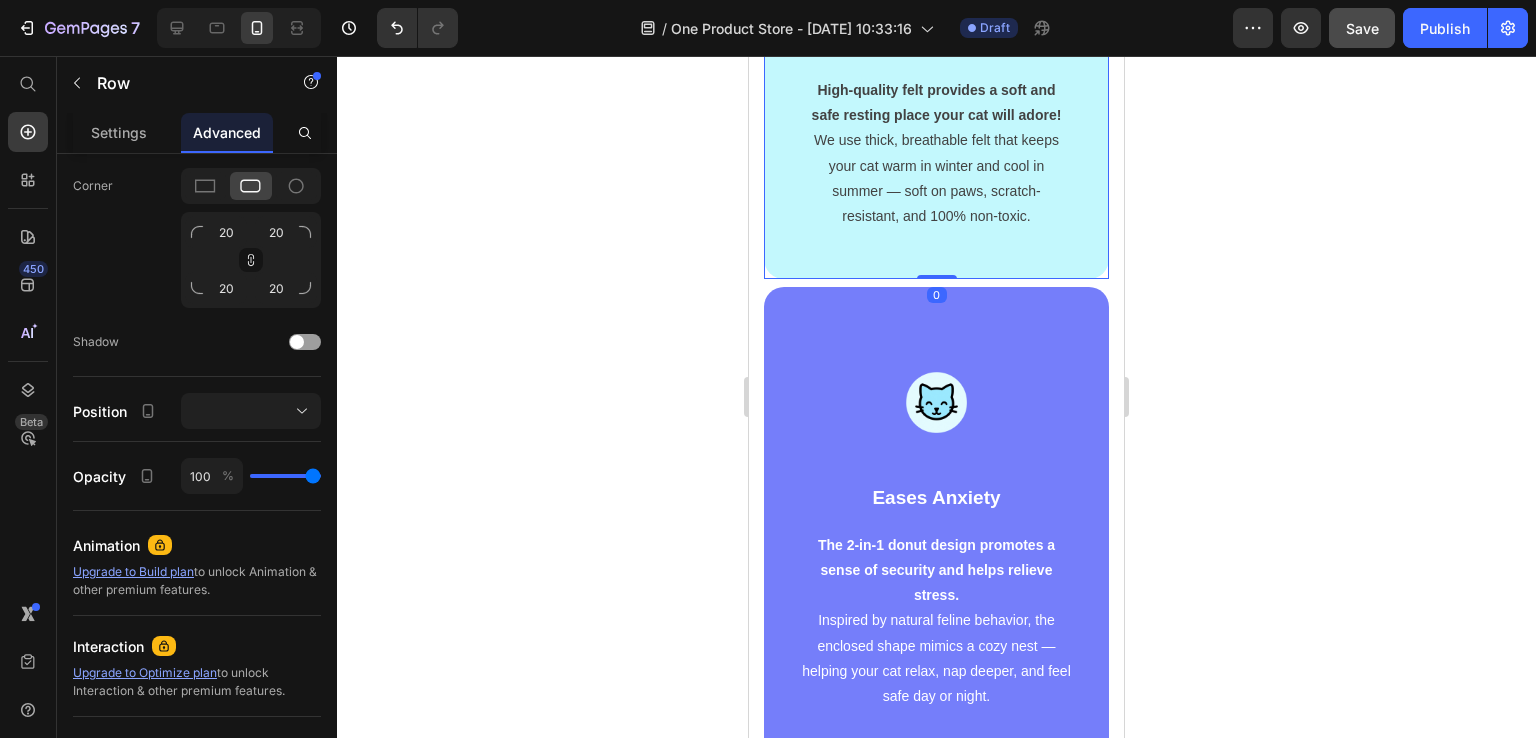 click on "Image Pet-Safe Materials Text block High-quality felt provides a soft and safe resting place your cat will adore! We use thick, breathable felt that keeps your cat warm in winter and cool in summer — soft on paws, scratch-resistant, and 100% non-toxic. Text block Row   0" at bounding box center (936, 66) 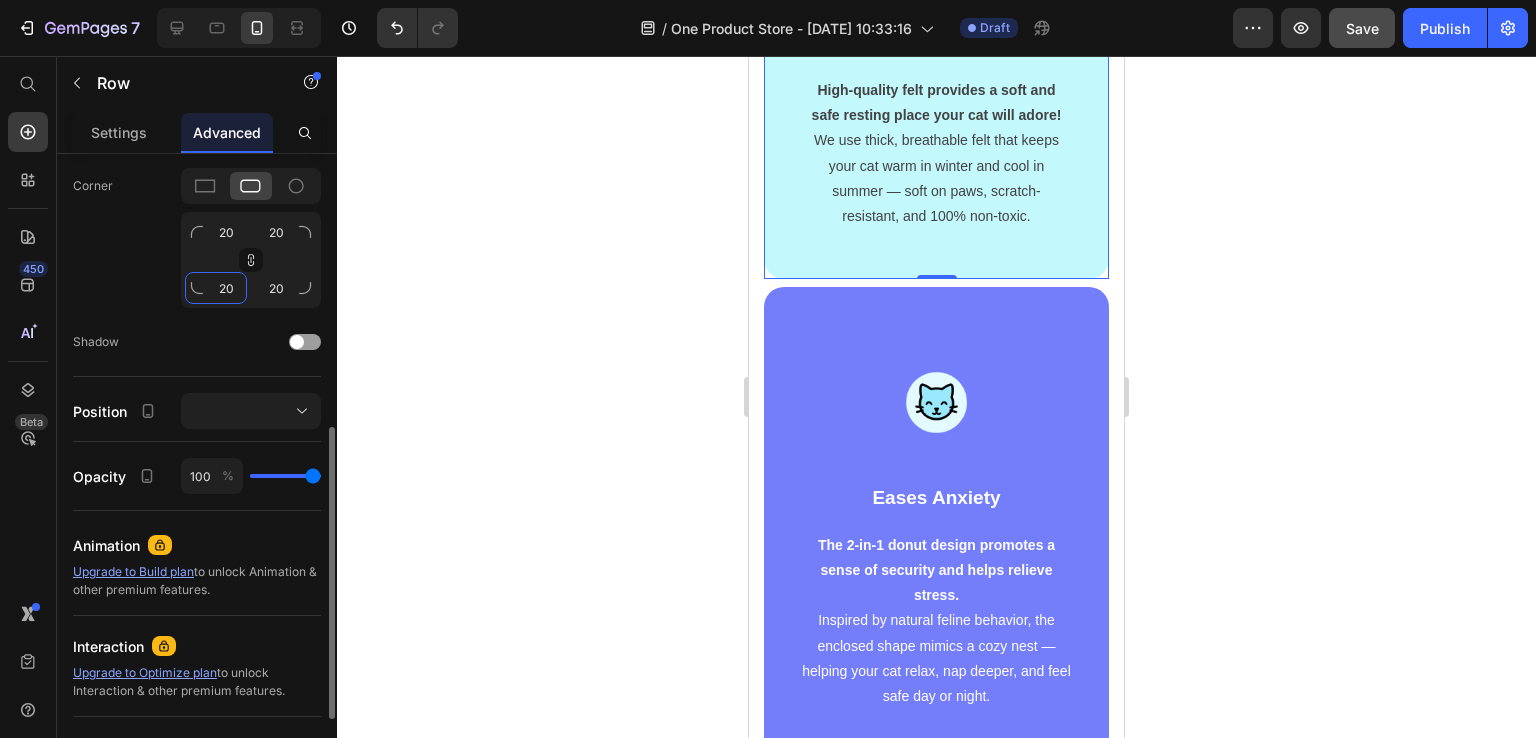 click on "20" 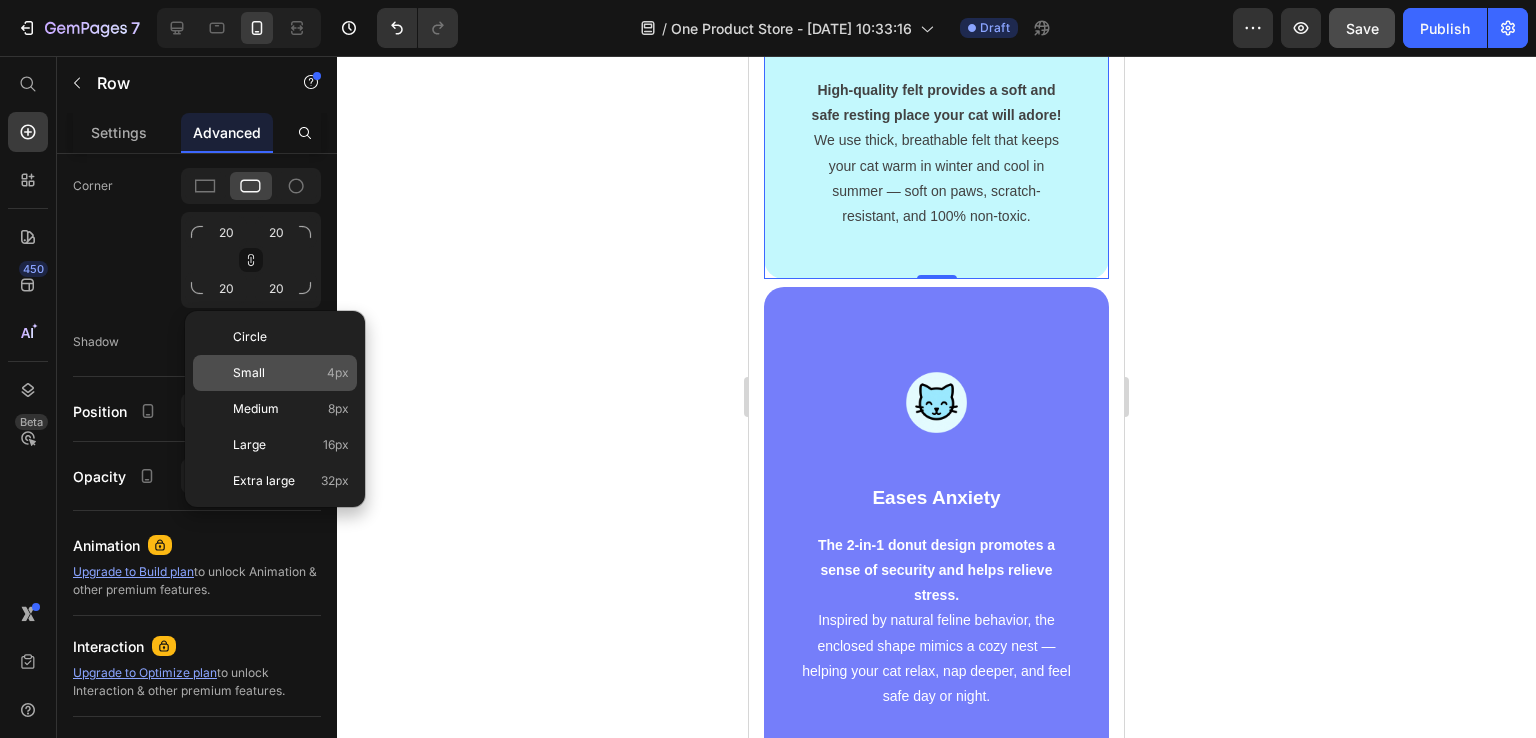 click on "Small 4px" 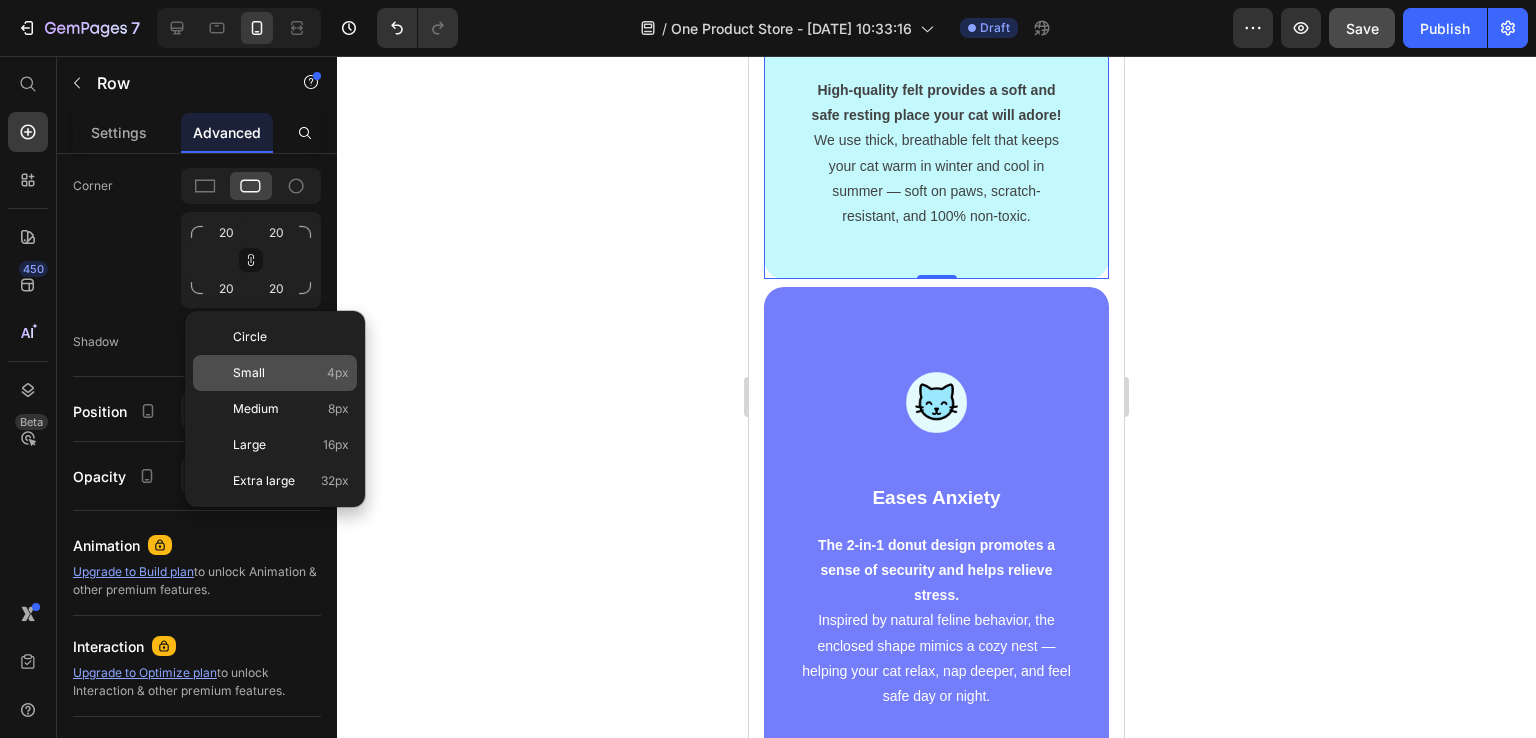 type on "4" 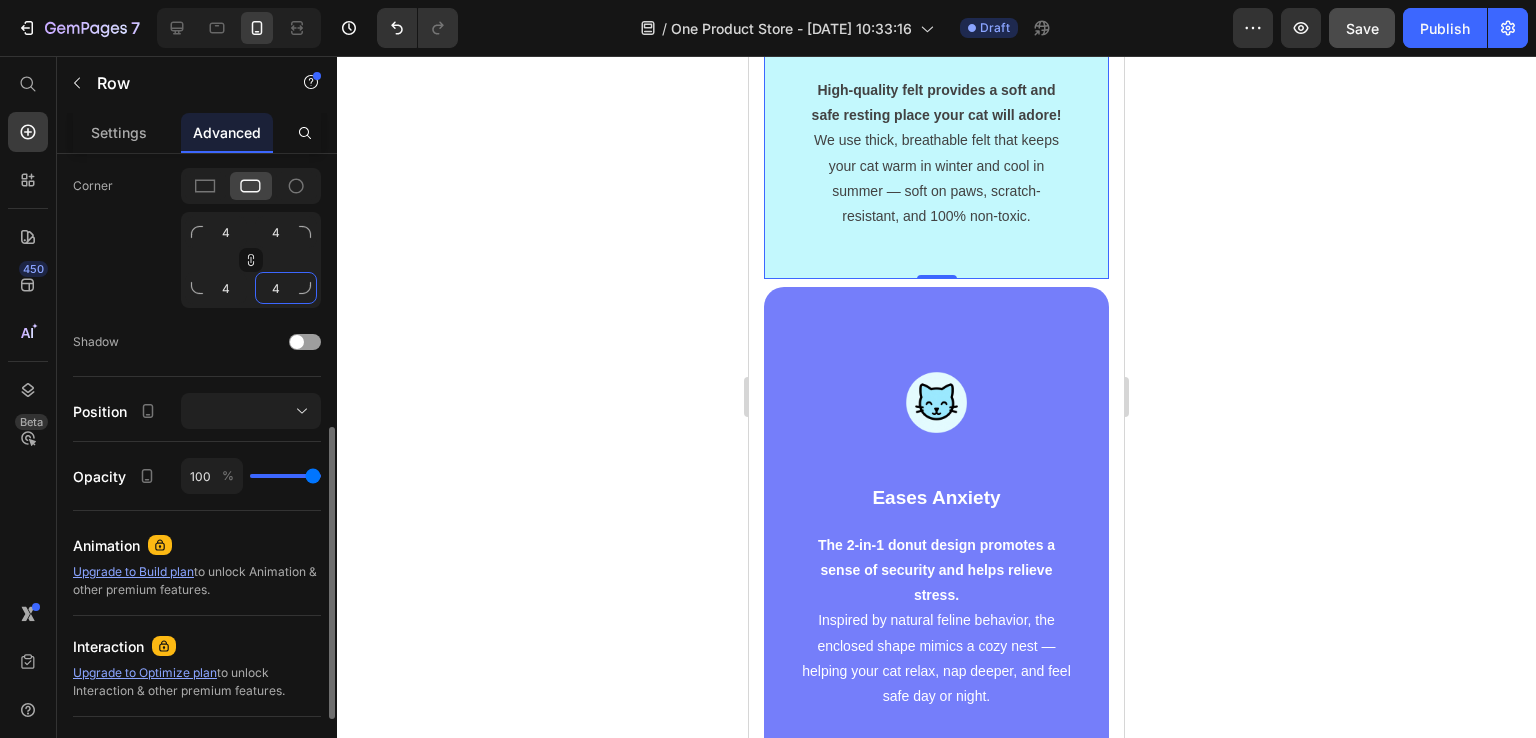 click on "4" 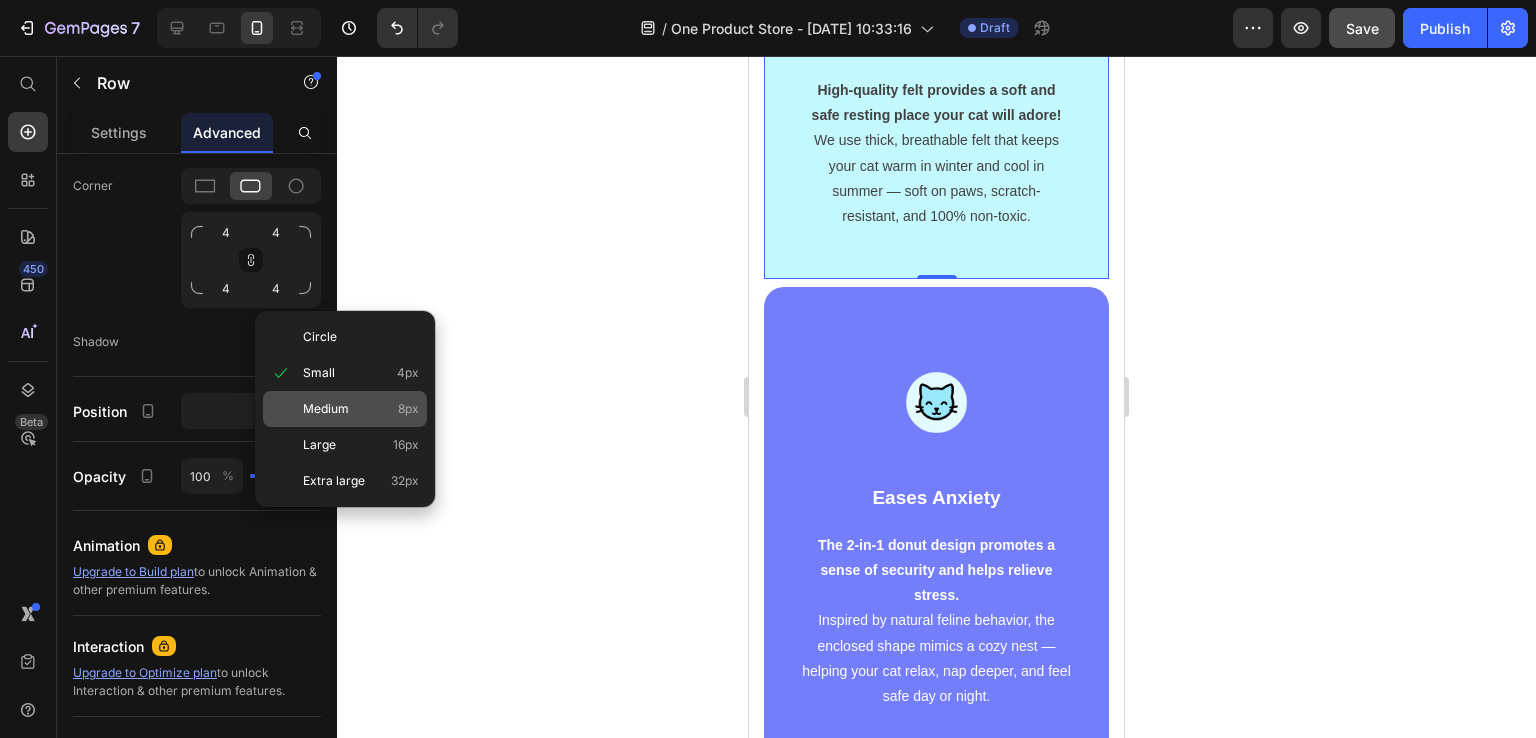 click on "Medium 8px" 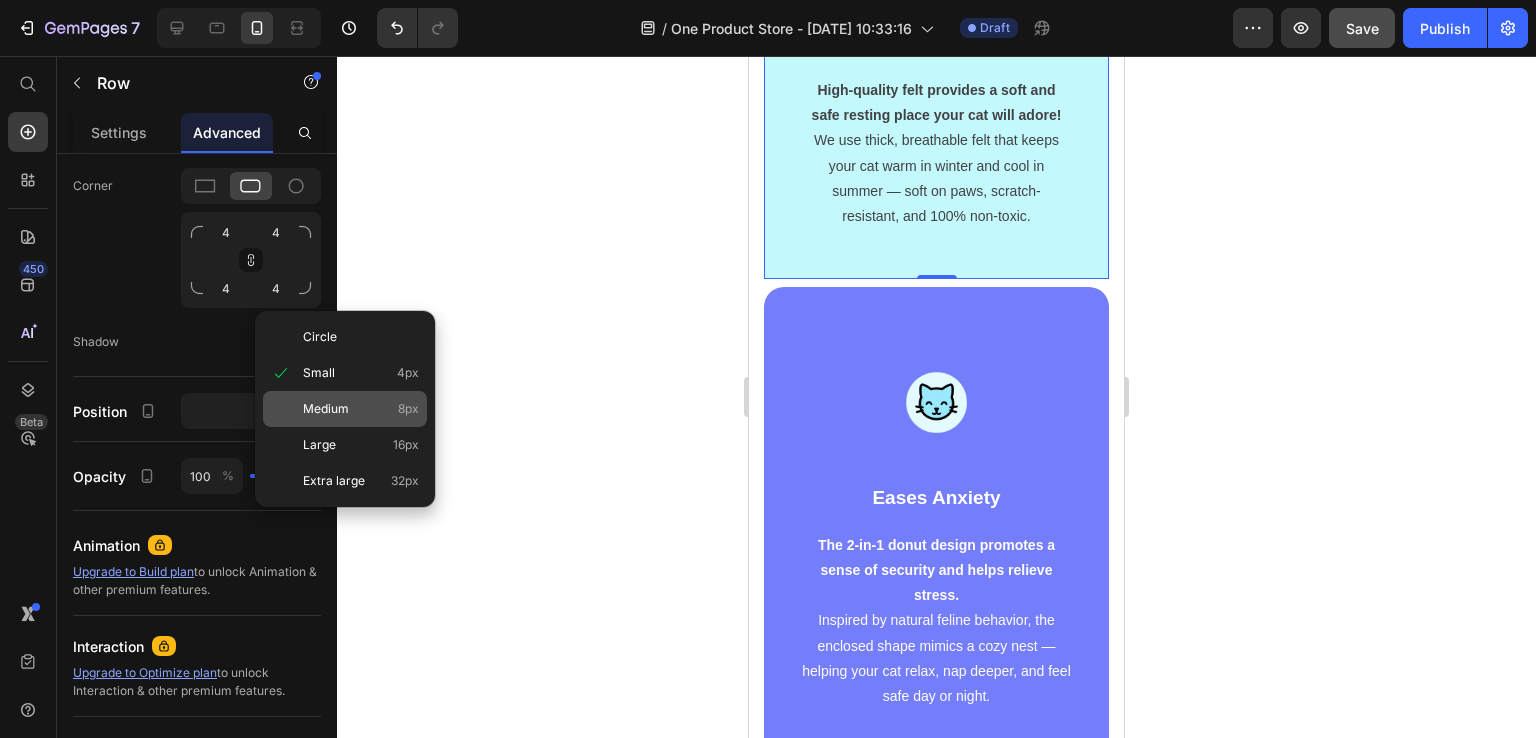 type on "8" 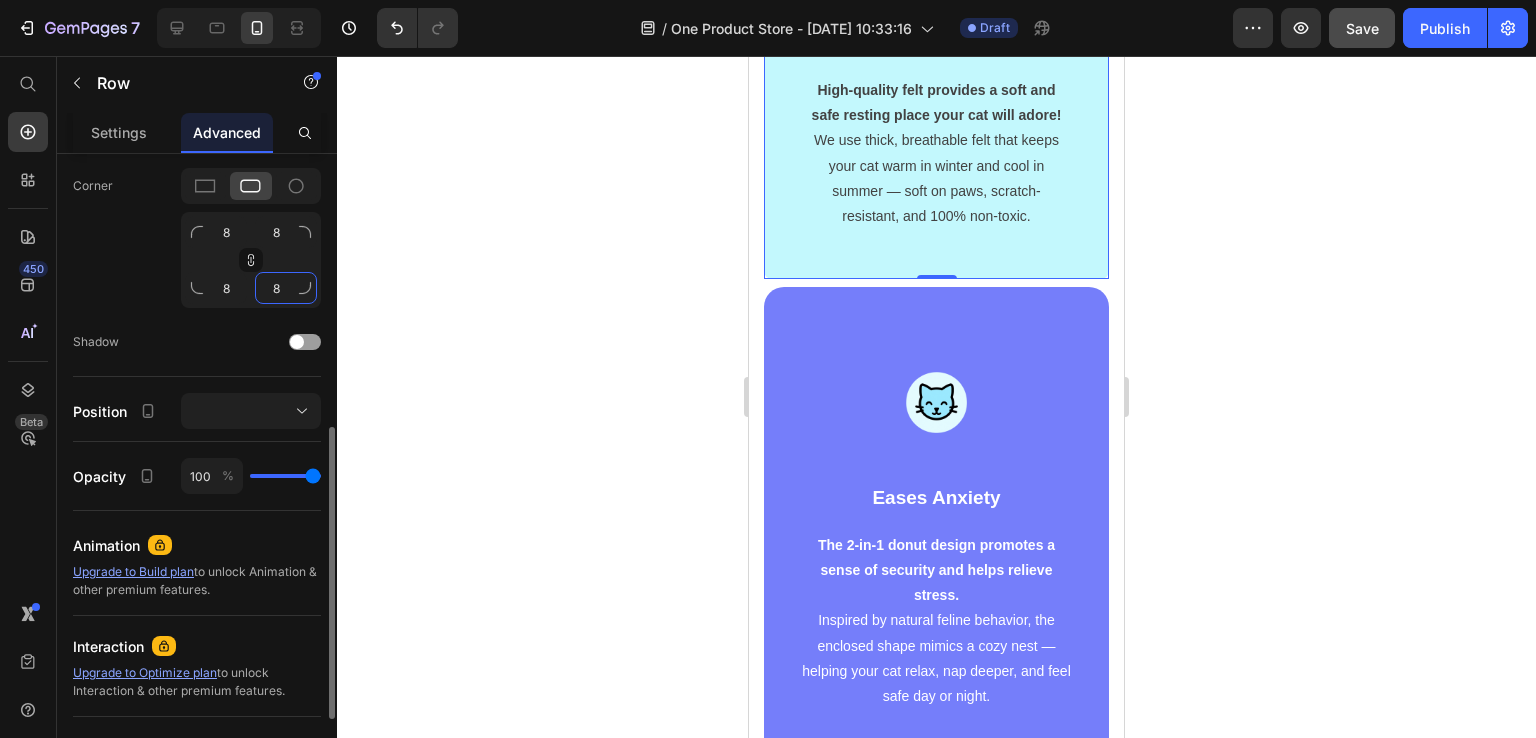 click on "8" 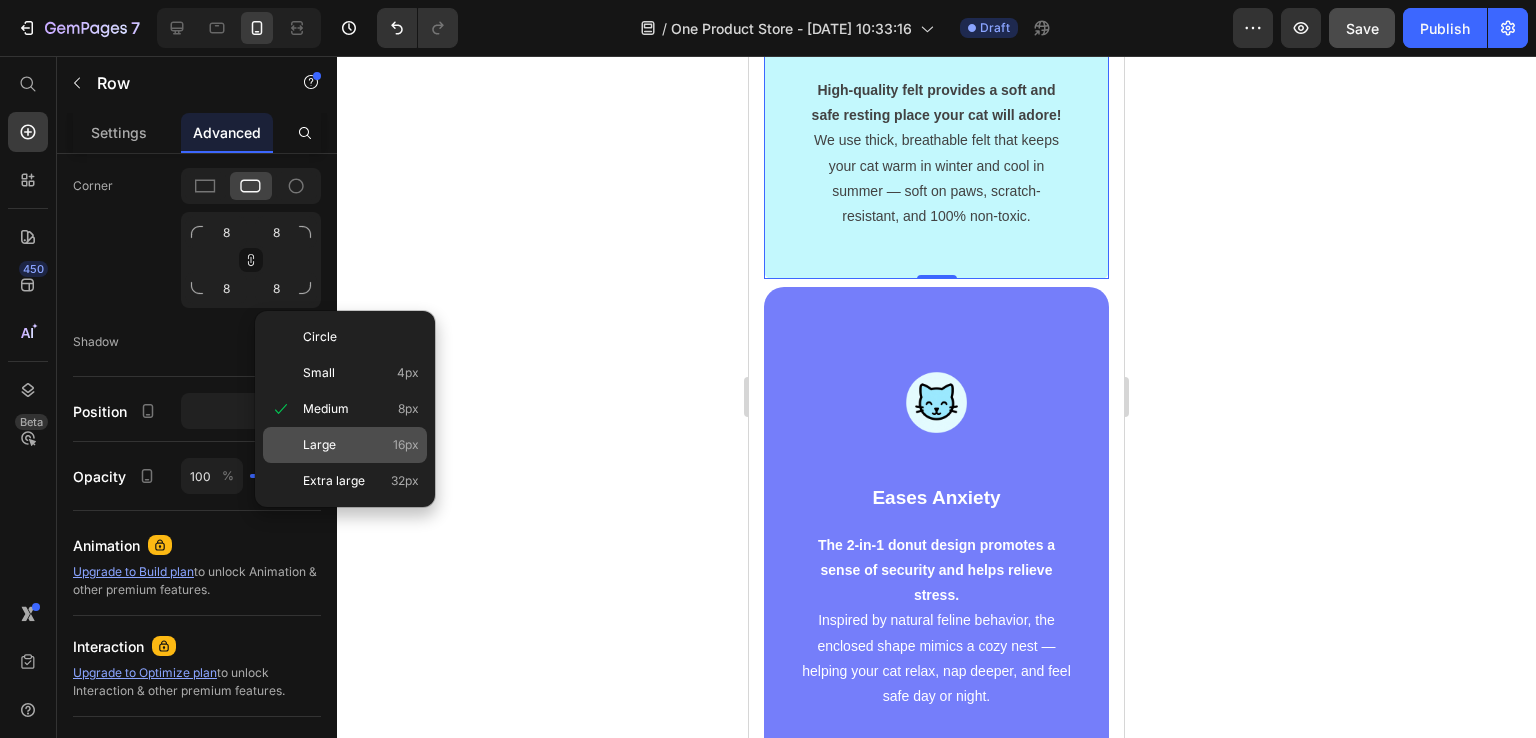 click on "Large" at bounding box center [319, 445] 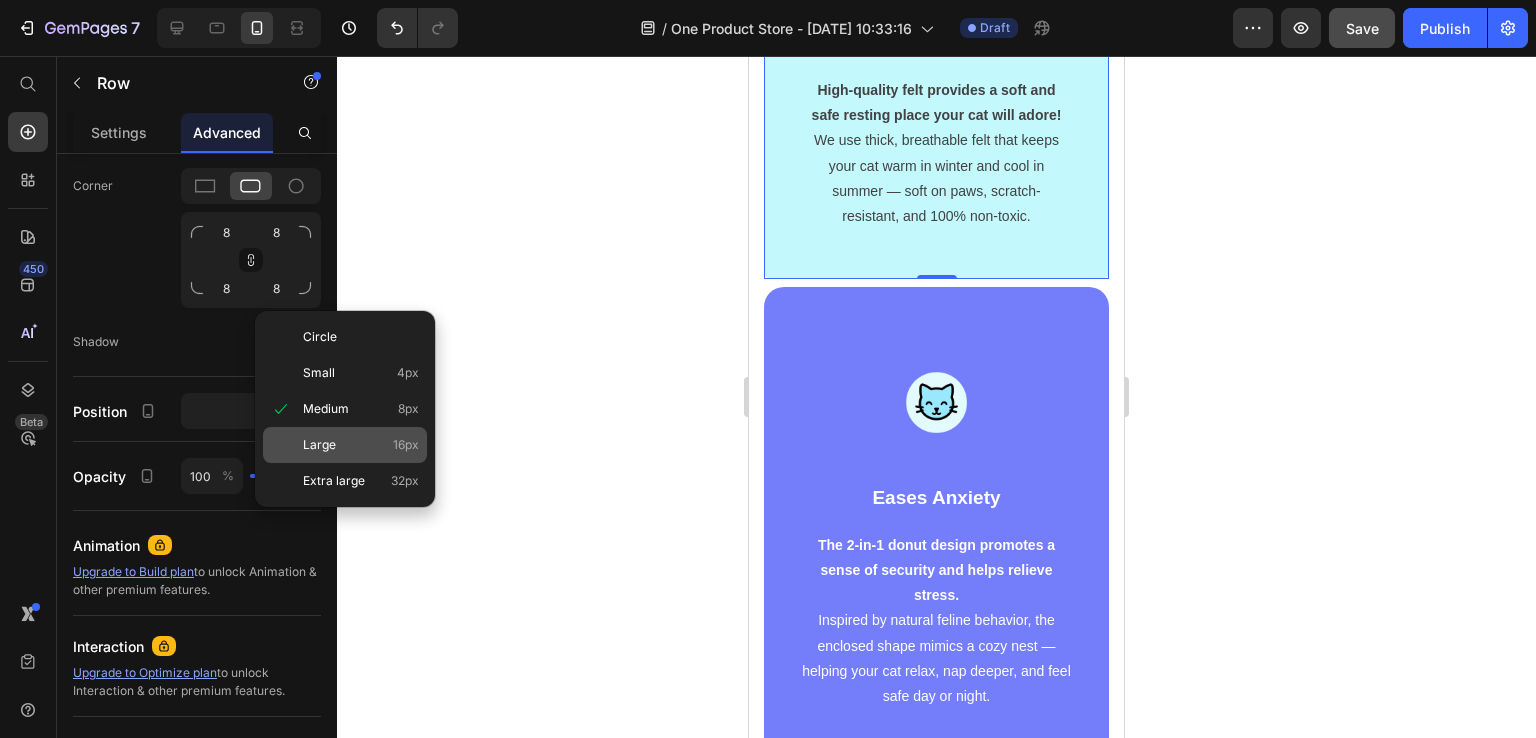 type on "16" 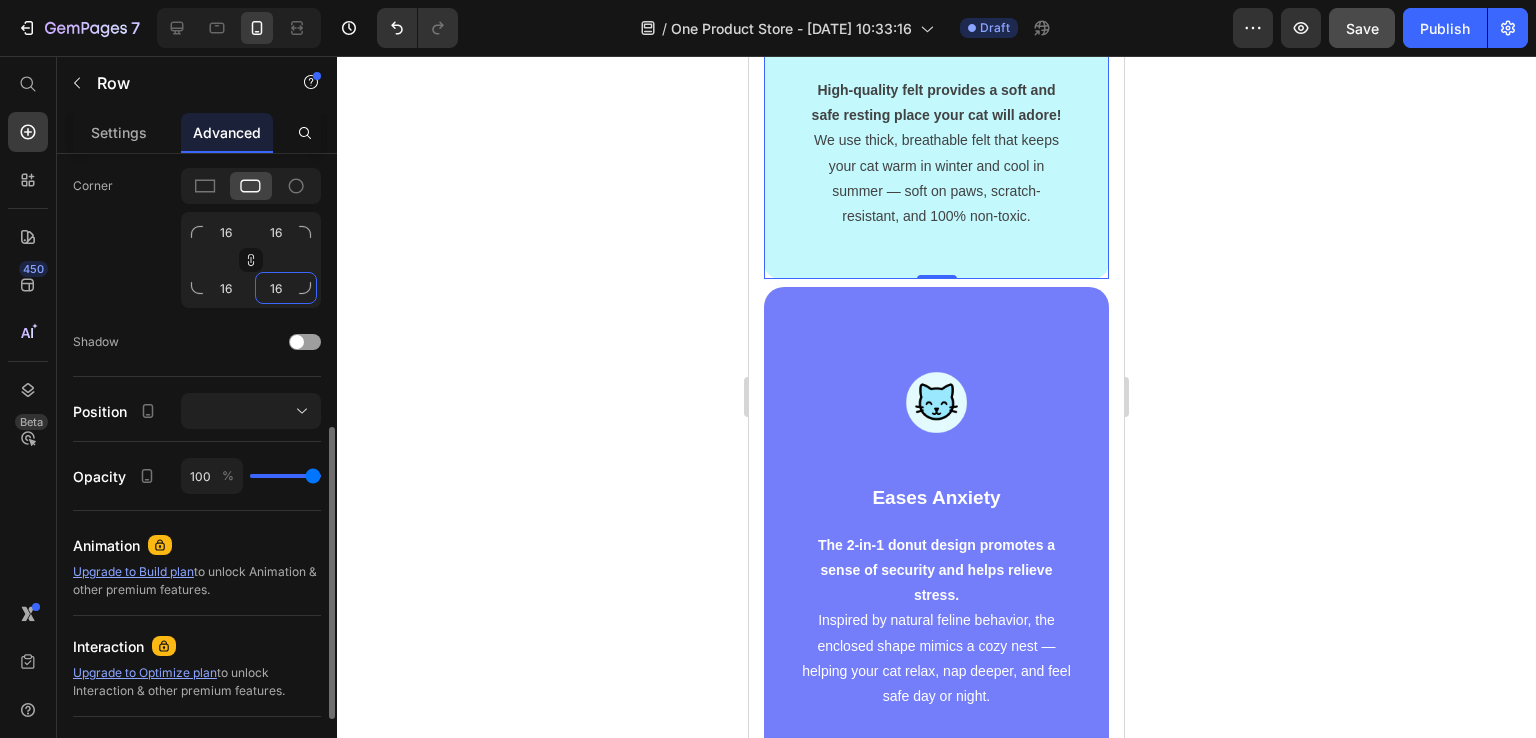click on "16" 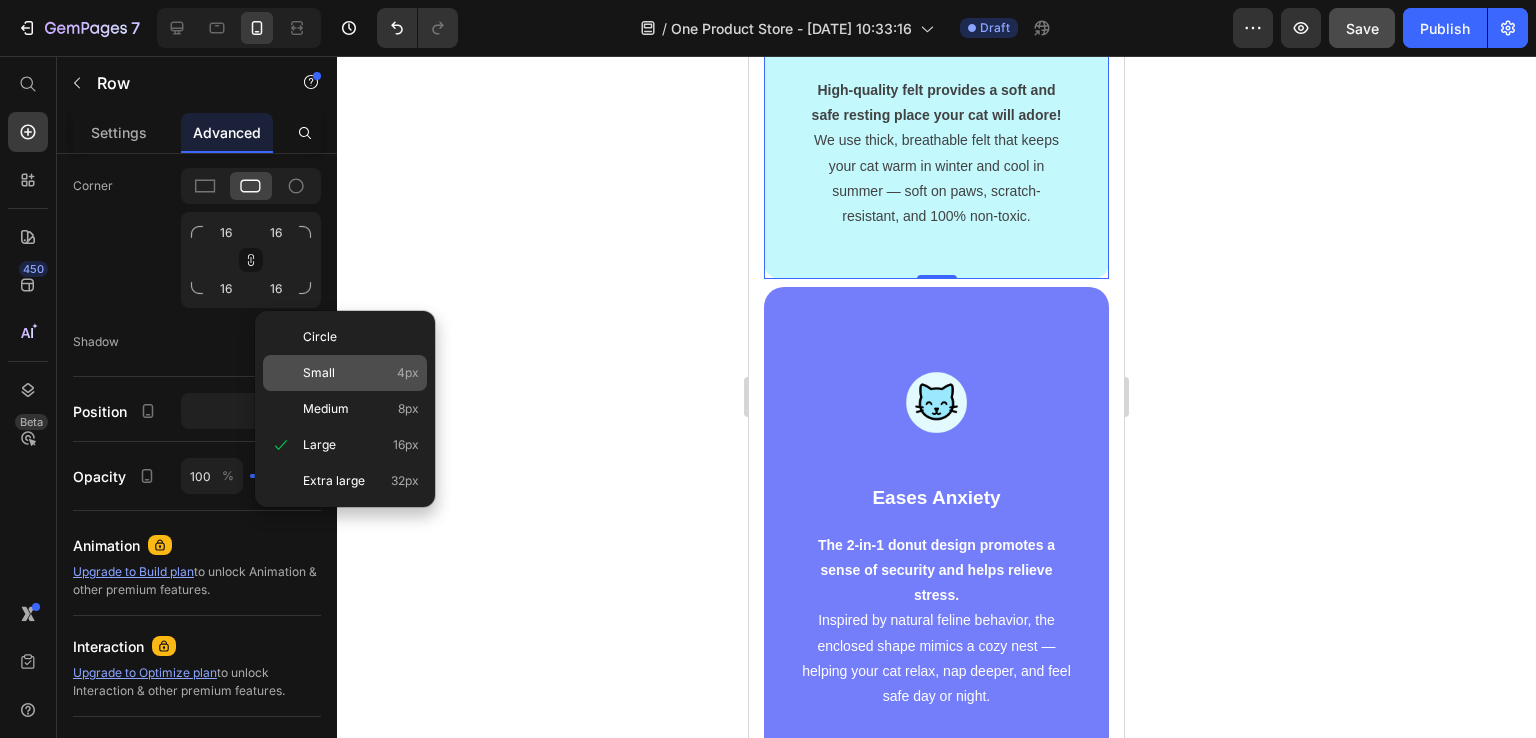 click on "Small" at bounding box center (319, 373) 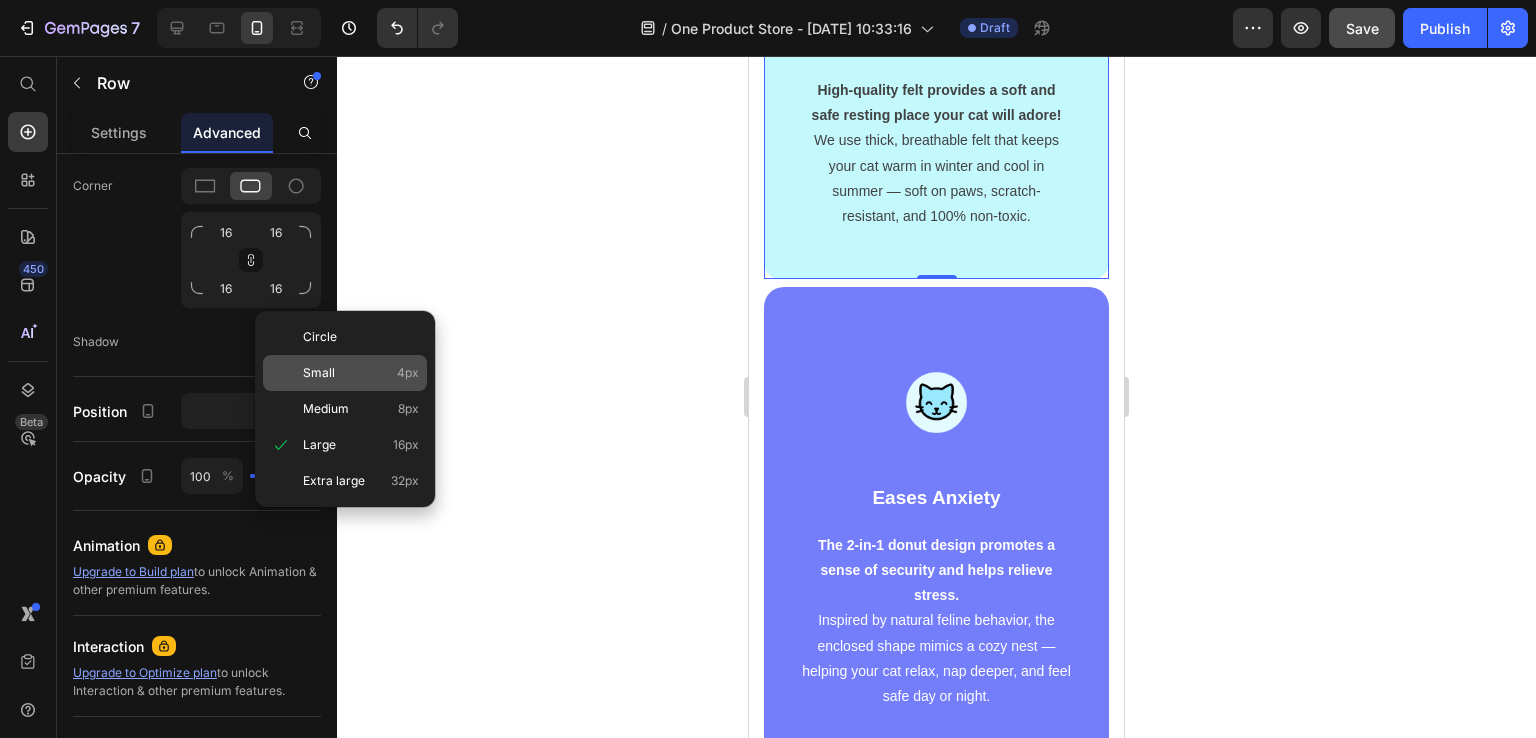 type on "4" 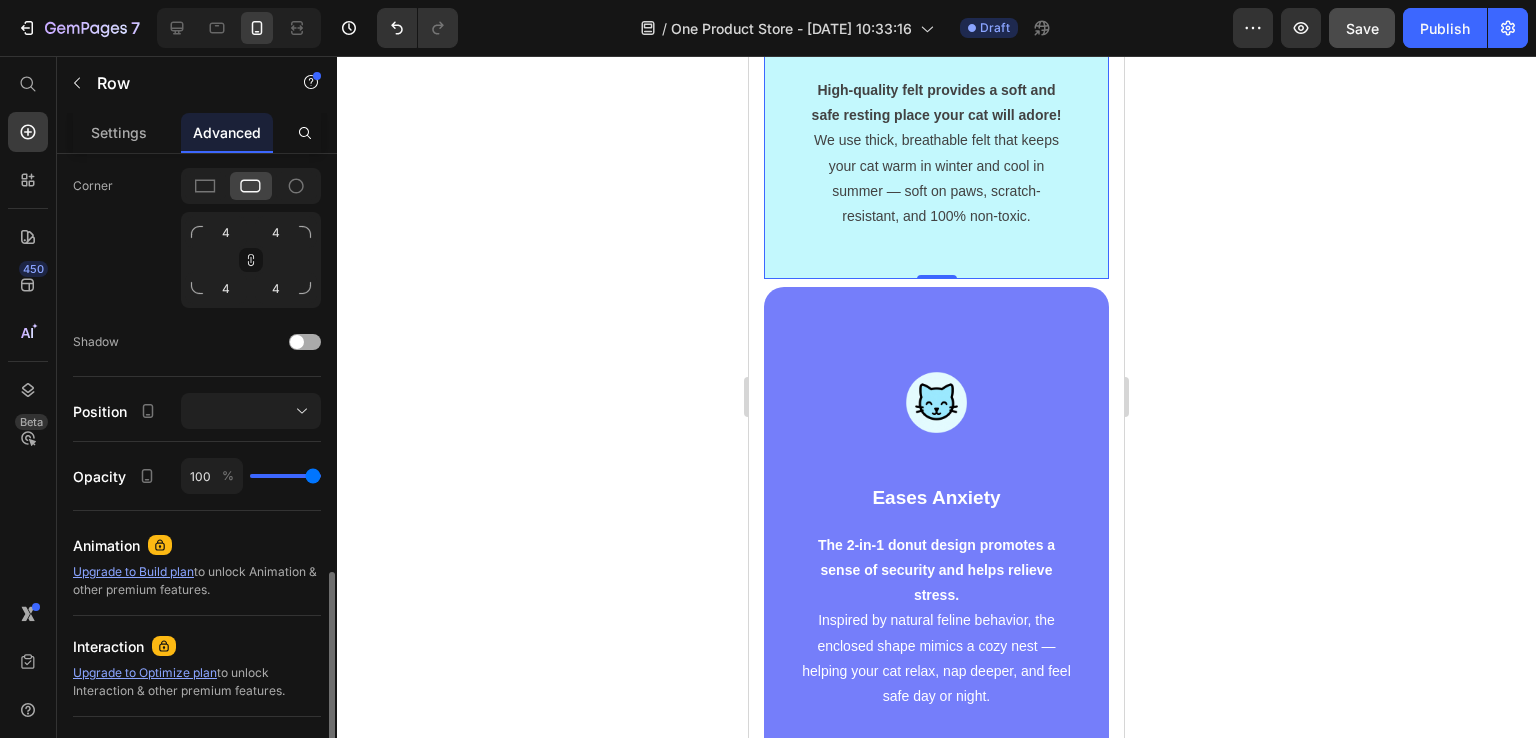 scroll, scrollTop: 700, scrollLeft: 0, axis: vertical 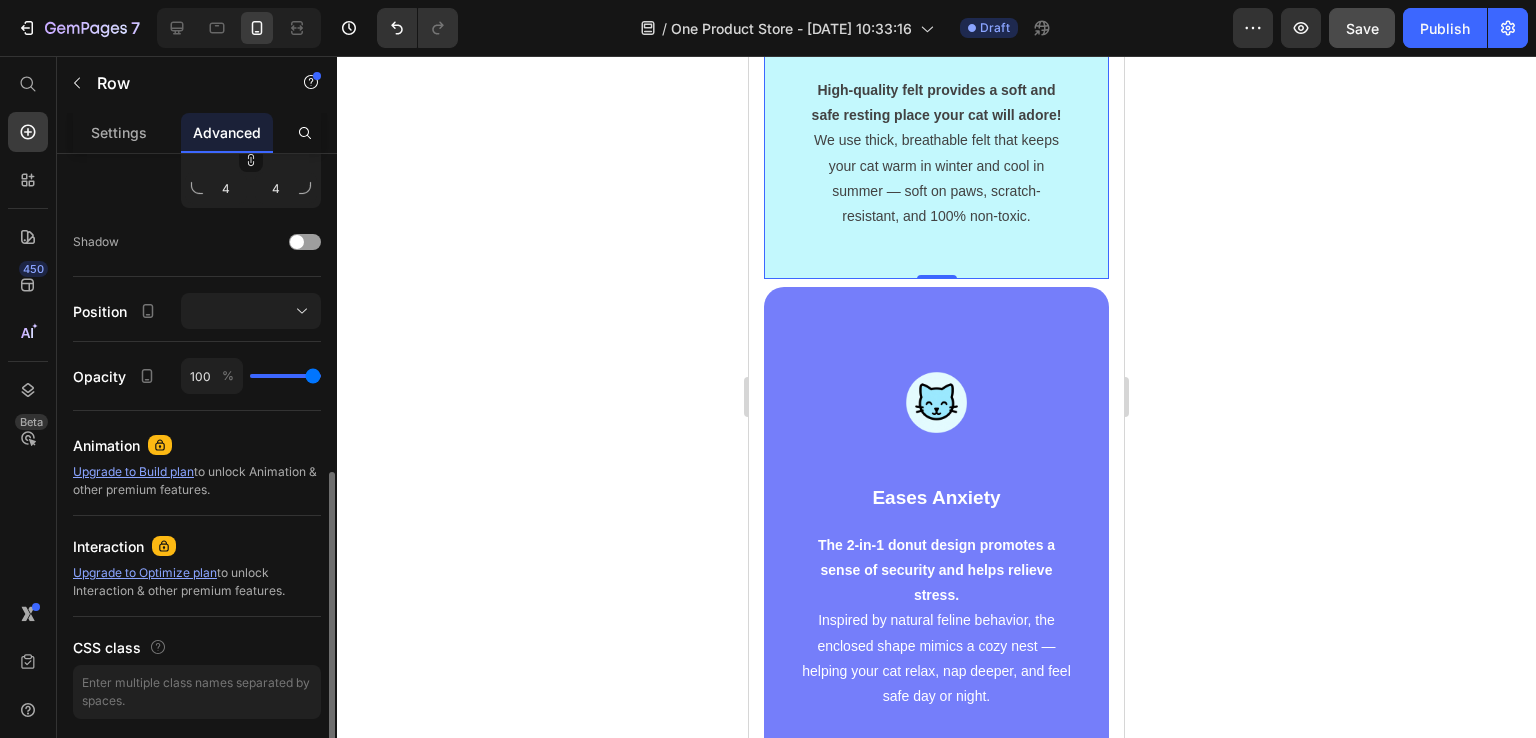 click on "100 %" 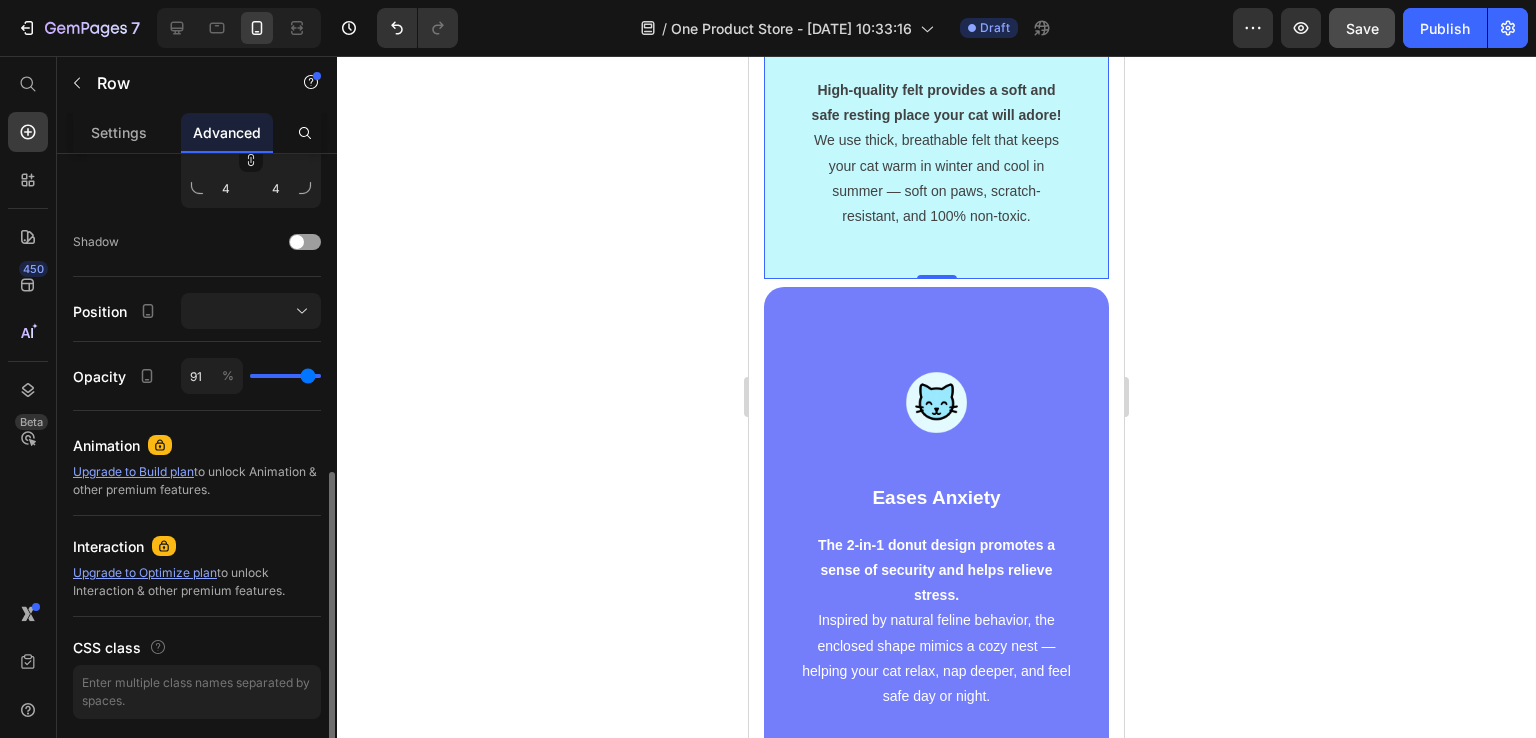 type on "87" 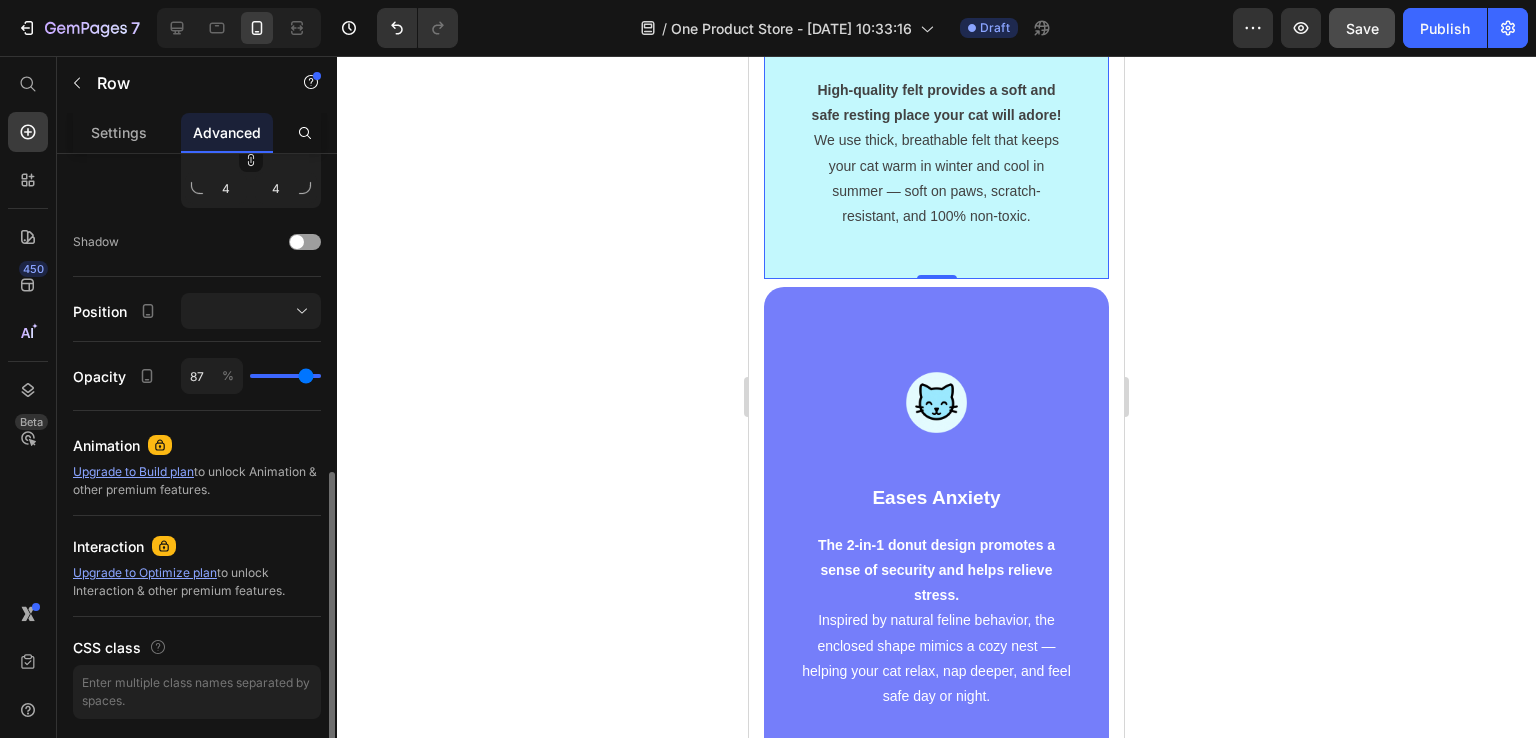 type on "82" 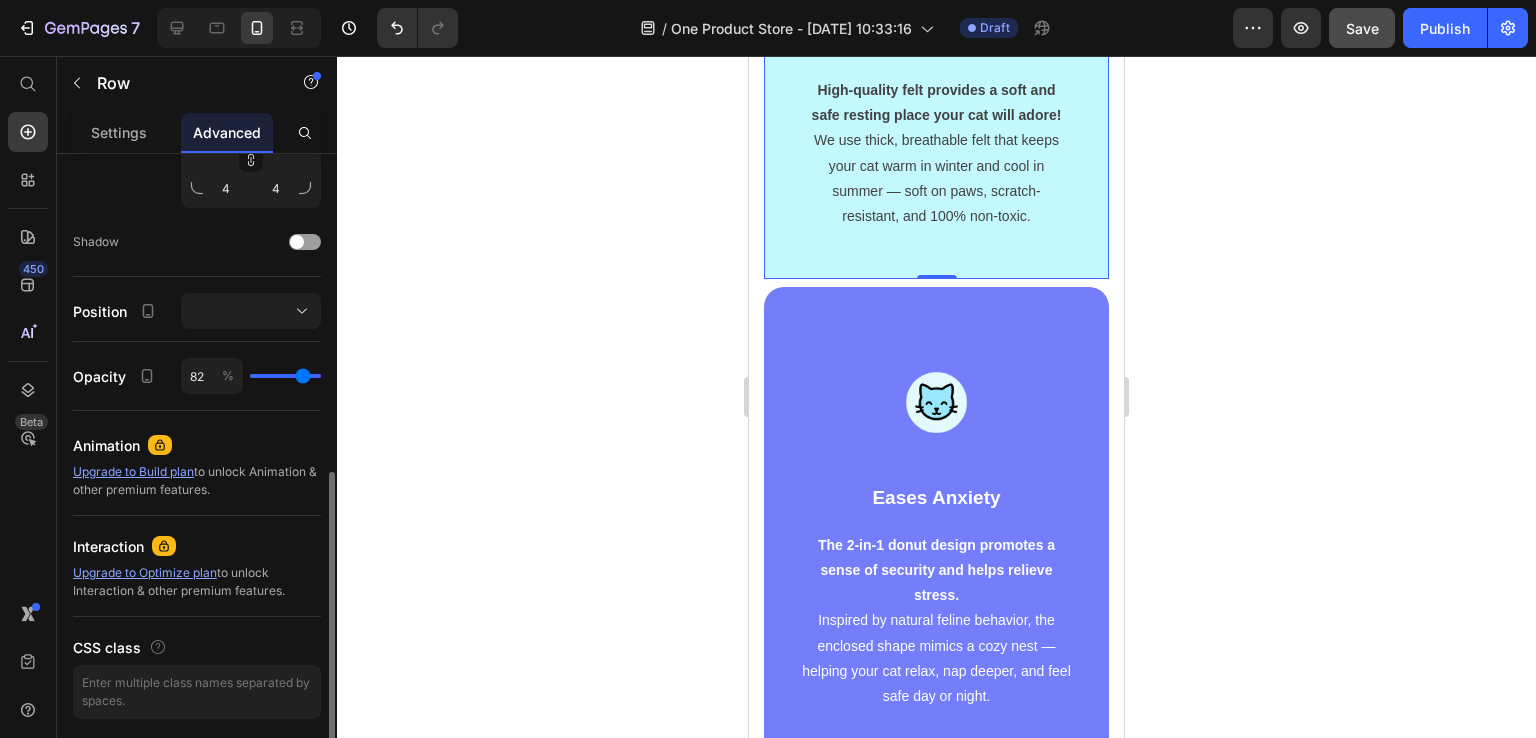 type on "78" 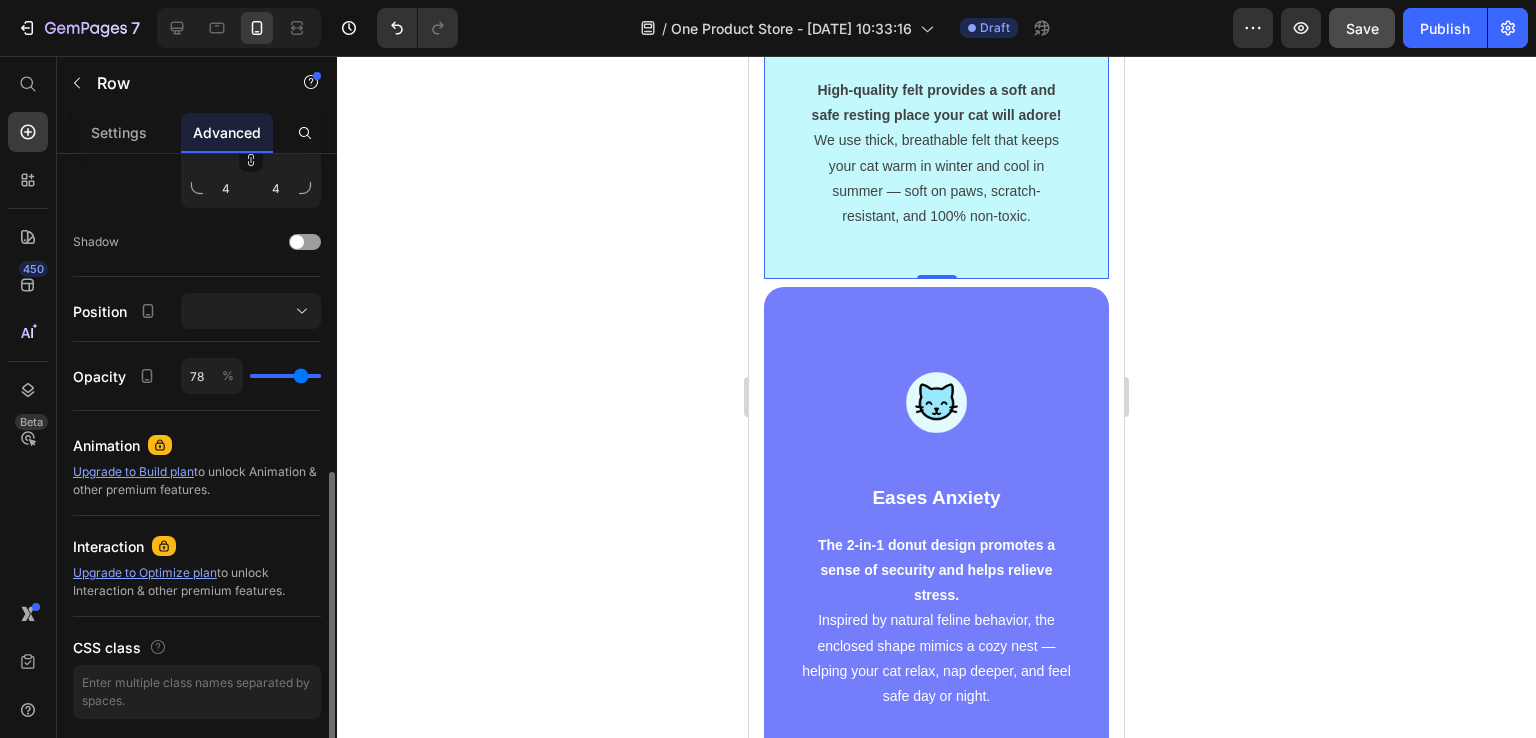 type on "75" 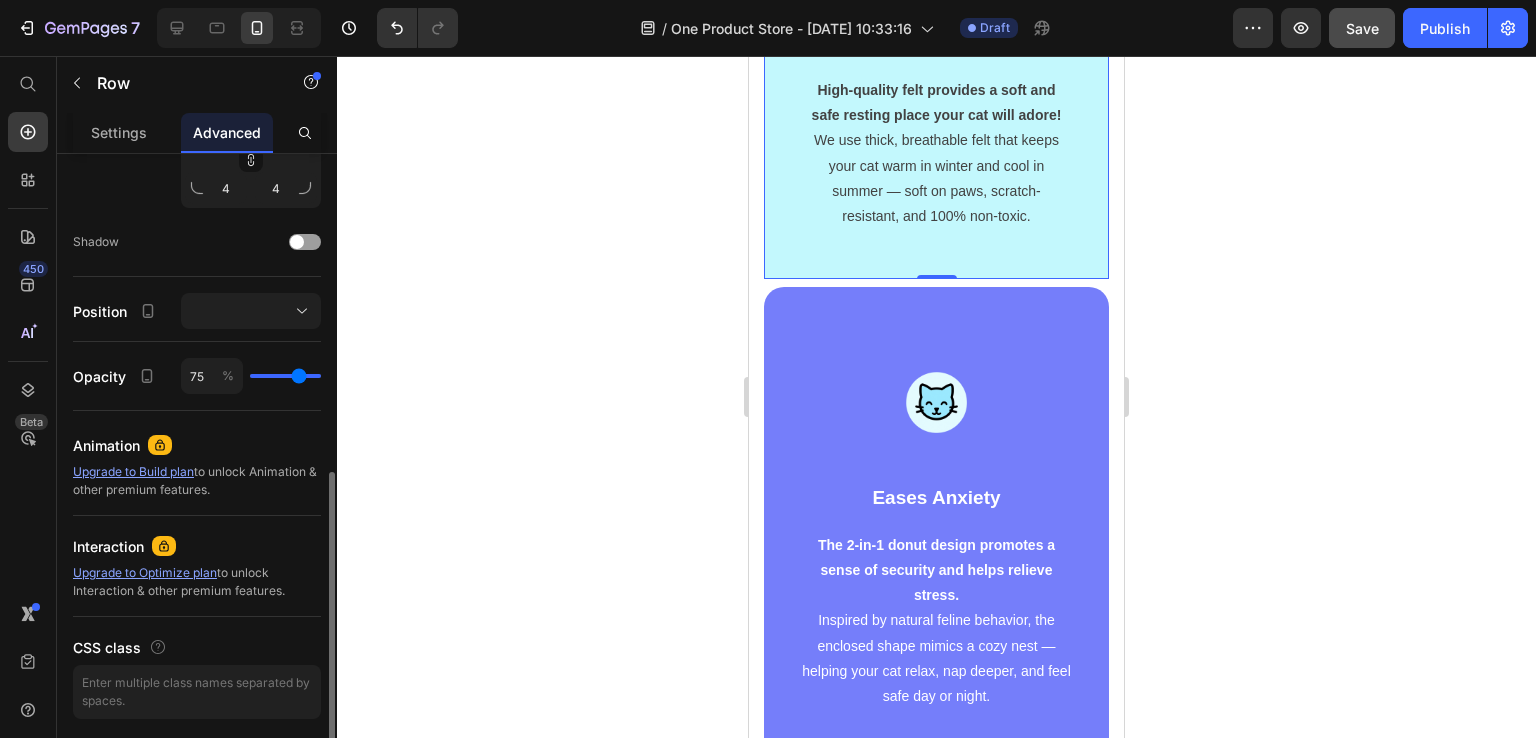 drag, startPoint x: 308, startPoint y: 376, endPoint x: 294, endPoint y: 377, distance: 14.035668 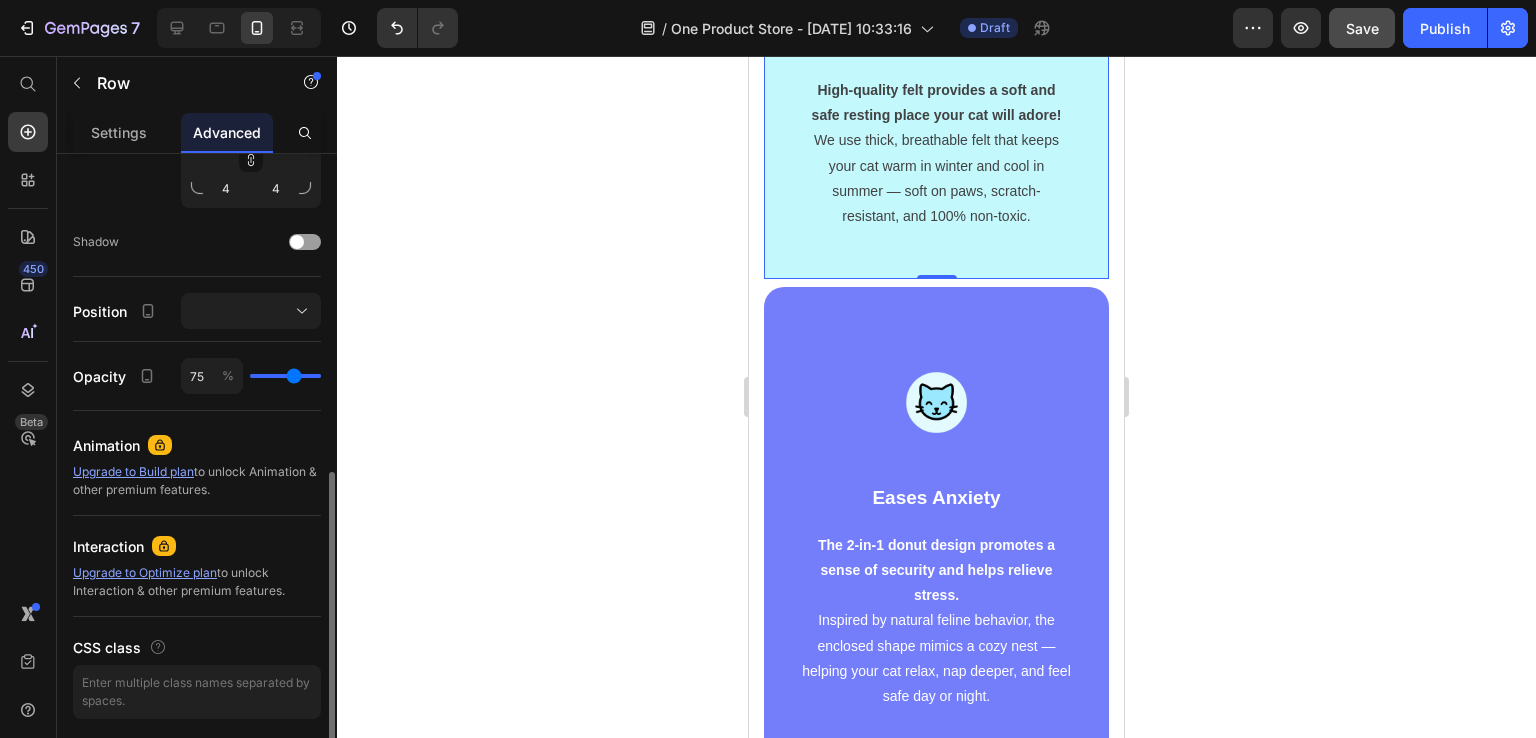 click at bounding box center [285, 376] 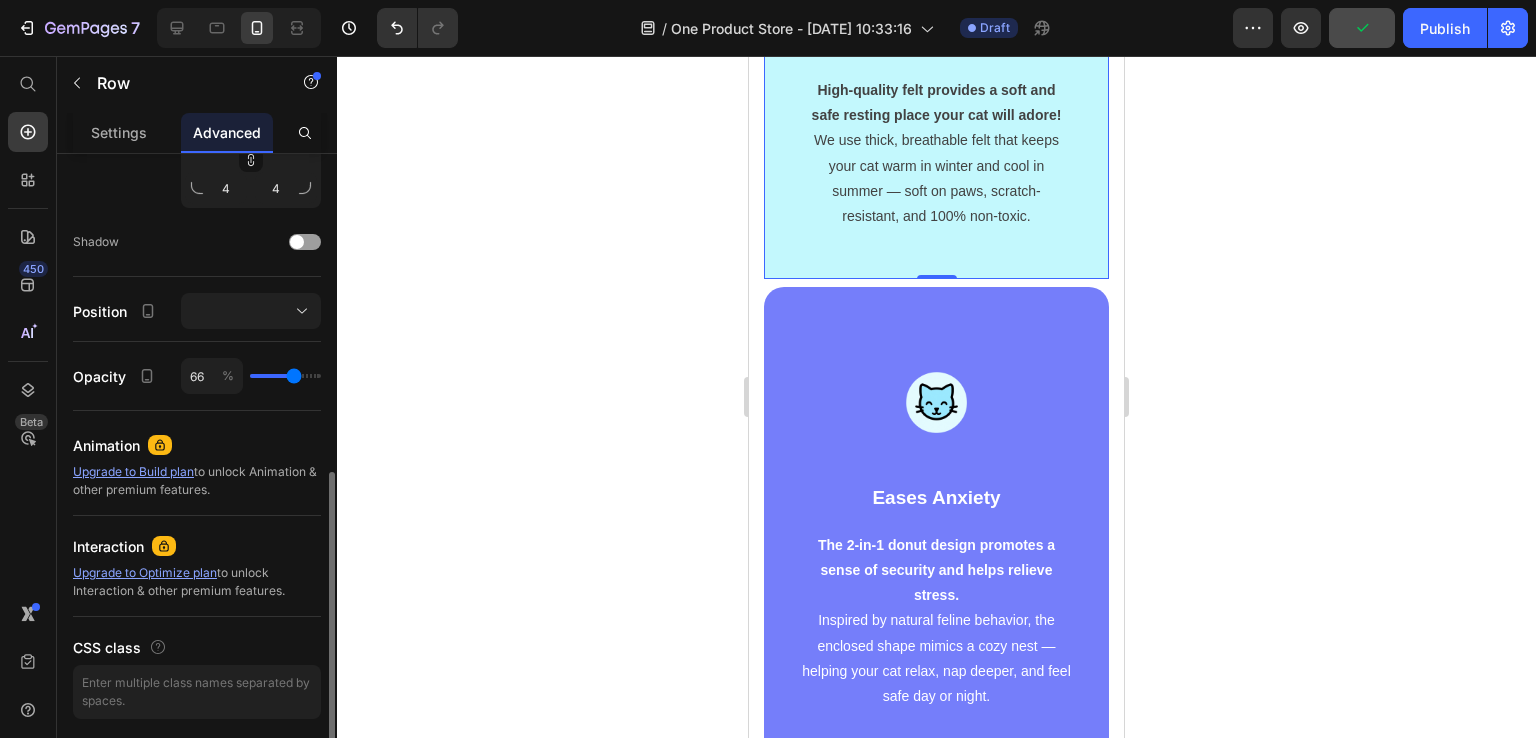 type on "76" 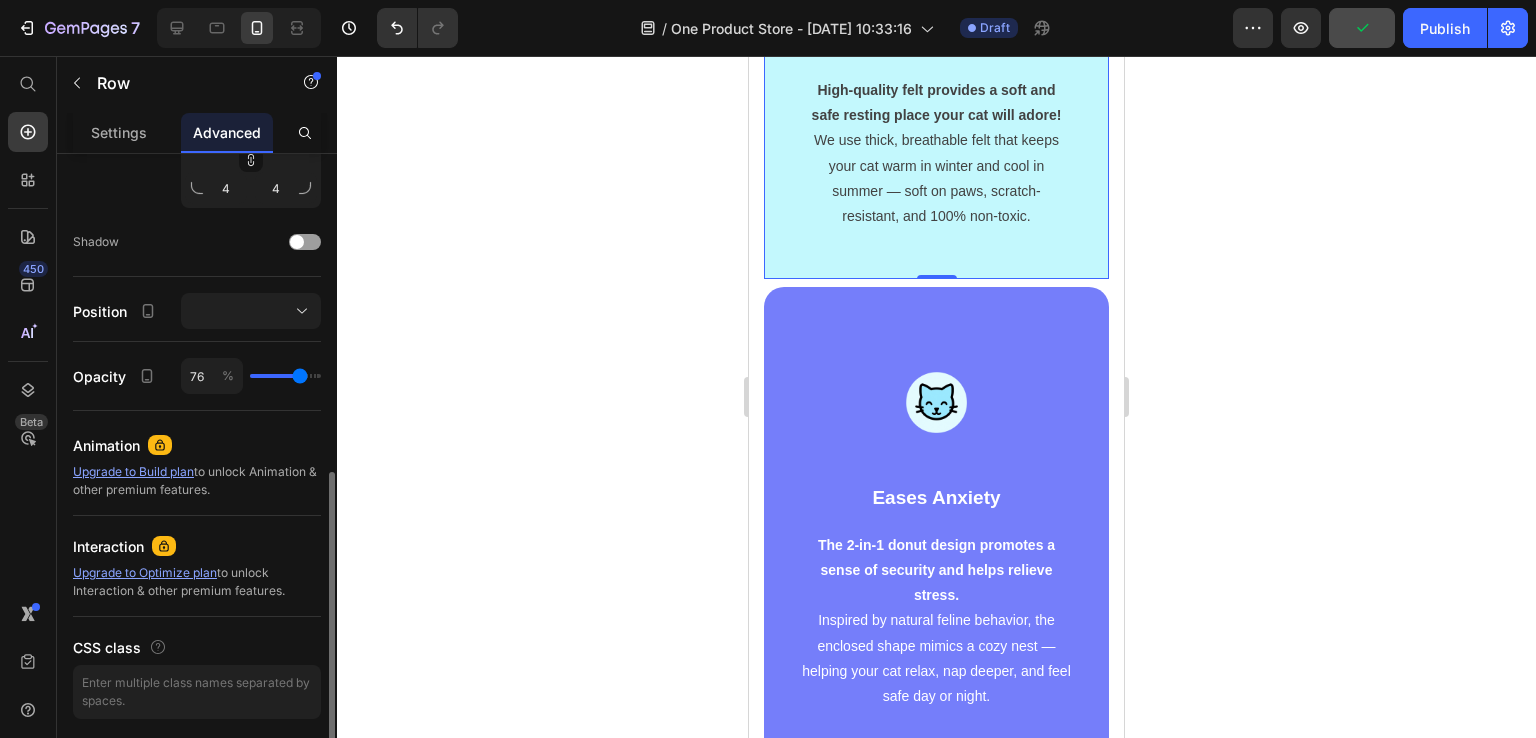 type on "91" 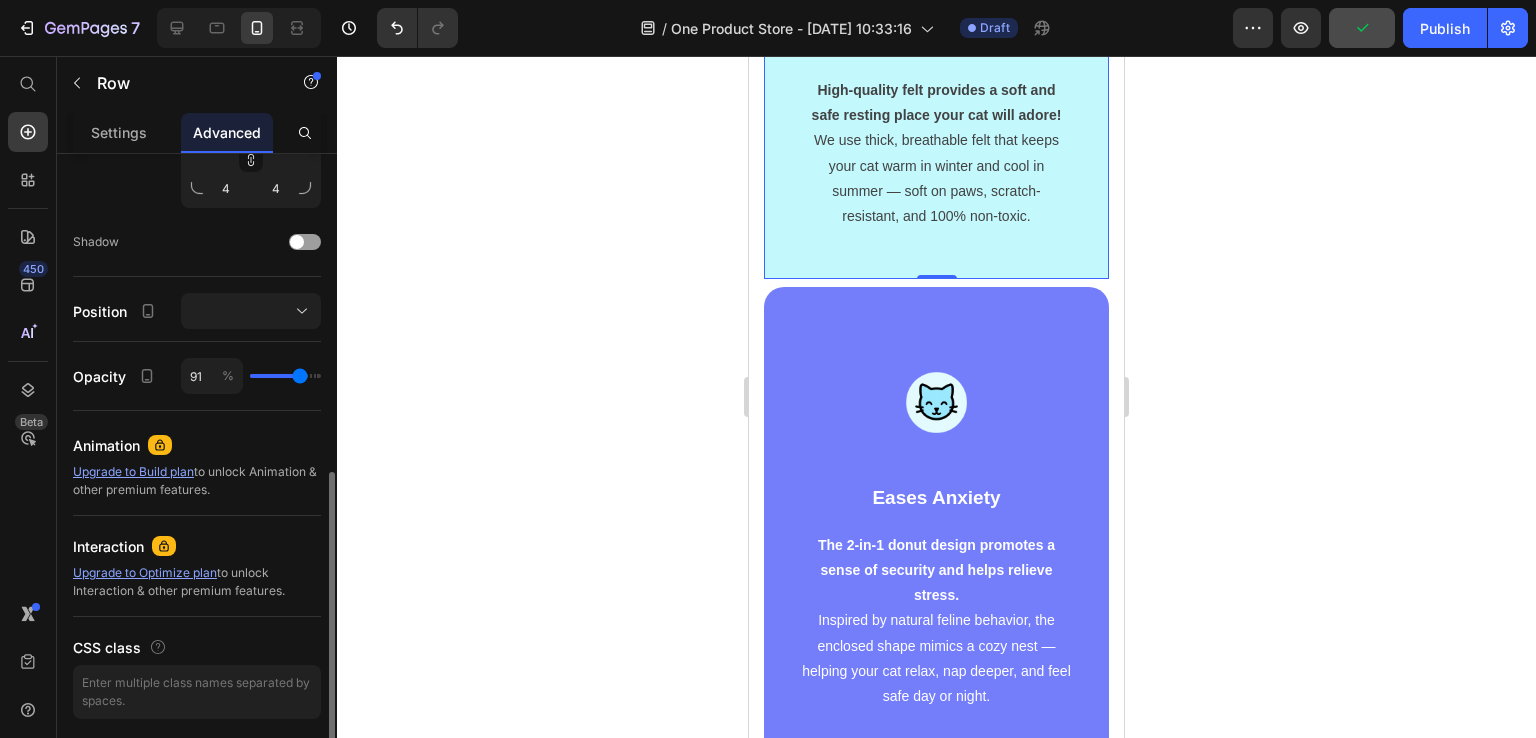 type on "91" 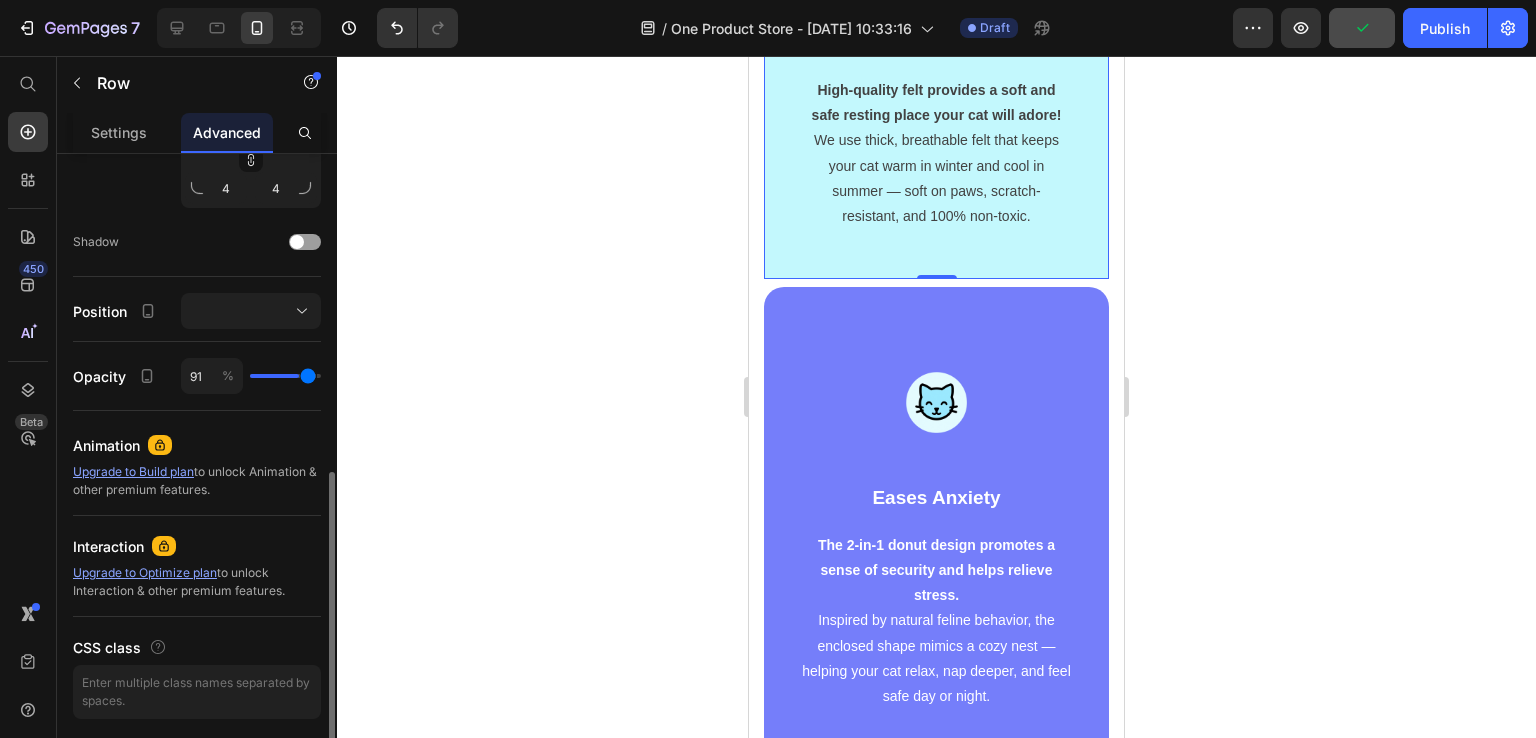type on "100" 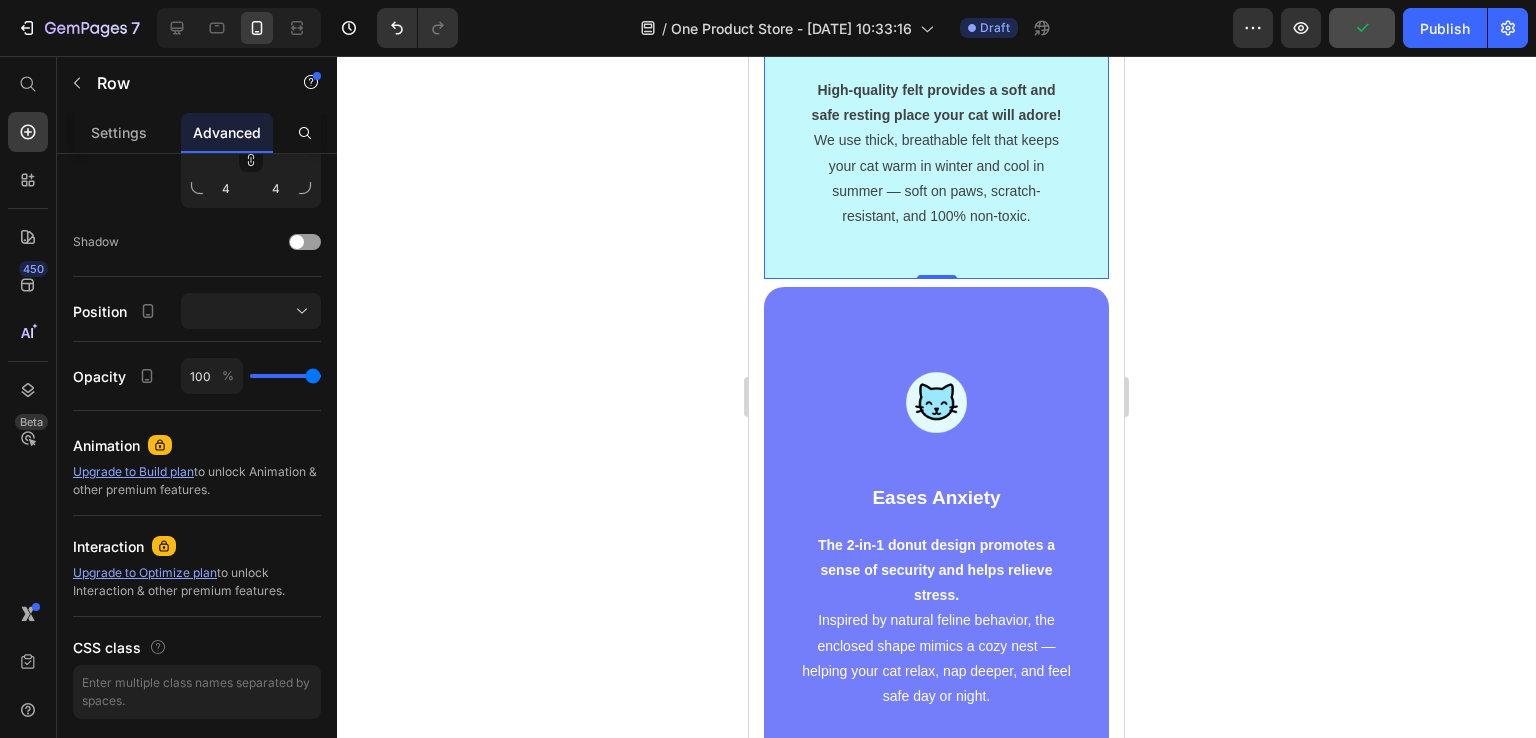 drag, startPoint x: 294, startPoint y: 377, endPoint x: 392, endPoint y: 384, distance: 98.24968 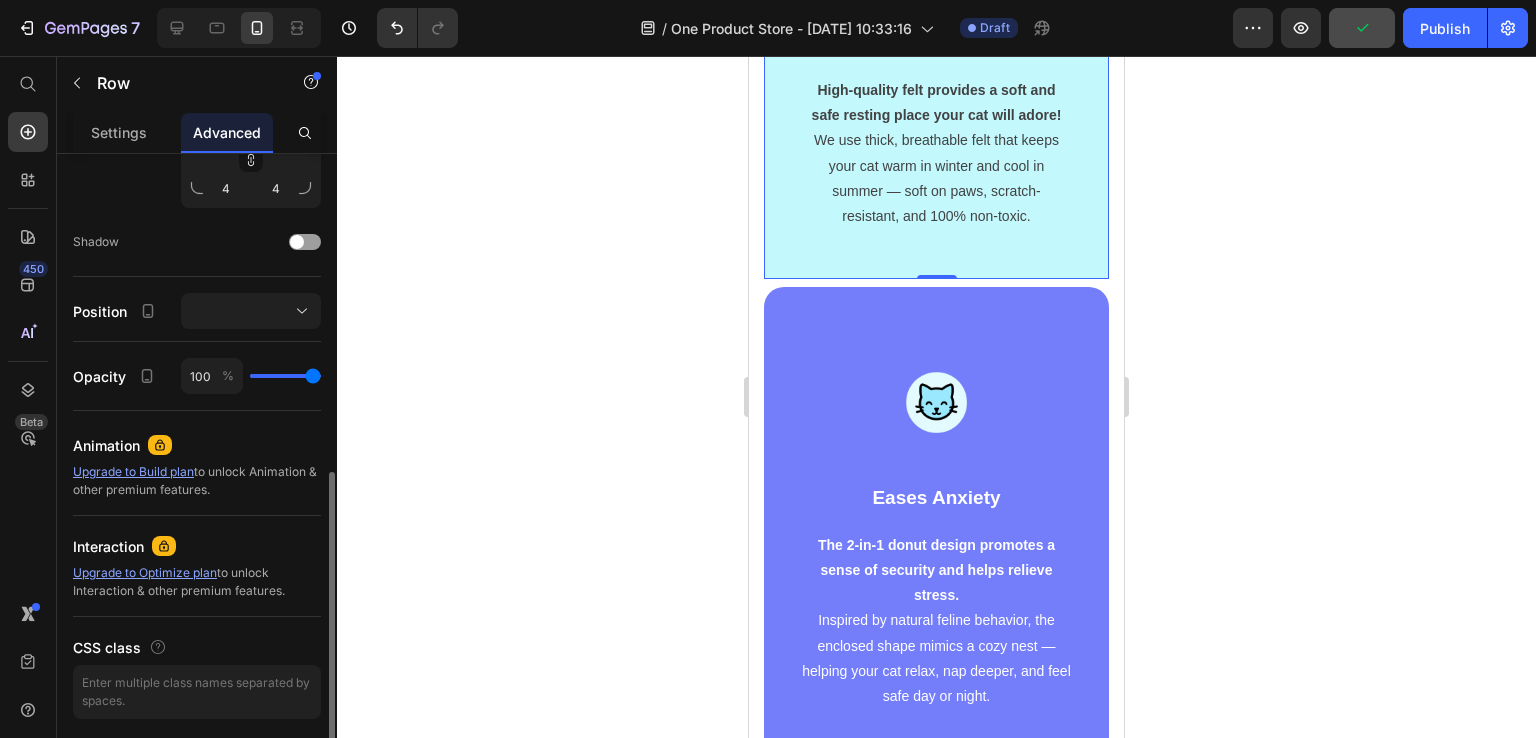 type on "94" 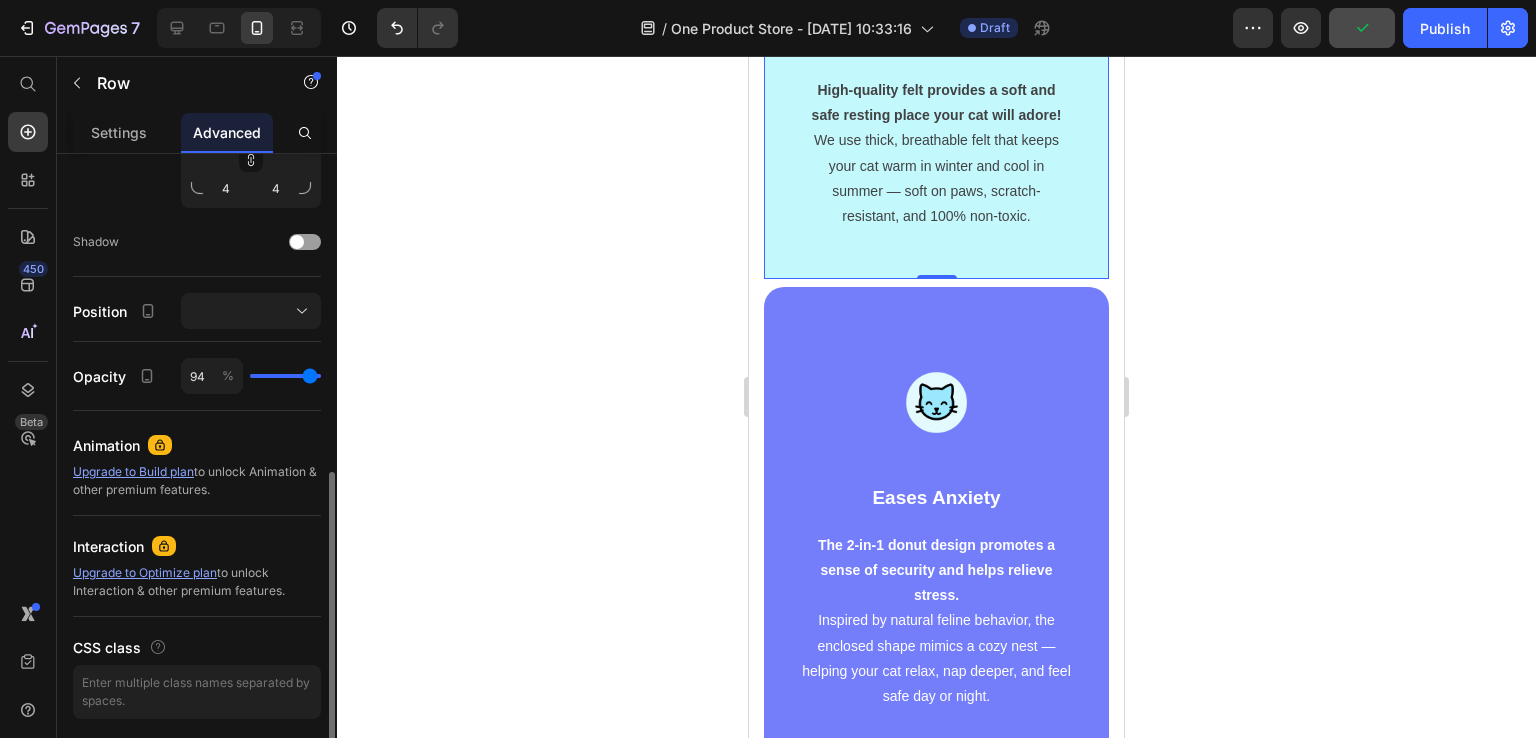 type on "100" 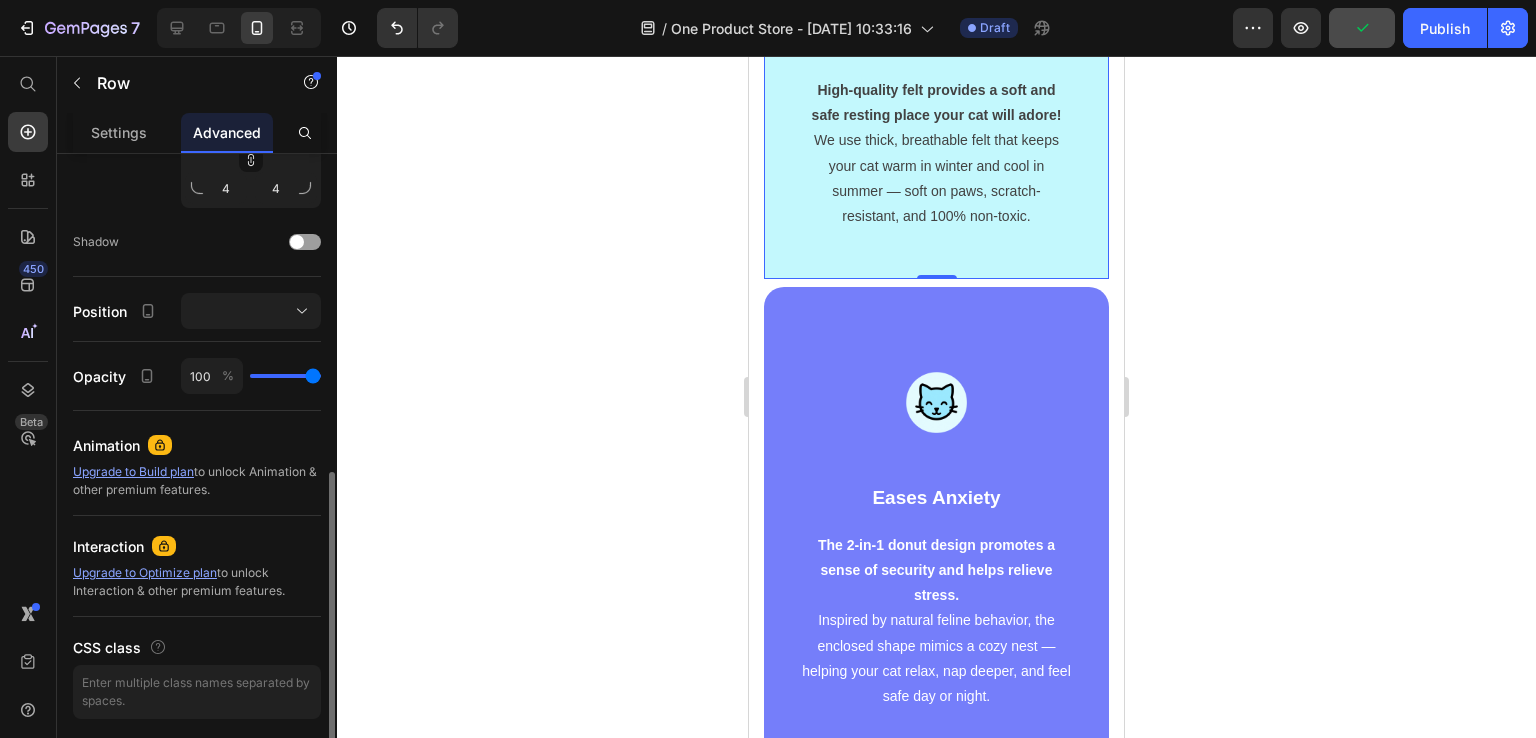 drag, startPoint x: 309, startPoint y: 376, endPoint x: 359, endPoint y: 380, distance: 50.159744 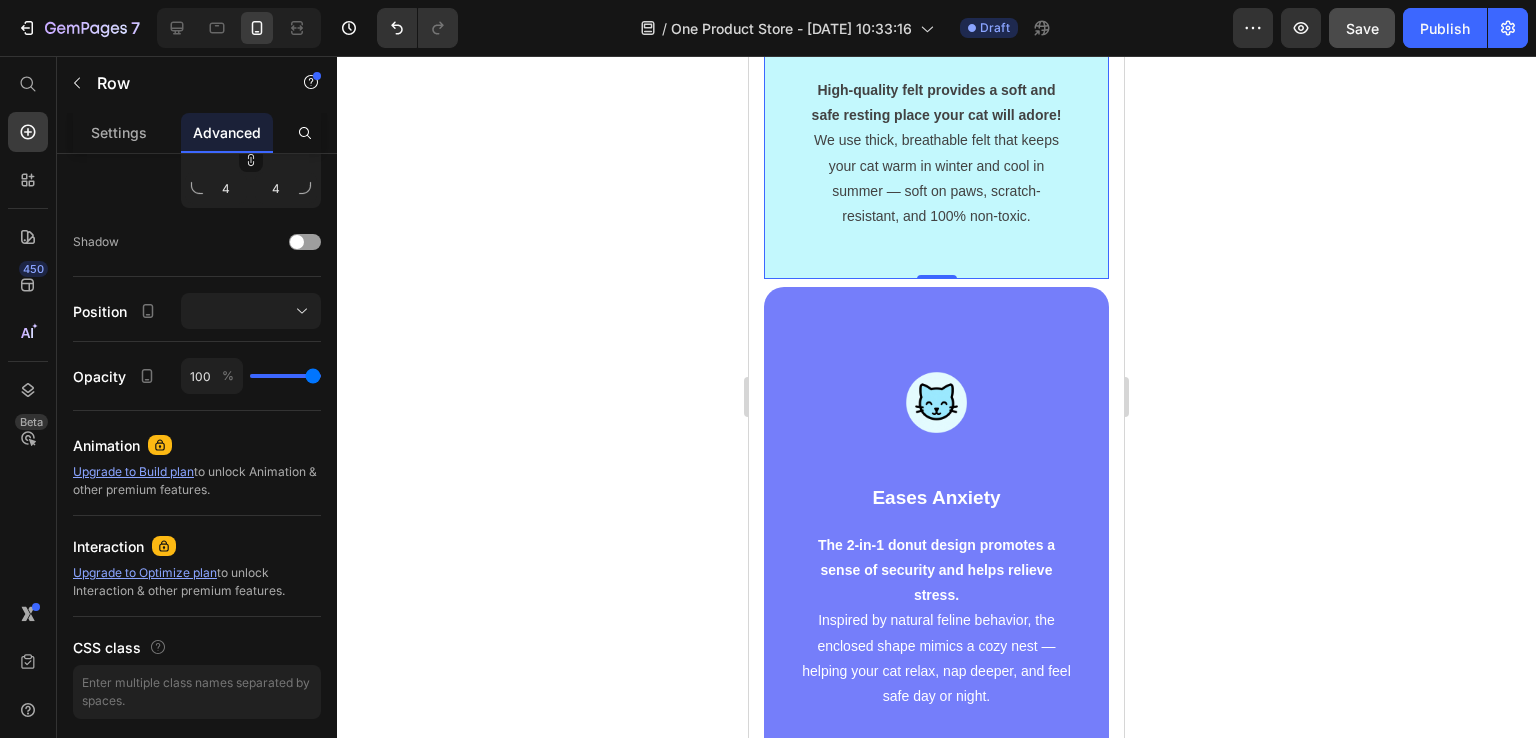 click 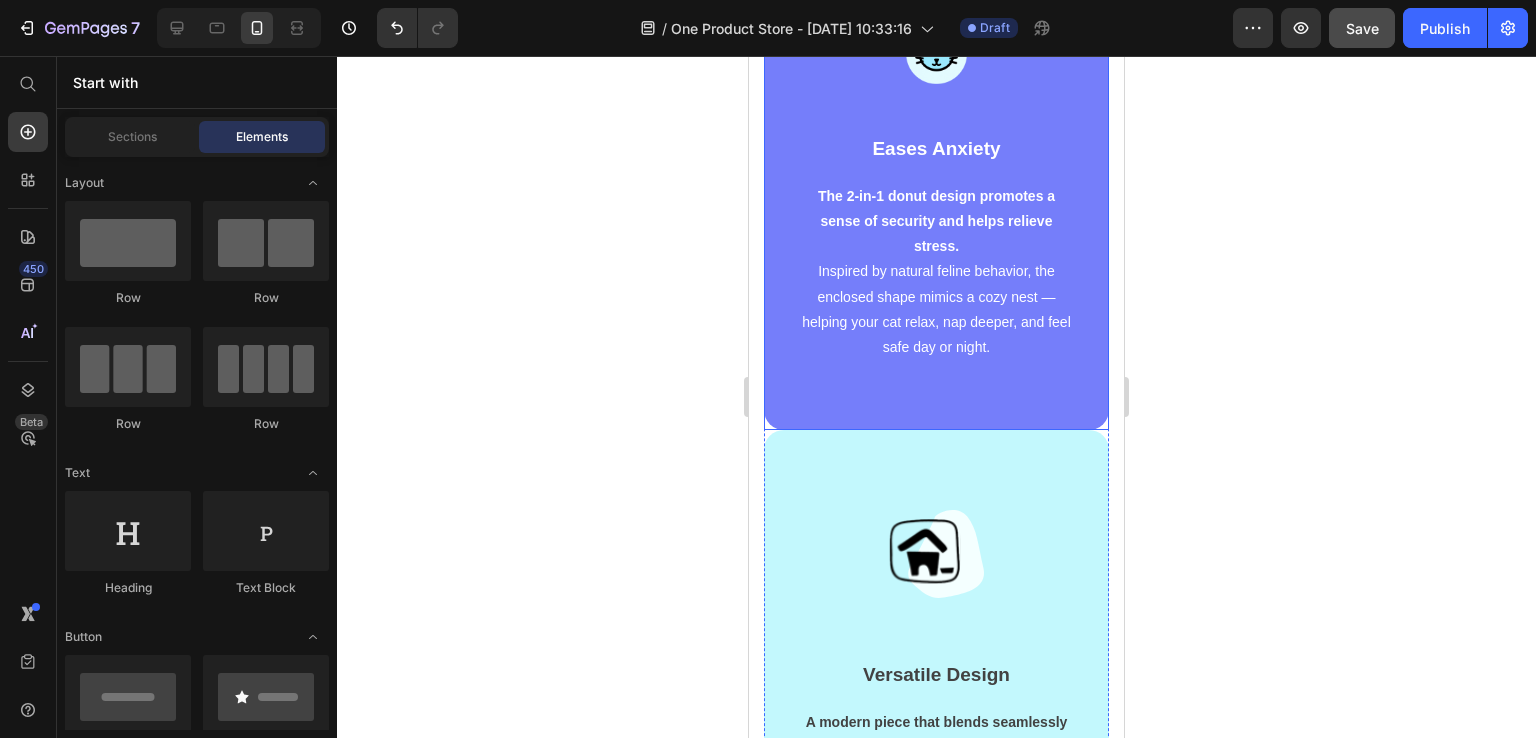 scroll, scrollTop: 1588, scrollLeft: 0, axis: vertical 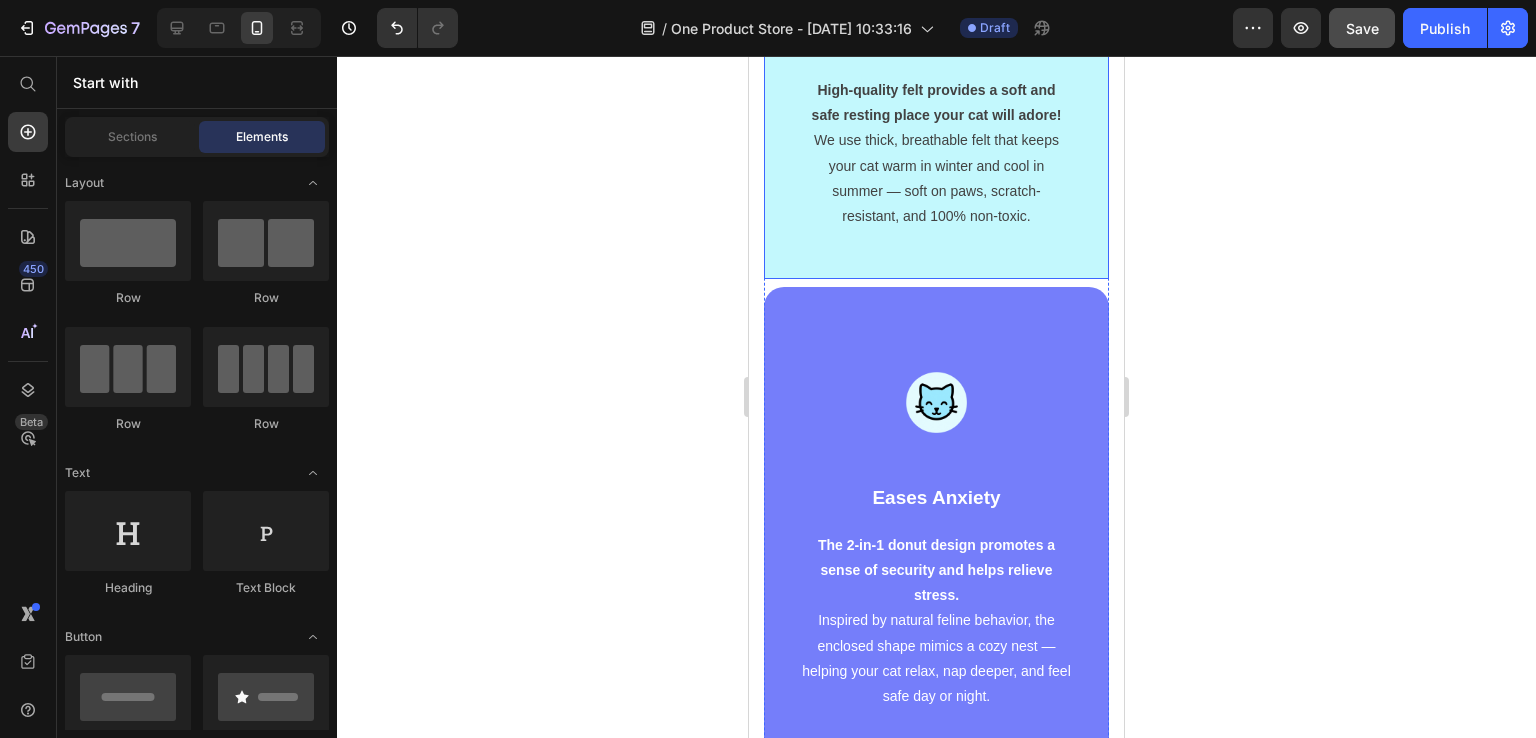click on "Image Pet-Safe Materials Text block High-quality felt provides a soft and safe resting place your cat will adore! We use thick, breathable felt that keeps your cat warm in winter and cool in summer — soft on paws, scratch-resistant, and 100% non-toxic. Text block Row" at bounding box center (936, 66) 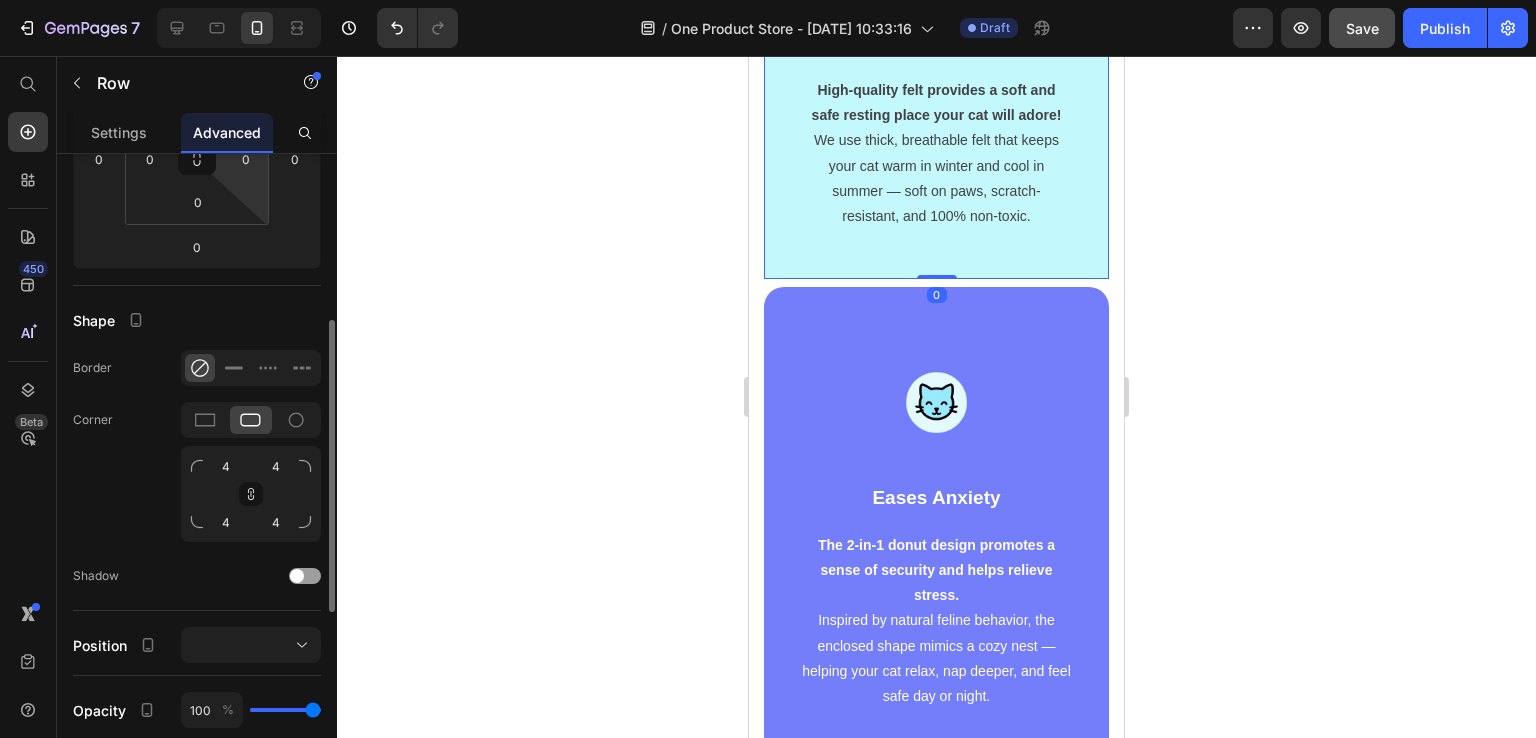 scroll, scrollTop: 266, scrollLeft: 0, axis: vertical 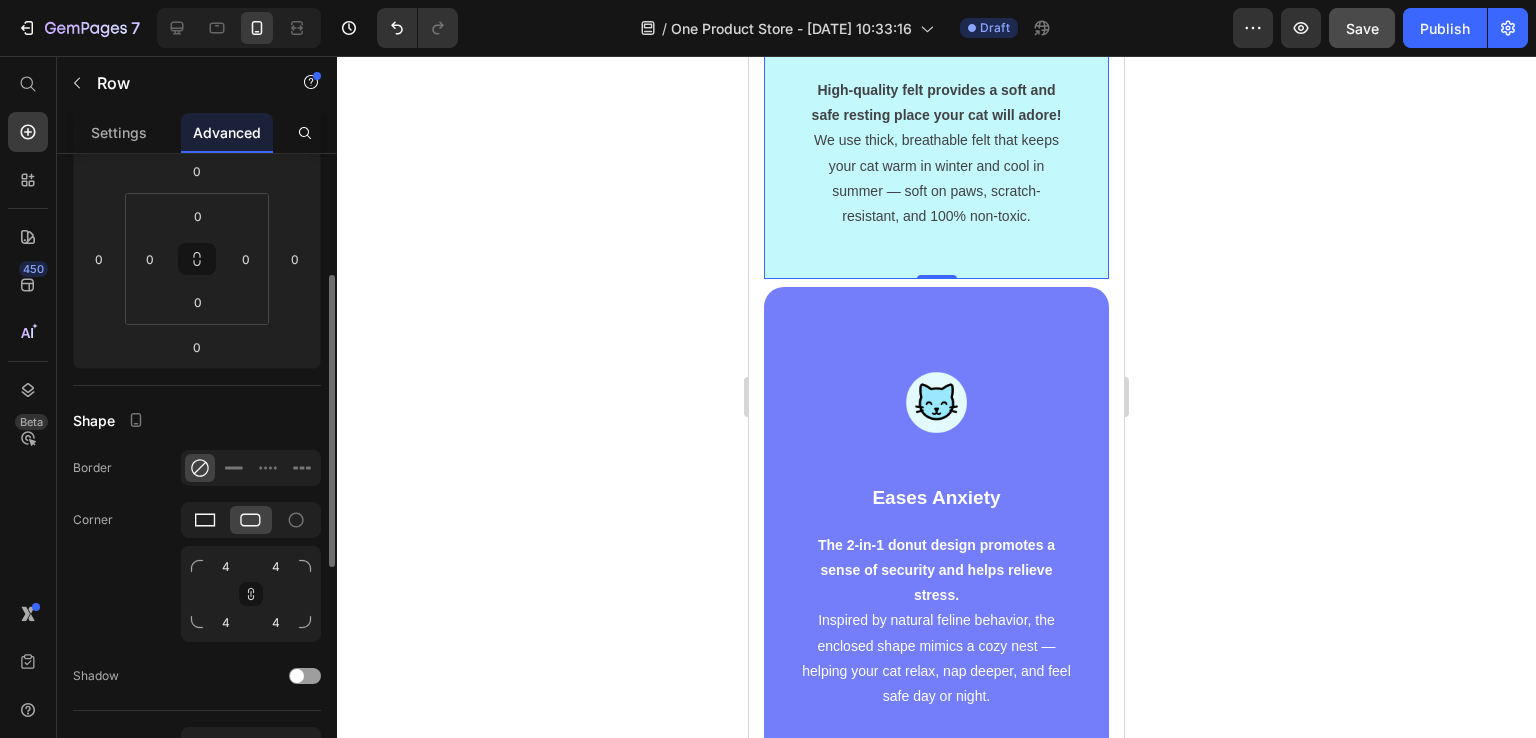 click 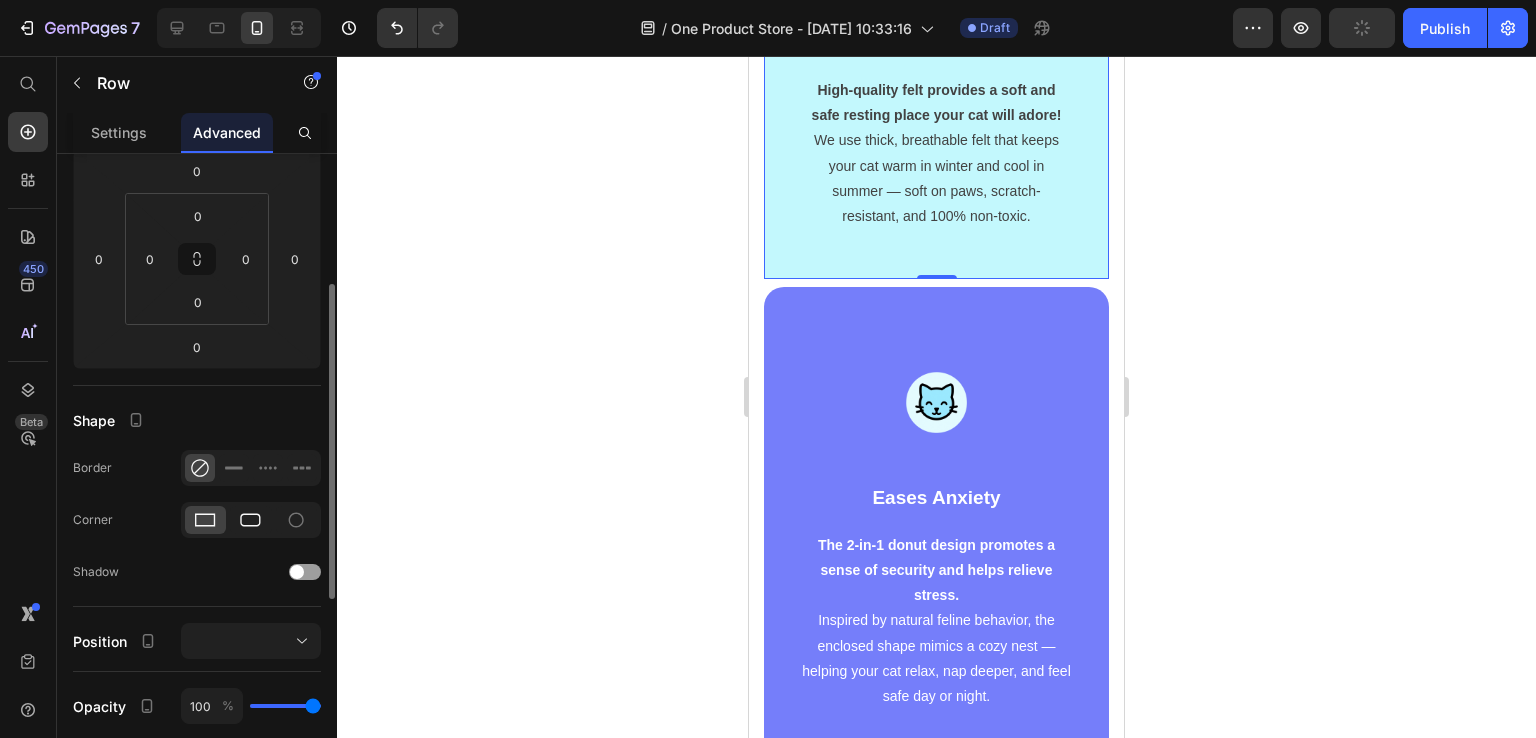 click 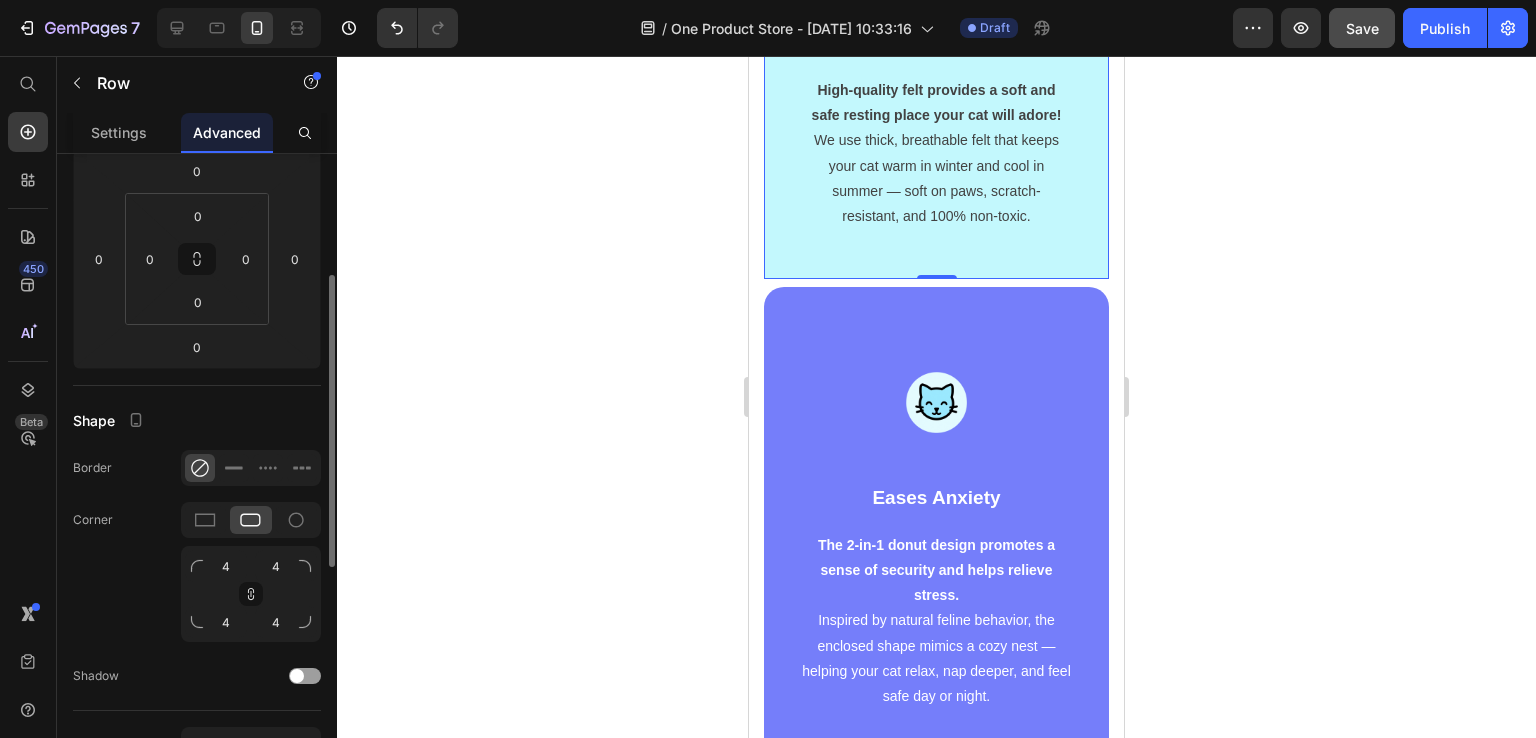 click 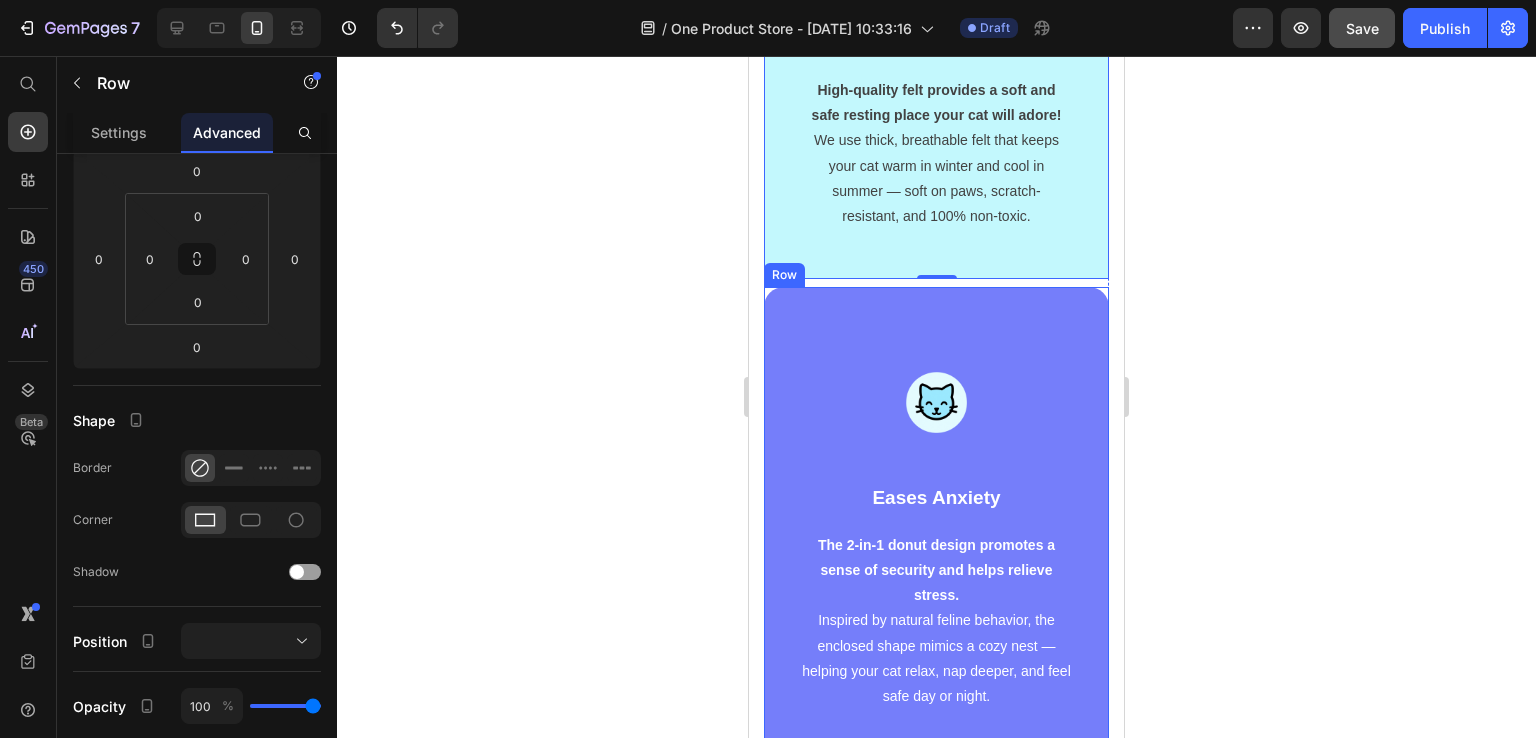 click on "Image Eases Anxiety Text block The 2-in-1 donut design promotes a sense of security and helps relieve stress. Inspired by natural feline behavior, the enclosed shape mimics a cozy nest — helping your cat relax, nap deeper, and feel safe day or night. Text block Row" at bounding box center [936, 533] 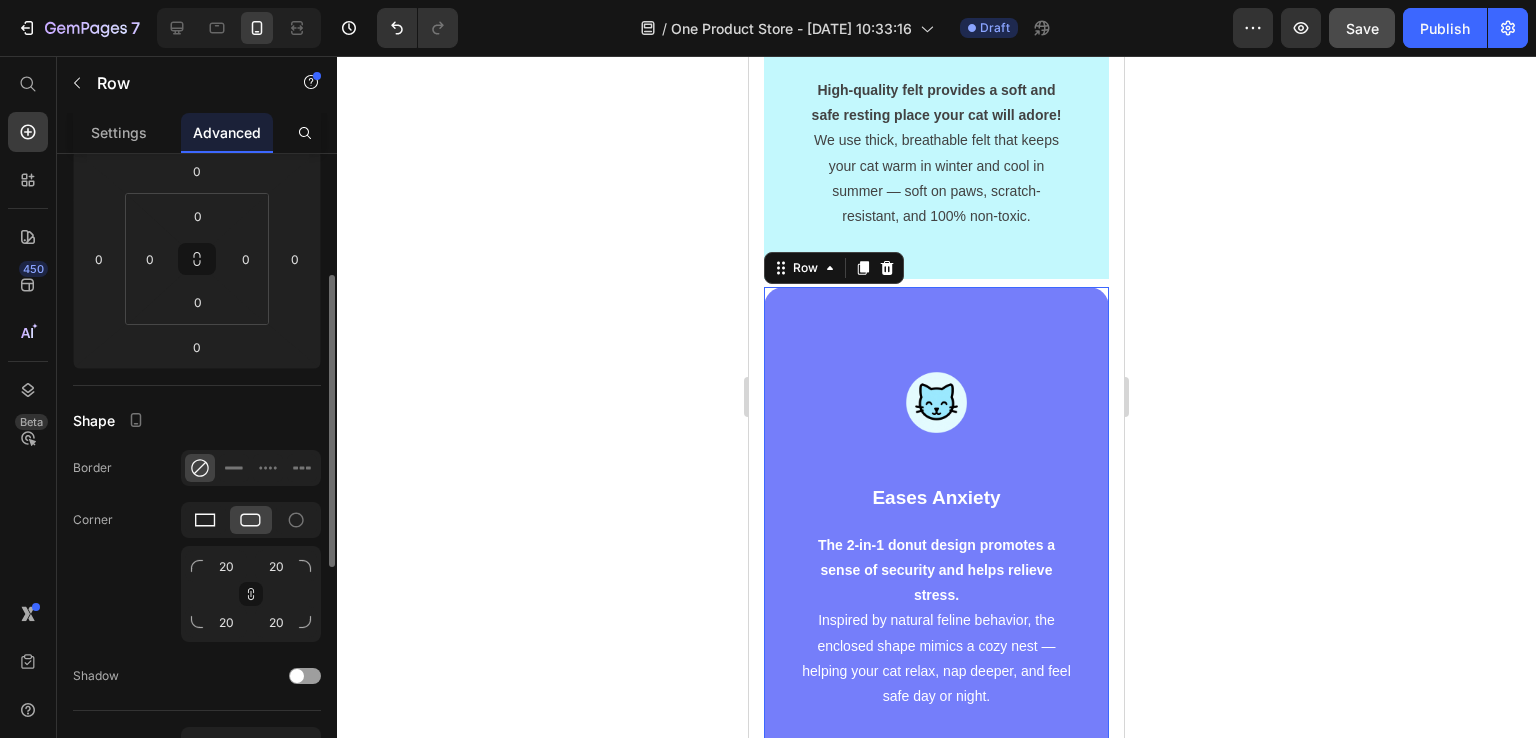 click 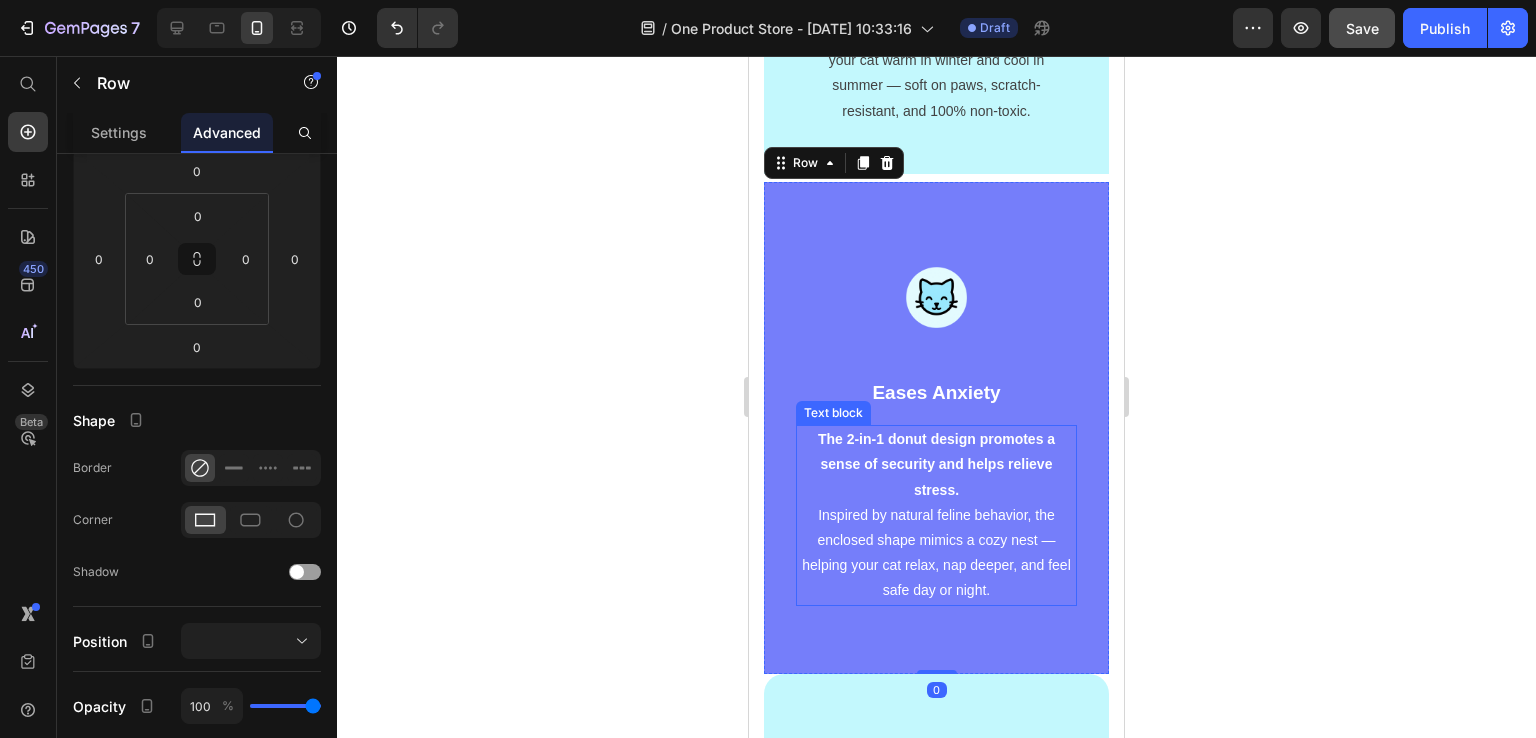 scroll, scrollTop: 1988, scrollLeft: 0, axis: vertical 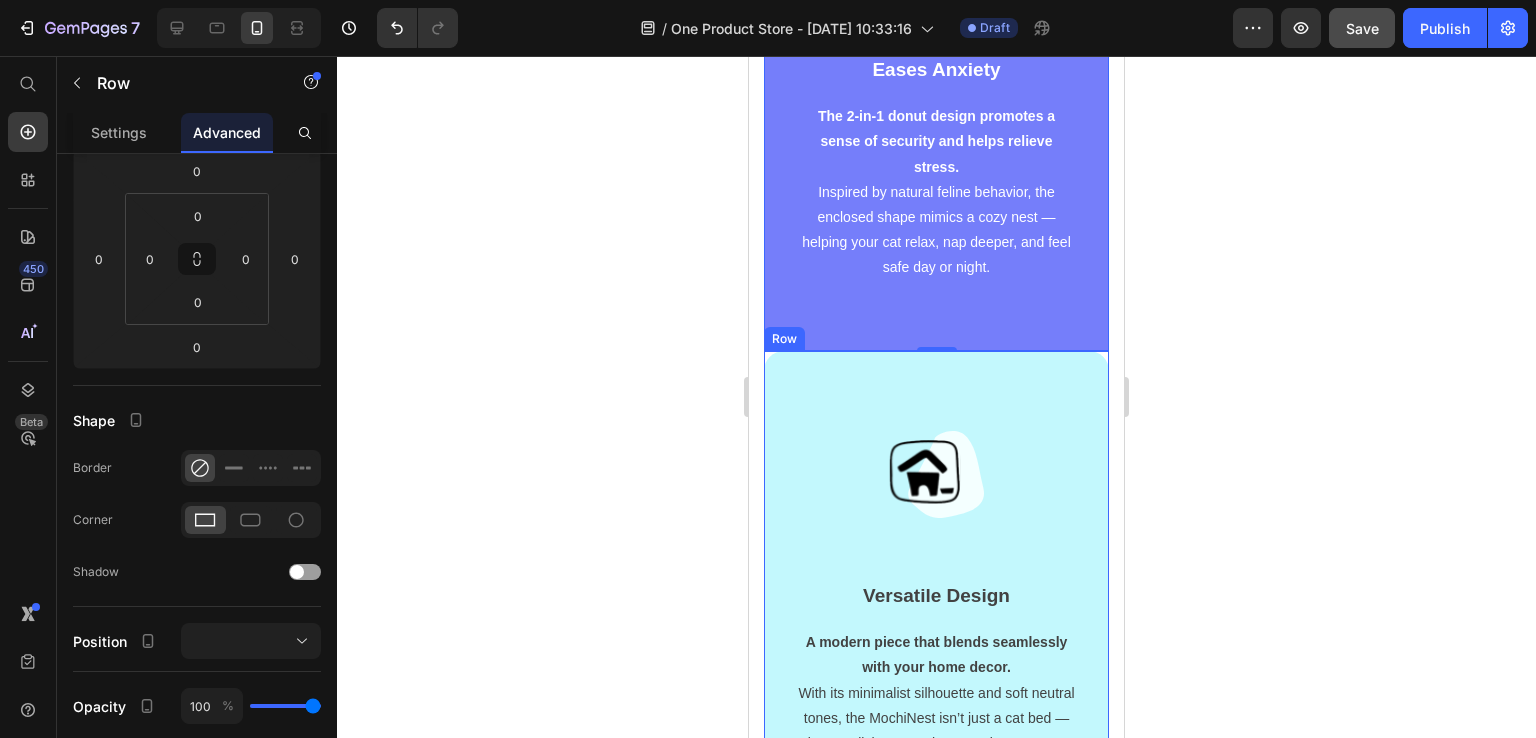 click on "Image   Versatile Design Text block A modern piece that blends seamlessly with your home decor. With its minimalist silhouette and soft neutral tones, the MochiNest isn’t just a cat bed — it’s a stylish accent that complements any room. Whether placed in the living room or by a sunlit window, it looks as good as it feels. Text block Row" at bounding box center (936, 616) 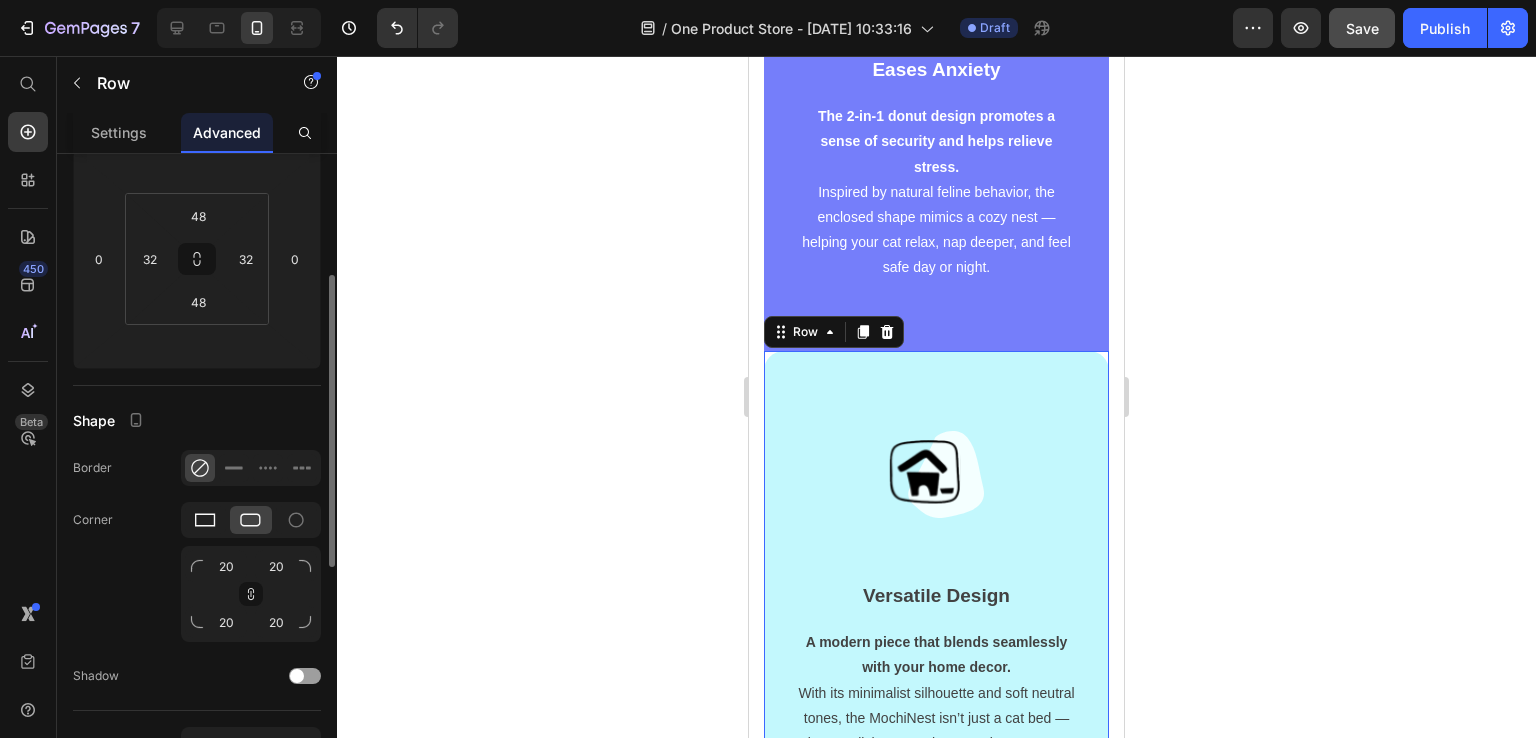 click 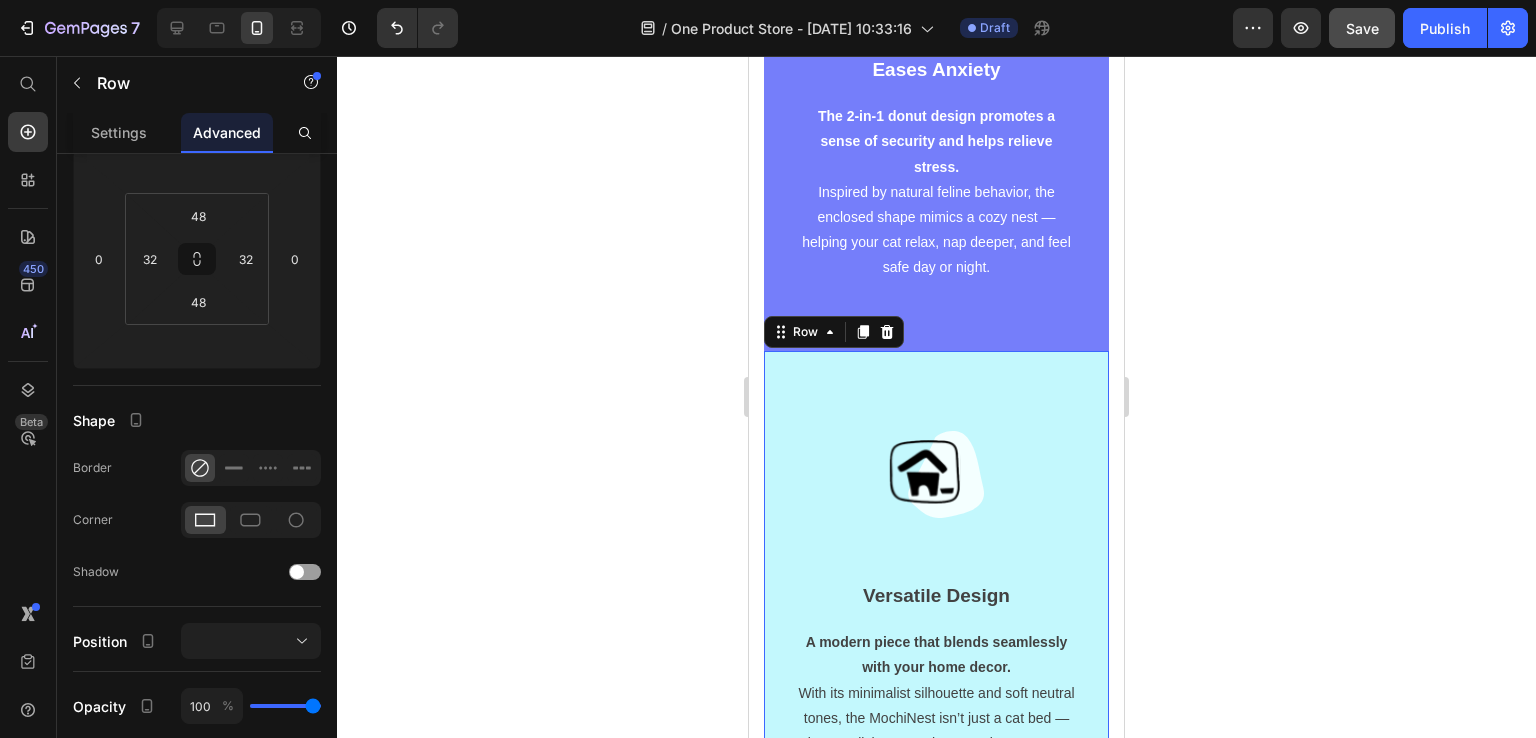 scroll, scrollTop: 1988, scrollLeft: 0, axis: vertical 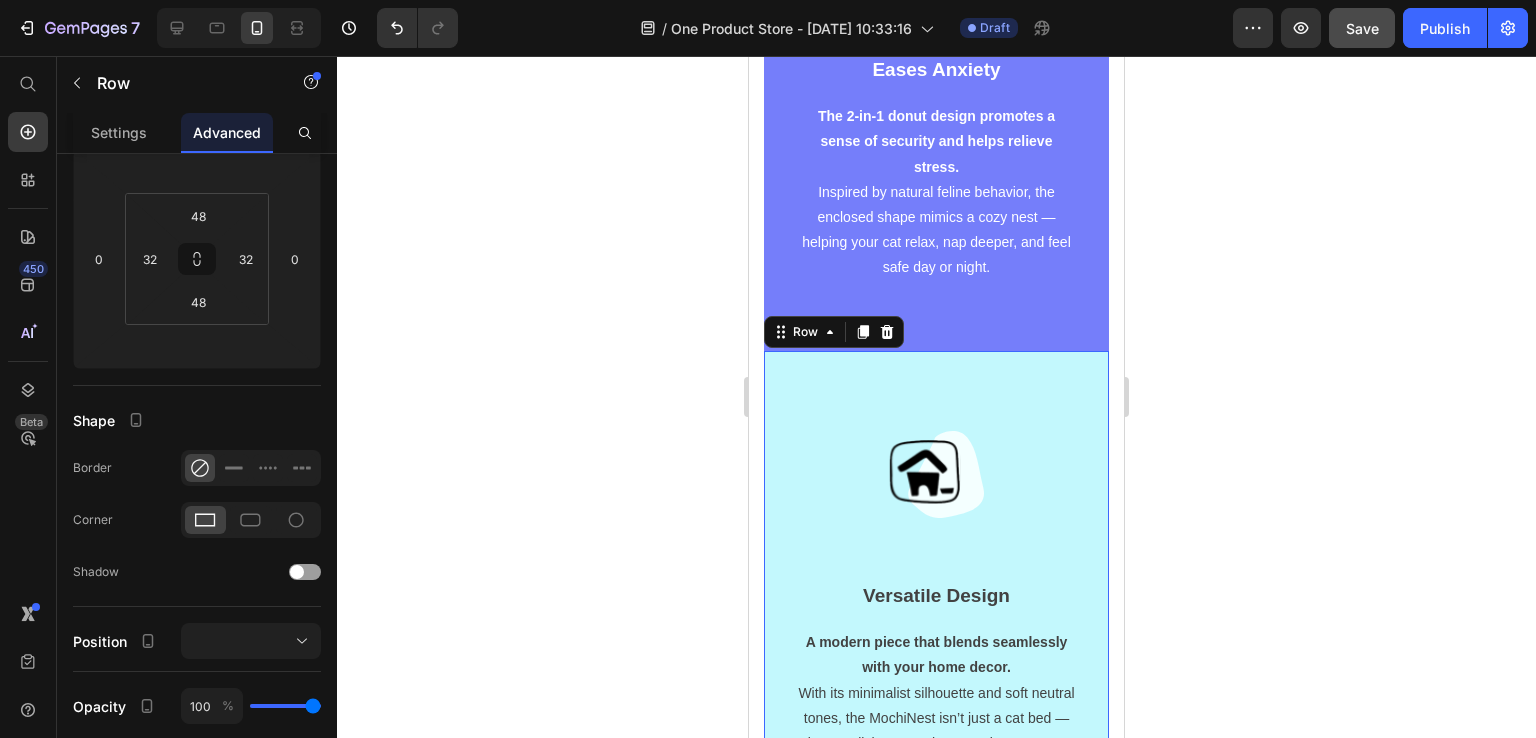 click 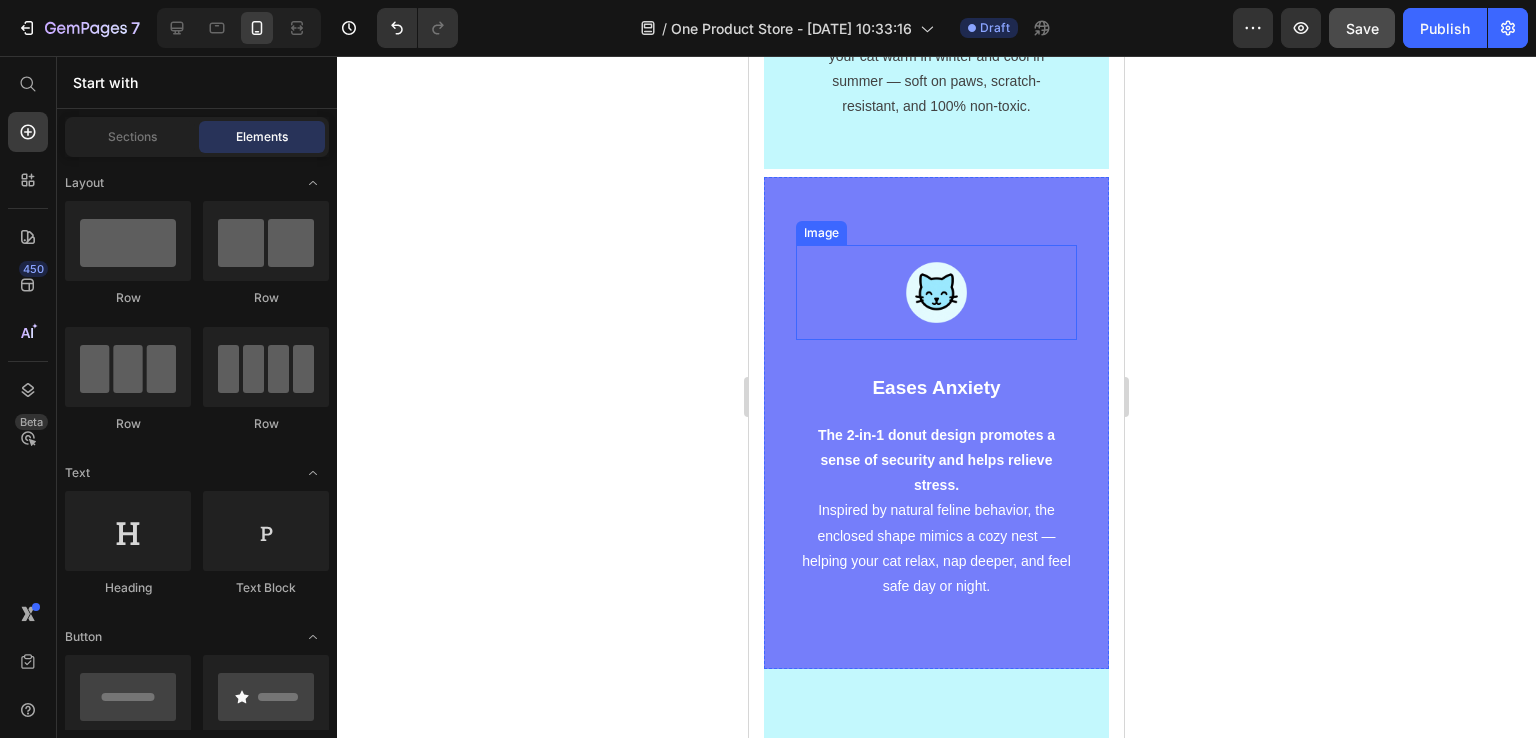 scroll, scrollTop: 1588, scrollLeft: 0, axis: vertical 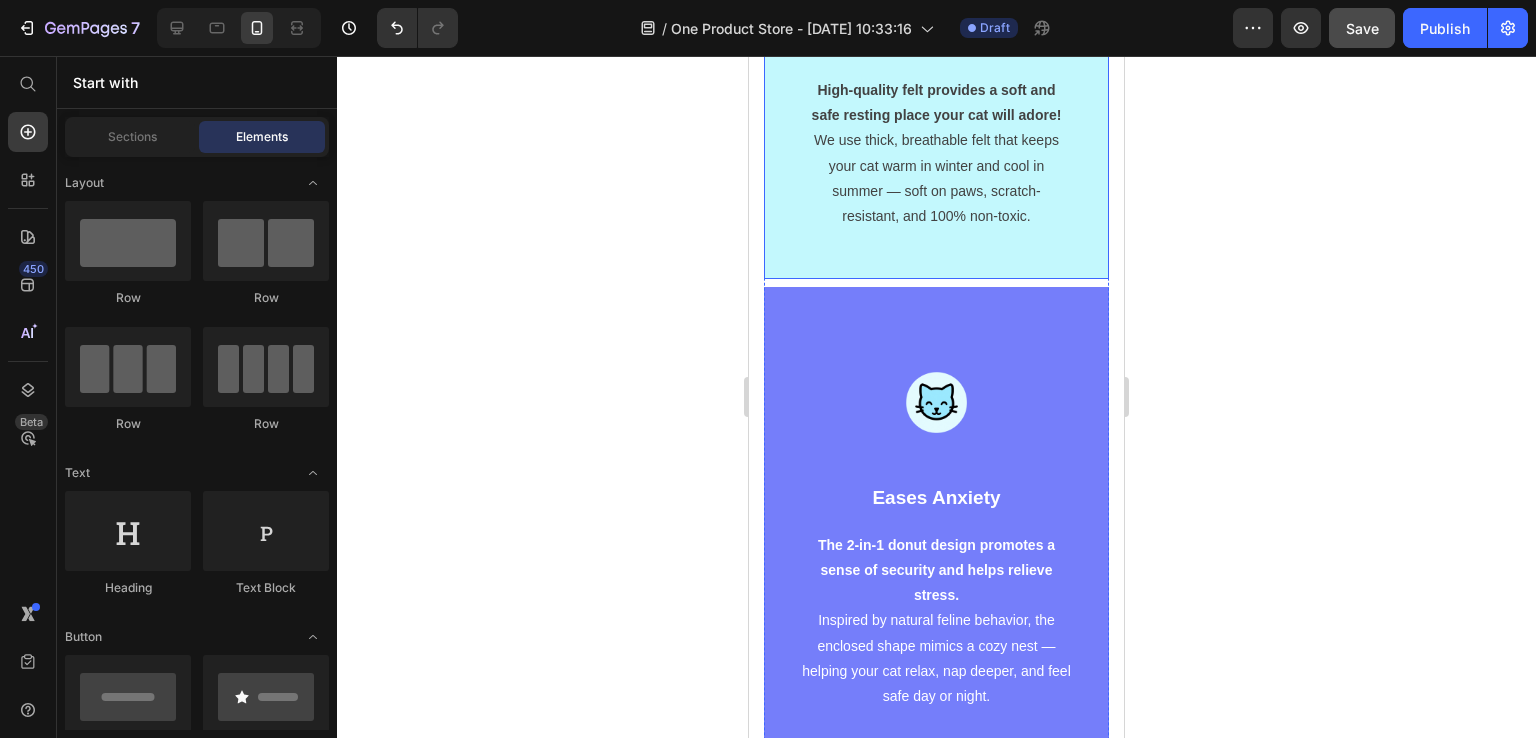 click on "Image Pet-Safe Materials Text block High-quality felt provides a soft and safe resting place your cat will adore! We use thick, breathable felt that keeps your cat warm in winter and cool in summer — soft on paws, scratch-resistant, and 100% non-toxic. Text block Row" at bounding box center [936, 66] 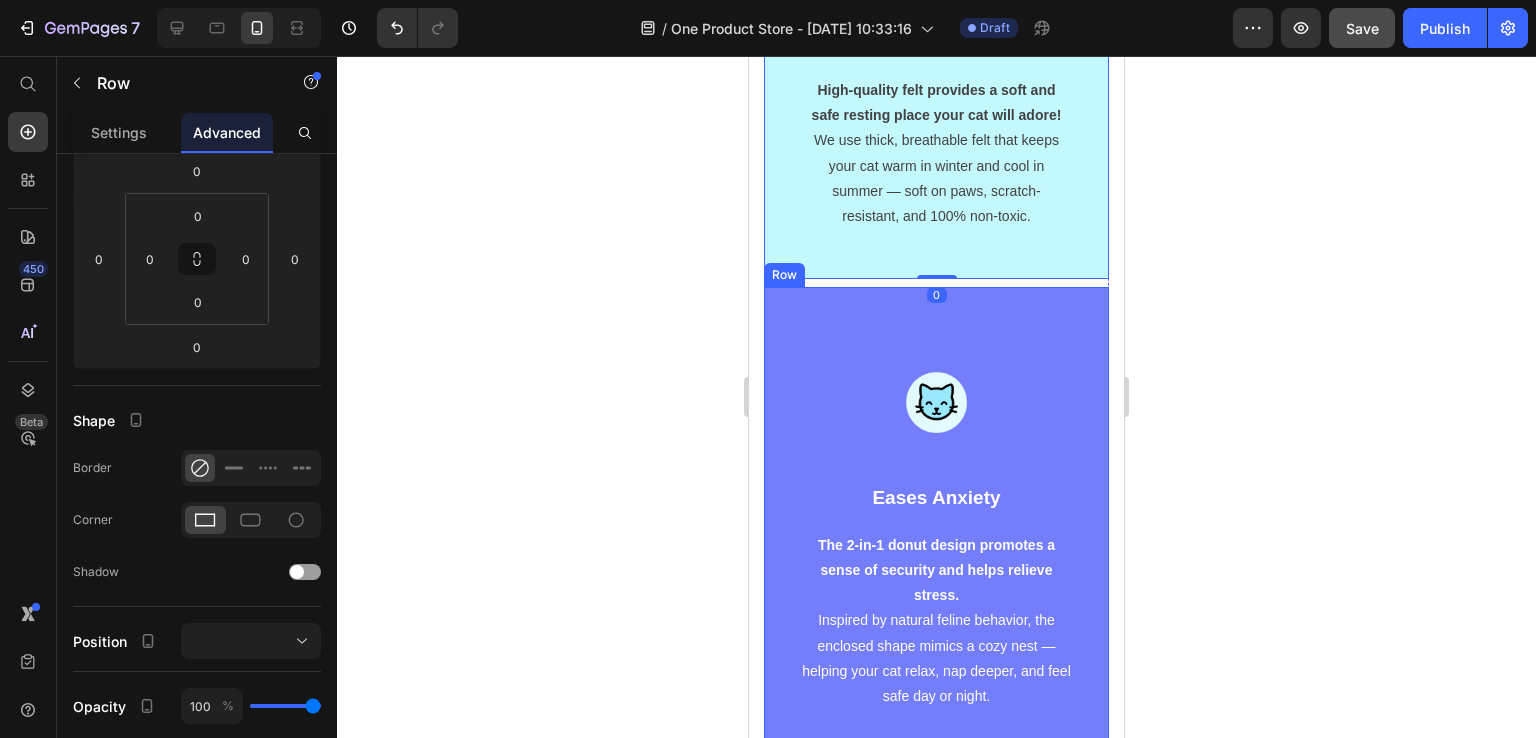 click on "Image Eases Anxiety Text block The 2-in-1 donut design promotes a sense of security and helps relieve stress. Inspired by natural feline behavior, the enclosed shape mimics a cozy nest — helping your cat relax, nap deeper, and feel safe day or night. Text block Row" at bounding box center [936, 533] 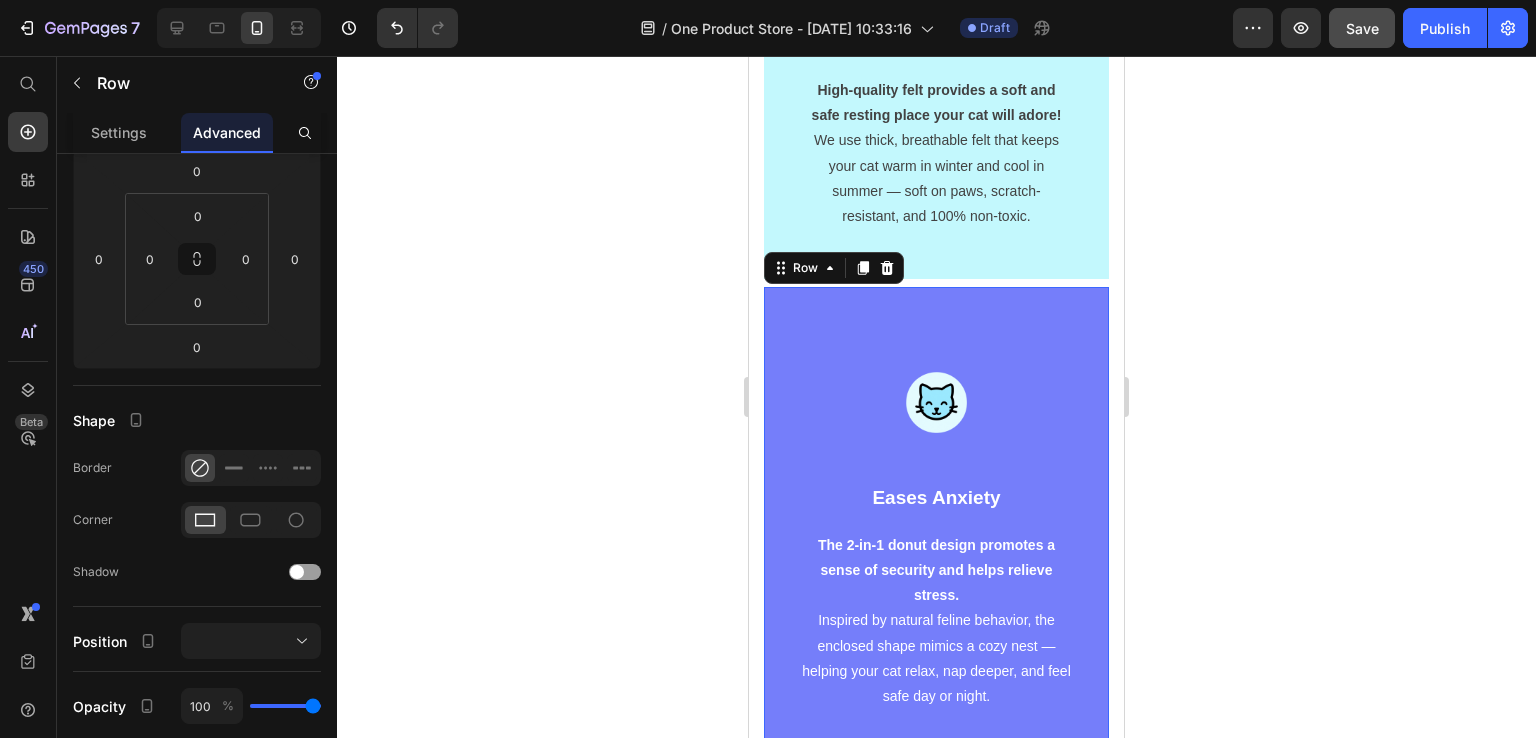 click on "Image Eases Anxiety Text block The 2-in-1 donut design promotes a sense of security and helps relieve stress. Inspired by natural feline behavior, the enclosed shape mimics a cozy nest — helping your cat relax, nap deeper, and feel safe day or night. Text block Row   0" at bounding box center [936, 533] 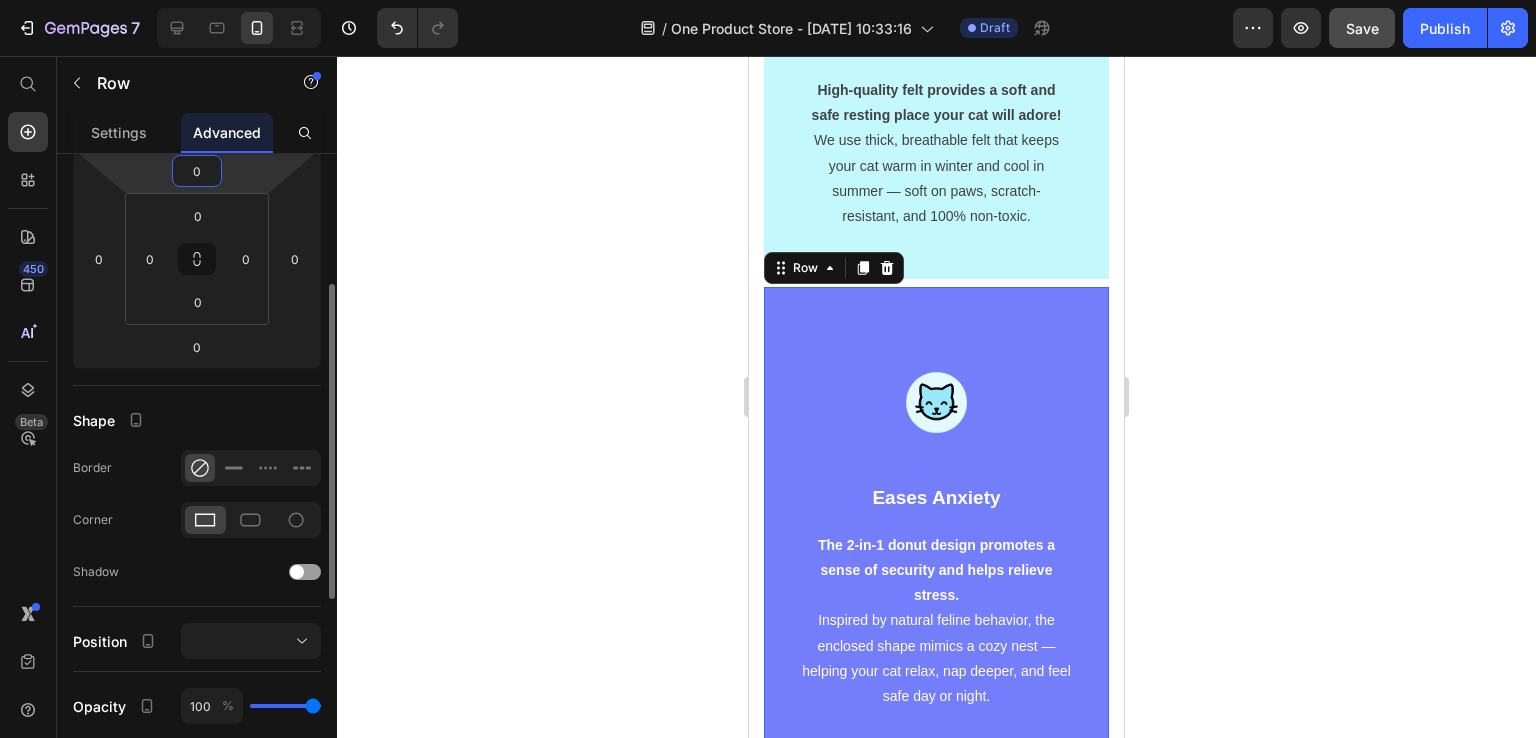 click on "0" at bounding box center (197, 171) 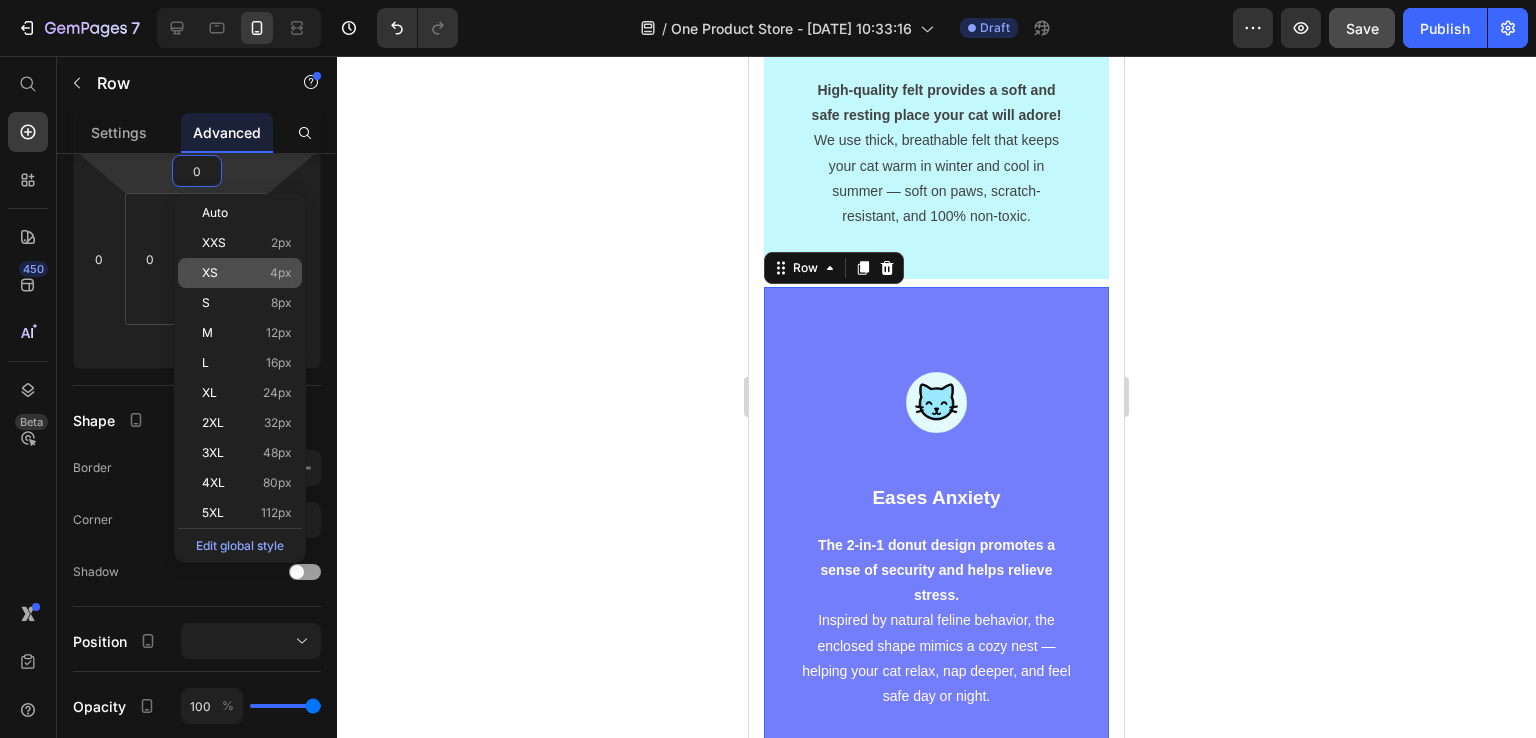 click on "XS 4px" at bounding box center [247, 273] 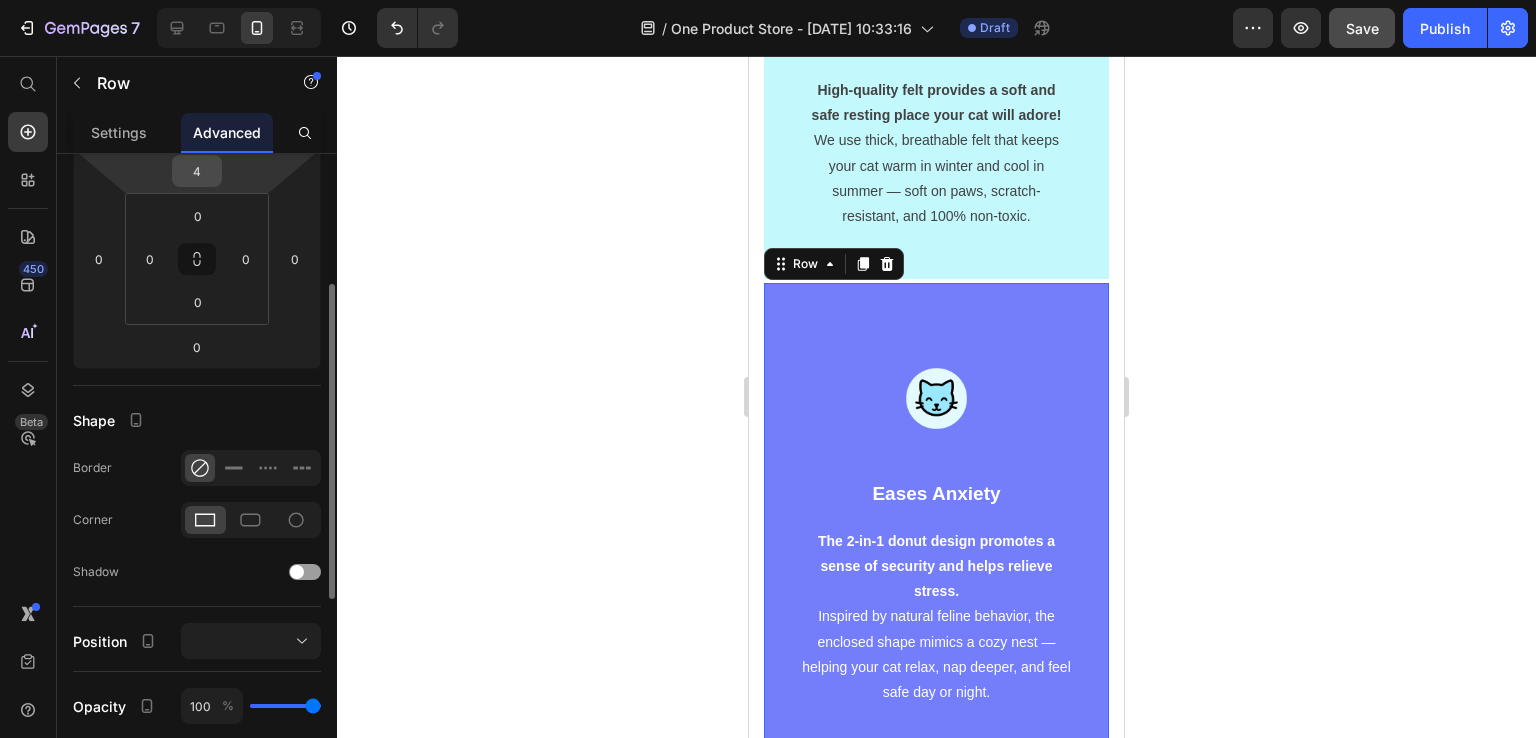 click on "4" at bounding box center [197, 171] 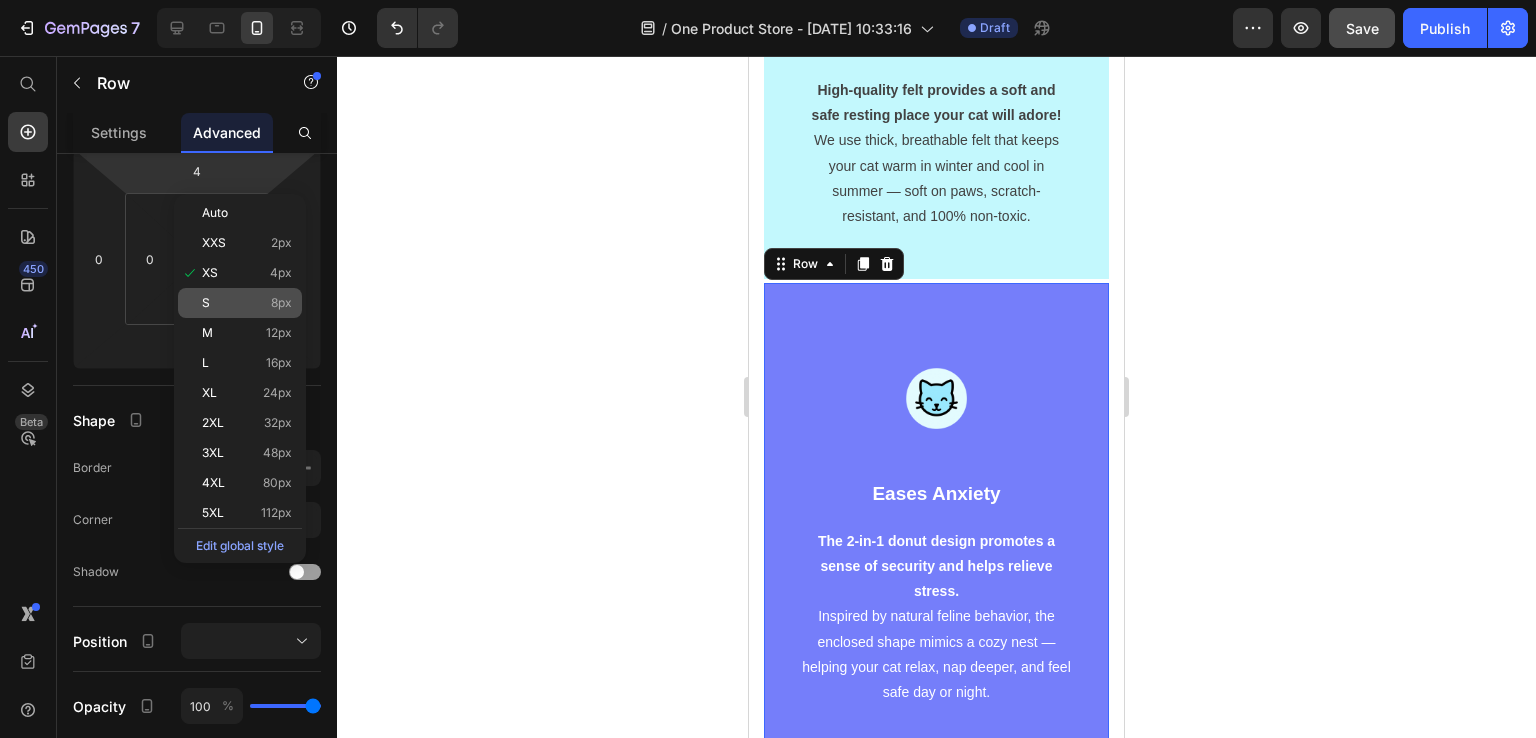click on "S 8px" 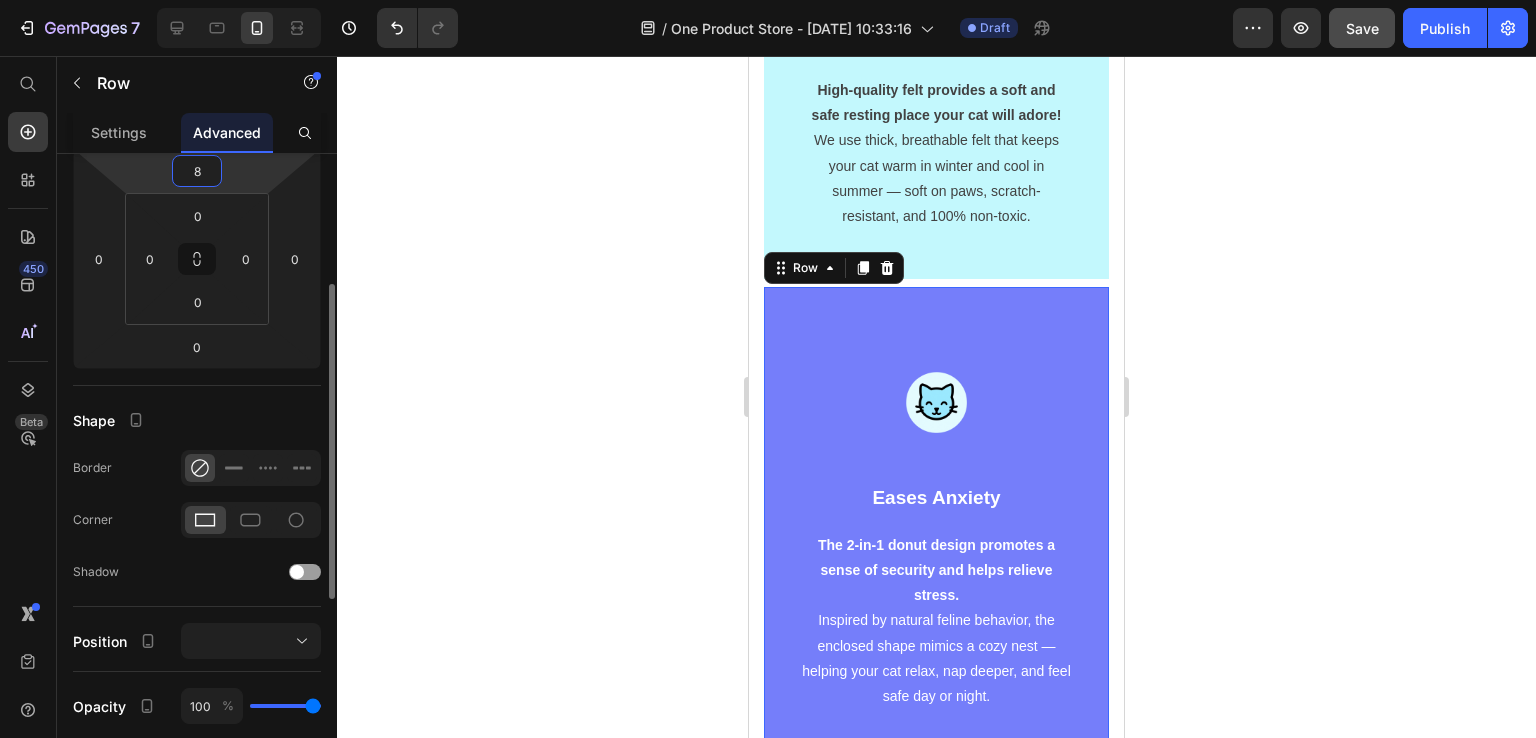 click on "8" at bounding box center (197, 171) 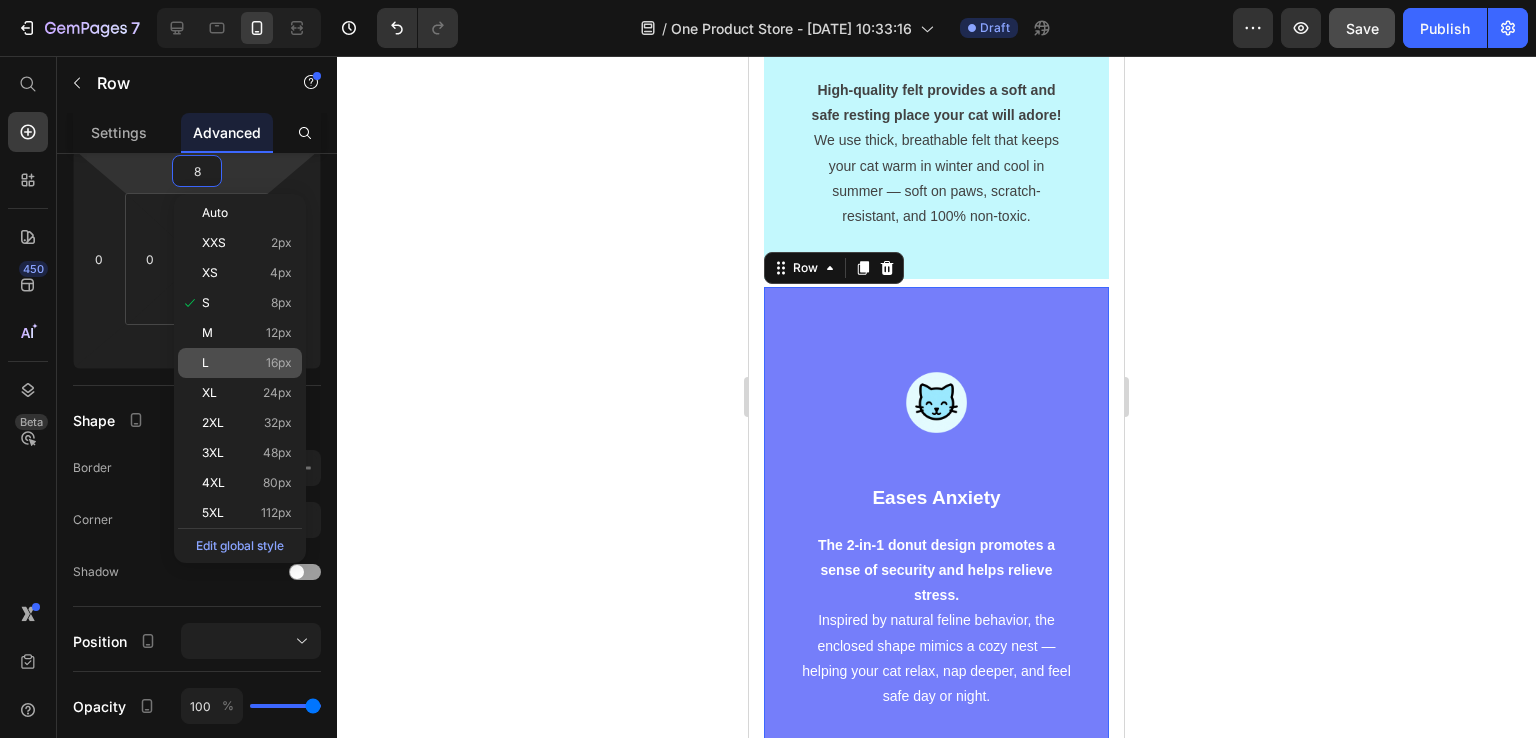 click on "L 16px" at bounding box center [247, 363] 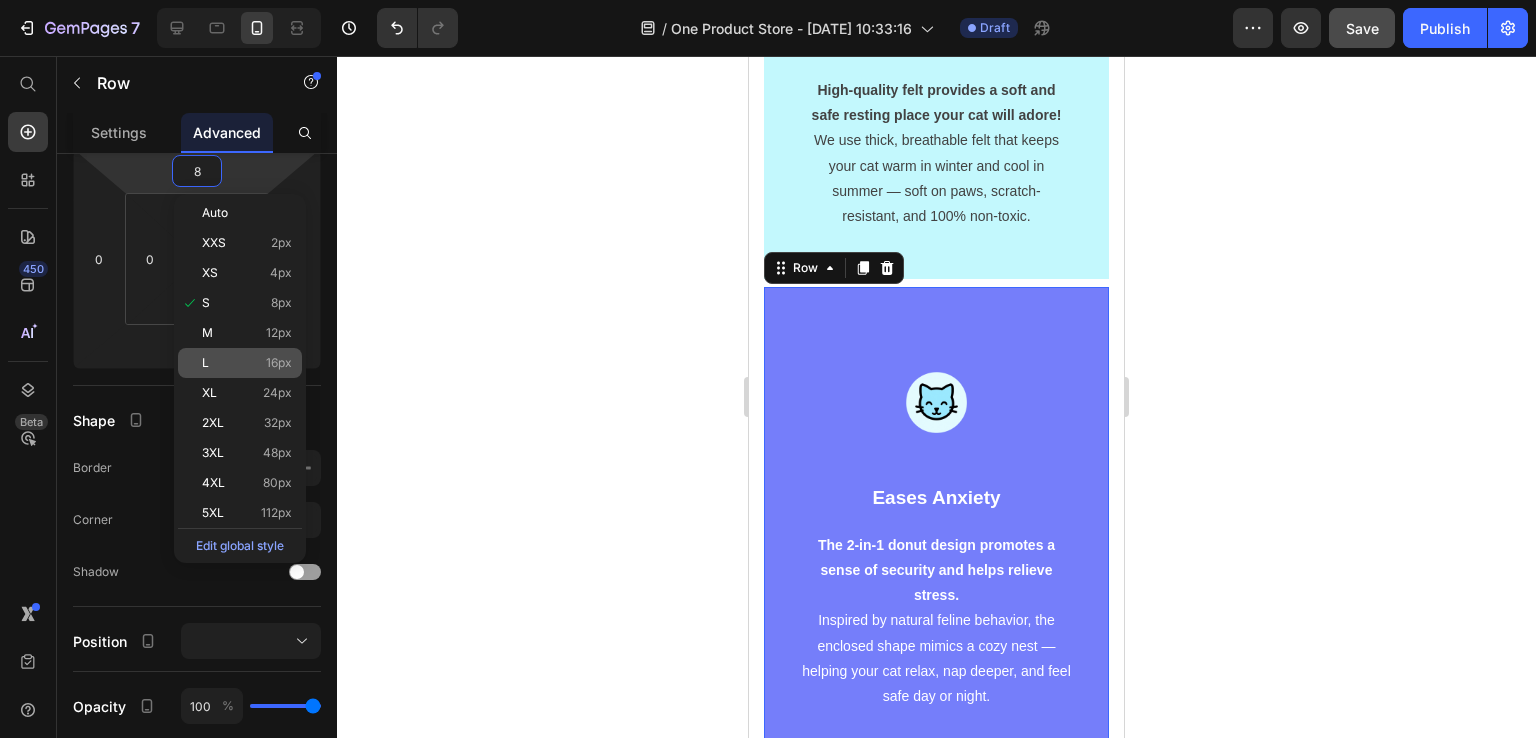 type on "16" 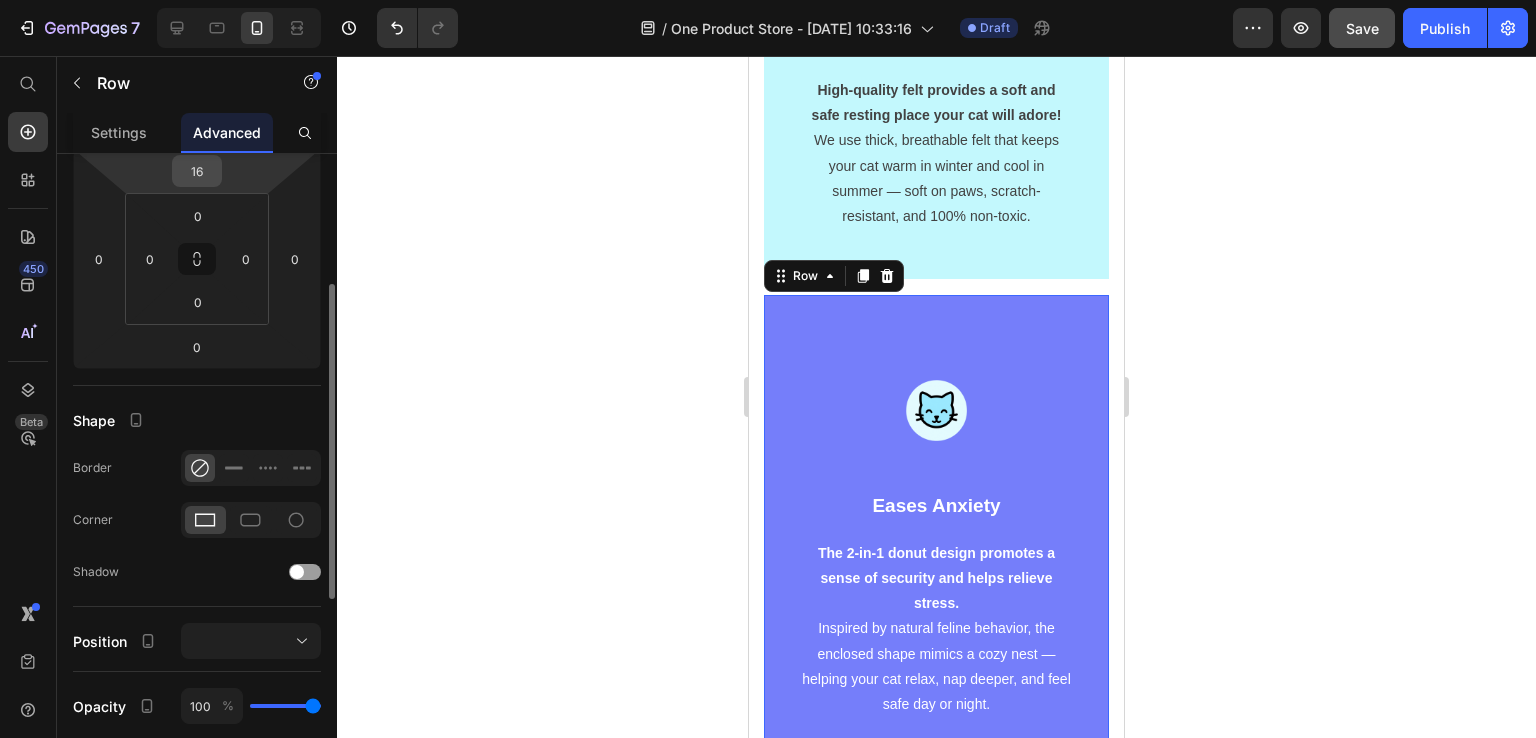 click on "16" at bounding box center (197, 171) 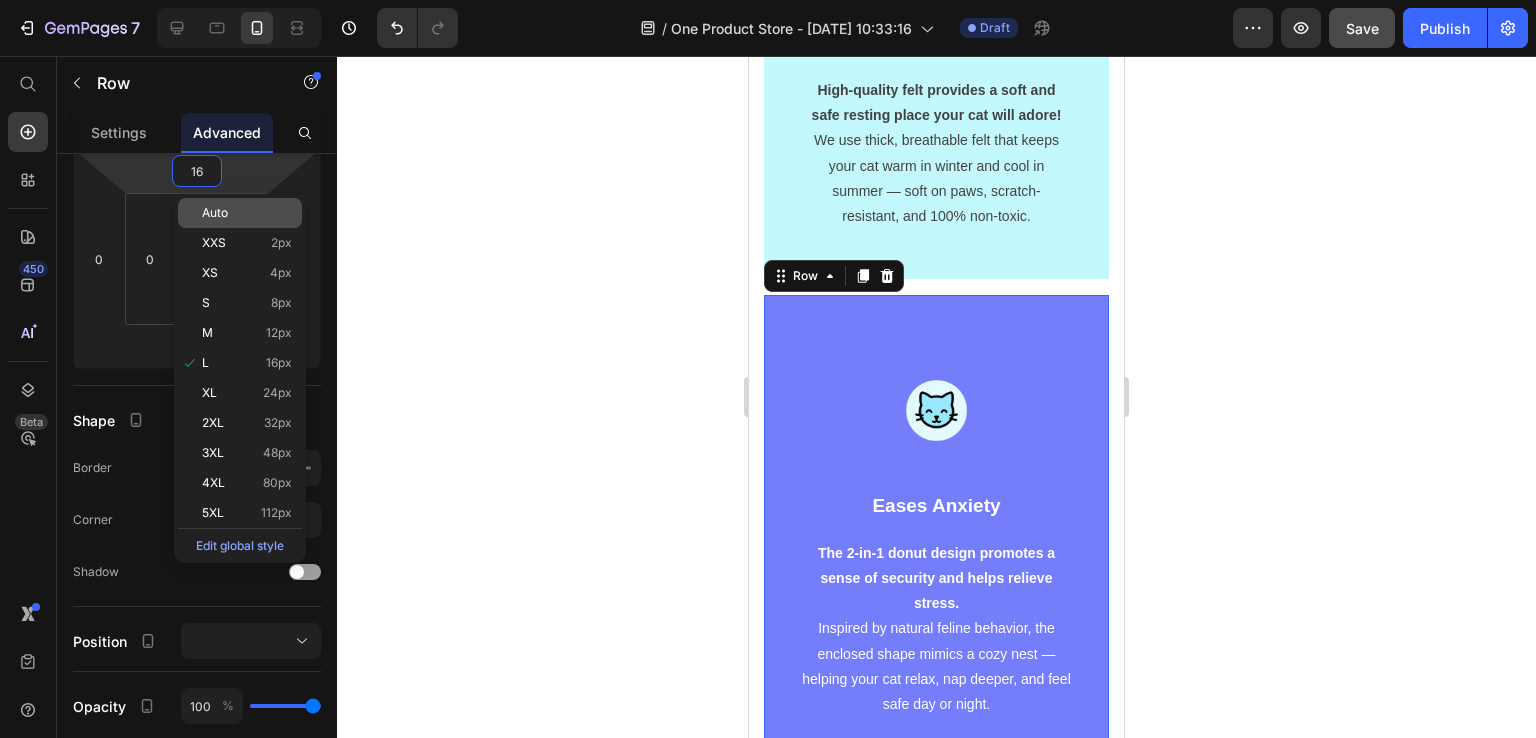 click on "Auto" 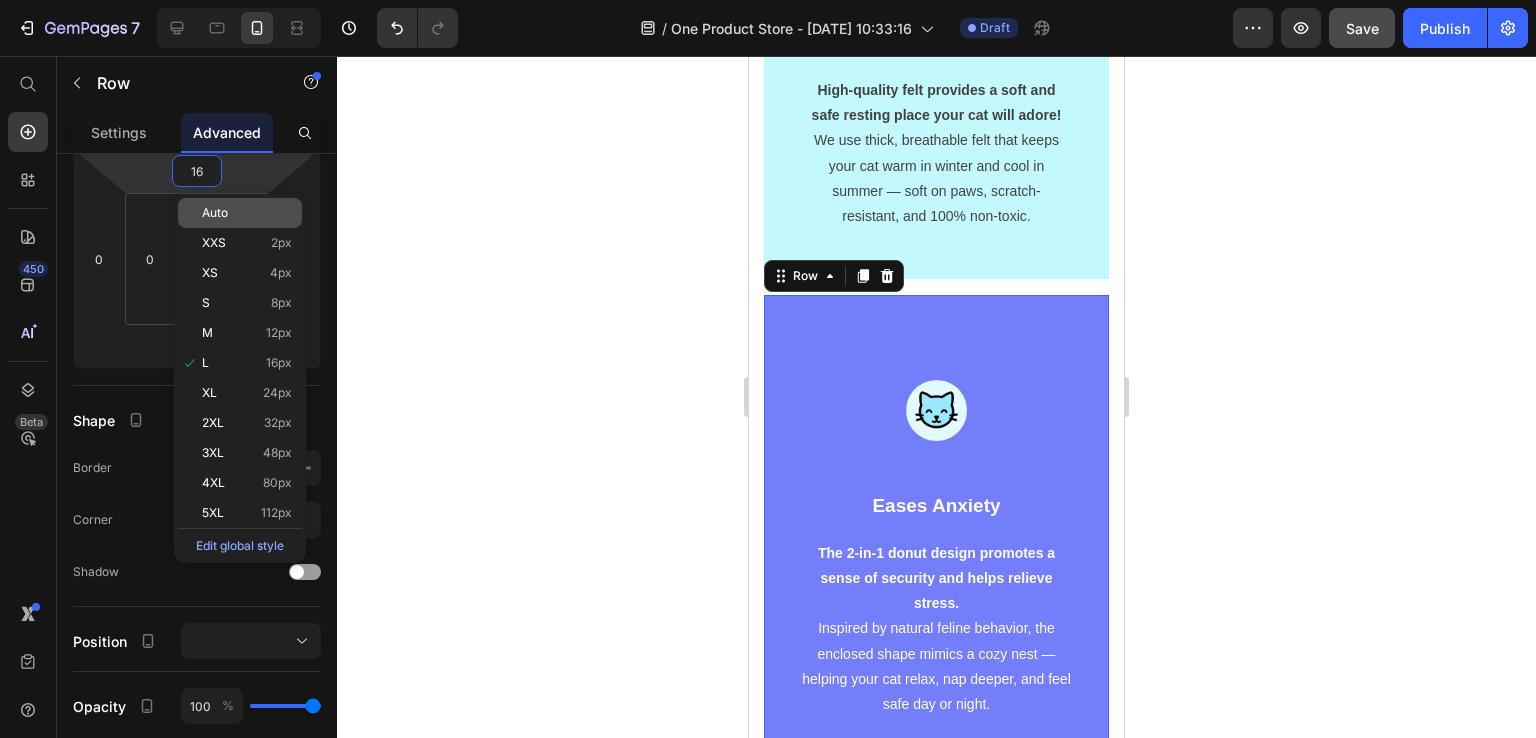 type 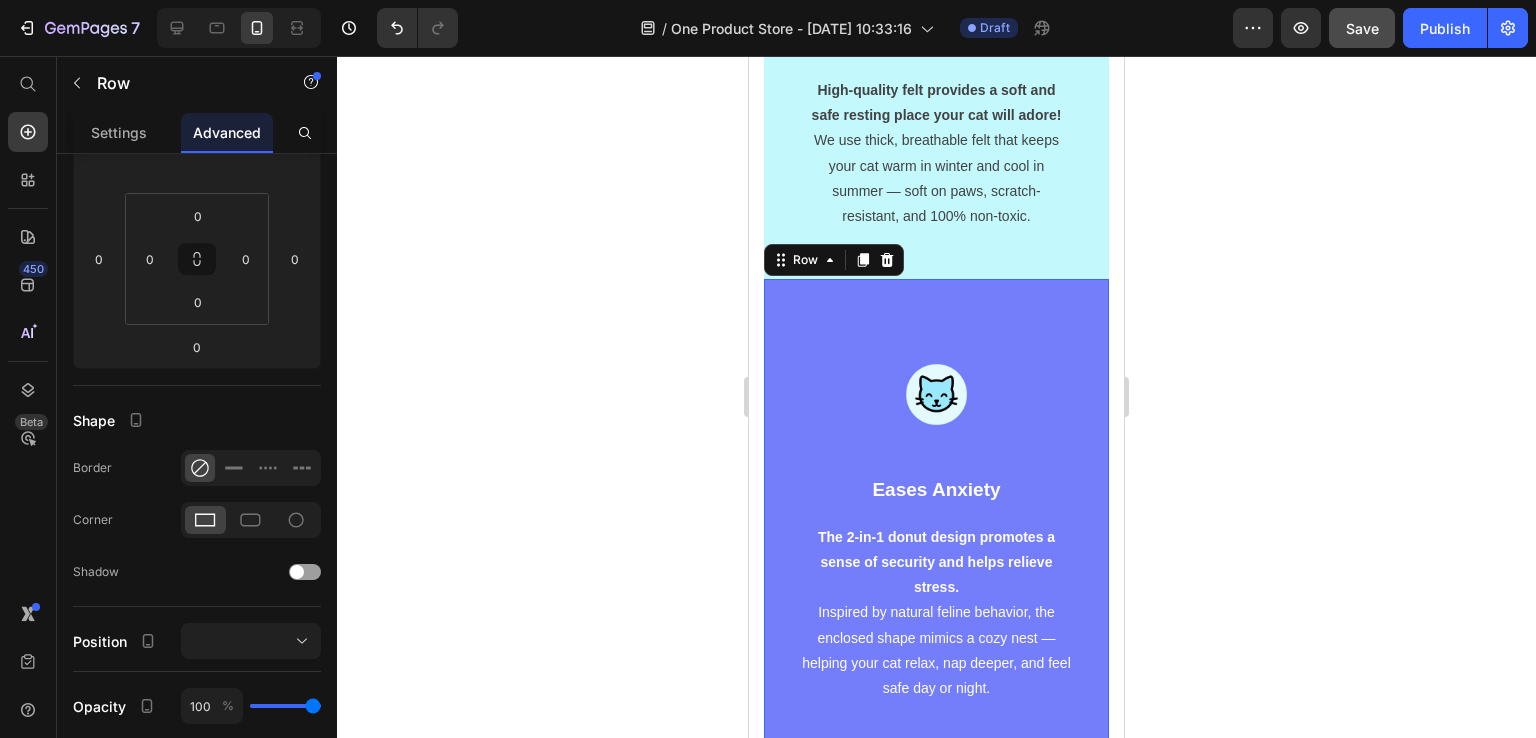 click 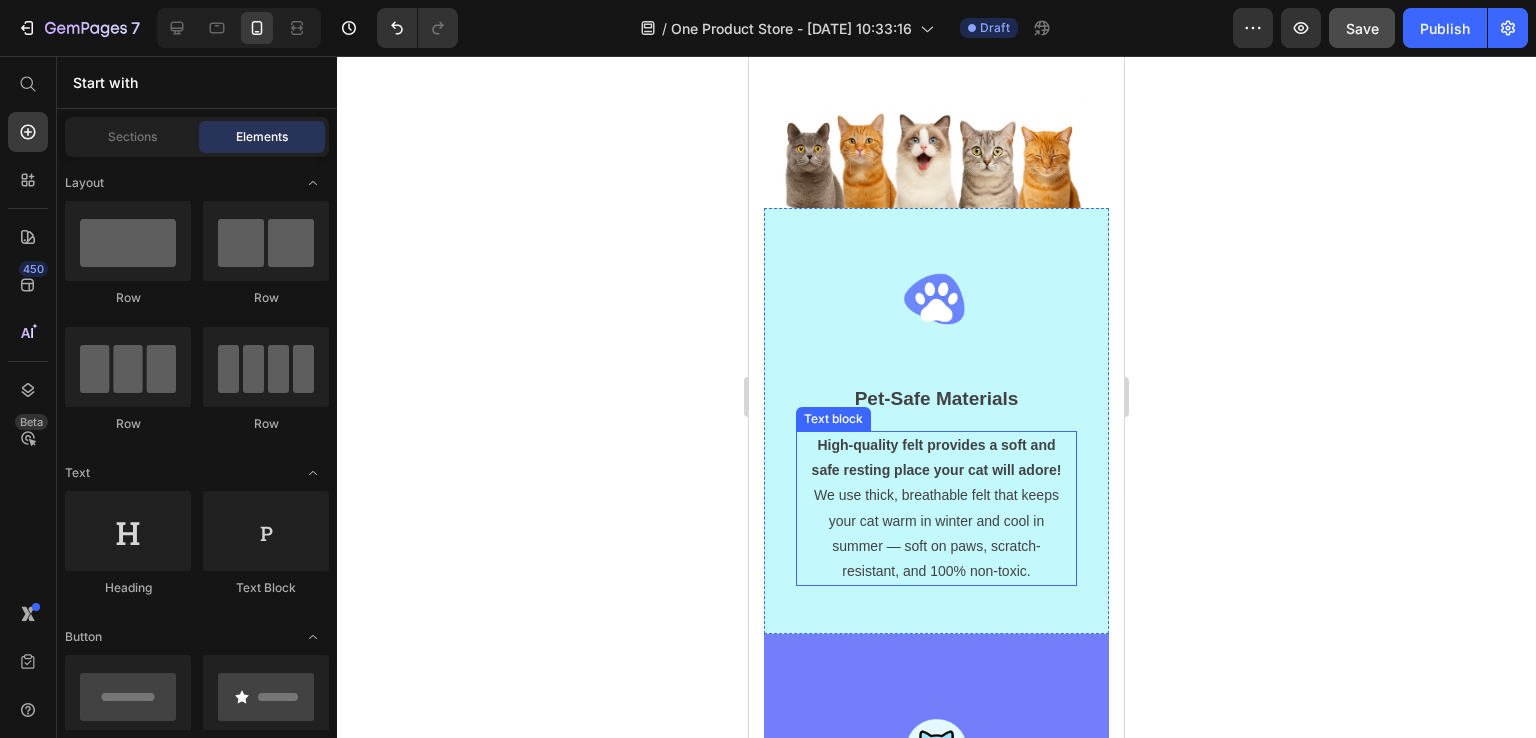 scroll, scrollTop: 1188, scrollLeft: 0, axis: vertical 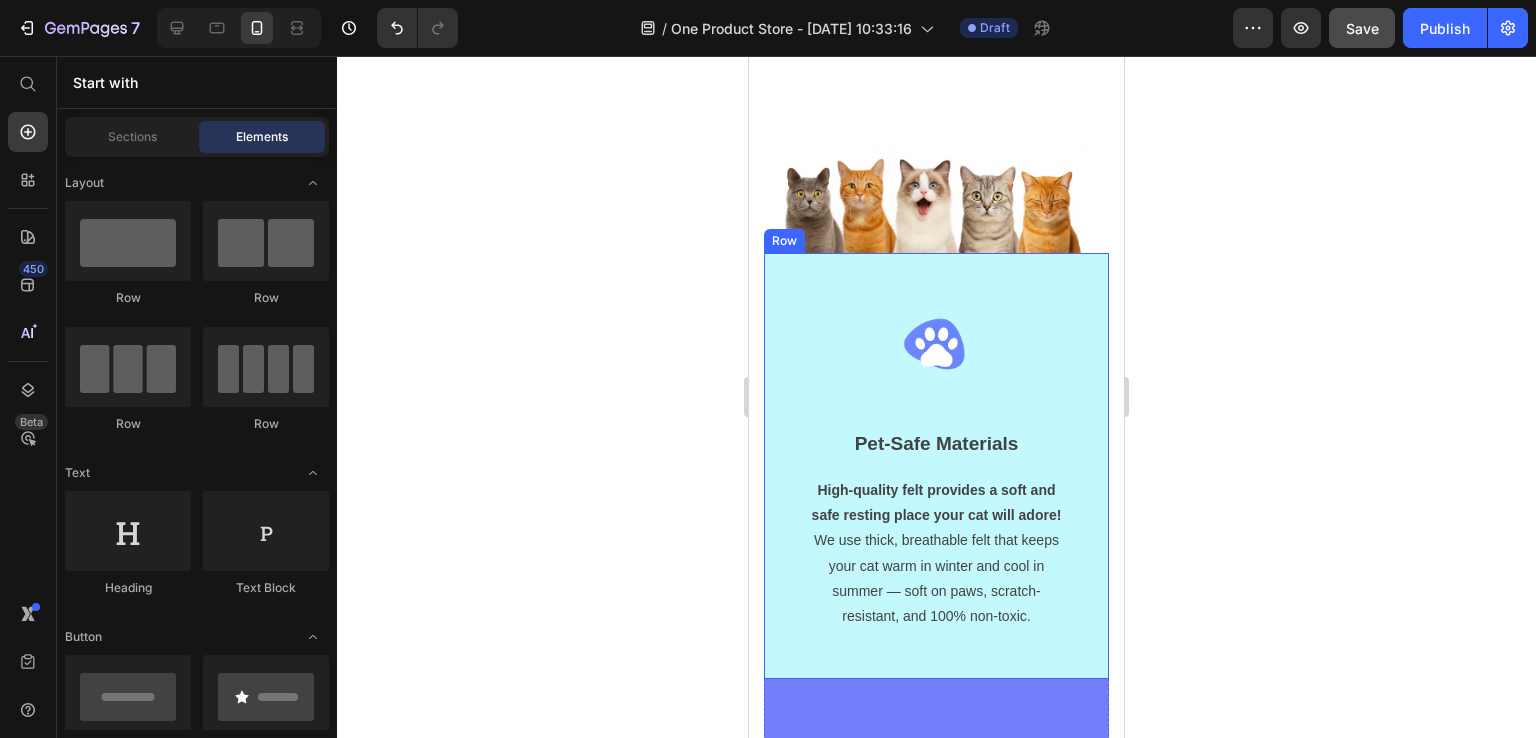 click on "Image Pet-Safe Materials Text block High-quality felt provides a soft and safe resting place your cat will adore! We use thick, breathable felt that keeps your cat warm in winter and cool in summer — soft on paws, scratch-resistant, and 100% non-toxic. Text block Row" at bounding box center [936, 466] 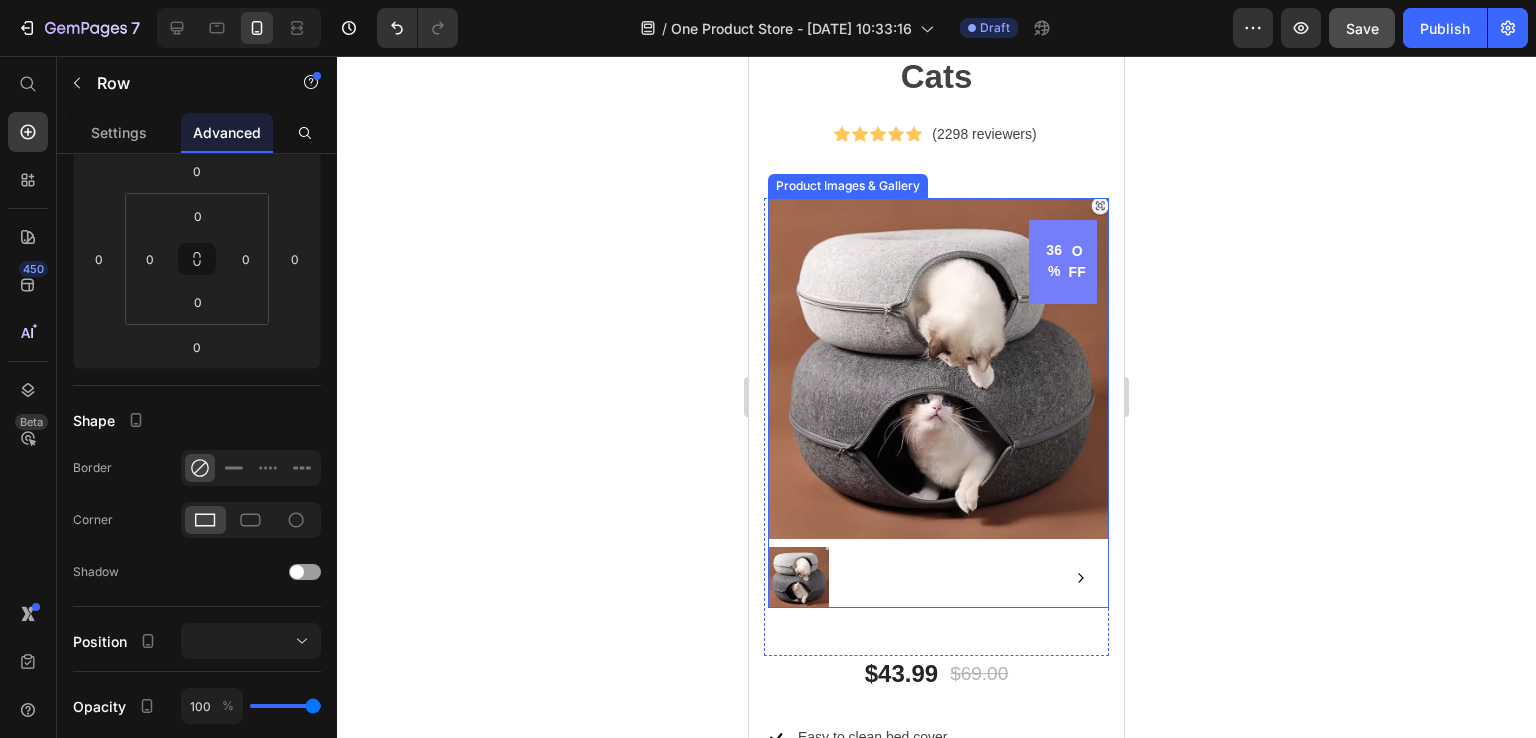 scroll, scrollTop: 2988, scrollLeft: 0, axis: vertical 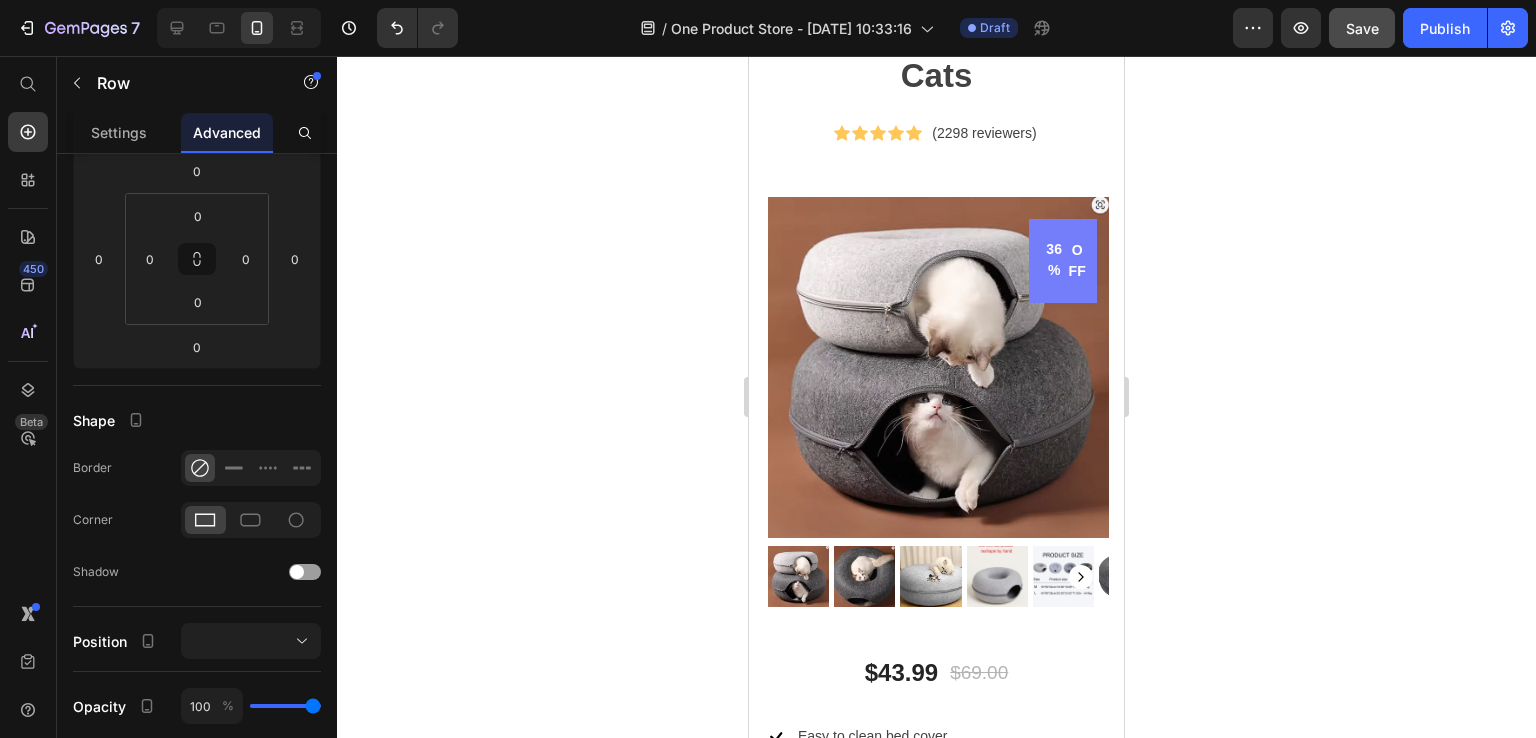 click on "Save" at bounding box center [1362, 28] 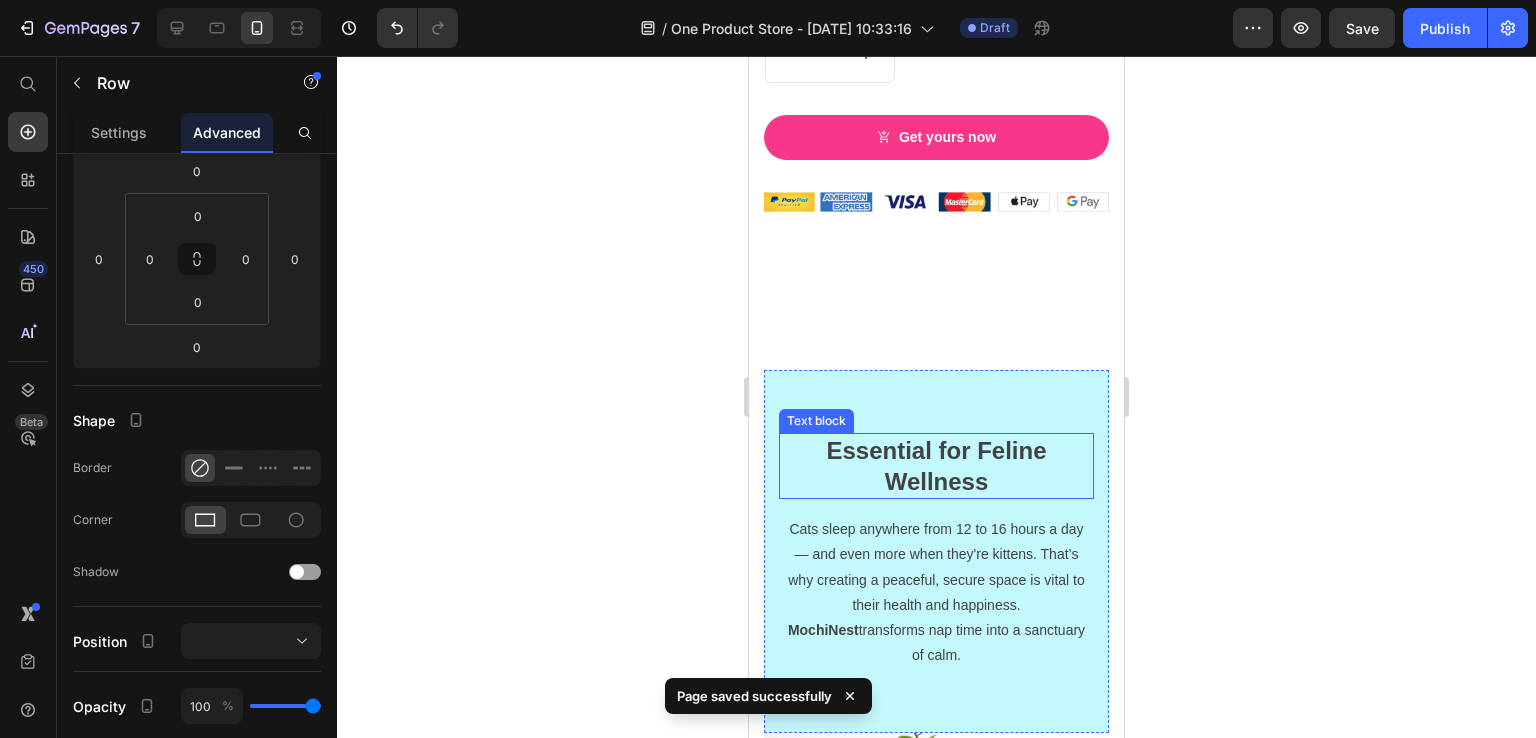 scroll, scrollTop: 3888, scrollLeft: 0, axis: vertical 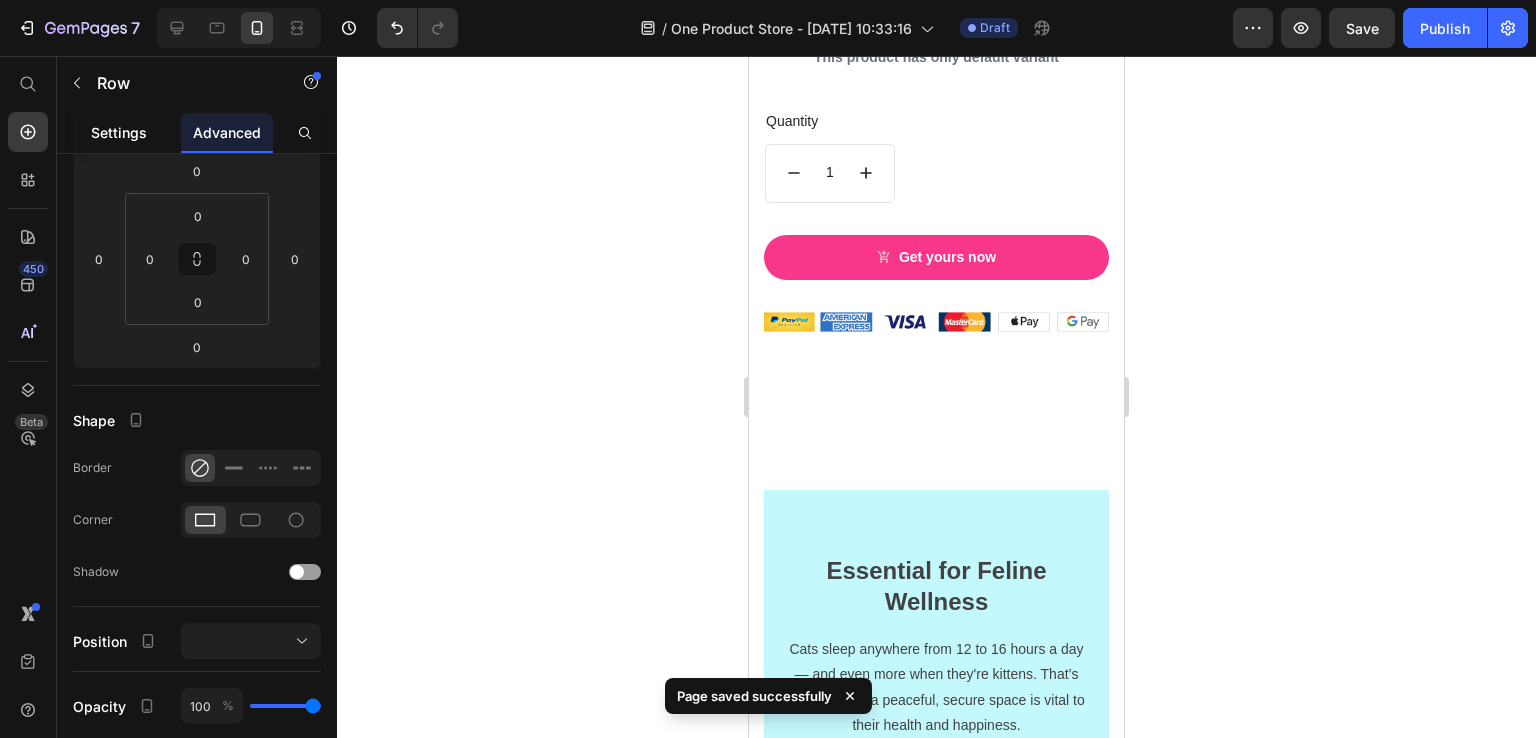 click on "Settings" at bounding box center [119, 132] 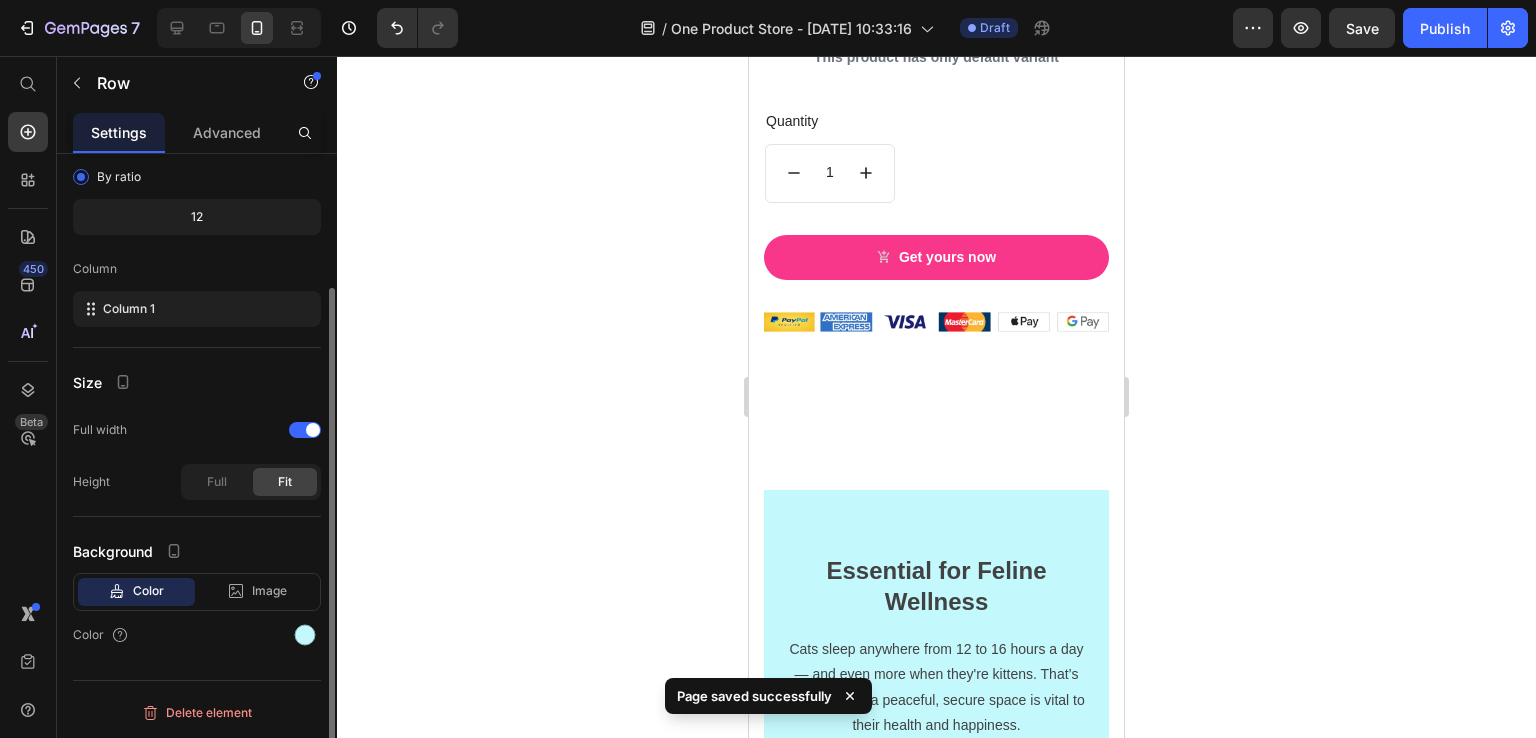 scroll, scrollTop: 0, scrollLeft: 0, axis: both 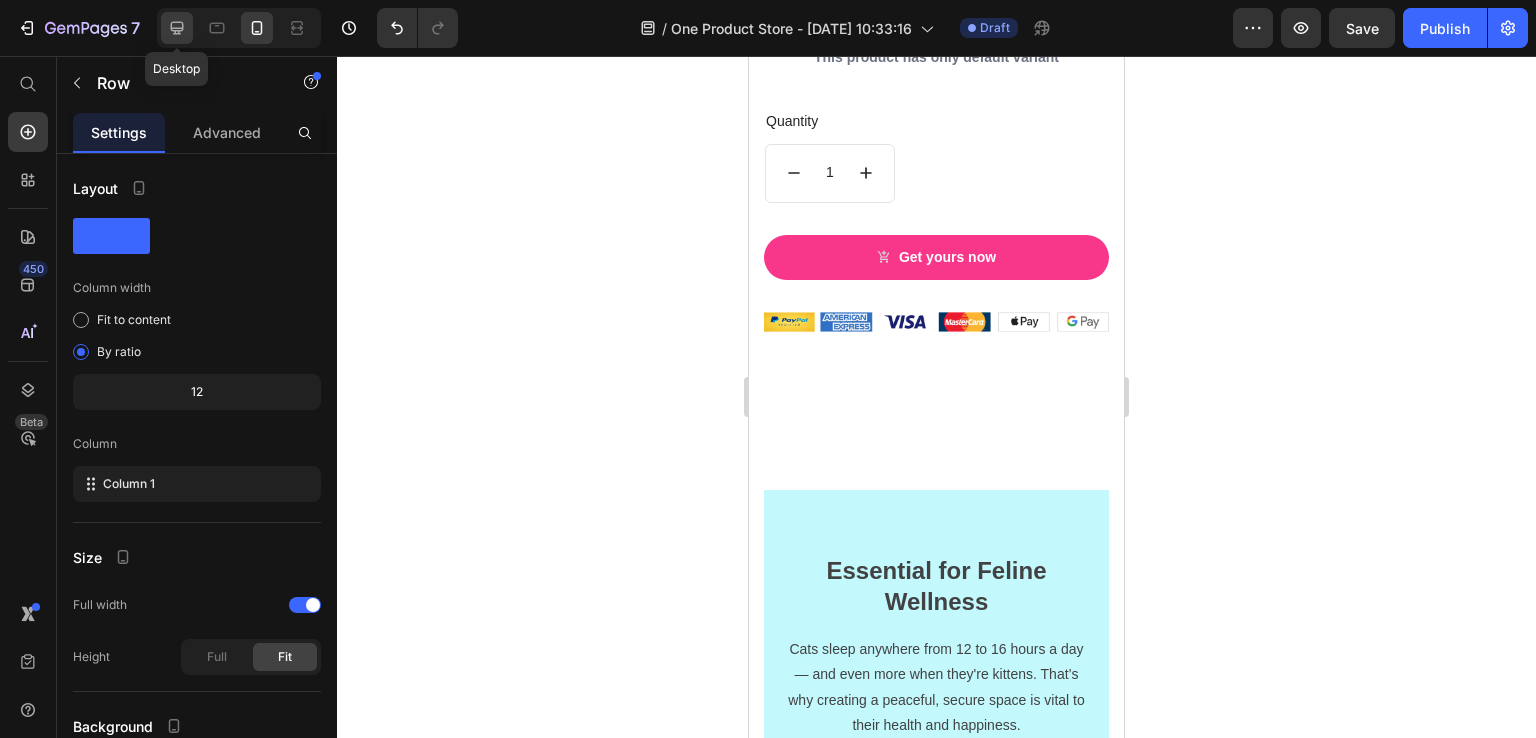 click 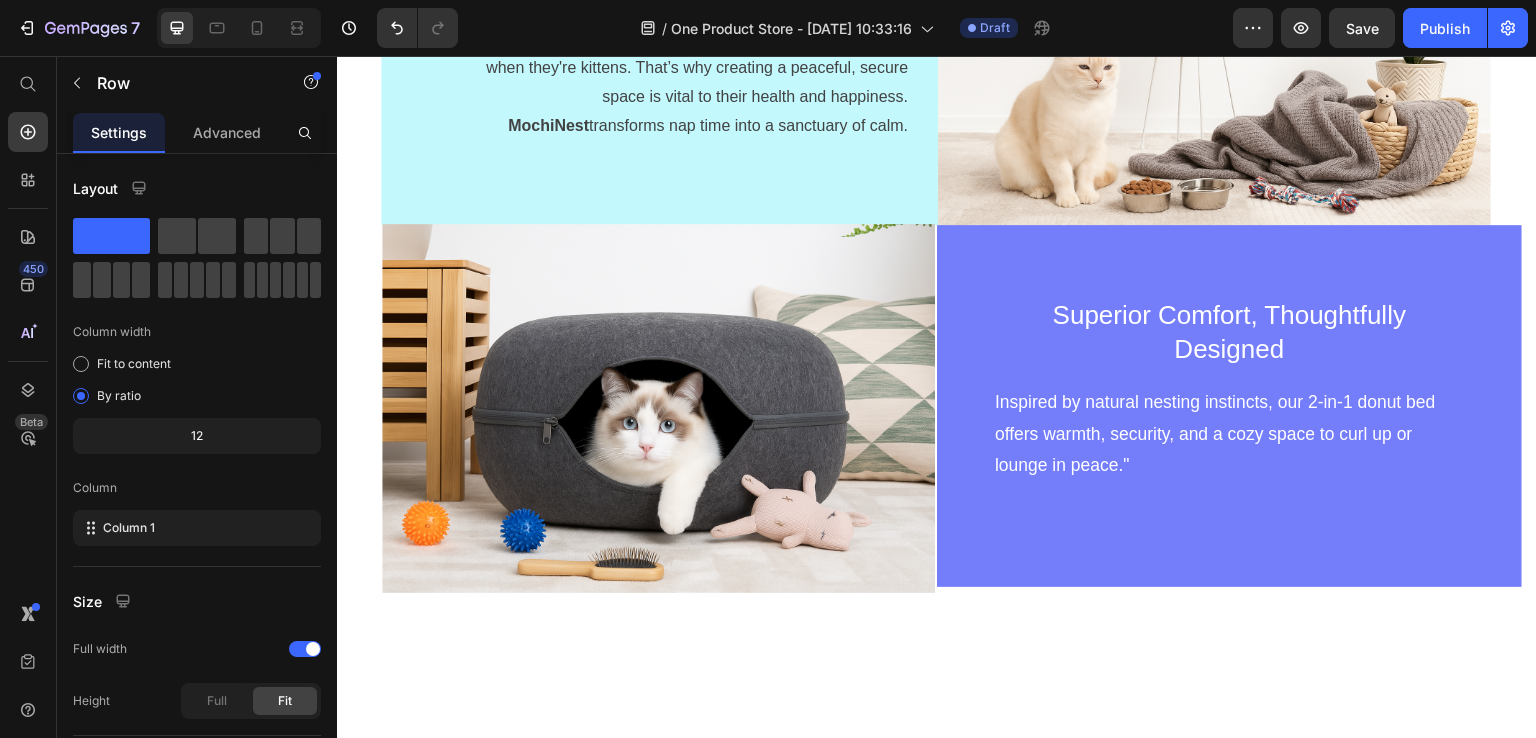 scroll, scrollTop: 3000, scrollLeft: 0, axis: vertical 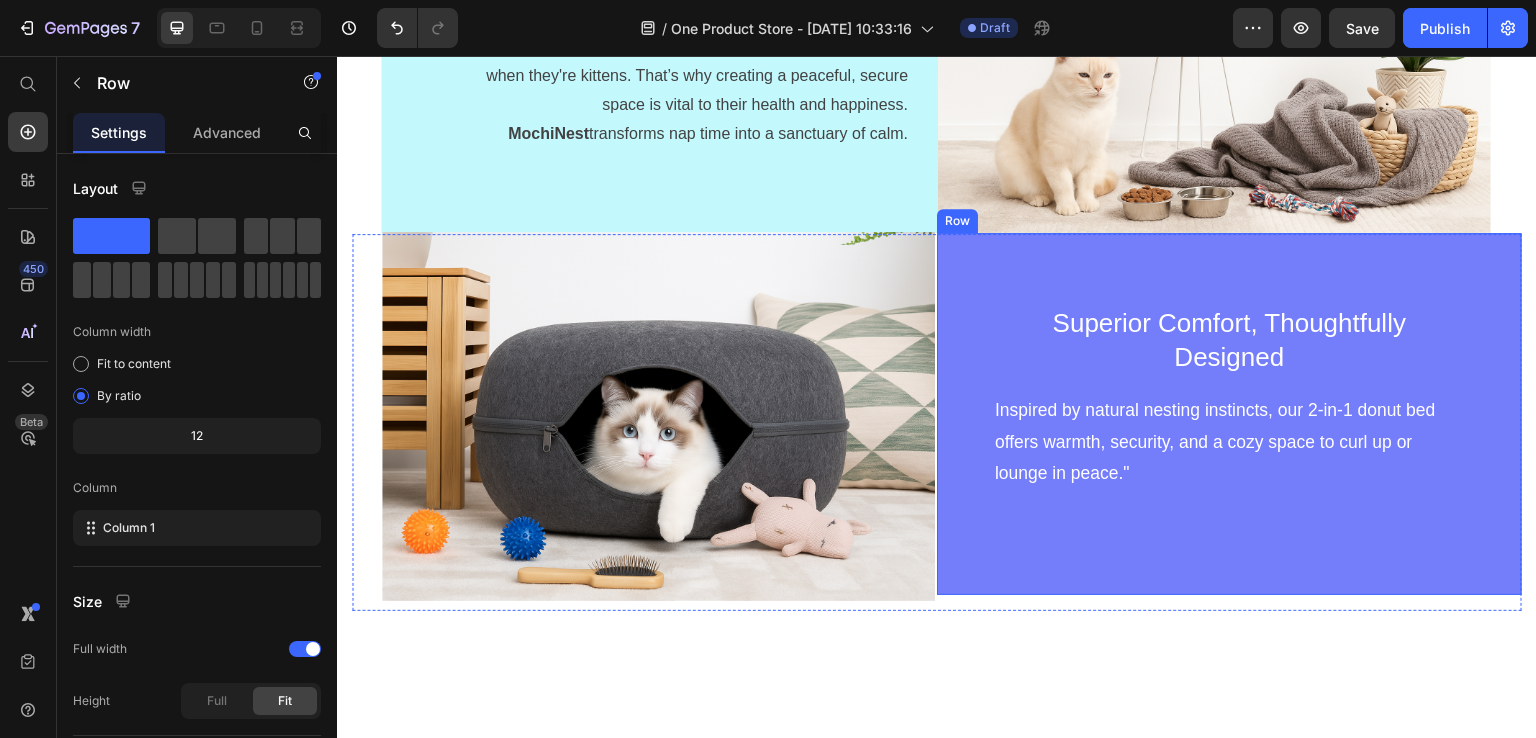 click on "Superior Comfort, Thoughtfully Designed Text block Inspired by natural nesting instincts, our 2-in-1 donut bed offers warmth, security, and a cozy space to curl up or lounge in peace."   Text block Row" at bounding box center [1229, 414] 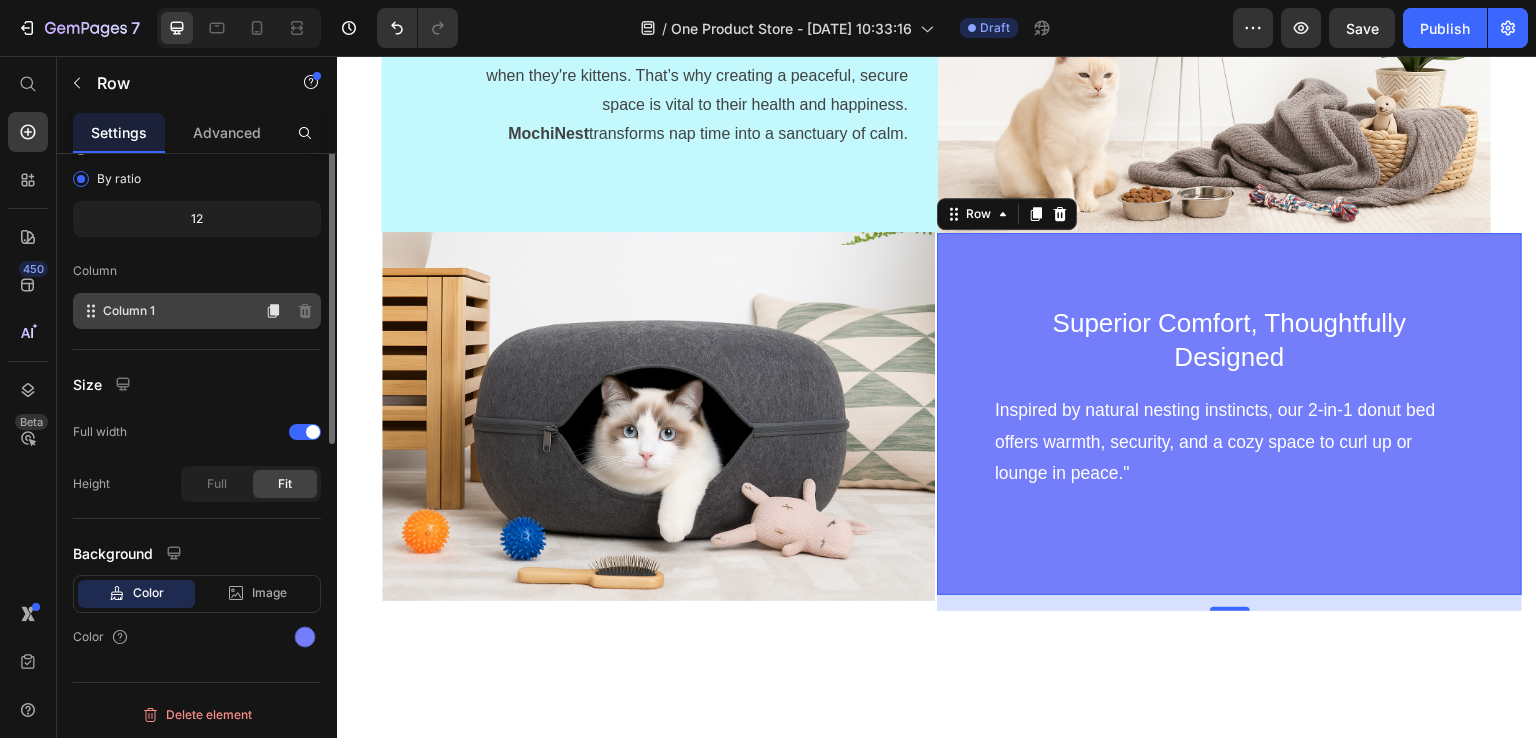 scroll, scrollTop: 0, scrollLeft: 0, axis: both 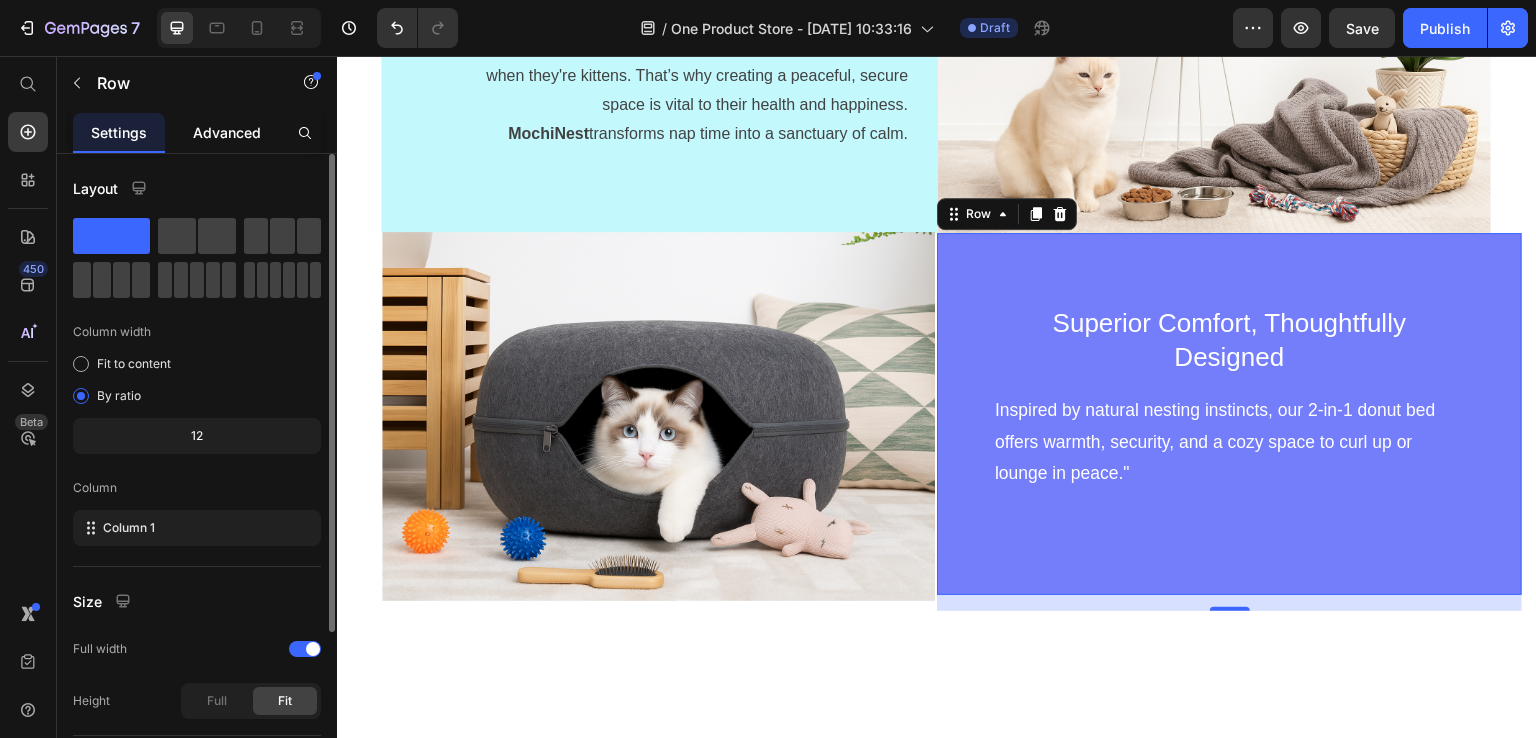 click on "Advanced" 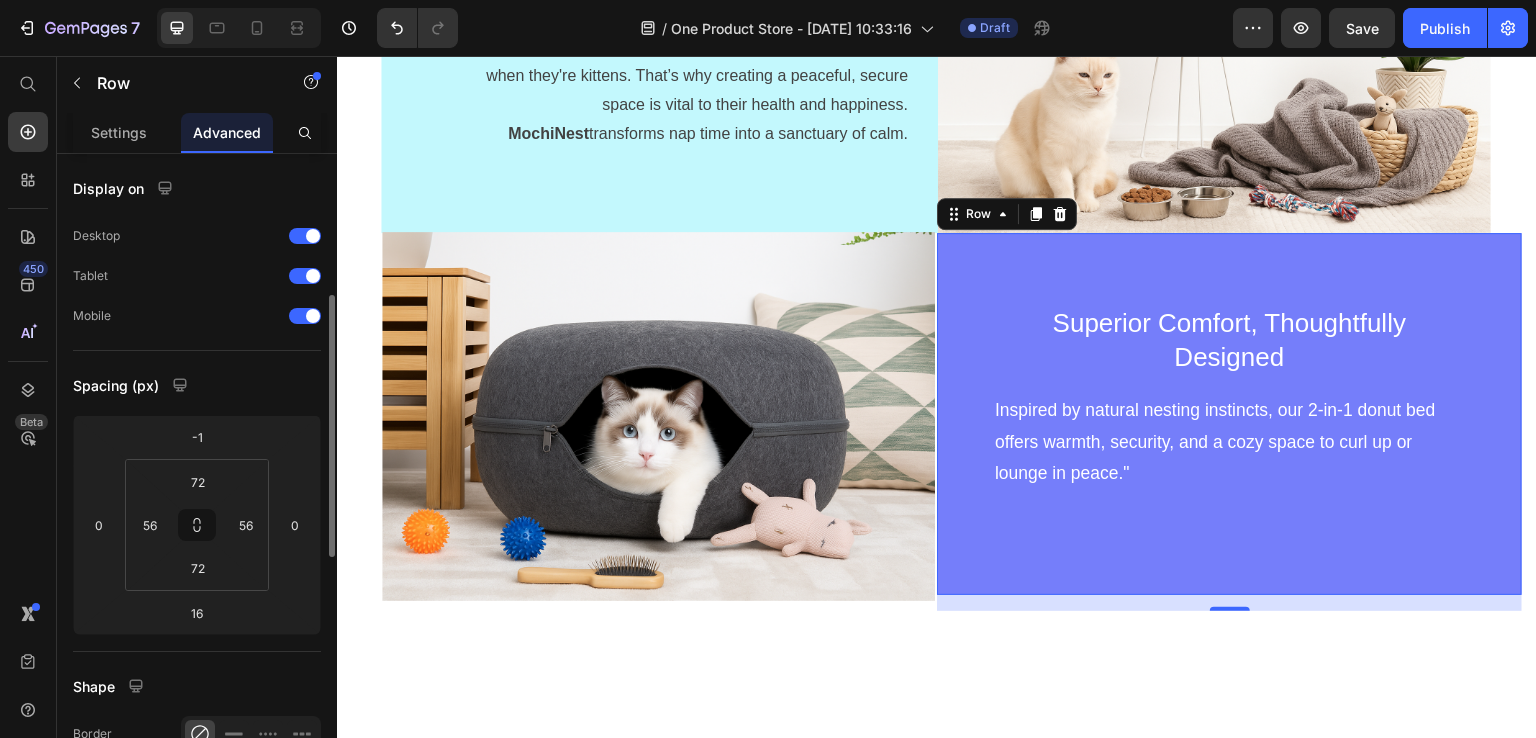 scroll, scrollTop: 100, scrollLeft: 0, axis: vertical 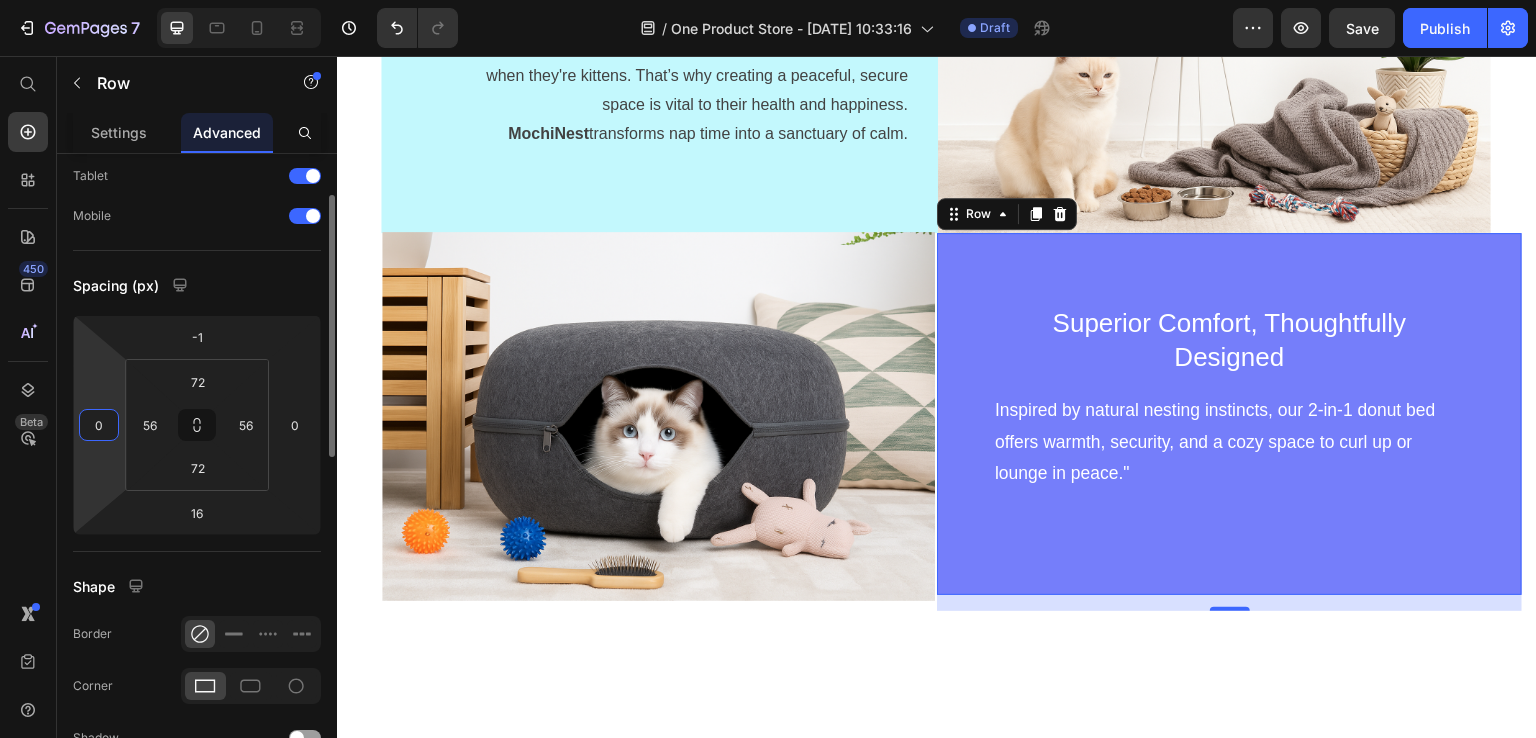 click on "0" at bounding box center [99, 425] 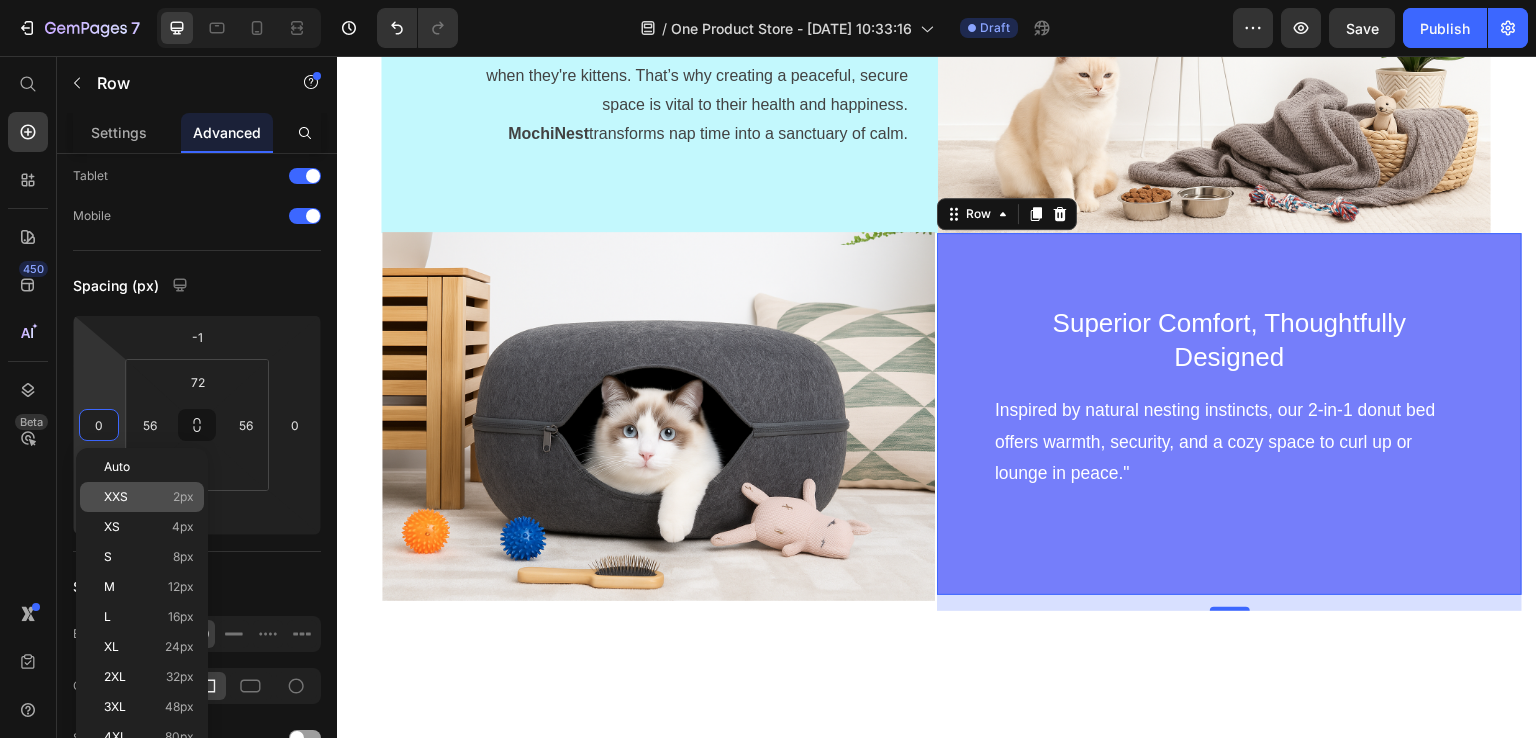 click on "XXS 2px" at bounding box center [149, 497] 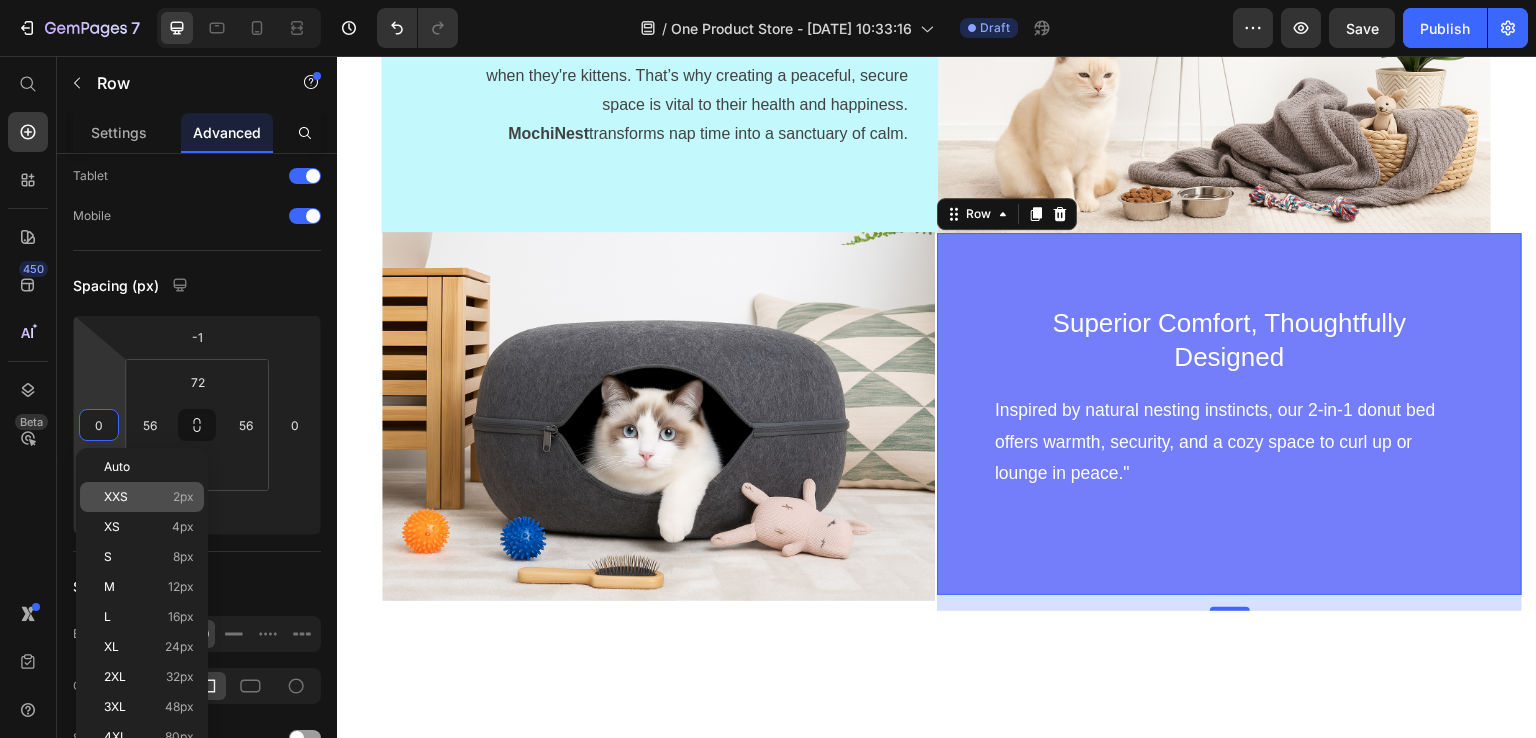 type on "2" 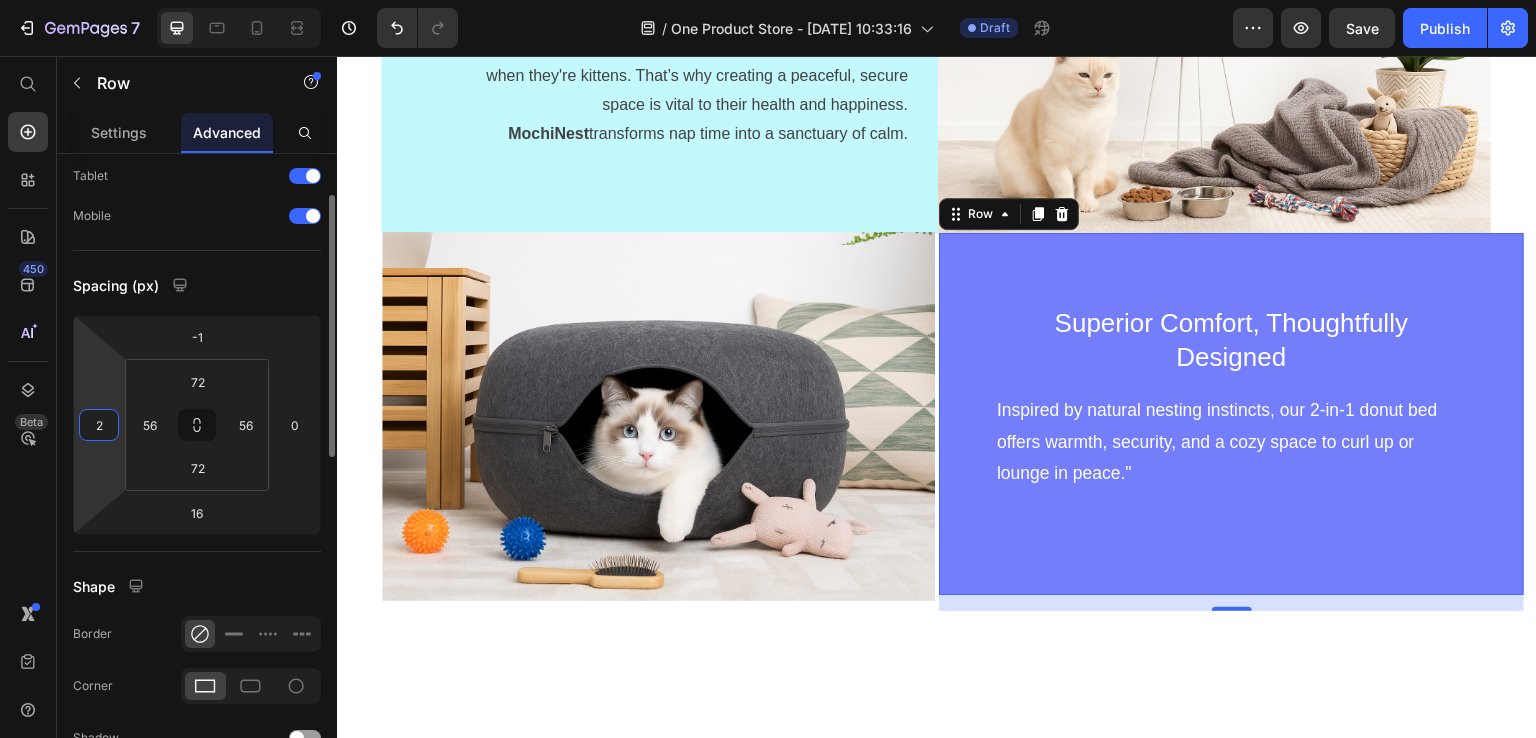 click on "2" at bounding box center [99, 425] 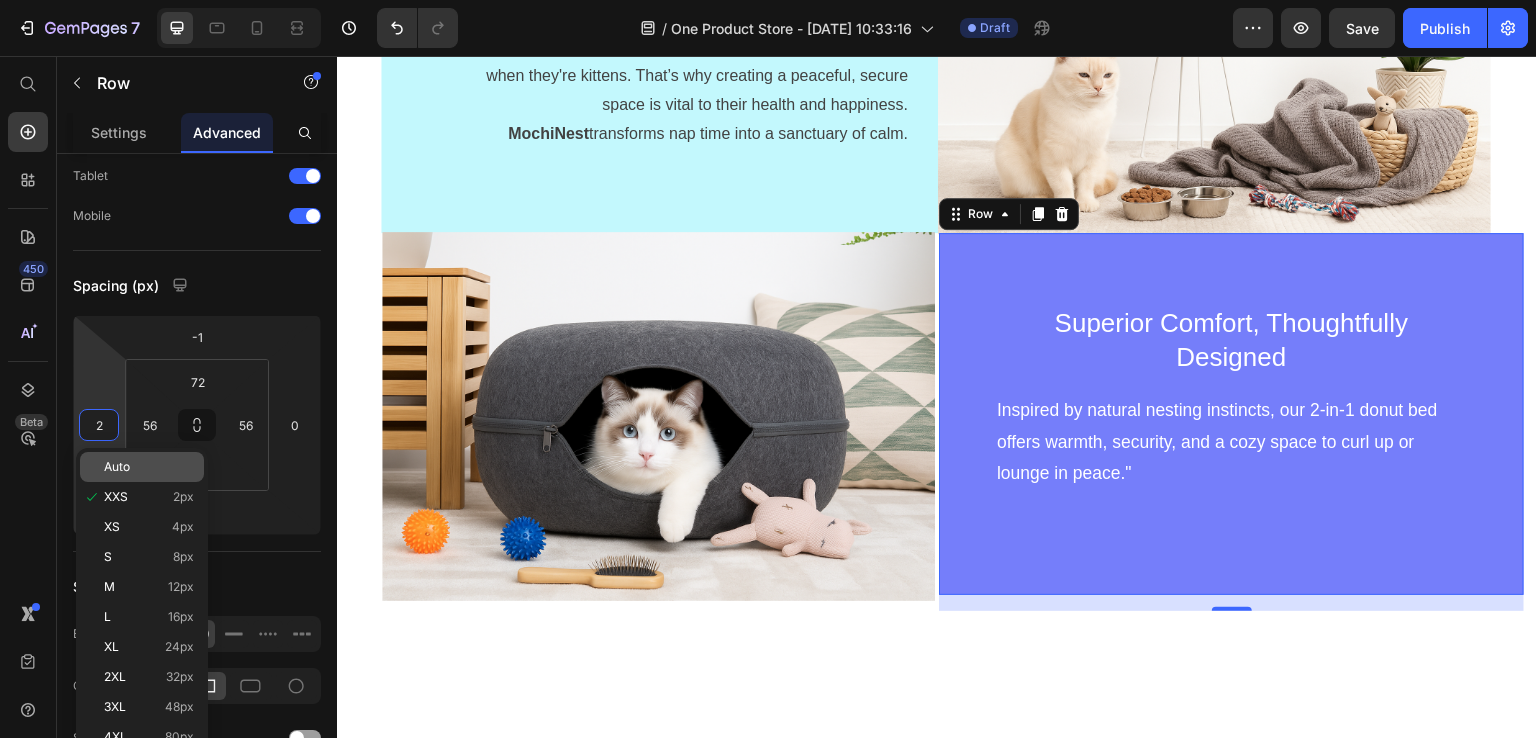 click on "Auto" 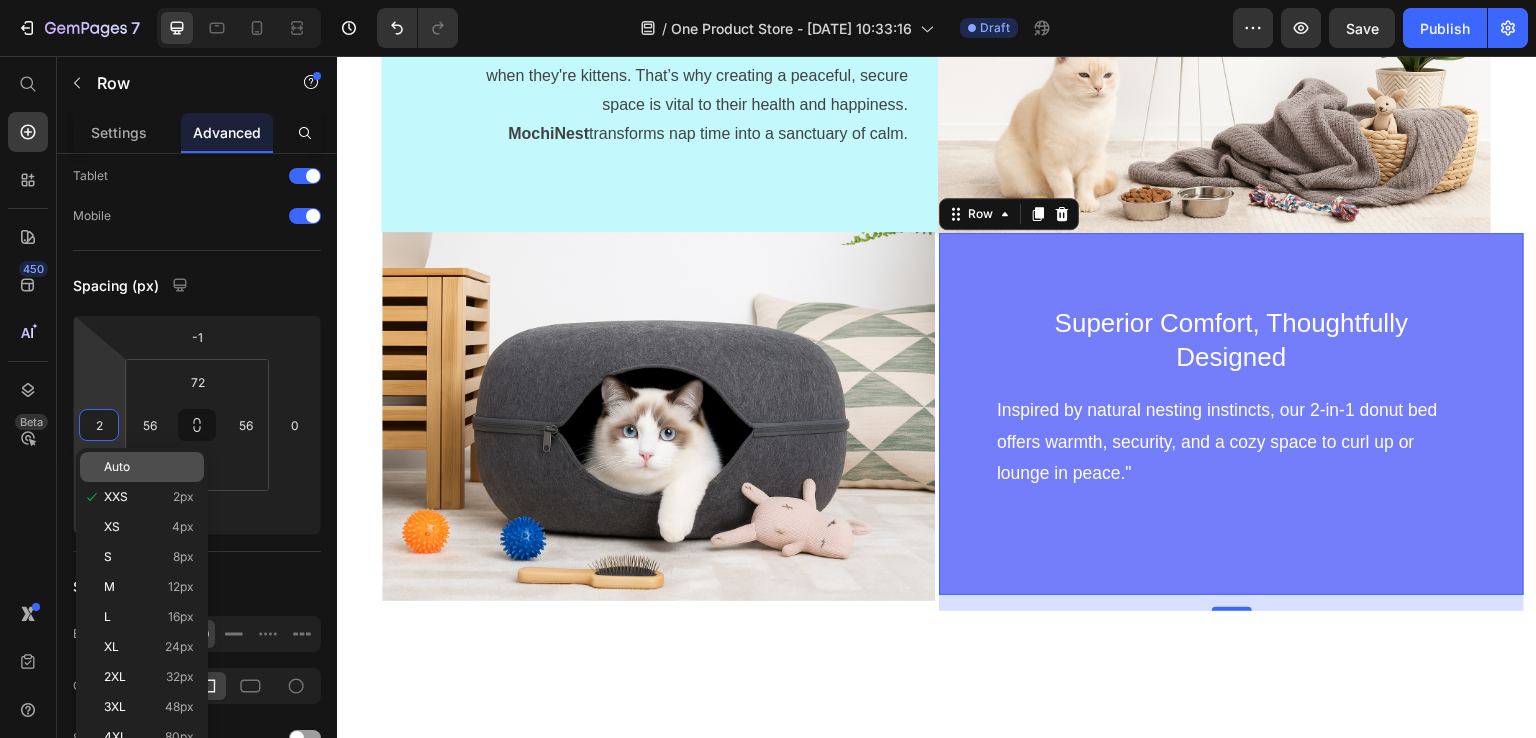 type 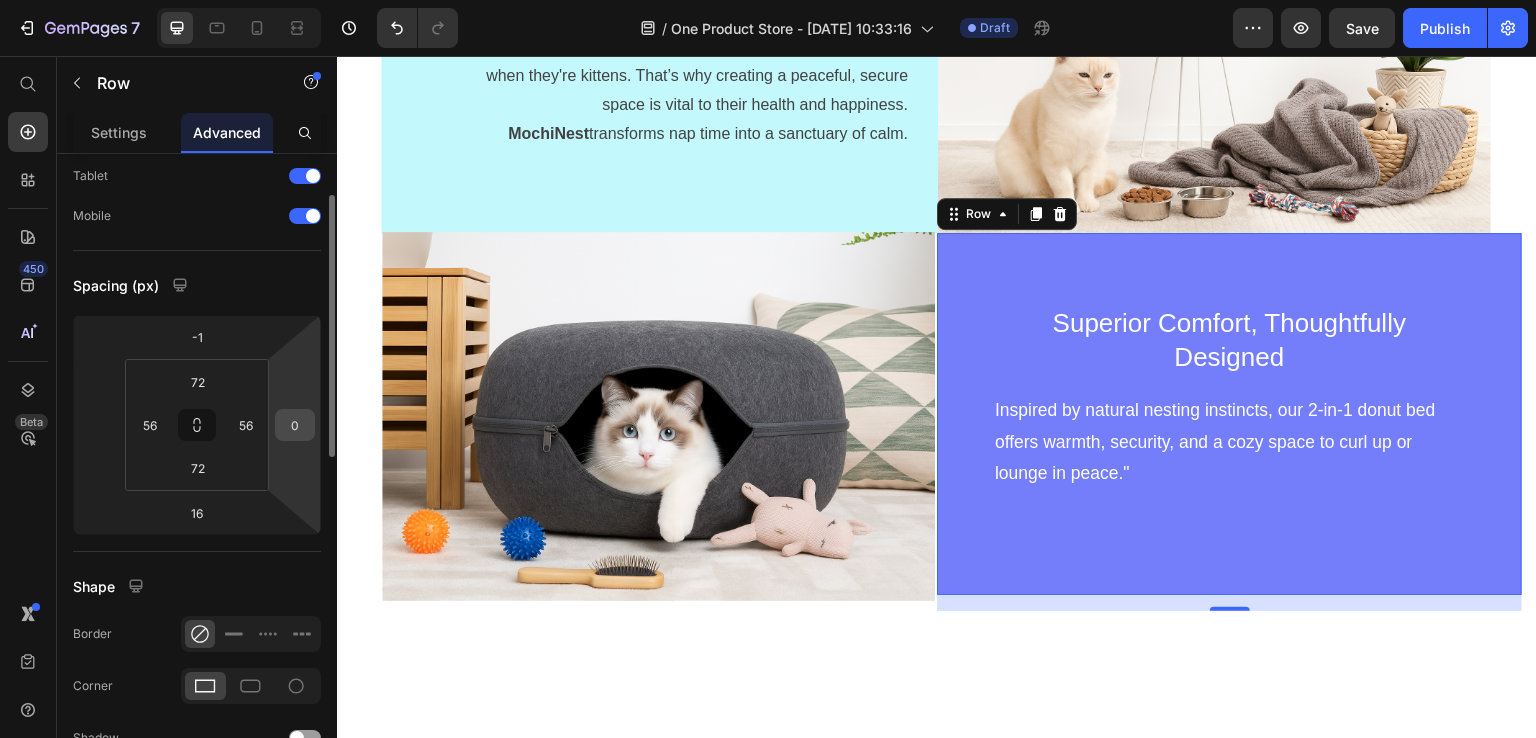 click on "0" at bounding box center [295, 425] 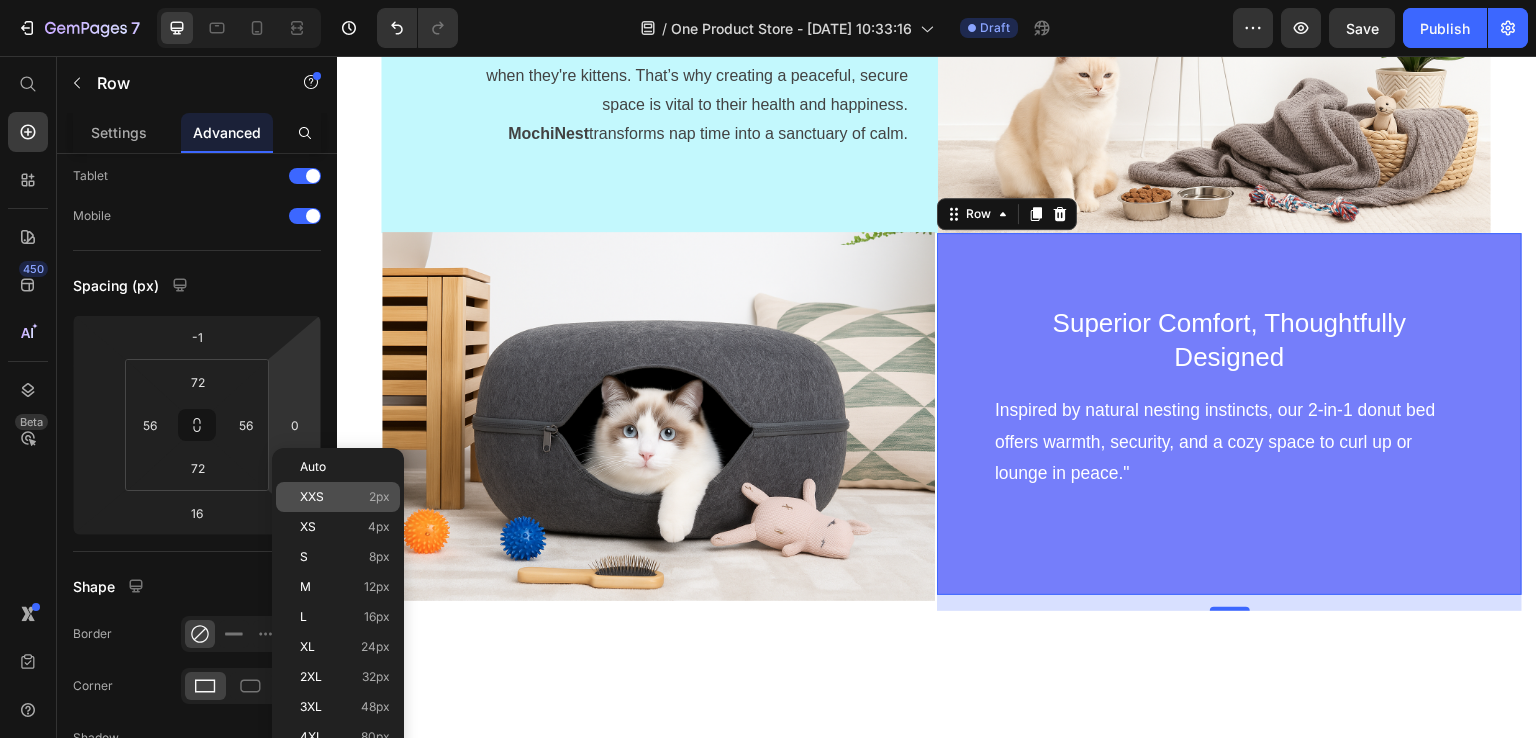 click on "XXS" at bounding box center [312, 497] 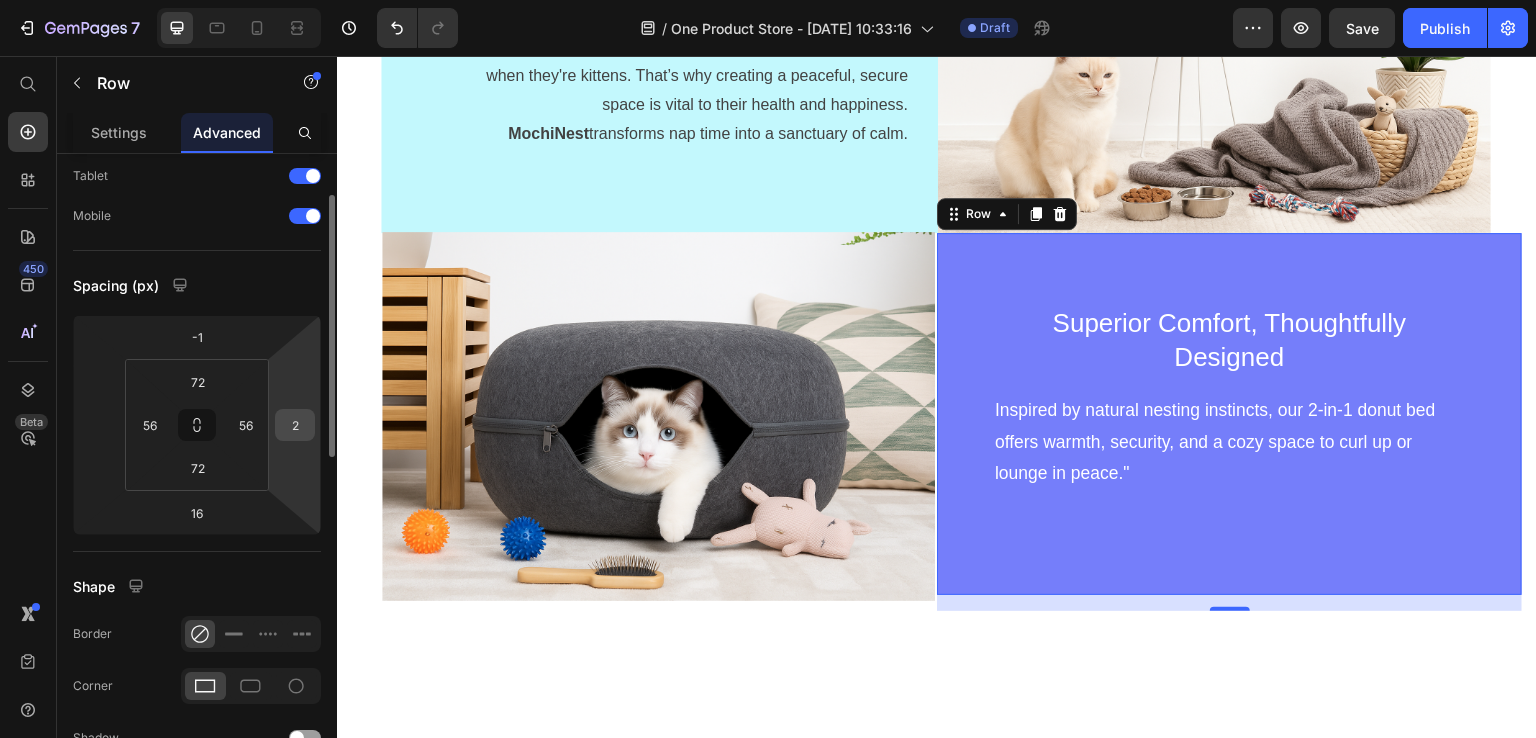 click on "2" at bounding box center (295, 425) 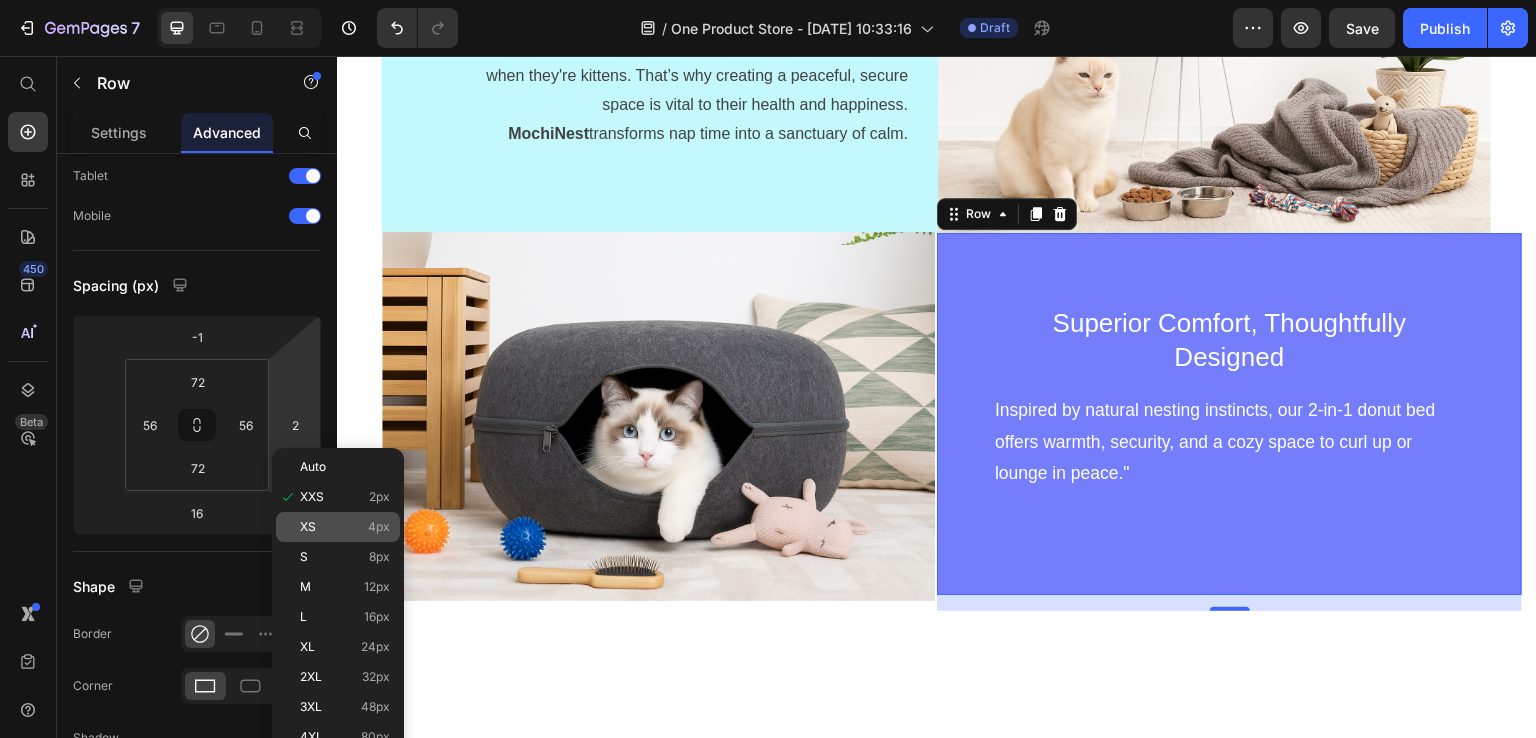 click on "XS" at bounding box center (308, 527) 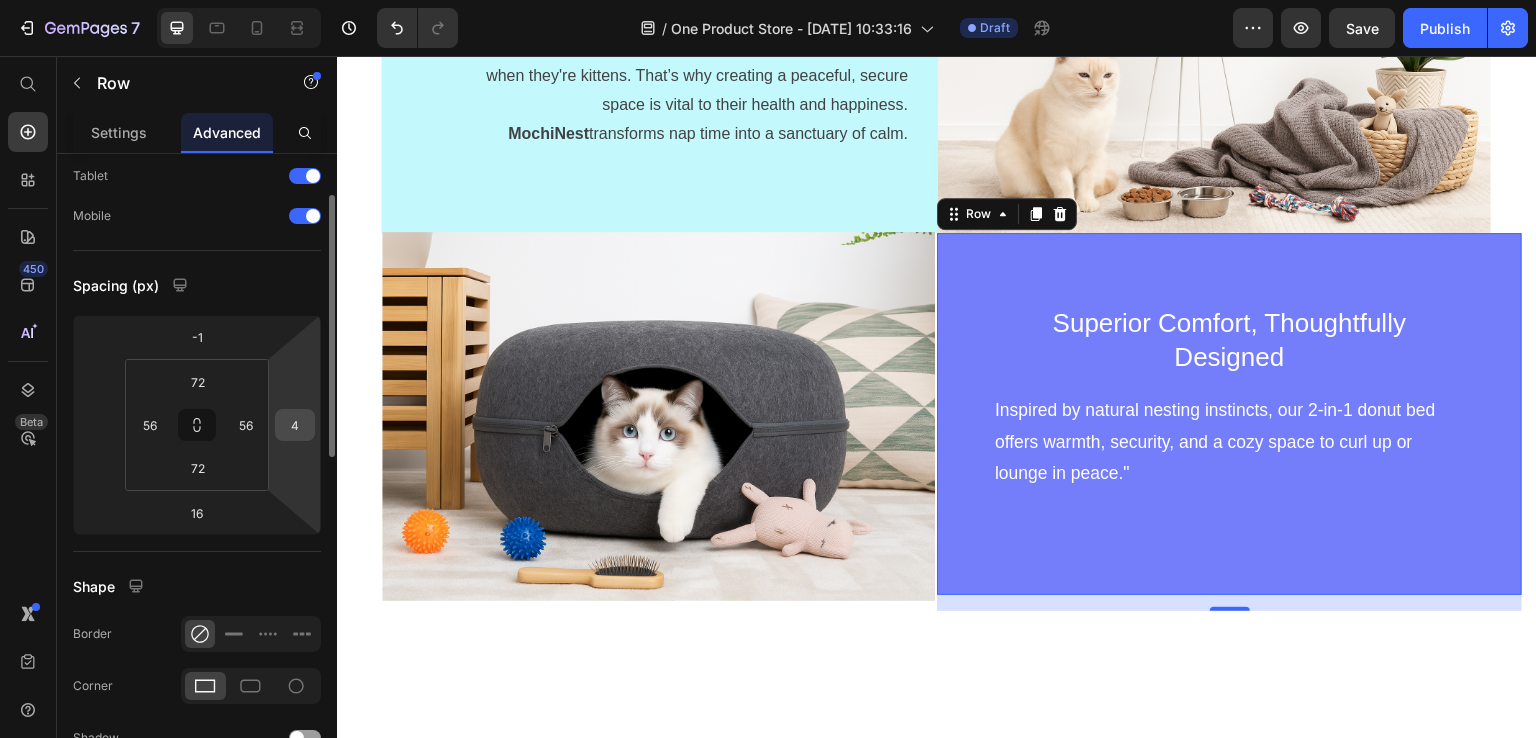 click on "4" at bounding box center (295, 425) 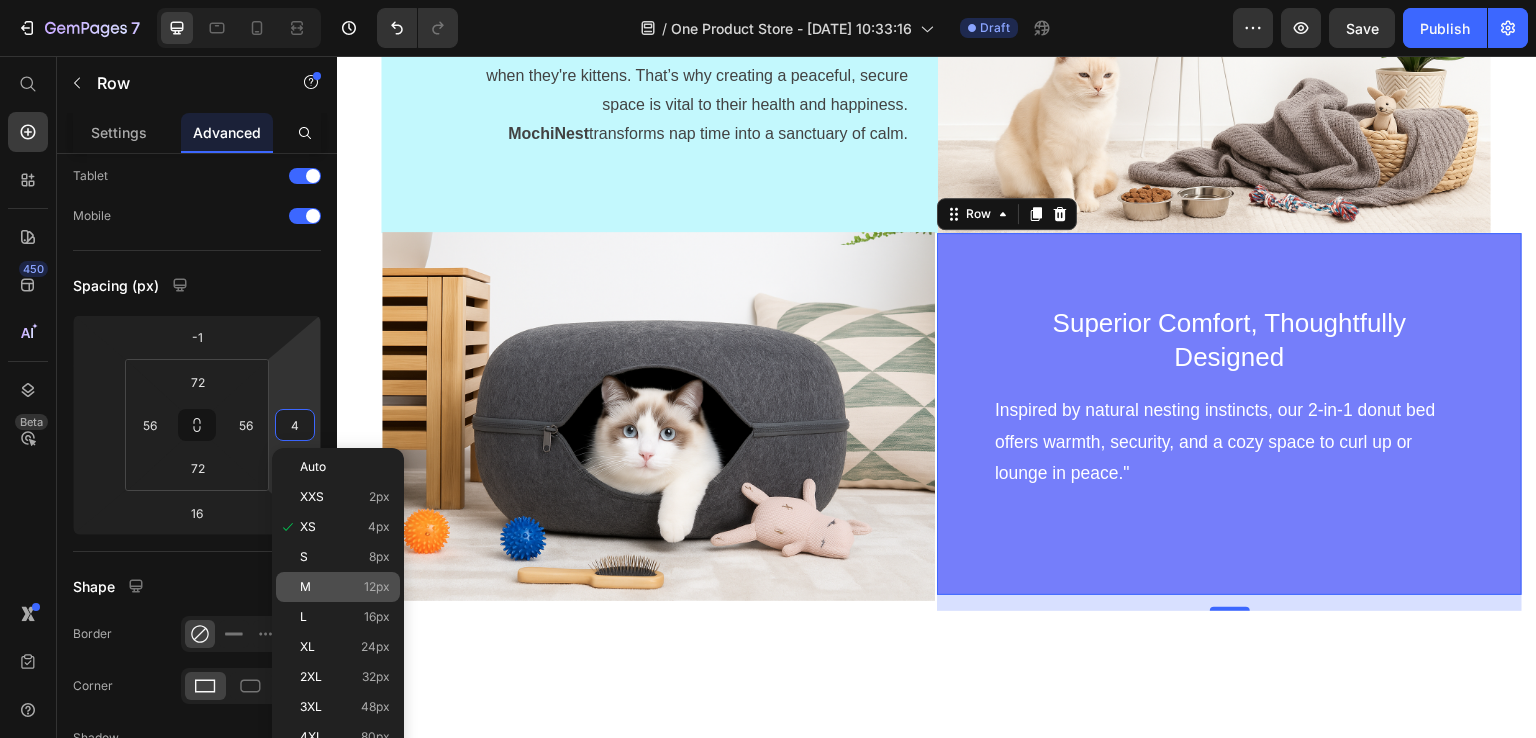 click on "M" at bounding box center (305, 587) 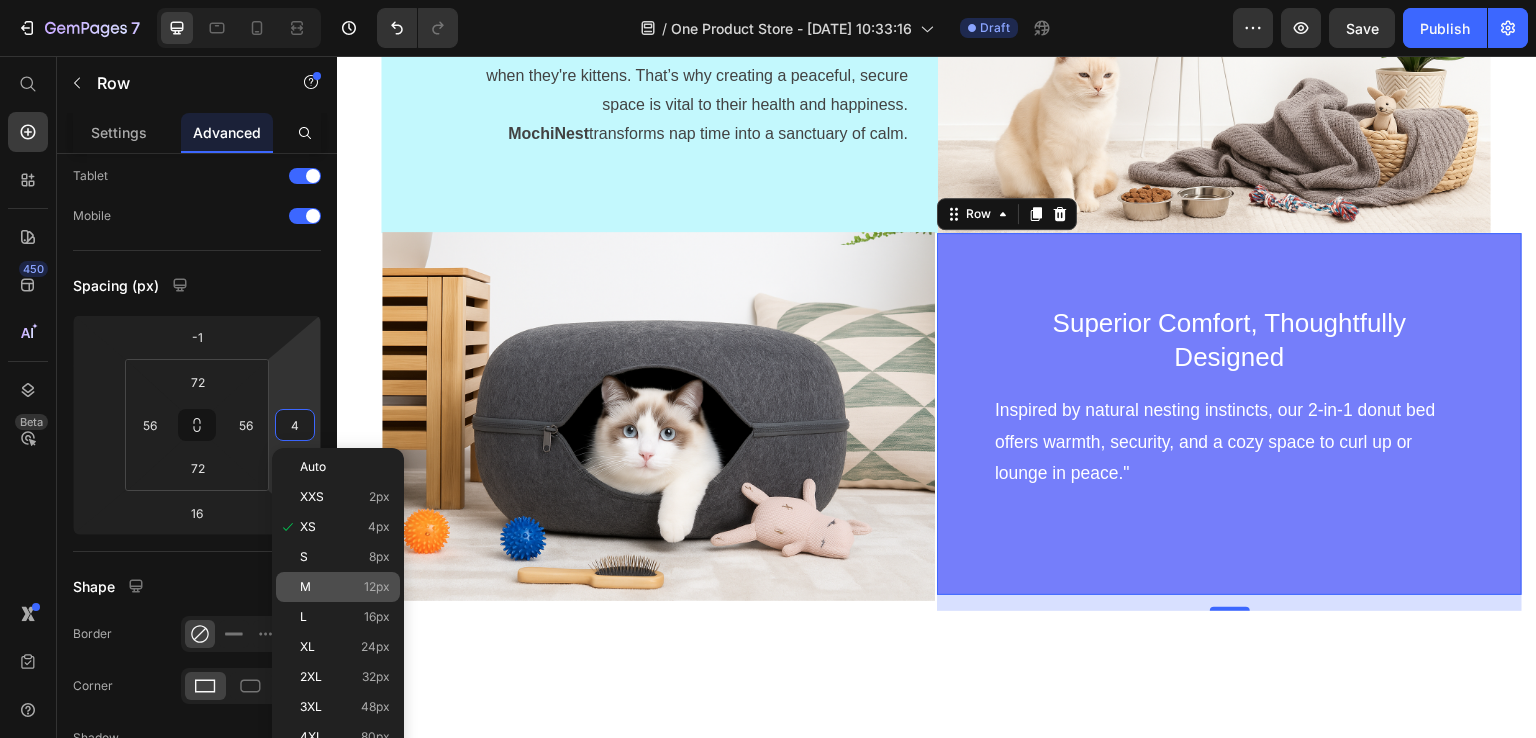 type on "12" 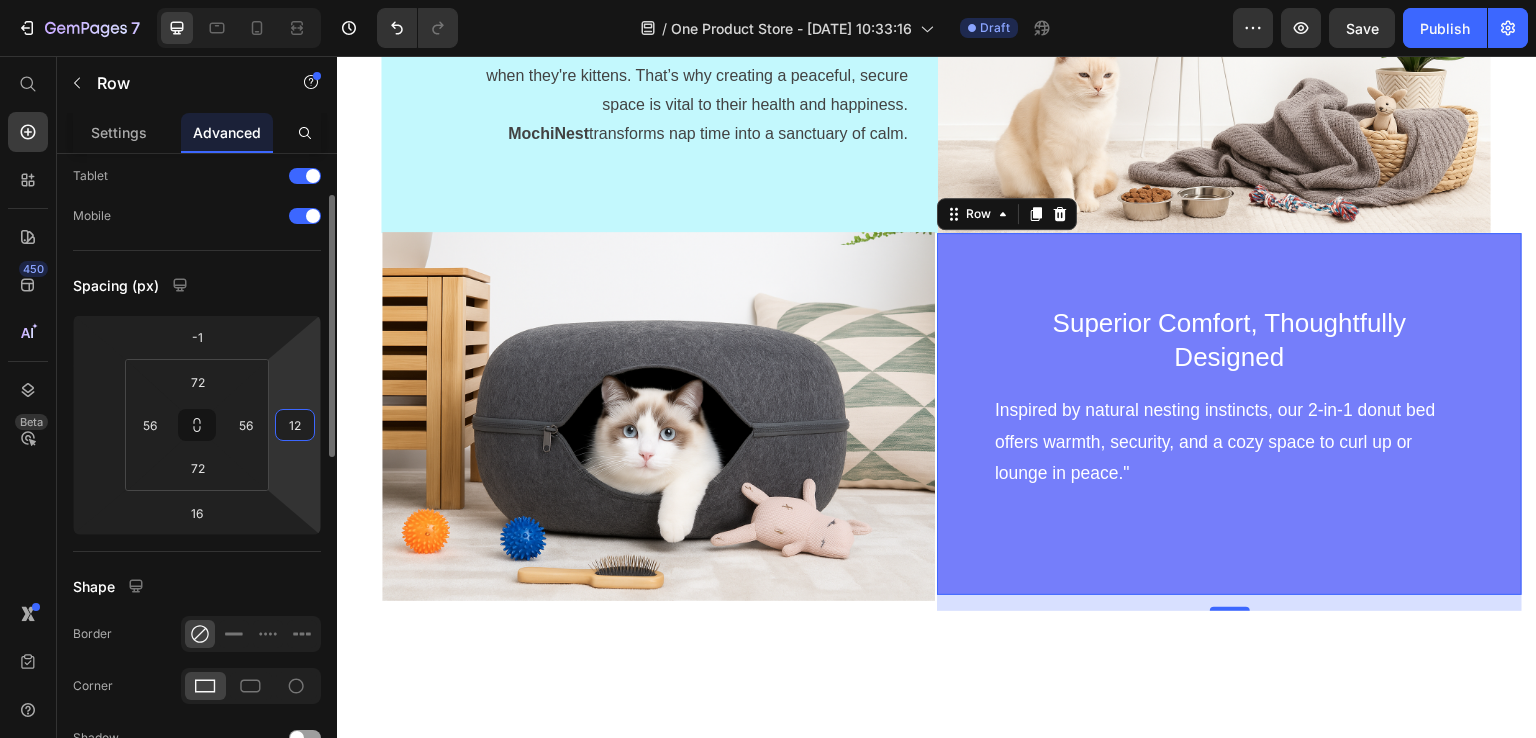 click on "12" at bounding box center [295, 425] 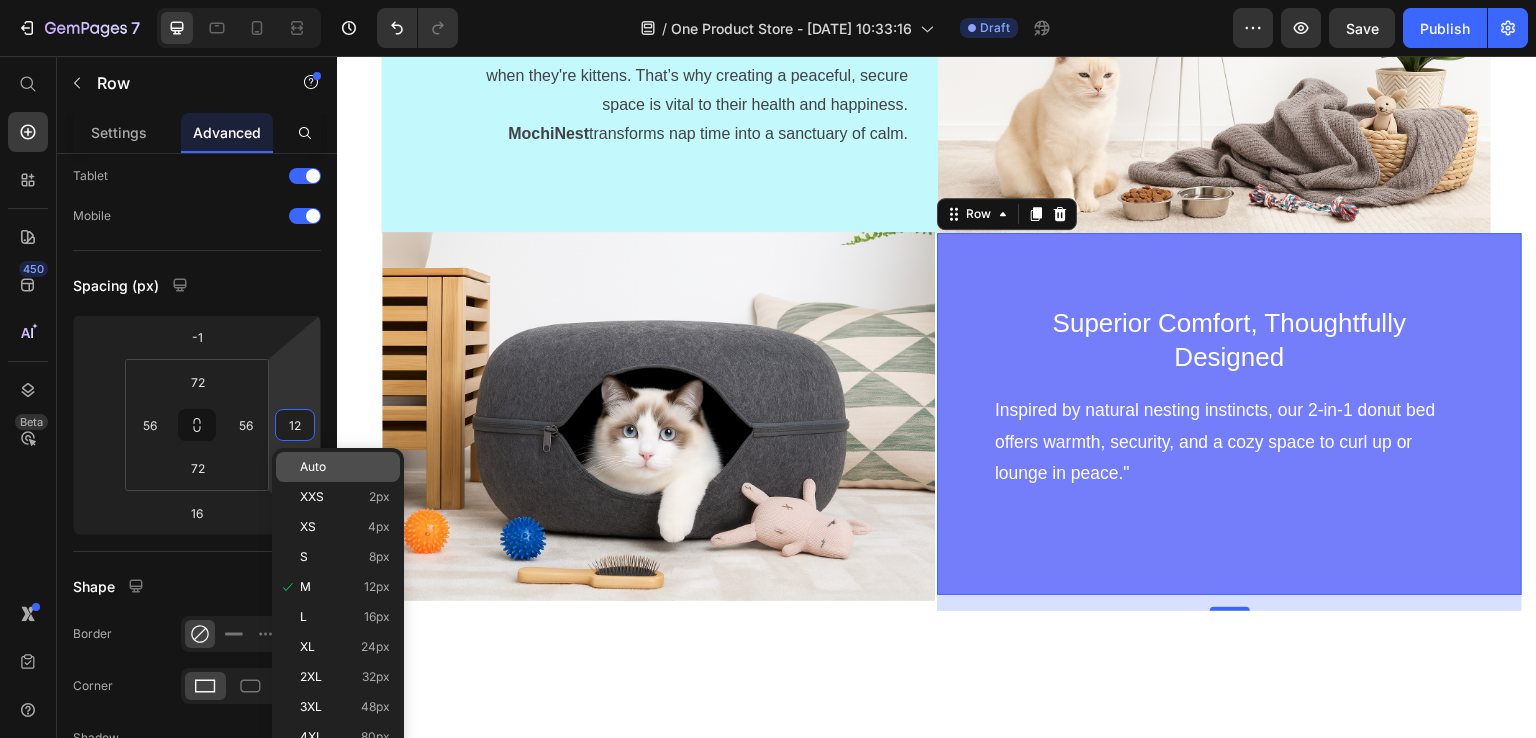click on "Auto" at bounding box center [345, 467] 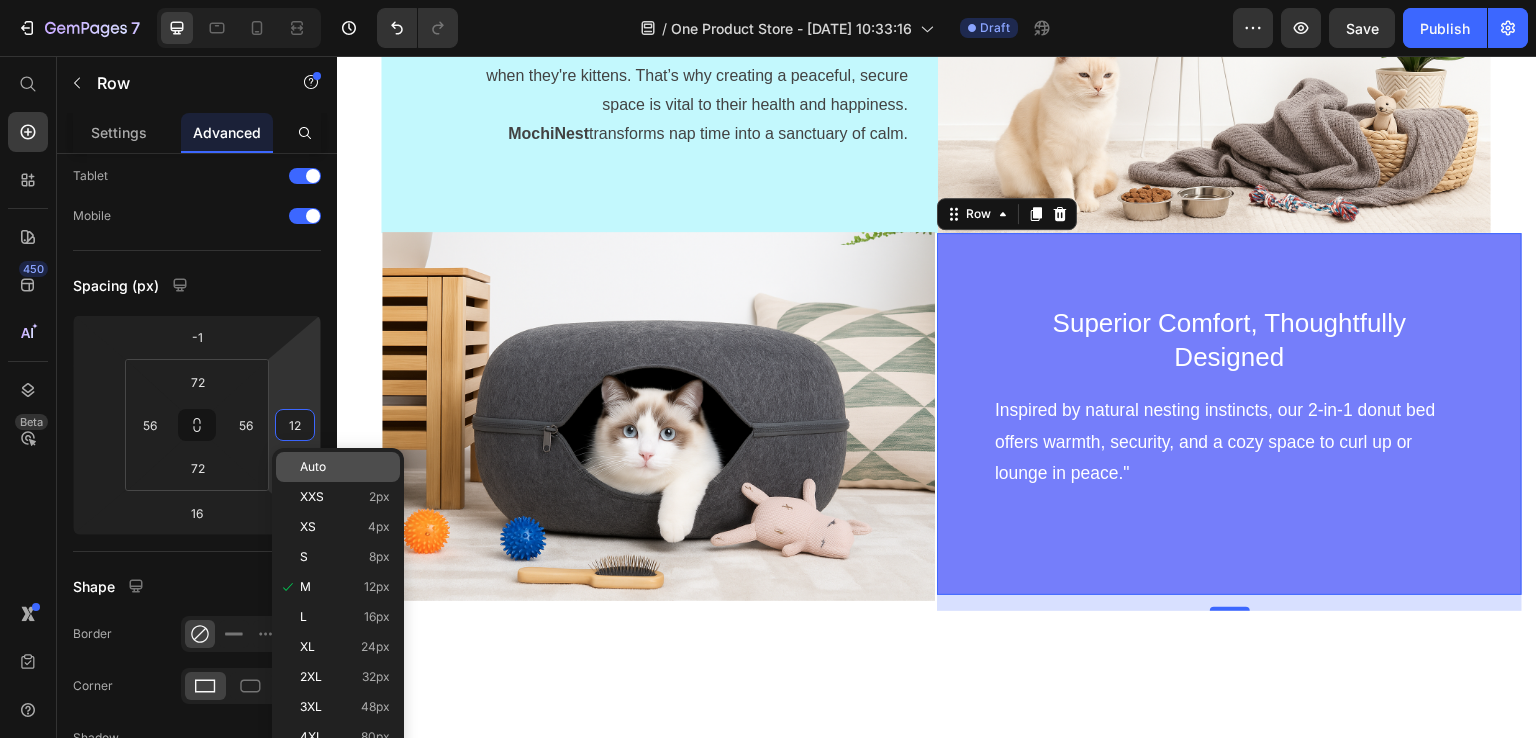 type 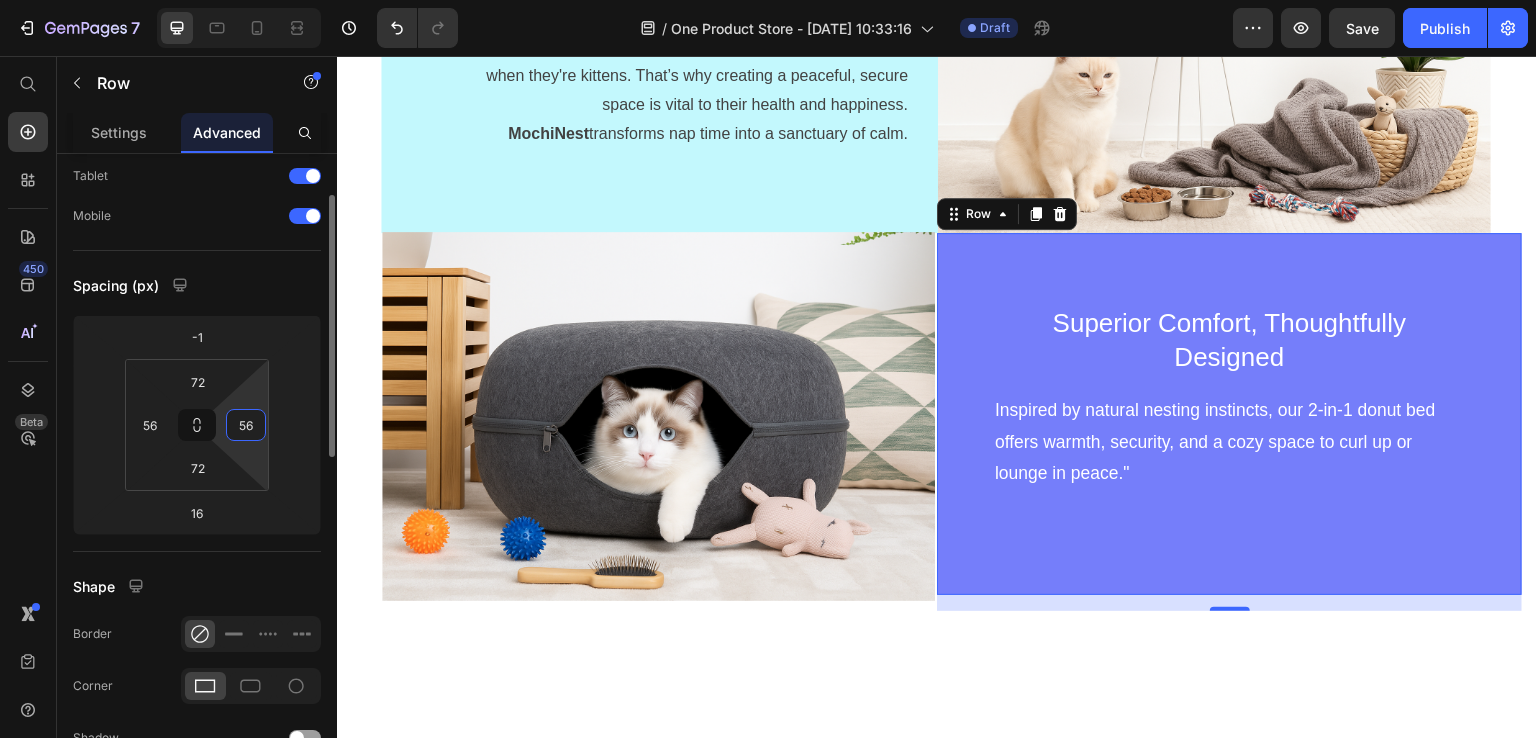click on "56" at bounding box center (246, 425) 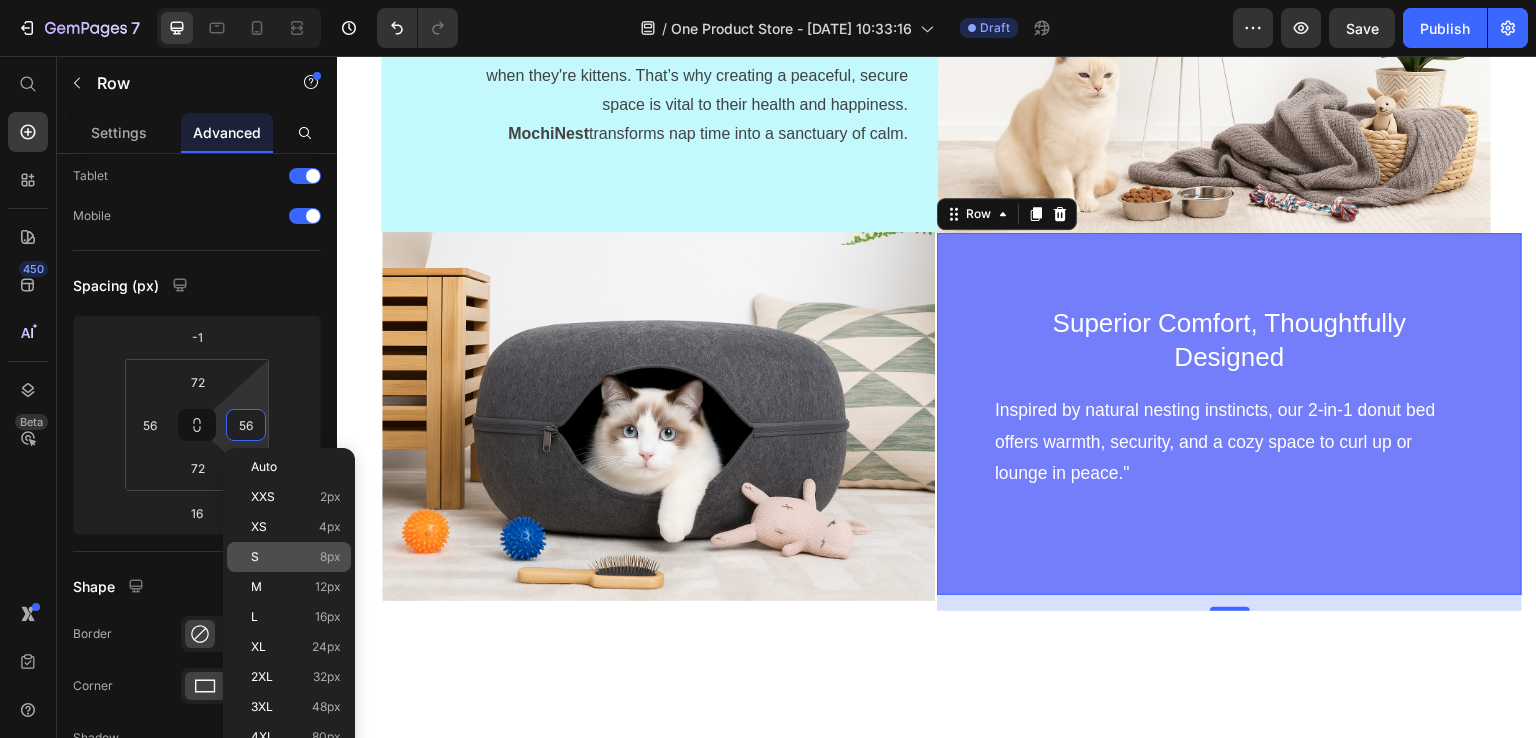 drag, startPoint x: 268, startPoint y: 559, endPoint x: 265, endPoint y: 544, distance: 15.297058 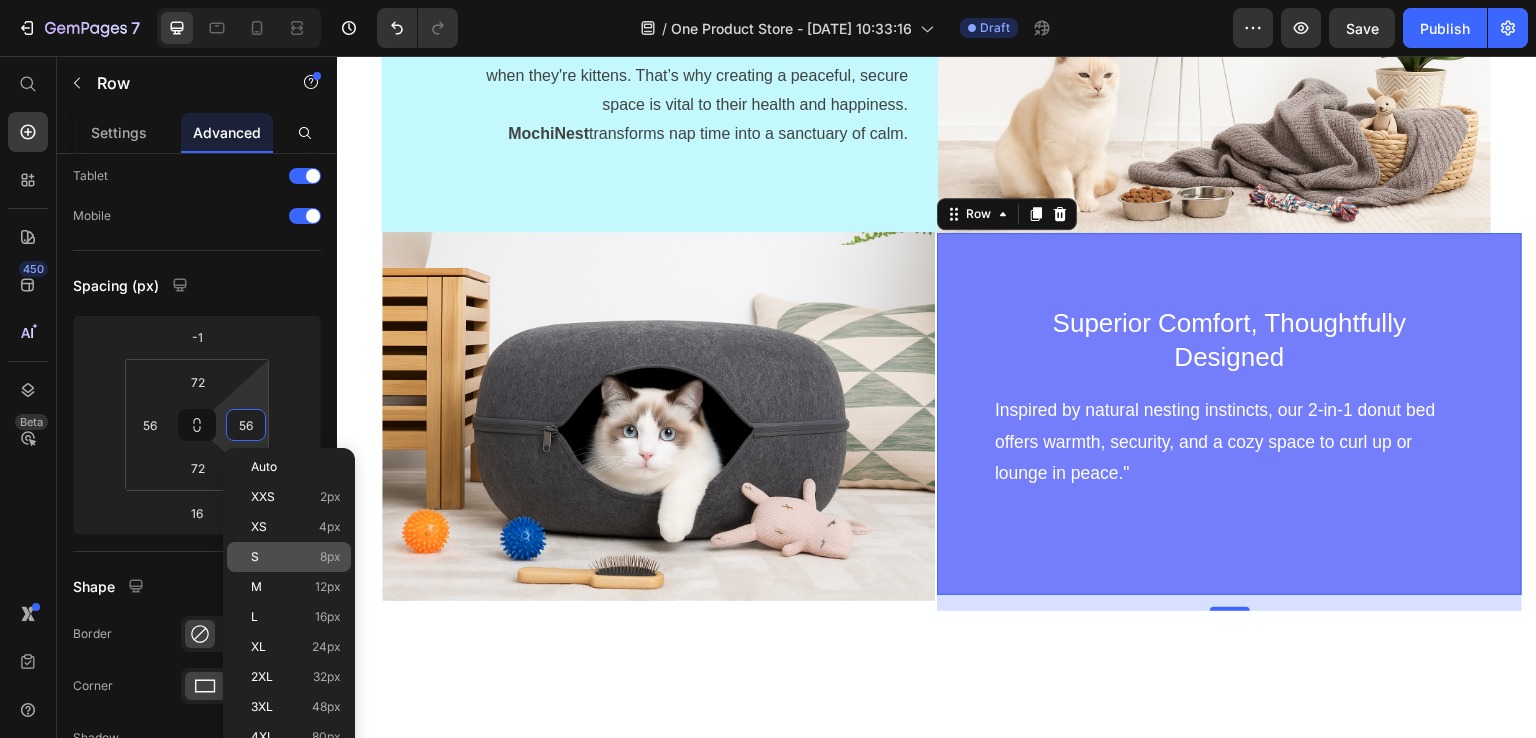 click on "S 8px" at bounding box center [296, 557] 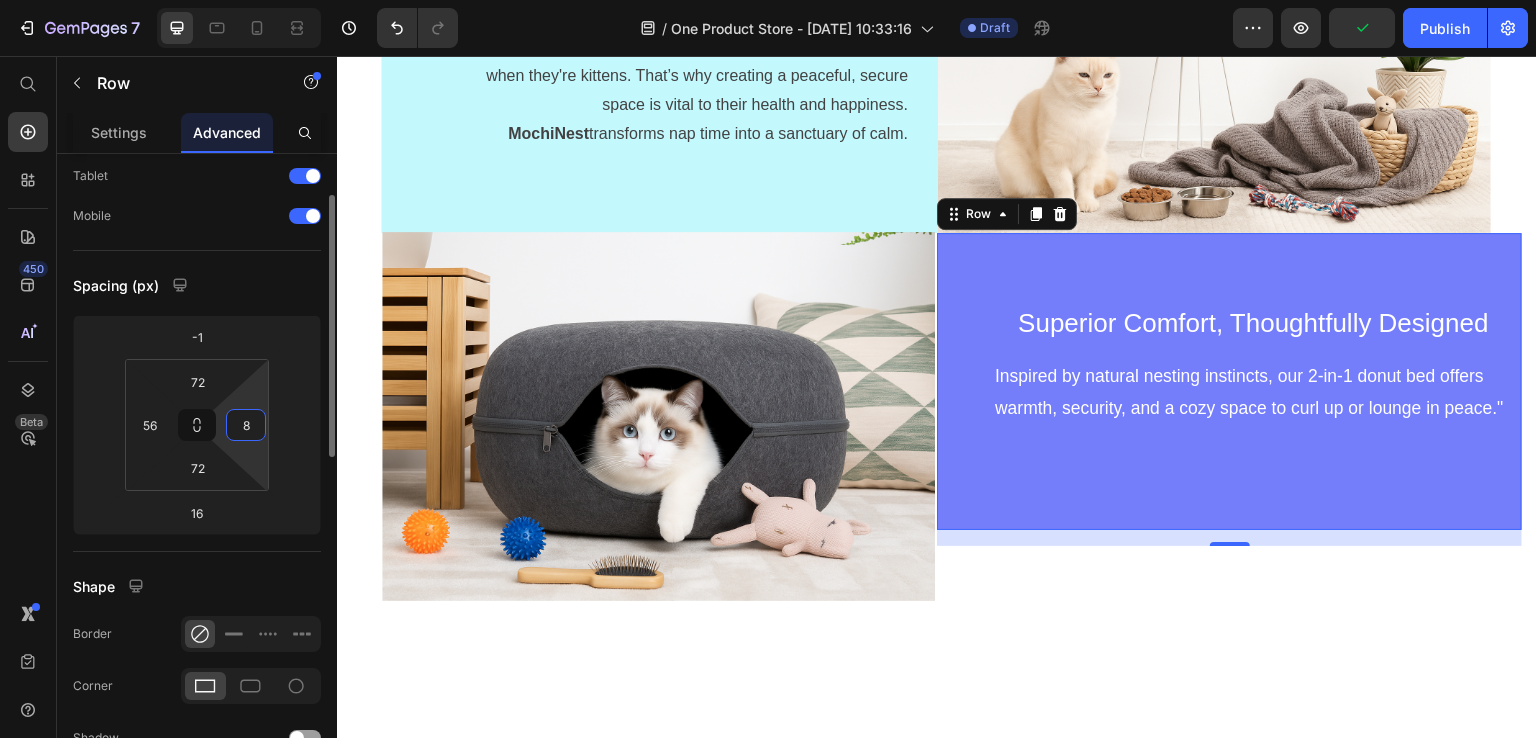click on "8" at bounding box center [246, 425] 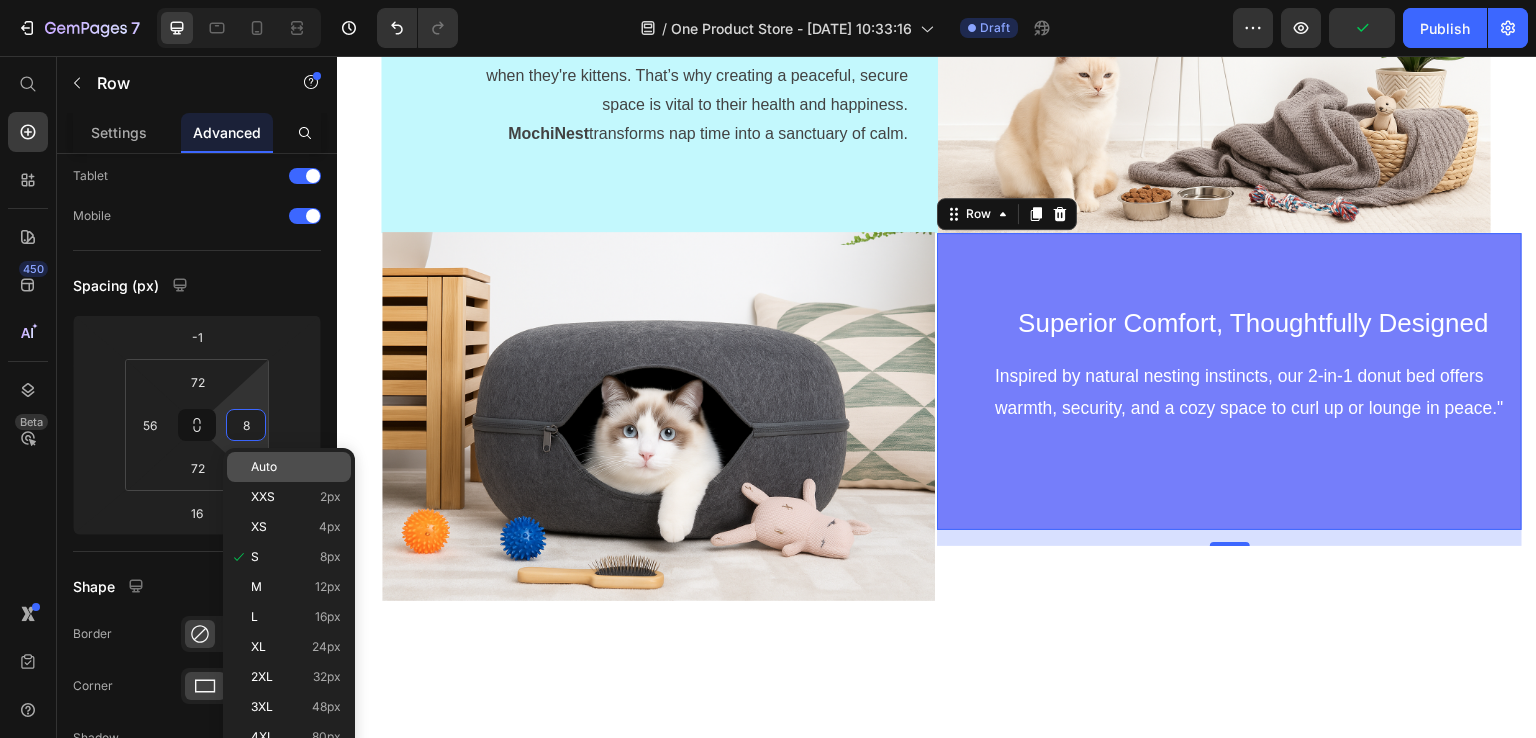 click on "Auto" at bounding box center (264, 467) 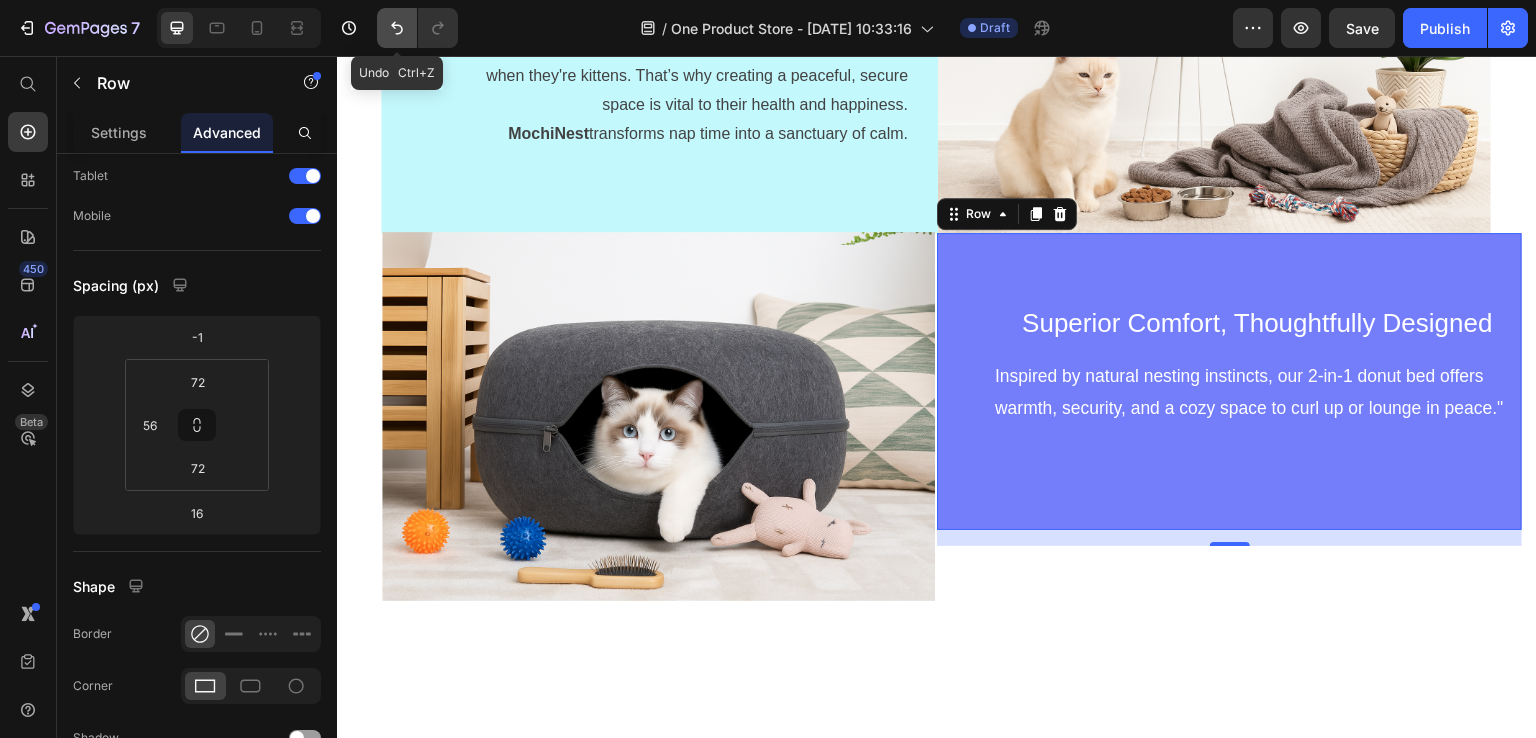 click 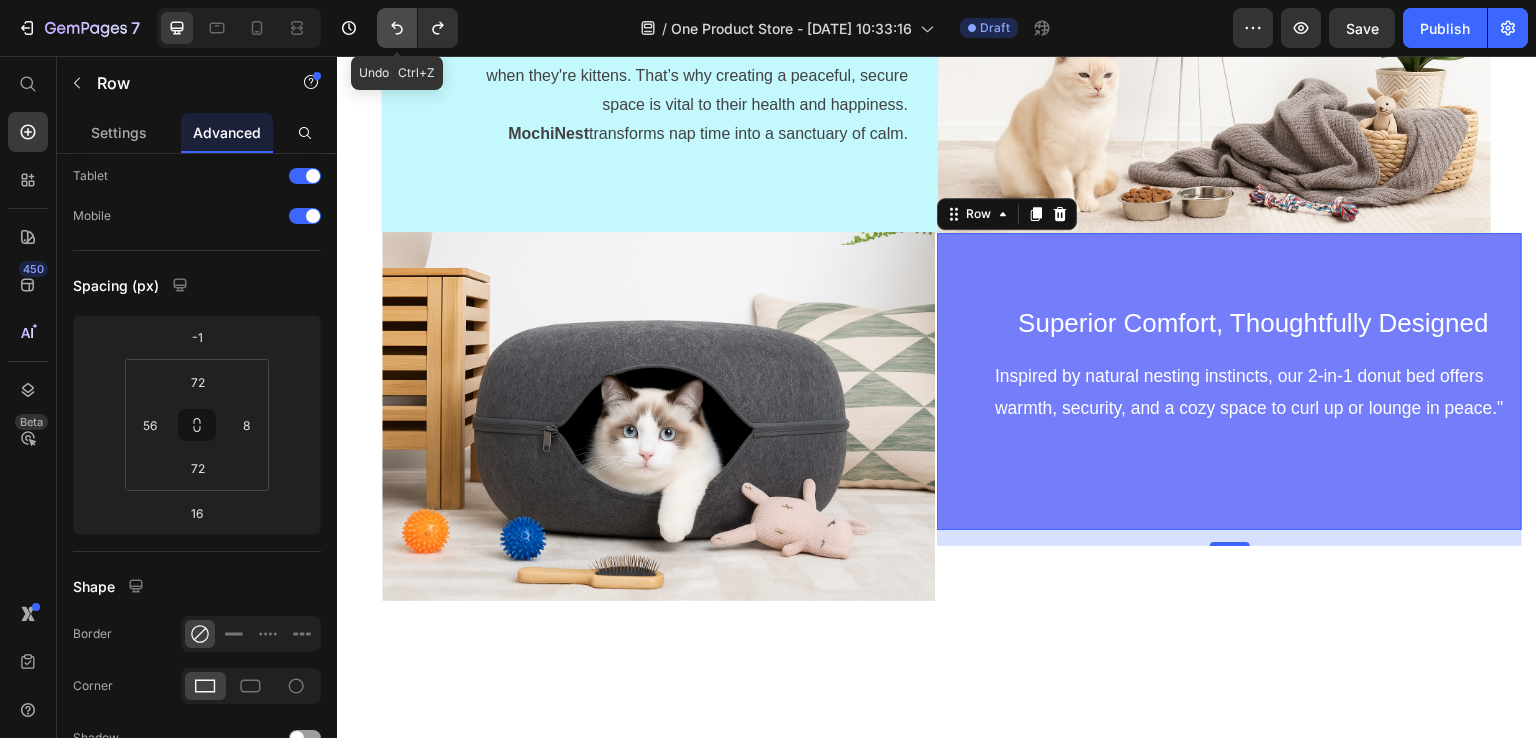 click 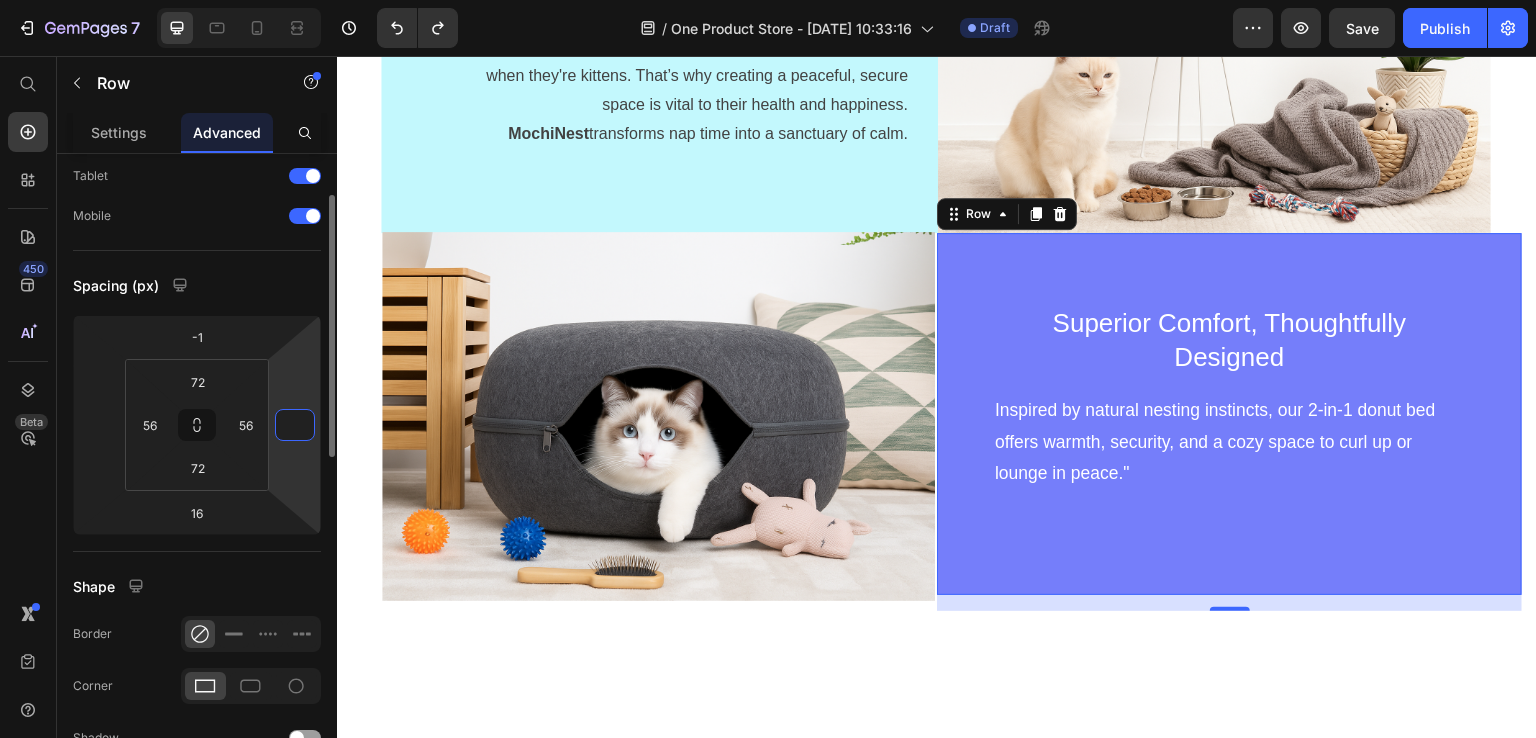 click at bounding box center (295, 425) 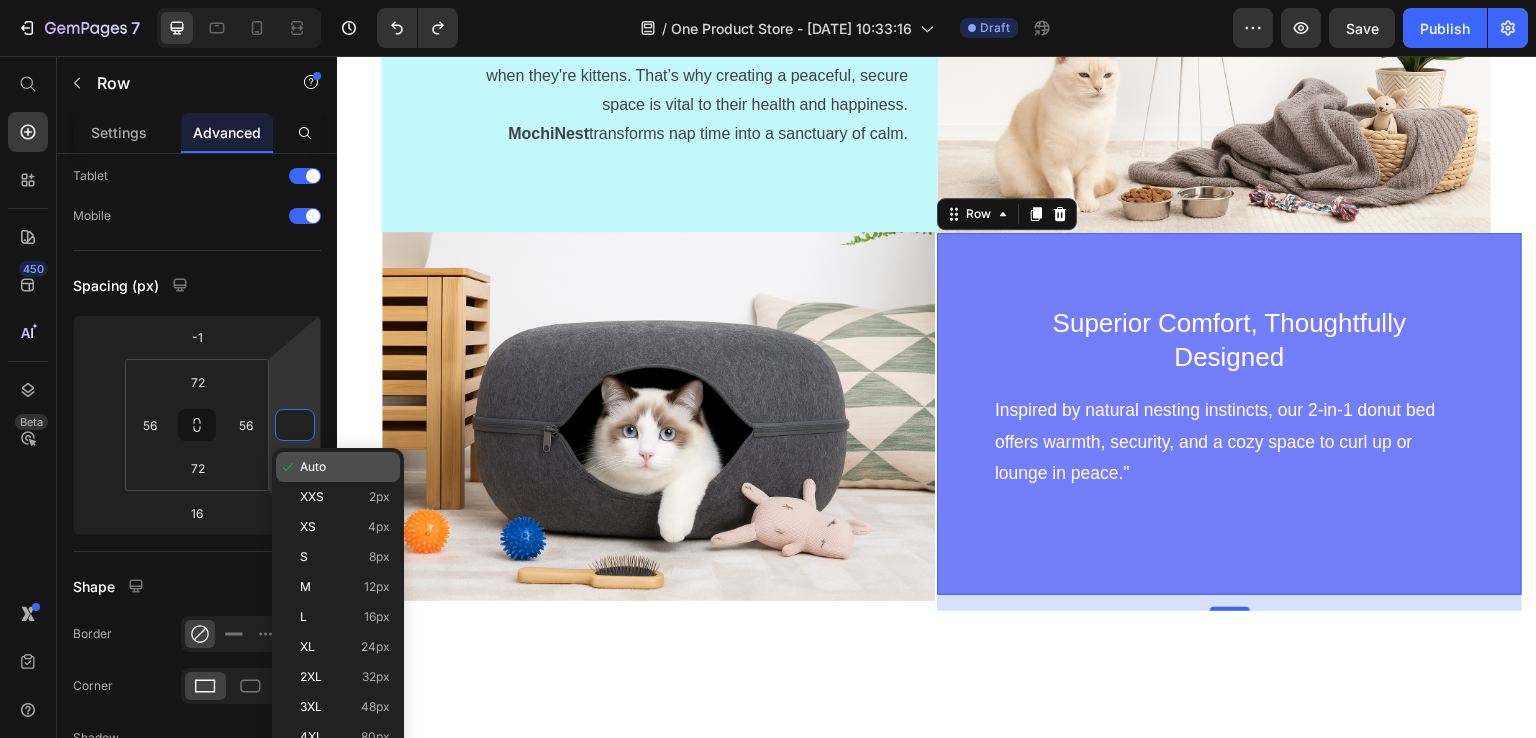 click on "Auto" at bounding box center (345, 467) 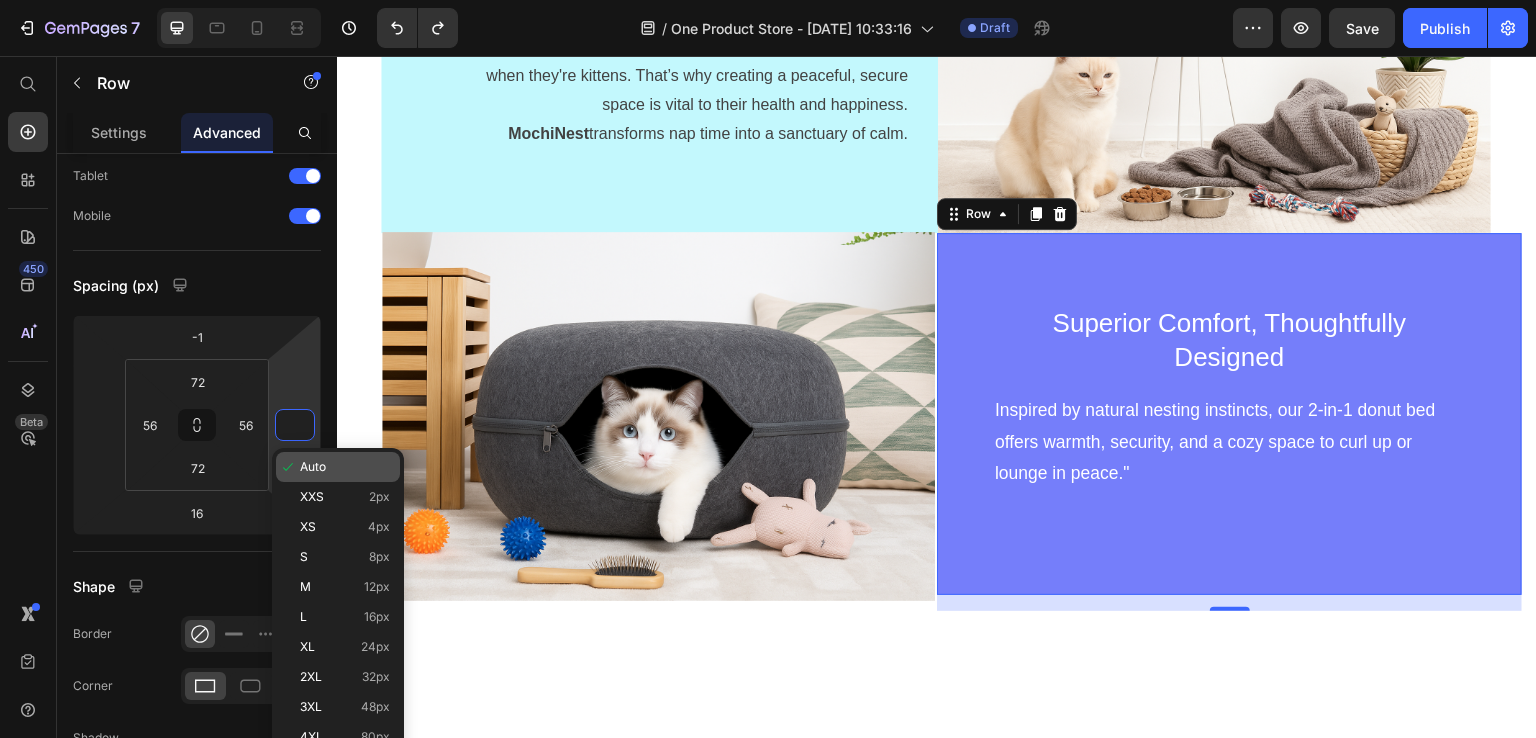 type 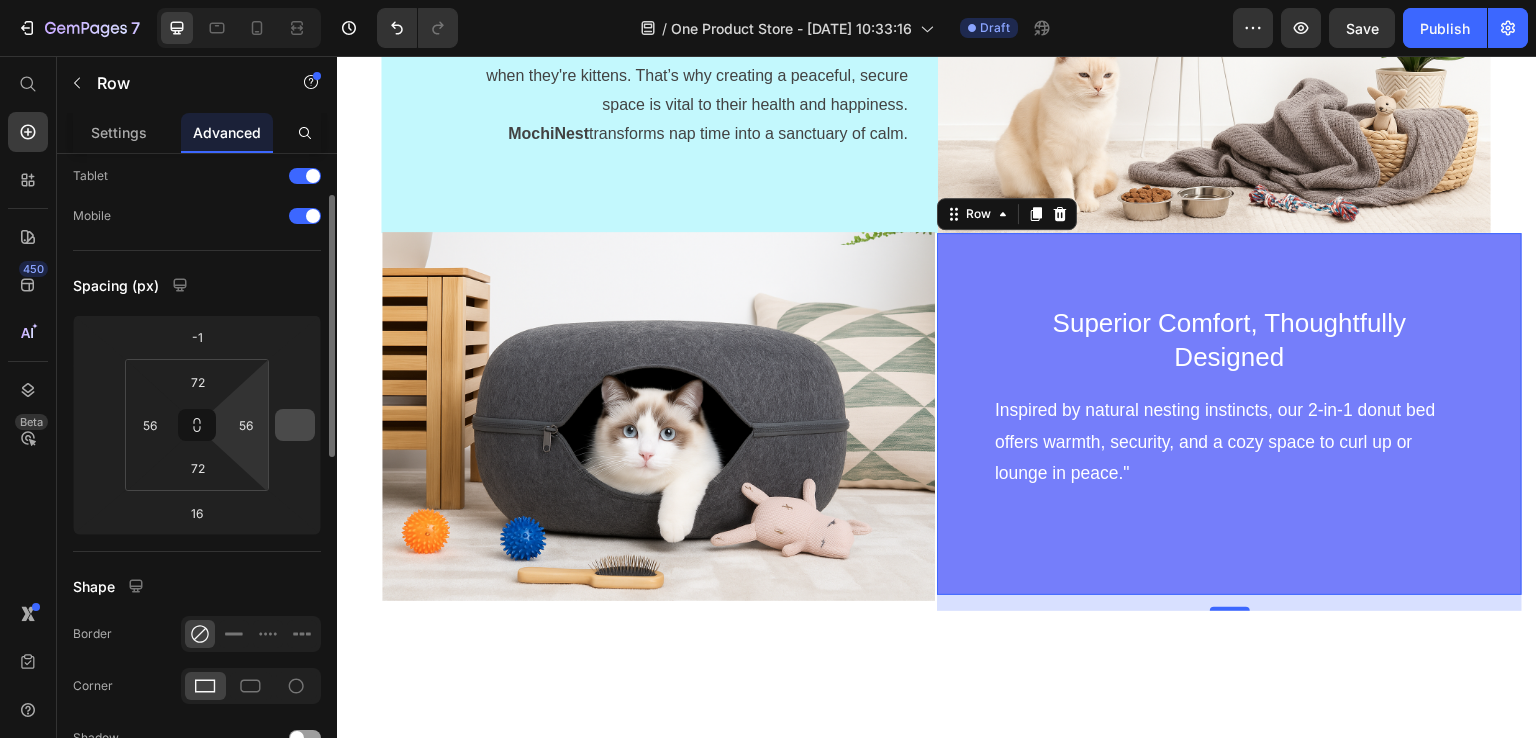 click on "7   /  One Product Store - [DATE] 10:33:16 Draft Preview  Save   Publish  450 Beta Start with Sections Elements Hero Section Product Detail Brands Trusted Badges Guarantee Product Breakdown How to use Testimonials Compare Bundle FAQs Social Proof Brand Story Product List Collection Blog List Contact Sticky Add to Cart Custom Footer Browse Library 450 Layout
Row
Row
Row
Row Text
Heading
Text Block Button
Button
Button
Sticky Back to top Media
Image
Image" at bounding box center [768, 0] 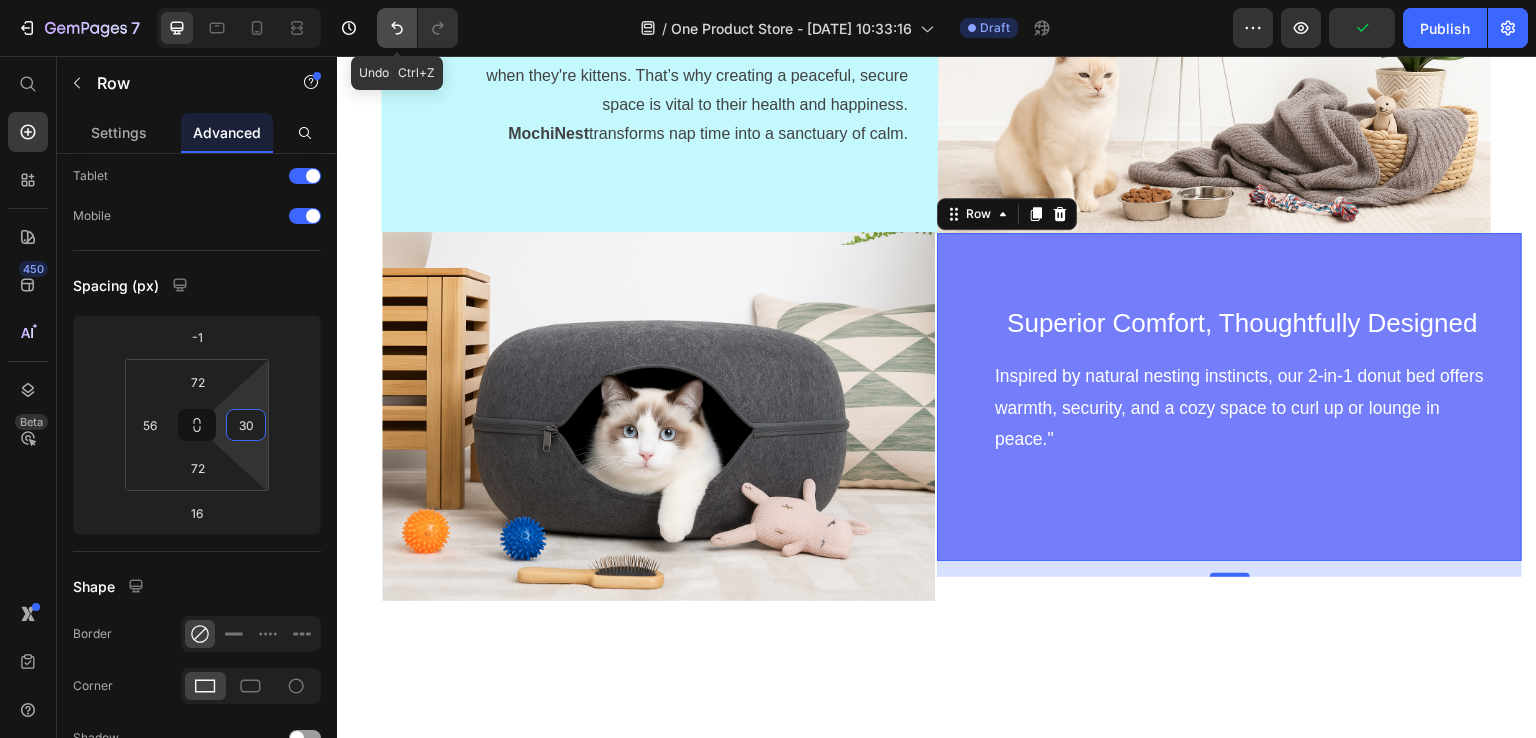 click 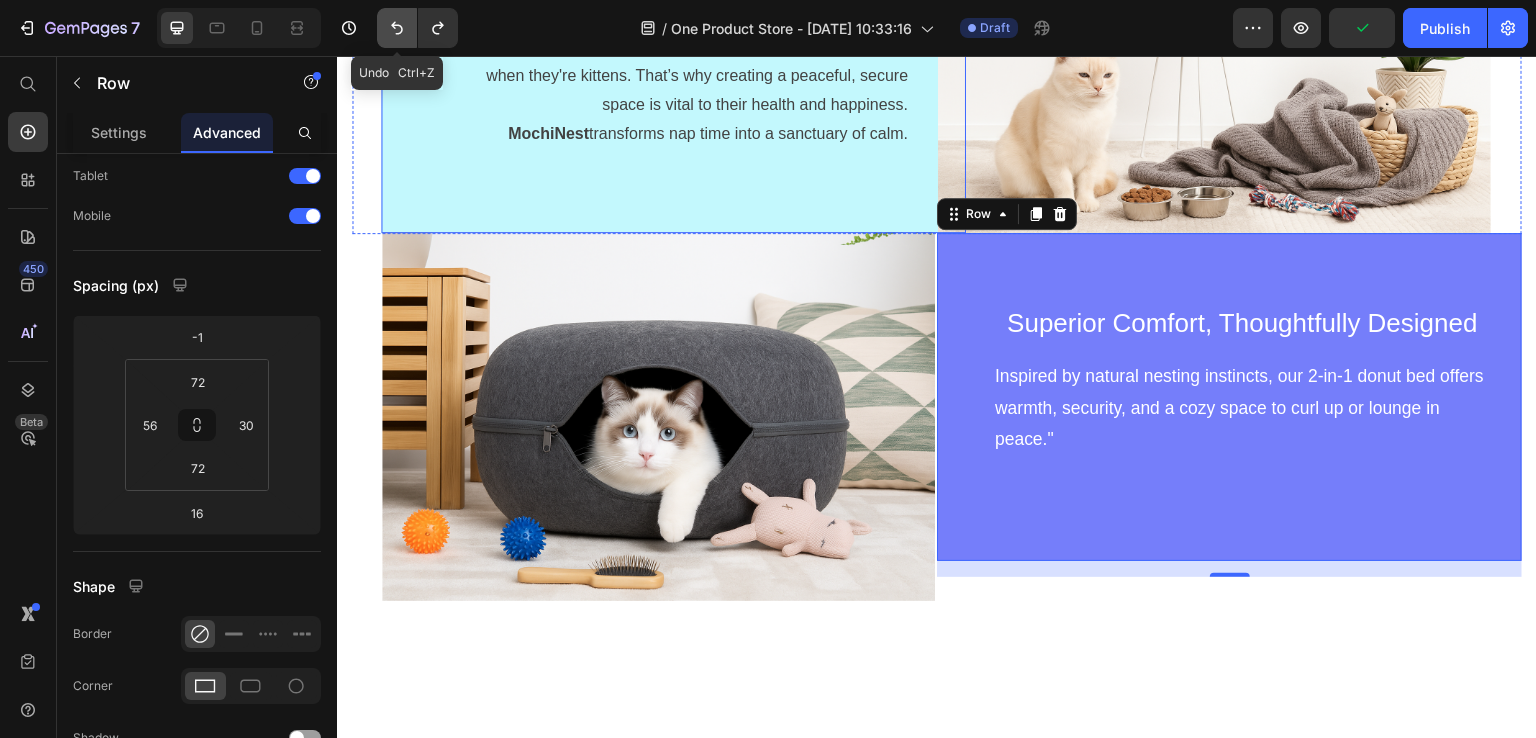 click 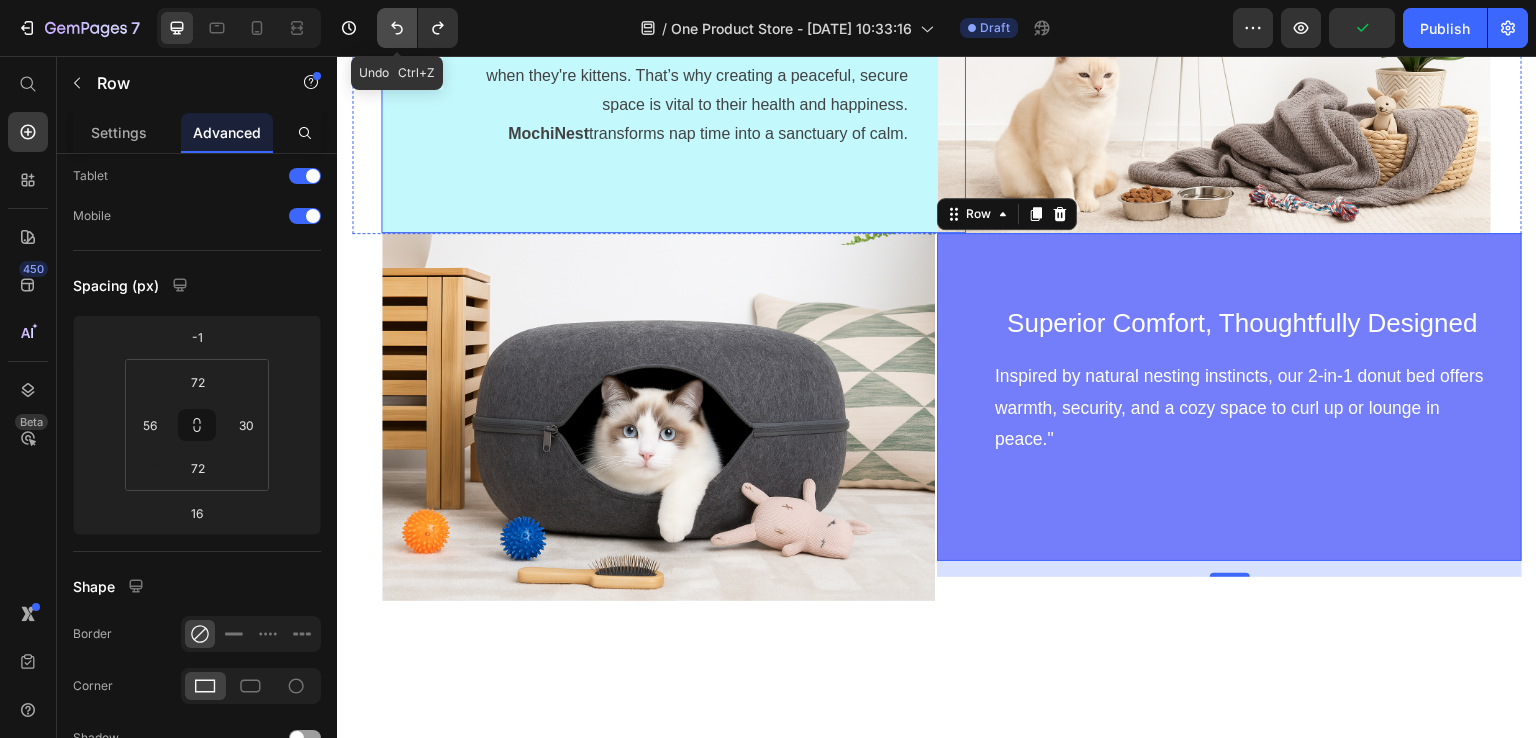 type on "56" 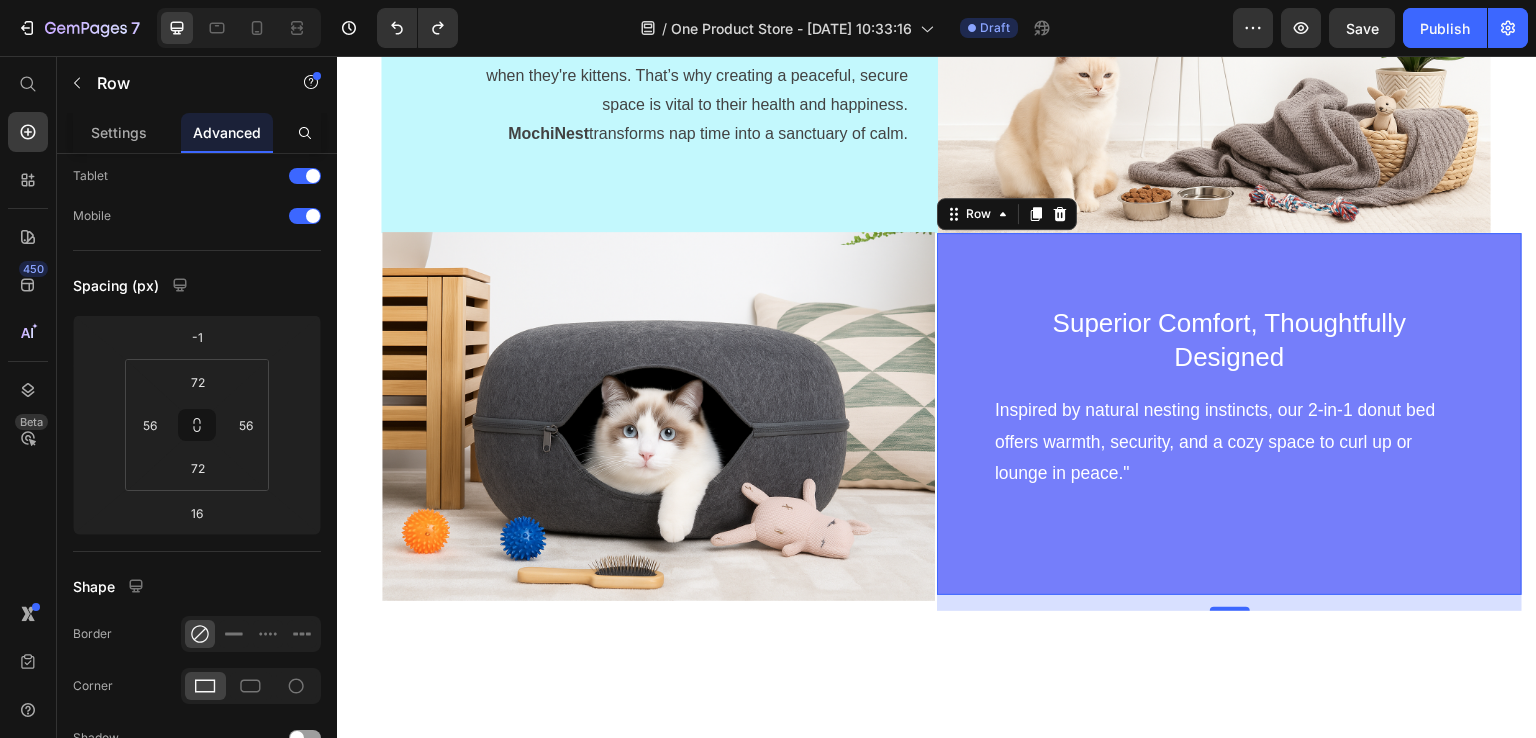 click on "Superior Comfort, Thoughtfully Designed Text block Inspired by natural nesting instincts, our 2-in-1 donut bed offers warmth, security, and a cozy space to curl up or lounge in peace."   Text block Row   16" at bounding box center (1229, 414) 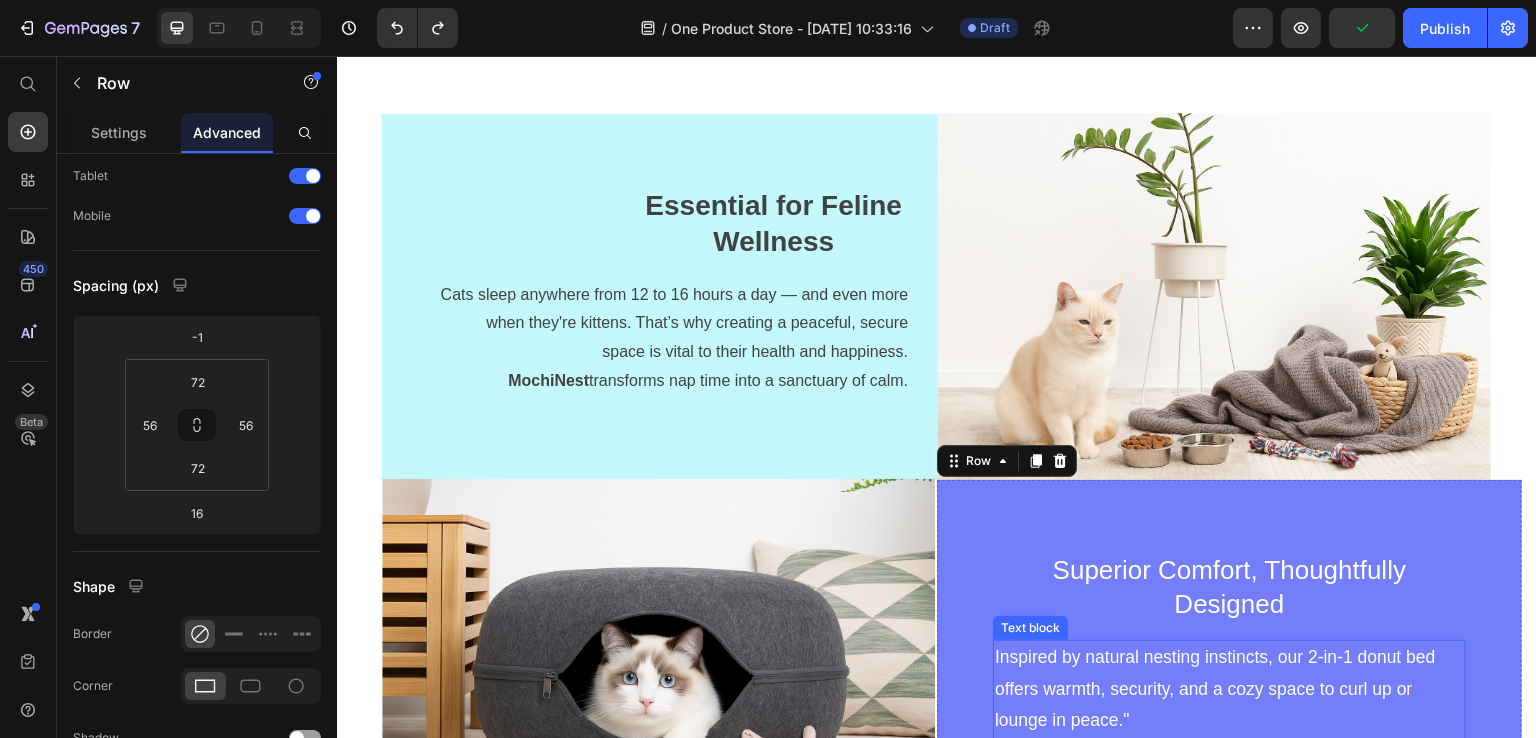 scroll, scrollTop: 2800, scrollLeft: 0, axis: vertical 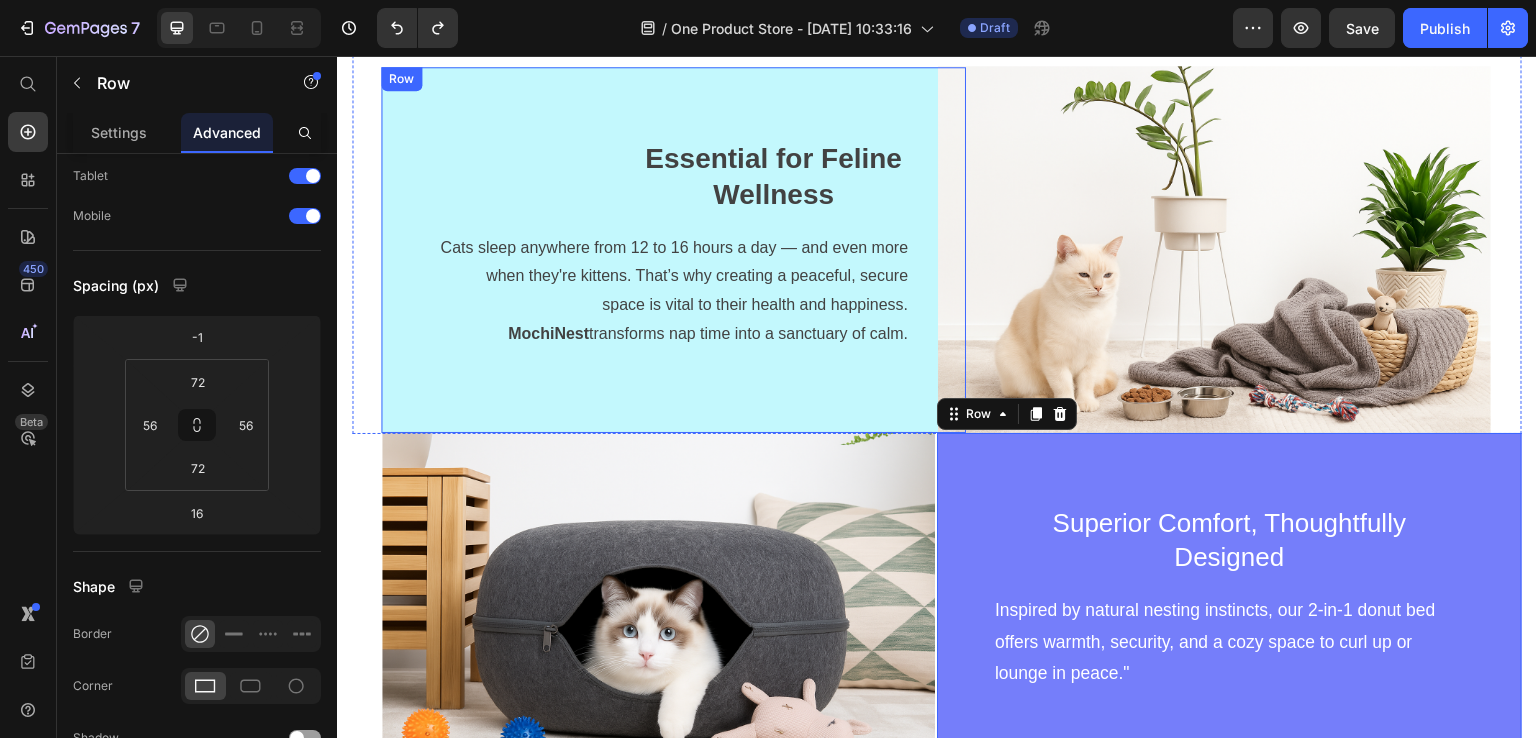 click on "Essential for Feline Wellness Text block Cats sleep anywhere from 12 to 16 hours a day — and even more when they're kittens. That’s why creating a peaceful, secure space is vital to their health and happiness. MochiNest  transforms nap time into a sanctuary of calm. Text block Row" at bounding box center (673, 250) 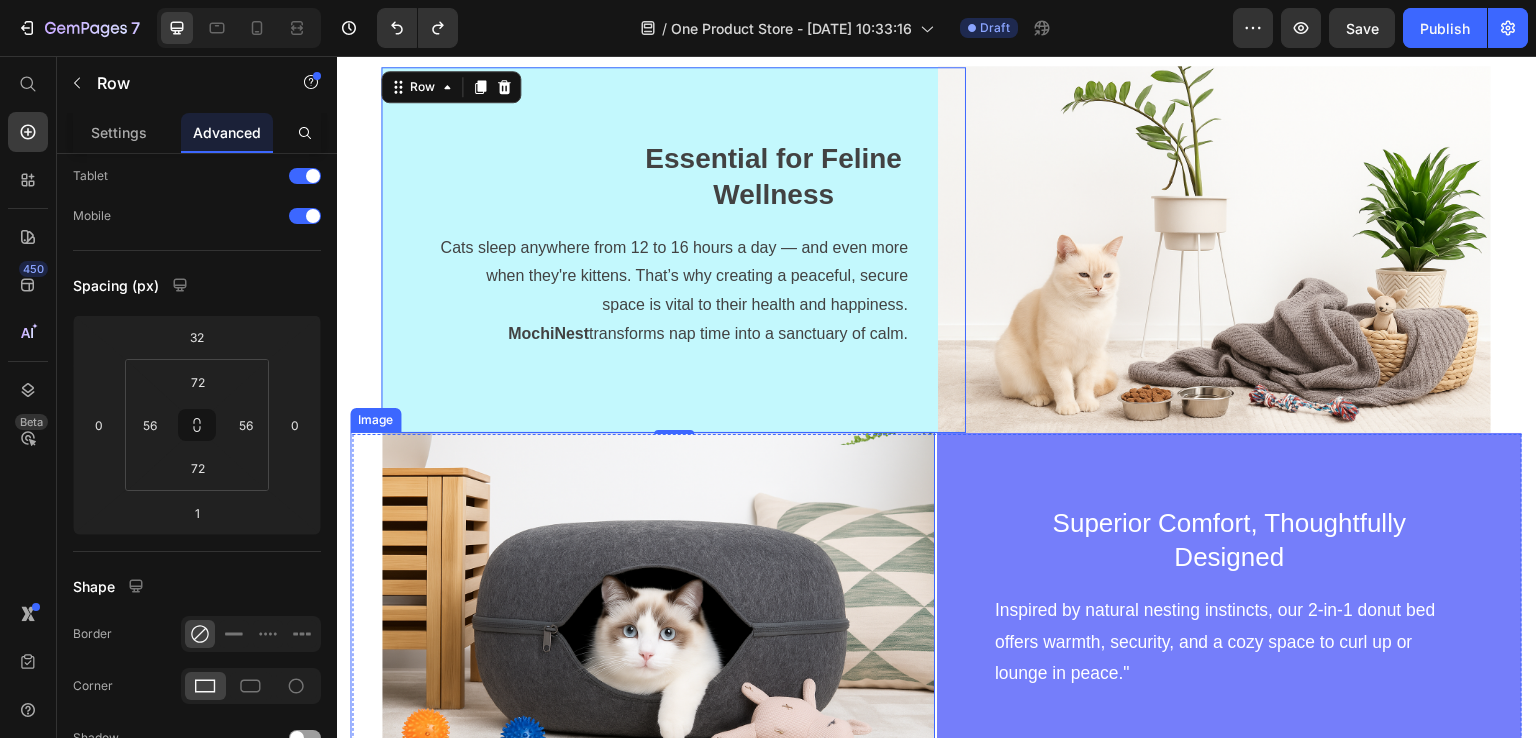 click at bounding box center (642, 616) 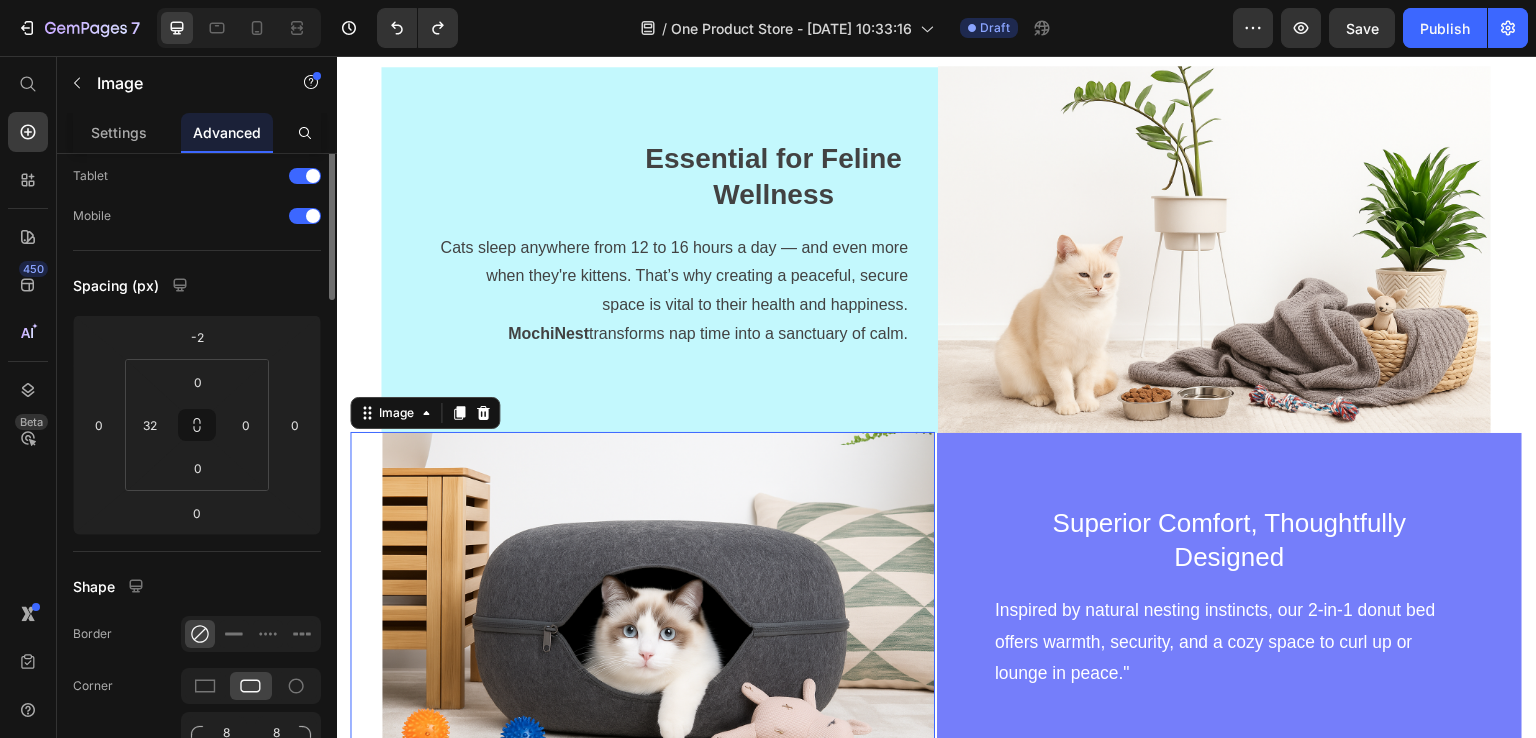 scroll, scrollTop: 0, scrollLeft: 0, axis: both 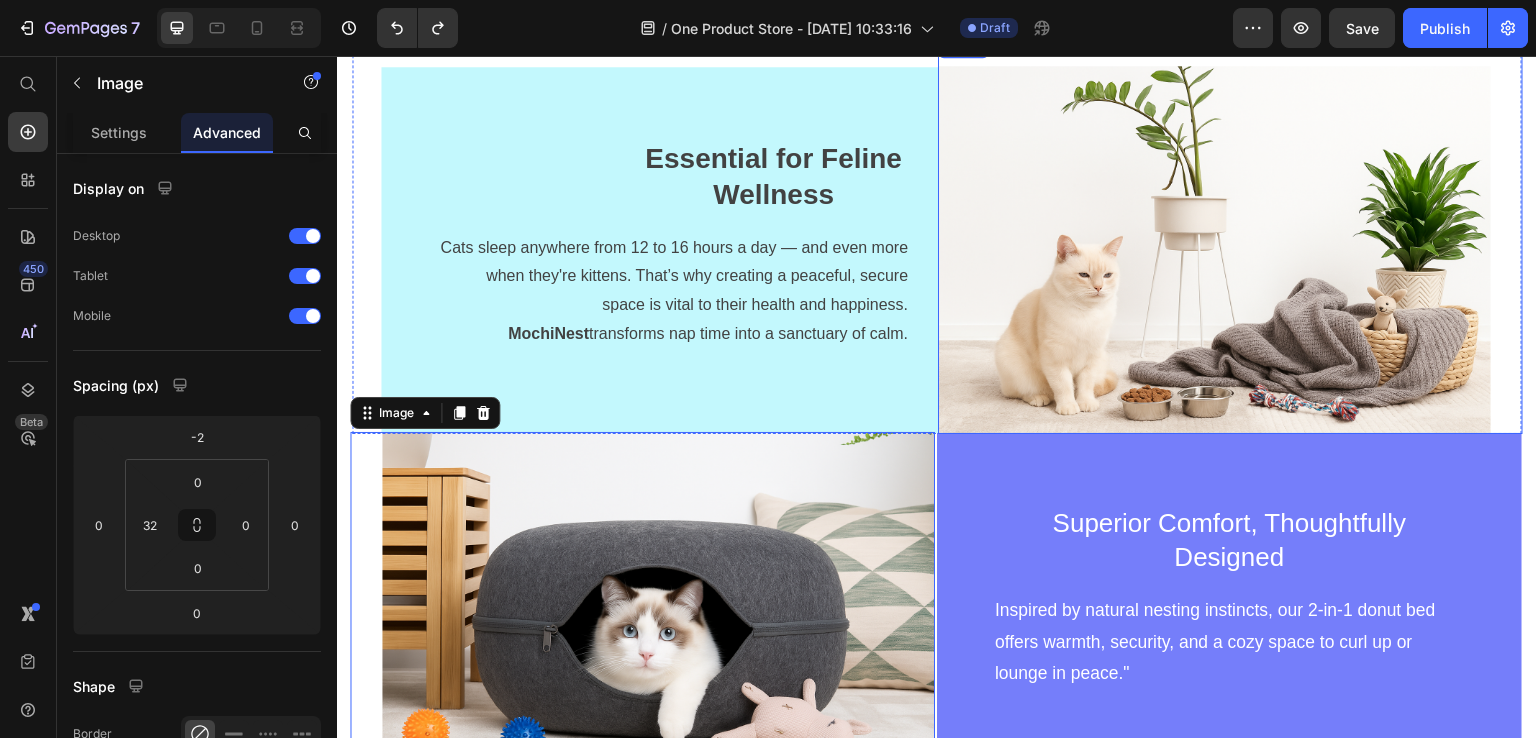click at bounding box center (1230, 234) 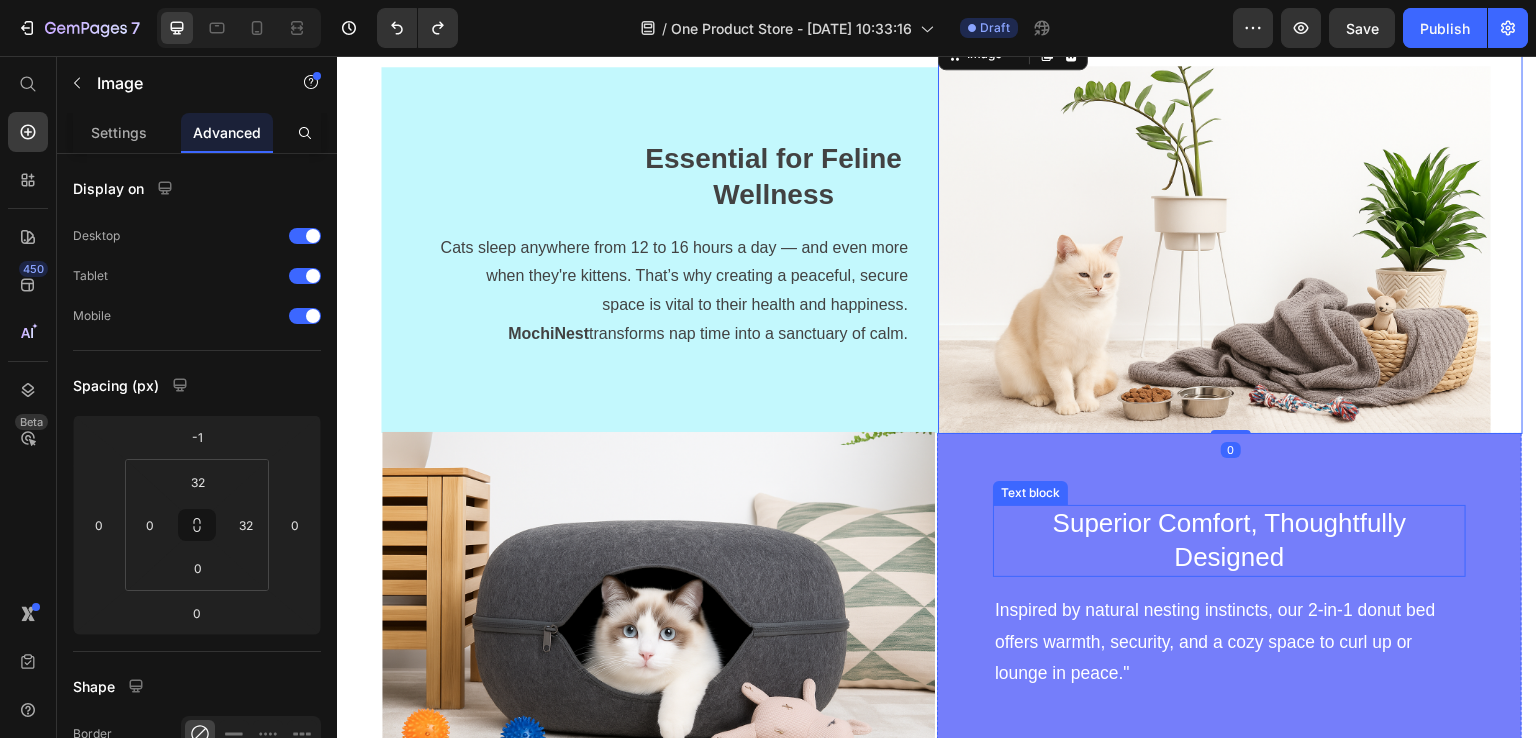 click on "Text block" at bounding box center [1030, 493] 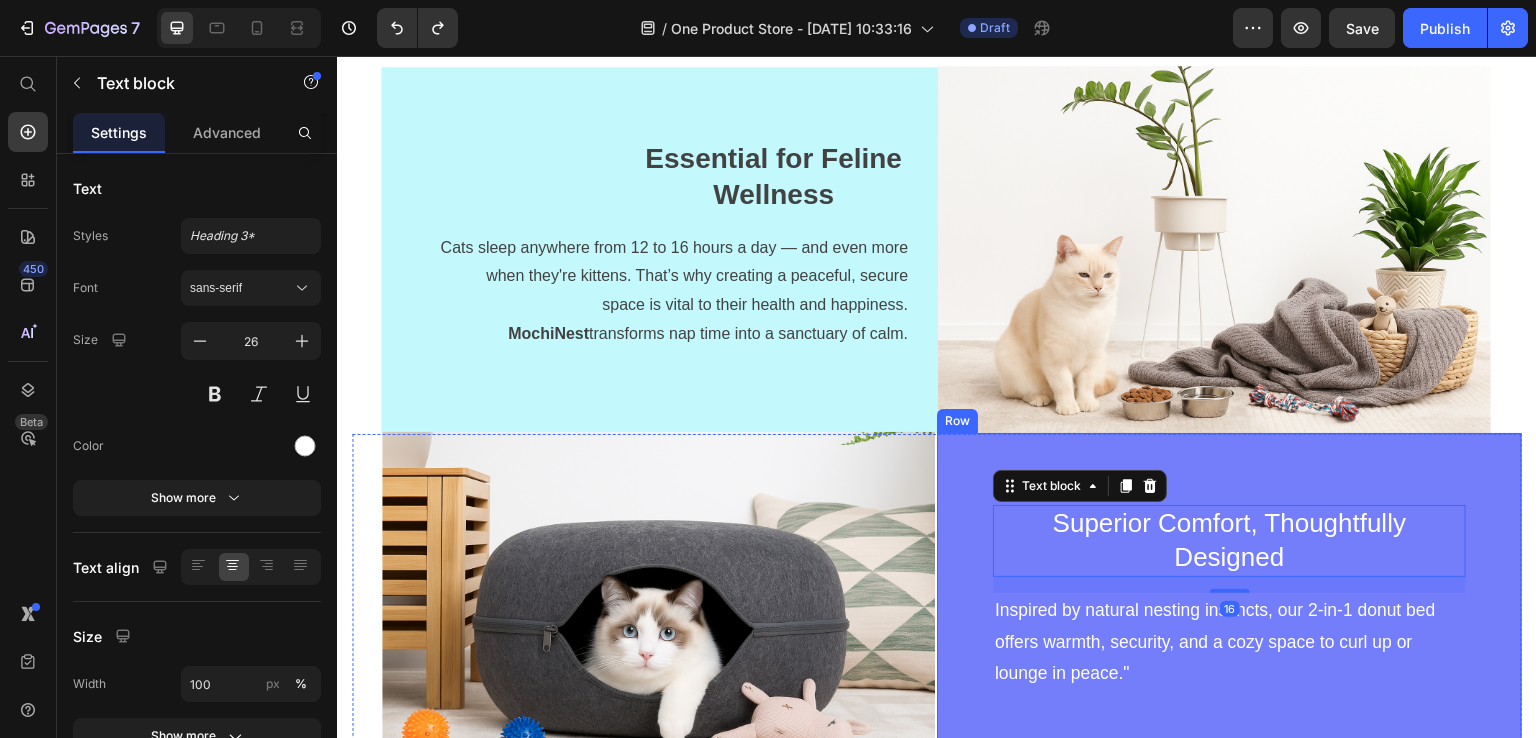 click on "Superior Comfort, Thoughtfully Designed Text block   16 Inspired by natural nesting instincts, our 2-in-1 donut bed offers warmth, security, and a cozy space to curl up or lounge in peace."   Text block Row" at bounding box center [1229, 614] 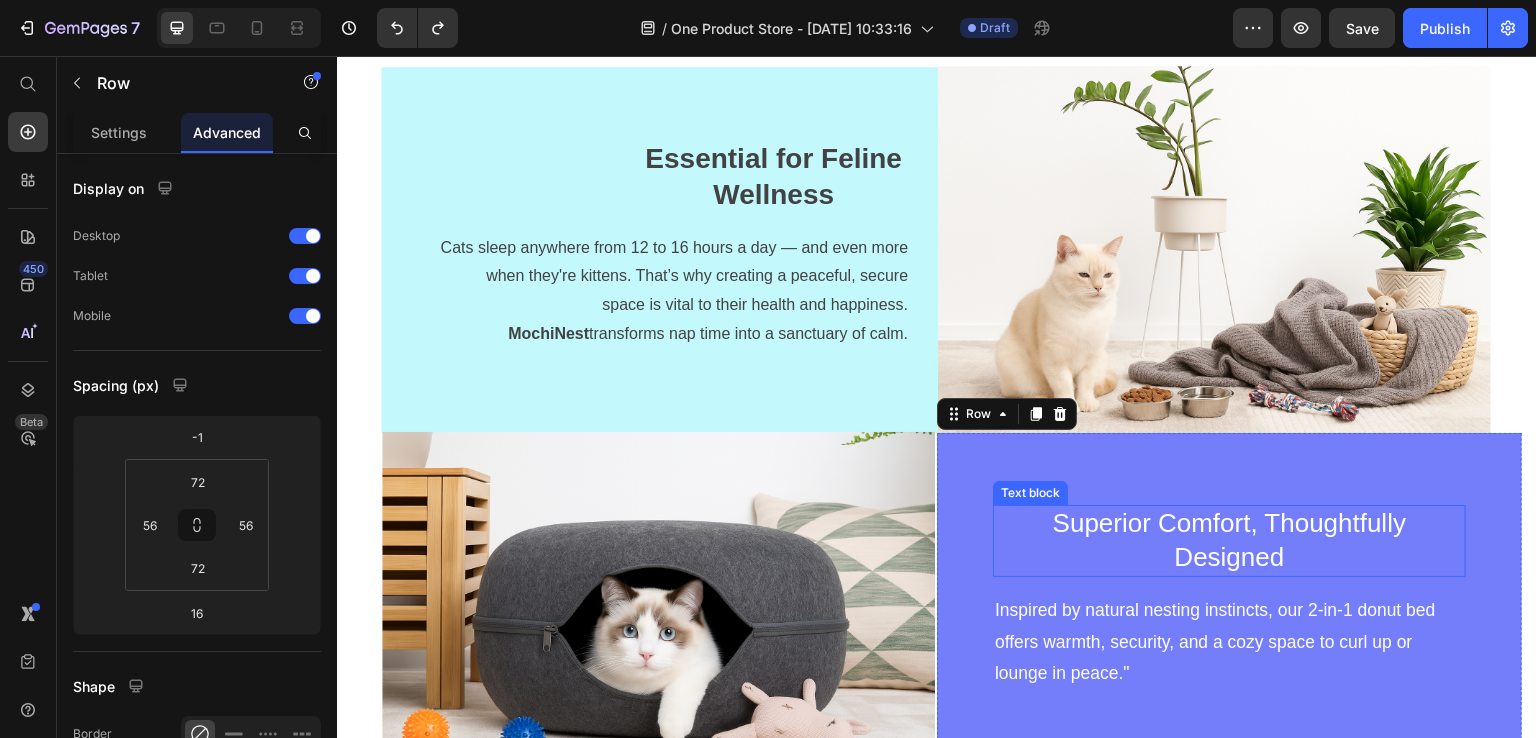 scroll, scrollTop: 2900, scrollLeft: 0, axis: vertical 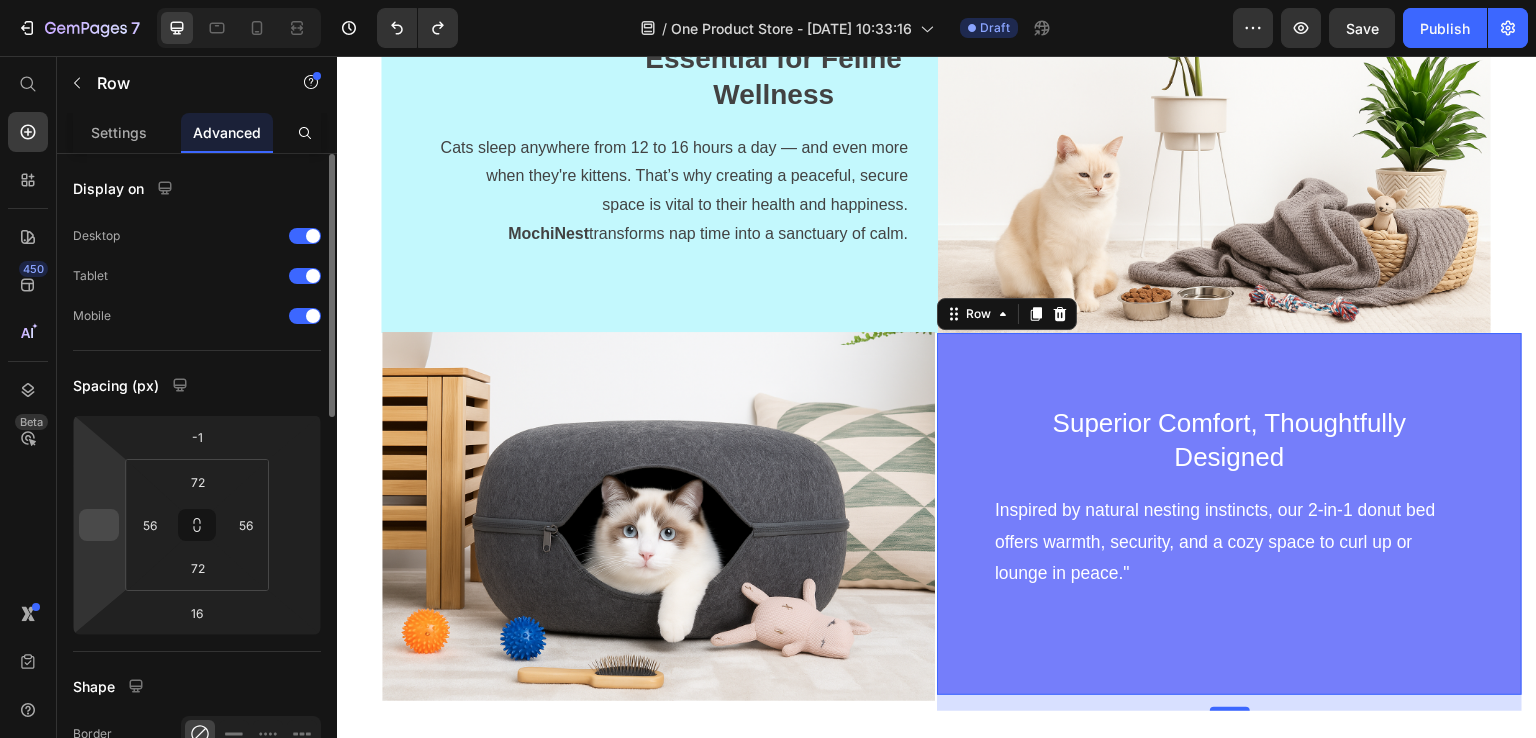 click at bounding box center (99, 525) 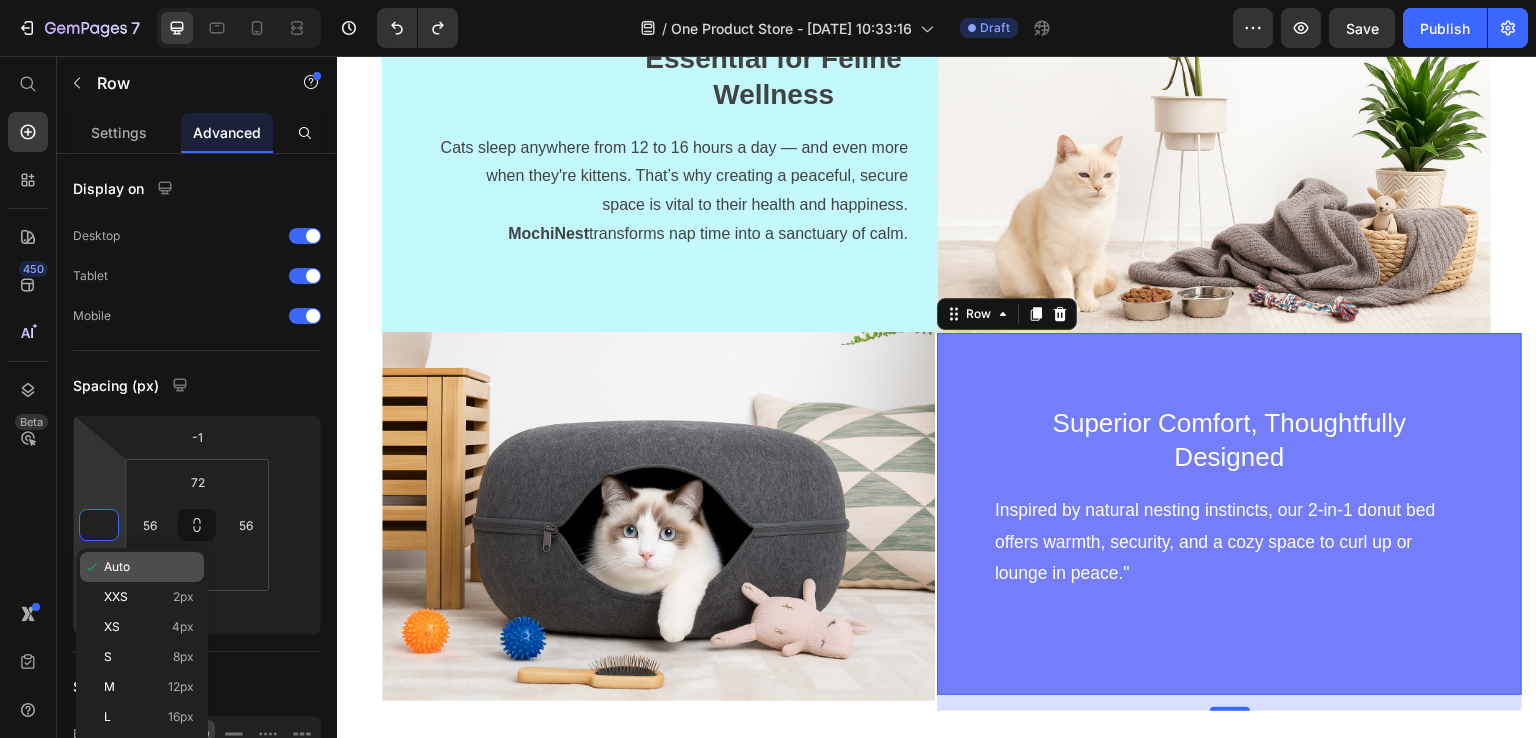 click on "XXS 2px" 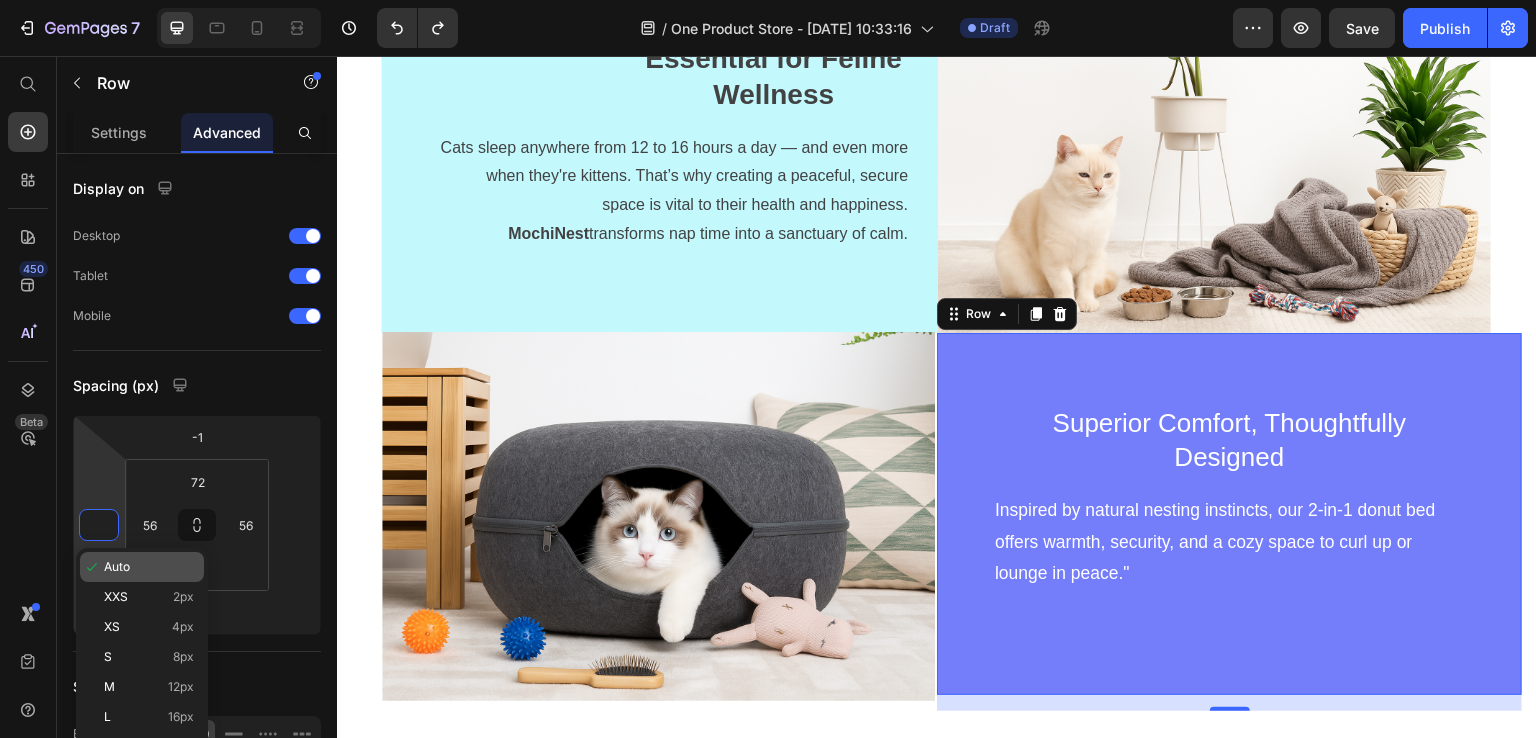 type on "2" 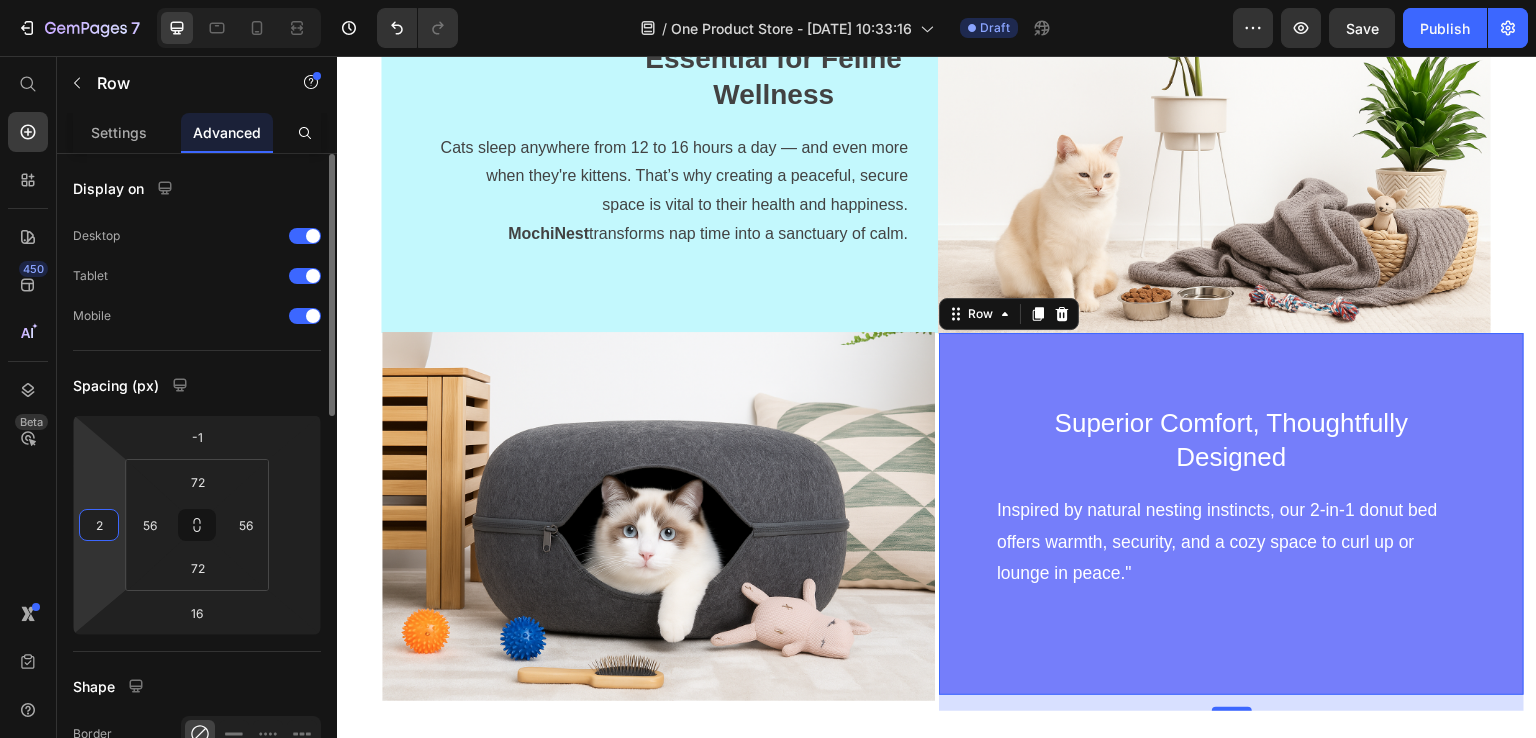 click on "2" at bounding box center (99, 525) 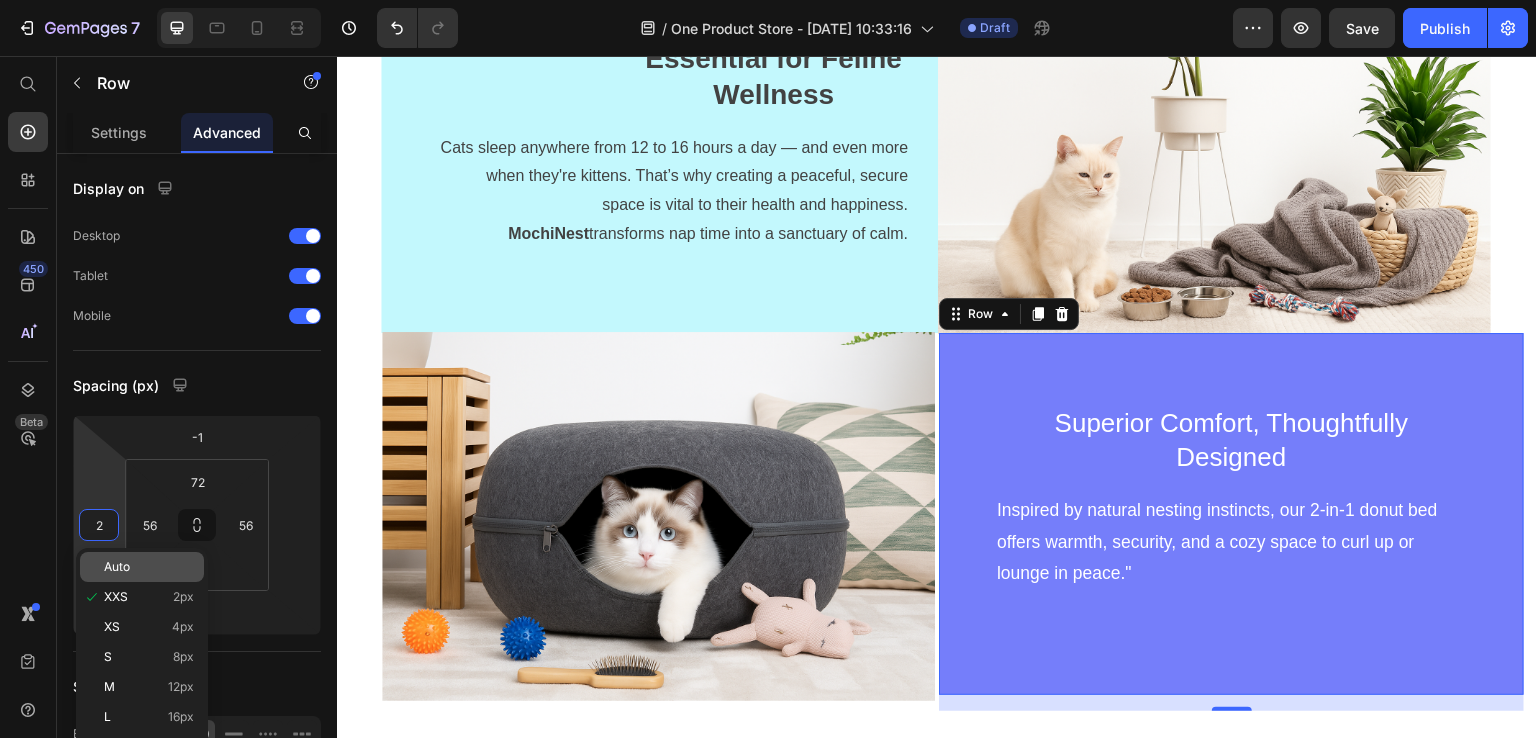 click on "Auto" 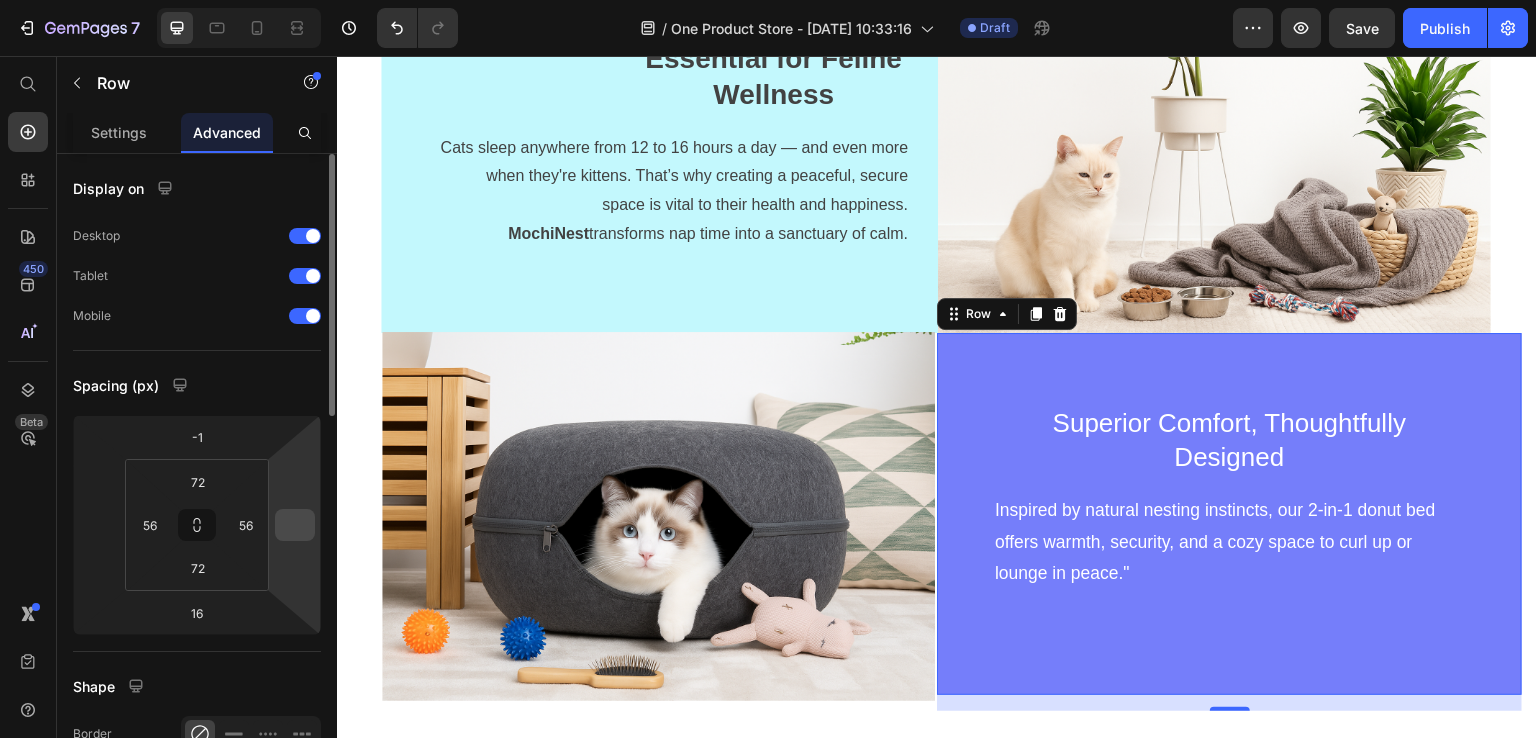 click at bounding box center [295, 525] 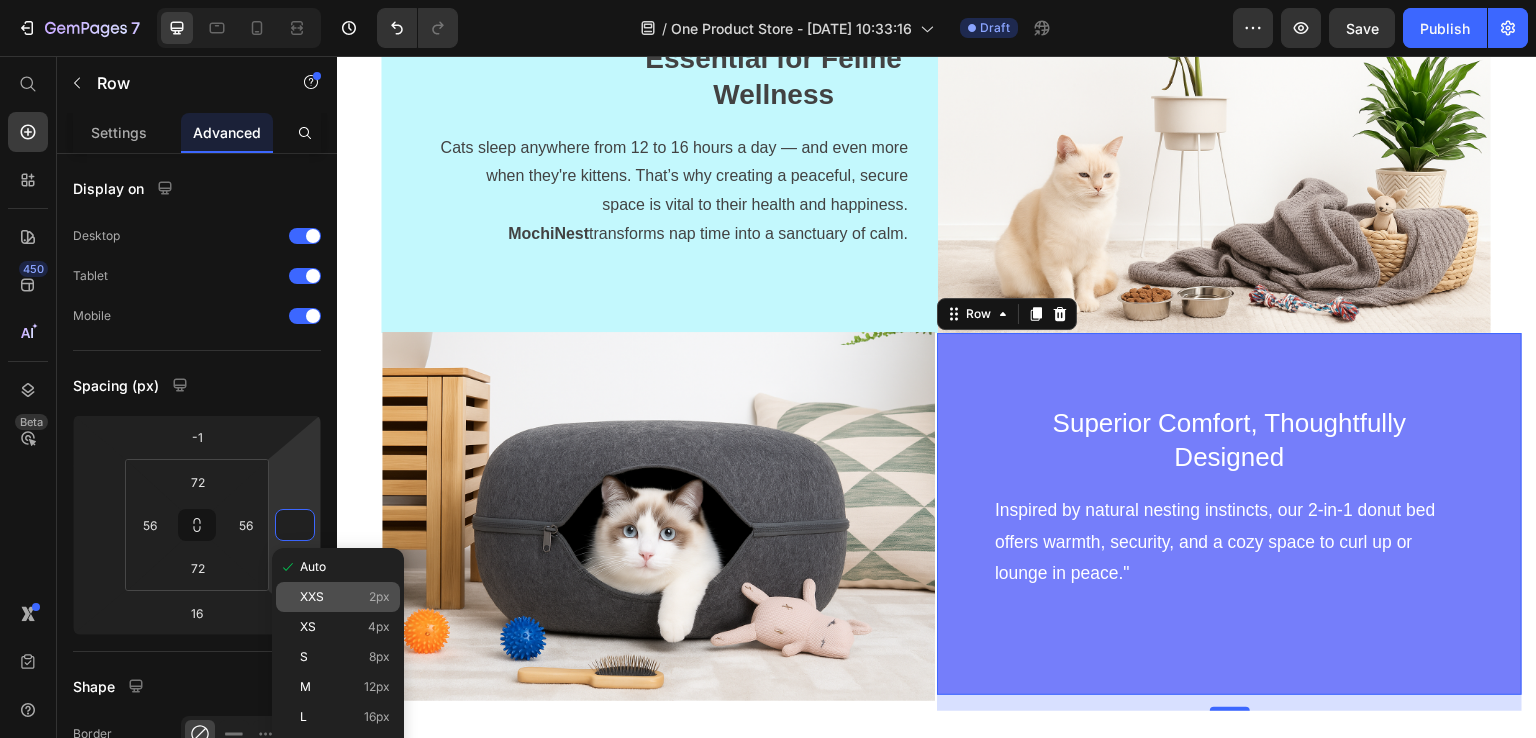 click on "XXS" at bounding box center (312, 597) 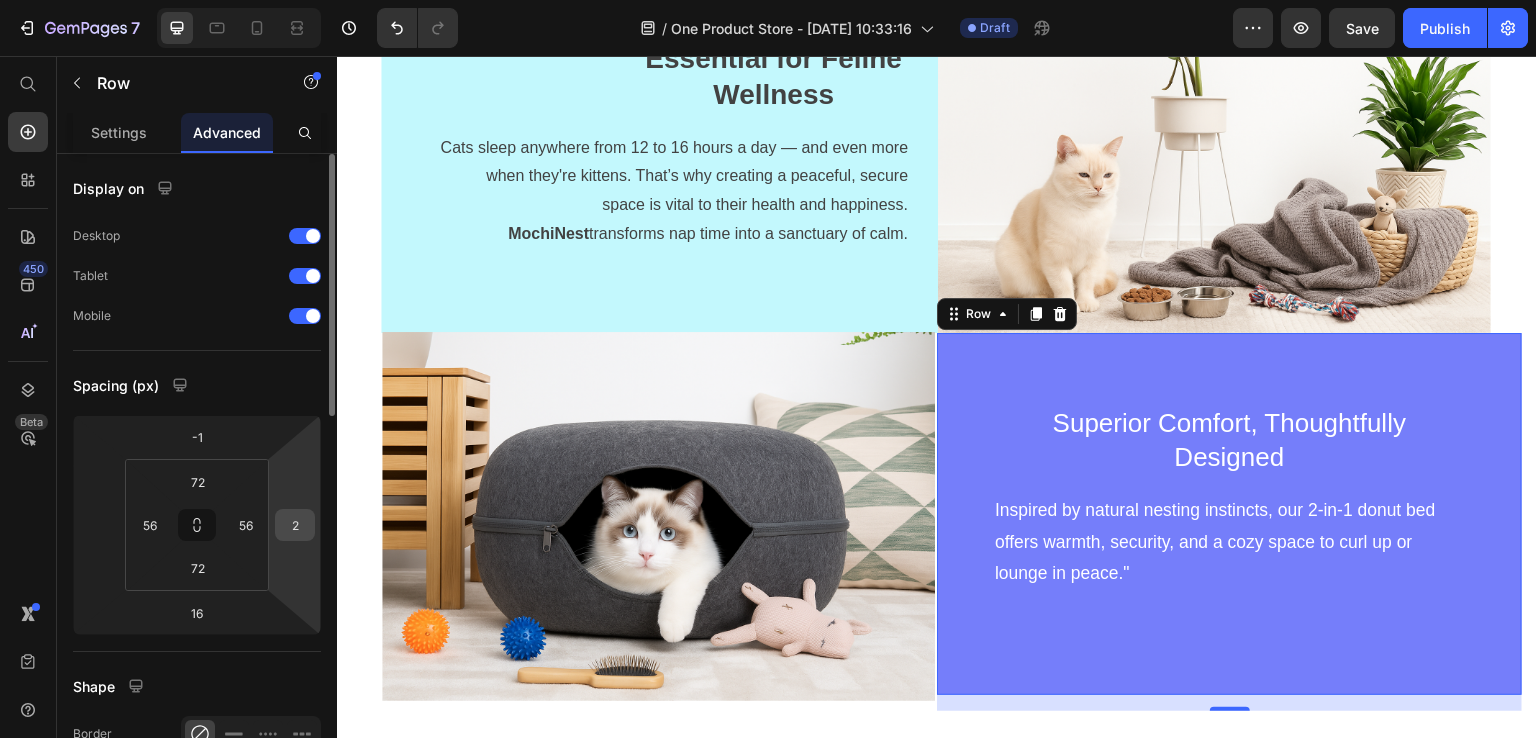 click on "2" at bounding box center [295, 525] 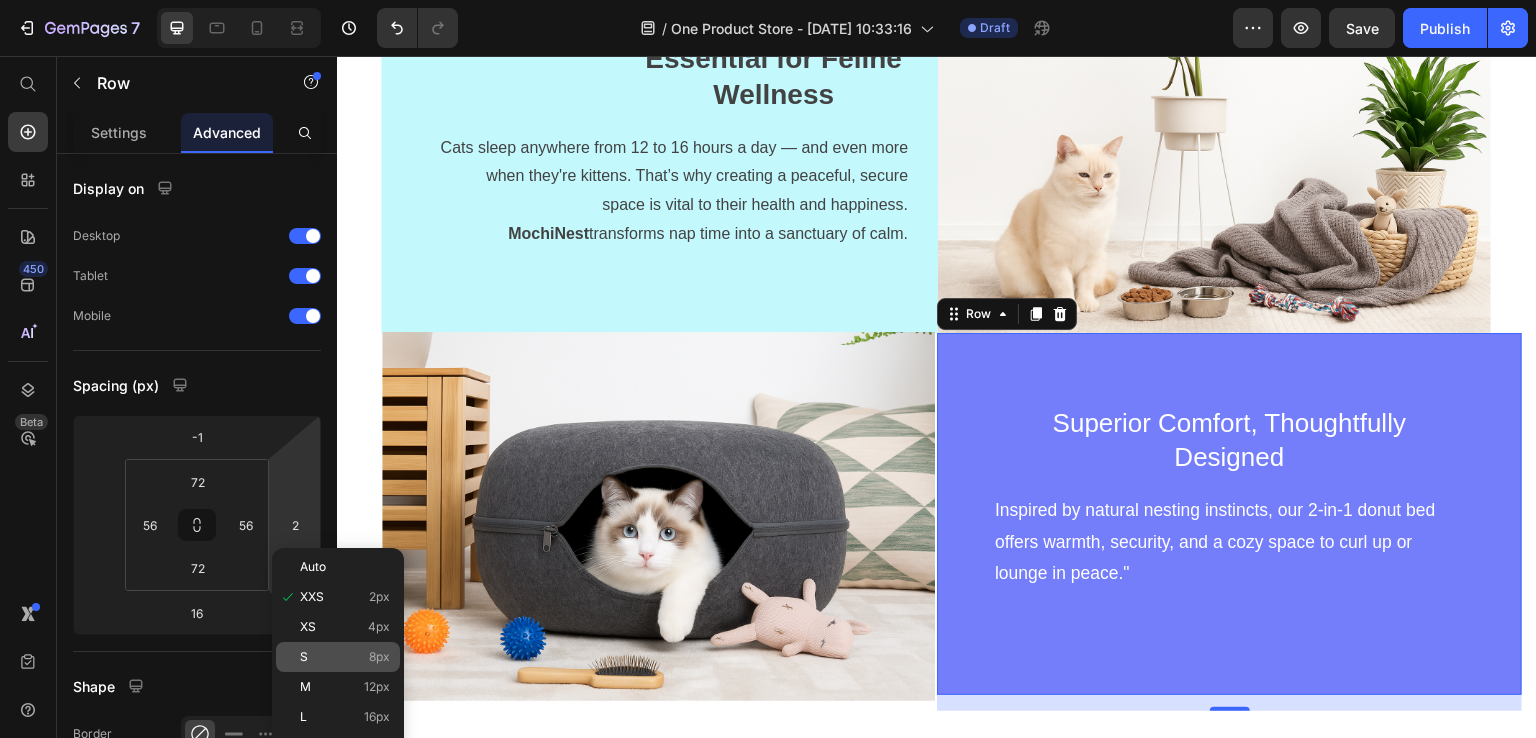 click on "S 8px" at bounding box center [345, 657] 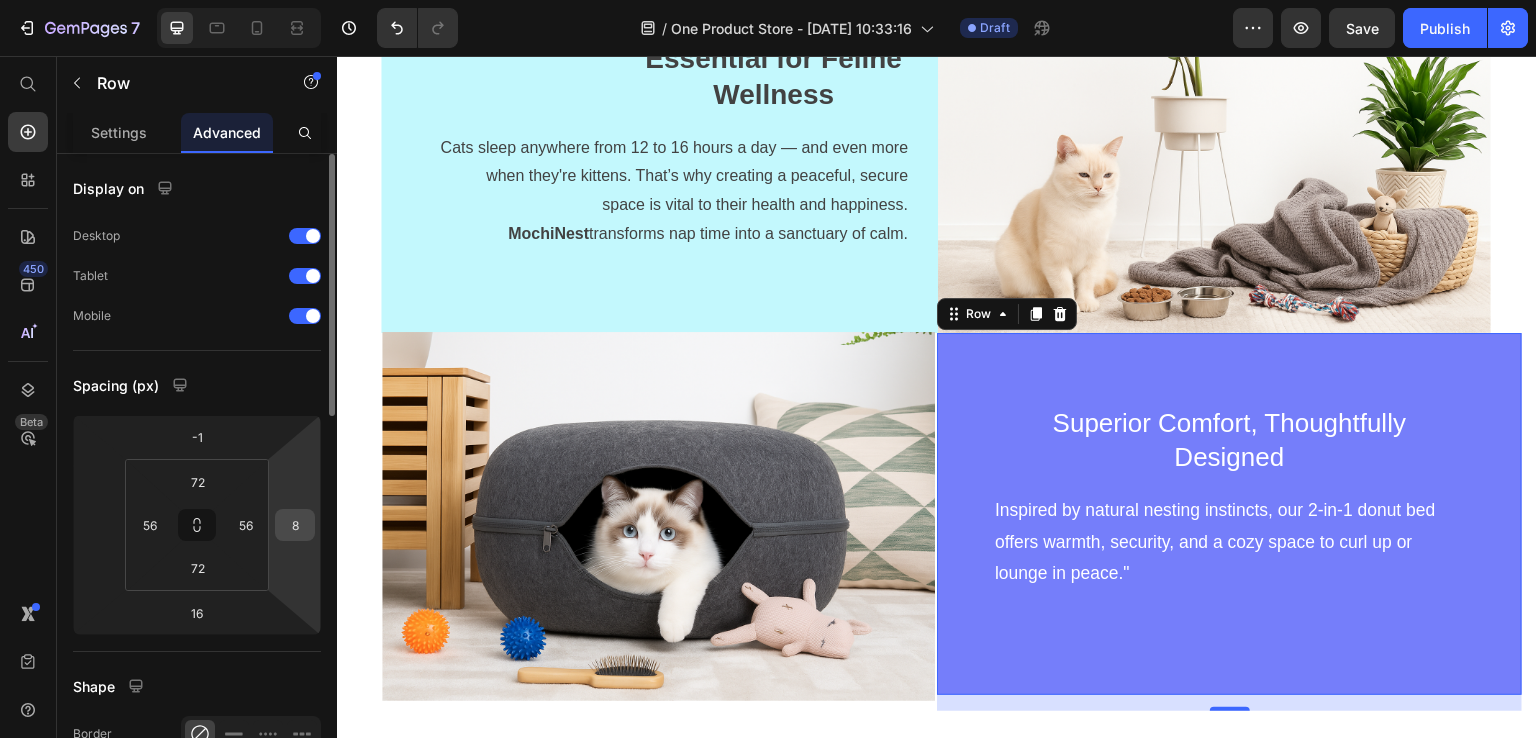 click on "8" at bounding box center [295, 525] 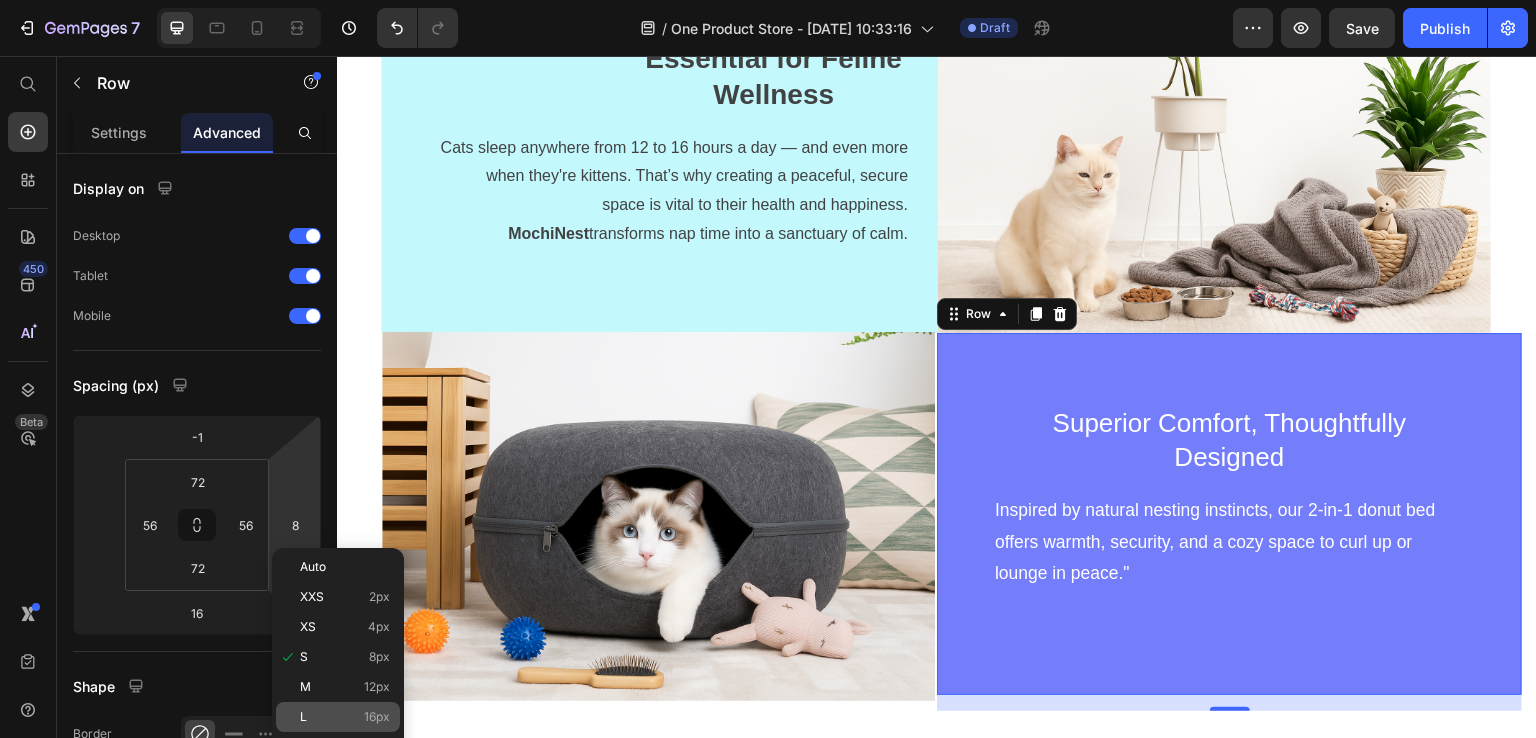 click on "L 16px" 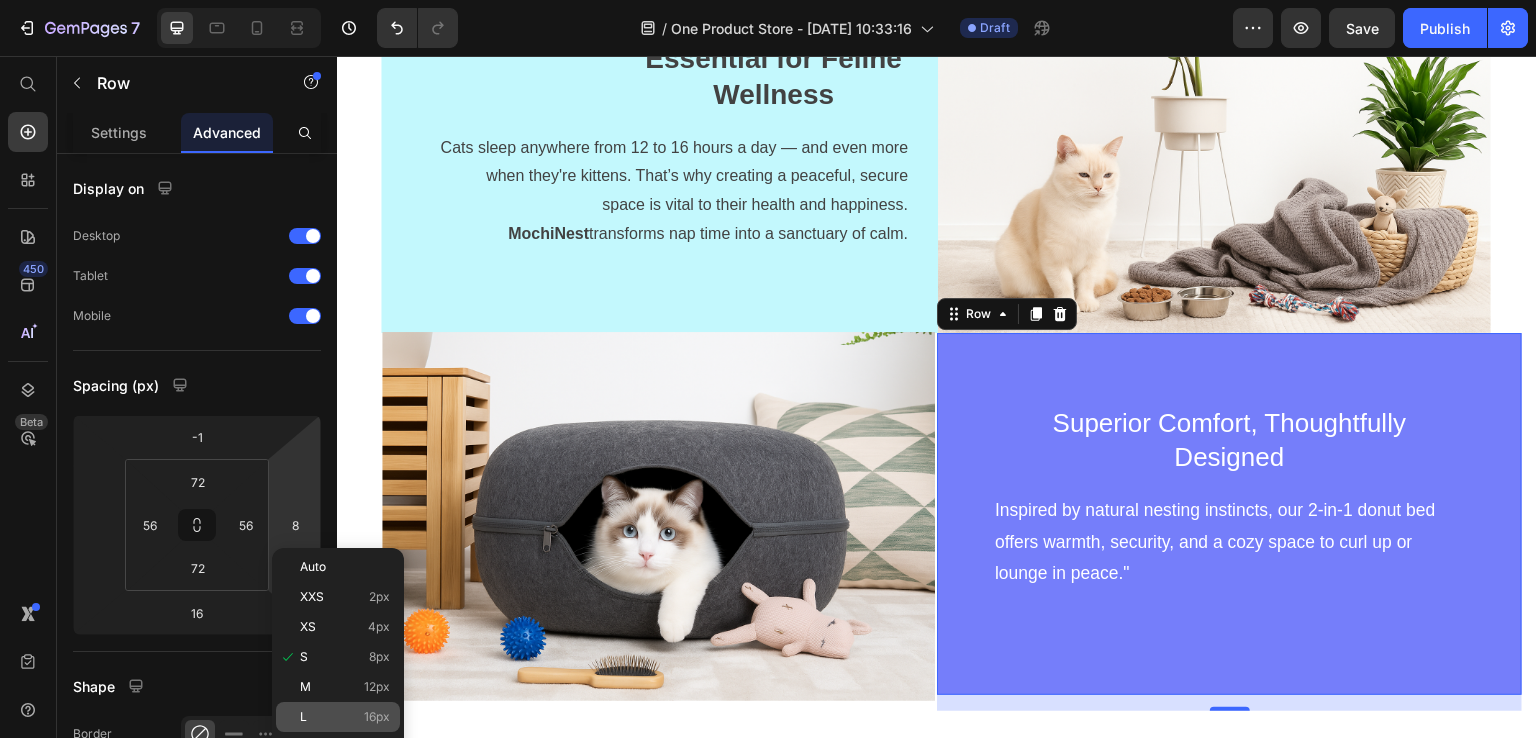 type on "16" 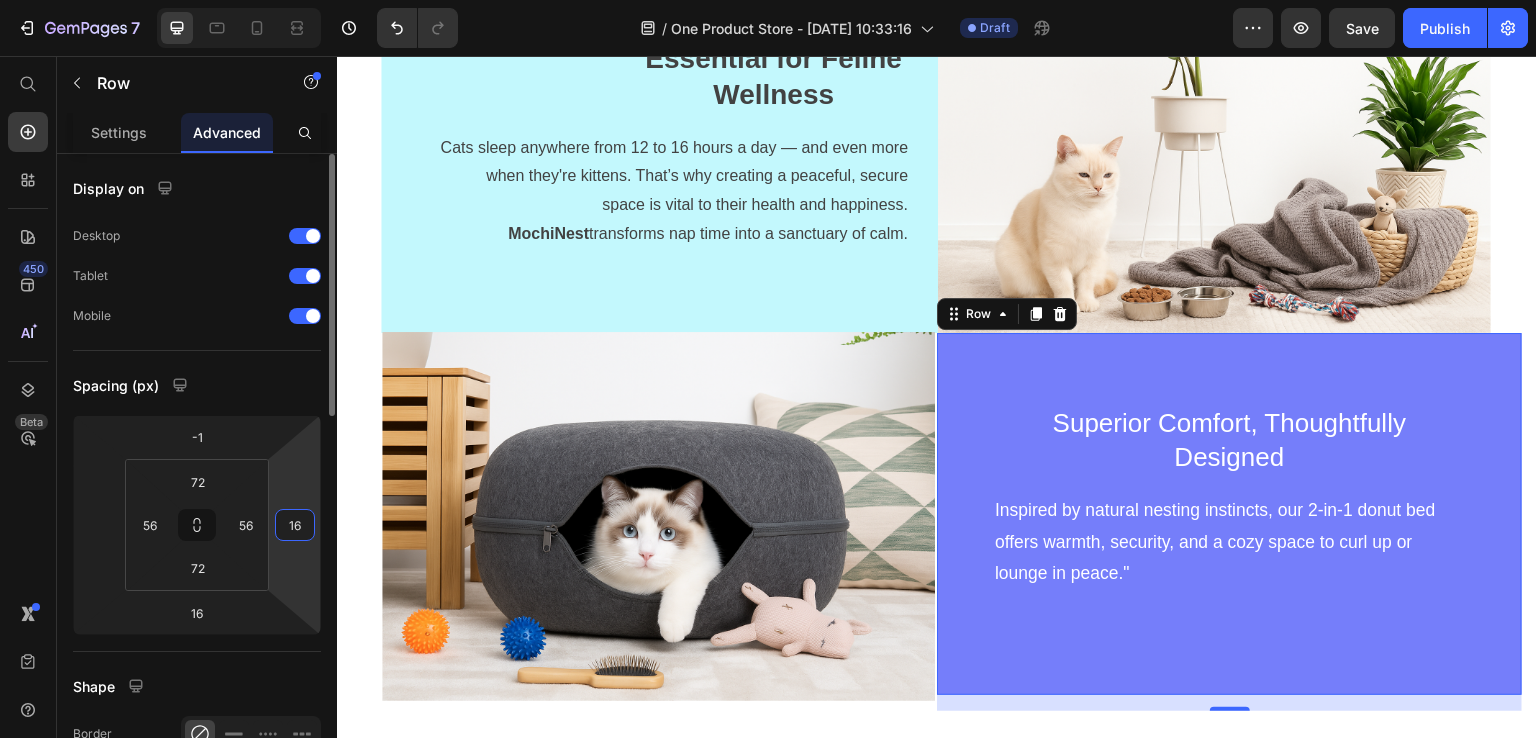 click on "16" at bounding box center [295, 525] 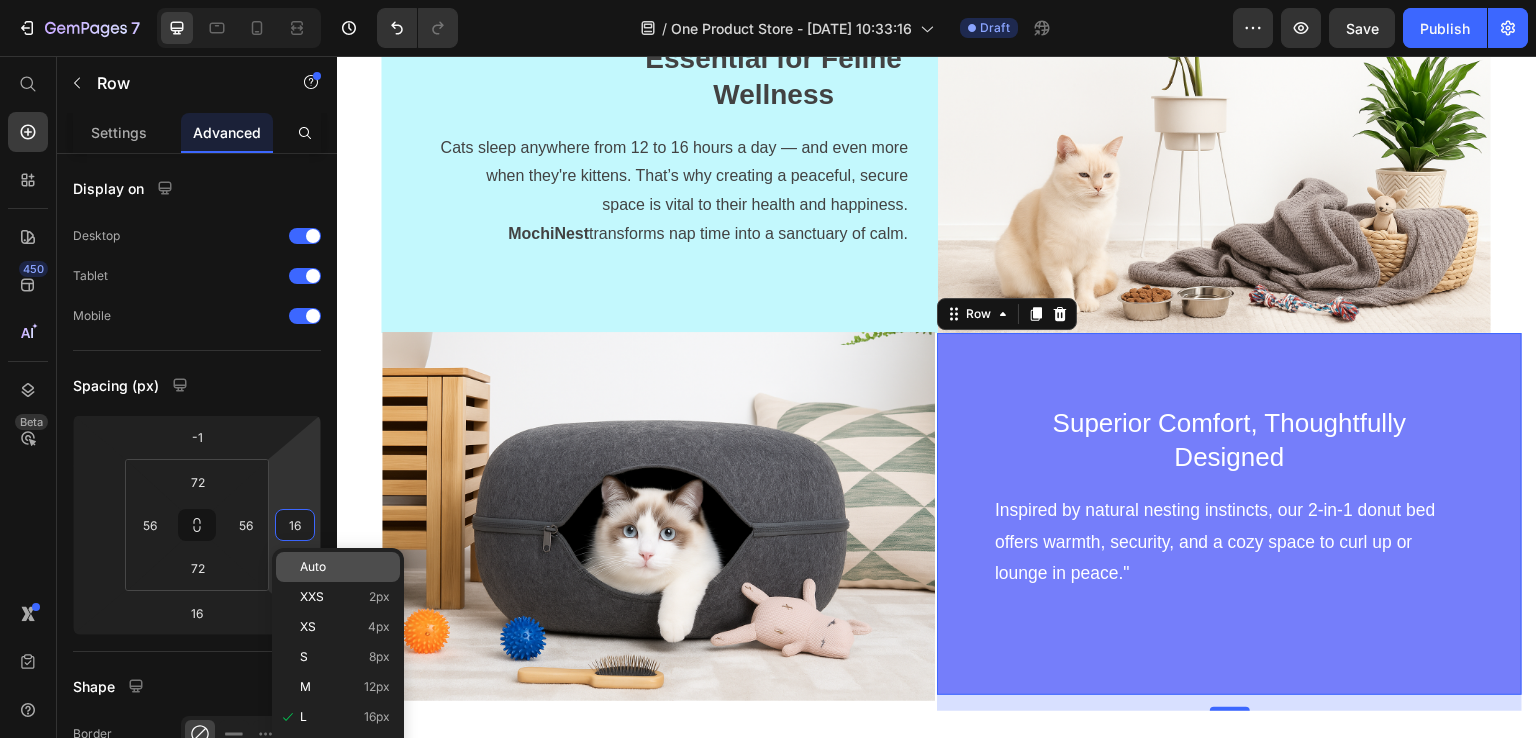 click on "Auto" at bounding box center (345, 567) 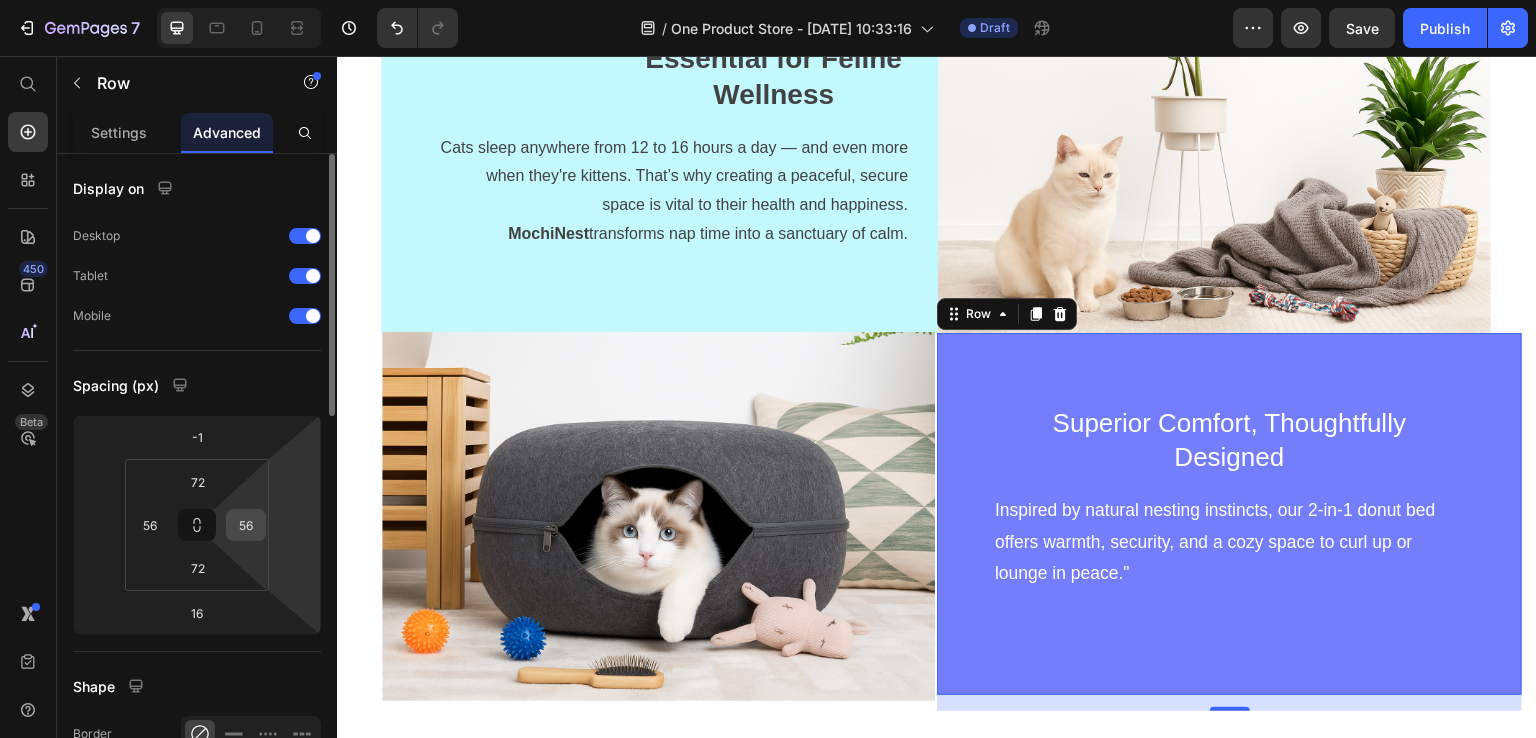 click on "56" at bounding box center [246, 525] 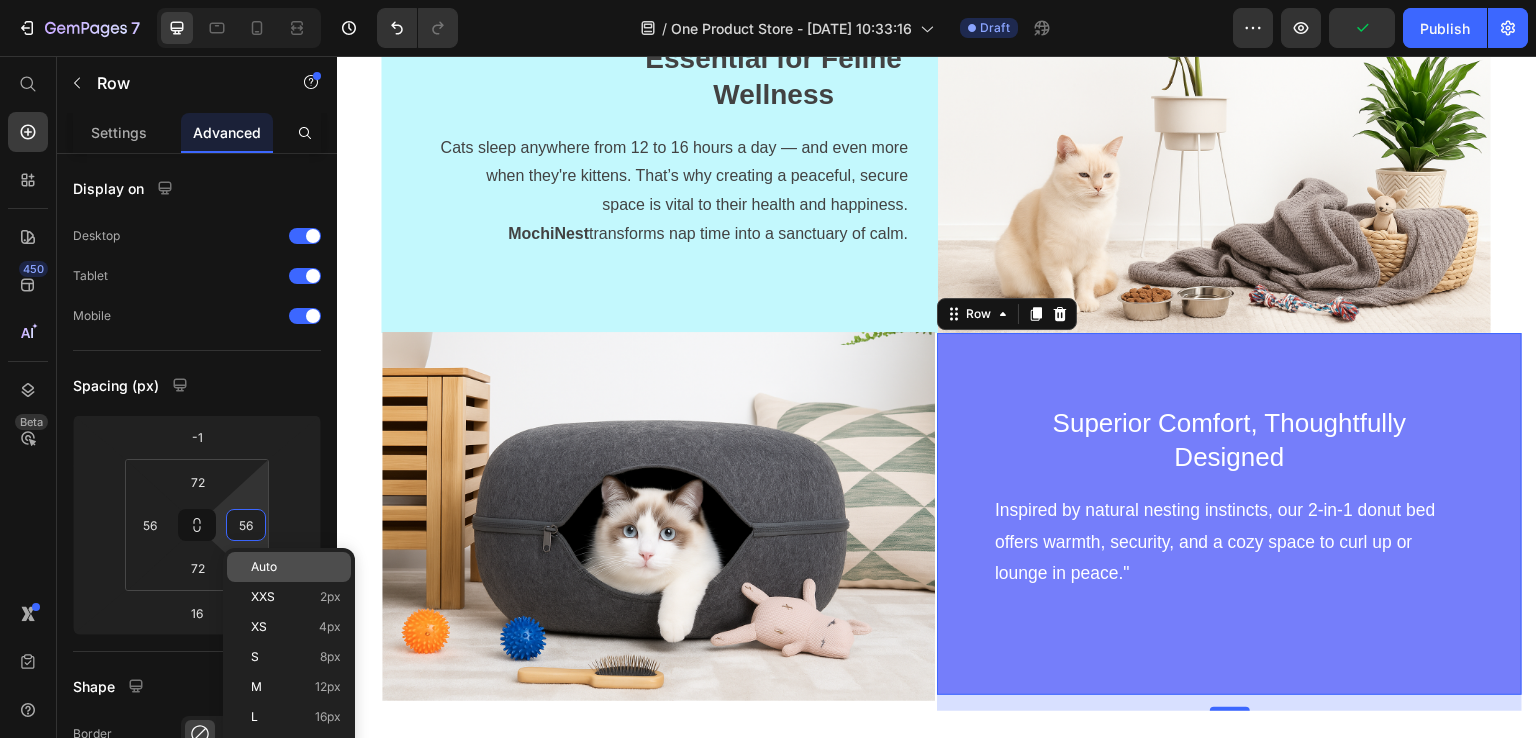 click on "Auto" at bounding box center [264, 567] 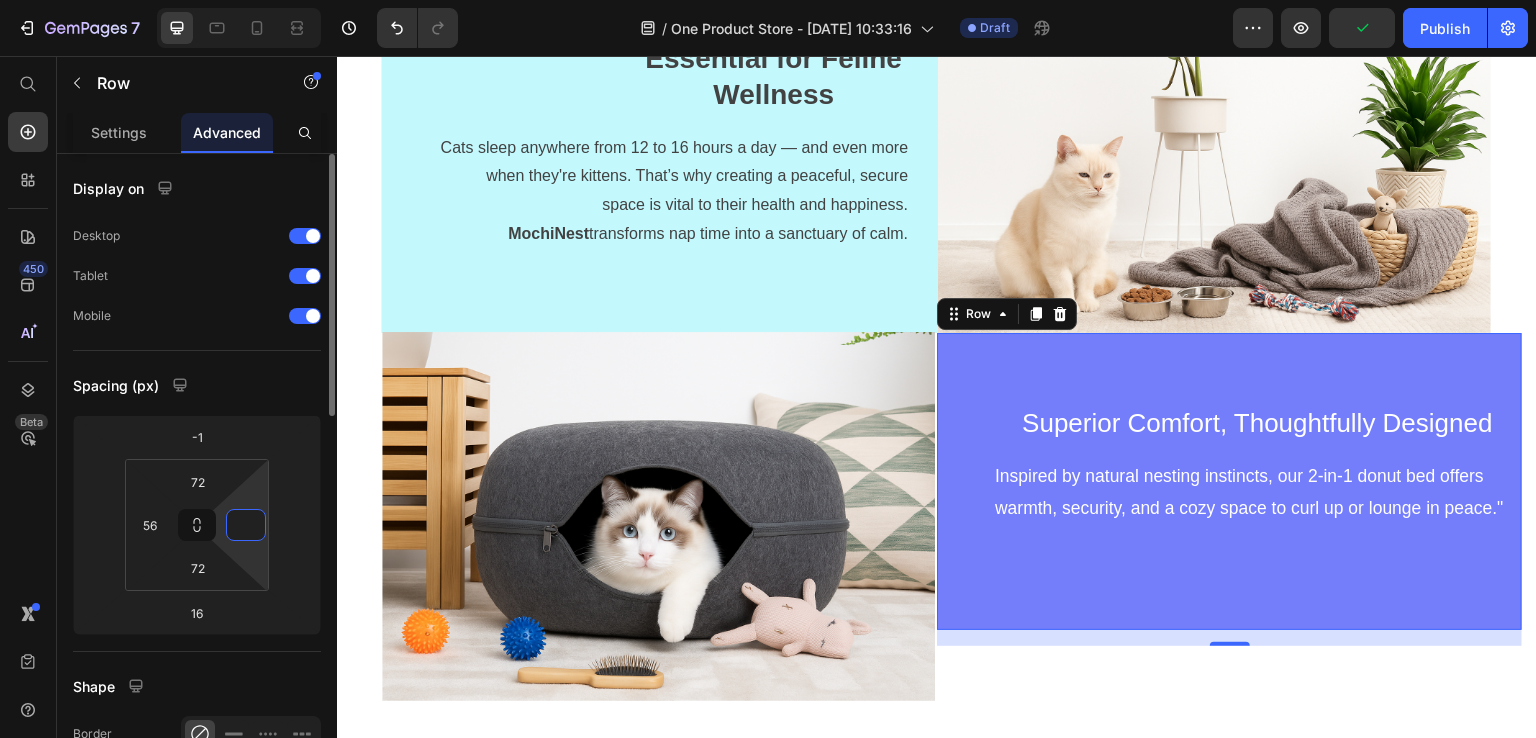 click at bounding box center (246, 525) 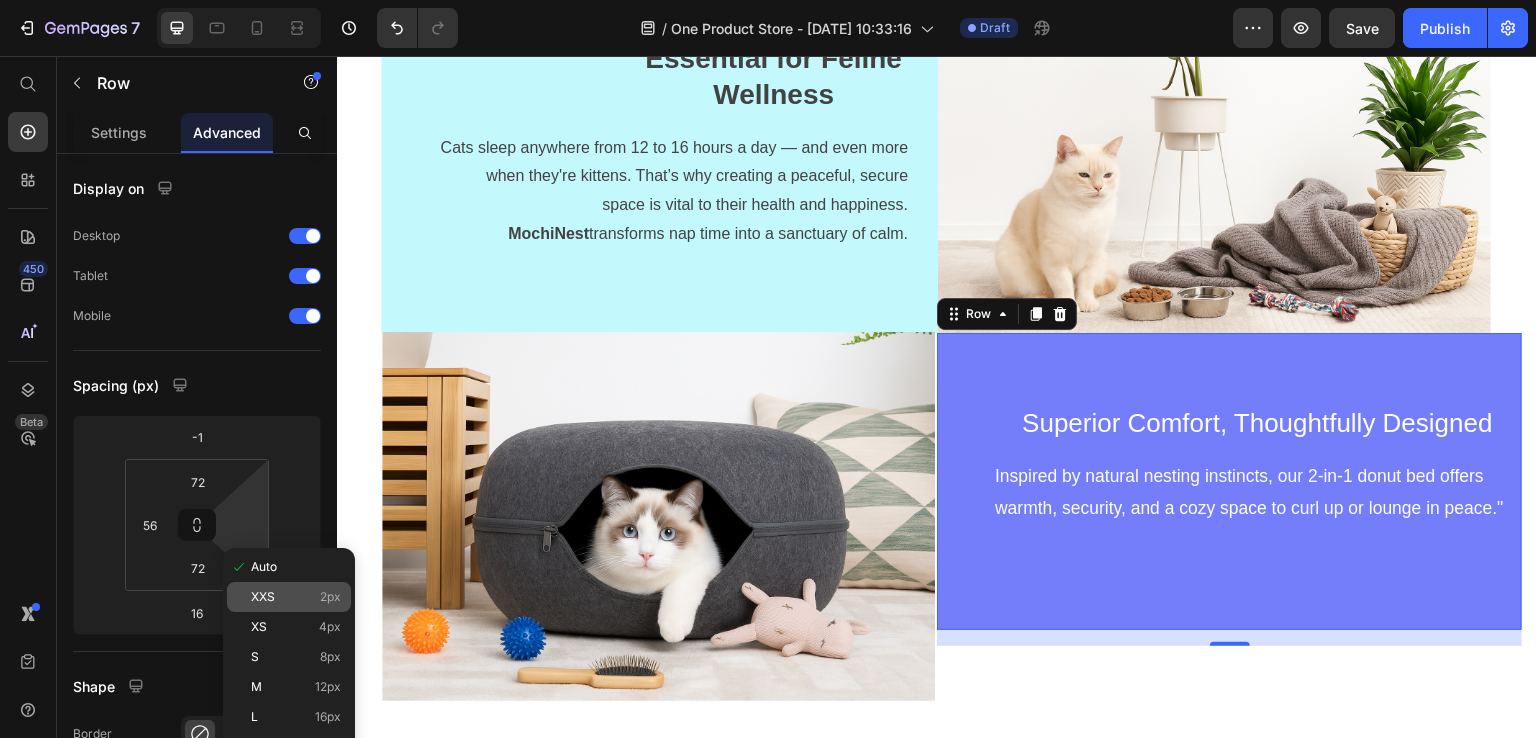click on "XXS 2px" 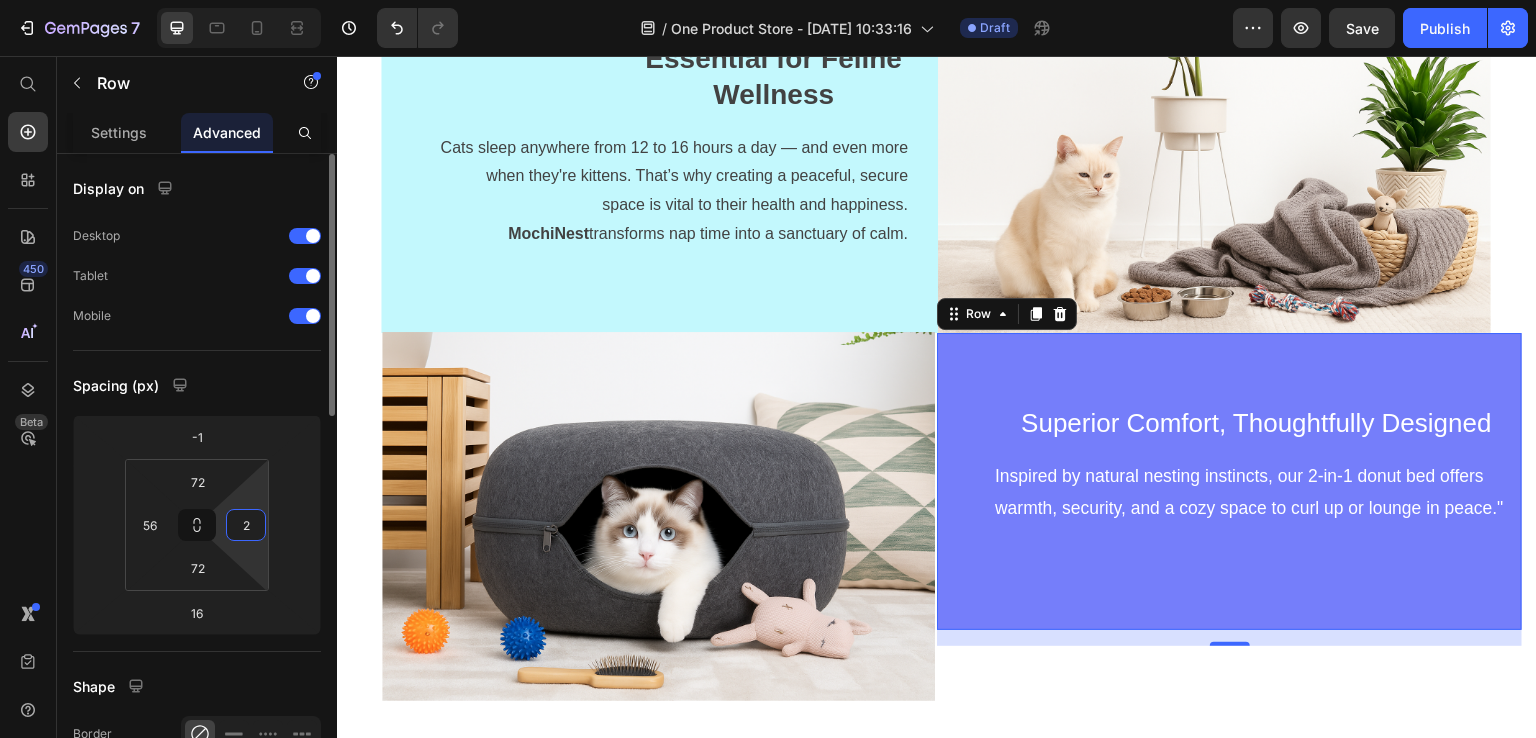 click on "2" at bounding box center [246, 525] 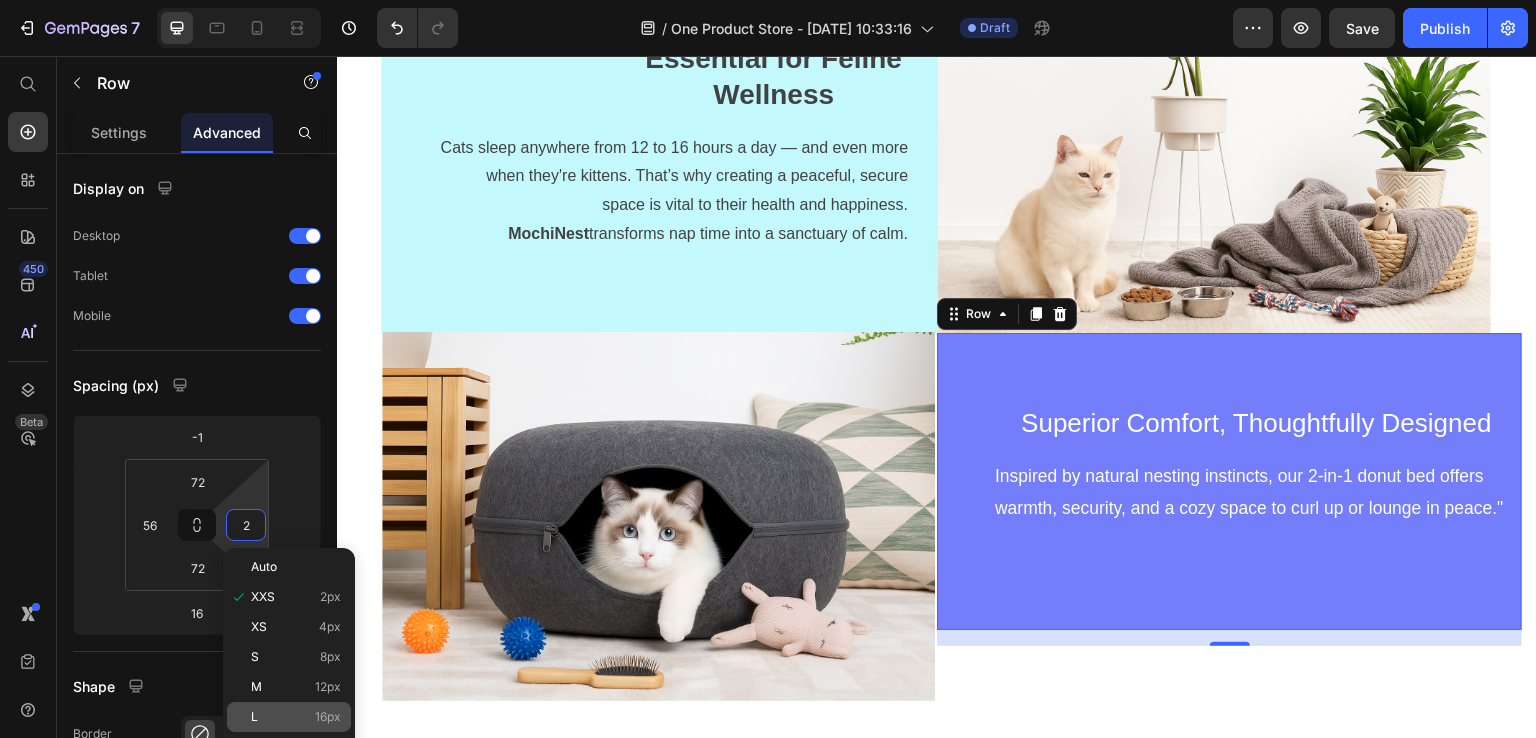 click on "L 16px" 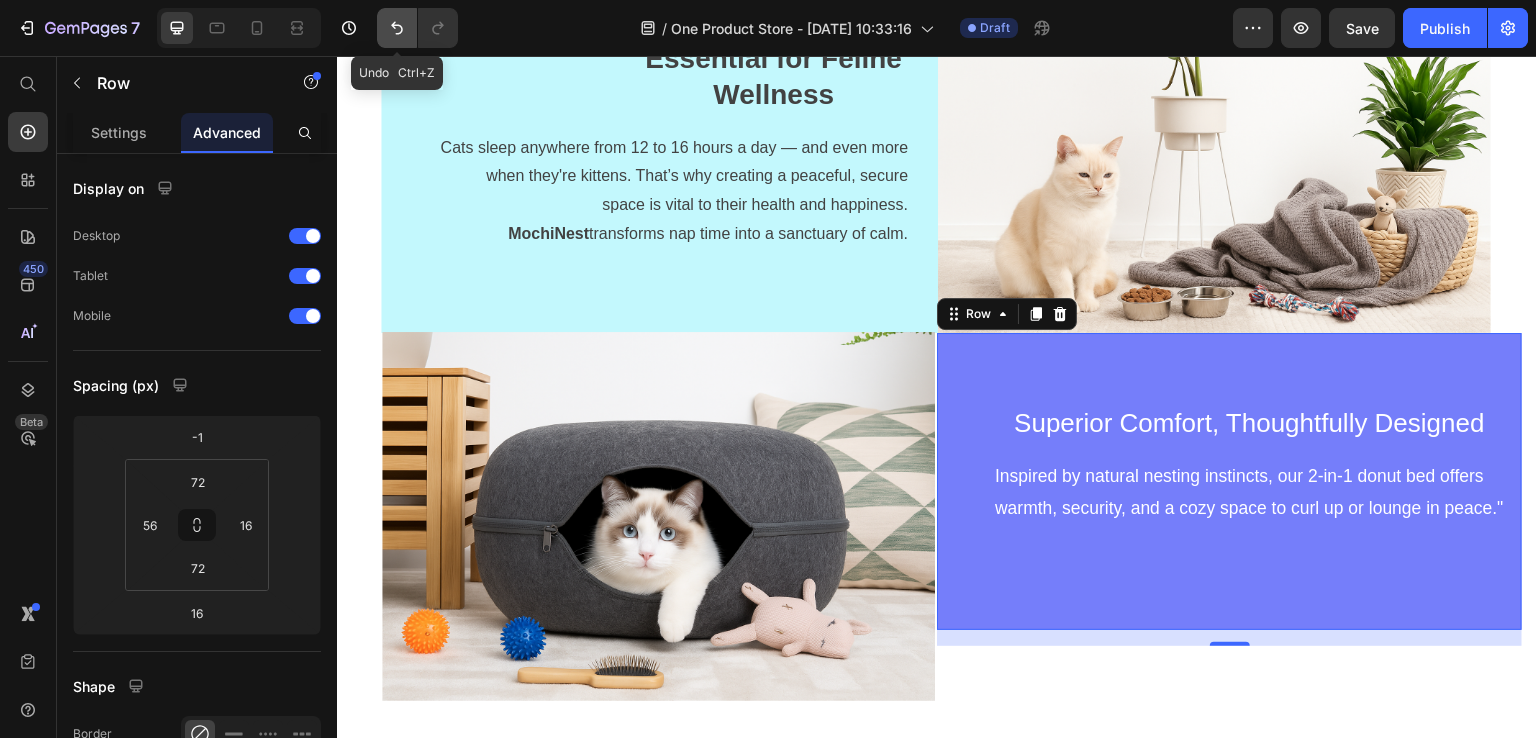 click 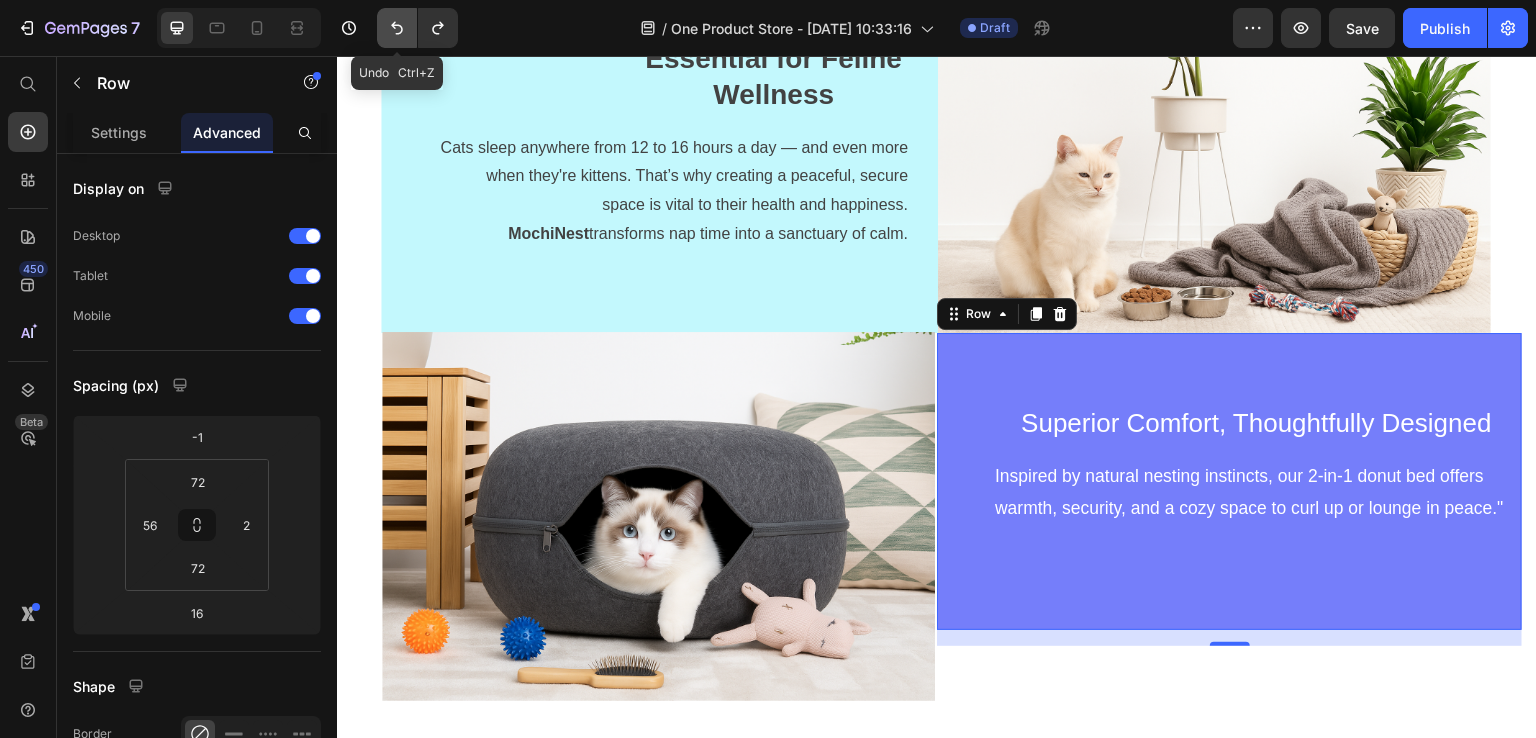 click 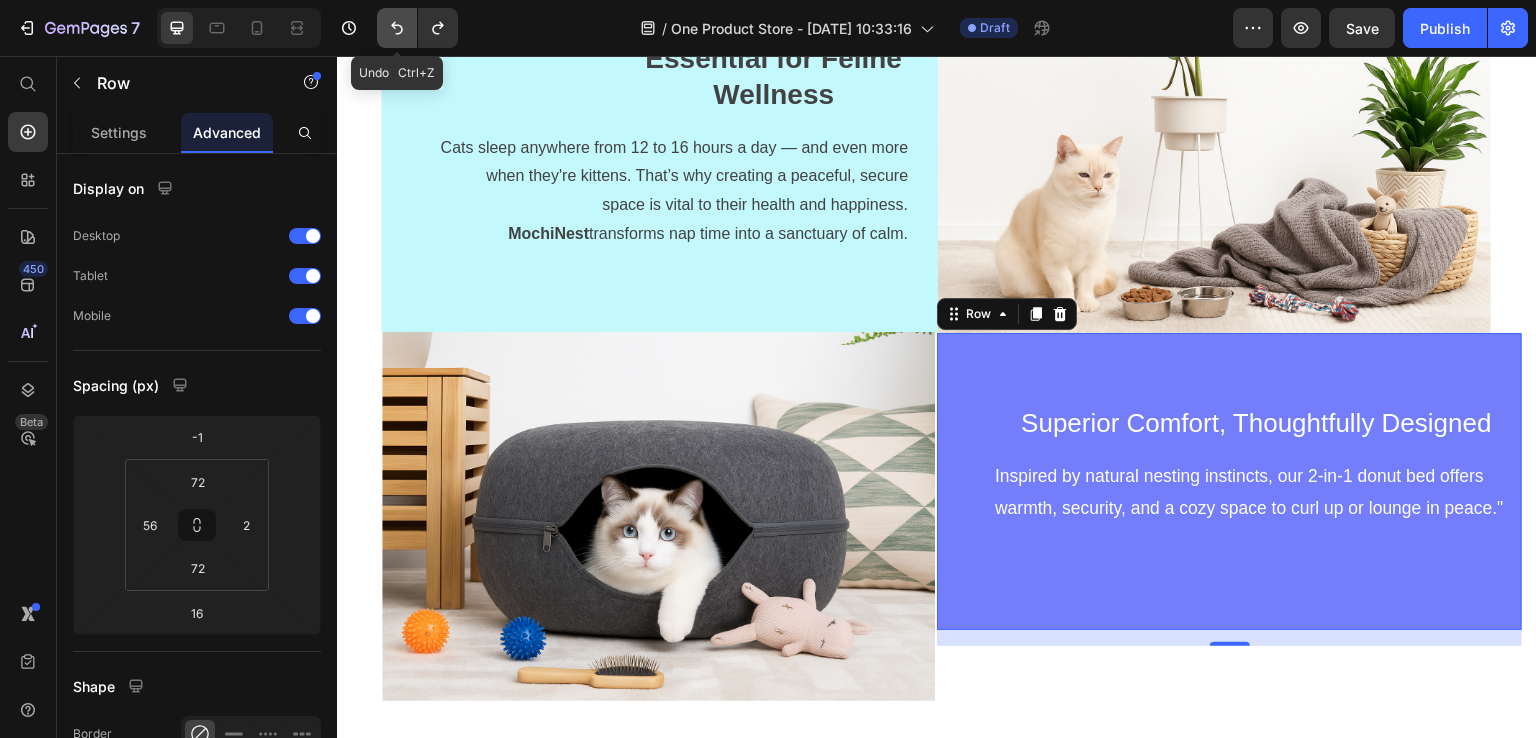 click 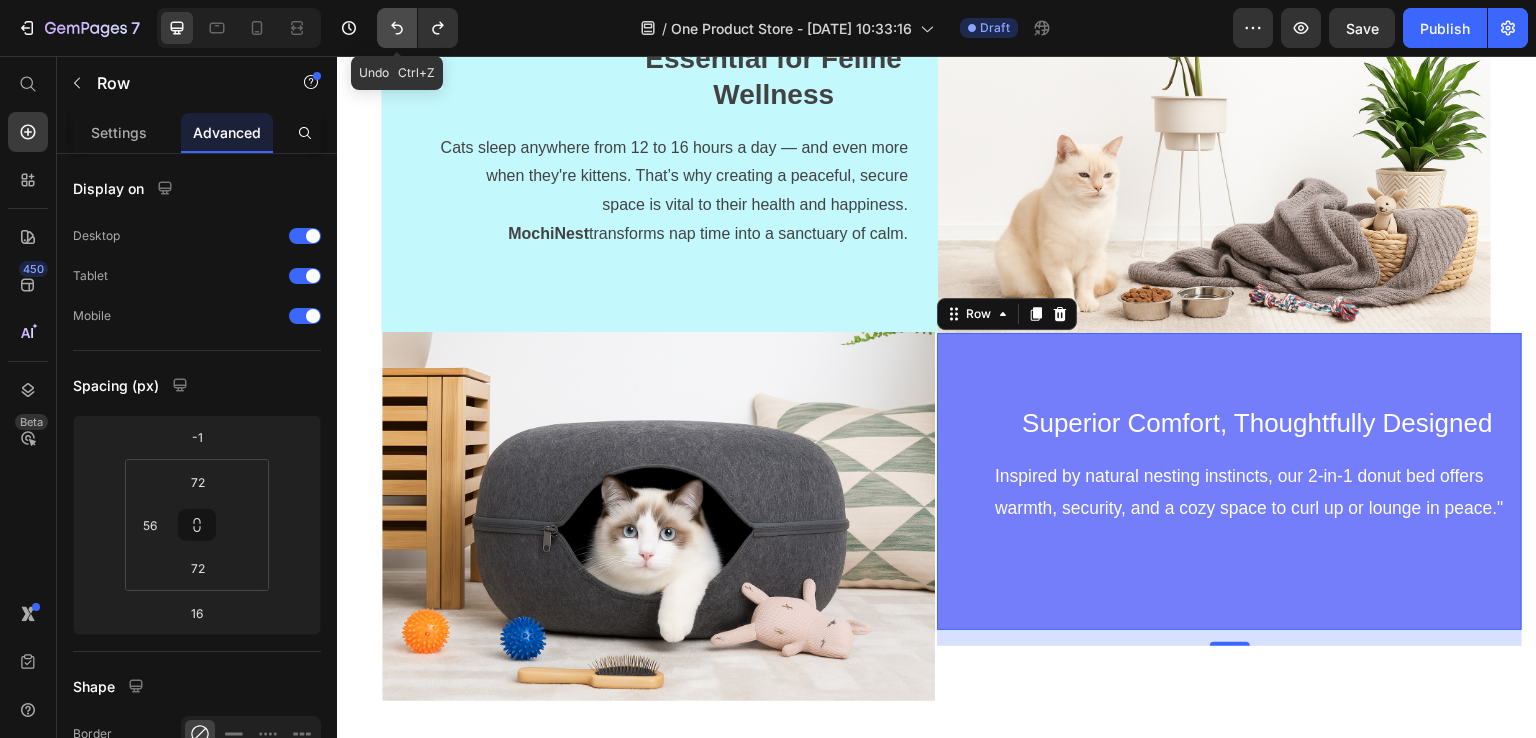 click 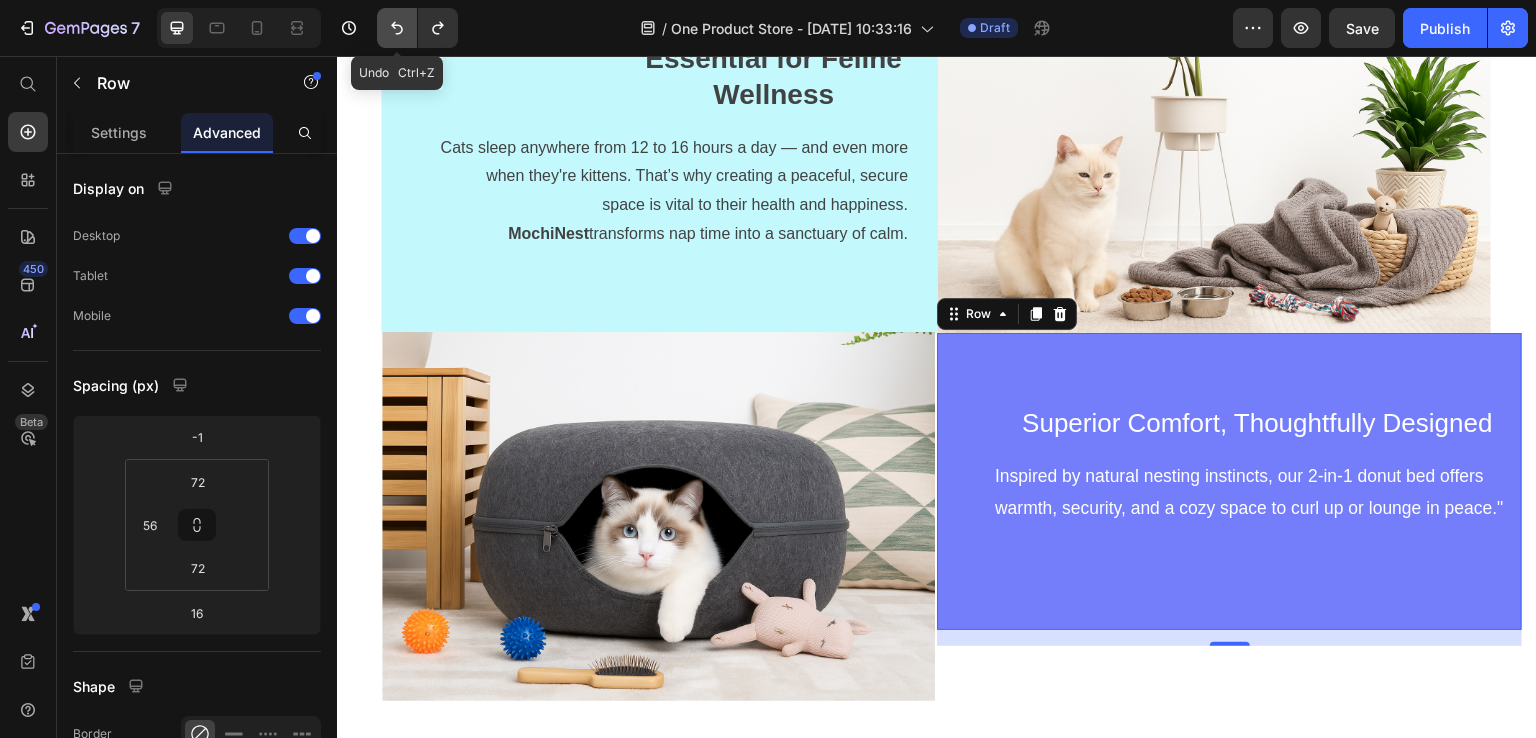 click 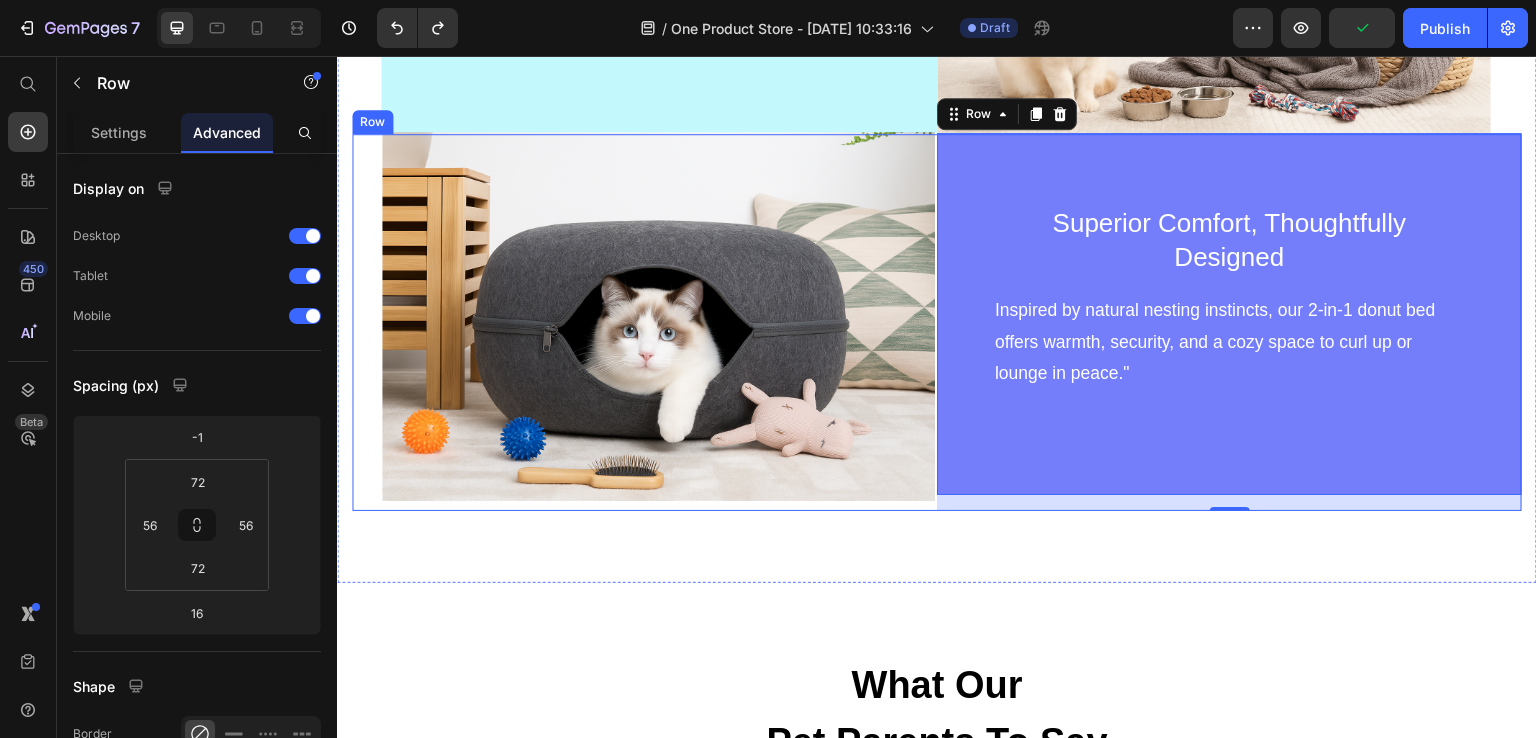click on "Essential for Feline Wellness Text block Cats sleep anywhere from 12 to 16 hours a day — and even more when they're kittens. That’s why creating a peaceful, secure space is vital to their health and happiness. MochiNest  transforms nap time into a sanctuary of calm. Text block Row Image Row Image Superior Comfort, Thoughtfully Designed Text block Inspired by natural nesting instincts, our 2-in-1 donut bed offers warmth, security, and a cozy space to curl up or lounge in peace."   Text block Row   16 Row Section 5" at bounding box center [937, 123] 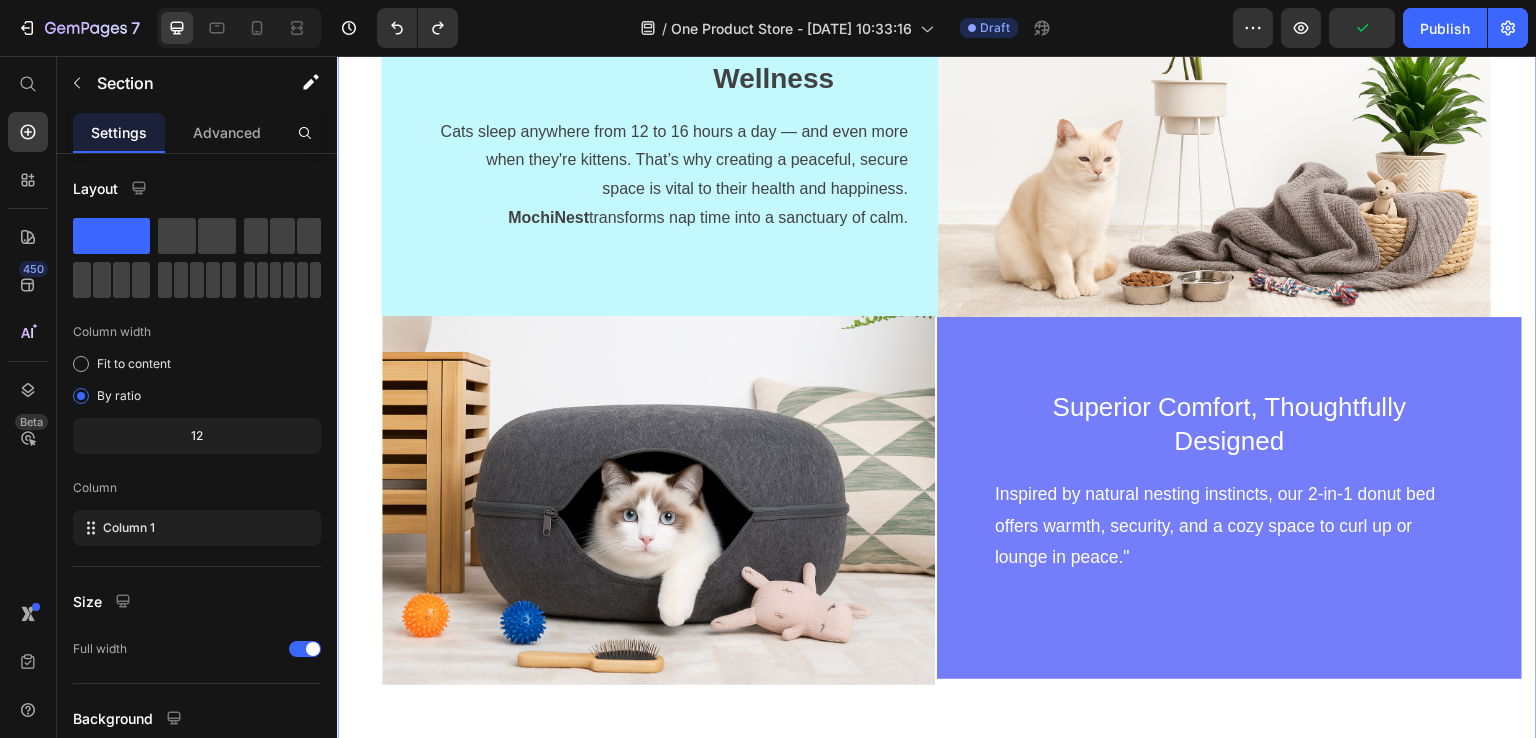 scroll, scrollTop: 2900, scrollLeft: 0, axis: vertical 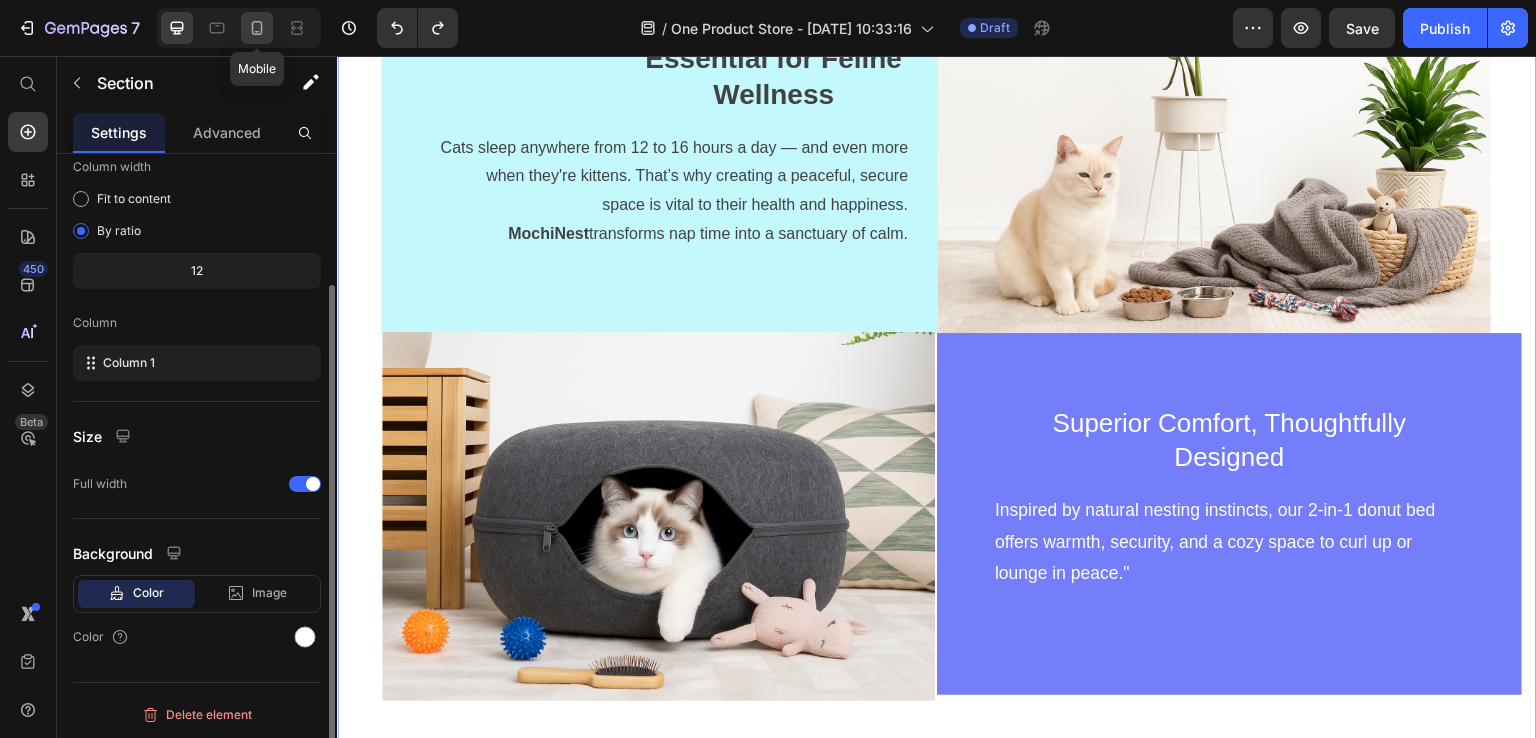 click 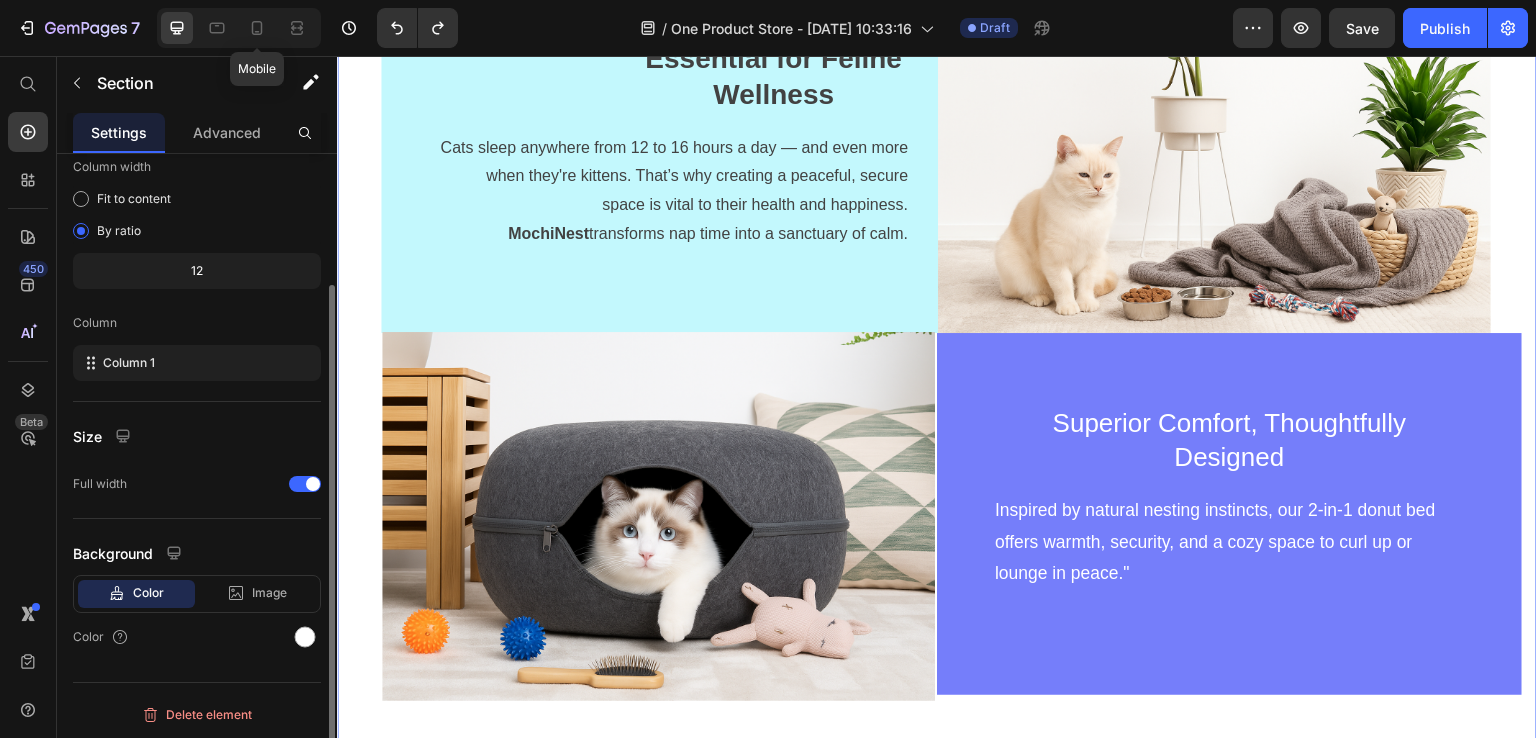 scroll, scrollTop: 121, scrollLeft: 0, axis: vertical 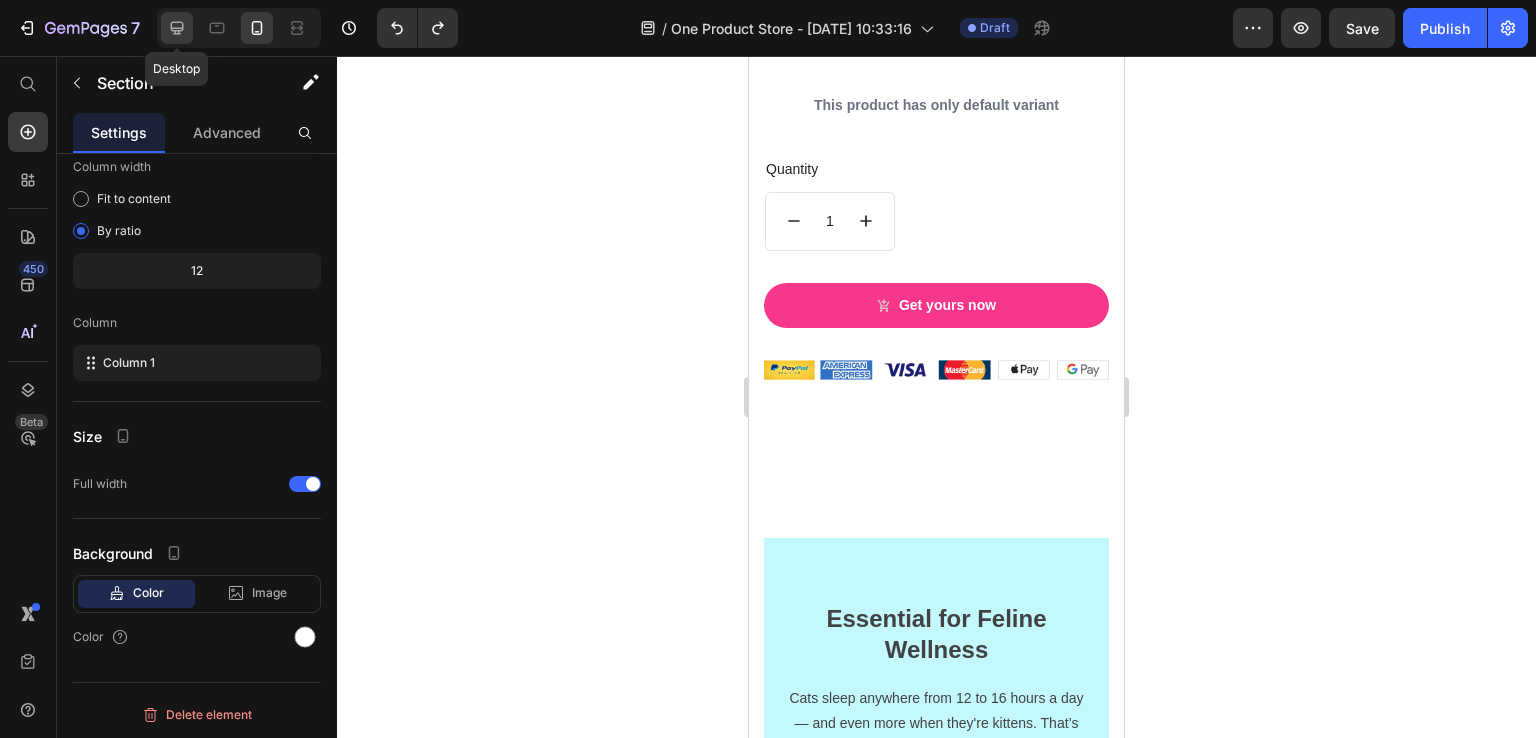 click 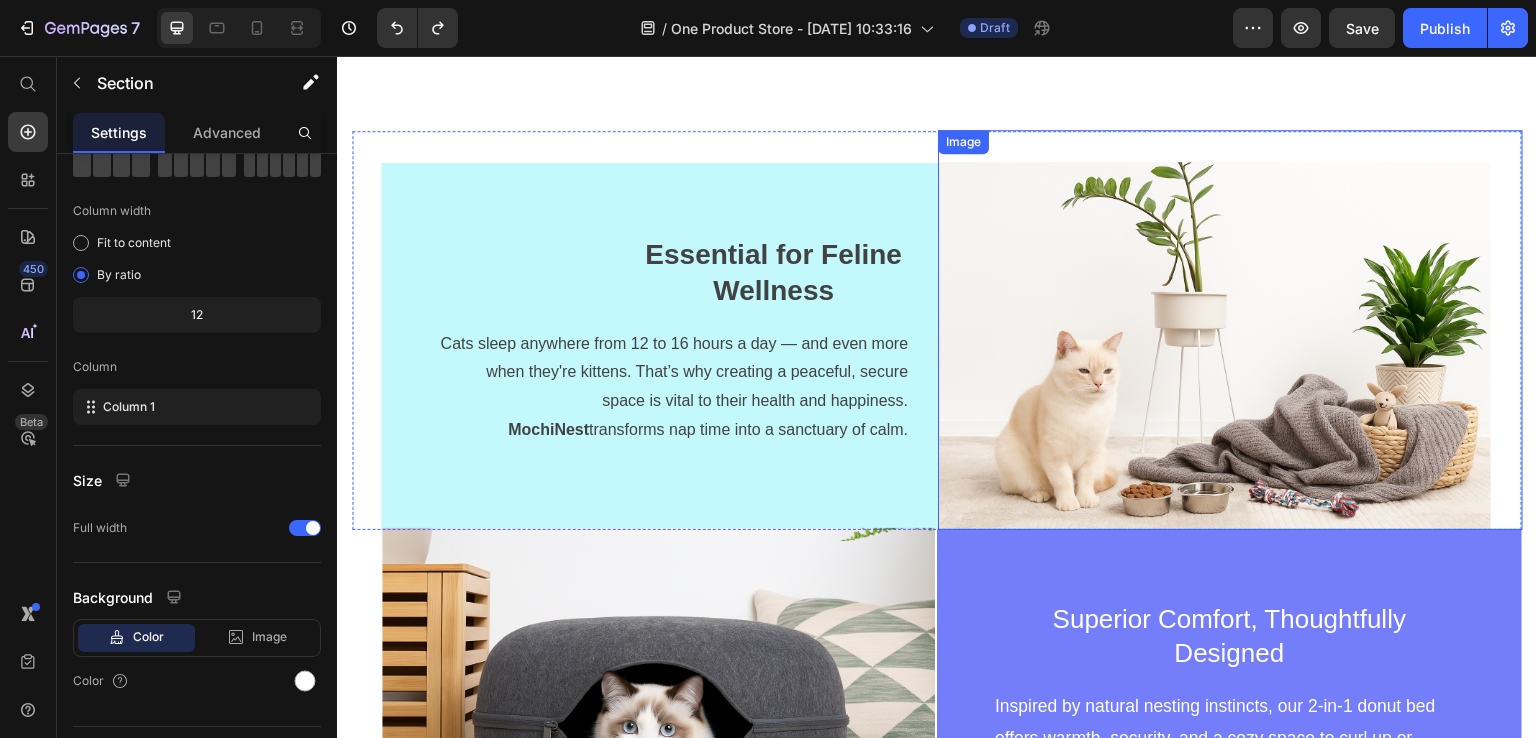 scroll, scrollTop: 2935, scrollLeft: 0, axis: vertical 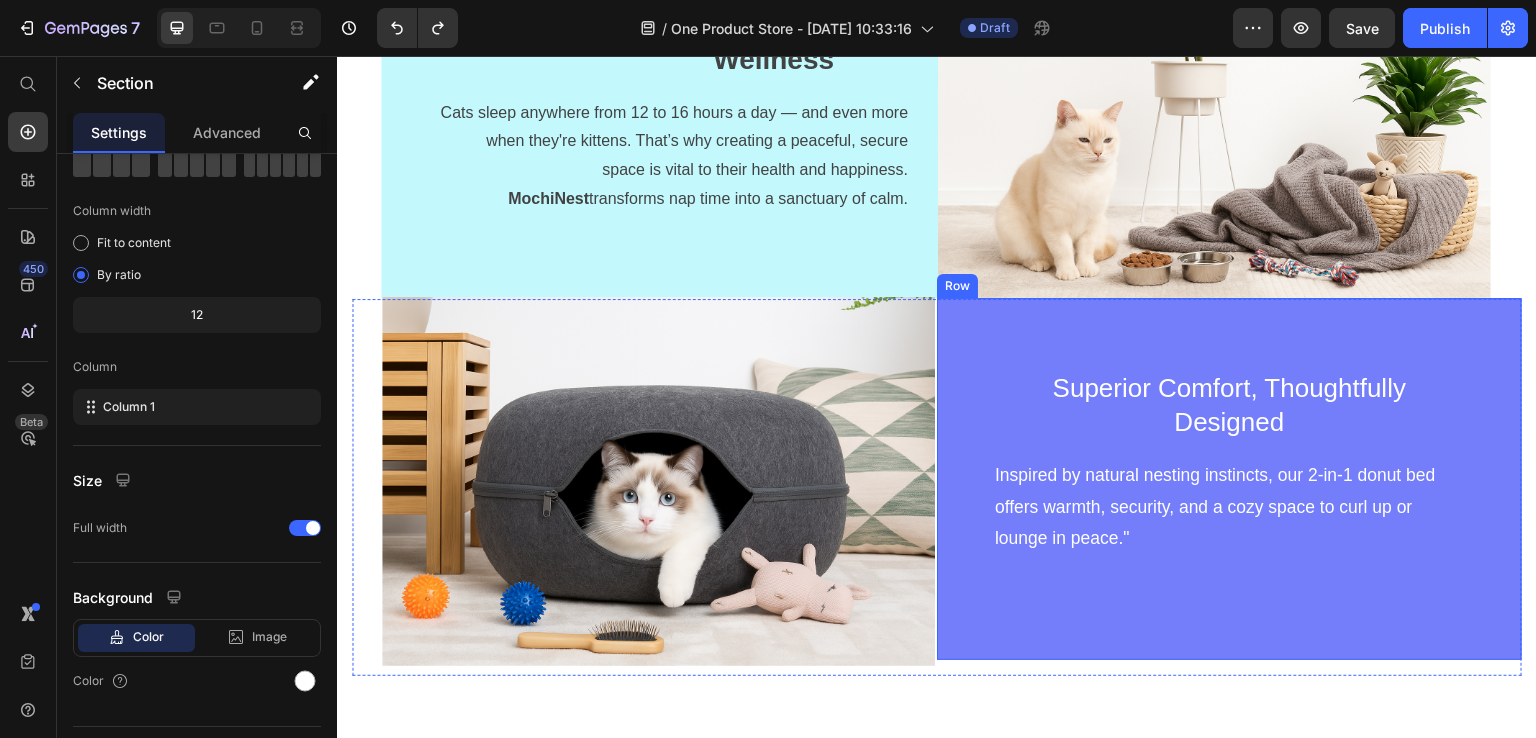 click on "Superior Comfort, Thoughtfully Designed Text block Inspired by natural nesting instincts, our 2-in-1 donut bed offers warmth, security, and a cozy space to curl up or lounge in peace."   Text block Row" at bounding box center [1229, 479] 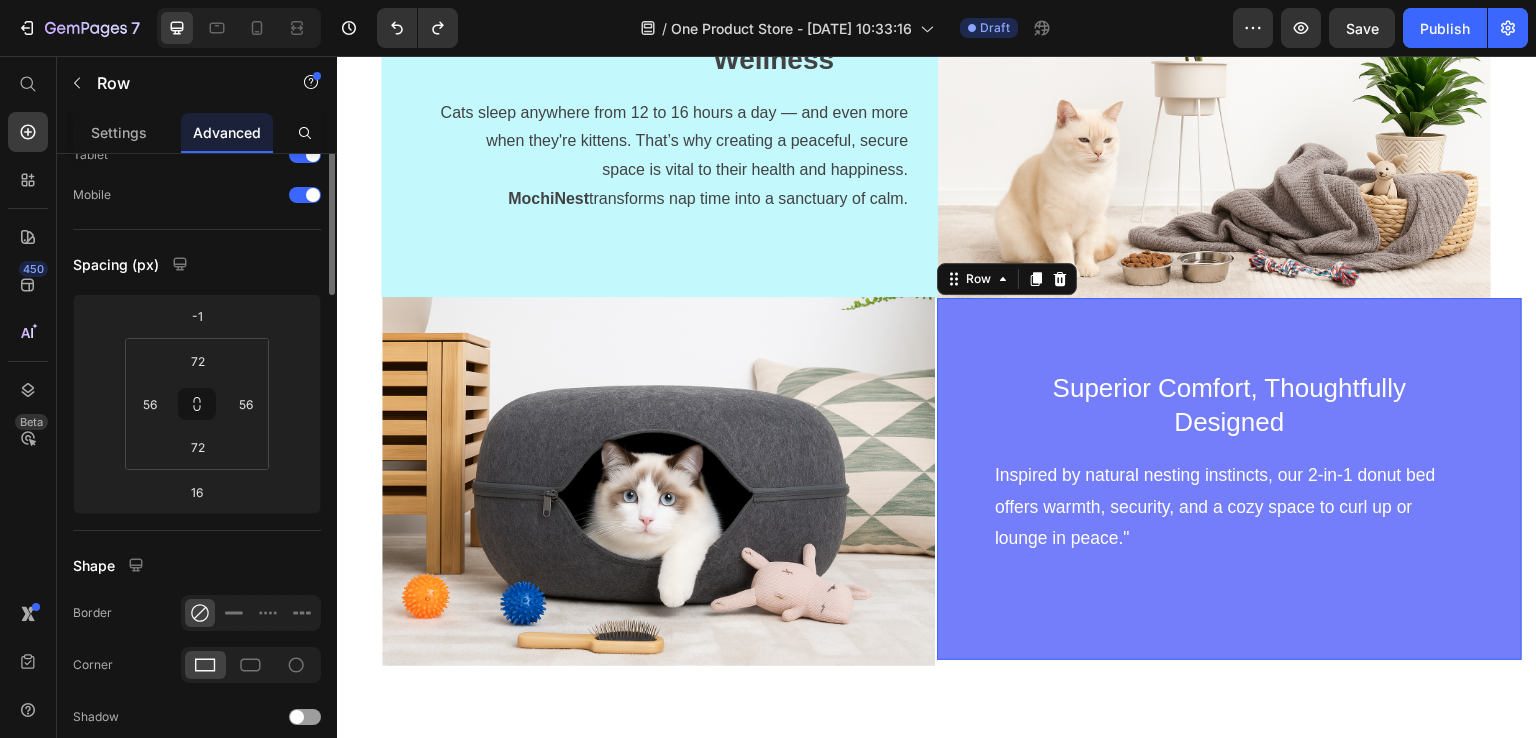 scroll, scrollTop: 0, scrollLeft: 0, axis: both 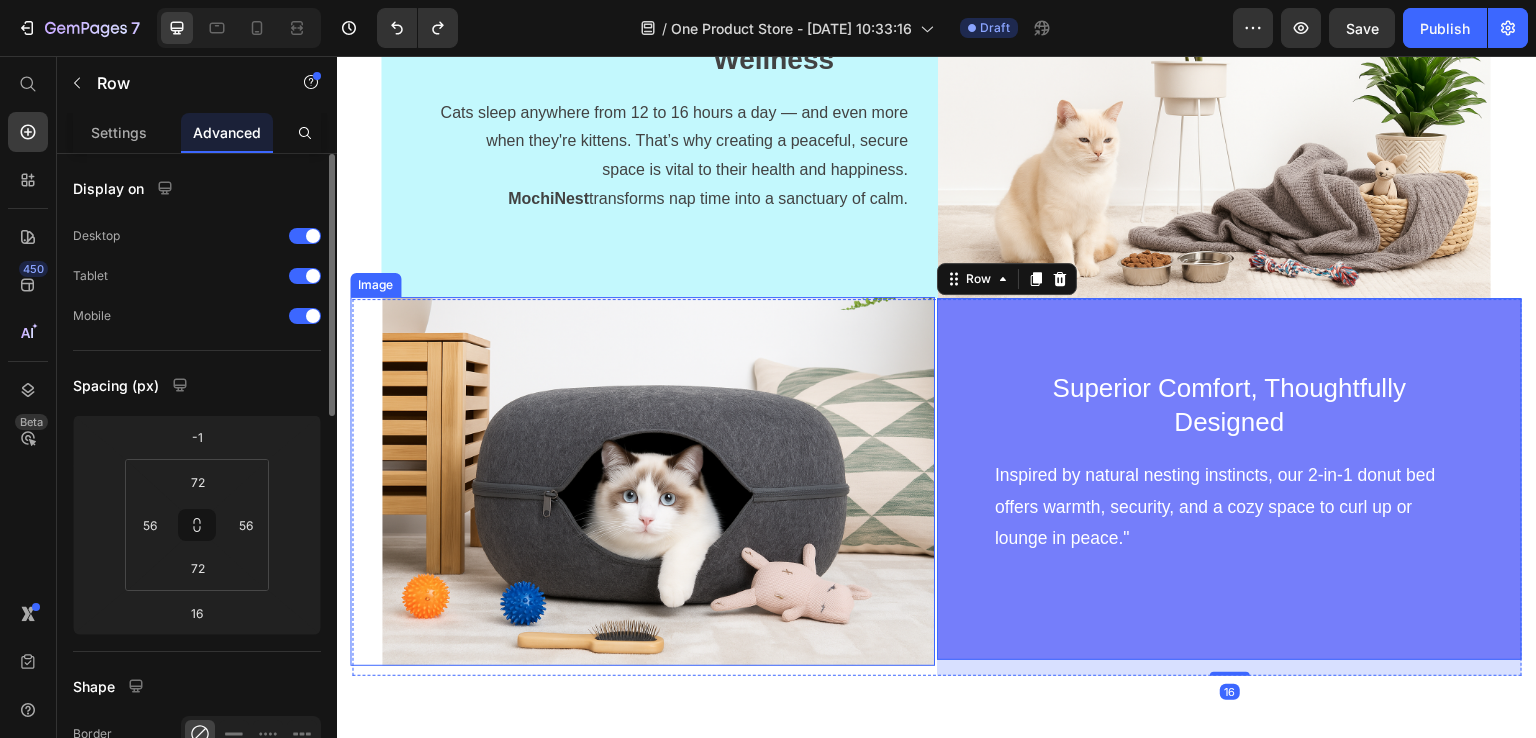 click at bounding box center (642, 481) 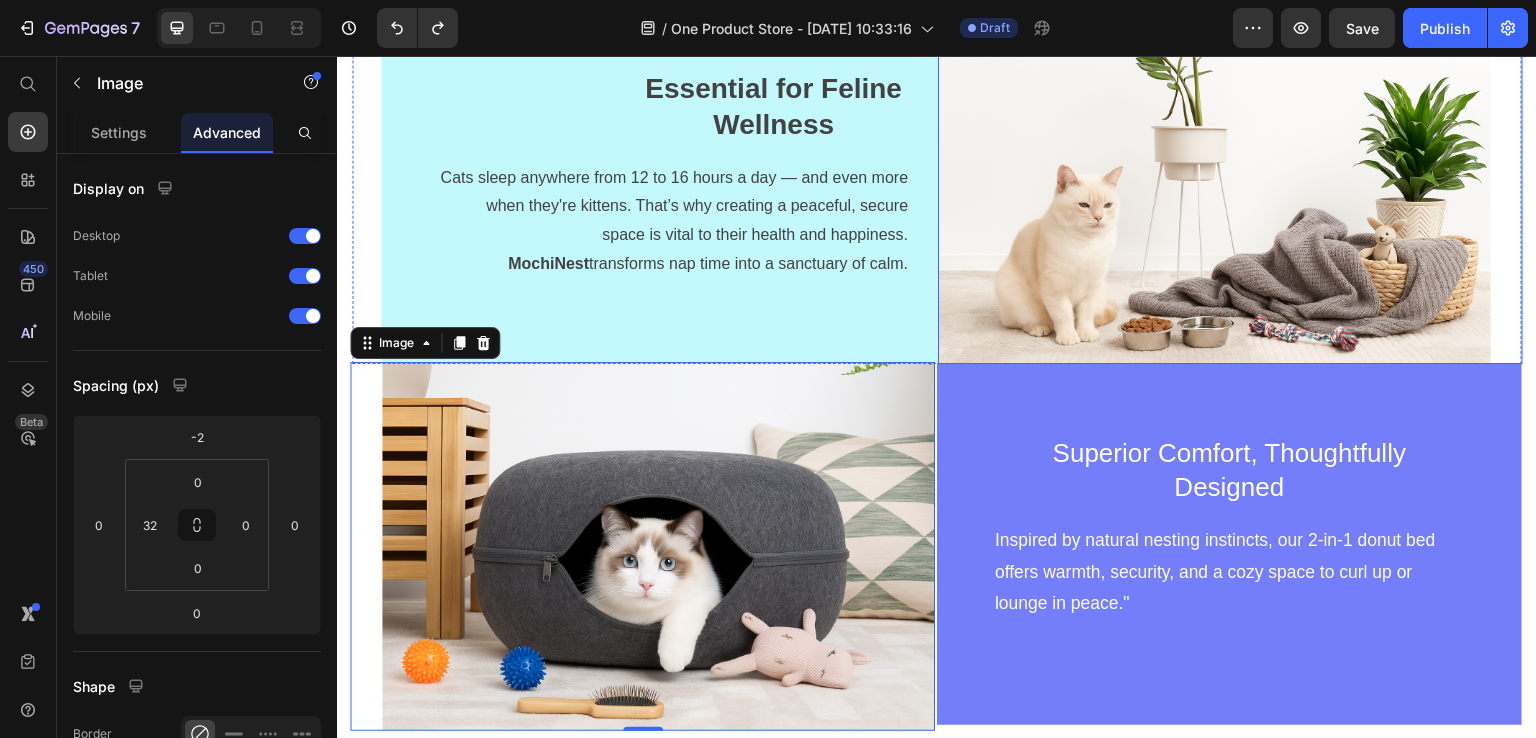 scroll, scrollTop: 2835, scrollLeft: 0, axis: vertical 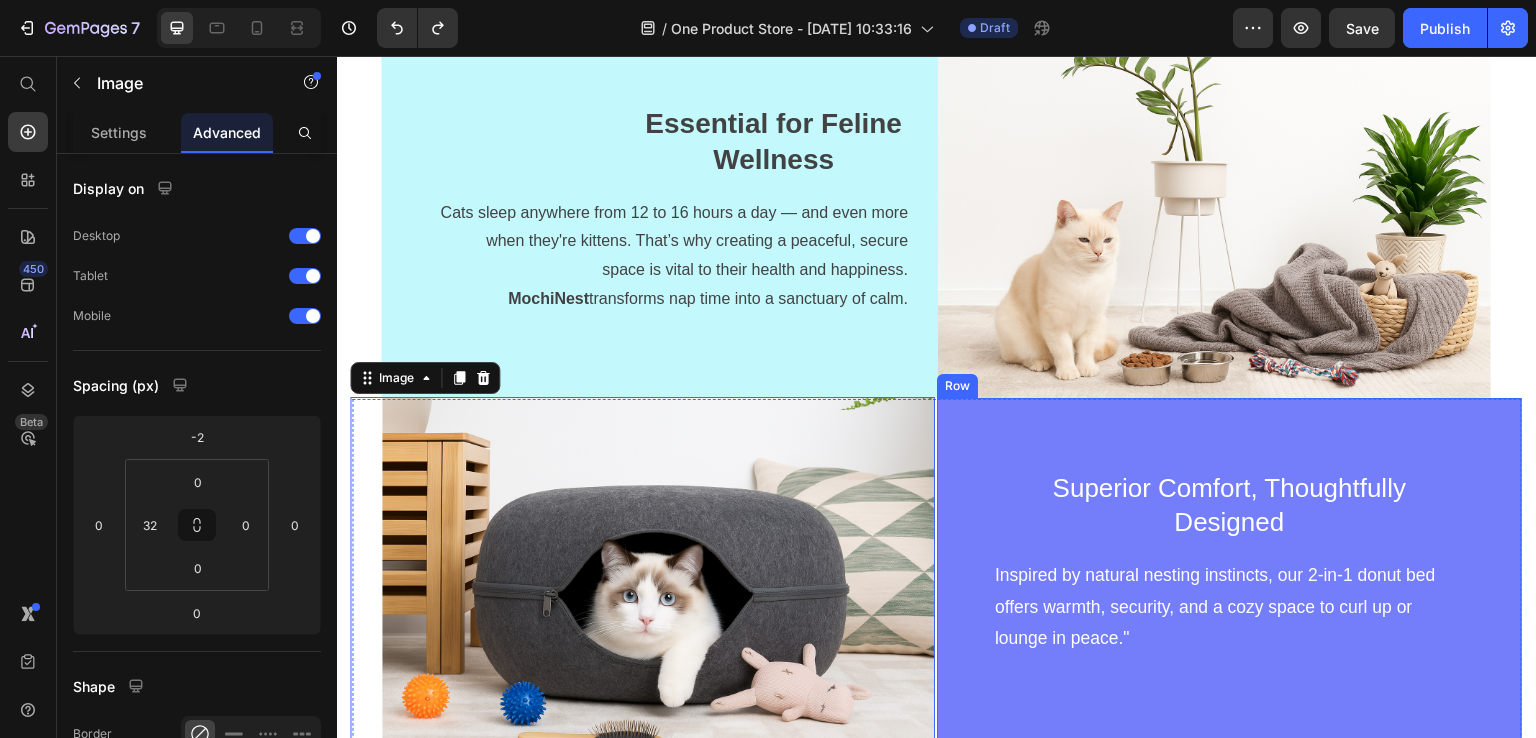 click on "Superior Comfort, Thoughtfully Designed Text block Inspired by natural nesting instincts, our 2-in-1 donut bed offers warmth, security, and a cozy space to curl up or lounge in peace."   Text block Row" at bounding box center [1229, 579] 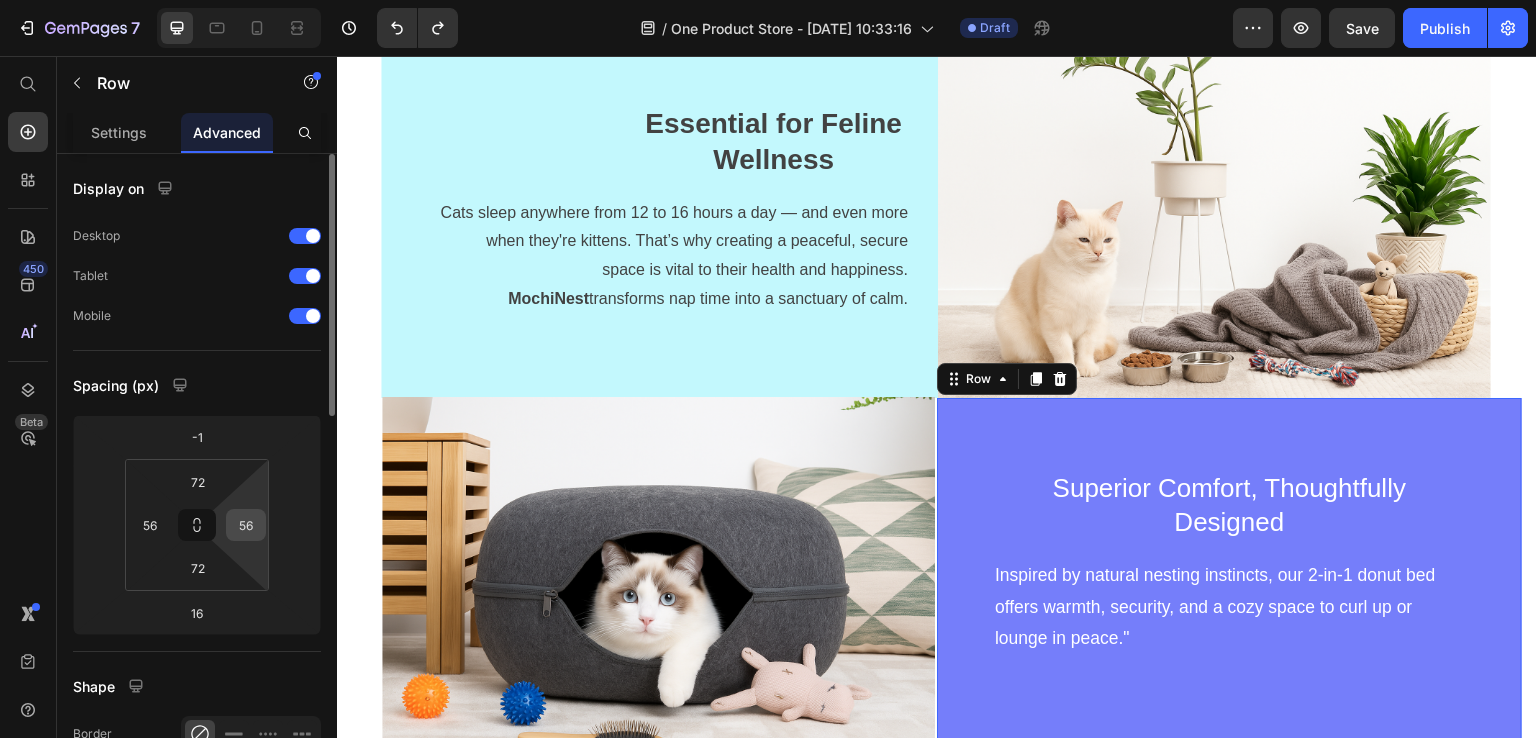 click on "56" at bounding box center [246, 525] 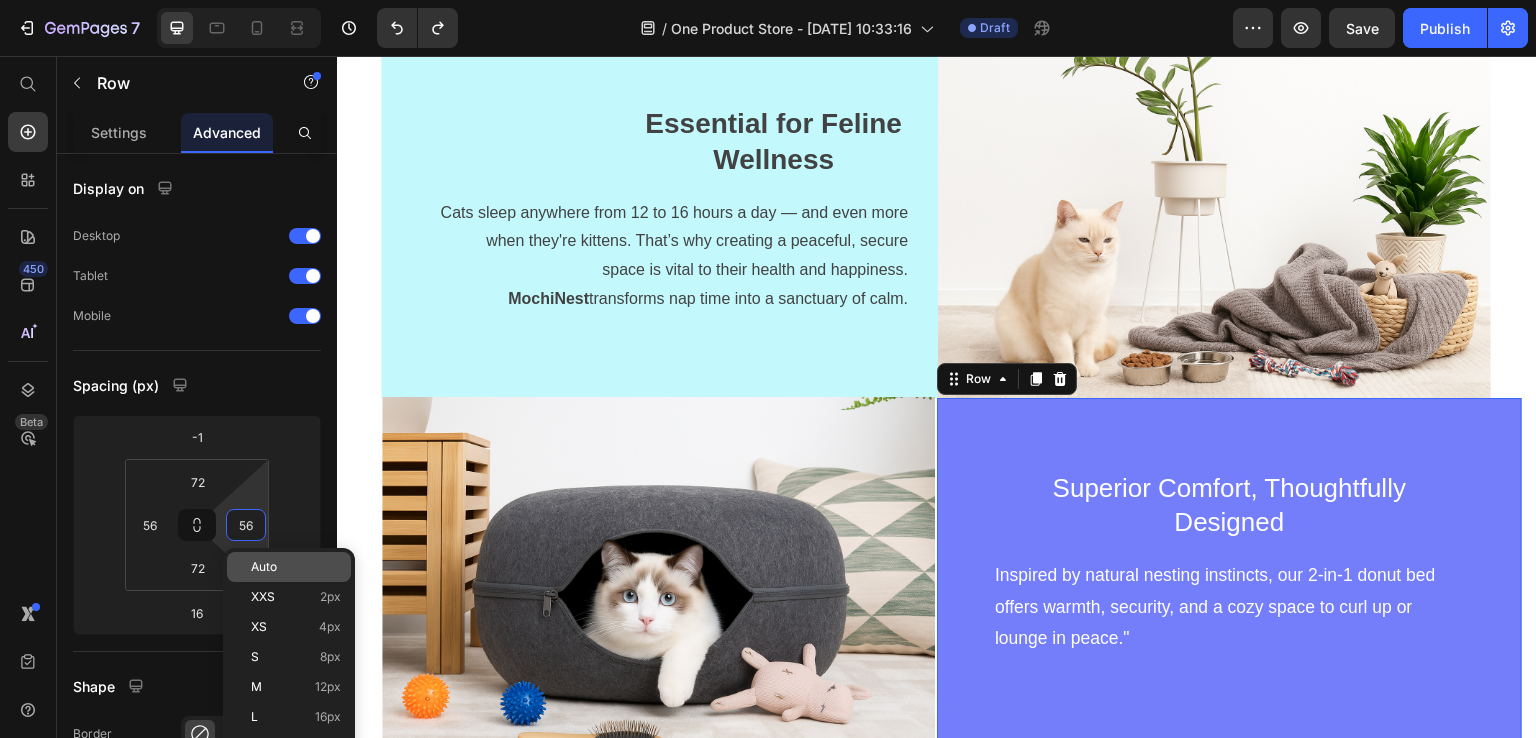 click on "Auto" at bounding box center [264, 567] 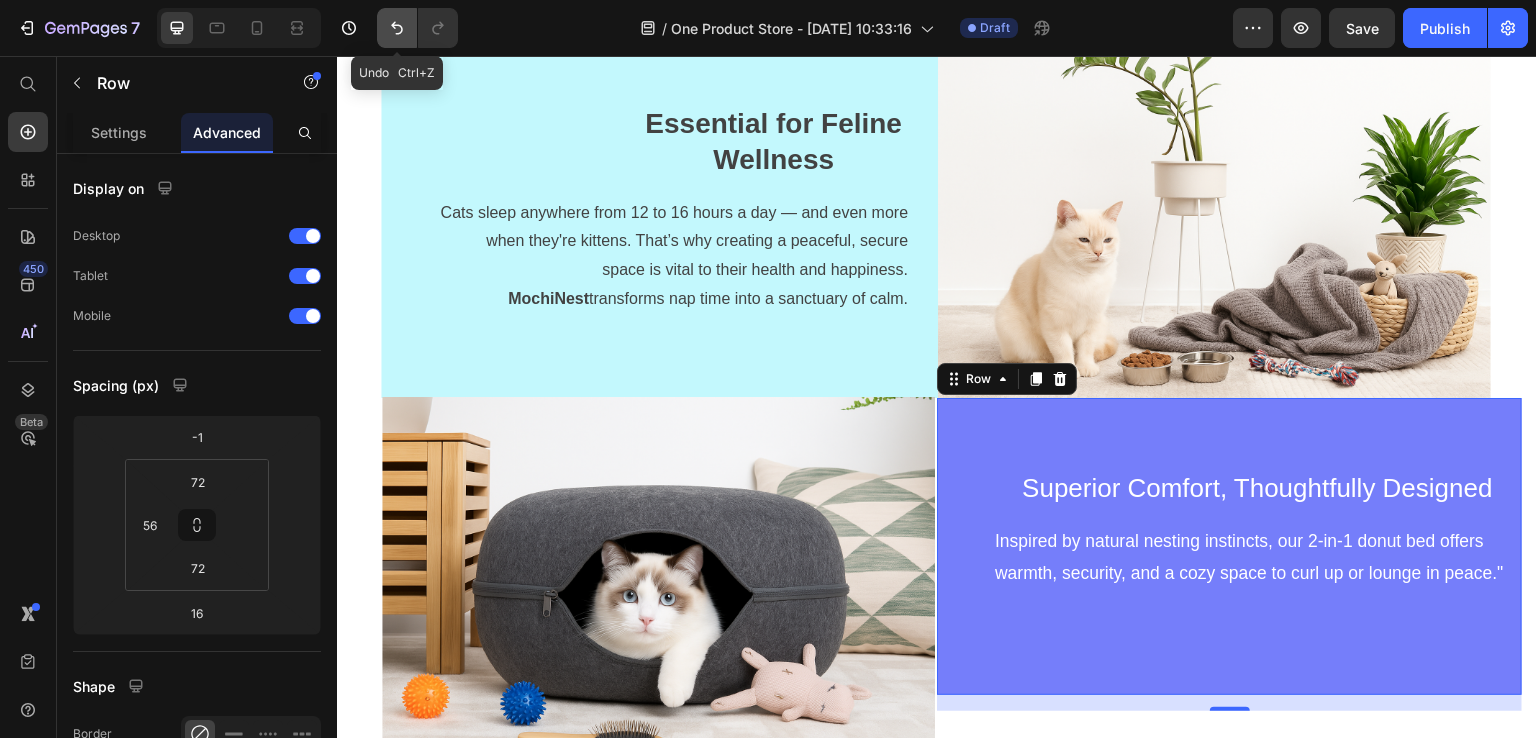 click 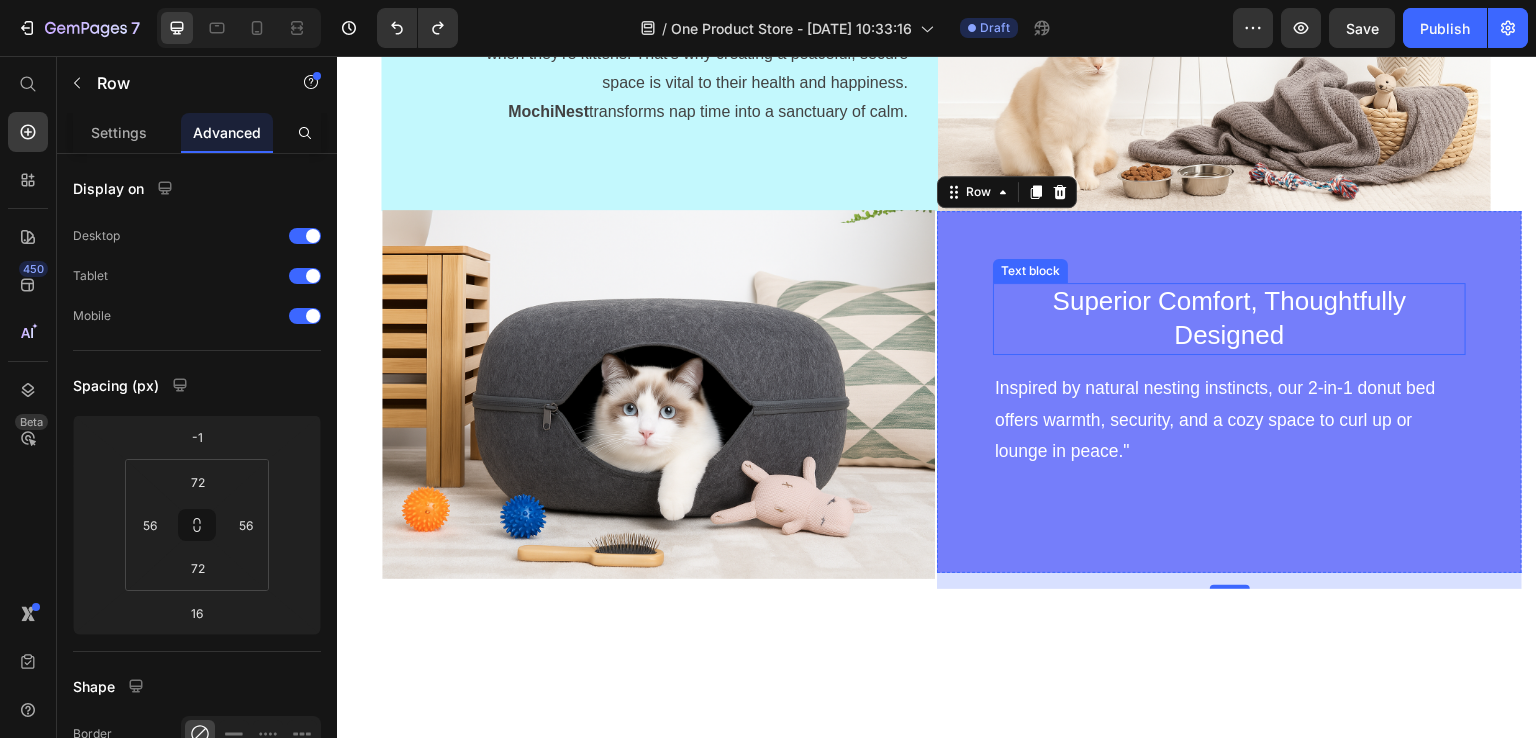scroll, scrollTop: 3035, scrollLeft: 0, axis: vertical 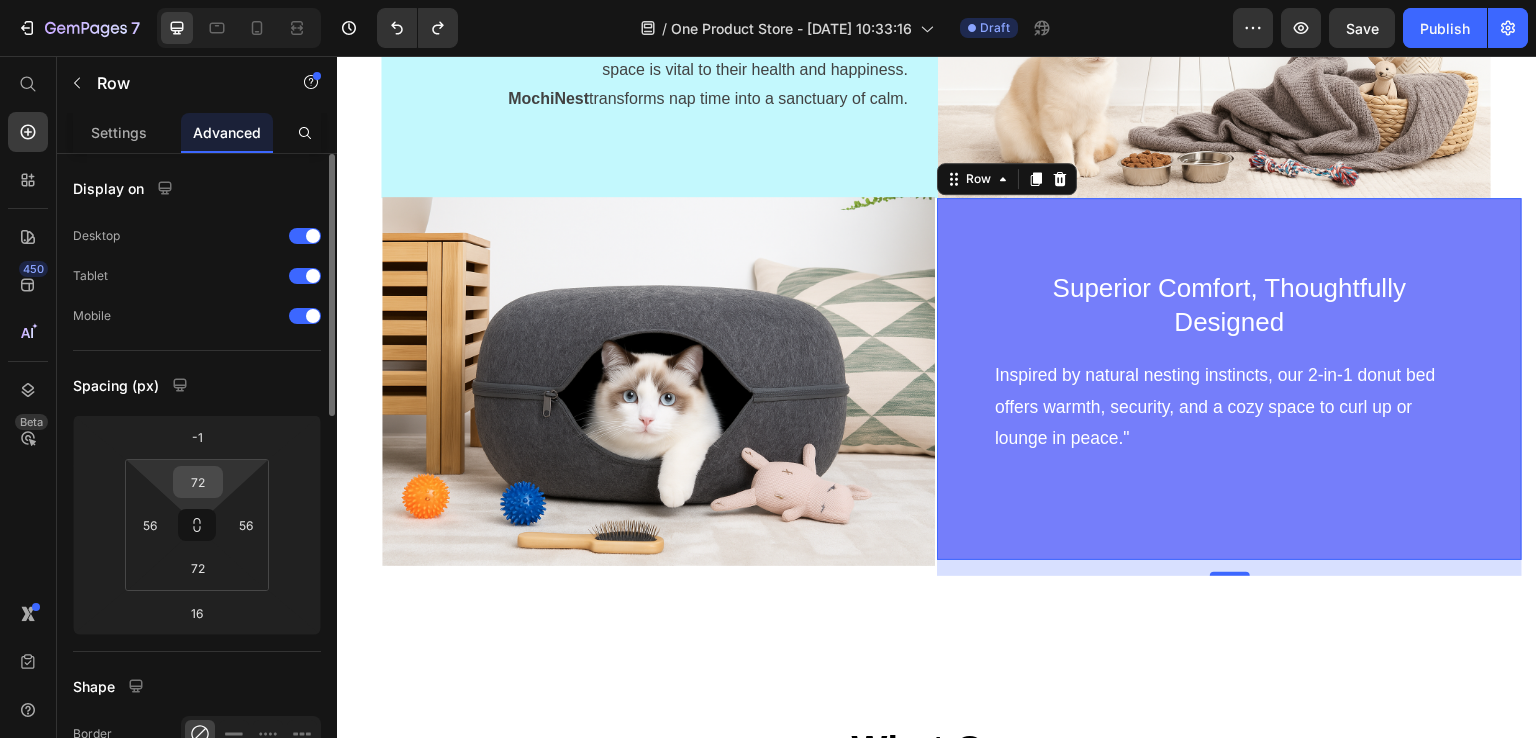 click on "72" at bounding box center (198, 482) 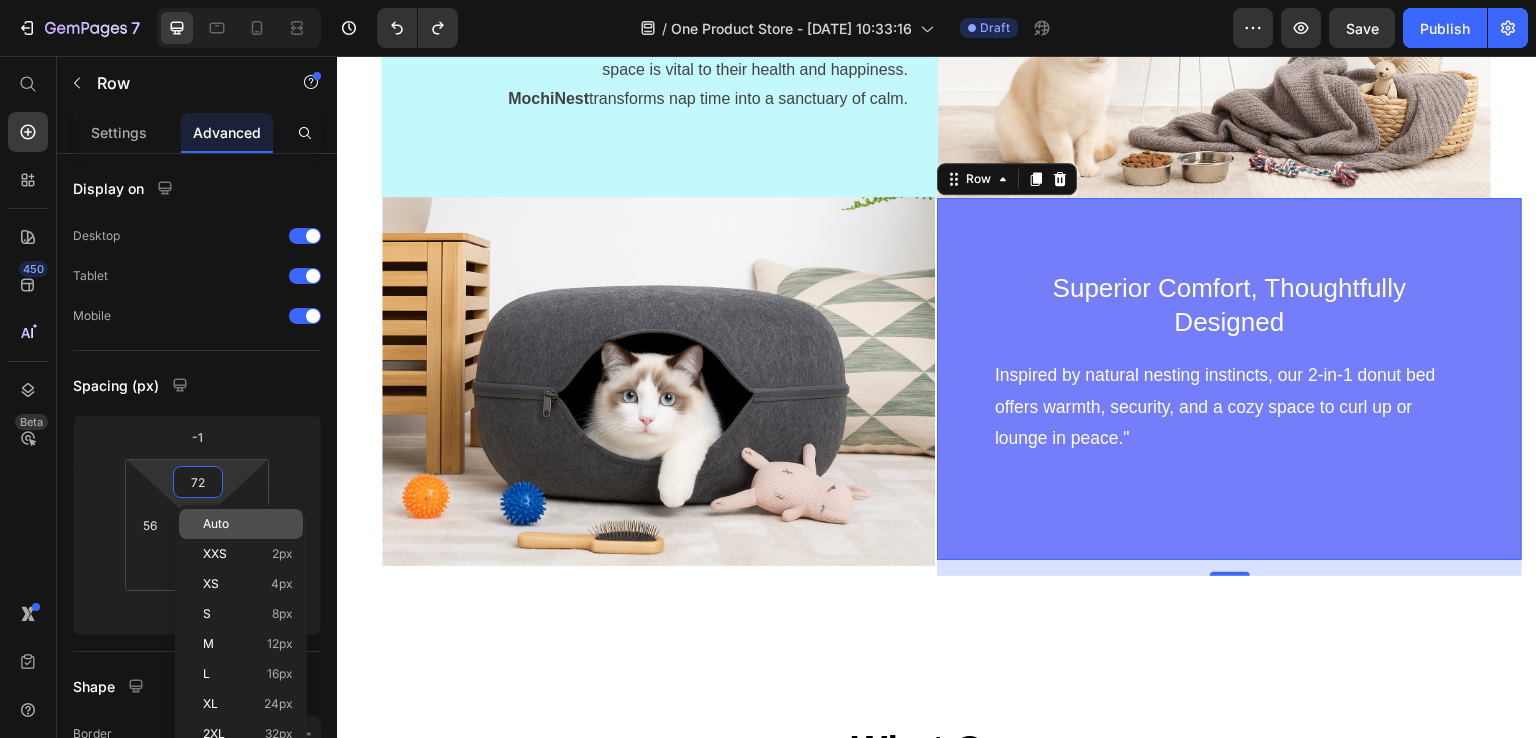 click on "Auto" at bounding box center (216, 524) 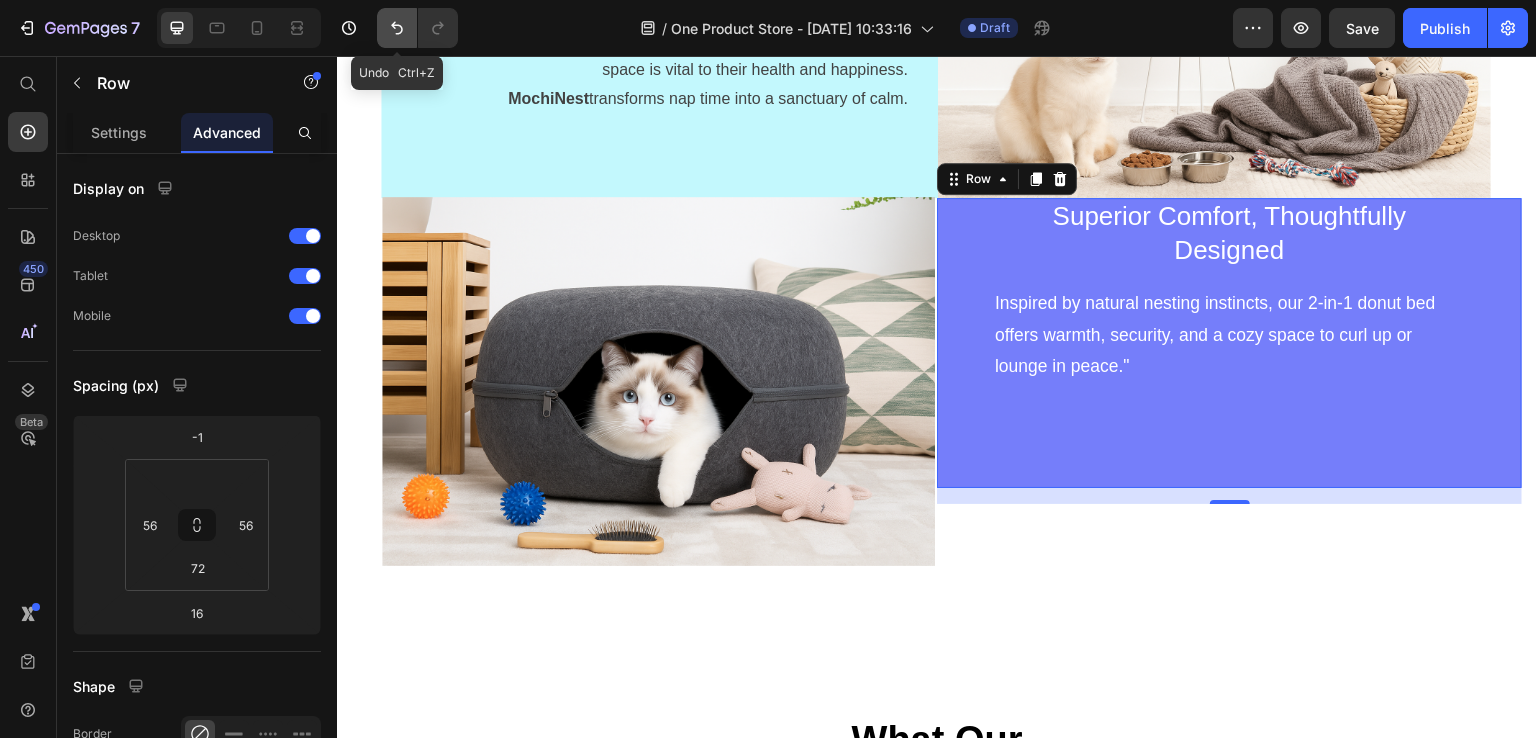 click 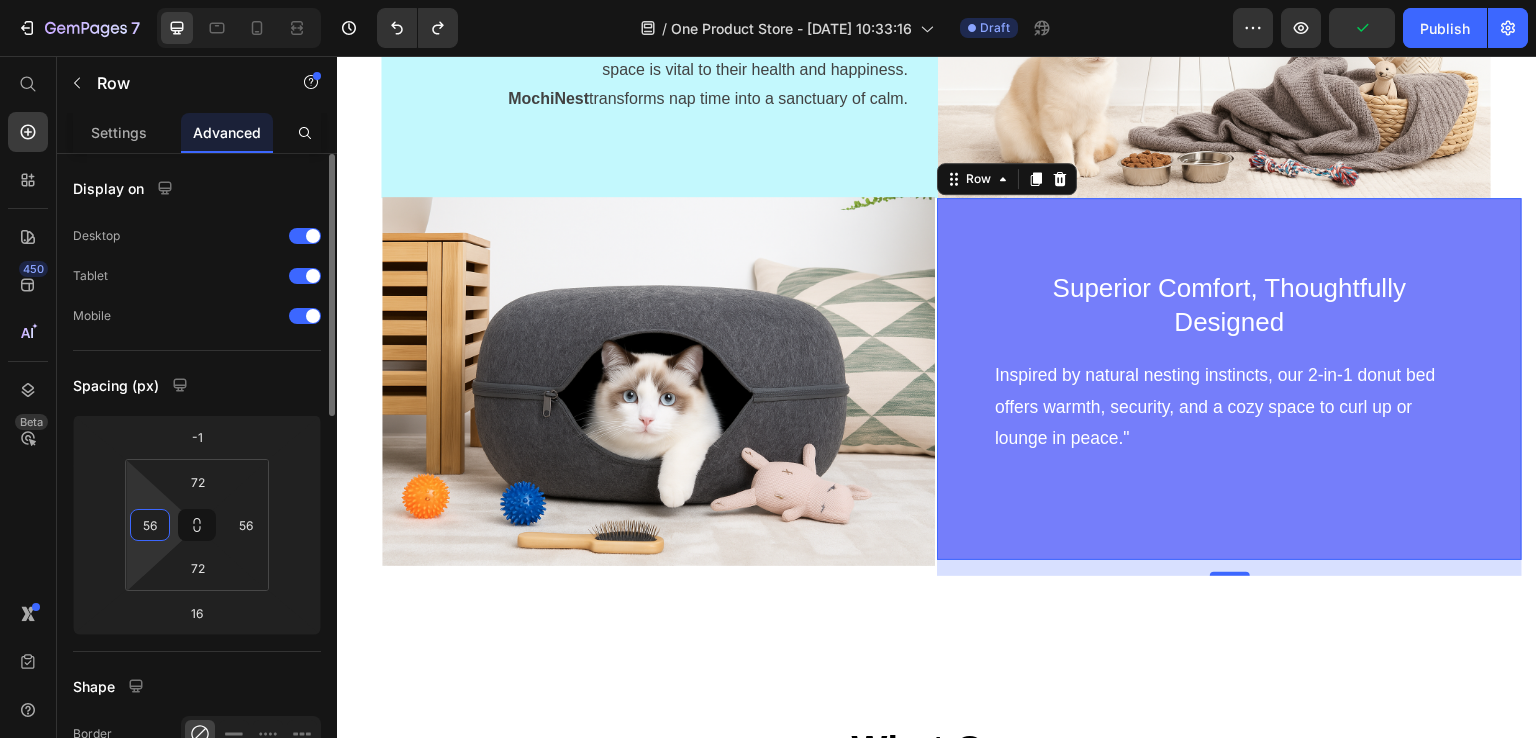 click on "56" at bounding box center (150, 525) 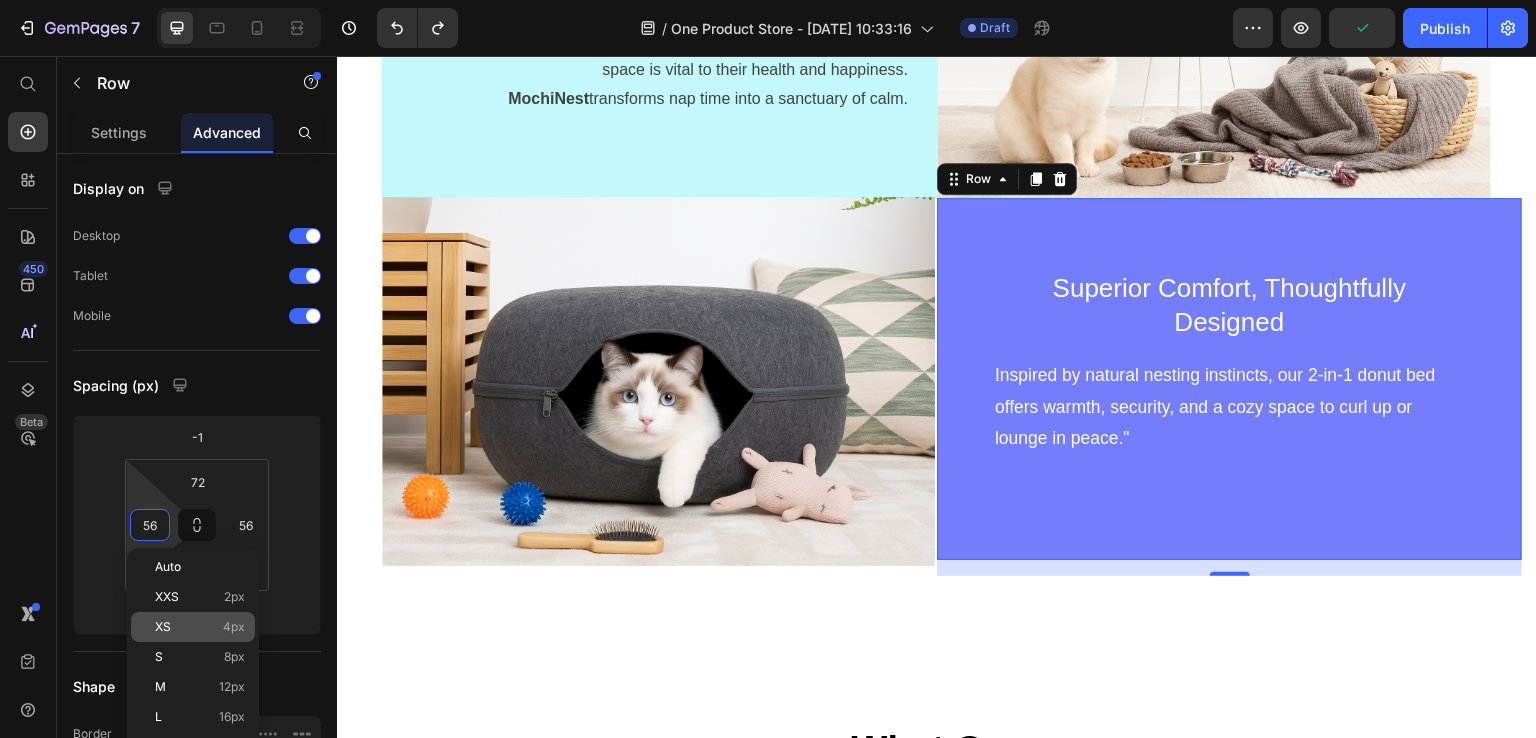 click on "XS 4px" 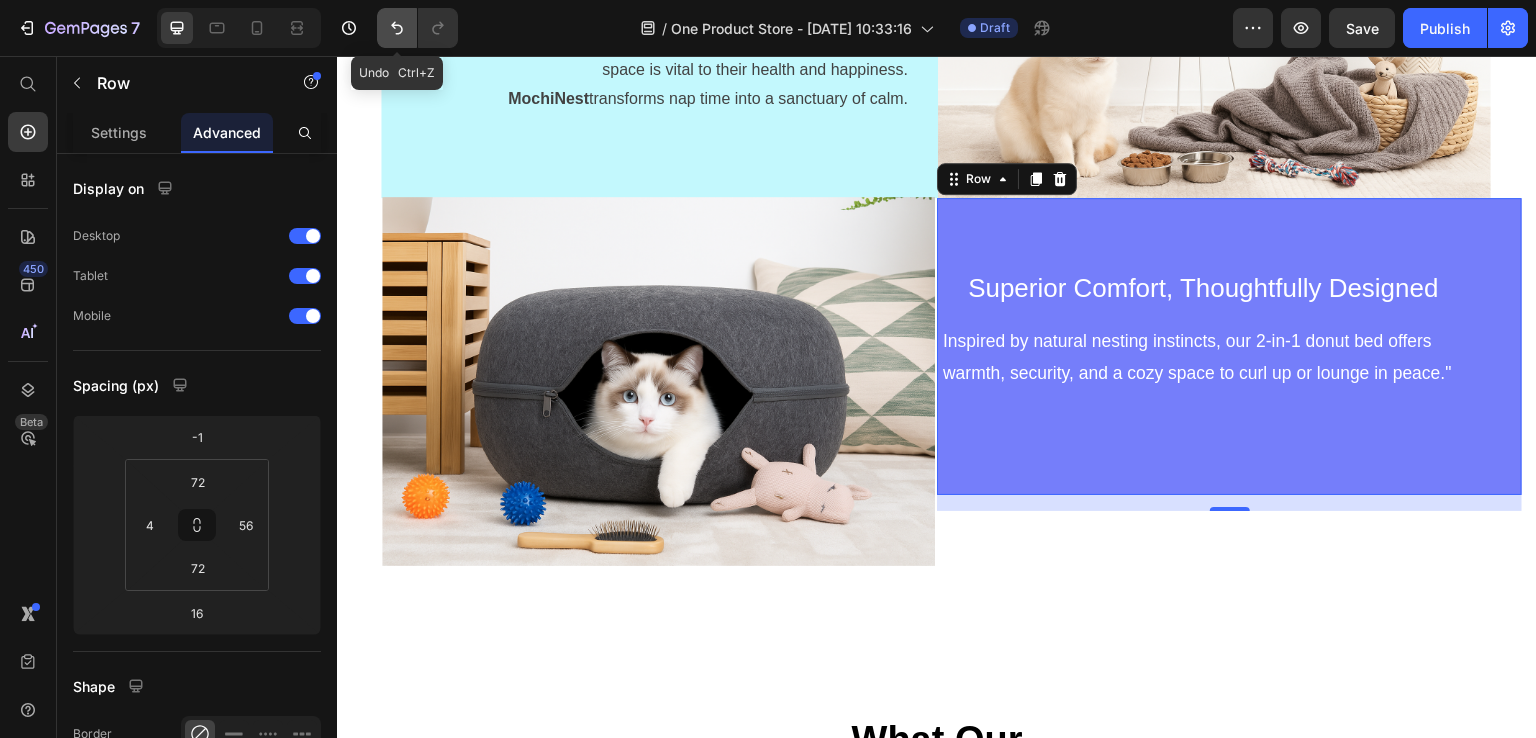 click 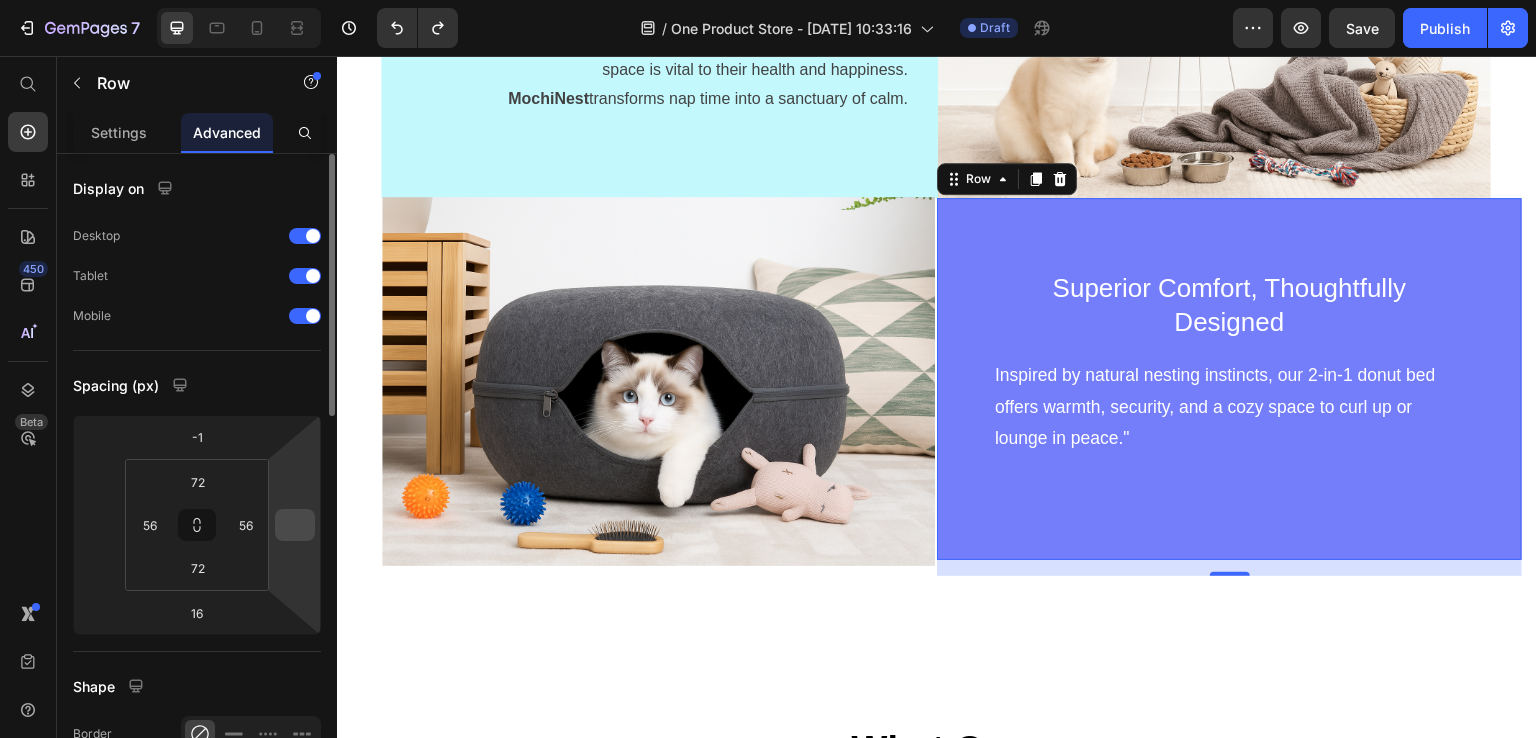 click at bounding box center (295, 525) 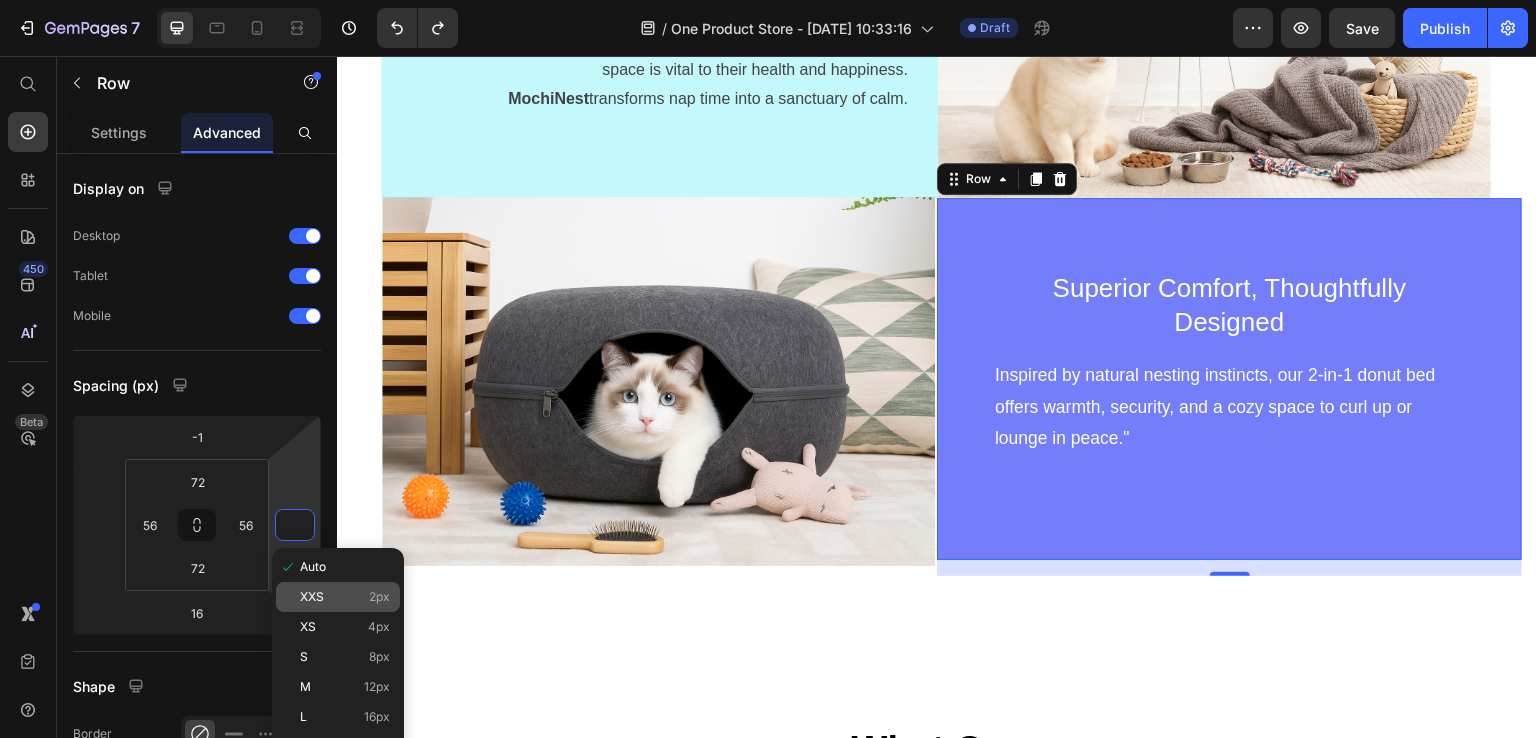 click on "XXS" at bounding box center [312, 597] 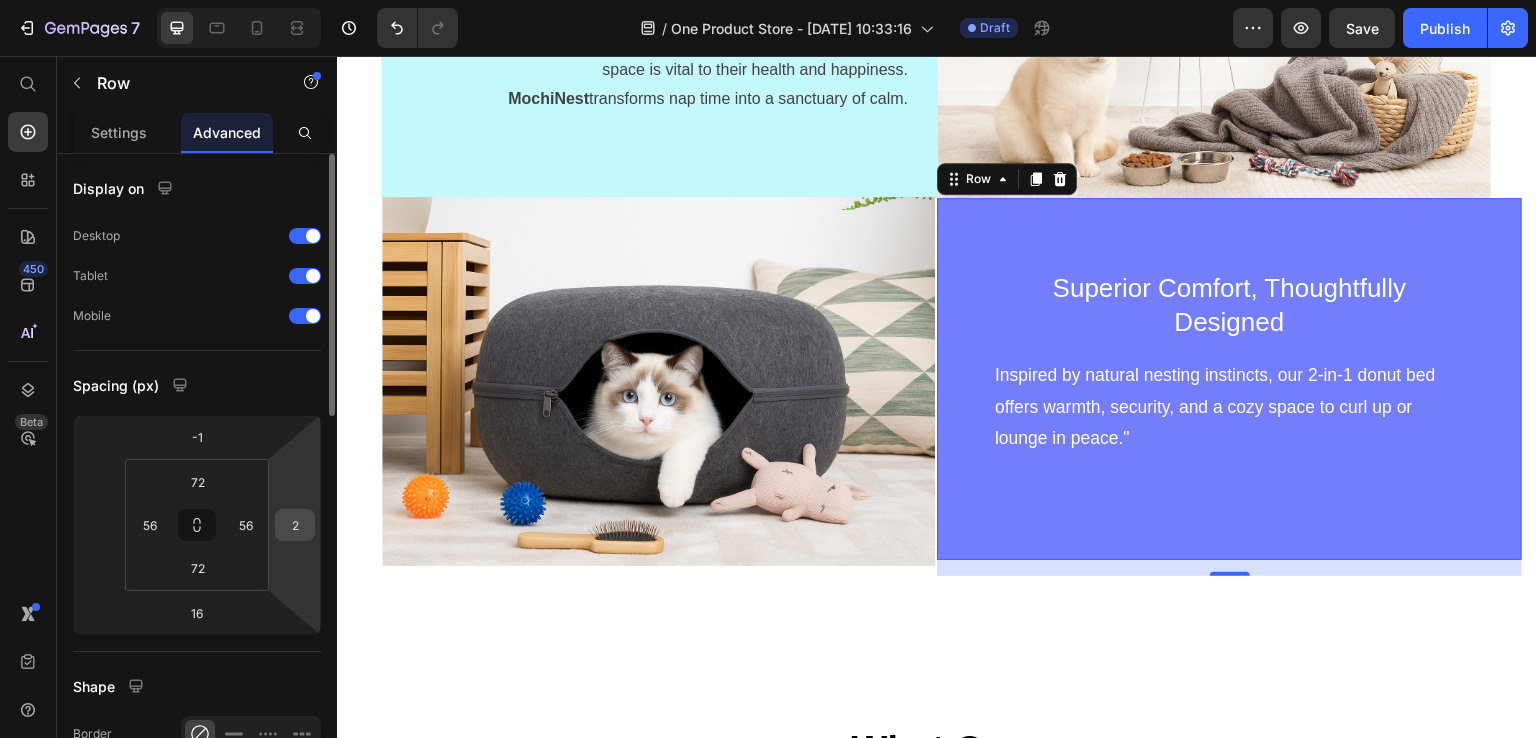click on "2" at bounding box center (295, 525) 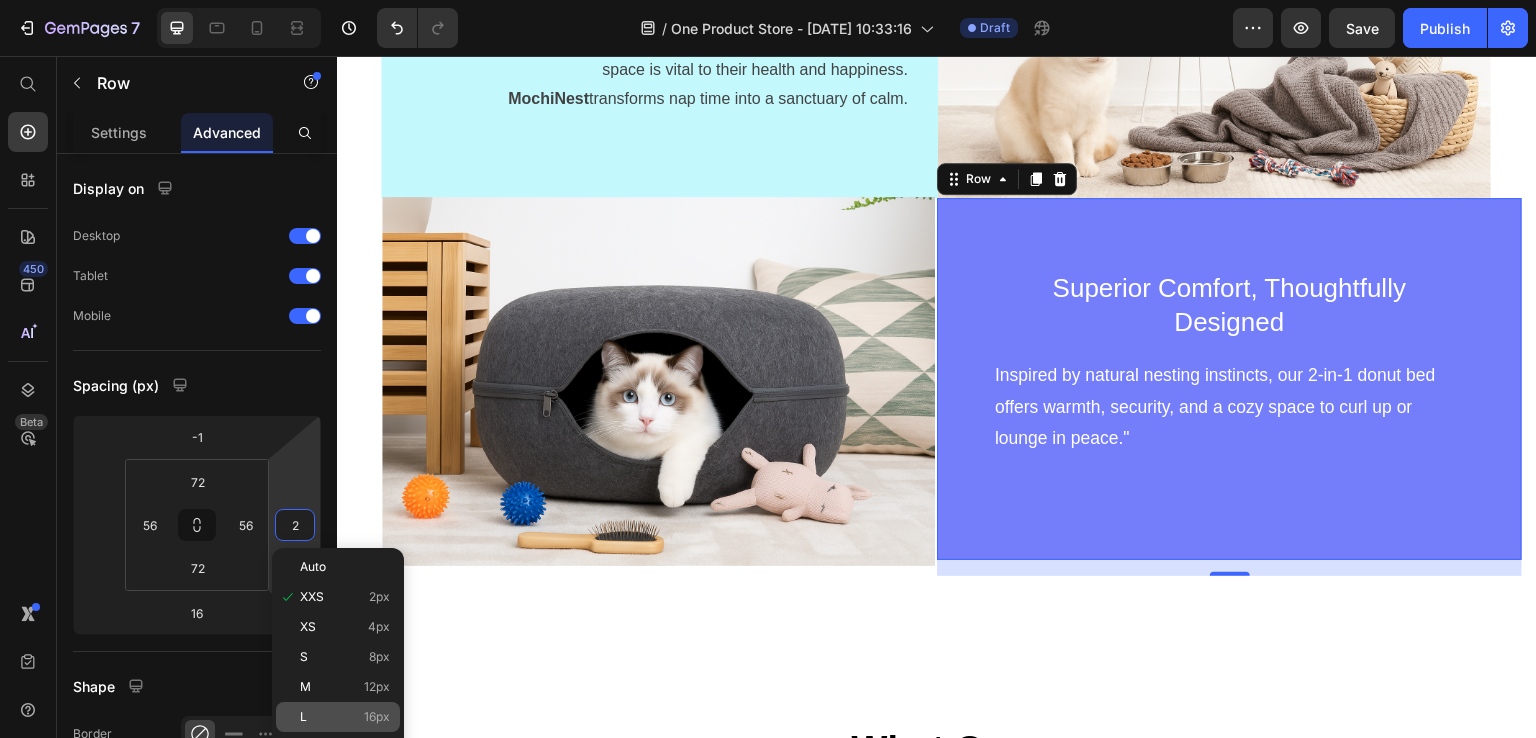 click on "L 16px" 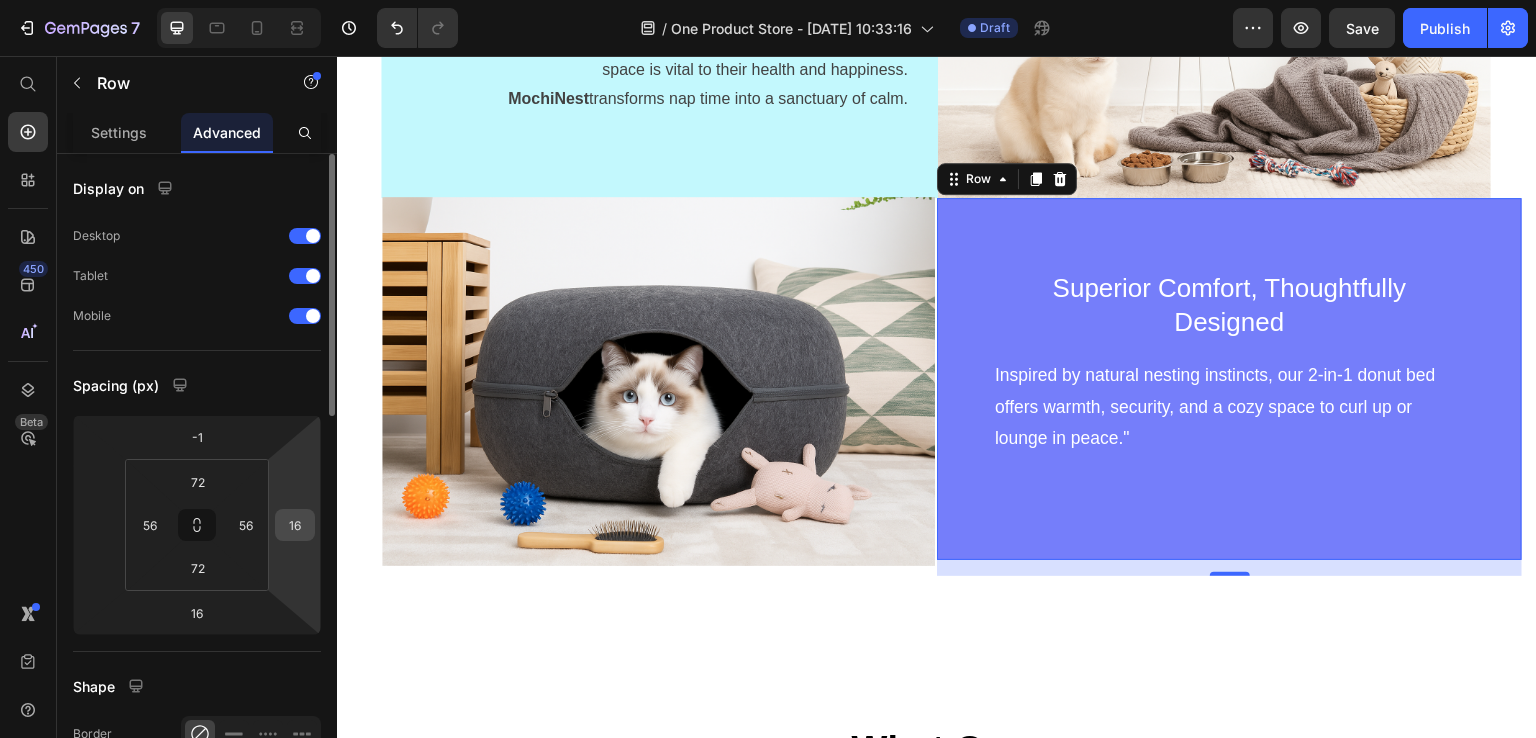 click on "16" at bounding box center [295, 525] 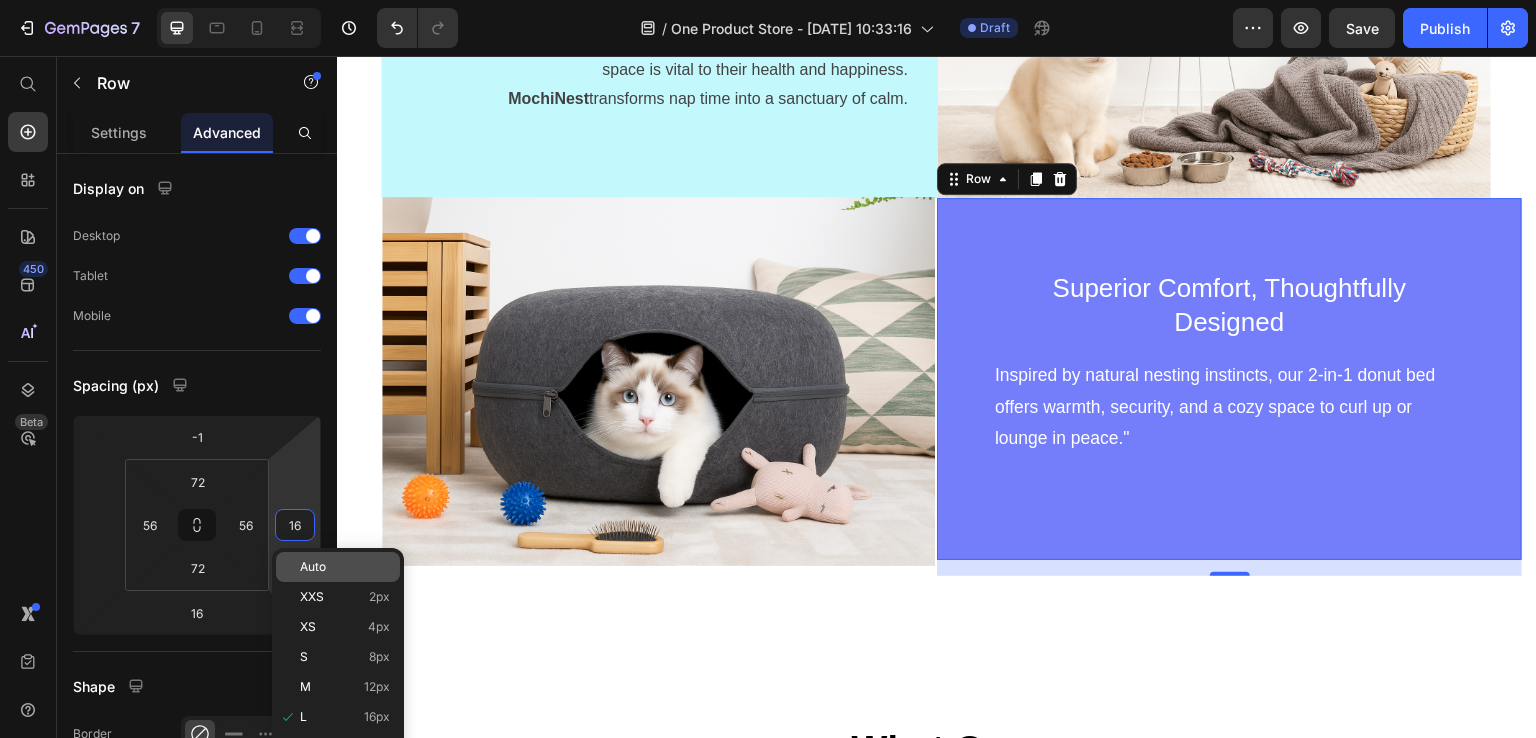 click on "Auto" at bounding box center [345, 567] 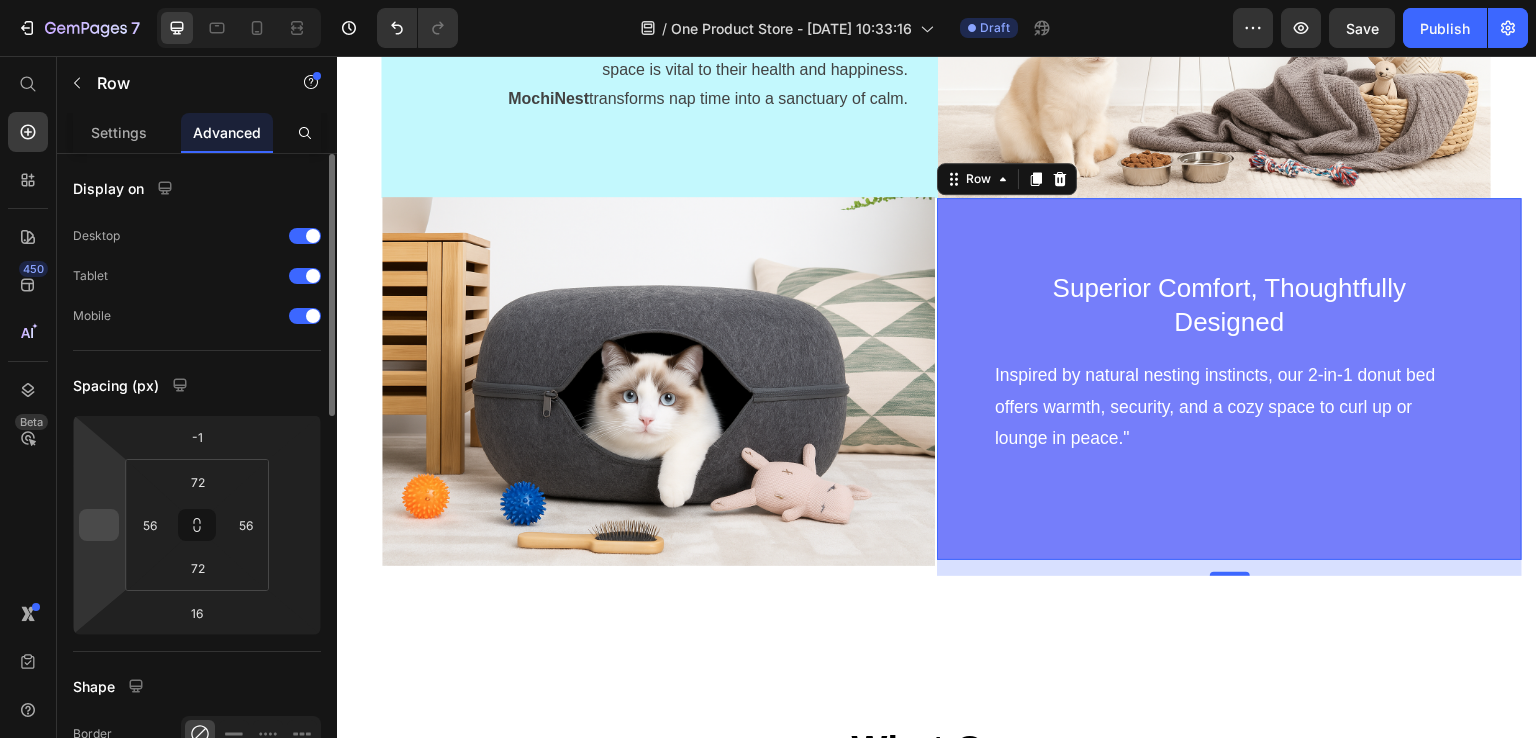click at bounding box center (99, 525) 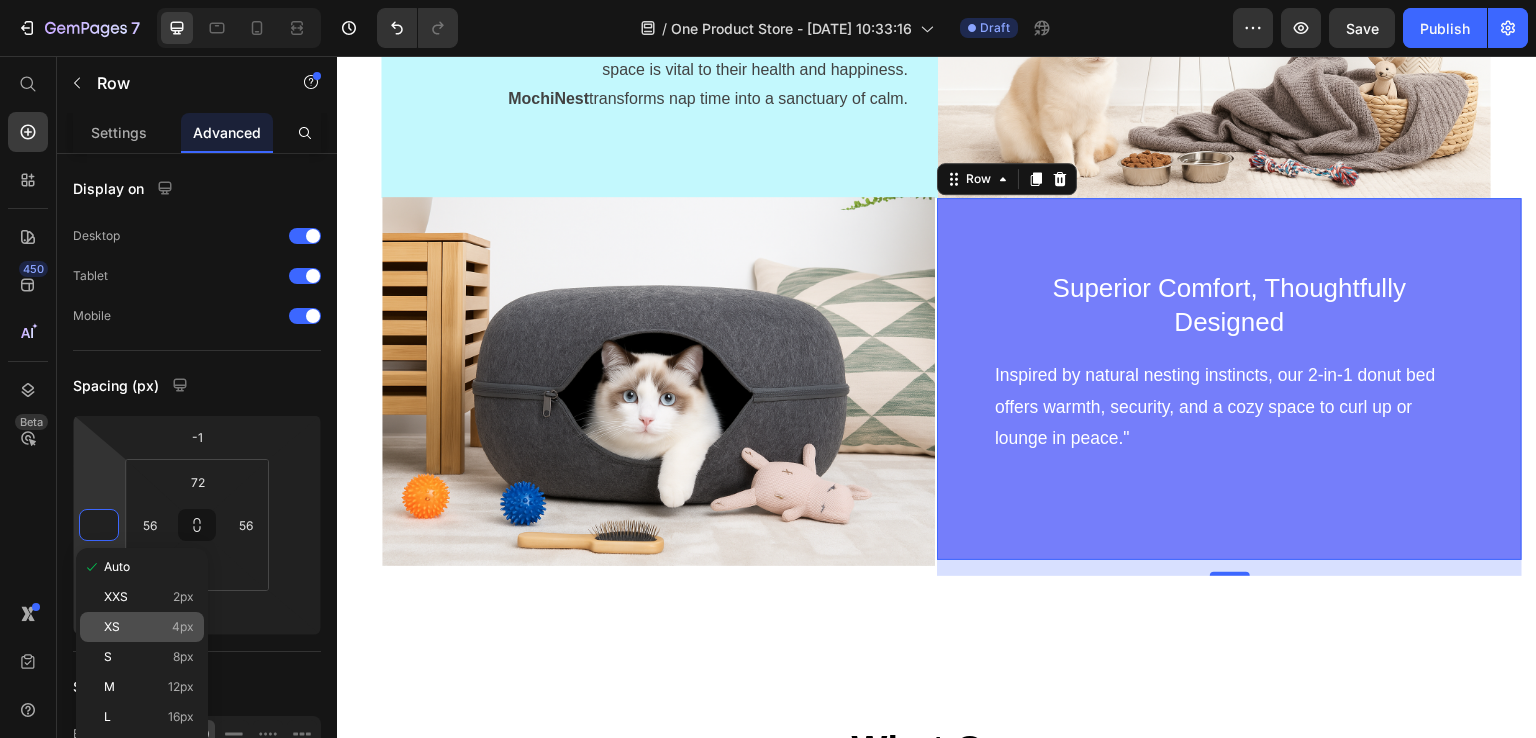click on "XS 4px" at bounding box center (149, 627) 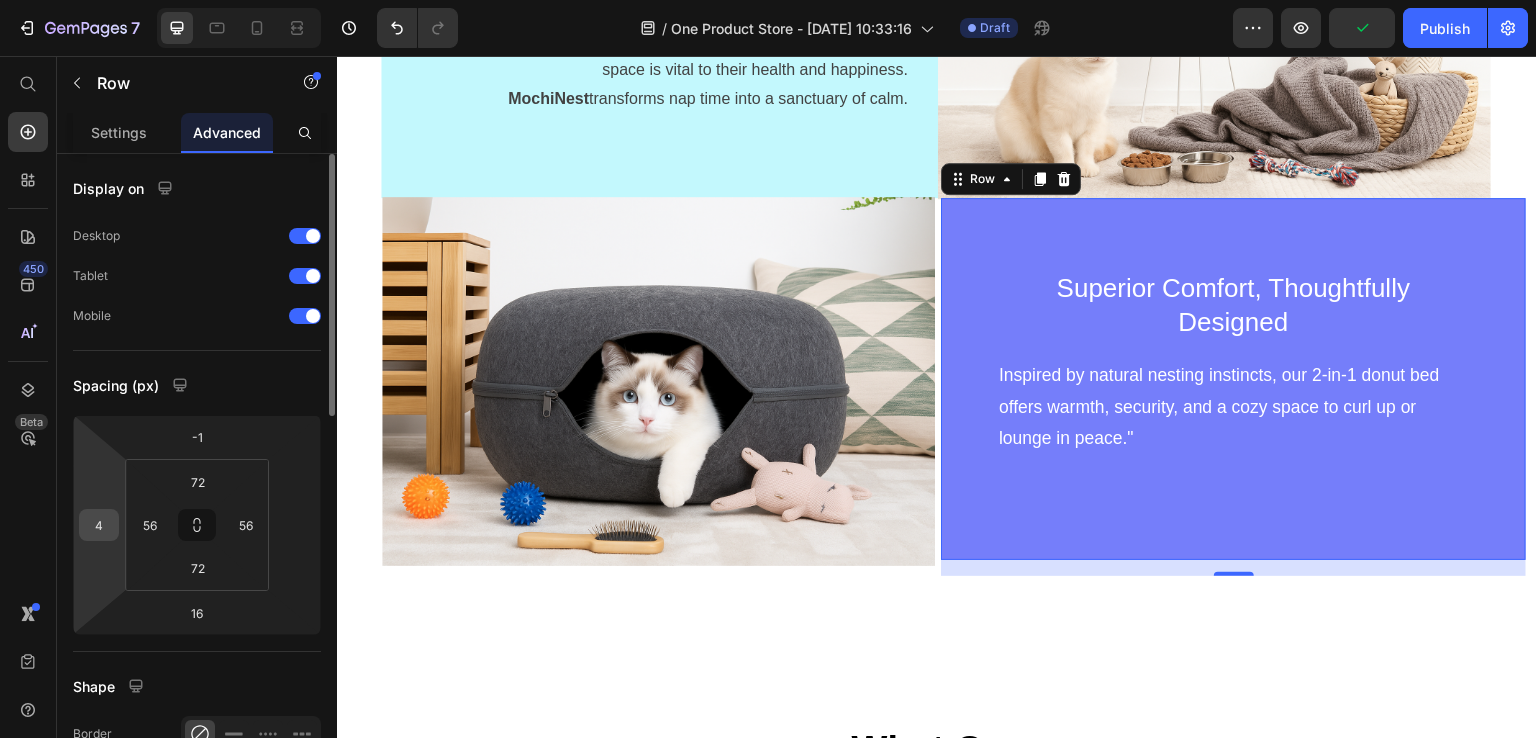 click on "4" at bounding box center [99, 525] 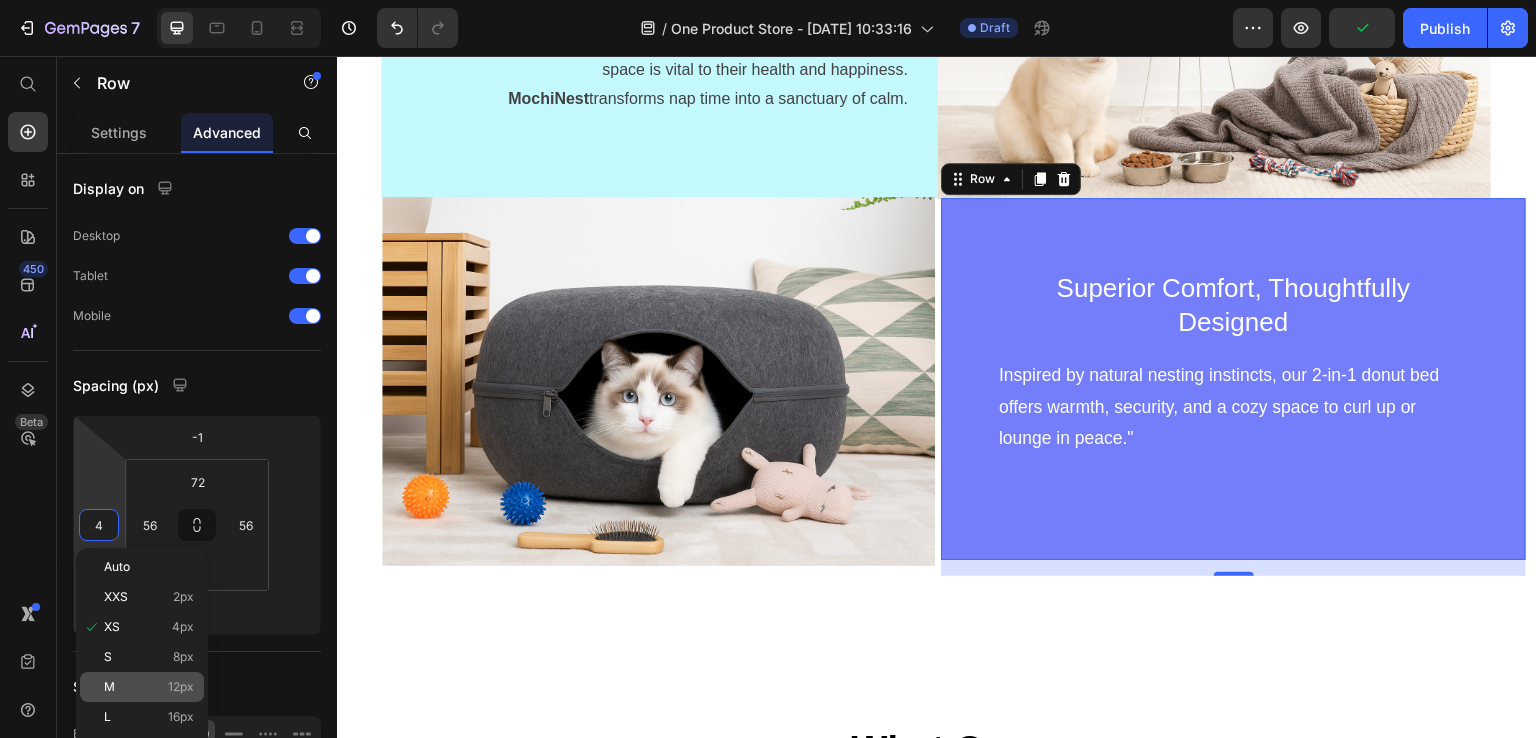 click on "M 12px" at bounding box center [149, 687] 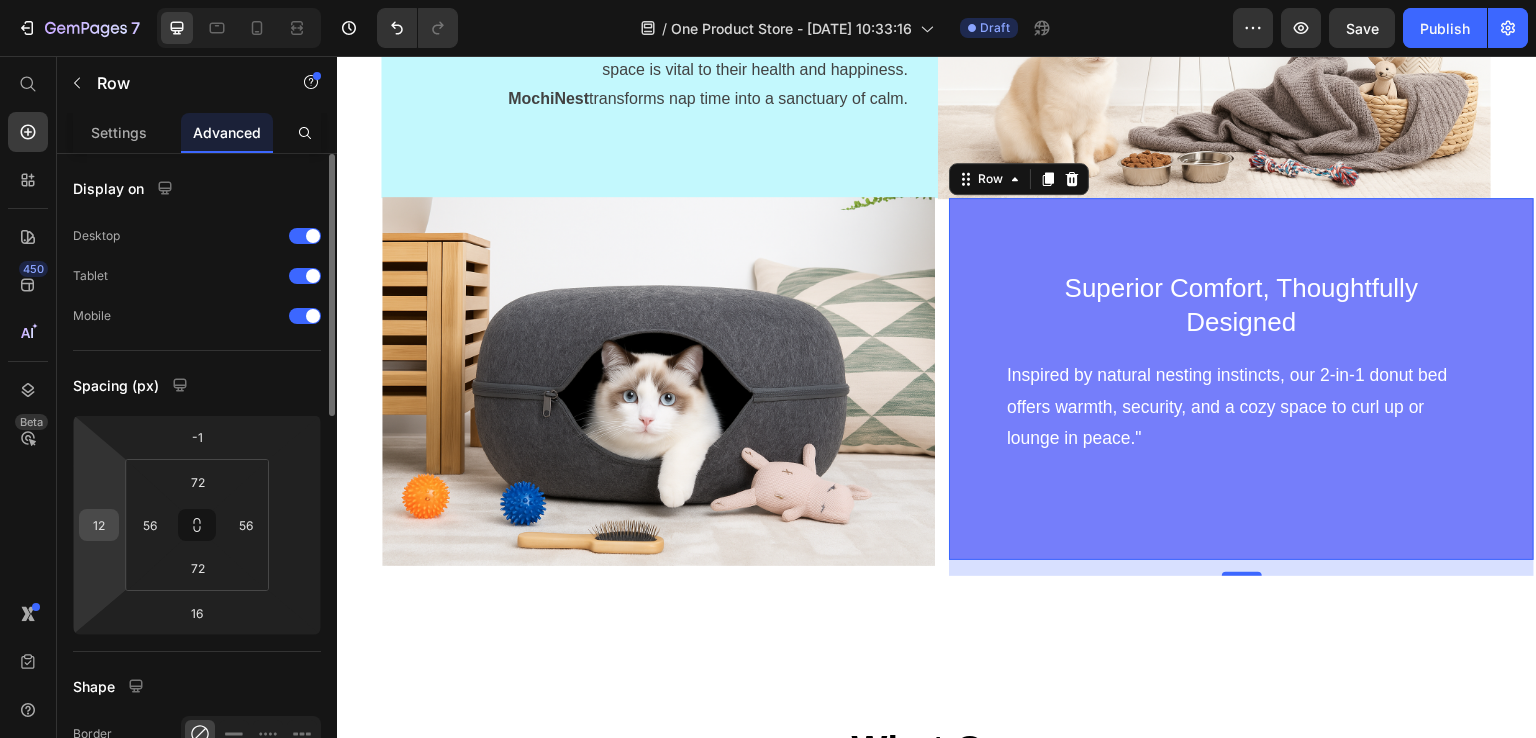 click on "12" at bounding box center (99, 525) 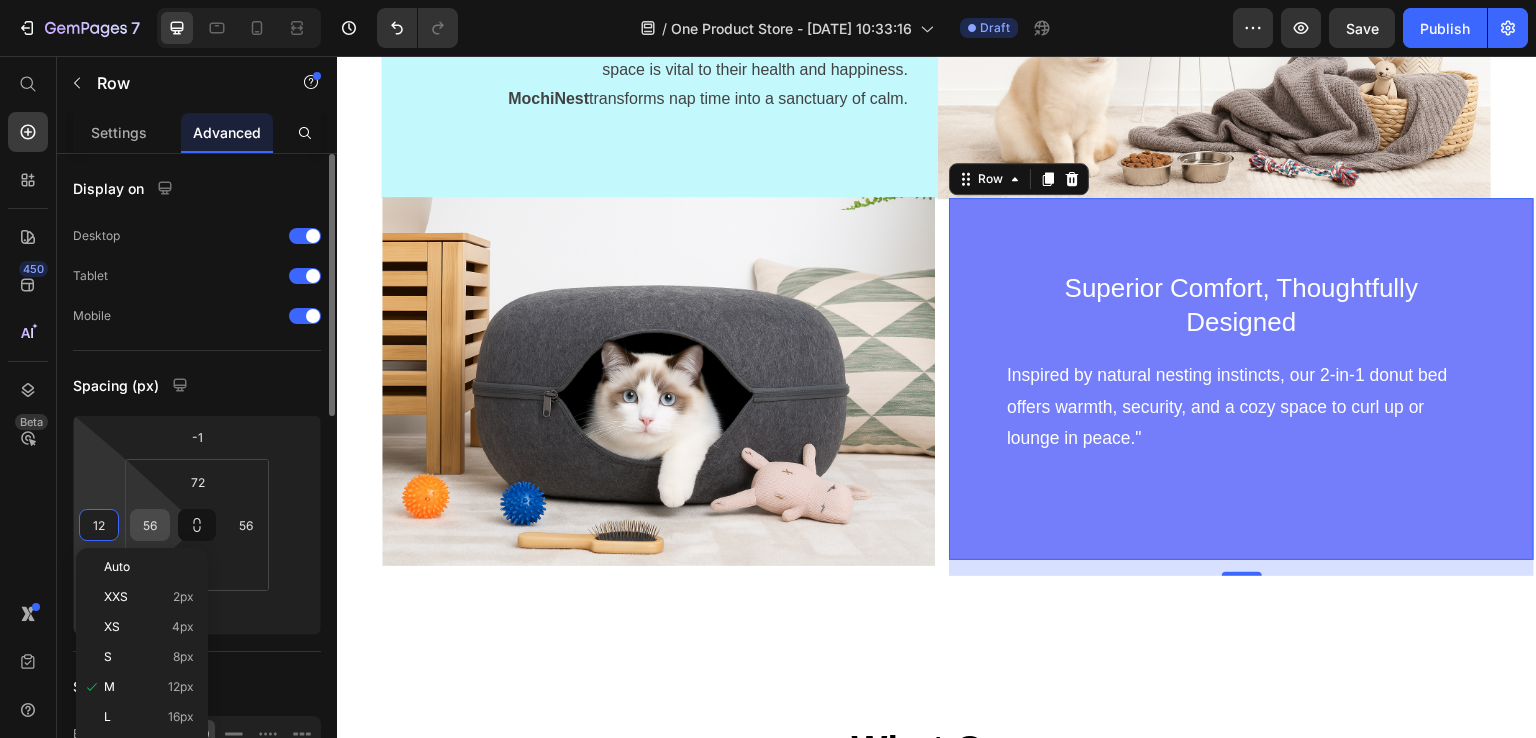 click on "56" at bounding box center (150, 525) 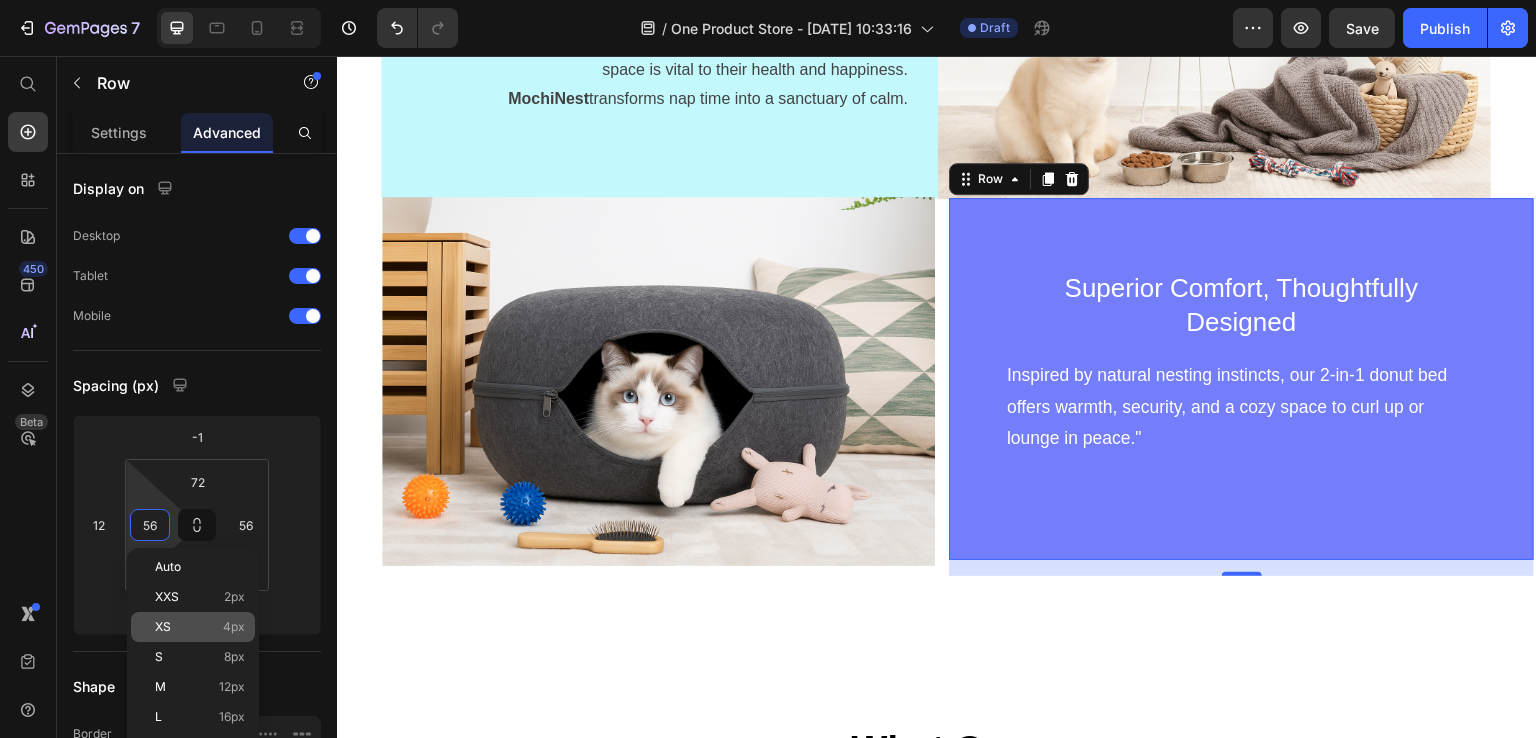 click on "XS" at bounding box center [163, 627] 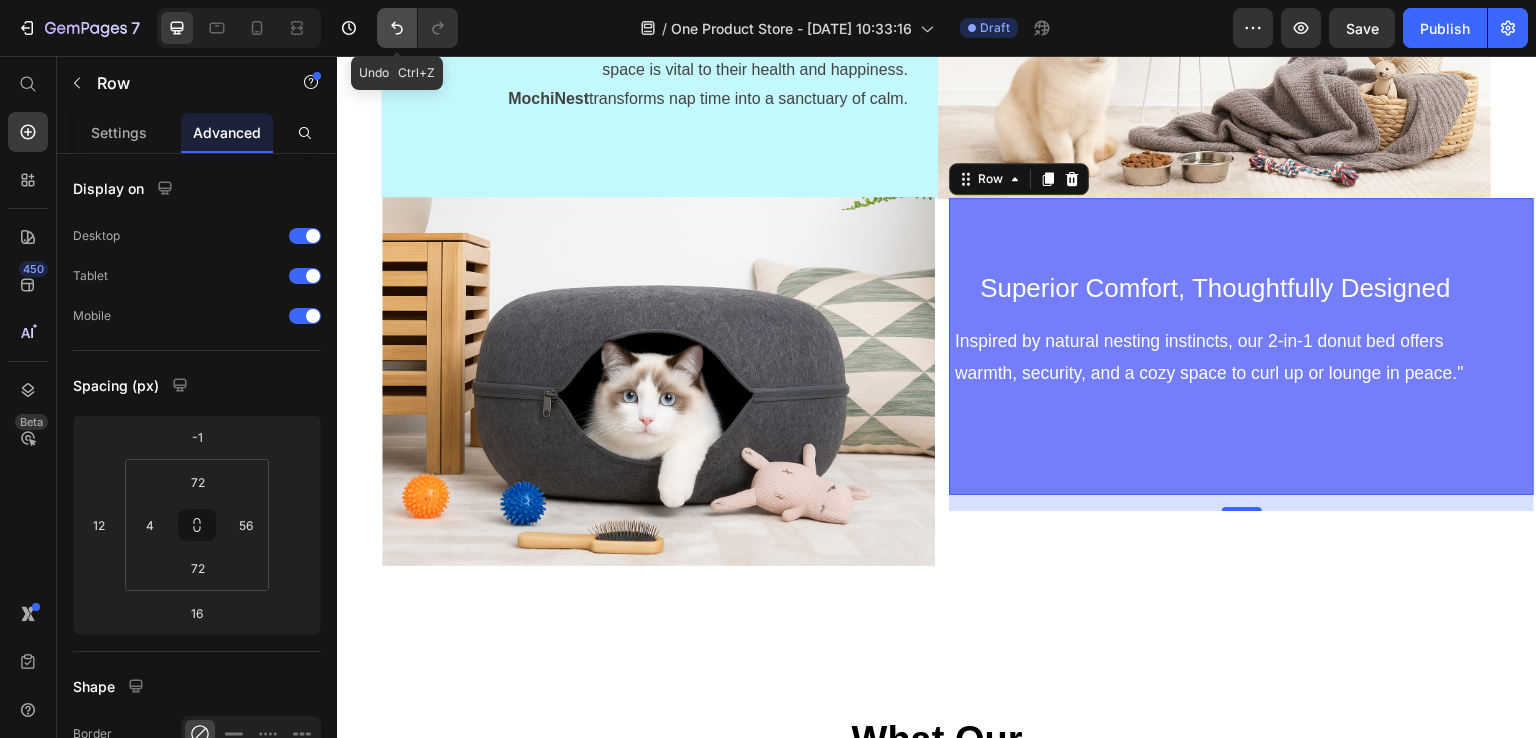 click 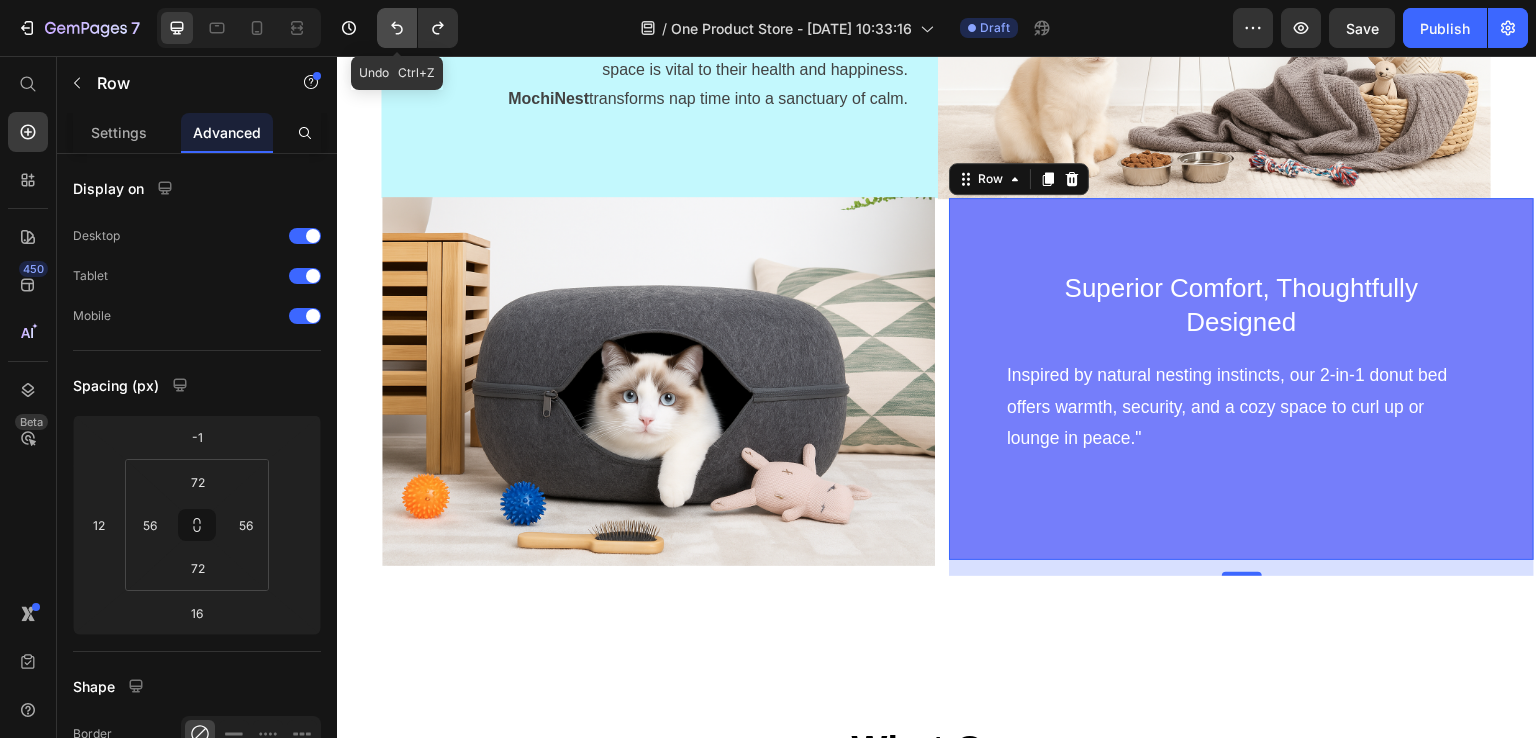 click 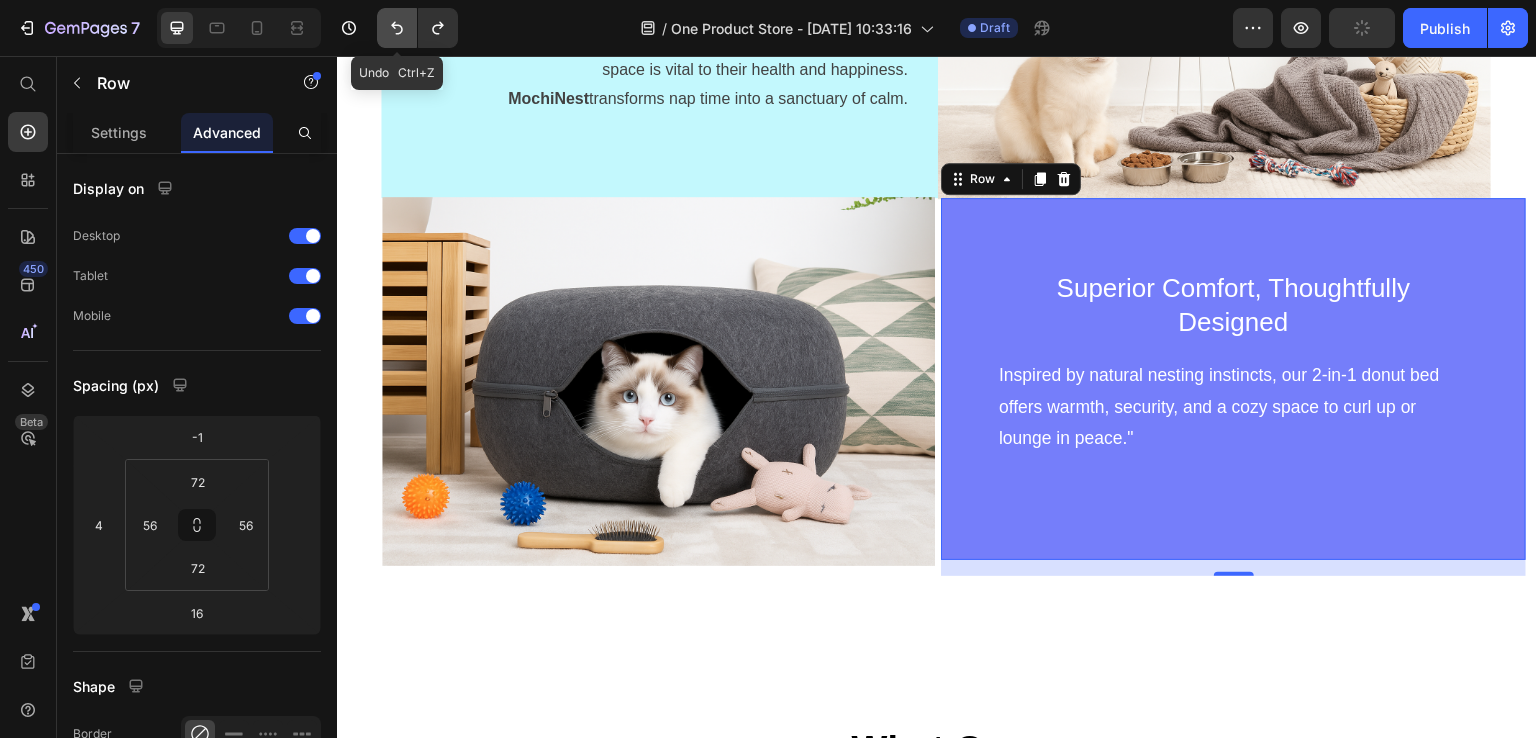 click 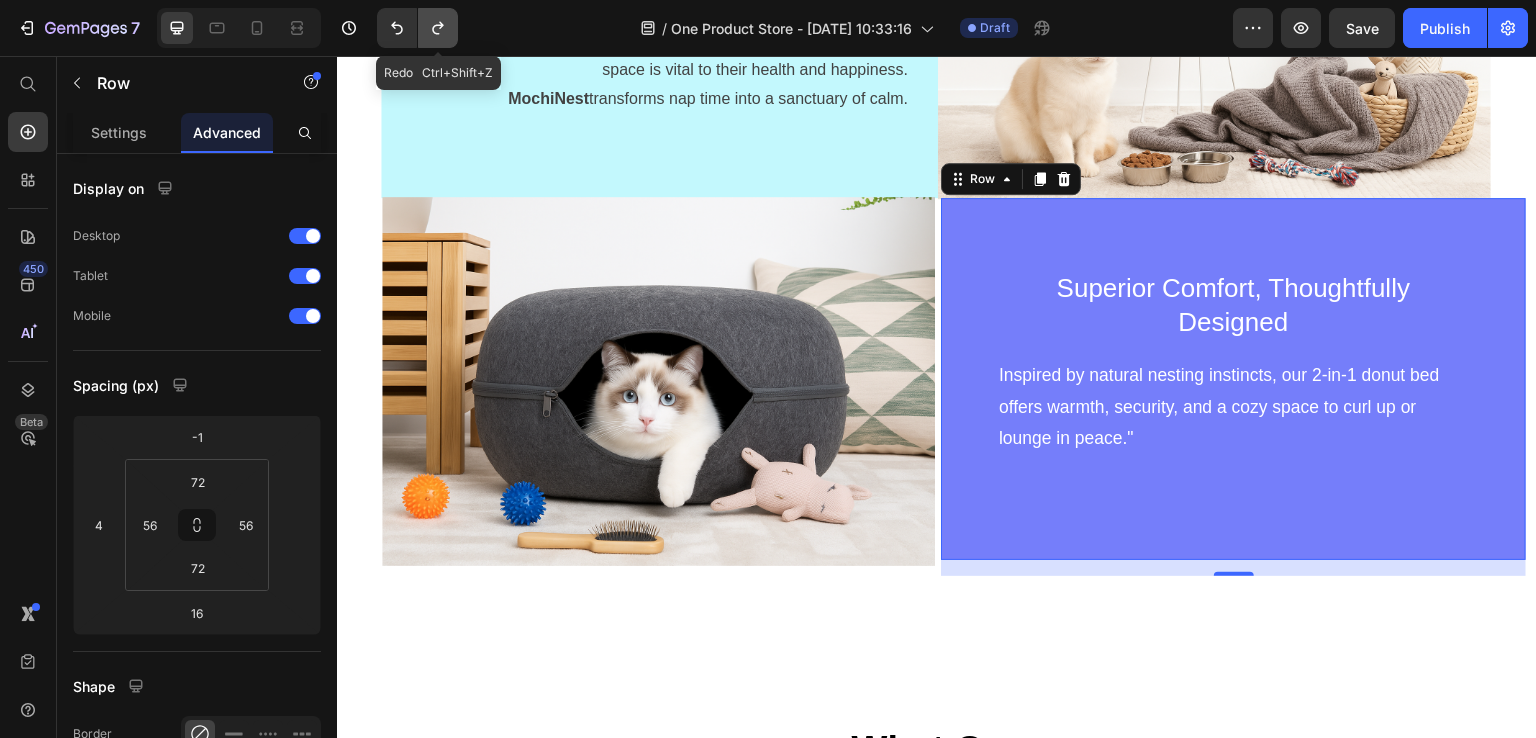 click 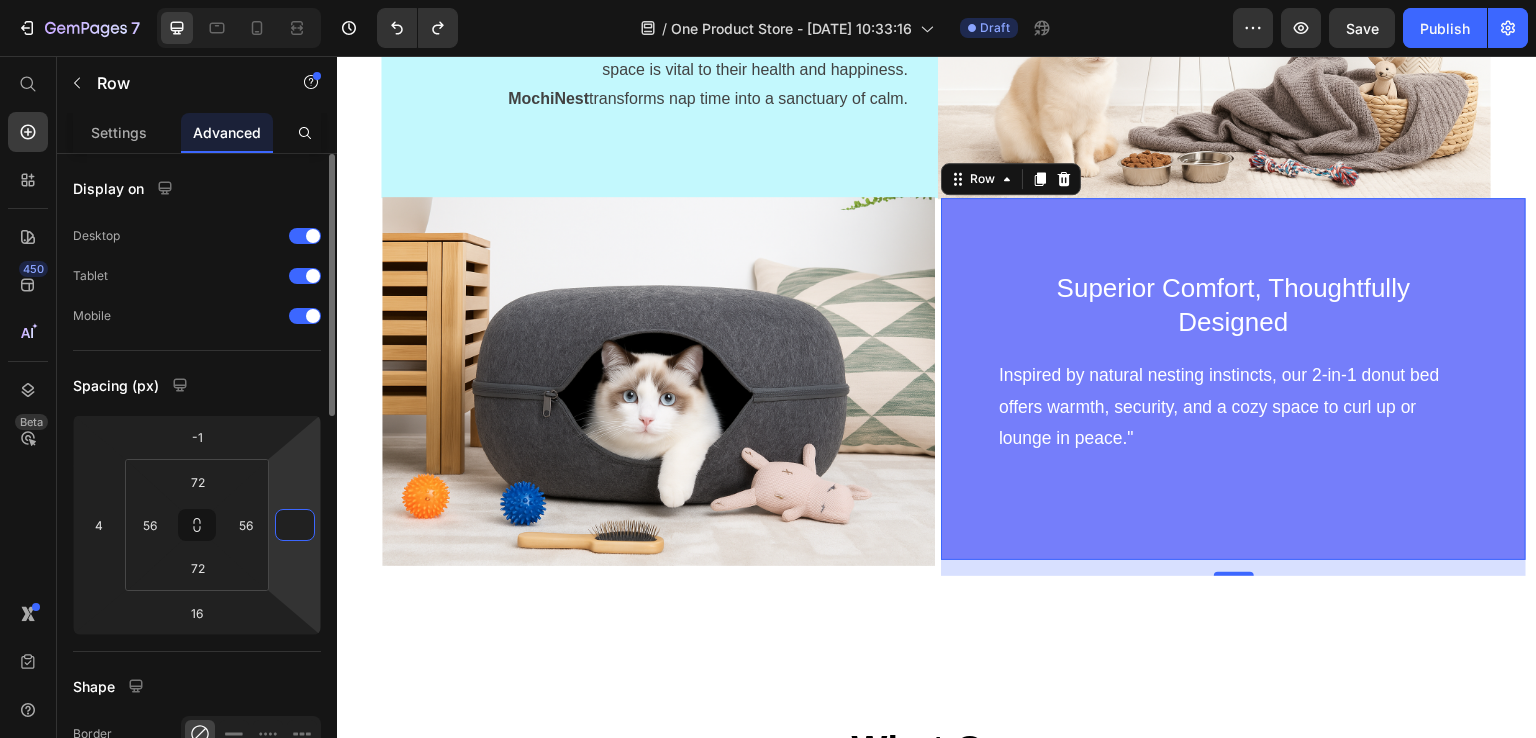click at bounding box center (295, 525) 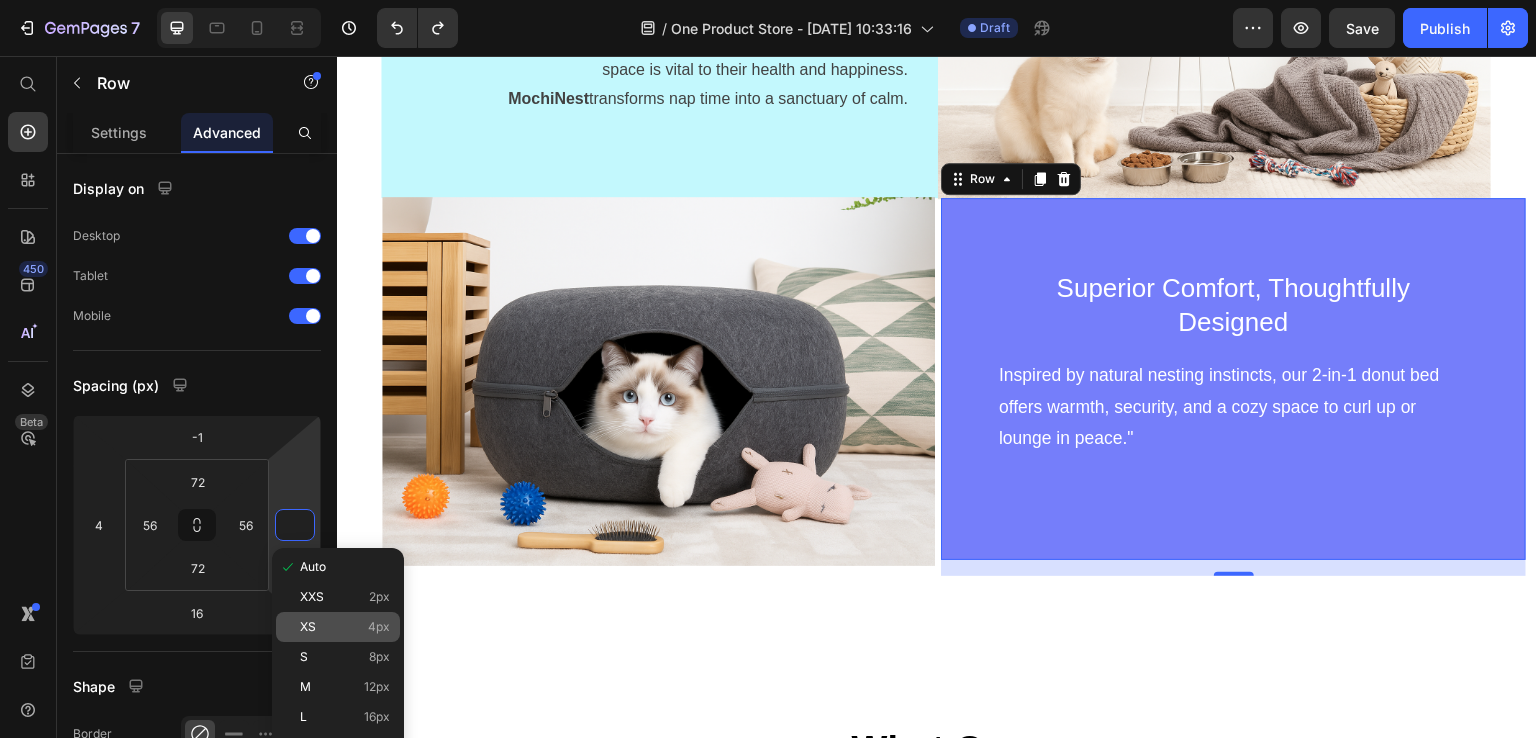 click on "XS 4px" 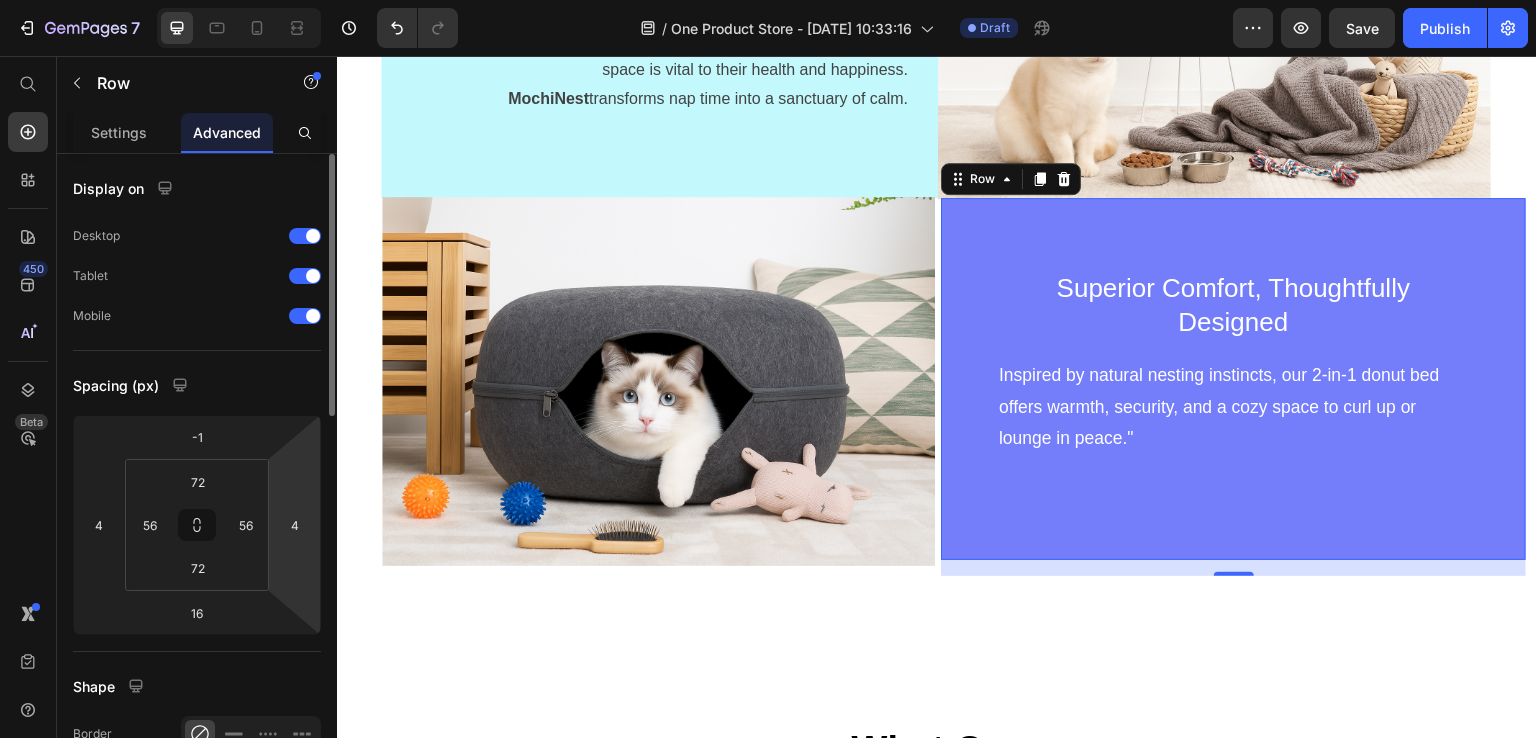 click on "7   /  One Product Store - [DATE] 10:33:16 Draft Preview  Save   Publish  450 Beta Start with Sections Elements Hero Section Product Detail Brands Trusted Badges Guarantee Product Breakdown How to use Testimonials Compare Bundle FAQs Social Proof Brand Story Product List Collection Blog List Contact Sticky Add to Cart Custom Footer Browse Library 450 Layout
Row
Row
Row
Row Text
Heading
Text Block Button
Button
Button
Sticky Back to top Media
Image
Image" at bounding box center [768, 0] 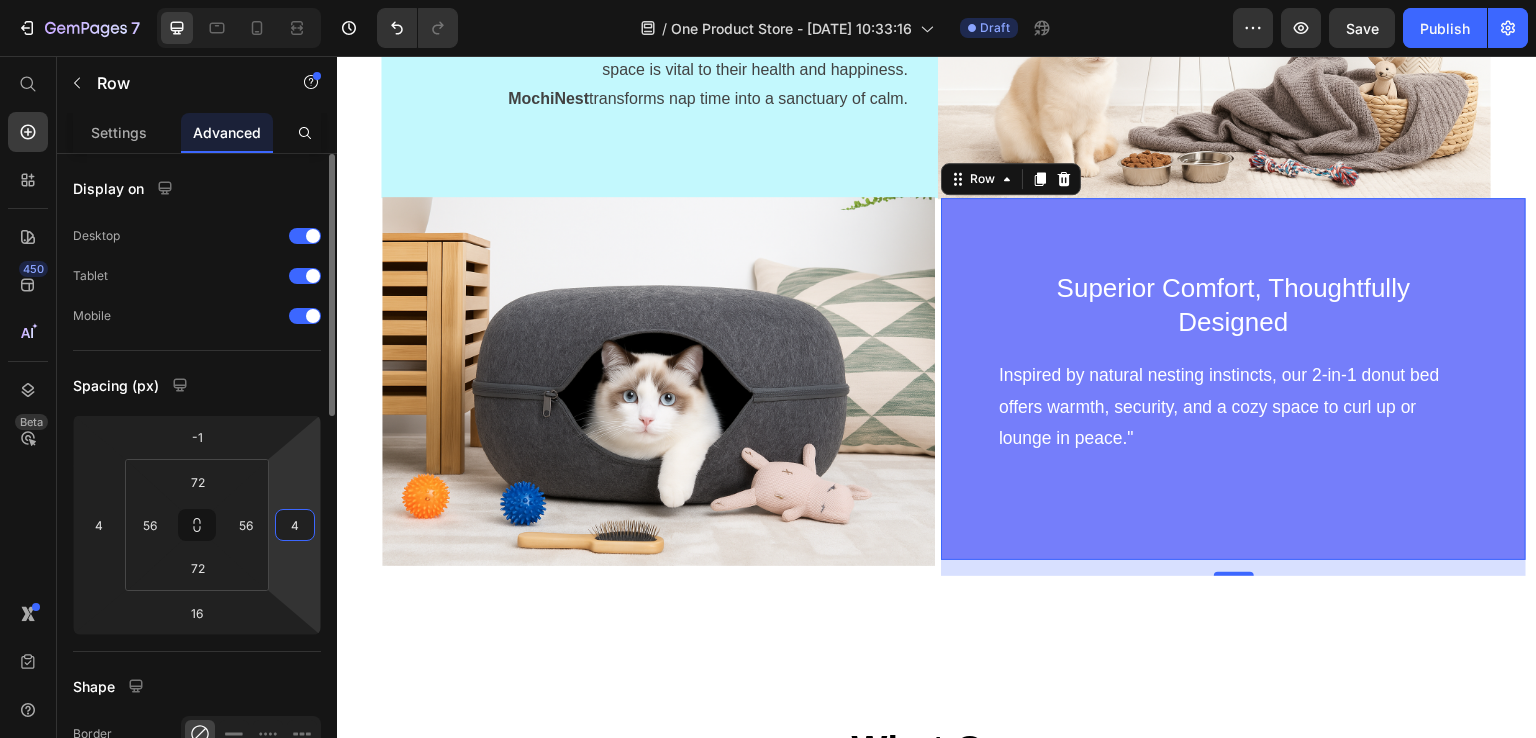 click on "4" at bounding box center [295, 525] 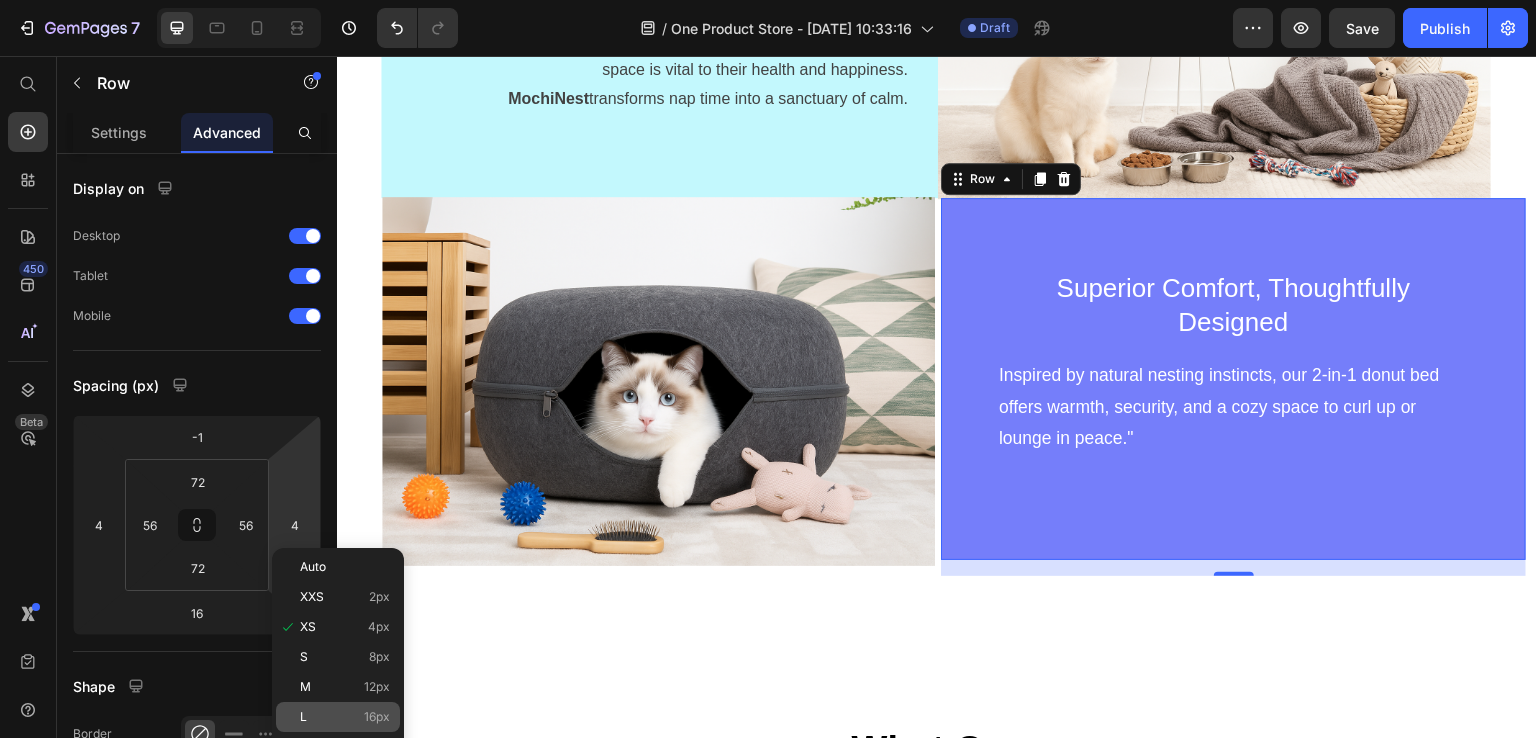 click on "L 16px" 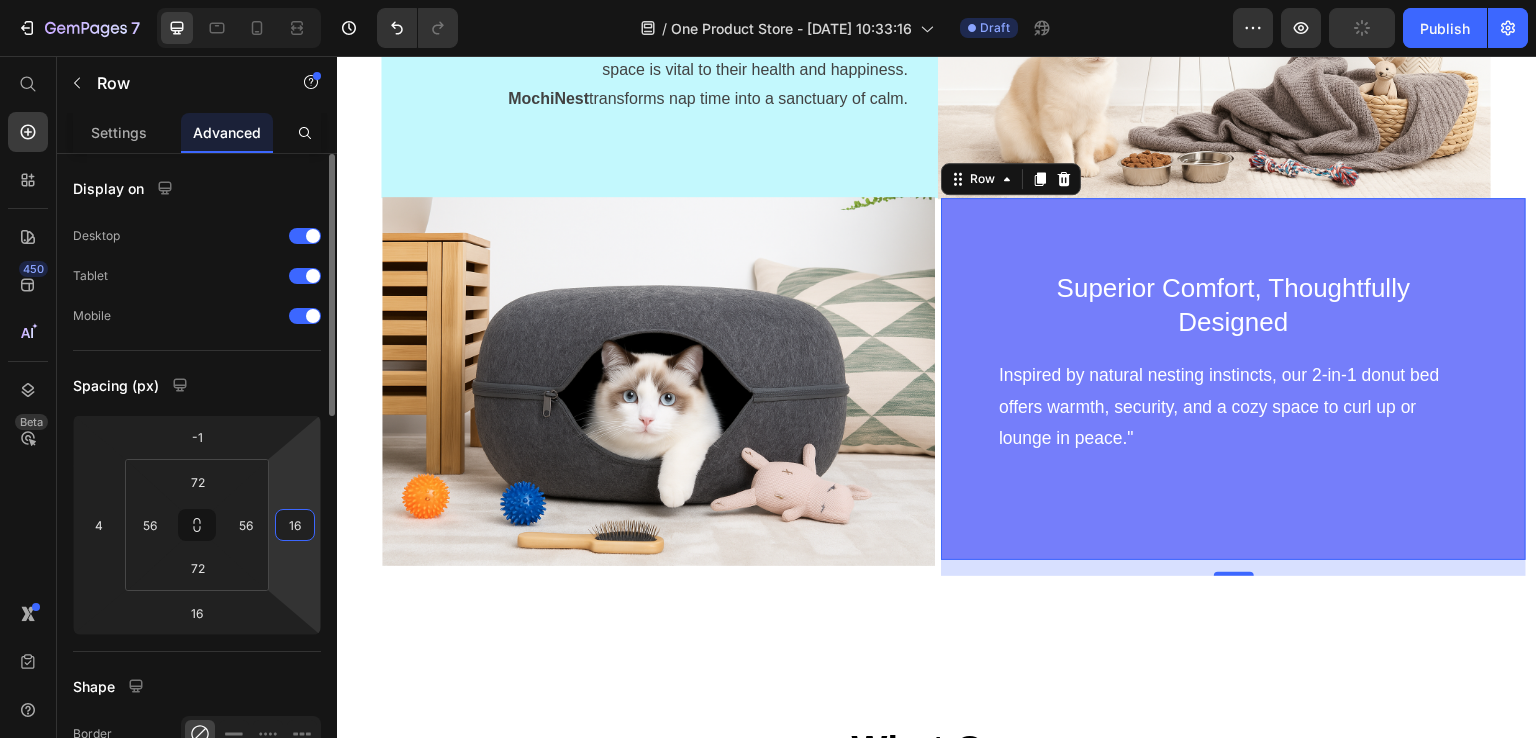 click on "16" at bounding box center (295, 525) 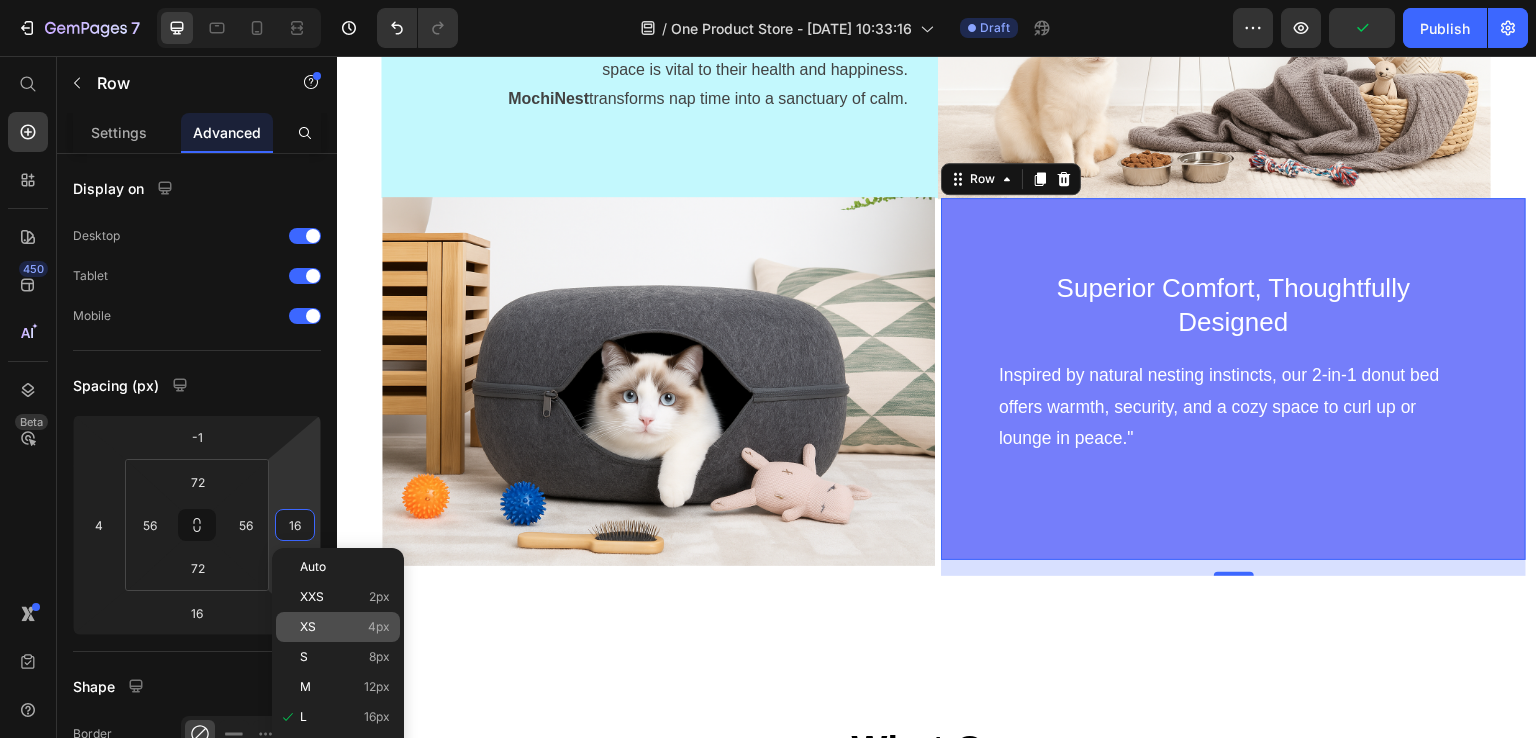 click on "XS 4px" 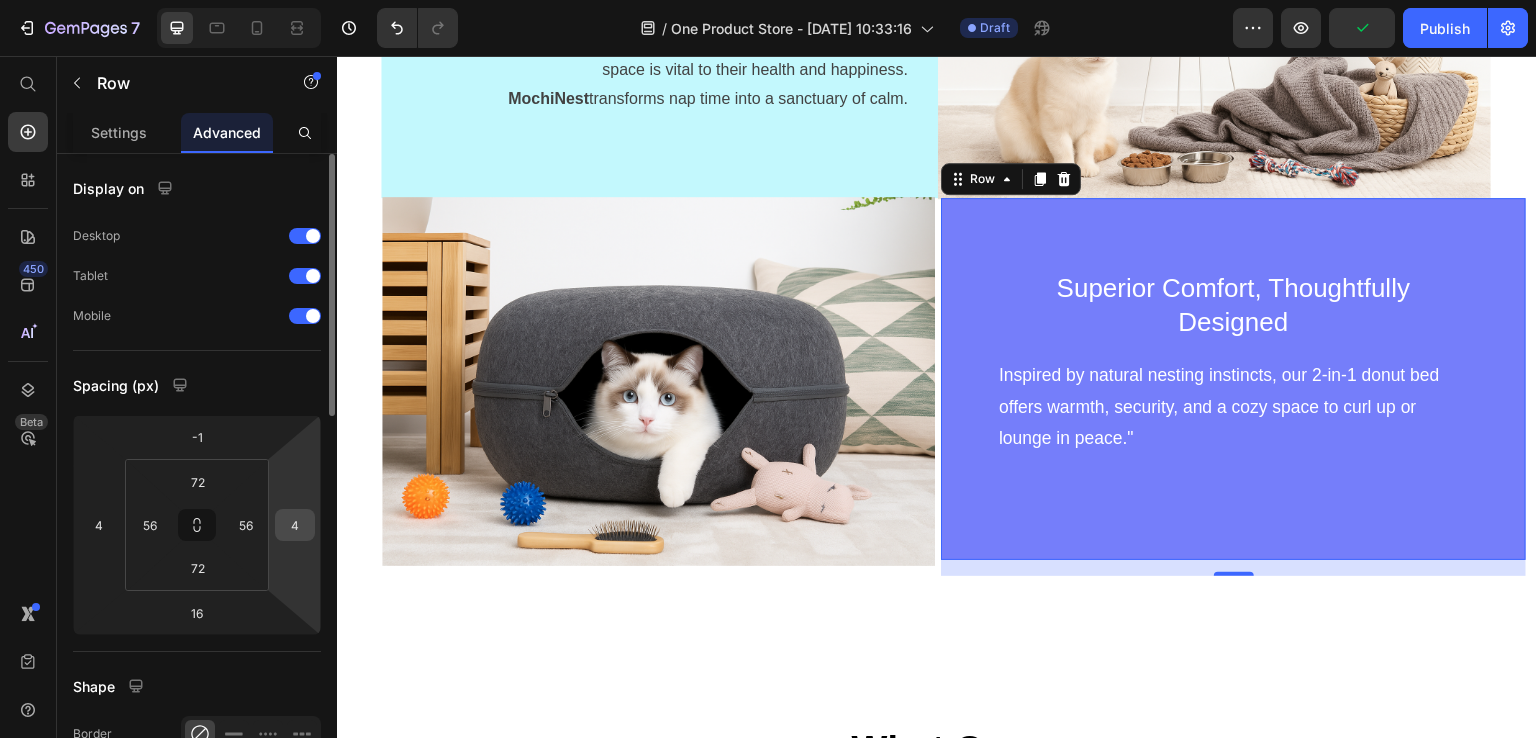 click on "4" at bounding box center (295, 525) 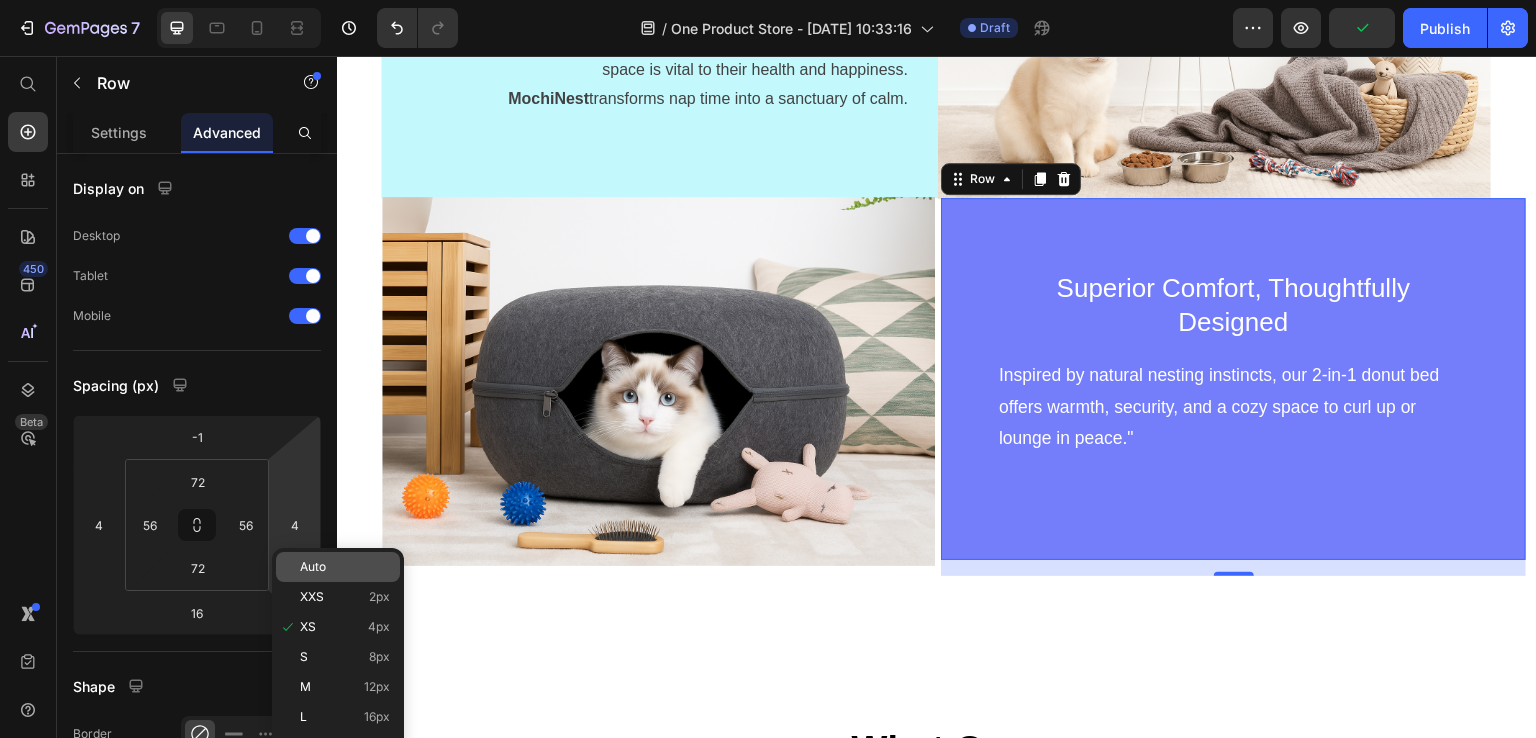 click on "Auto" at bounding box center (345, 567) 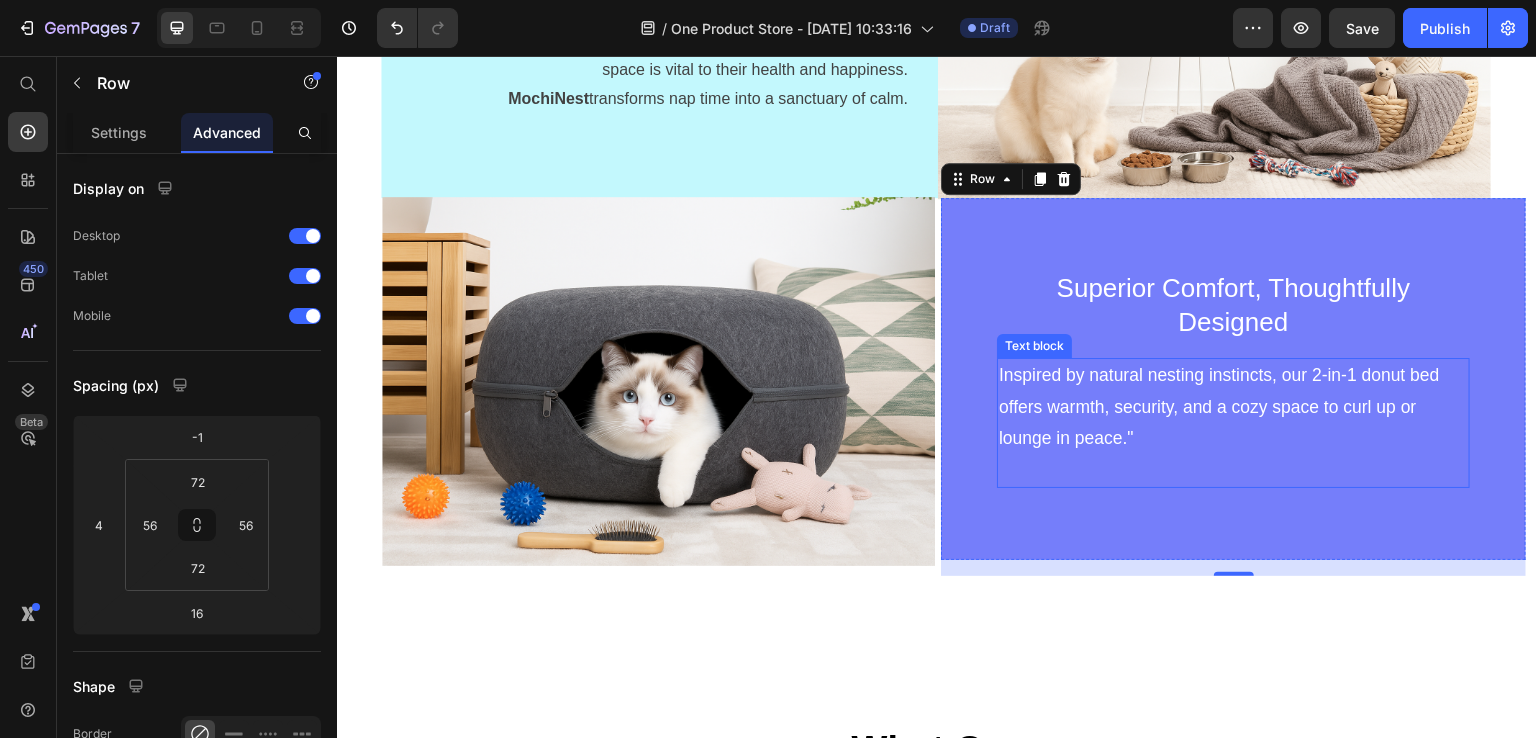 click at bounding box center (1233, 471) 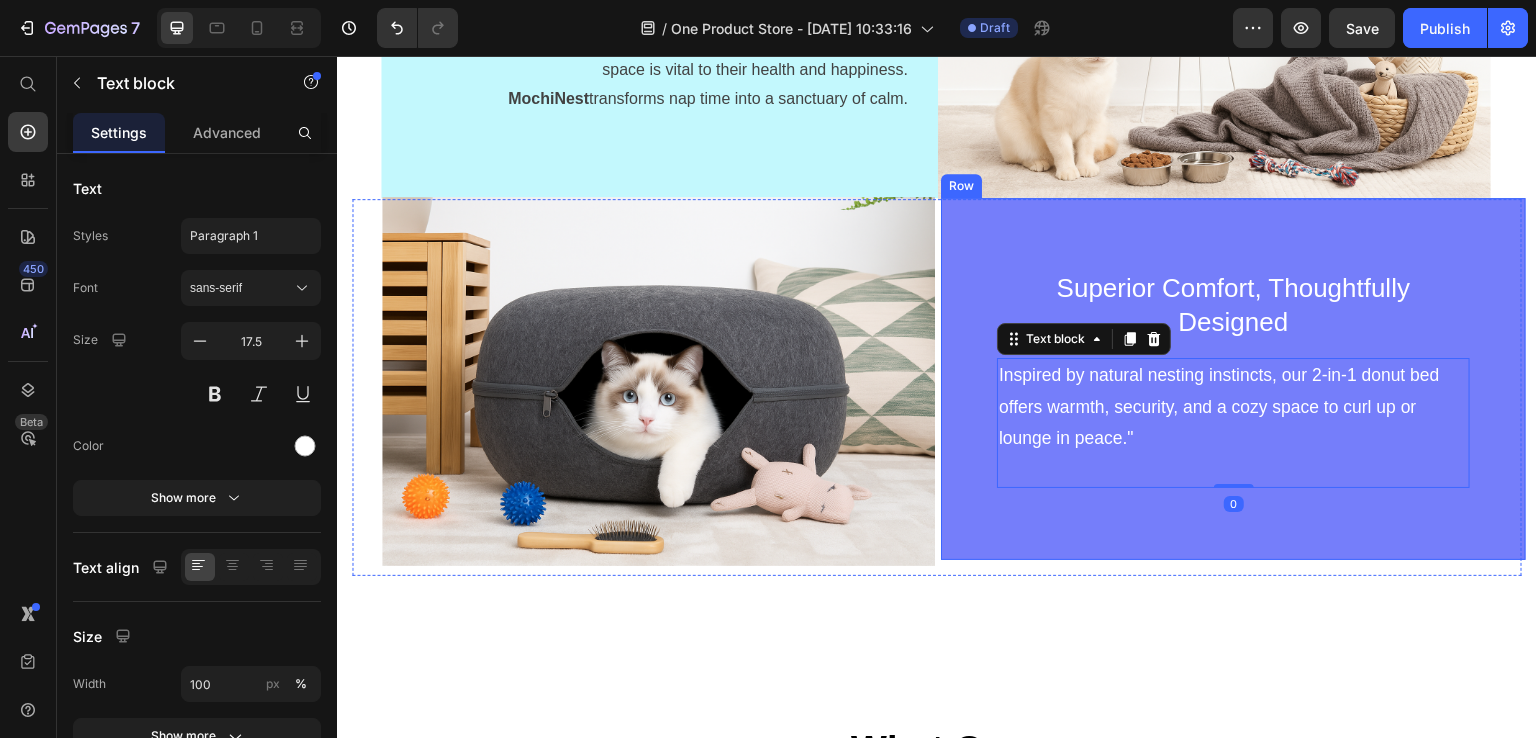 click on "Superior Comfort, Thoughtfully Designed Text block Inspired by natural nesting instincts, our 2-in-1 donut bed offers warmth, security, and a cozy space to curl up or lounge in peace."   Text block   0 Row" at bounding box center [1233, 379] 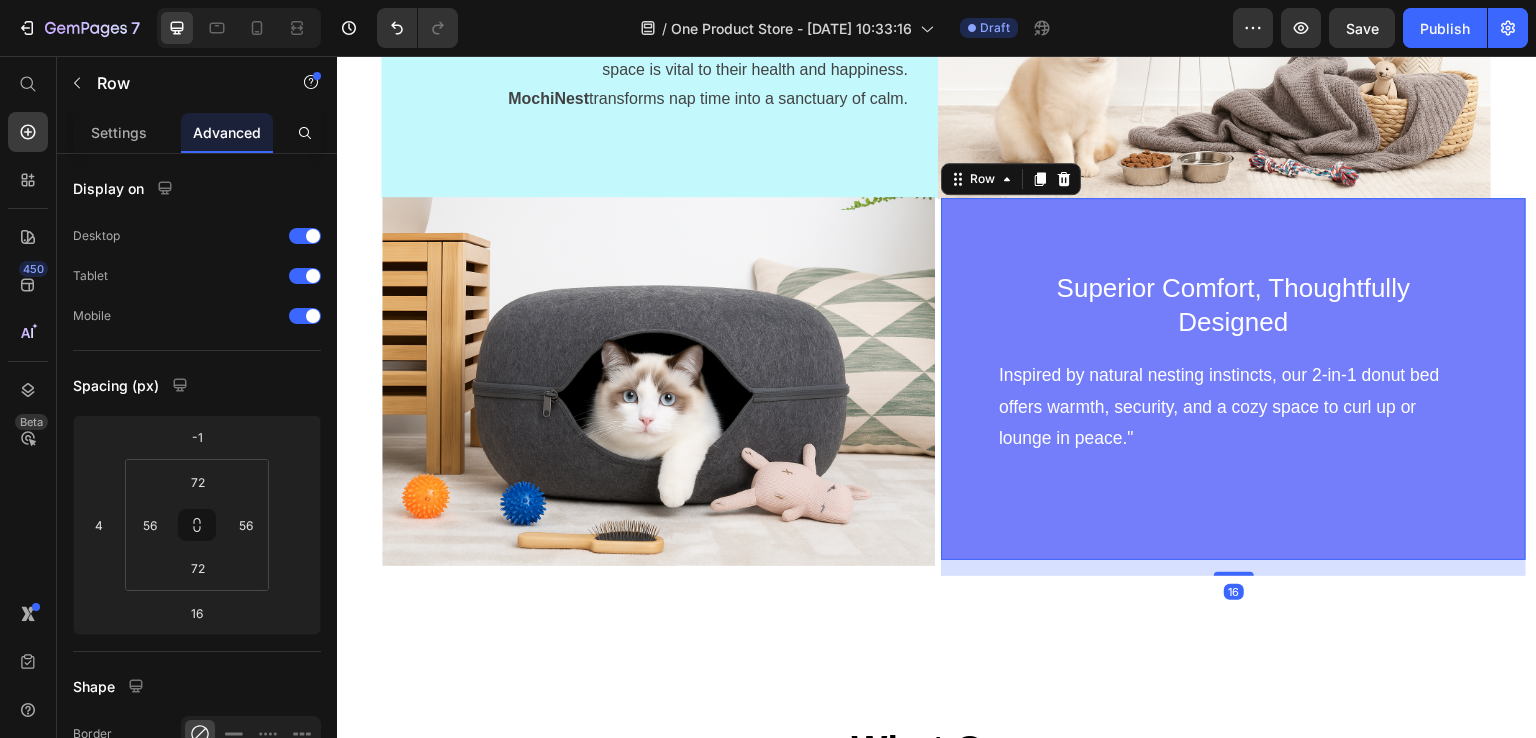click on "Superior Comfort, Thoughtfully Designed Text block Inspired by natural nesting instincts, our 2-in-1 donut bed offers warmth, security, and a cozy space to curl up or lounge in peace."   Text block Row   16" at bounding box center [1233, 379] 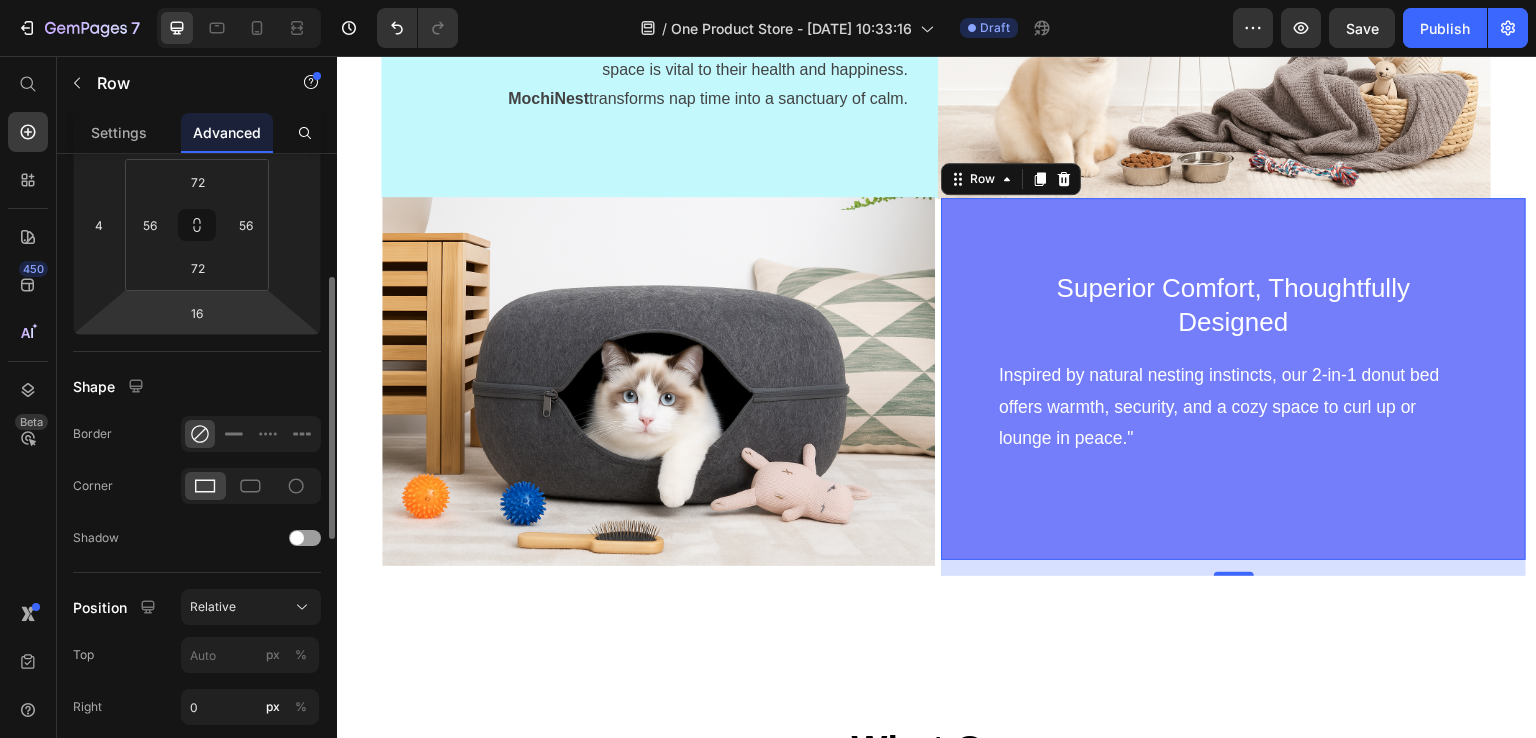 scroll, scrollTop: 400, scrollLeft: 0, axis: vertical 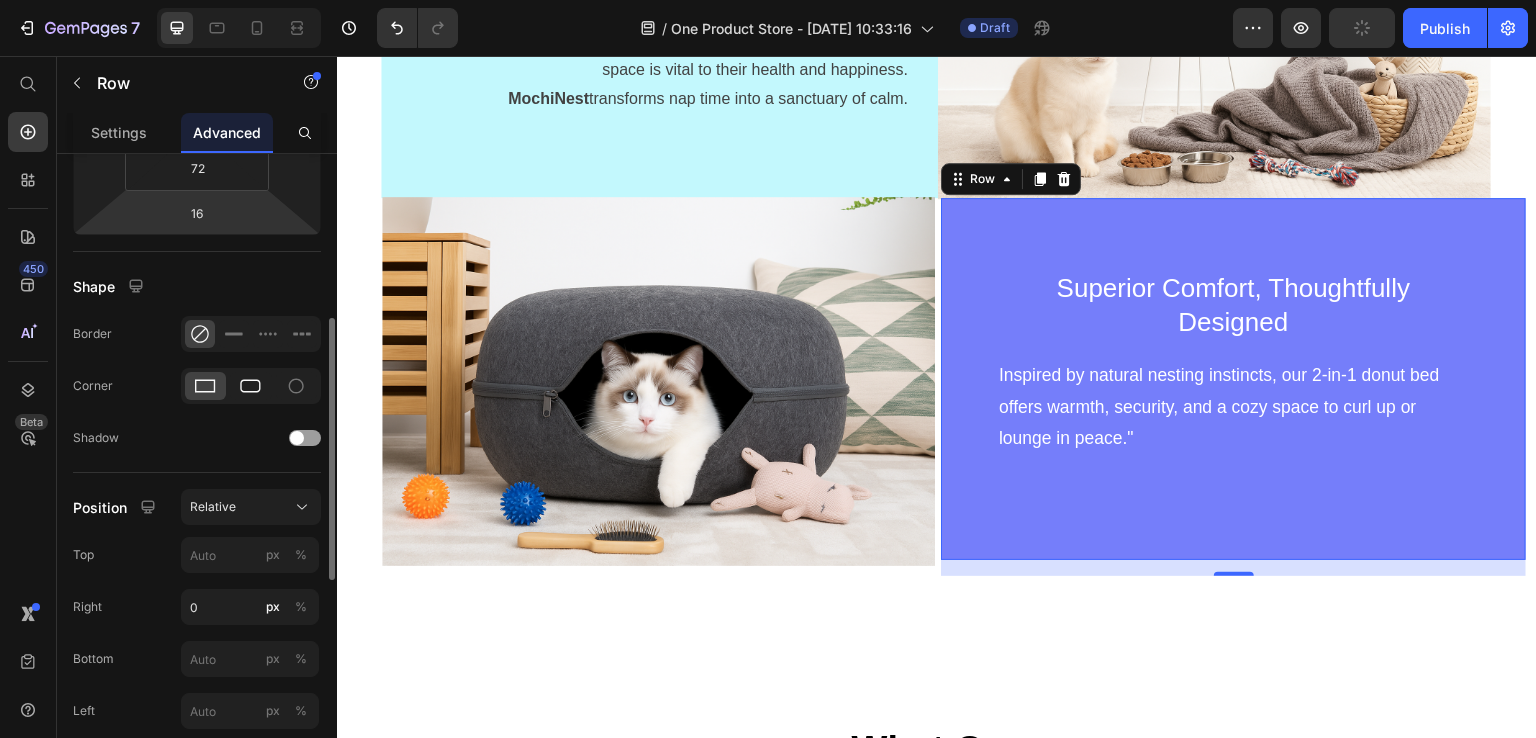 click 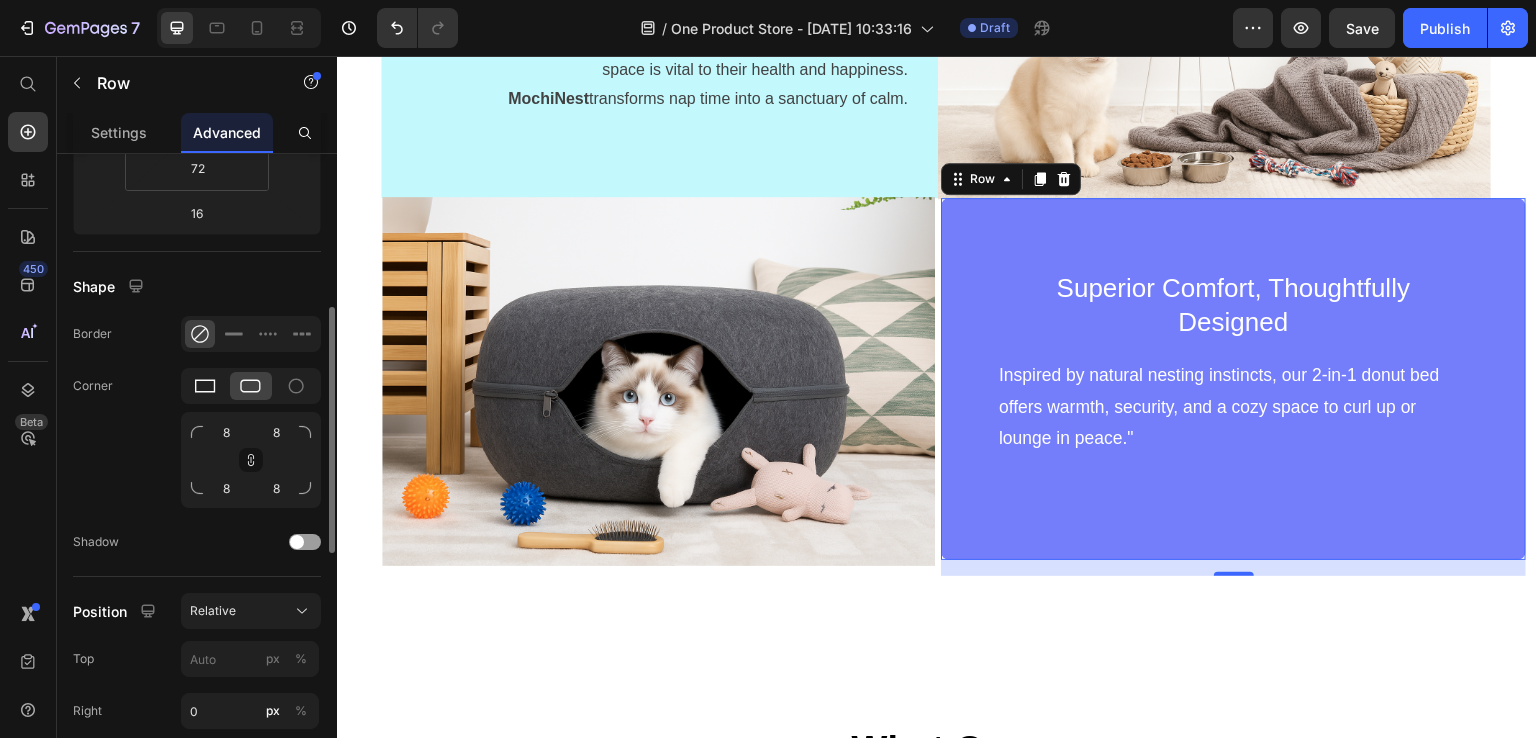 click 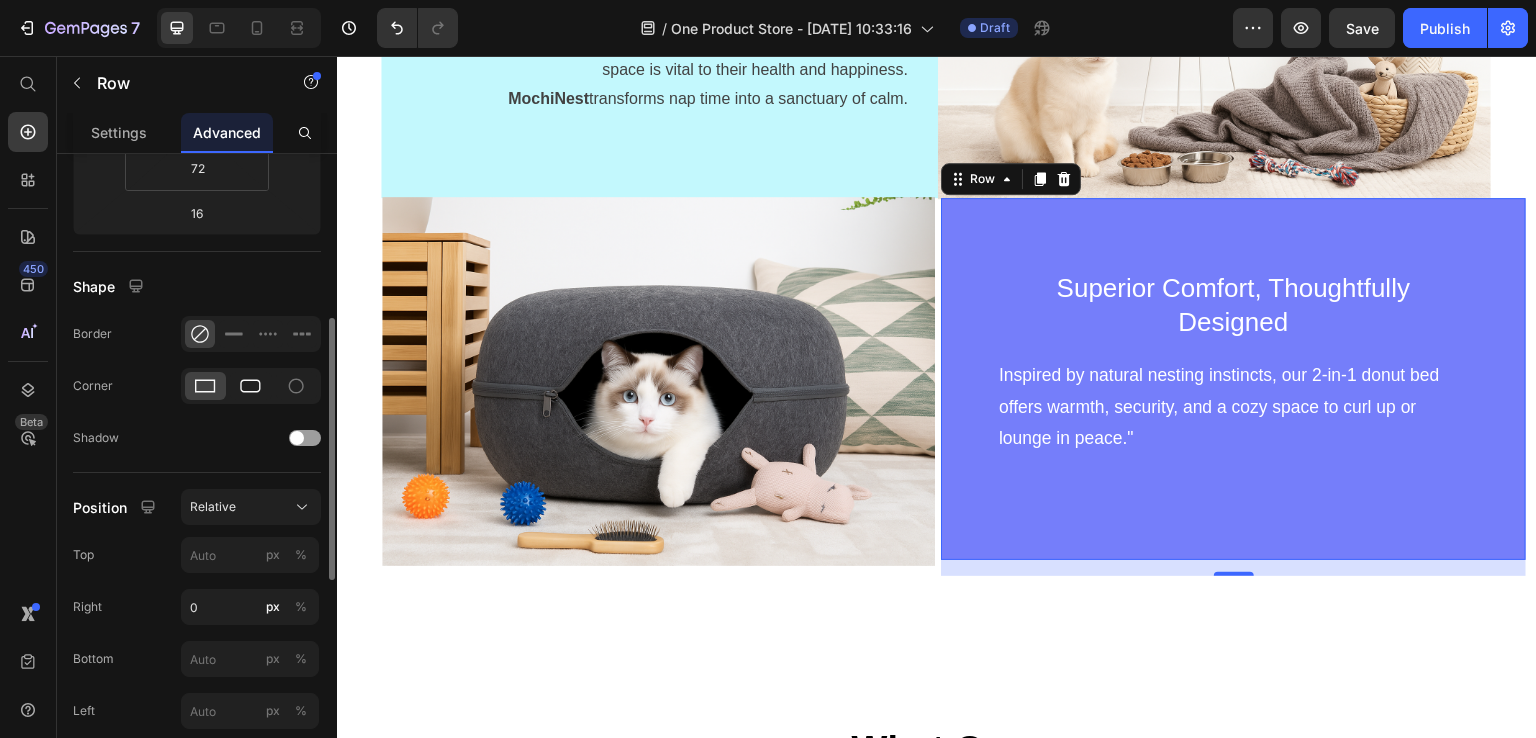 click 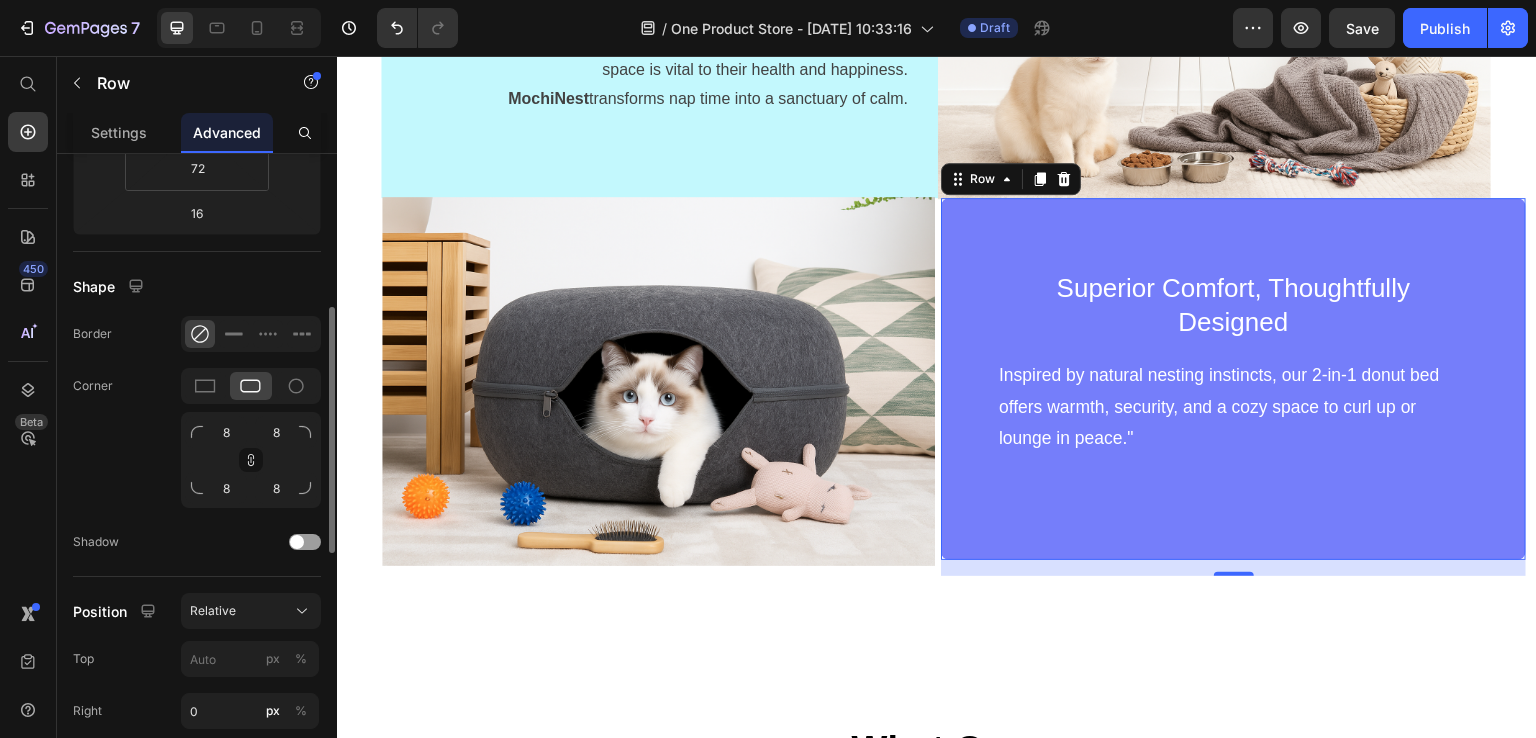 click on "8" 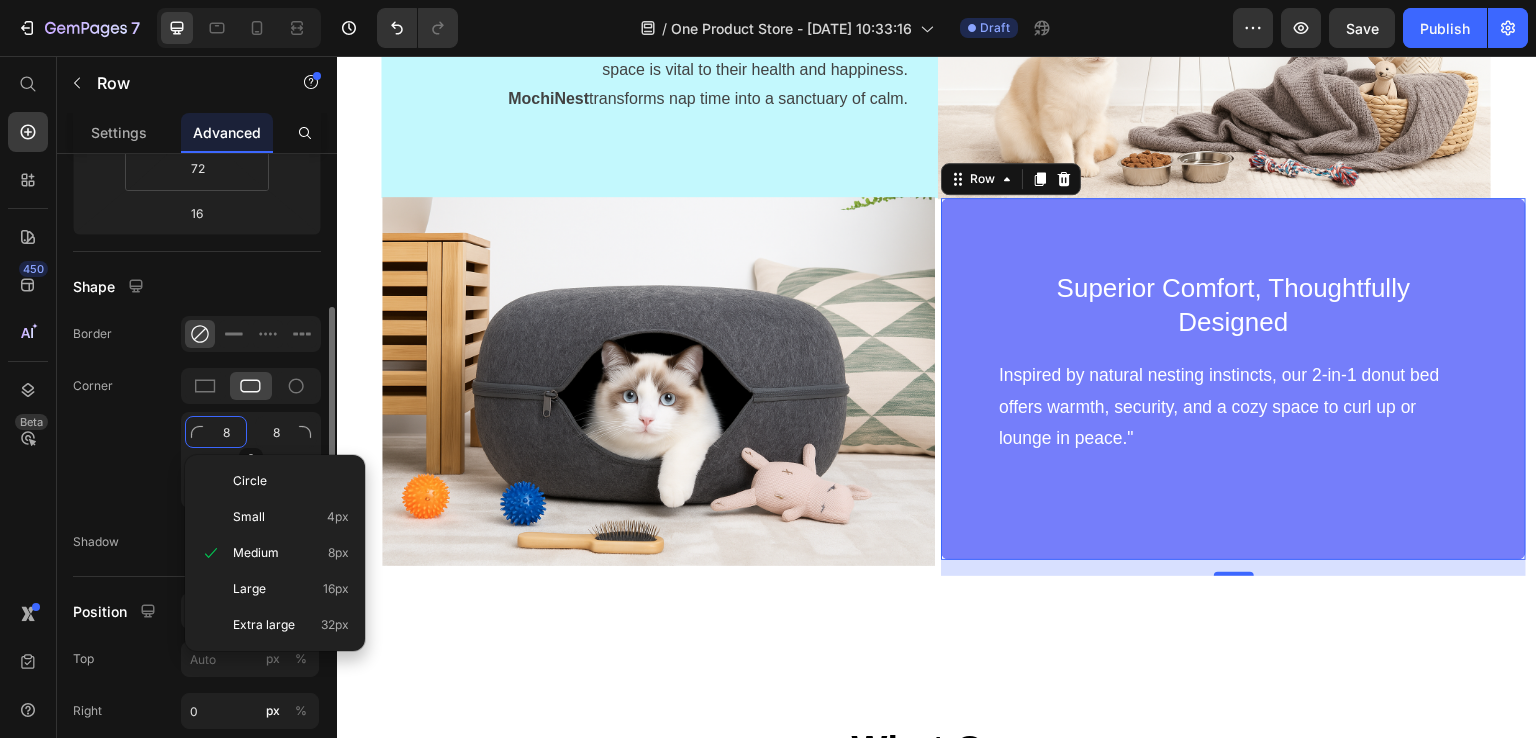 click on "8" 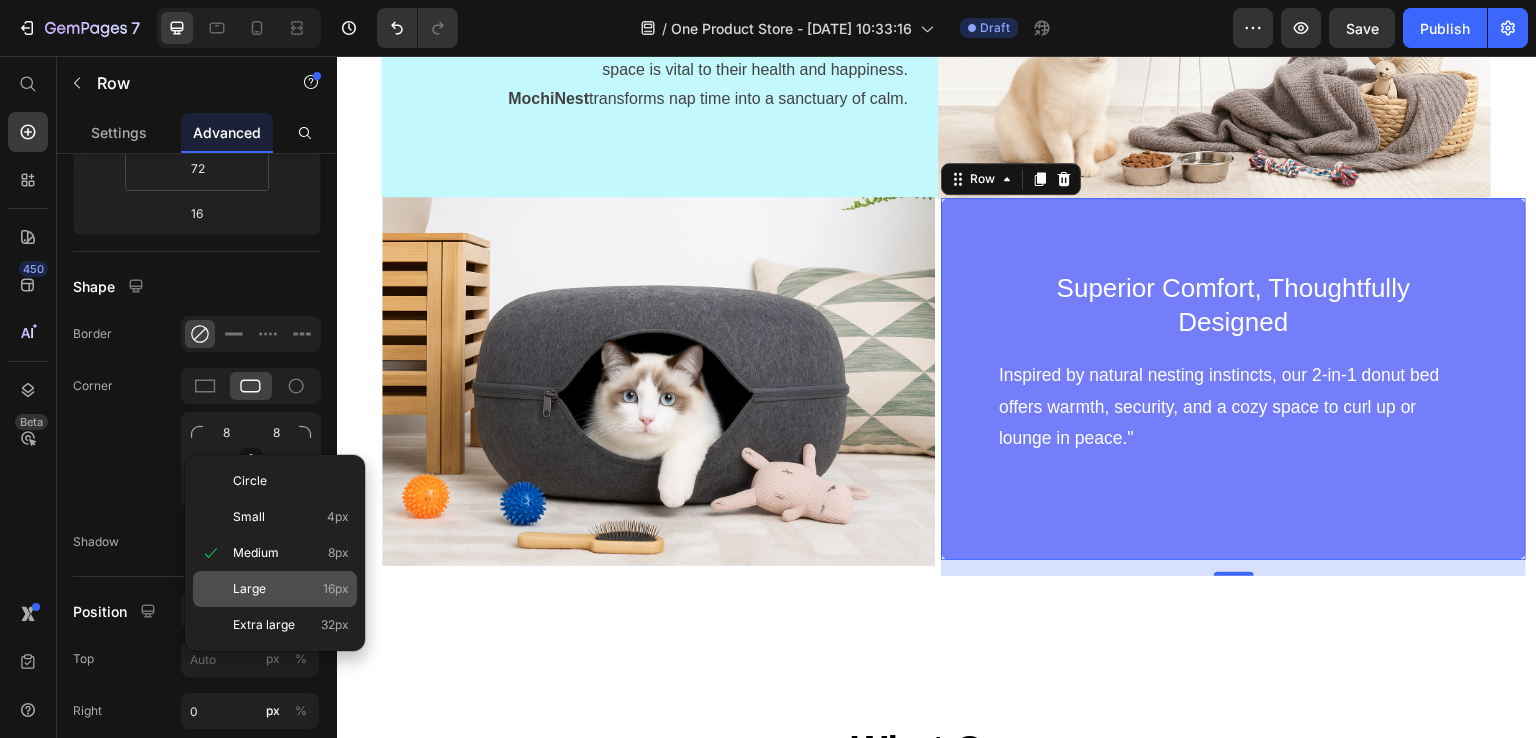 click on "Large 16px" 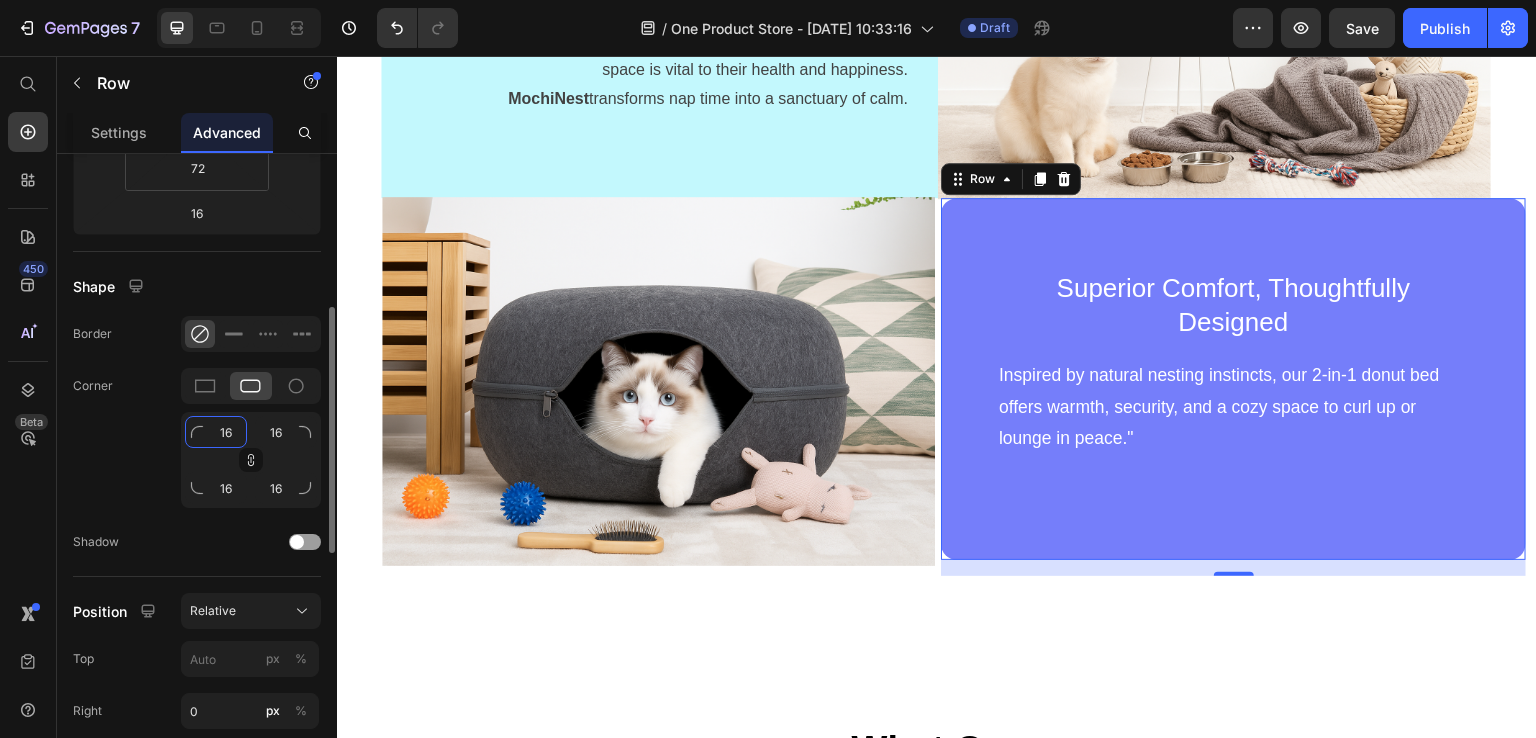 click on "16" 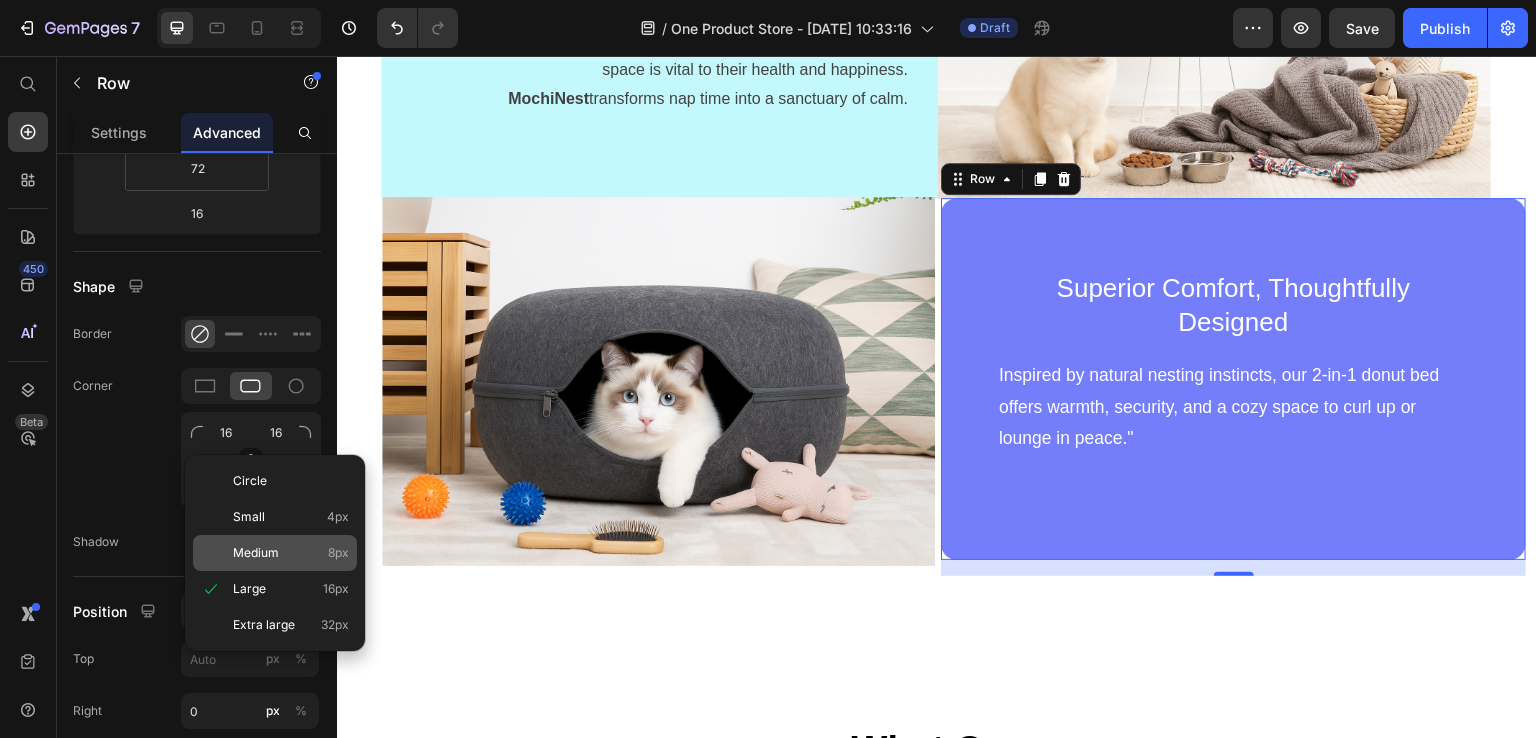 click on "Medium 8px" 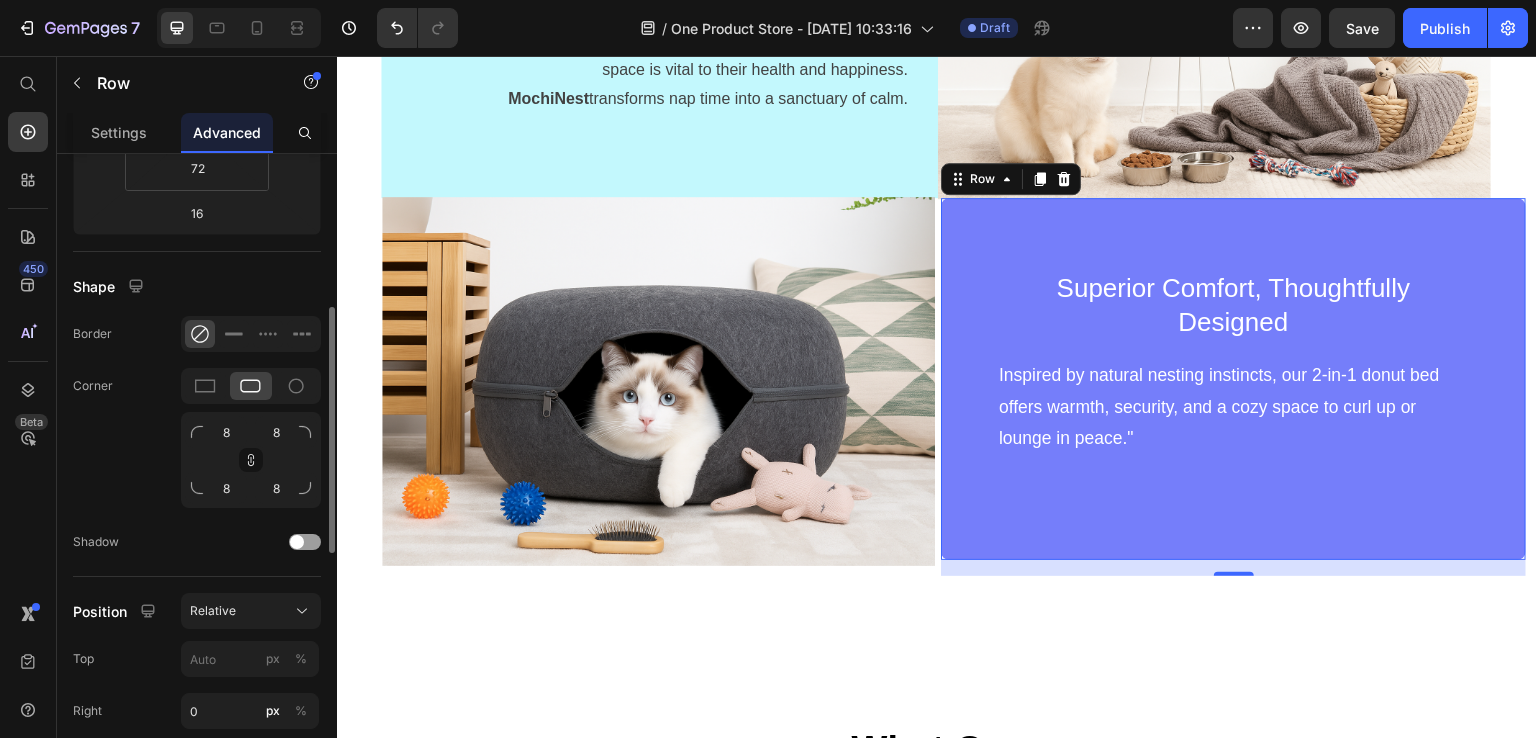 click 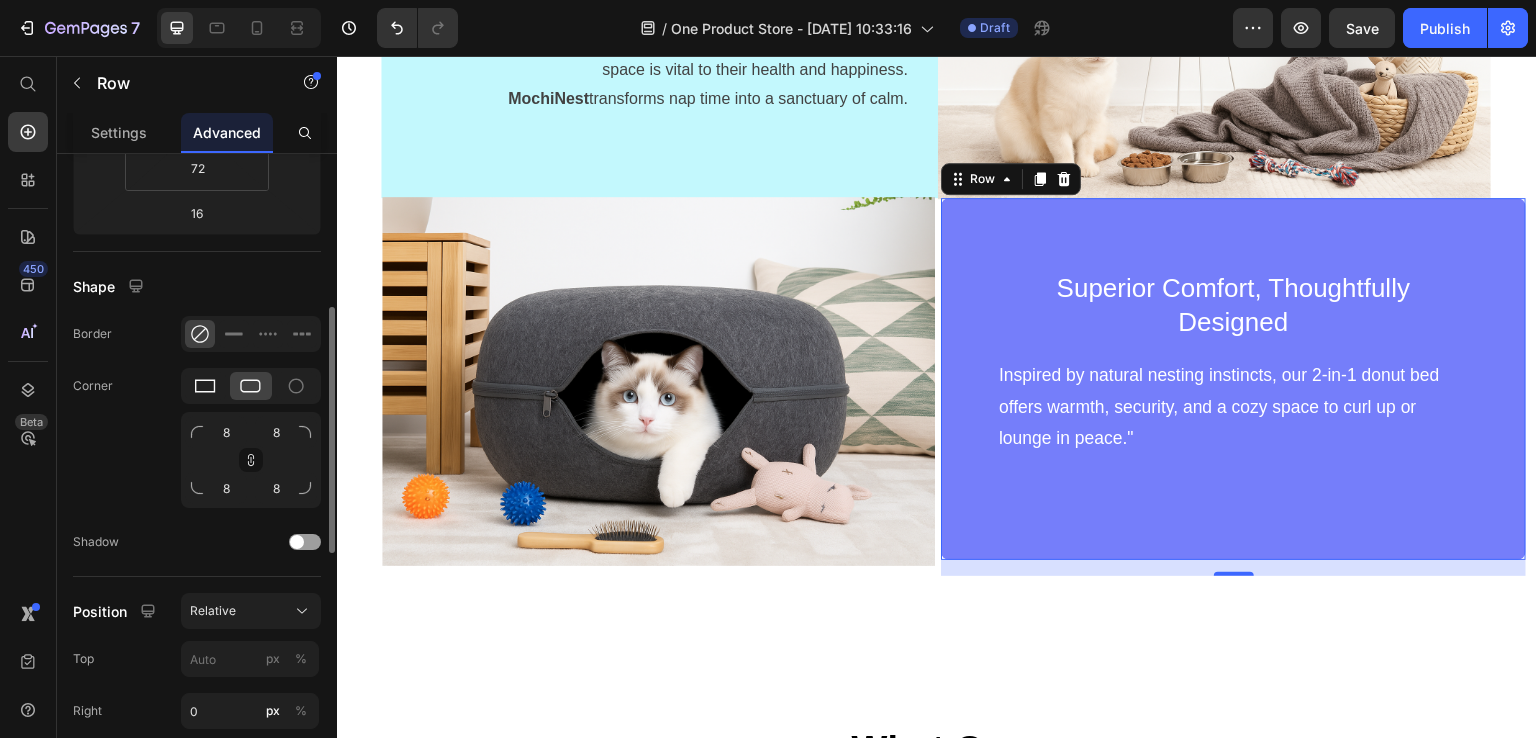 click 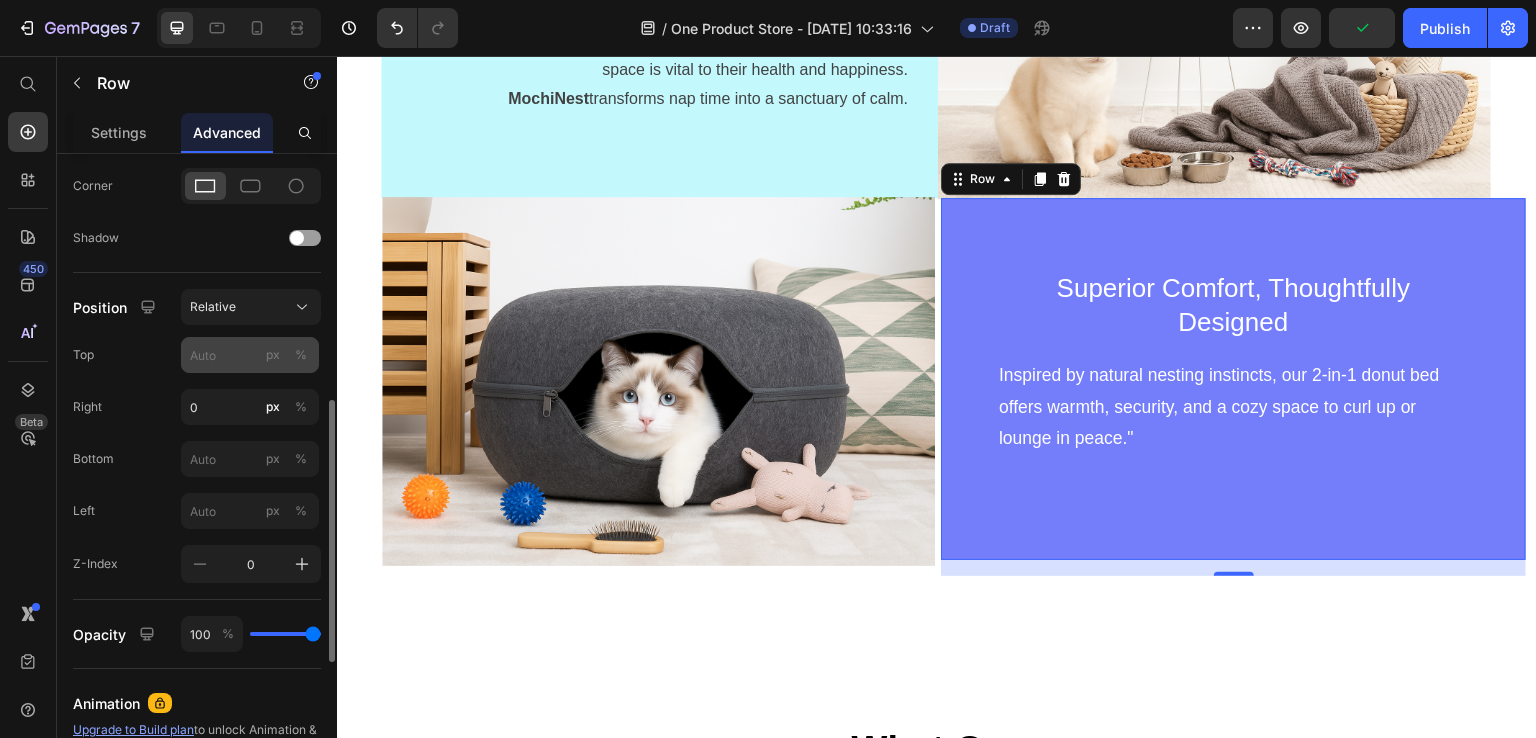 scroll, scrollTop: 700, scrollLeft: 0, axis: vertical 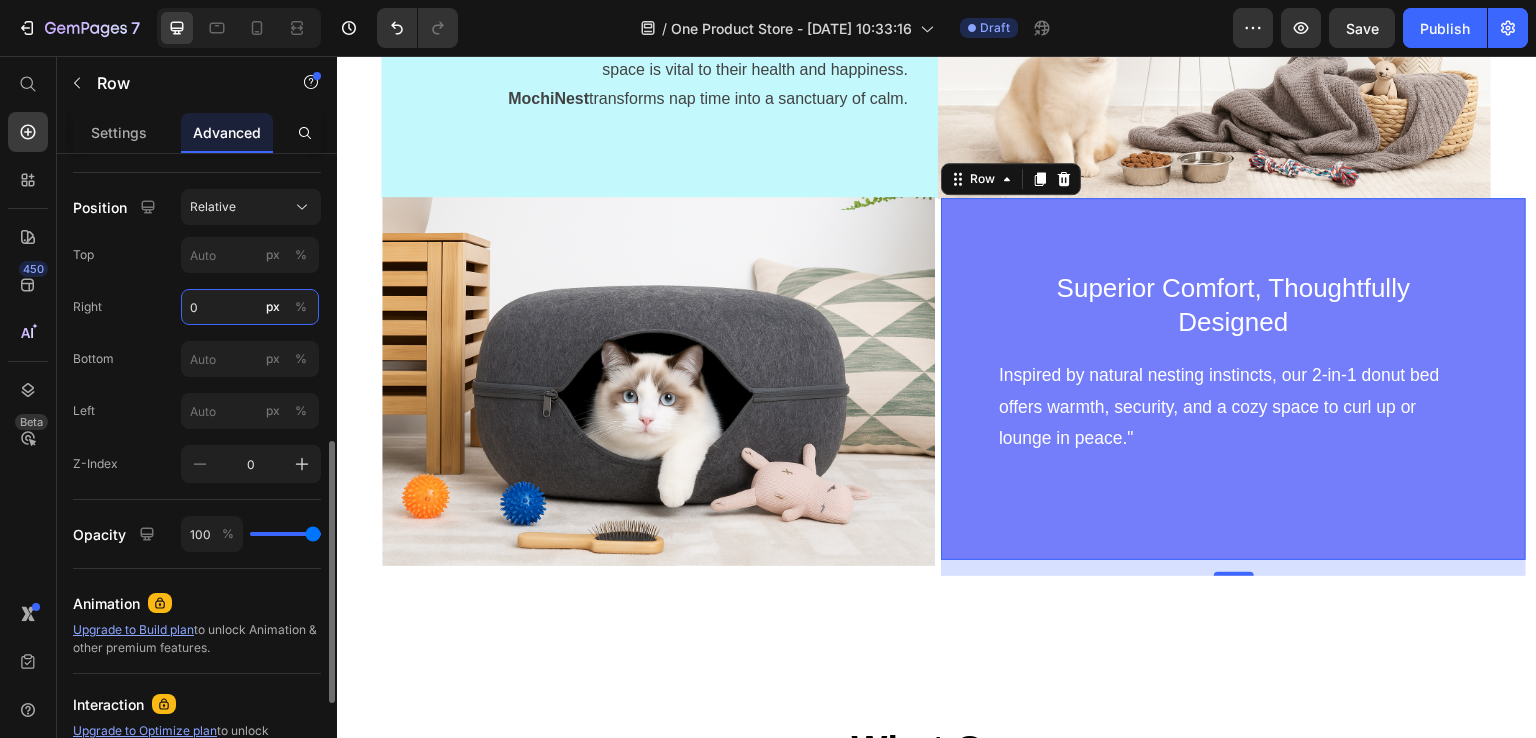 click on "0" at bounding box center [250, 307] 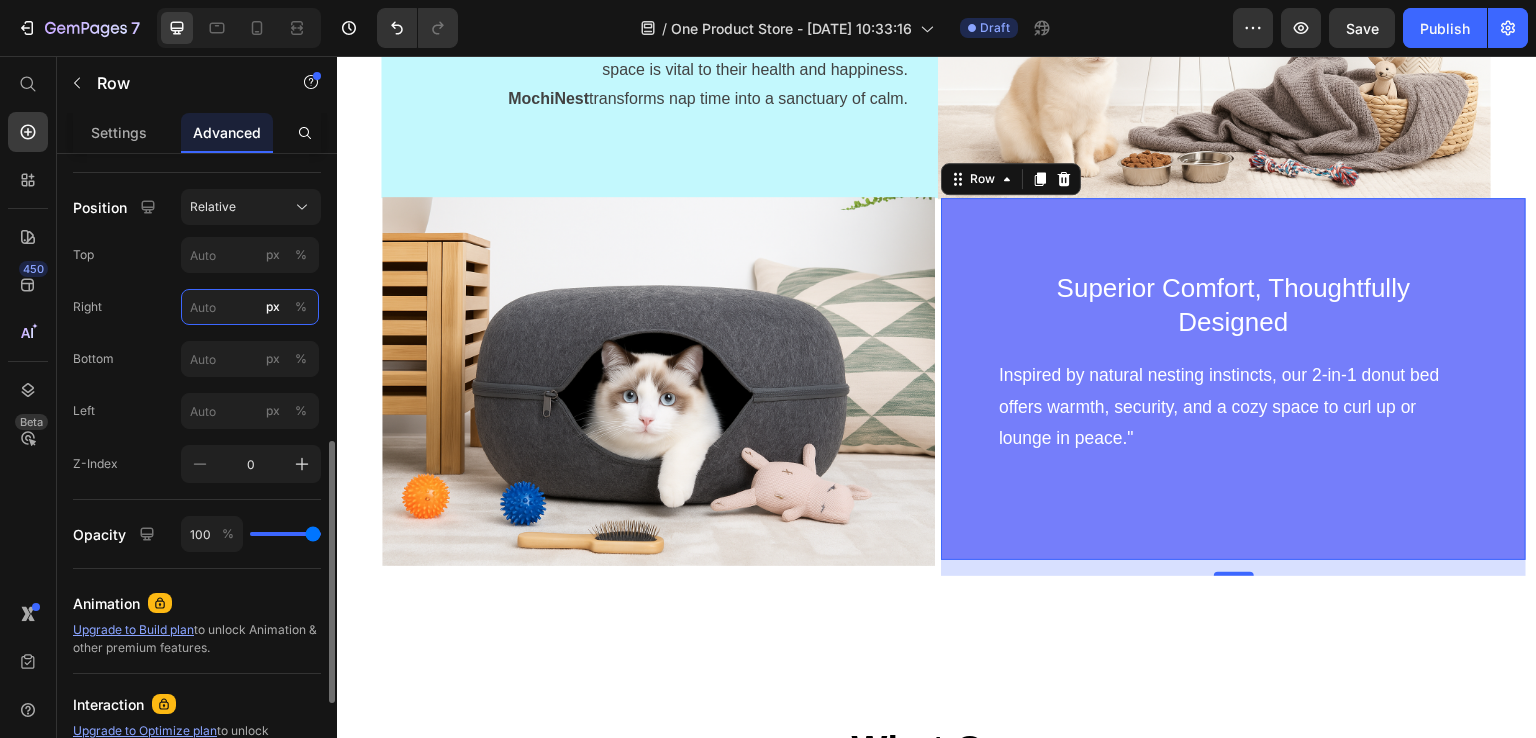 type on "2" 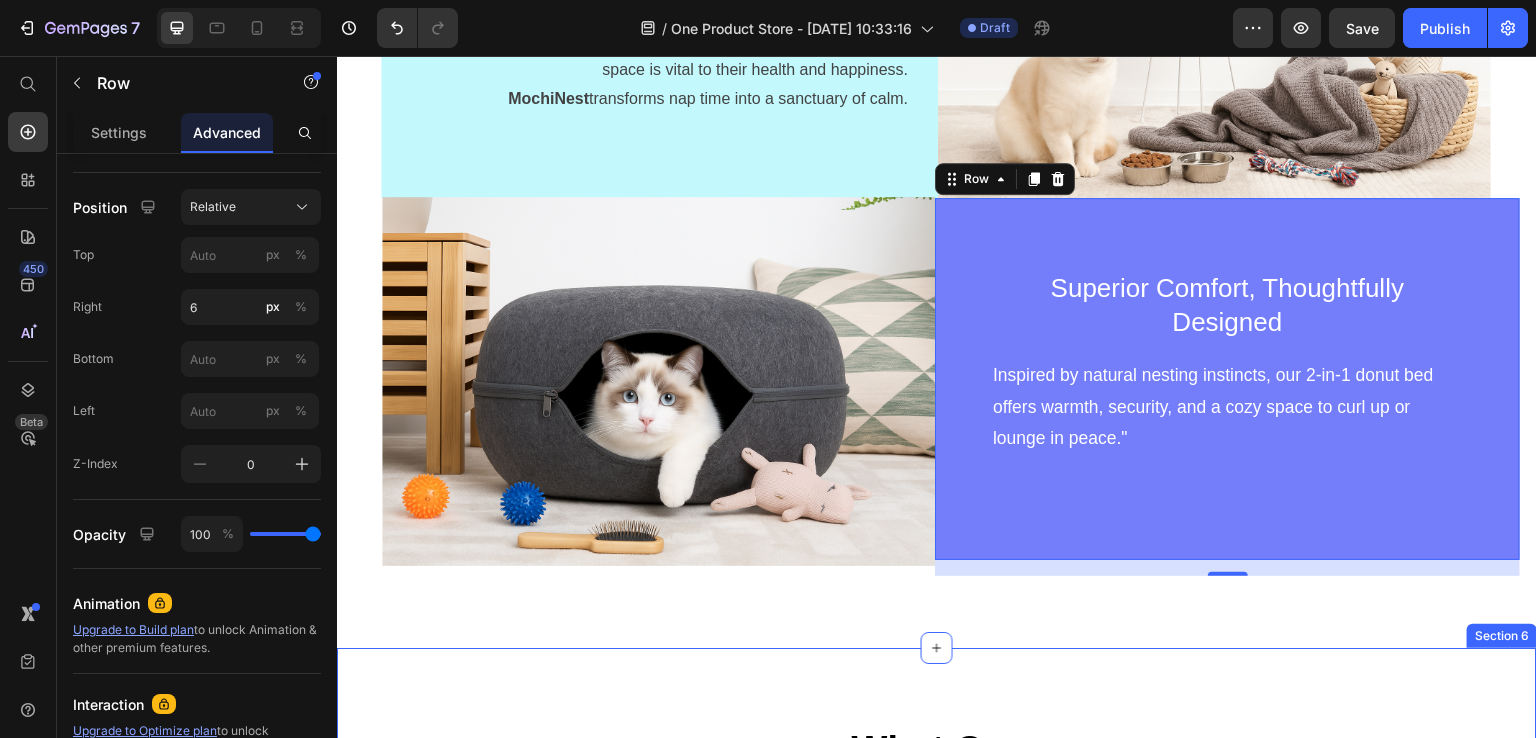 click on "What Our Pet Parents To Say Heading Row I bought this on a whim, but now my cat practically  lives  in it. She curls up inside and won’t come out unless it’s mealtime. Safe to say, it’s her new favorite spot. Text block Image                Icon                Icon                Icon                Icon                Icon Icon List Hoz [PERSON_NAME] Text block Row Super easy to assemble and way sturdier than I expected. I love how it blends into my living room décor, and my cat [PERSON_NAME] loves how cozy it is. Win-win Text block Image                Icon                Icon                Icon                Icon                Icon Icon List Hoz [PERSON_NAME] Text block Row We call it the ‘cat cave’ at home now. It’s the only bed our anxious rescue cat actually enjoys. She looks so peaceful when she's inside. Text block Image                Icon                Icon                Icon                Icon                Icon Icon List Hoz [PERSON_NAME] Text block Row Text block Image Icon Icon Row" at bounding box center [937, 1019] 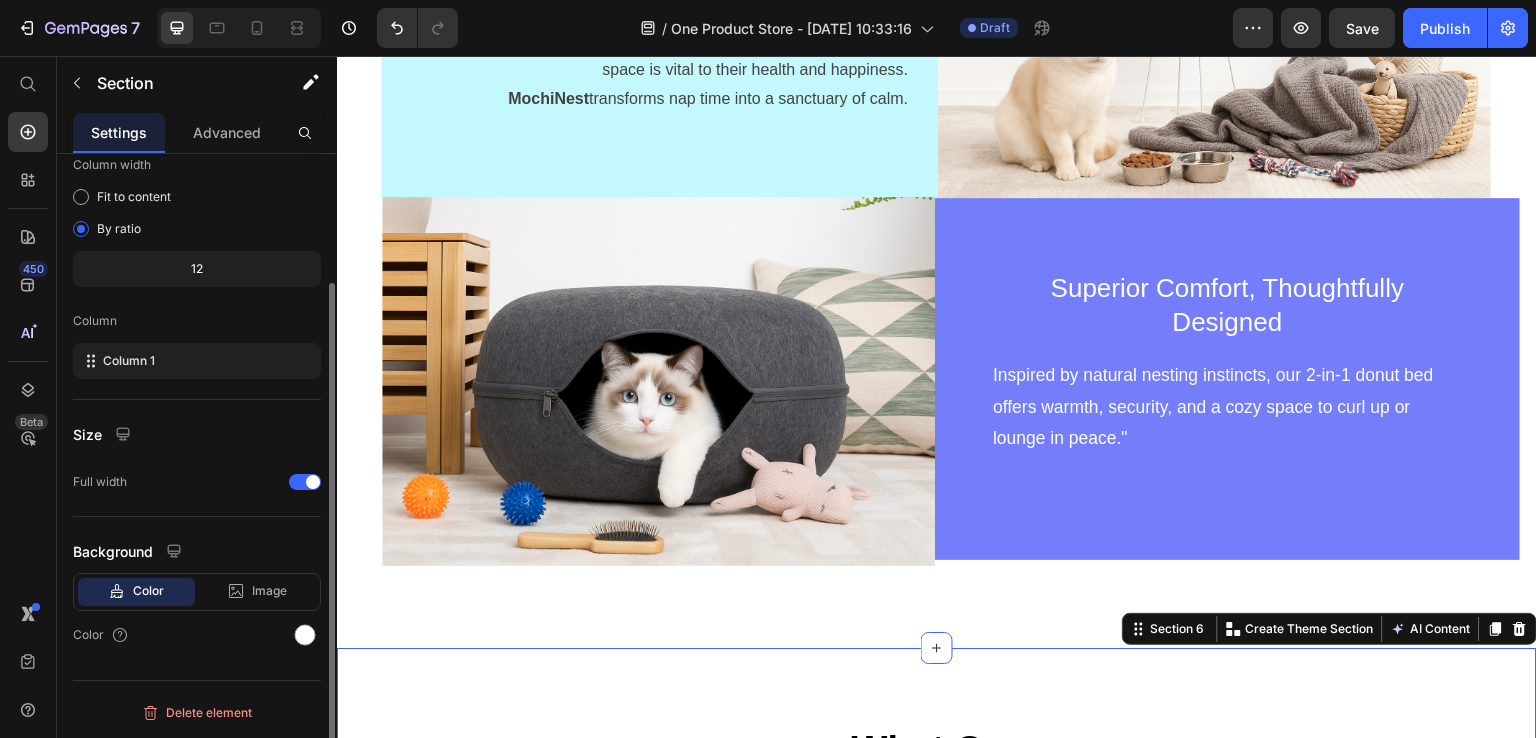scroll, scrollTop: 0, scrollLeft: 0, axis: both 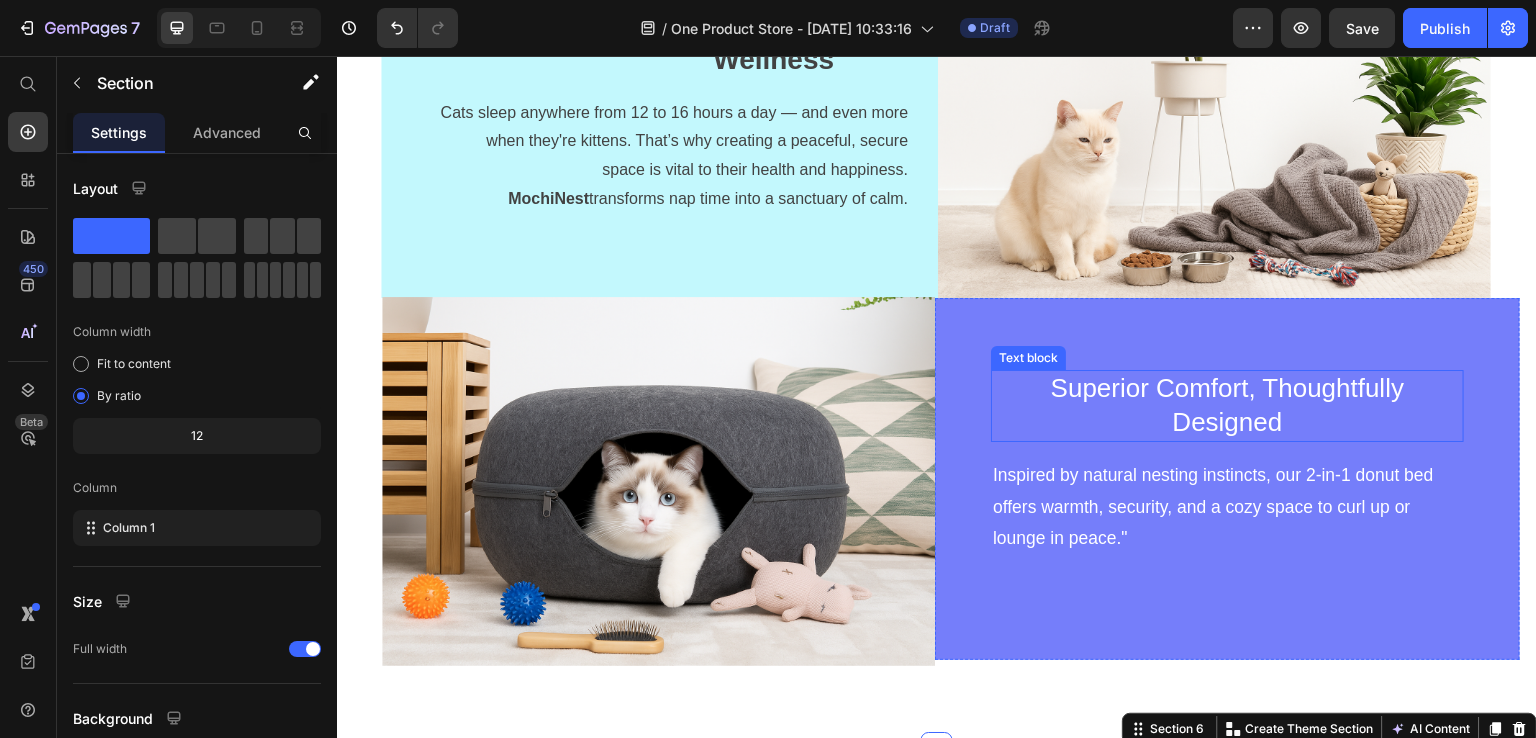 click on "Superior Comfort, Thoughtfully Designed Text block Inspired by natural nesting instincts, our 2-in-1 donut bed offers warmth, security, and a cozy space to curl up or lounge in peace."   Text block Row" at bounding box center (1227, 479) 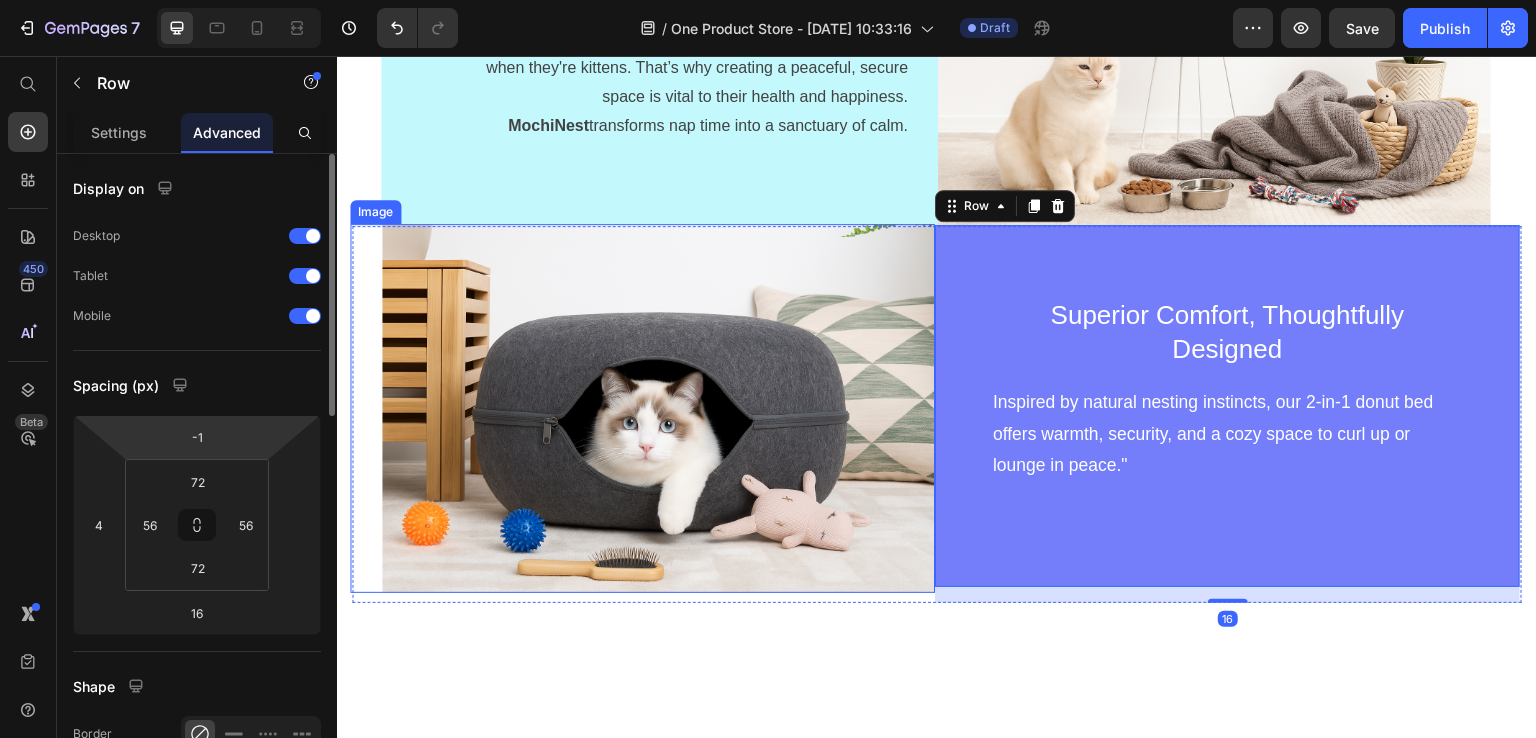 scroll, scrollTop: 3135, scrollLeft: 0, axis: vertical 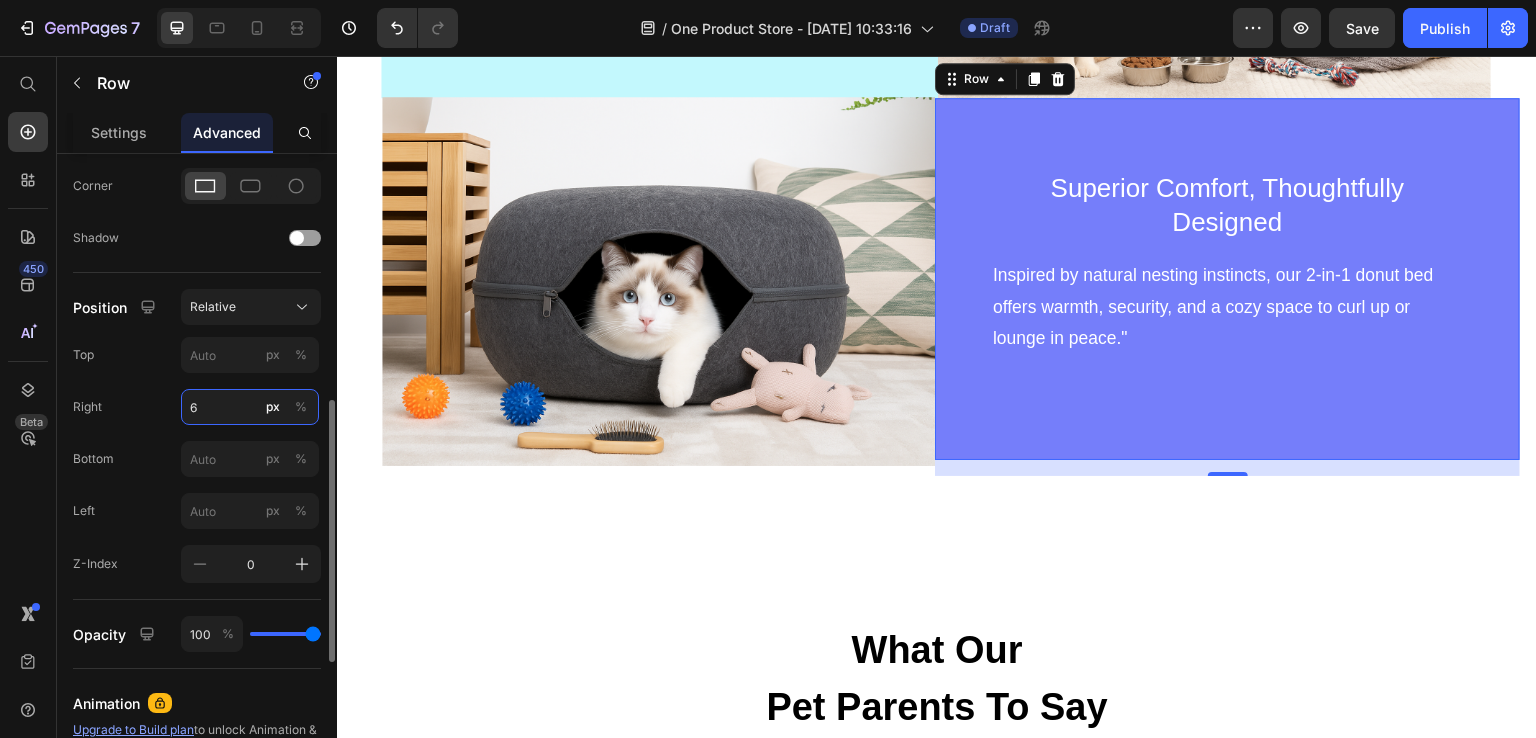 click on "6" at bounding box center [250, 407] 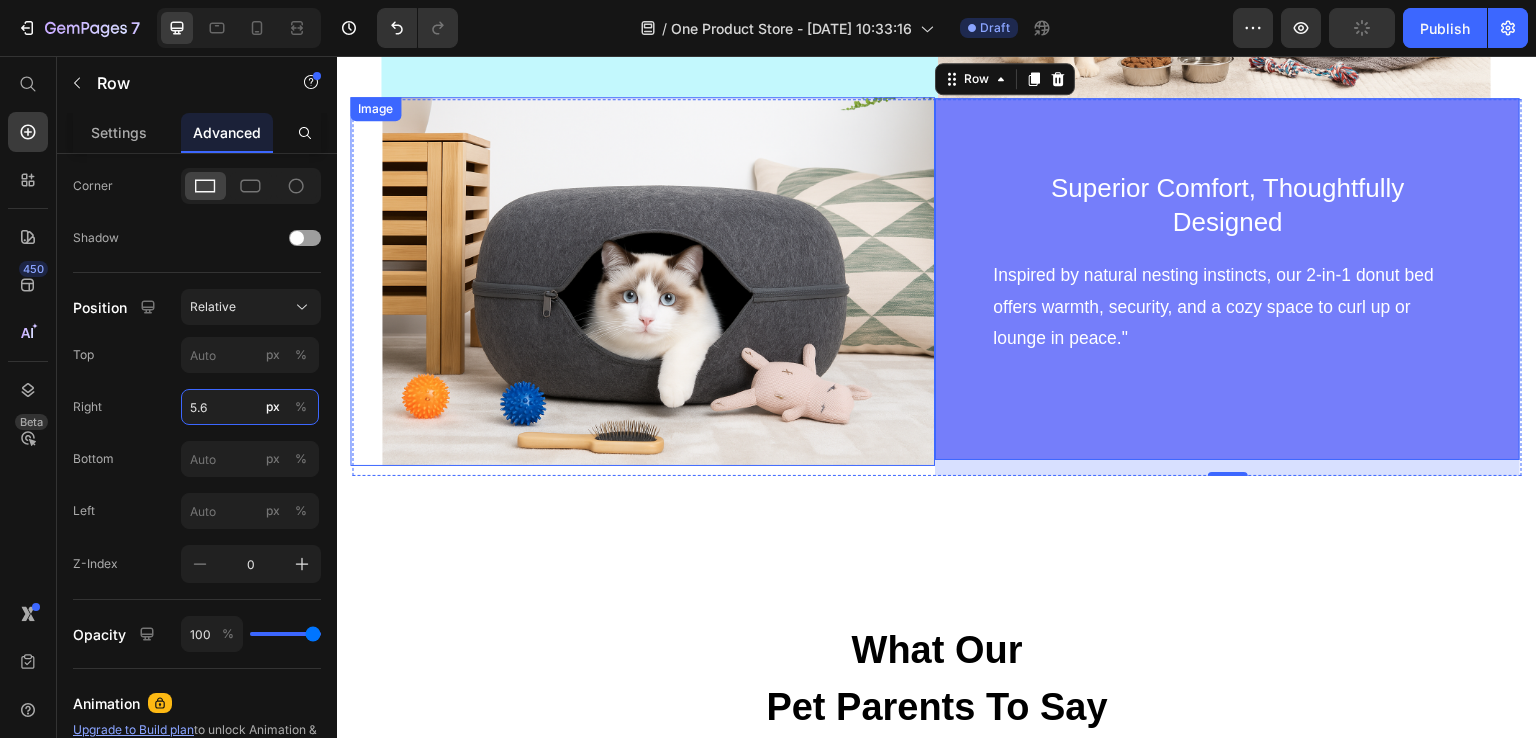 type on "6" 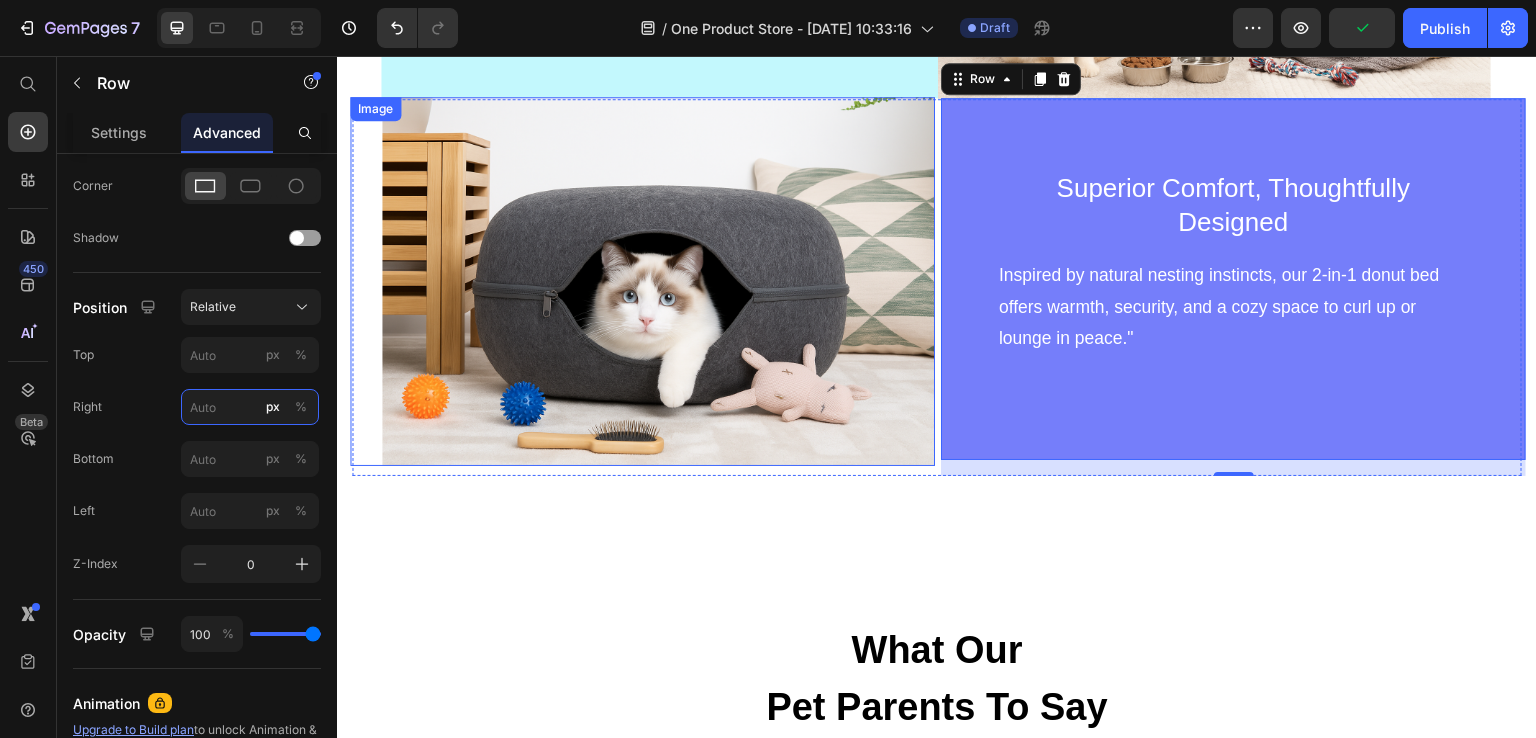 type on "7" 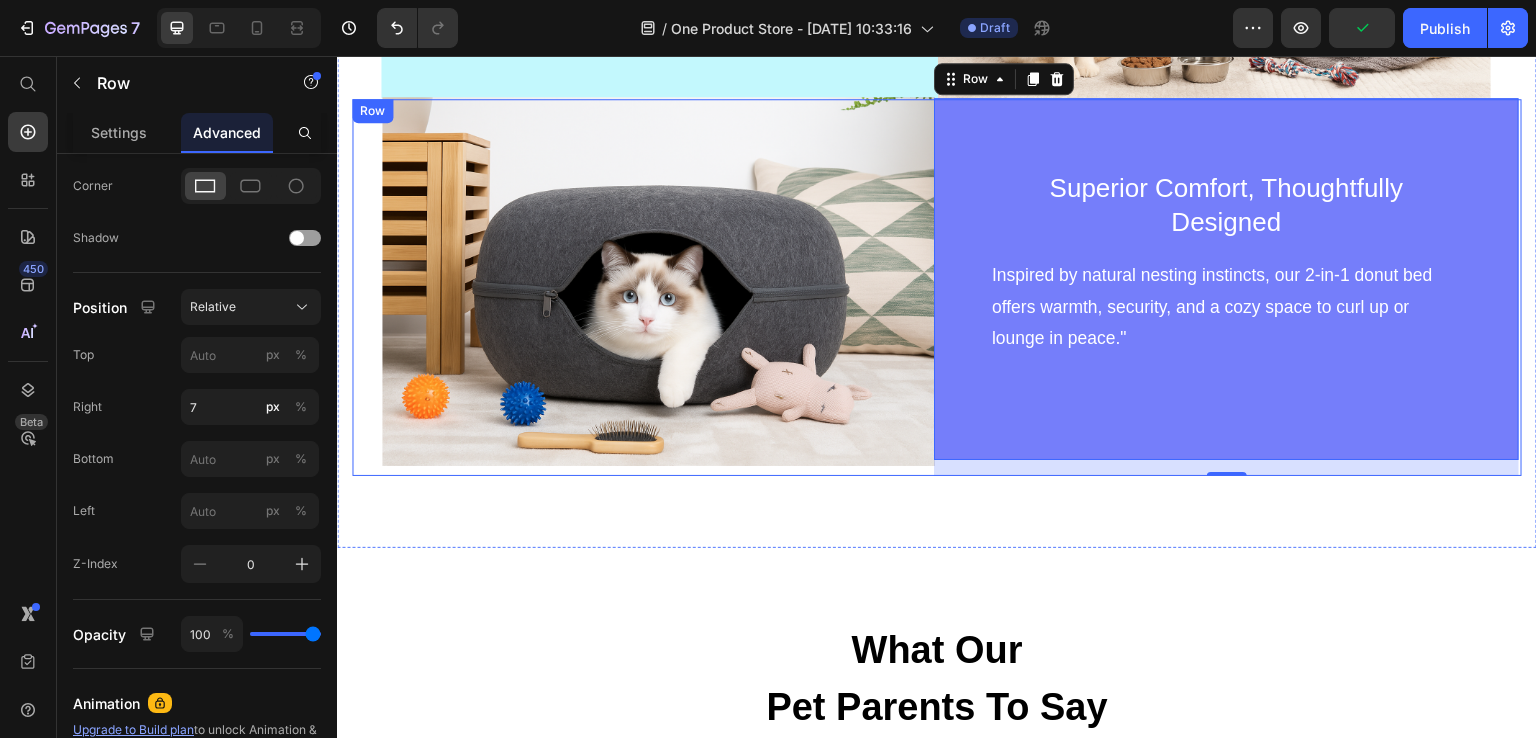 click on "Essential for Feline Wellness Text block Cats sleep anywhere from 12 to 16 hours a day — and even more when they're kittens. That’s why creating a peaceful, secure space is vital to their health and happiness. MochiNest  transforms nap time into a sanctuary of calm. Text block Row Image Row Image Superior Comfort, Thoughtfully Designed Text block Inspired by natural nesting instincts, our 2-in-1 donut bed offers warmth, security, and a cozy space to curl up or lounge in peace."   Text block Row   16 Row Section 5" at bounding box center [937, 88] 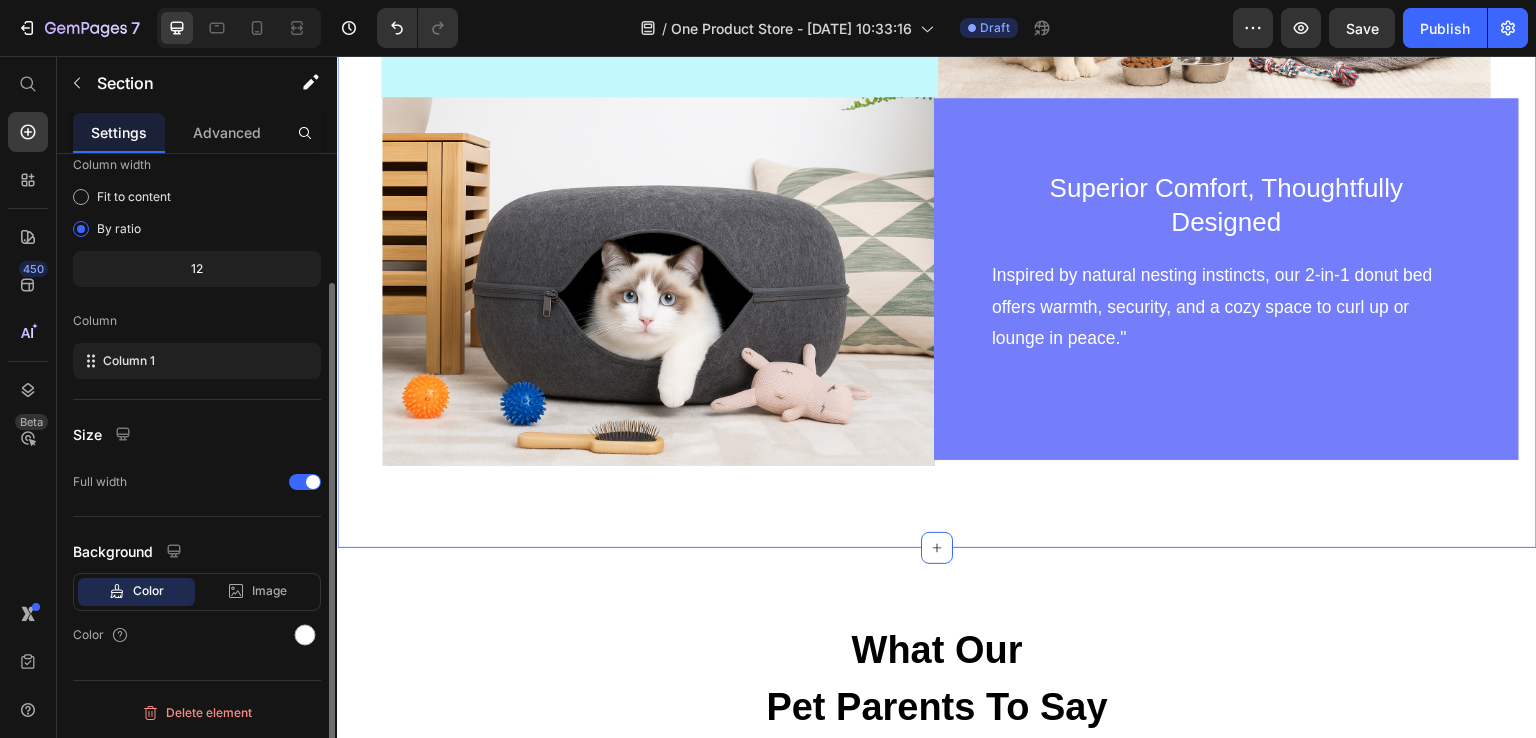scroll, scrollTop: 0, scrollLeft: 0, axis: both 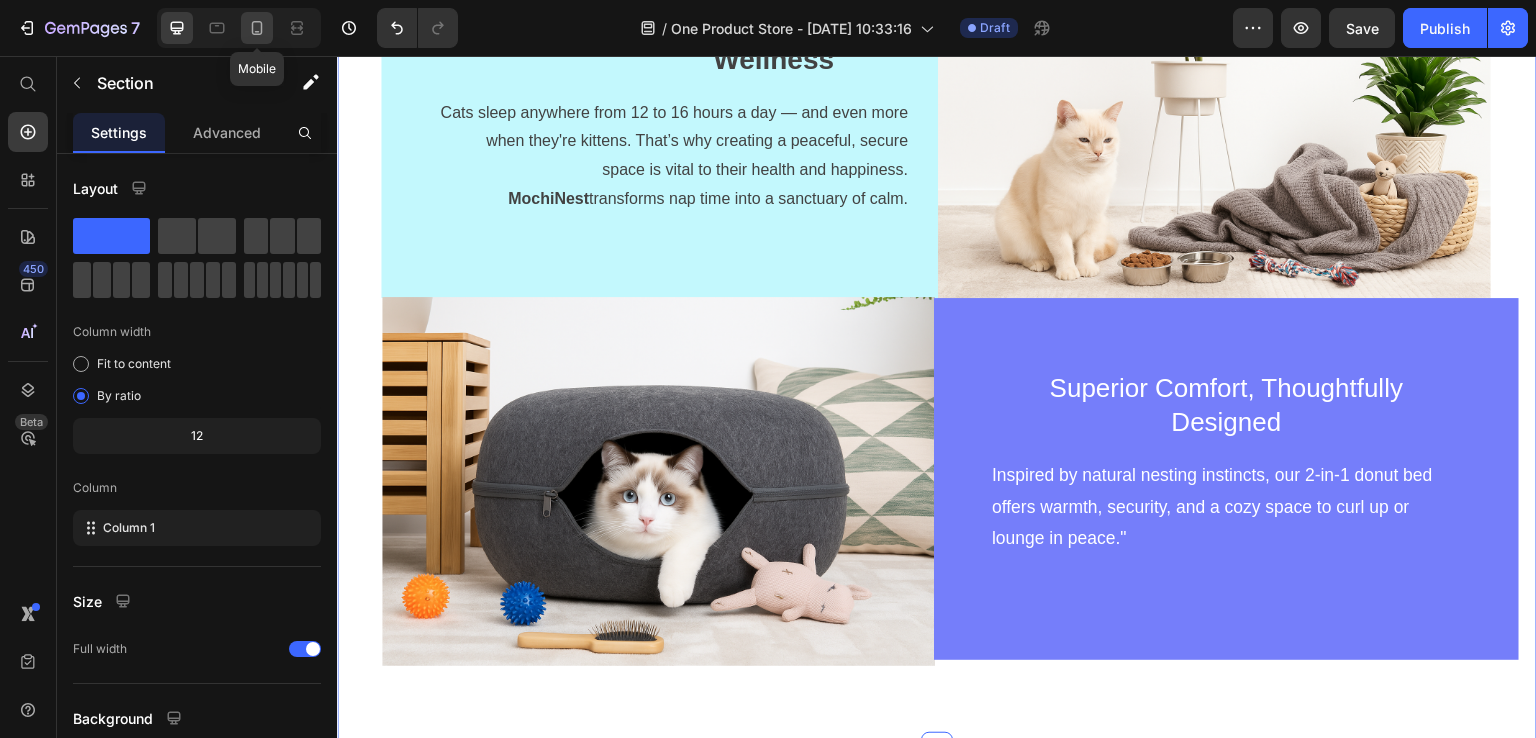 click 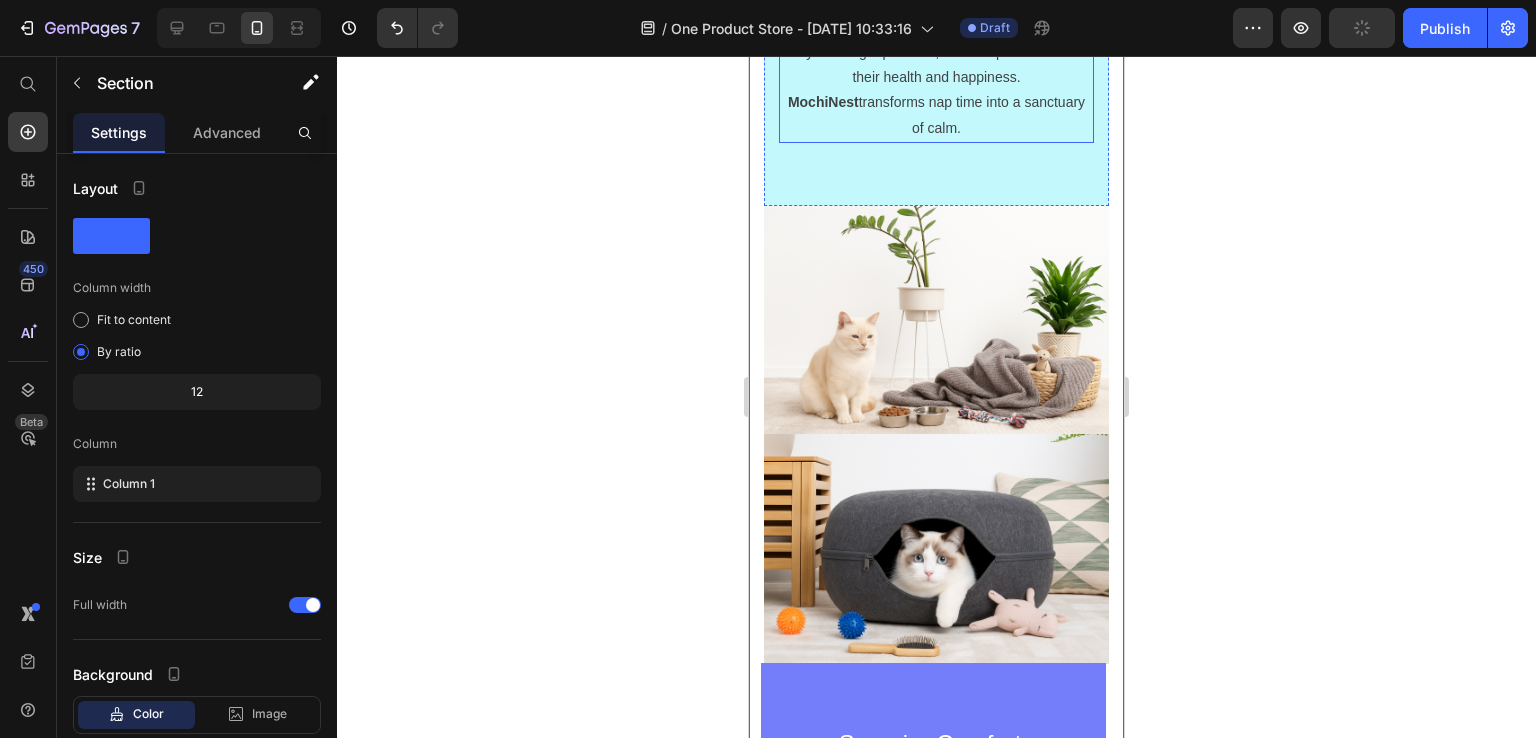 scroll, scrollTop: 3459, scrollLeft: 0, axis: vertical 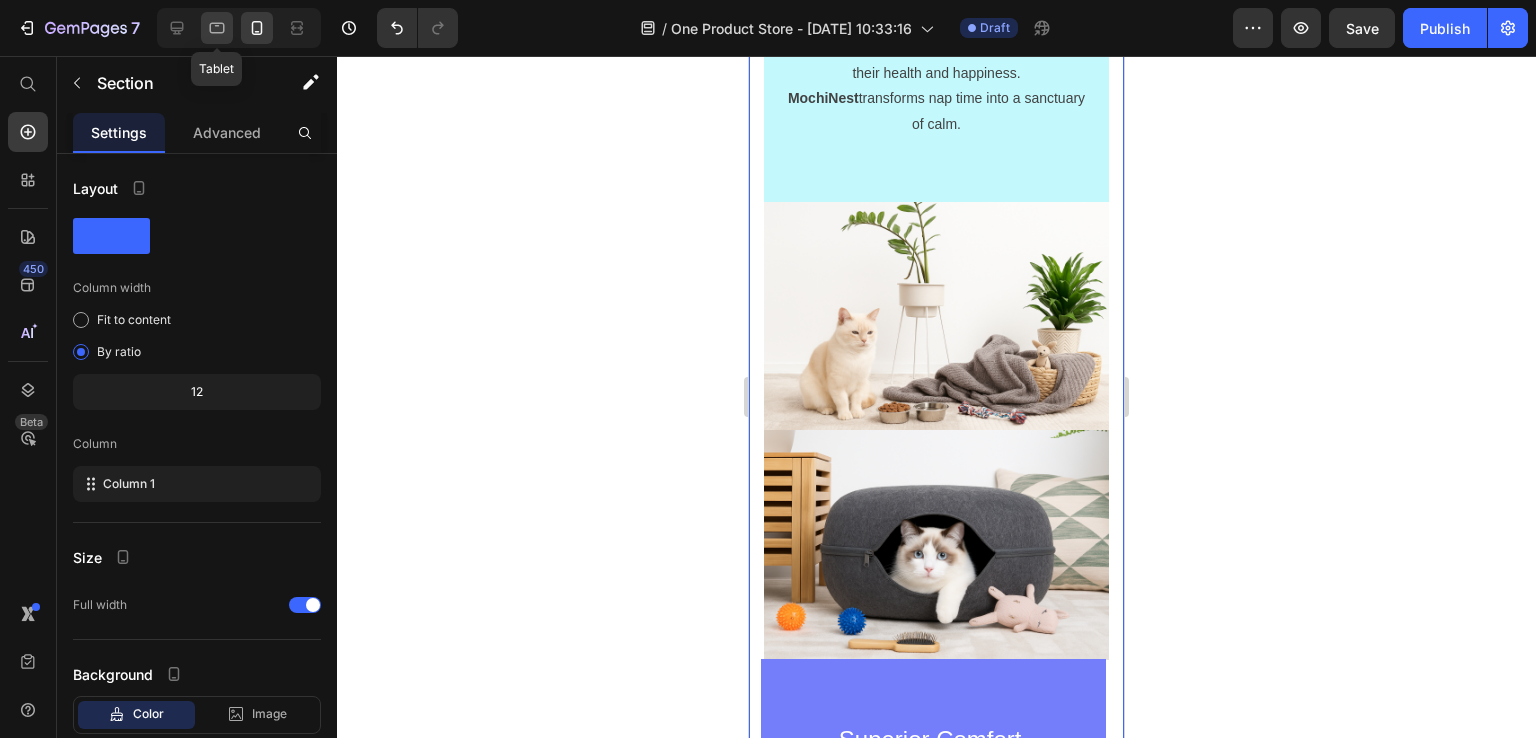 click 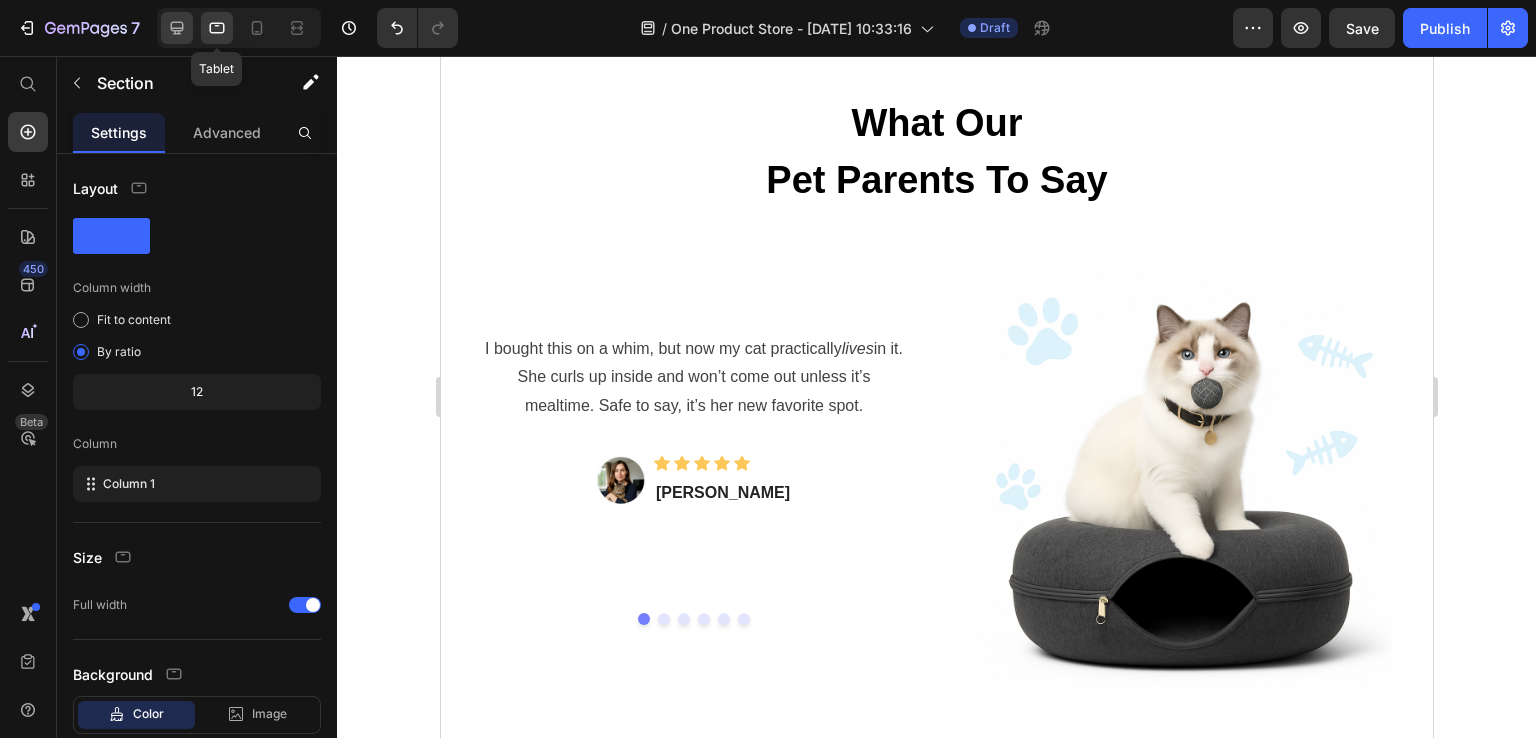 click 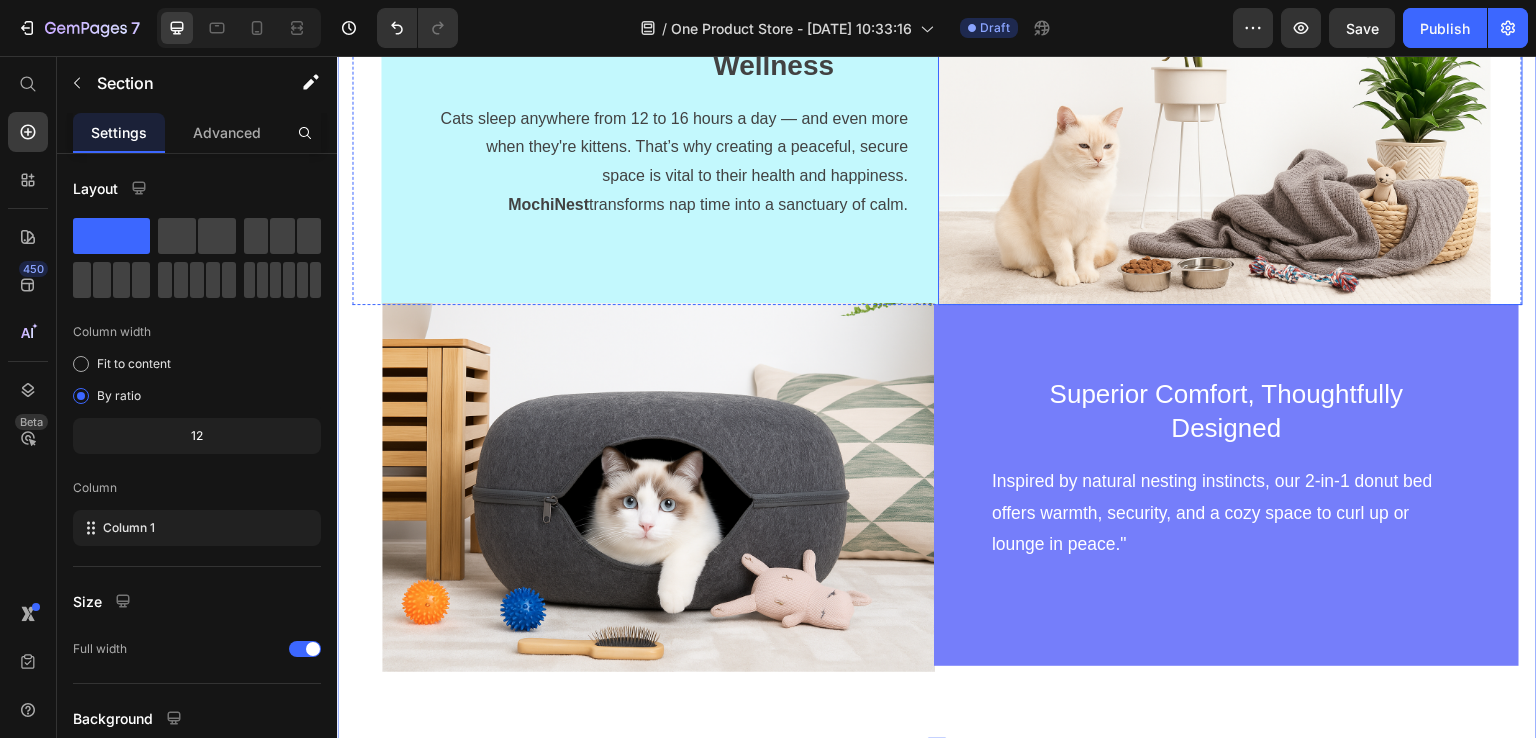 scroll, scrollTop: 2935, scrollLeft: 0, axis: vertical 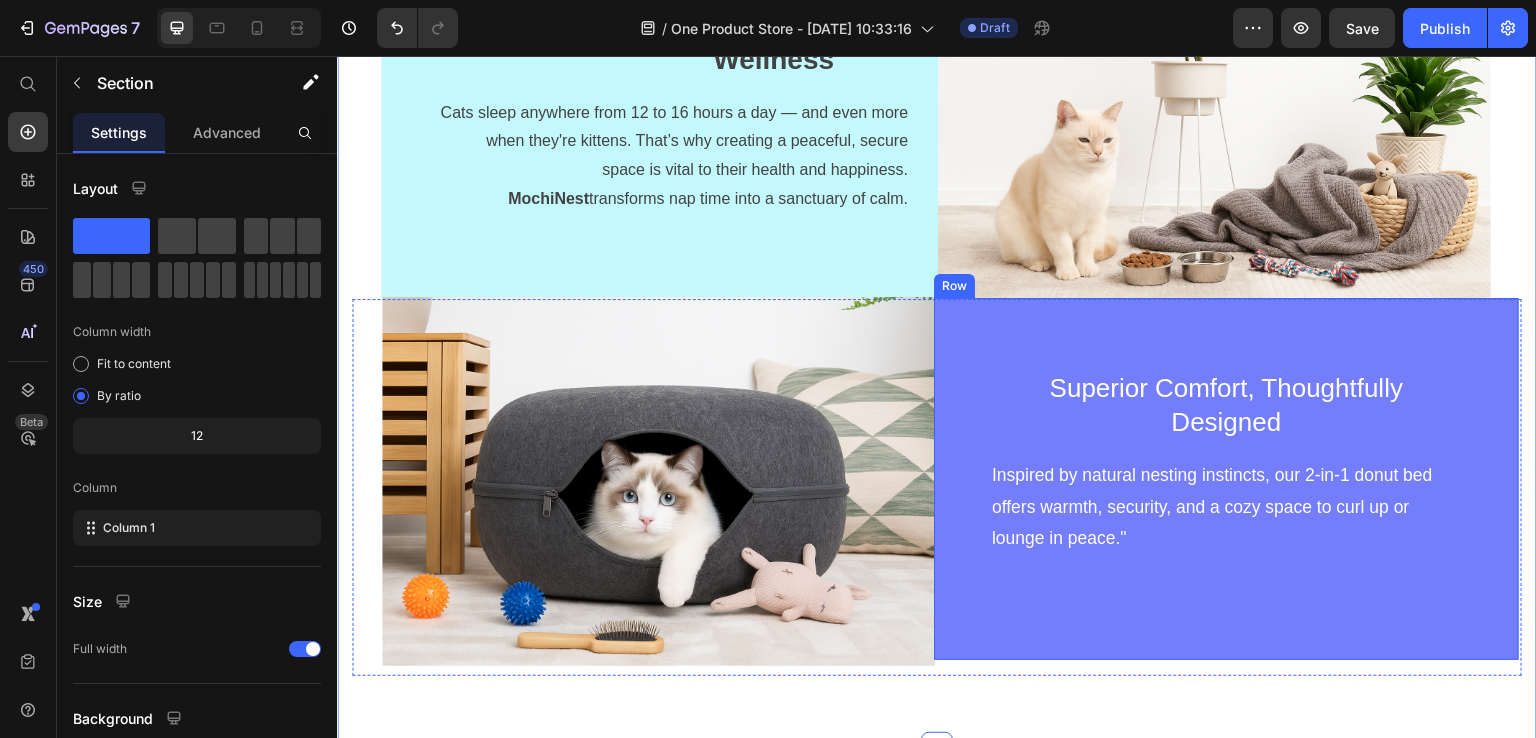 click on "Superior Comfort, Thoughtfully Designed Text block Inspired by natural nesting instincts, our 2-in-1 donut bed offers warmth, security, and a cozy space to curl up or lounge in peace."   Text block Row" at bounding box center (1226, 479) 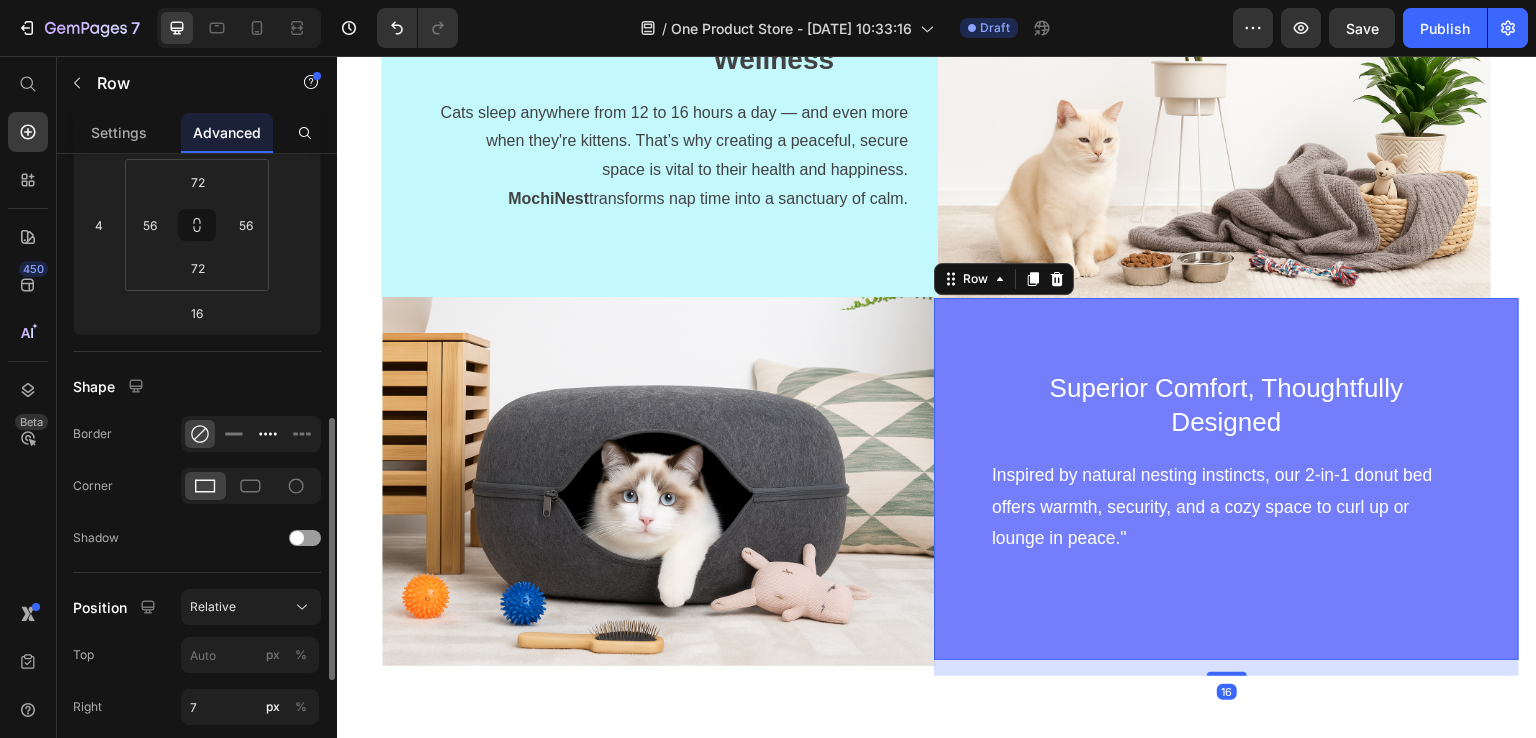 scroll, scrollTop: 400, scrollLeft: 0, axis: vertical 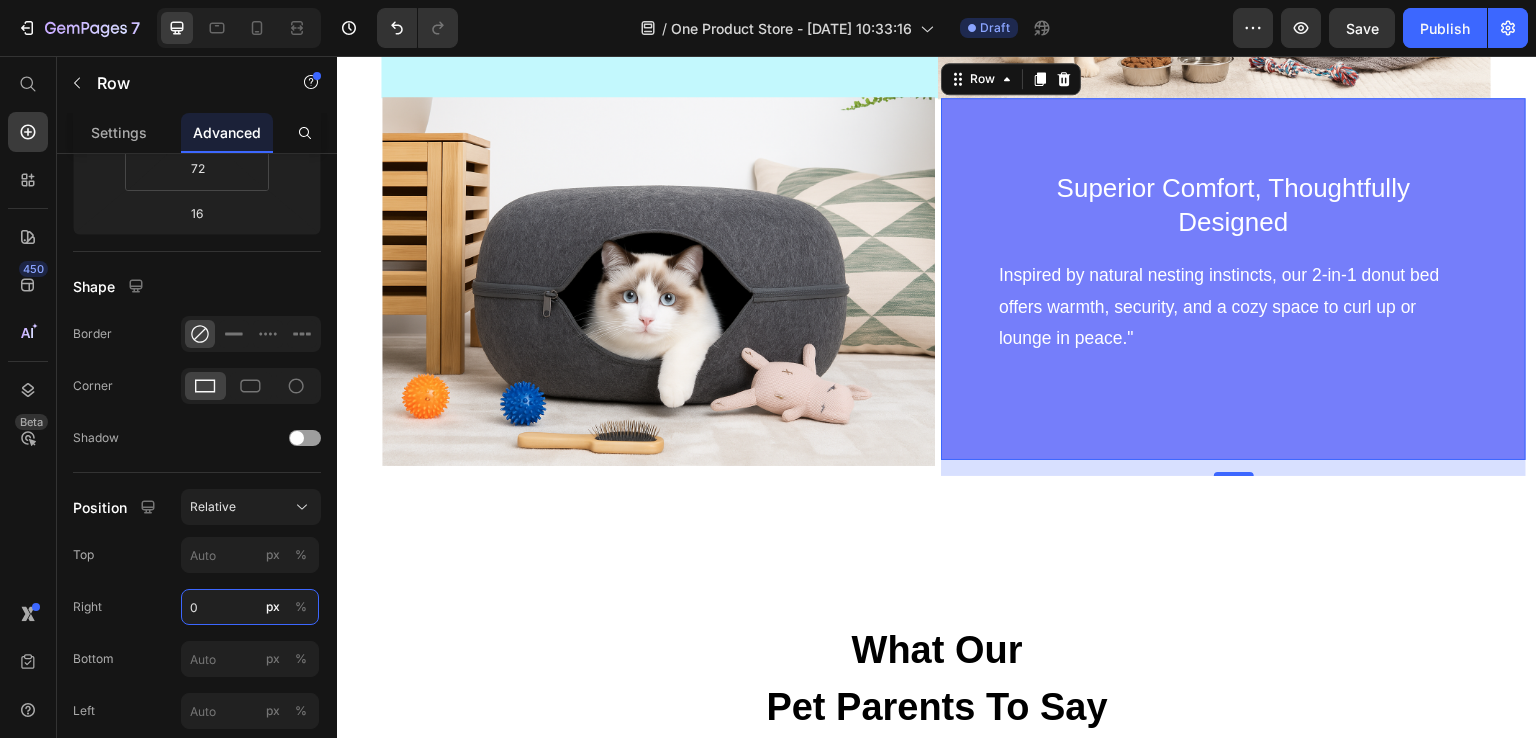 type on "0" 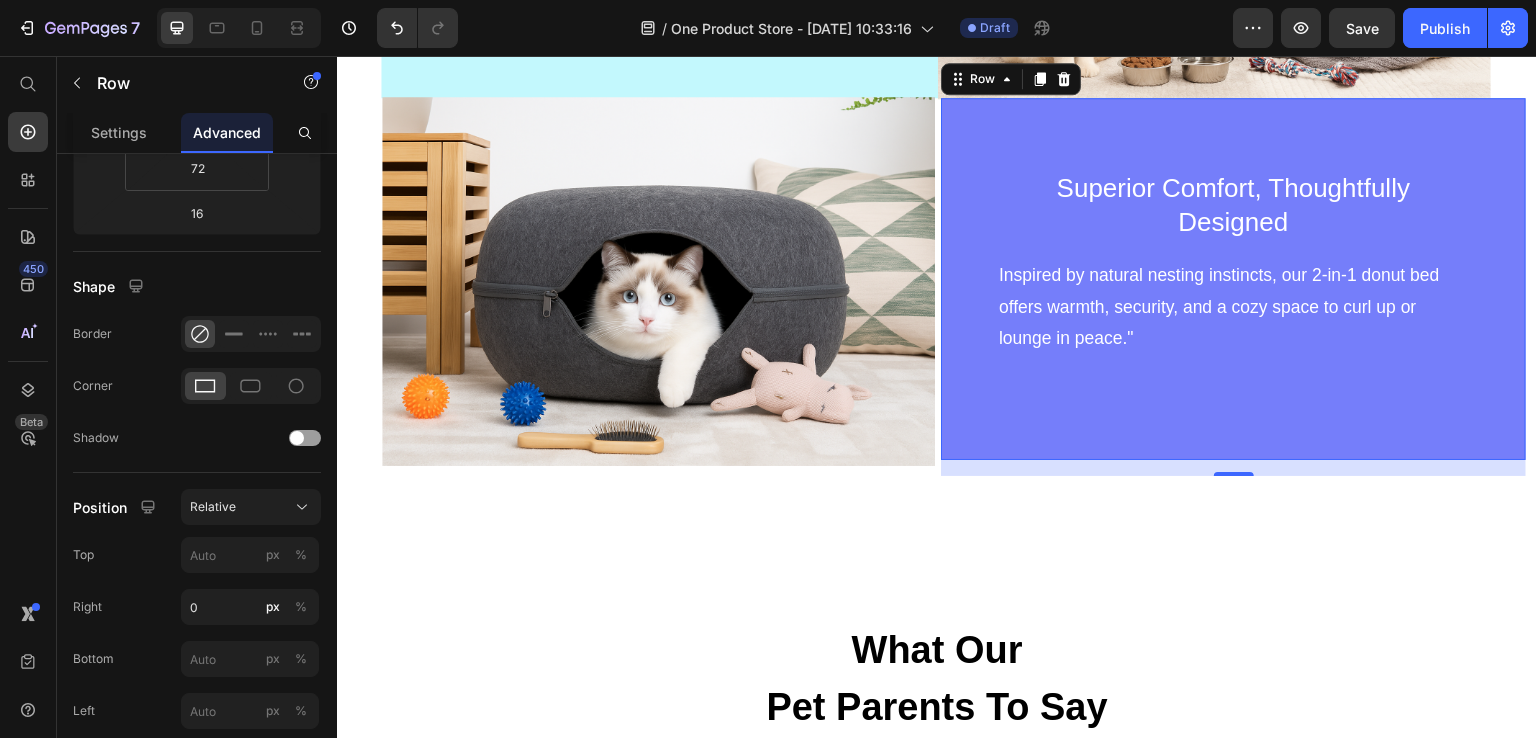 click on "Superior Comfort, Thoughtfully Designed Text block Inspired by natural nesting instincts, our 2-in-1 donut bed offers warmth, security, and a cozy space to curl up or lounge in peace."   Text block Row   16" at bounding box center [1233, 279] 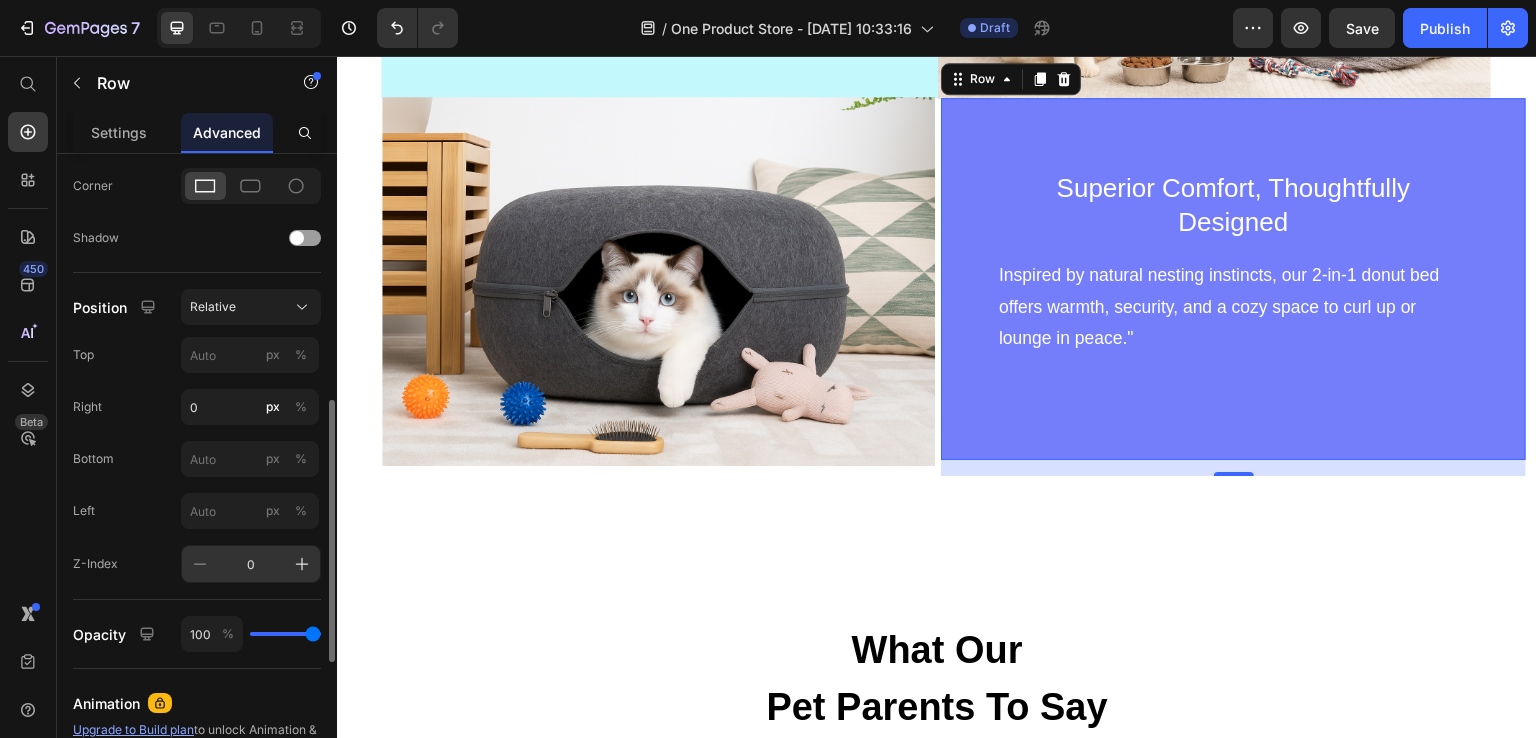 scroll, scrollTop: 700, scrollLeft: 0, axis: vertical 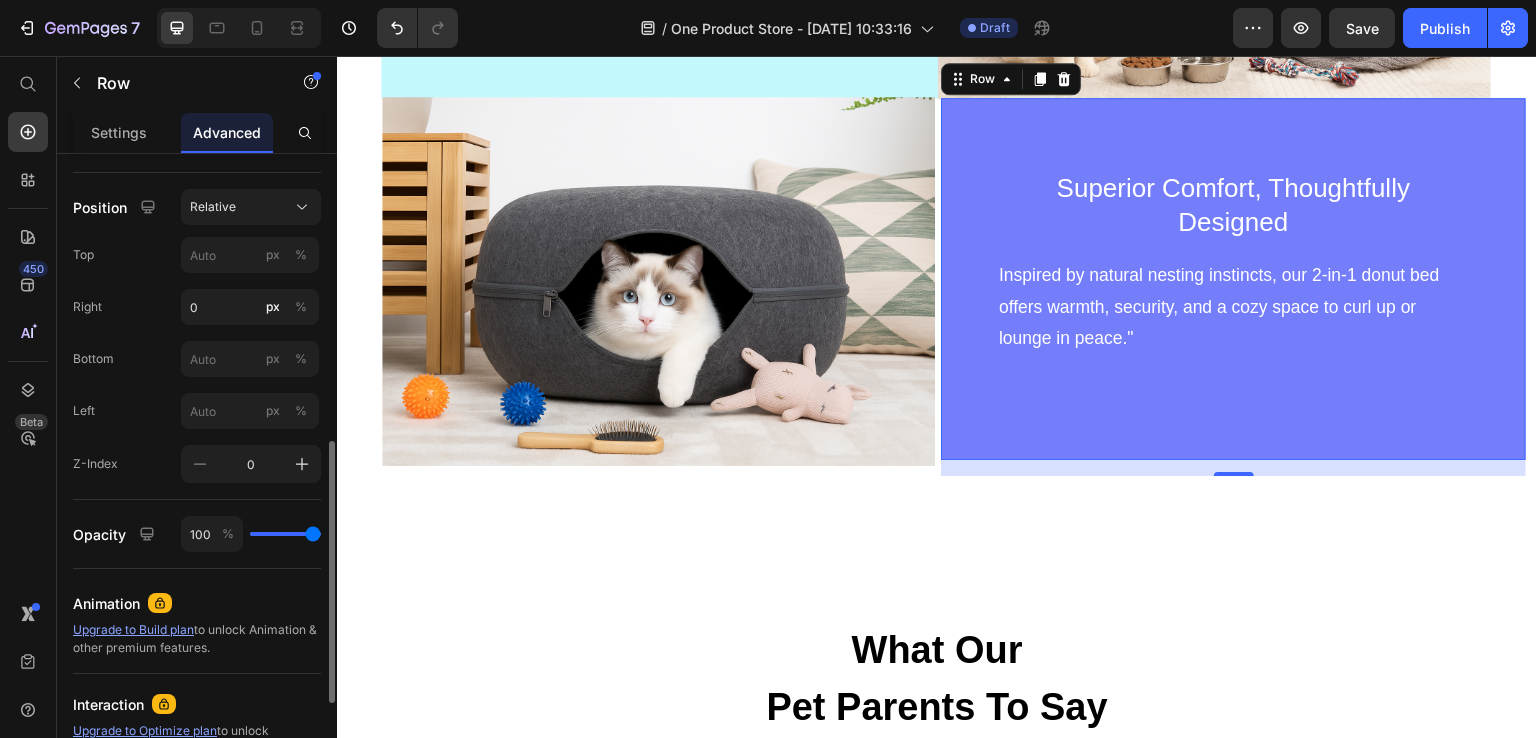 type on "84" 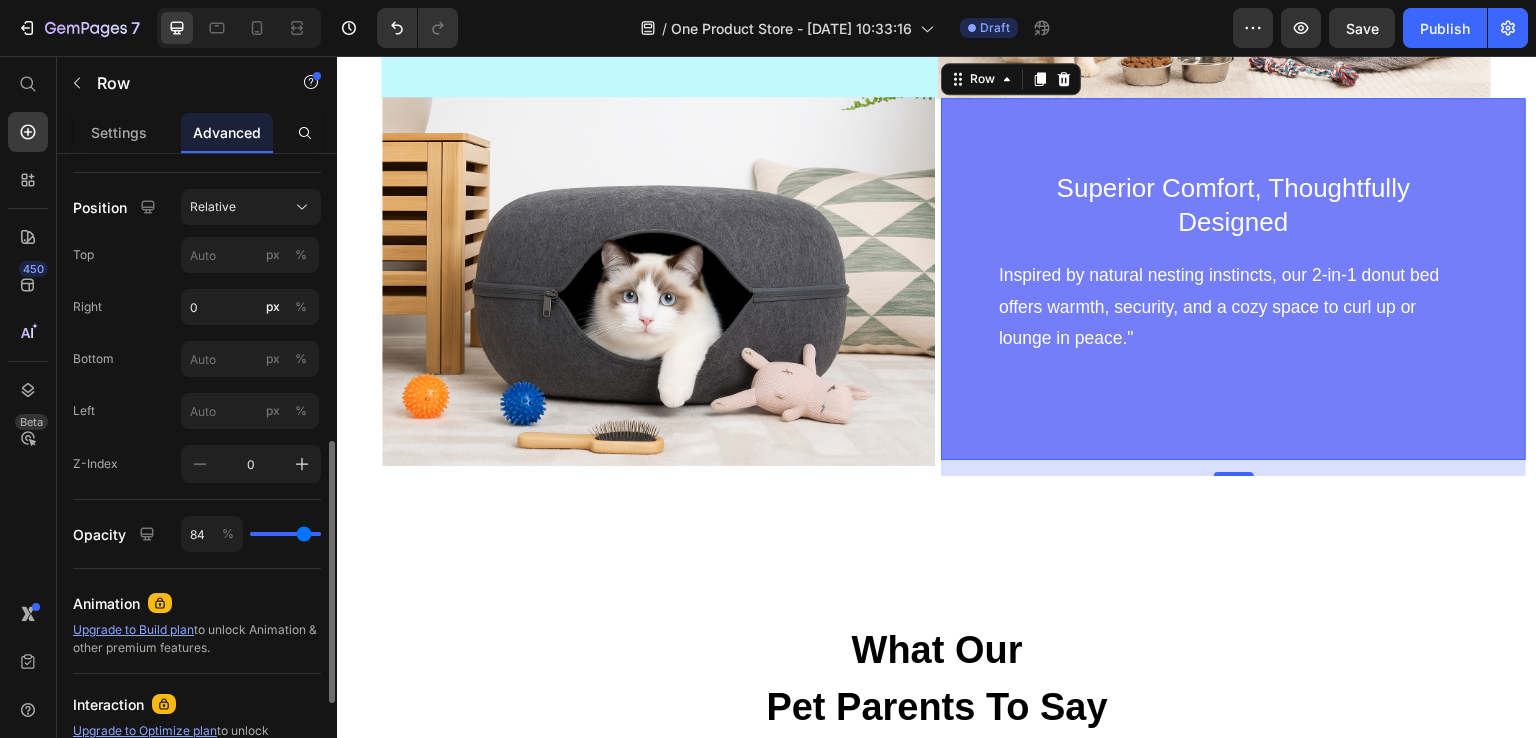 type on "81" 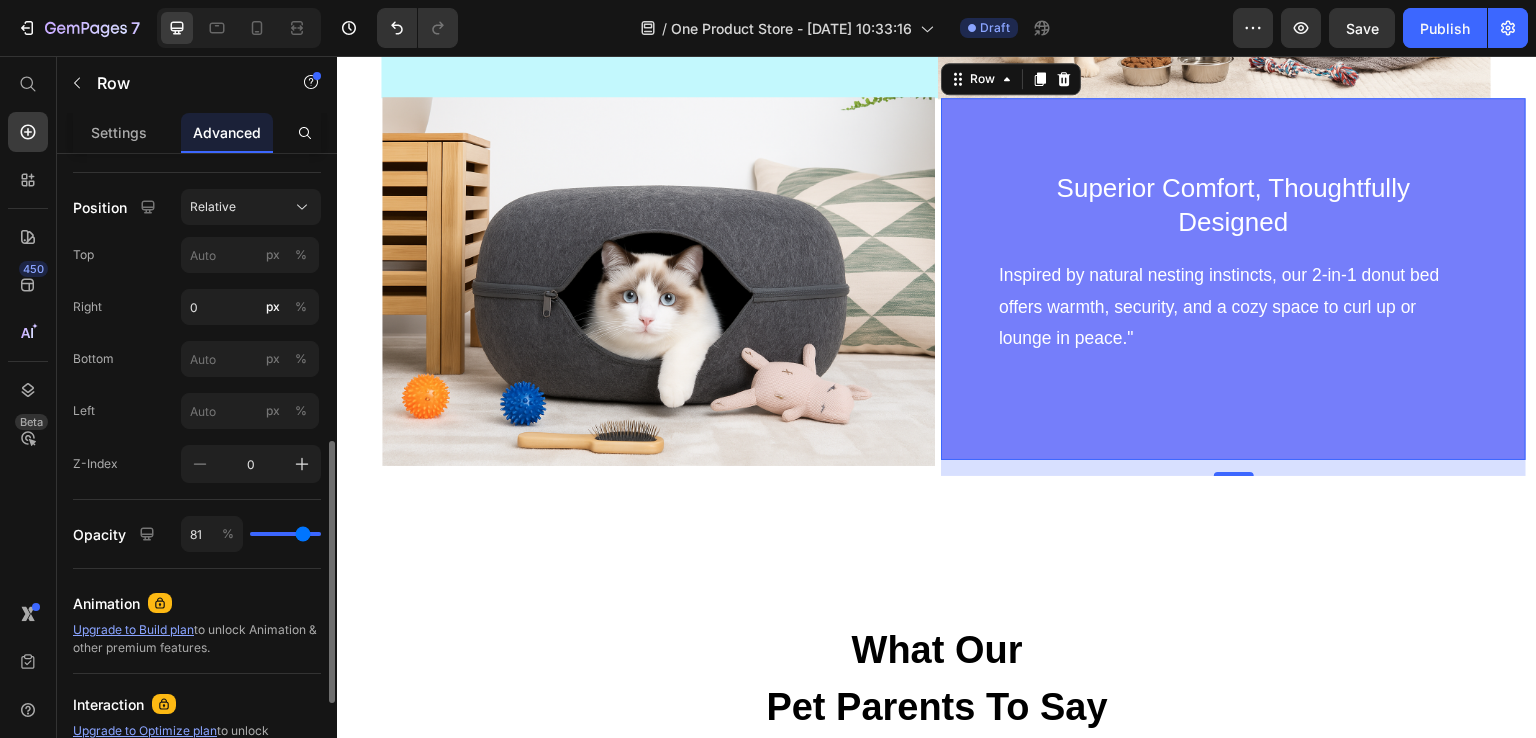 type on "75" 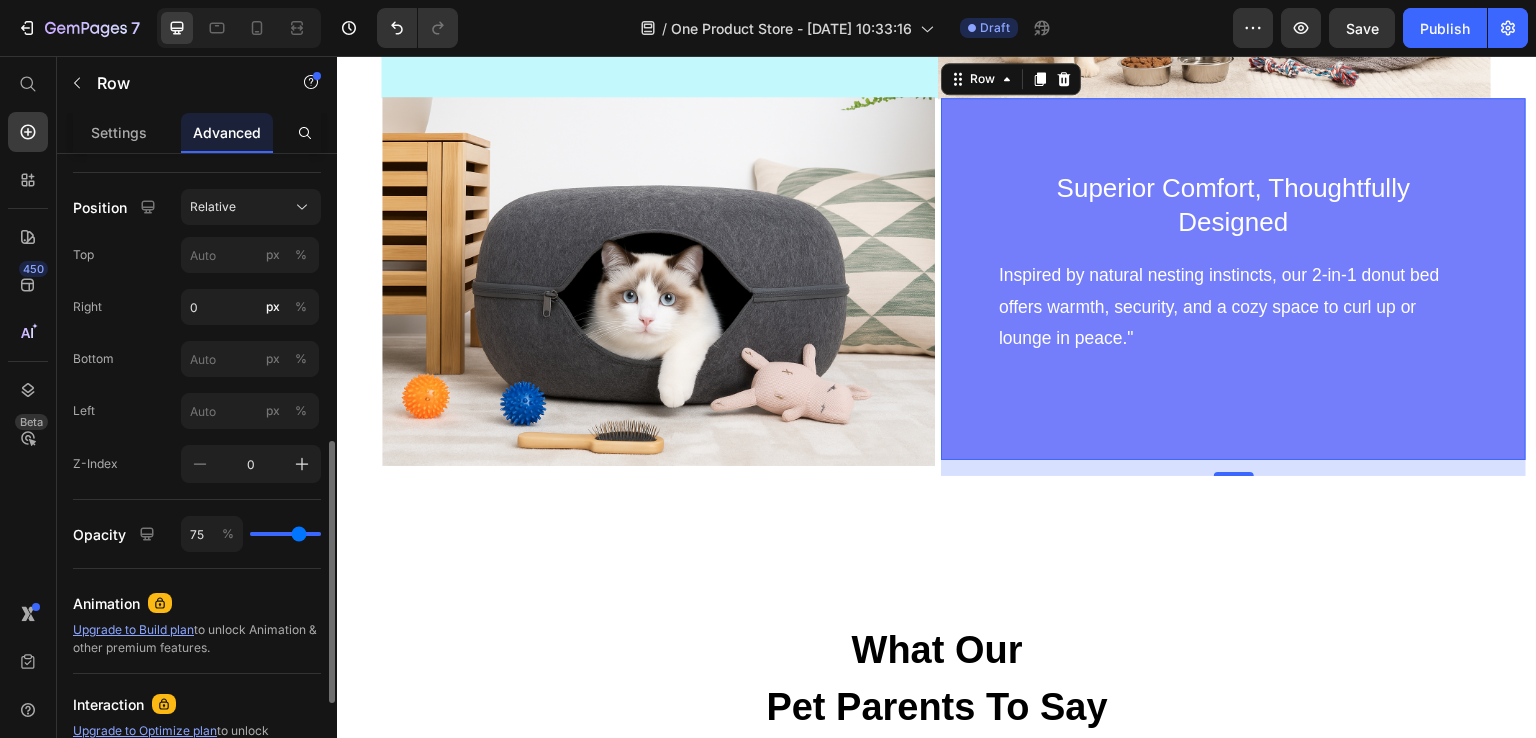 type on "65" 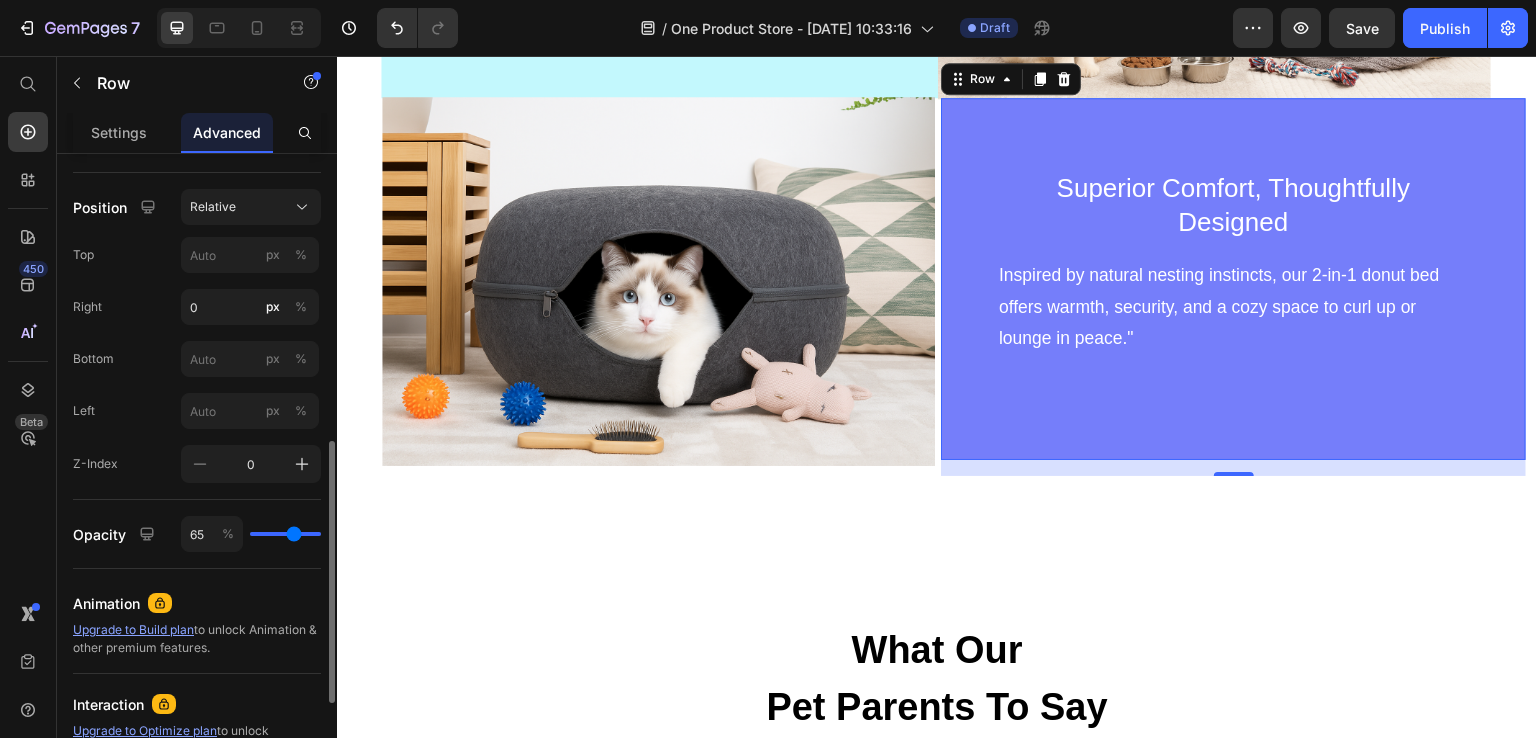 type on "50" 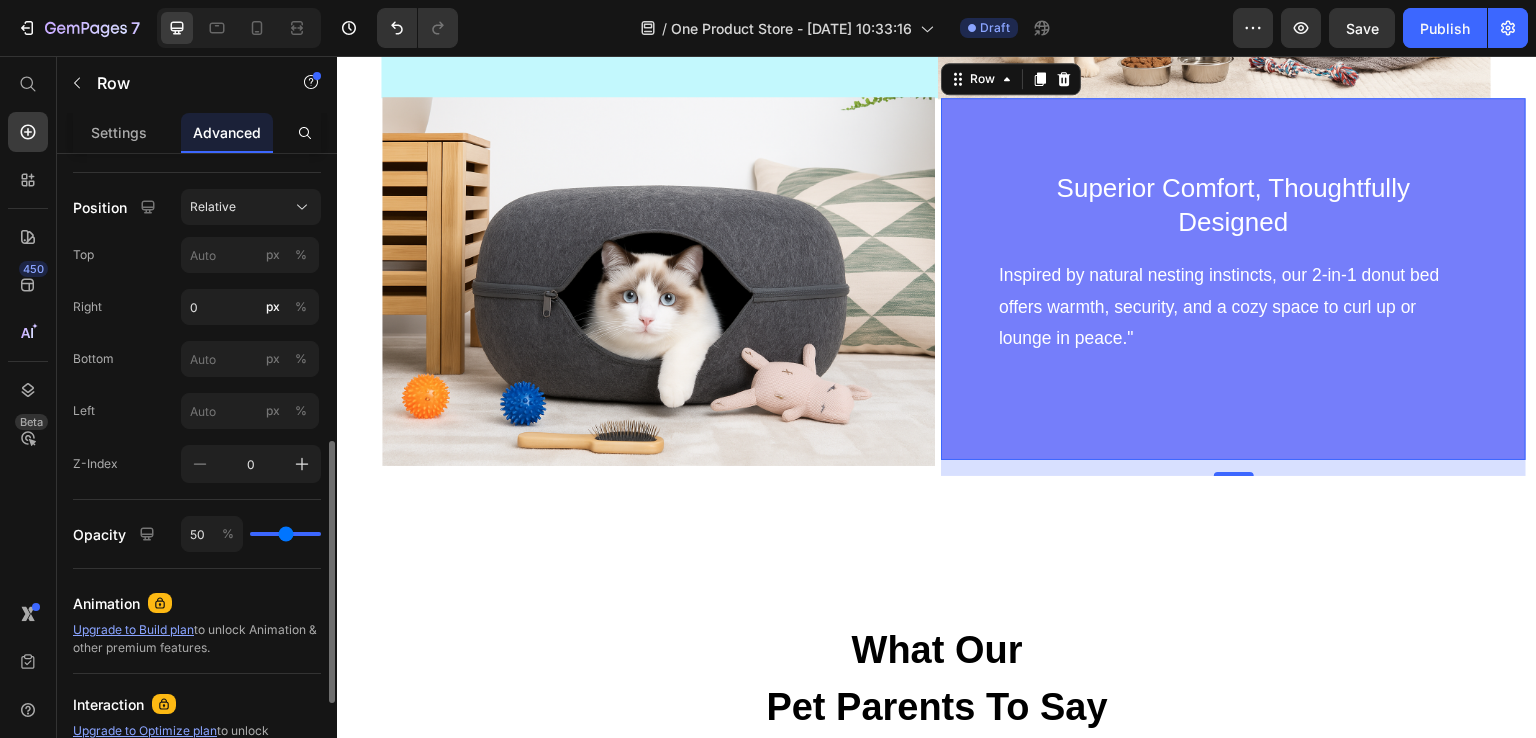 type on "36" 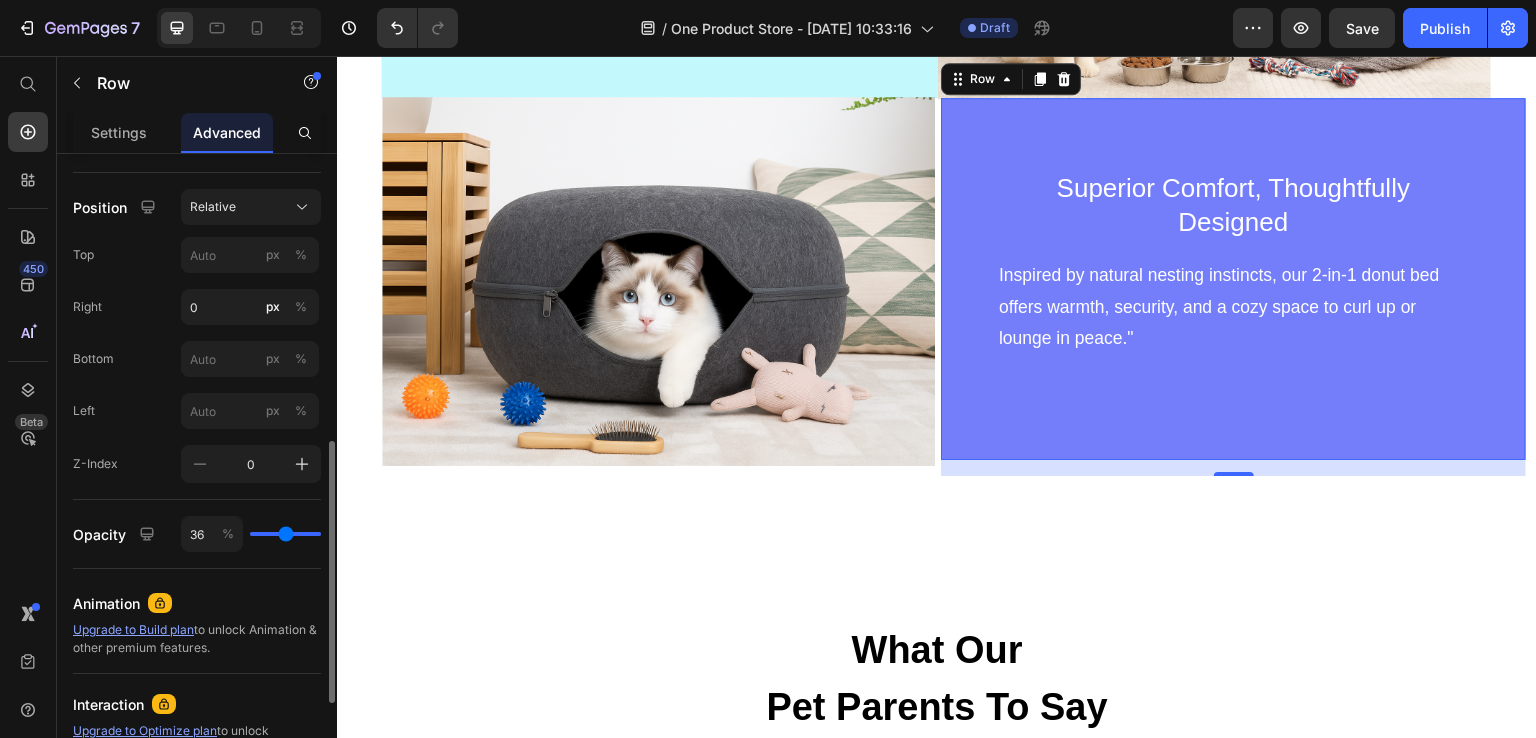 type on "36" 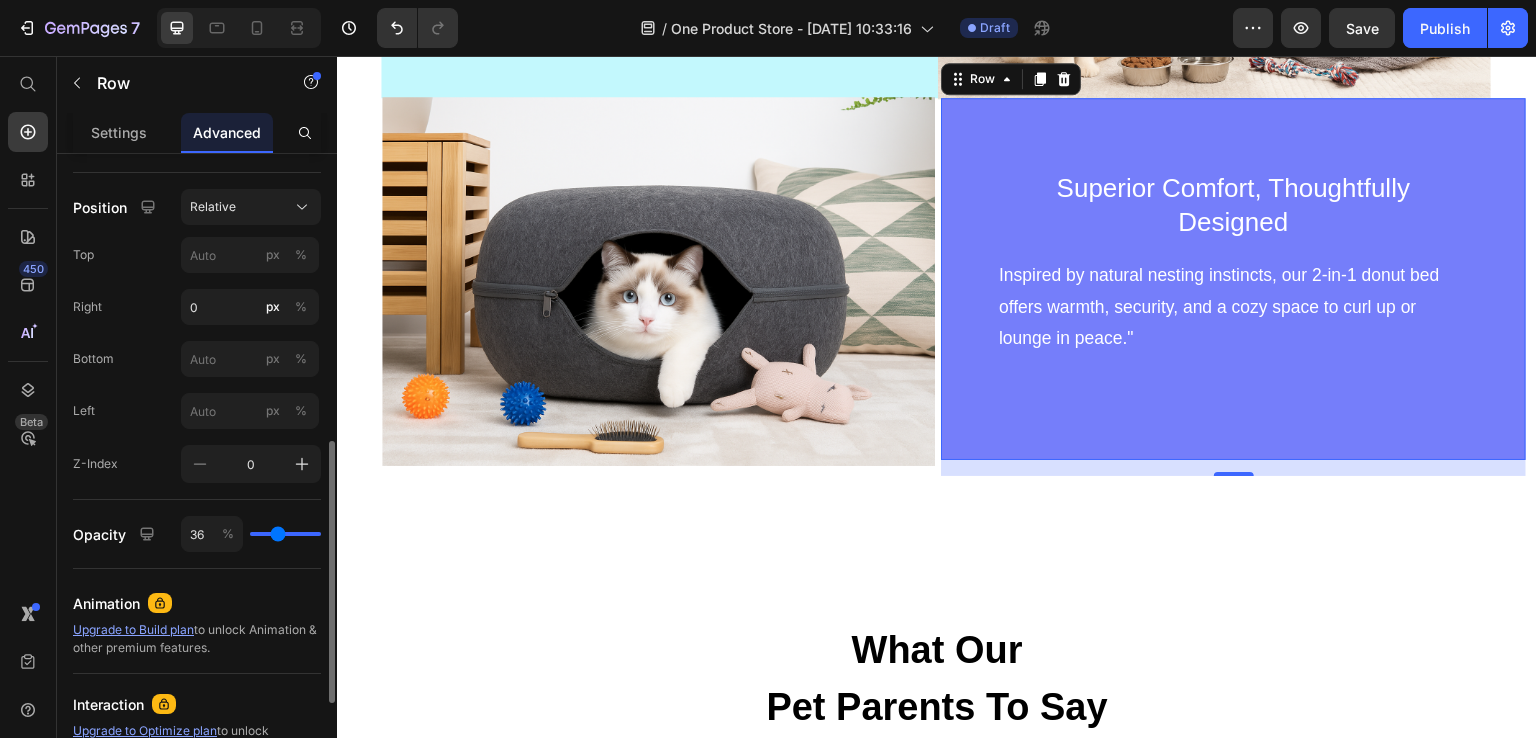 type on "20" 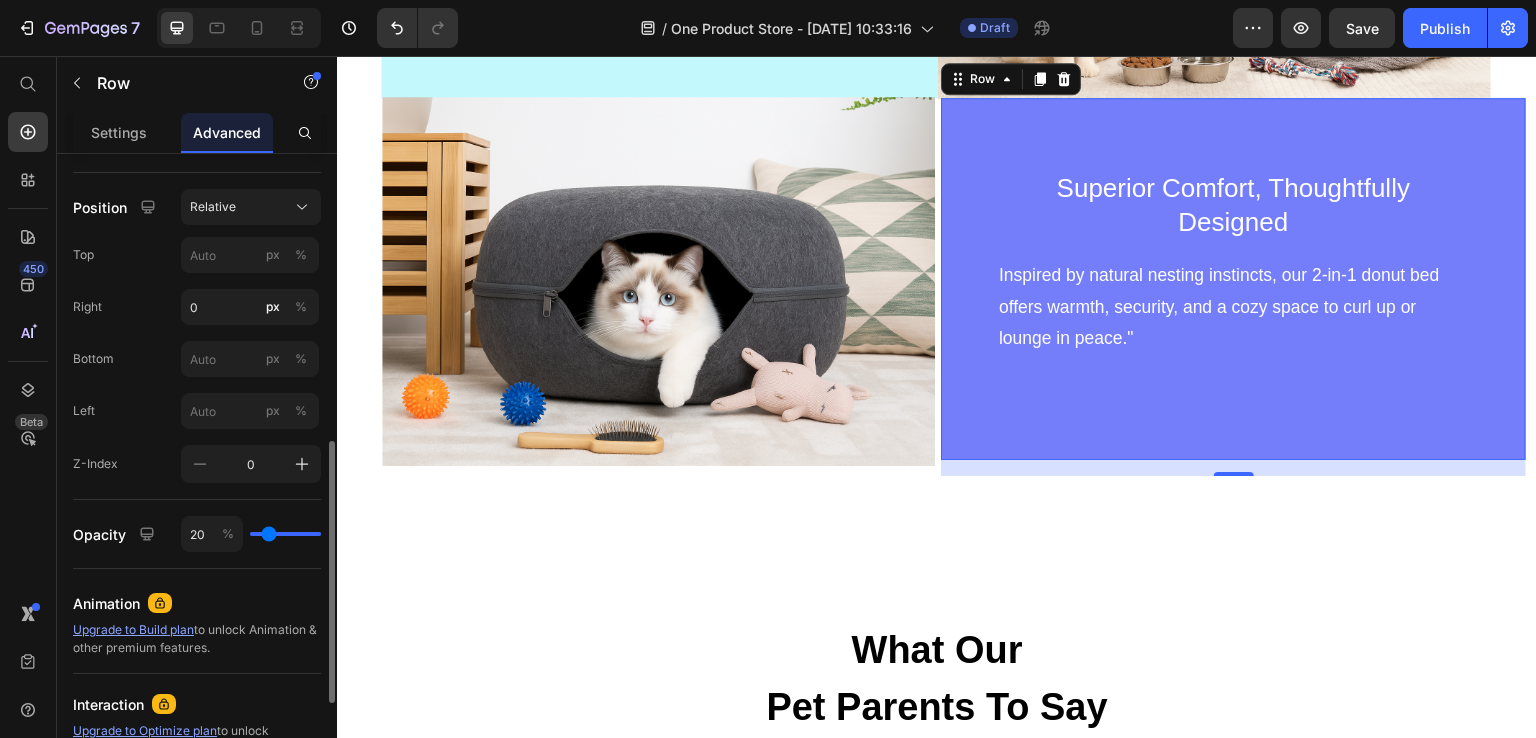 type on "0" 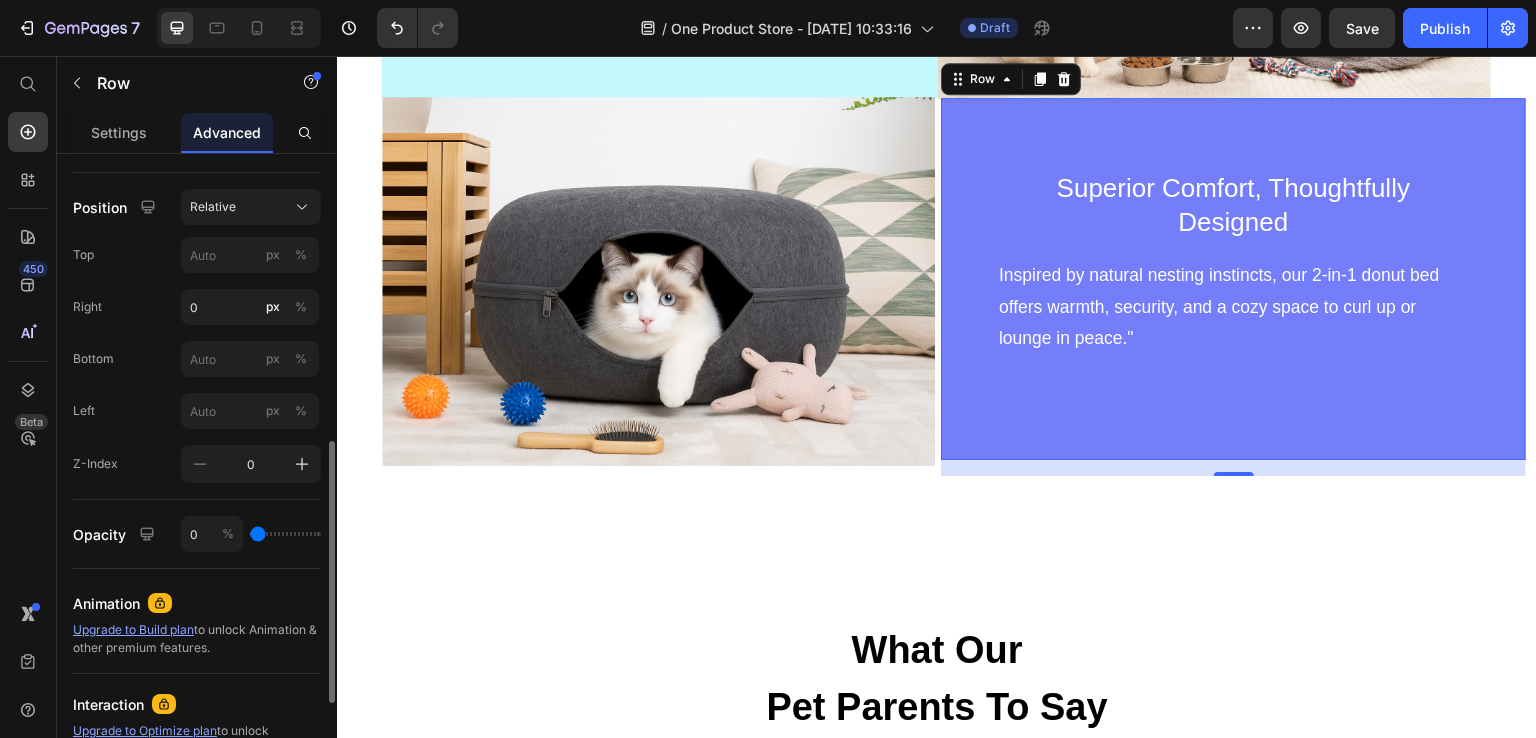 drag, startPoint x: 304, startPoint y: 533, endPoint x: 253, endPoint y: 536, distance: 51.088158 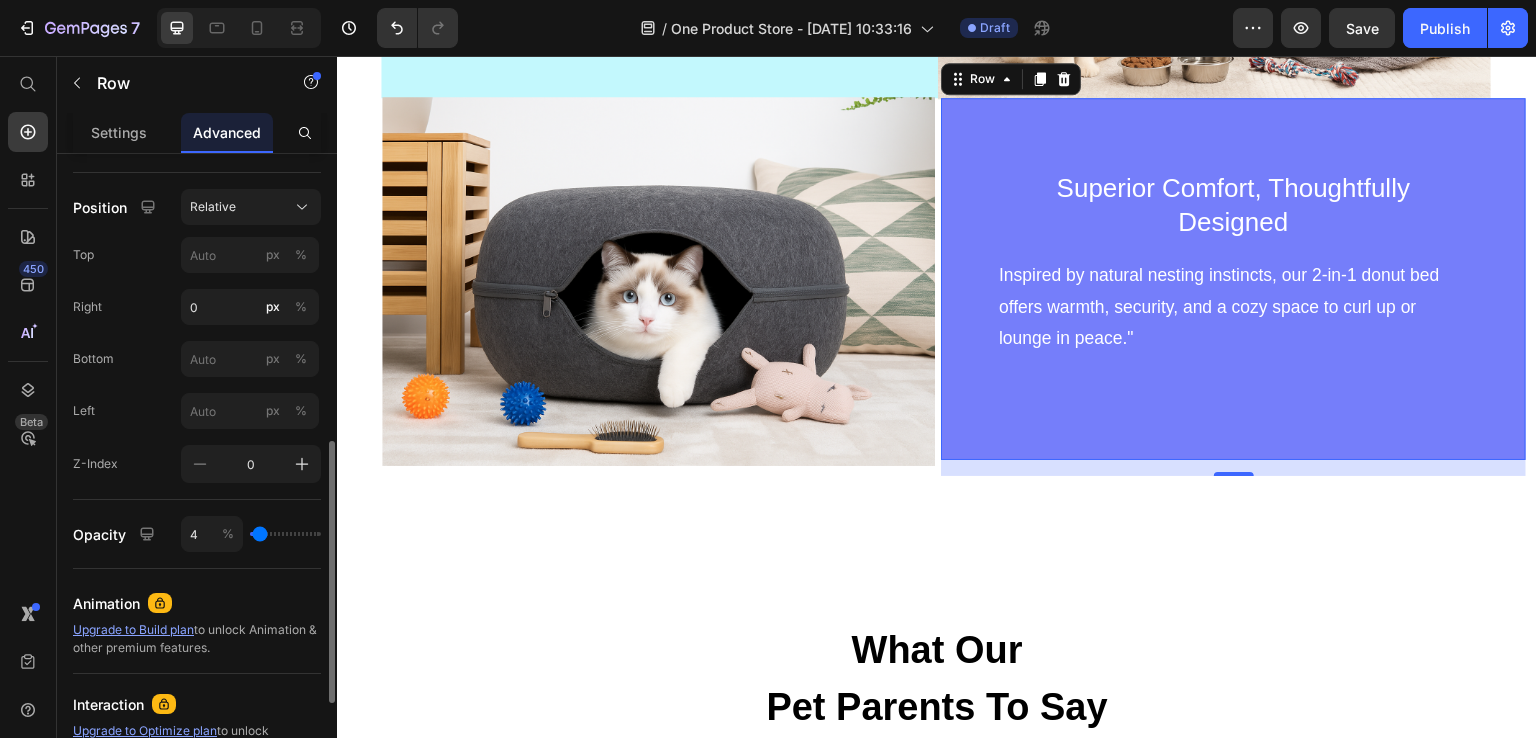 type on "17" 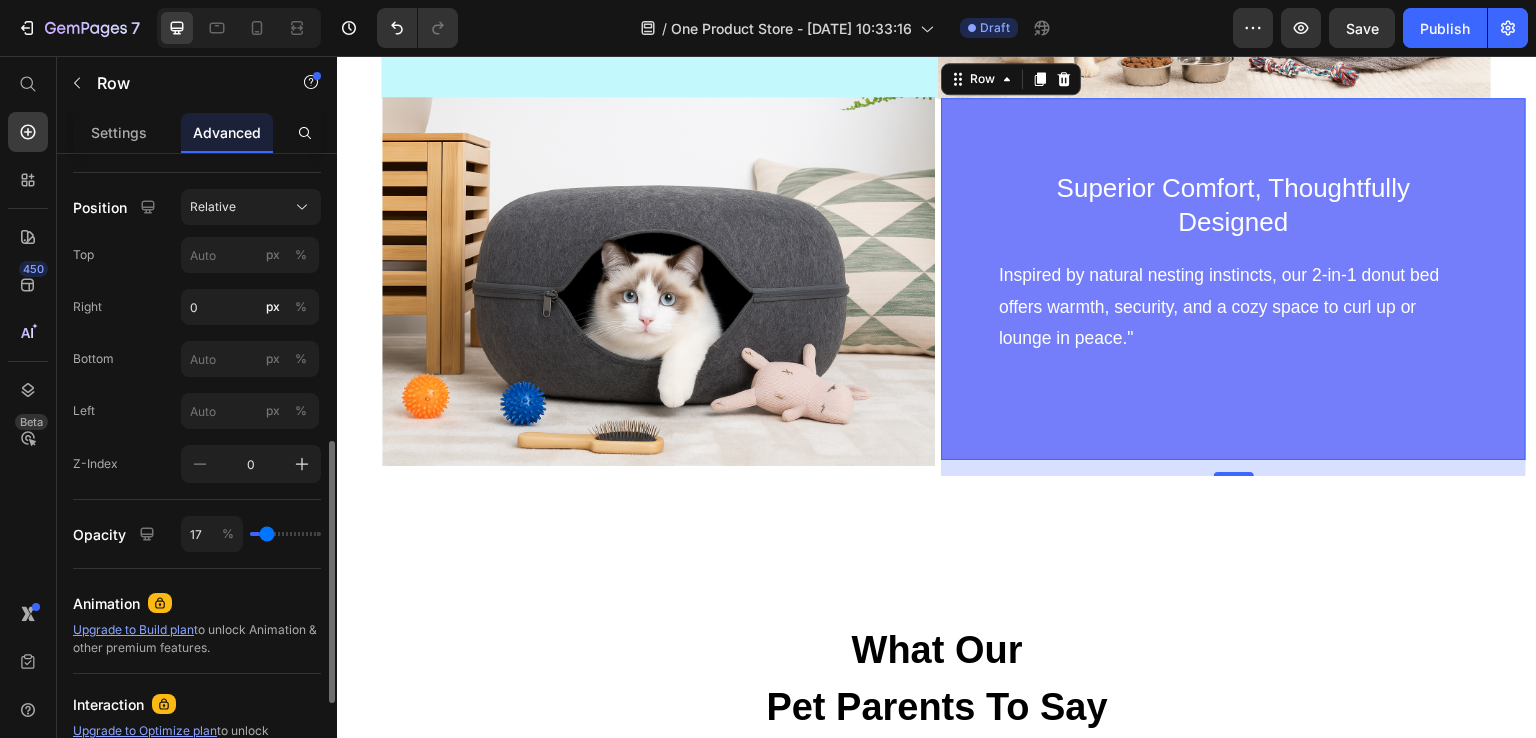 type on "36" 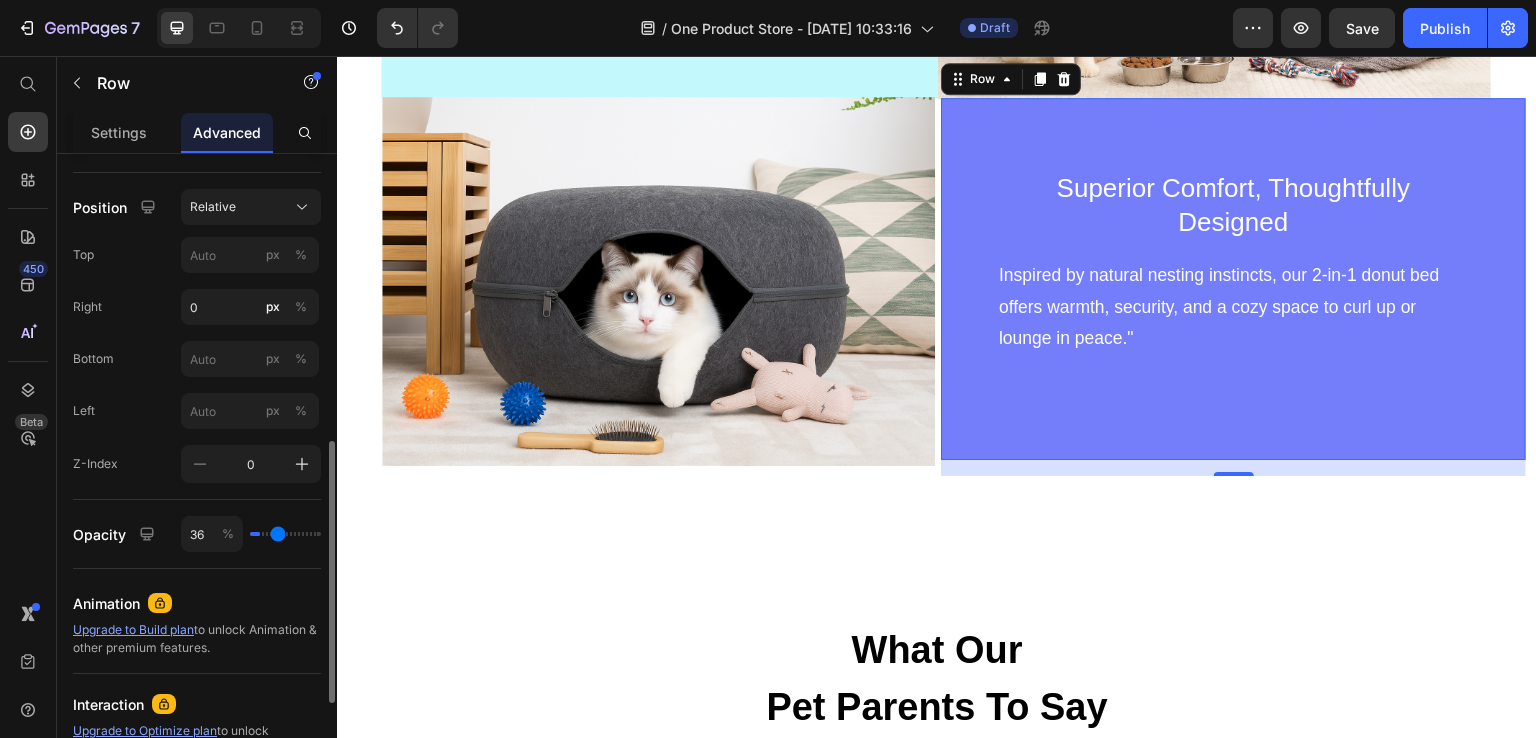 type on "56" 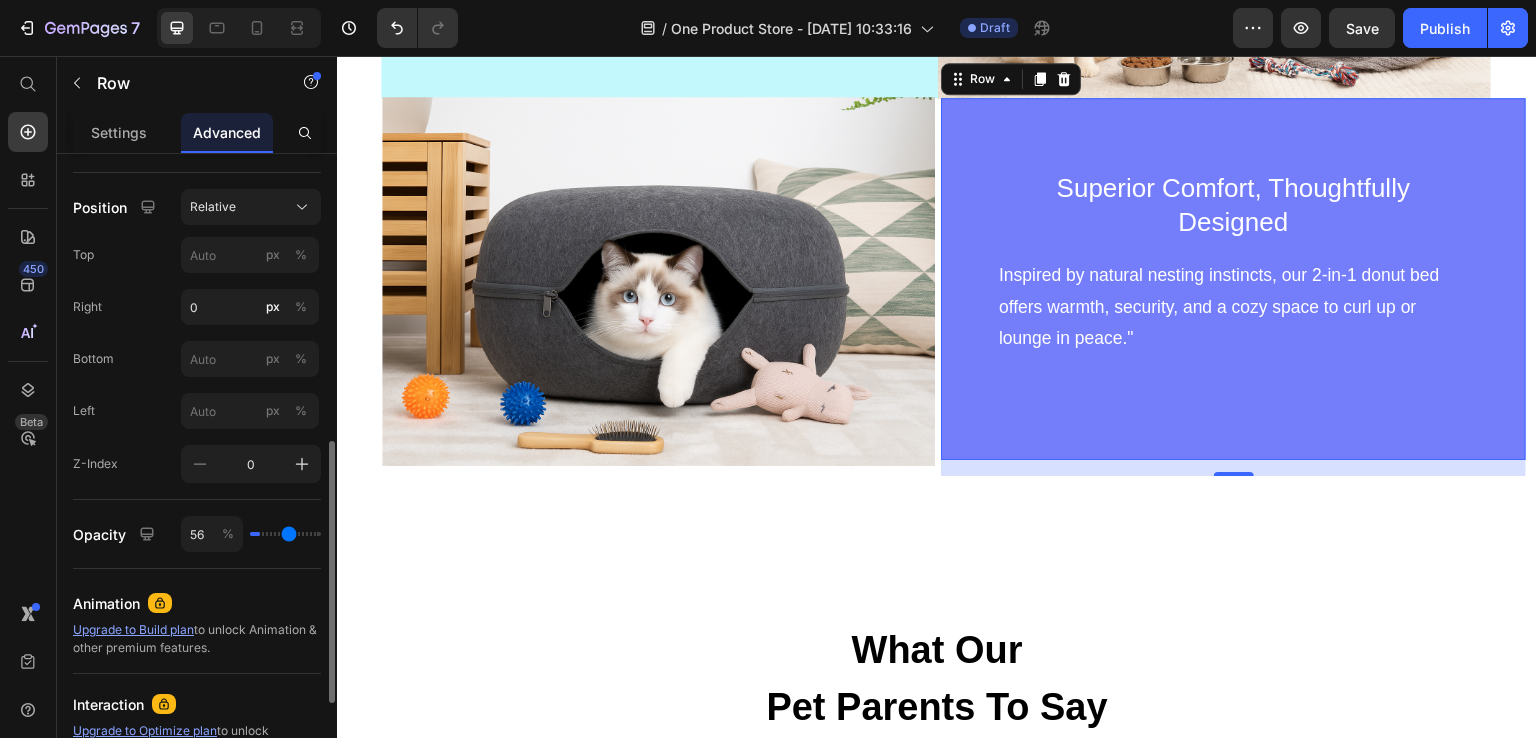 type on "87" 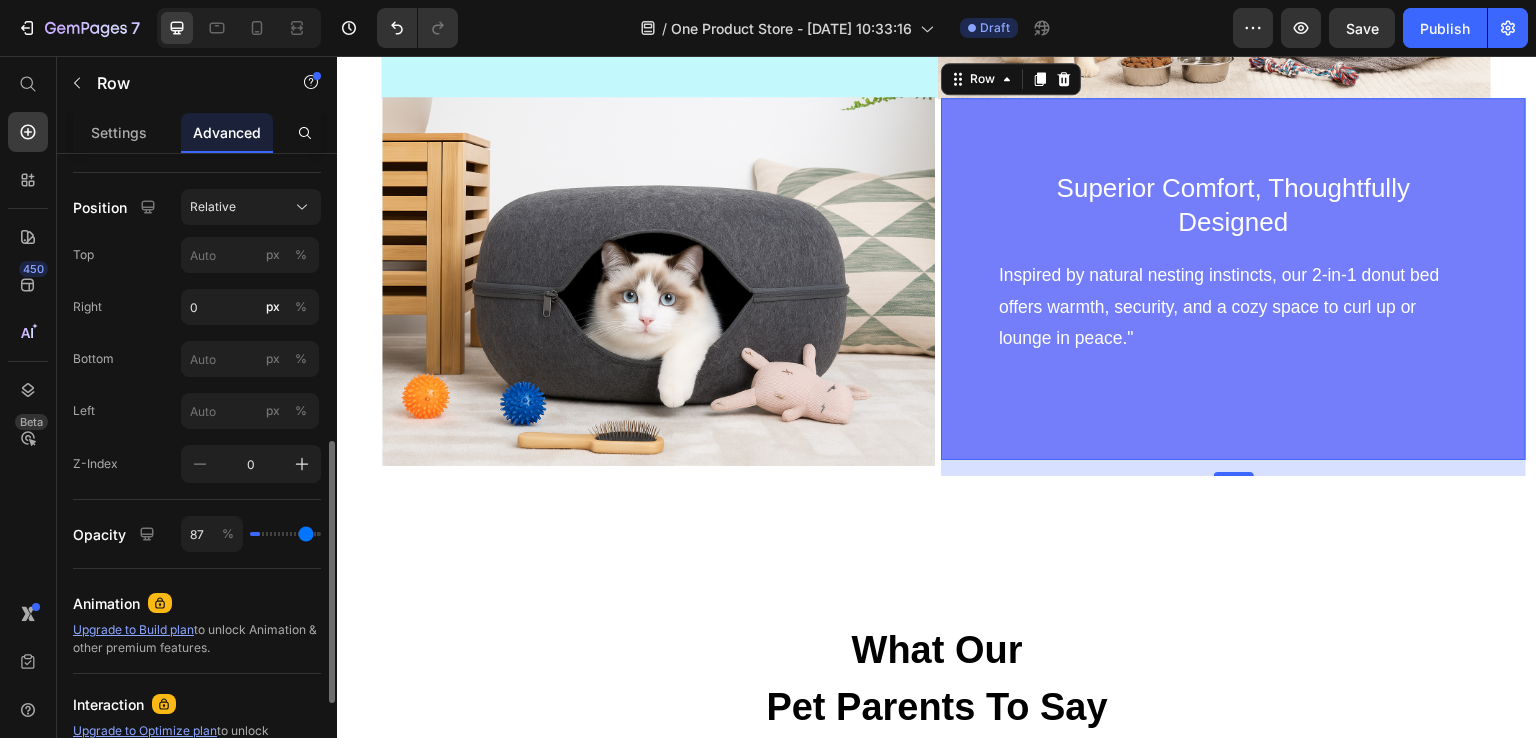 type on "100" 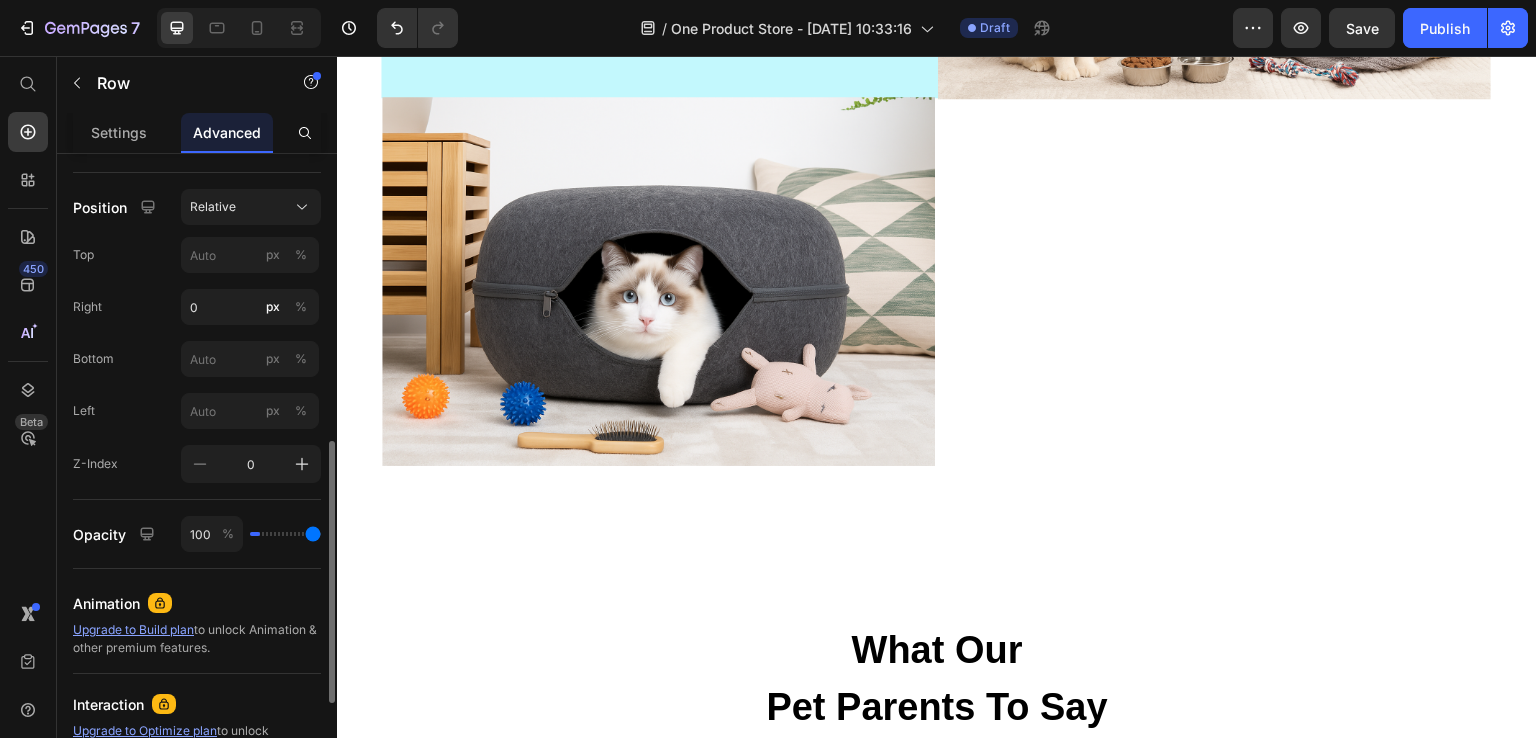 drag, startPoint x: 260, startPoint y: 527, endPoint x: 482, endPoint y: 529, distance: 222.009 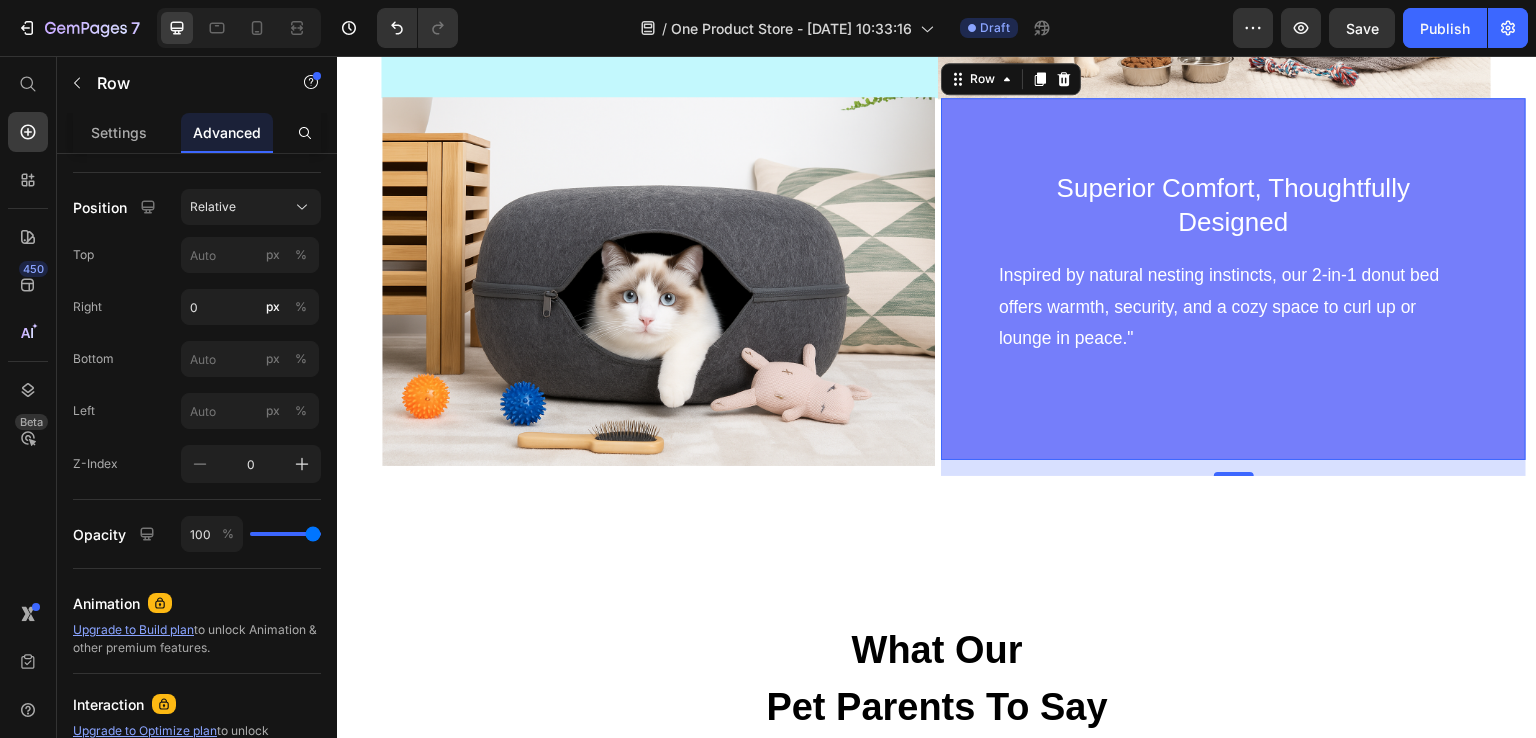 click on "Superior Comfort, Thoughtfully Designed Text block Inspired by natural nesting instincts, our 2-in-1 donut bed offers warmth, security, and a cozy space to curl up or lounge in peace."   Text block Row   16" at bounding box center [1233, 279] 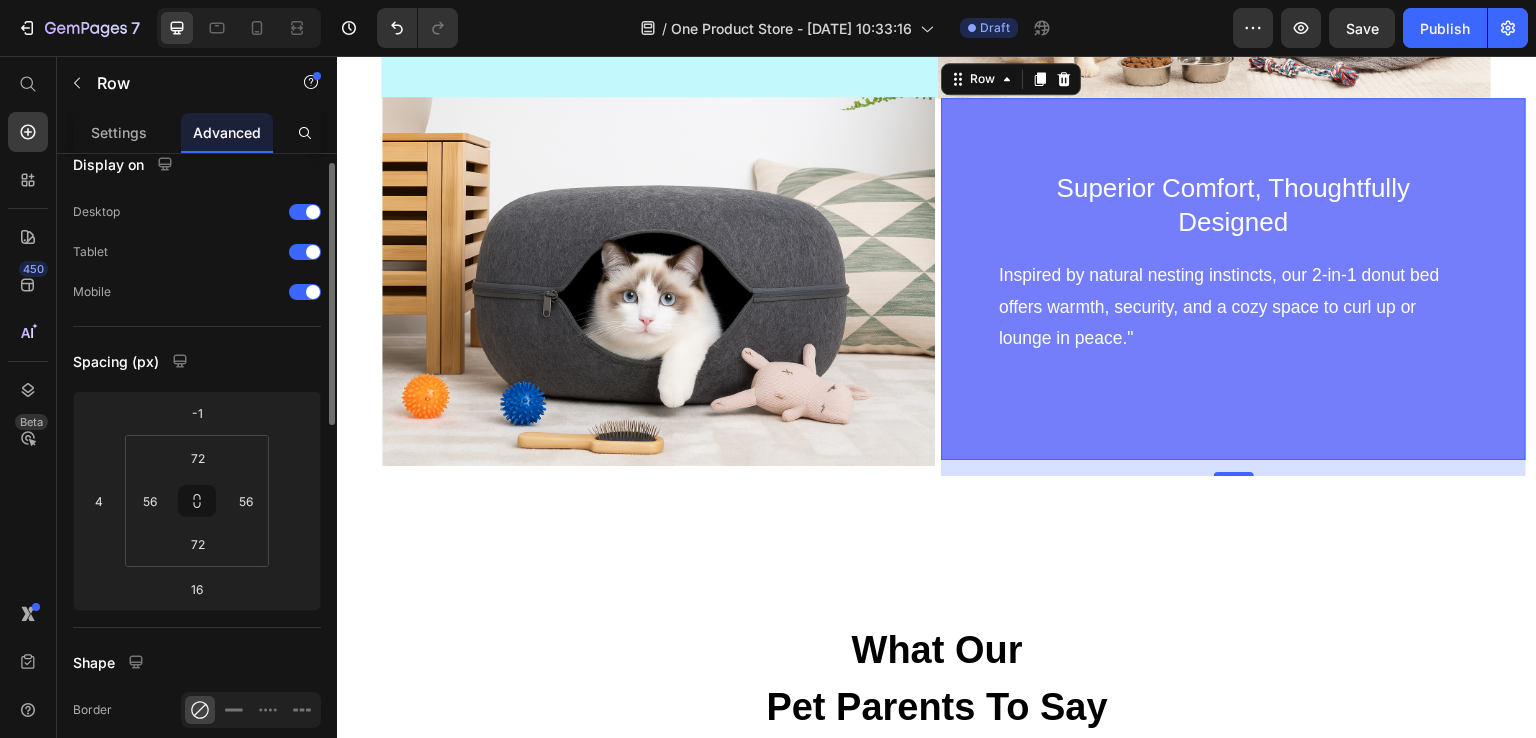 scroll, scrollTop: 0, scrollLeft: 0, axis: both 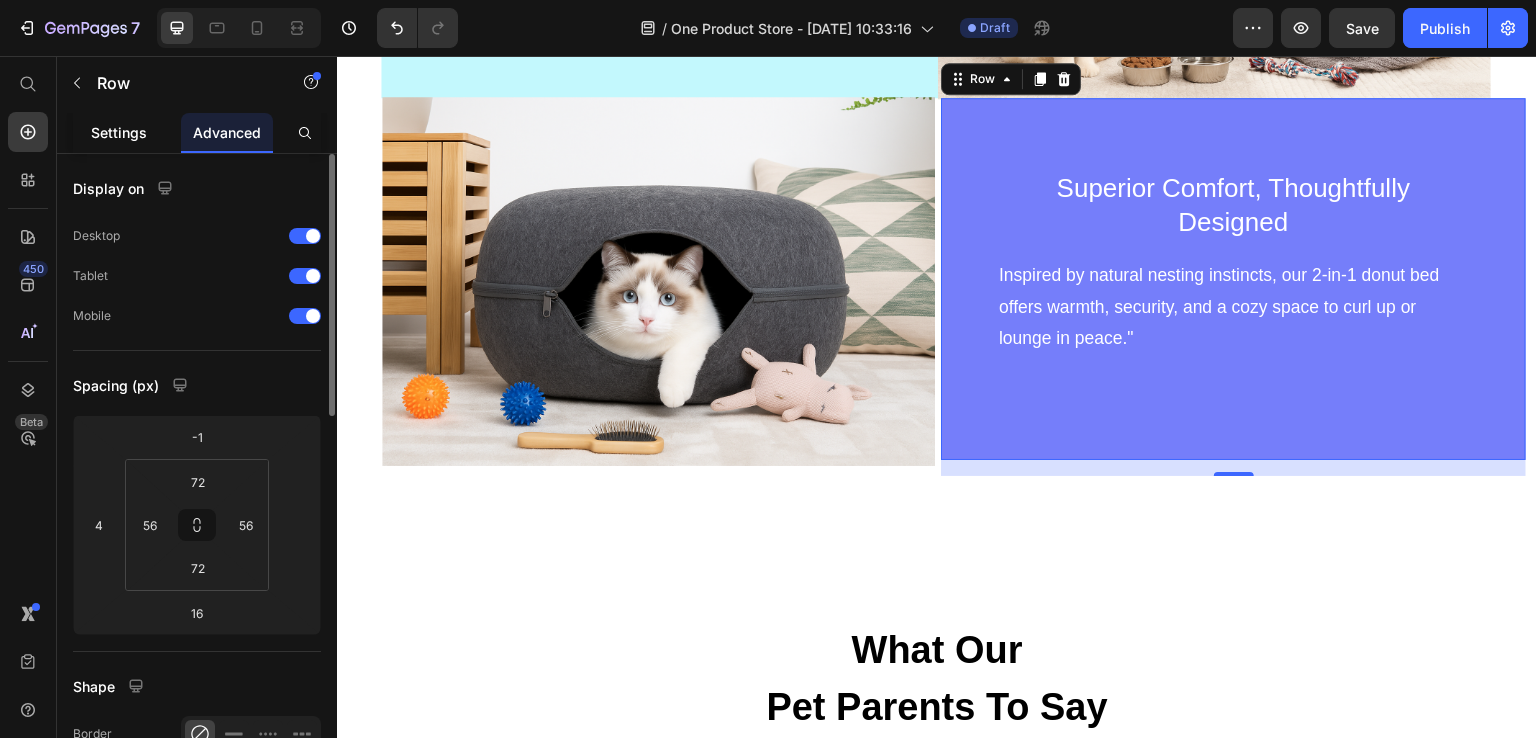click on "Settings" at bounding box center [119, 132] 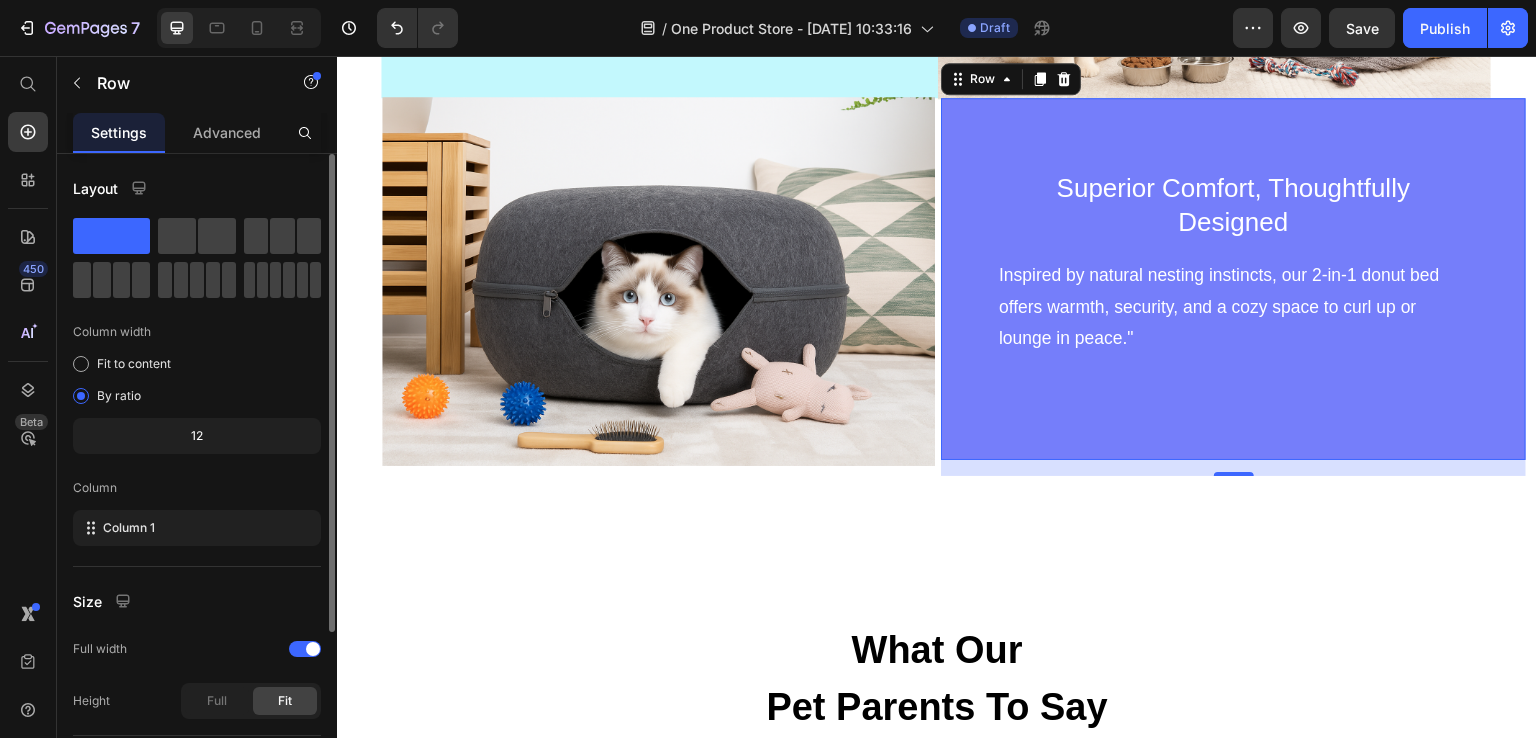 click on "12" 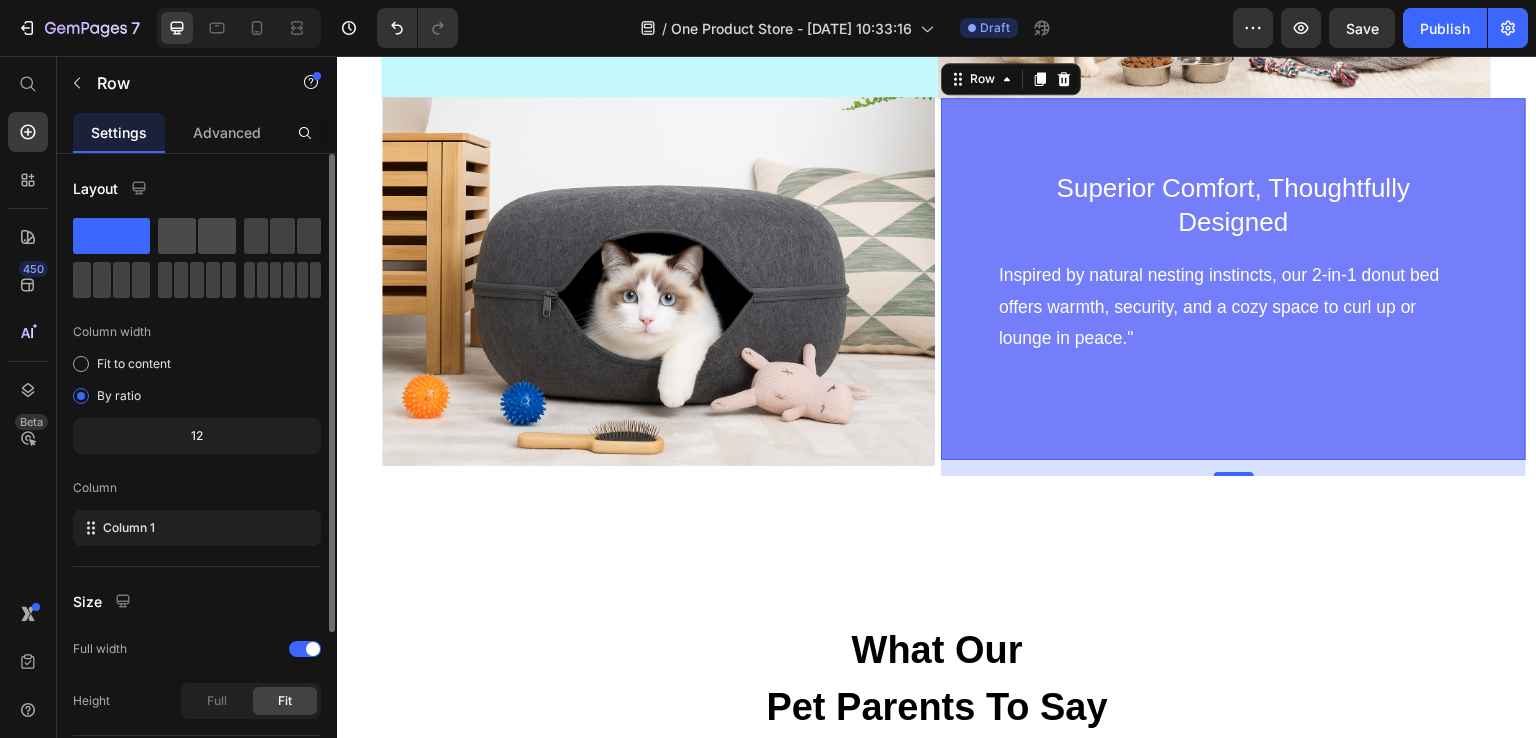 click 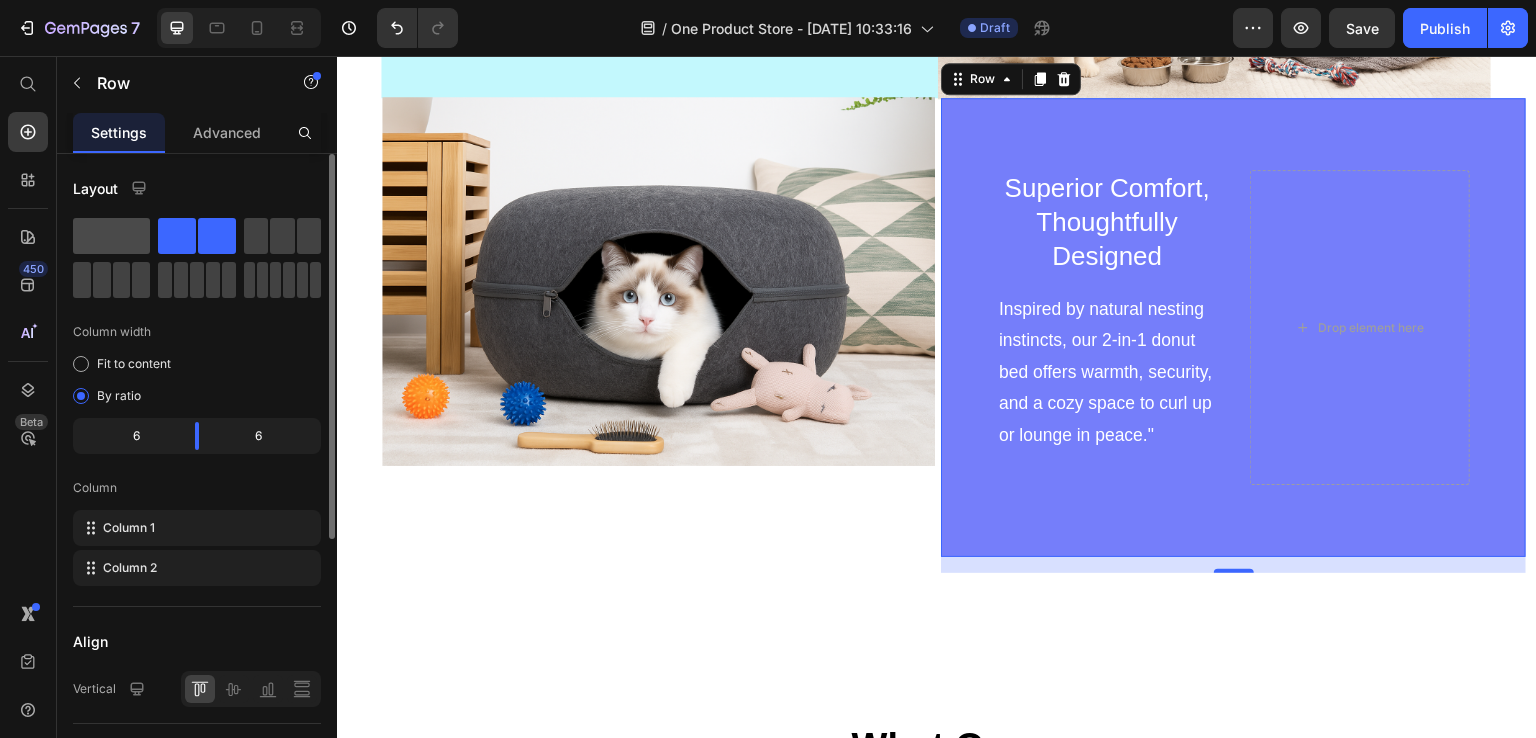 click 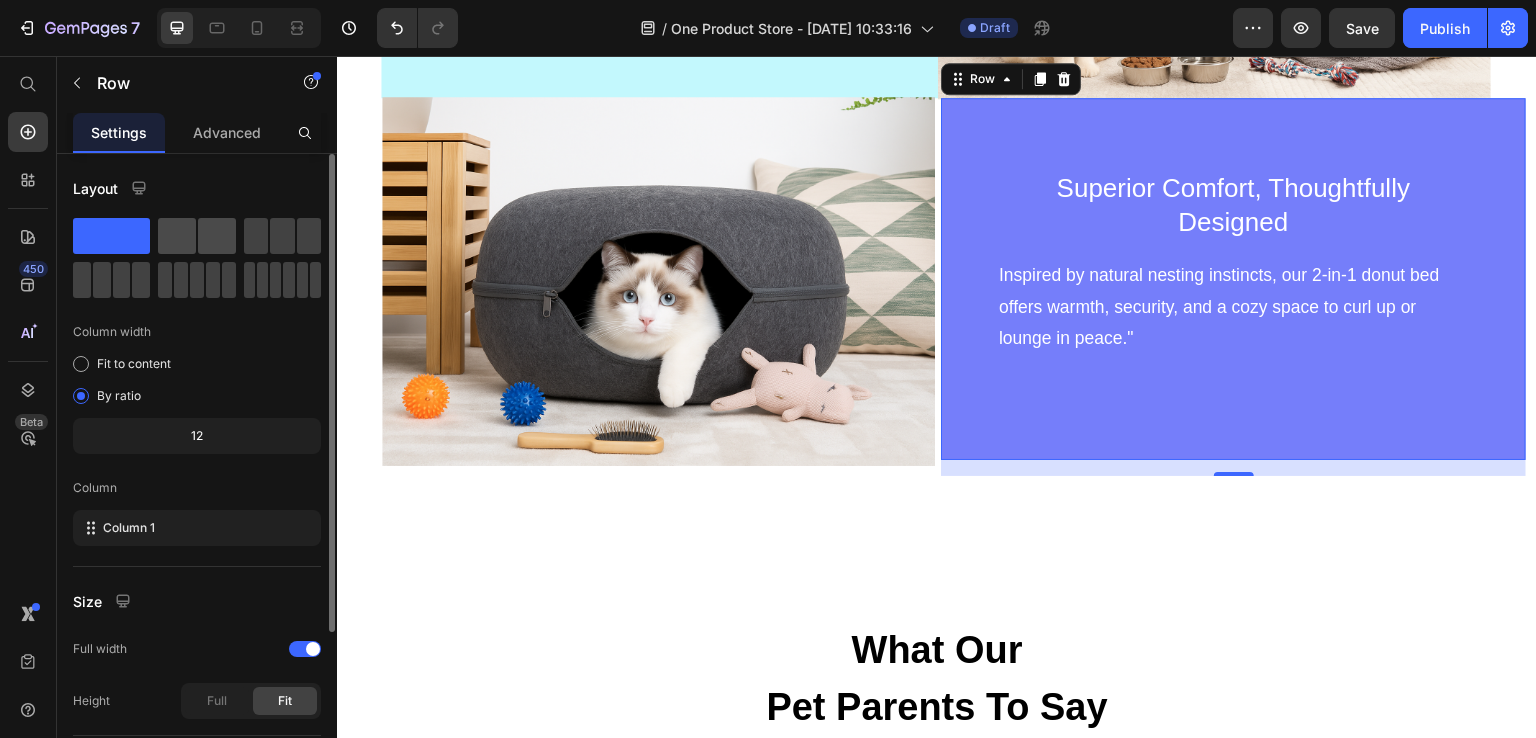 click 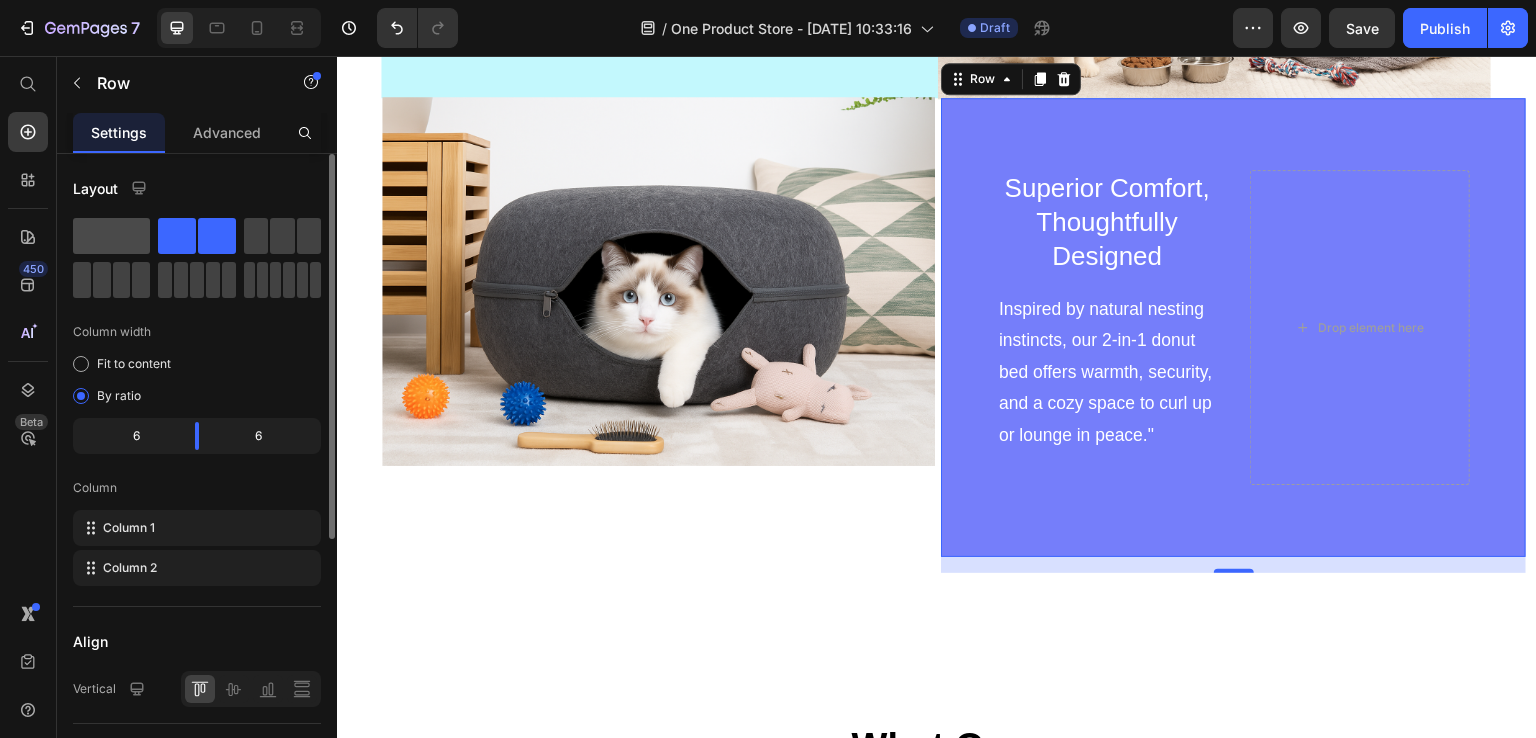 click 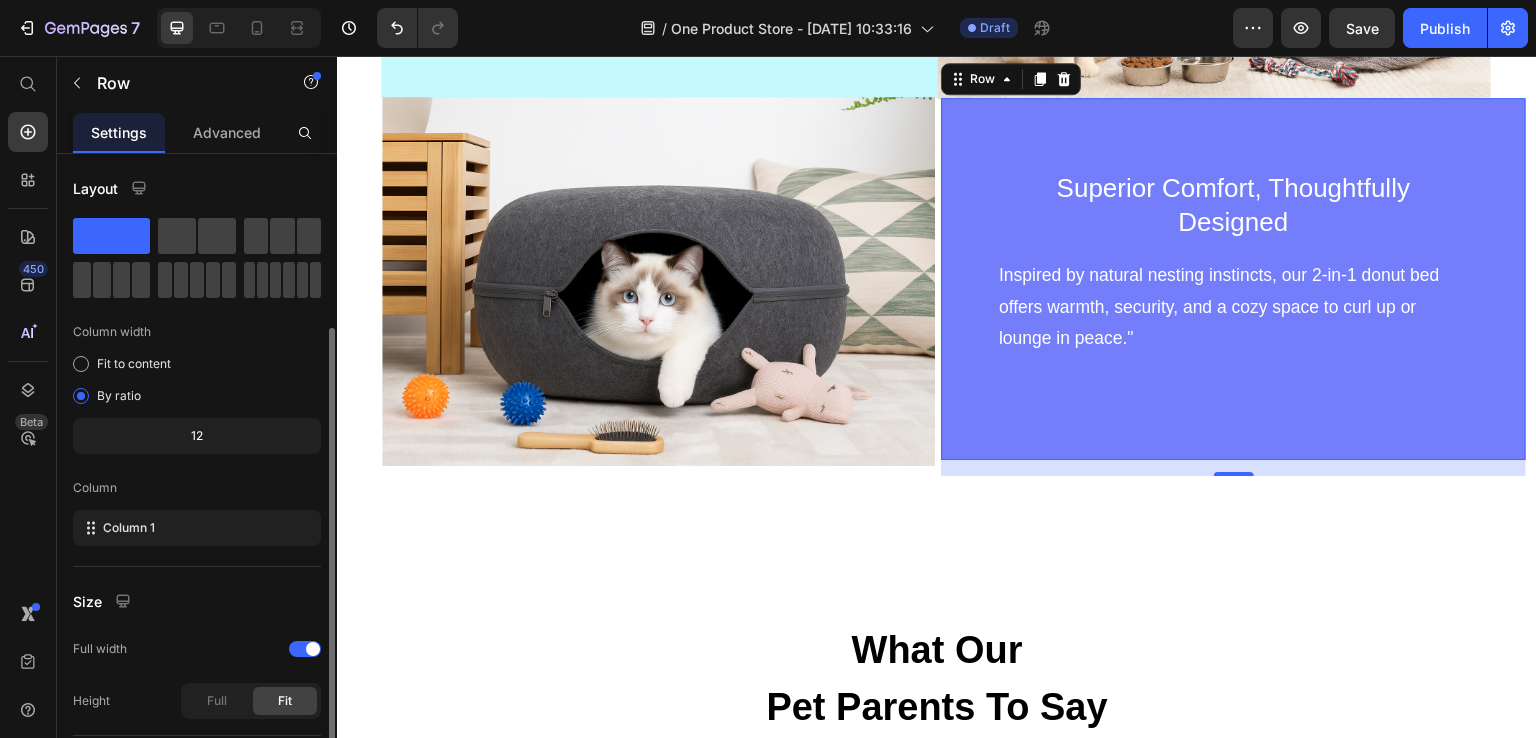 scroll, scrollTop: 200, scrollLeft: 0, axis: vertical 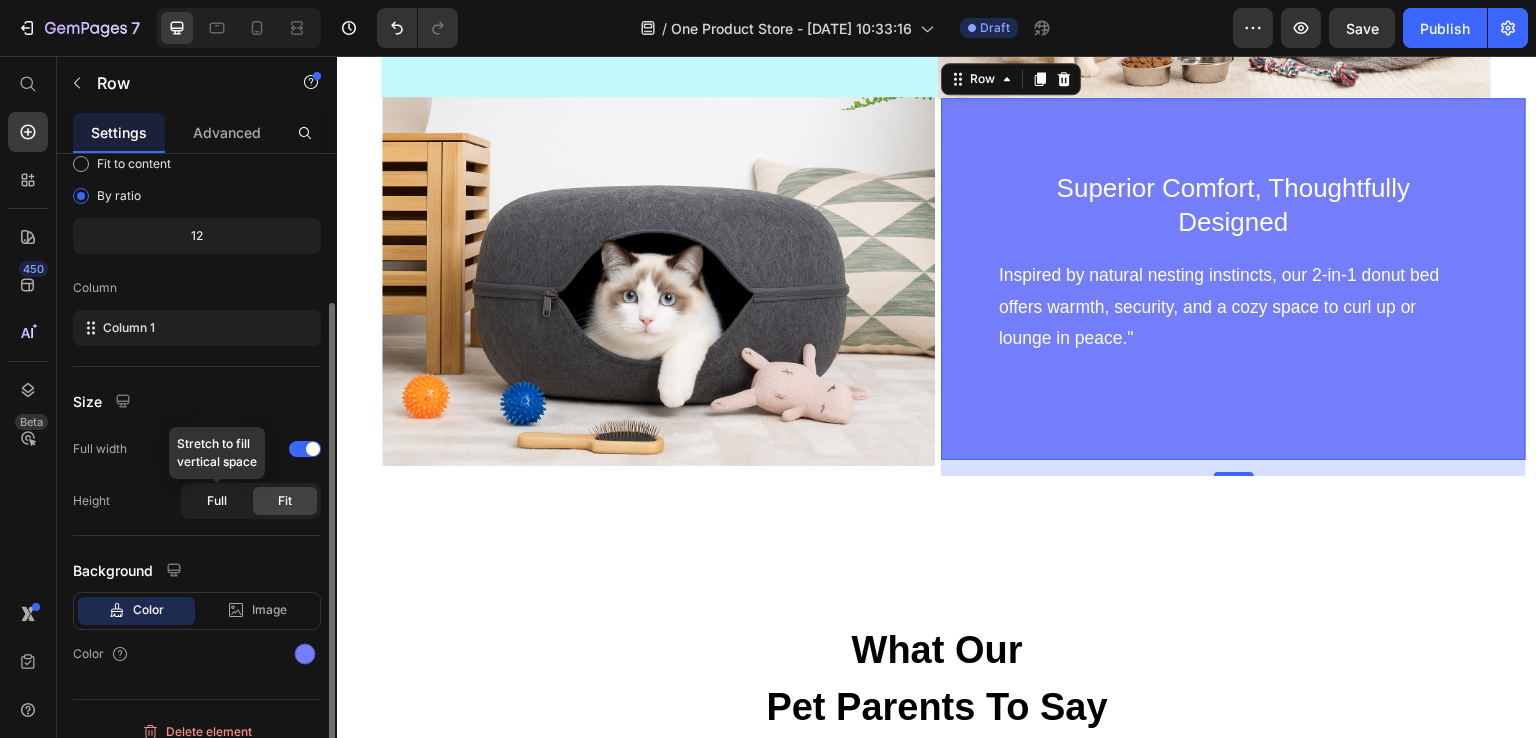 click on "Full" 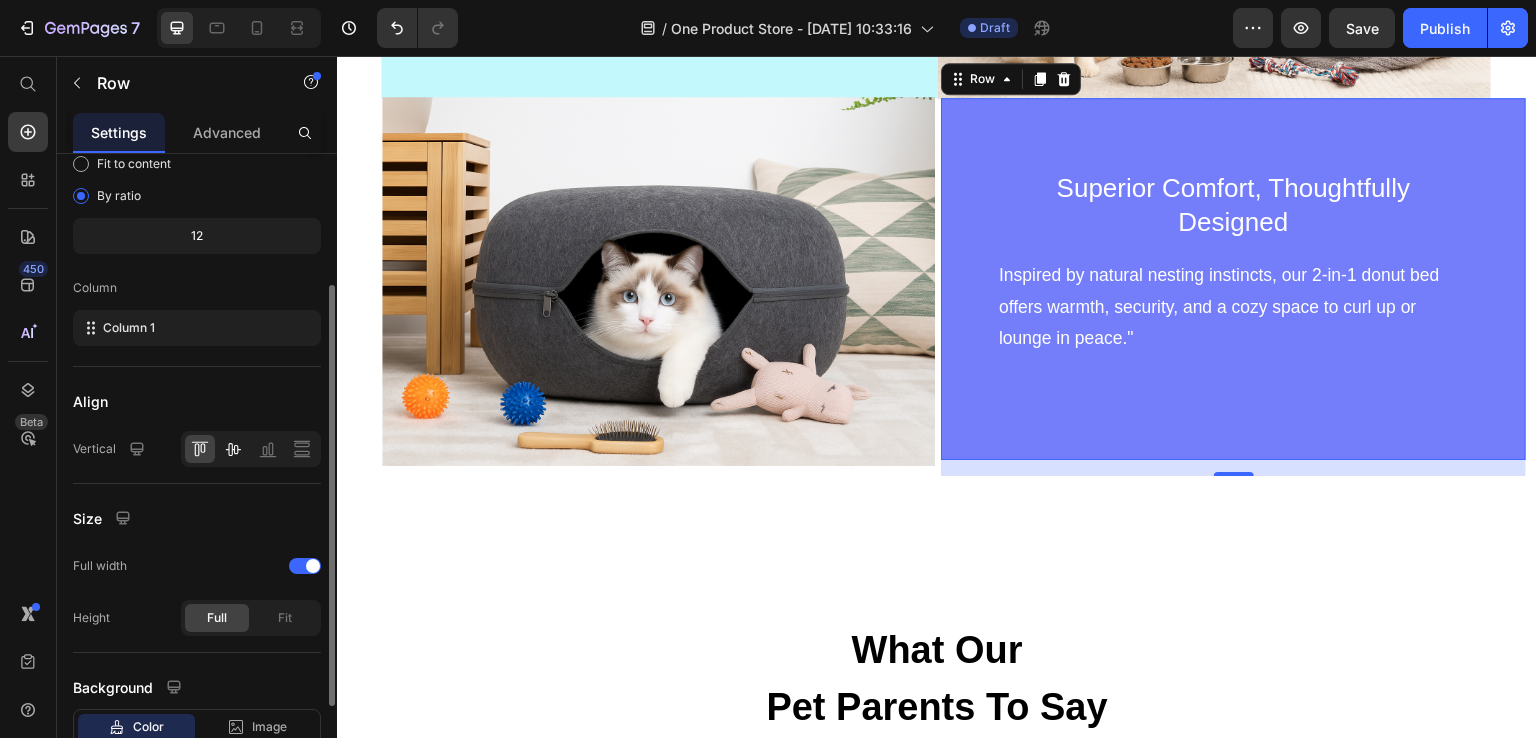 click 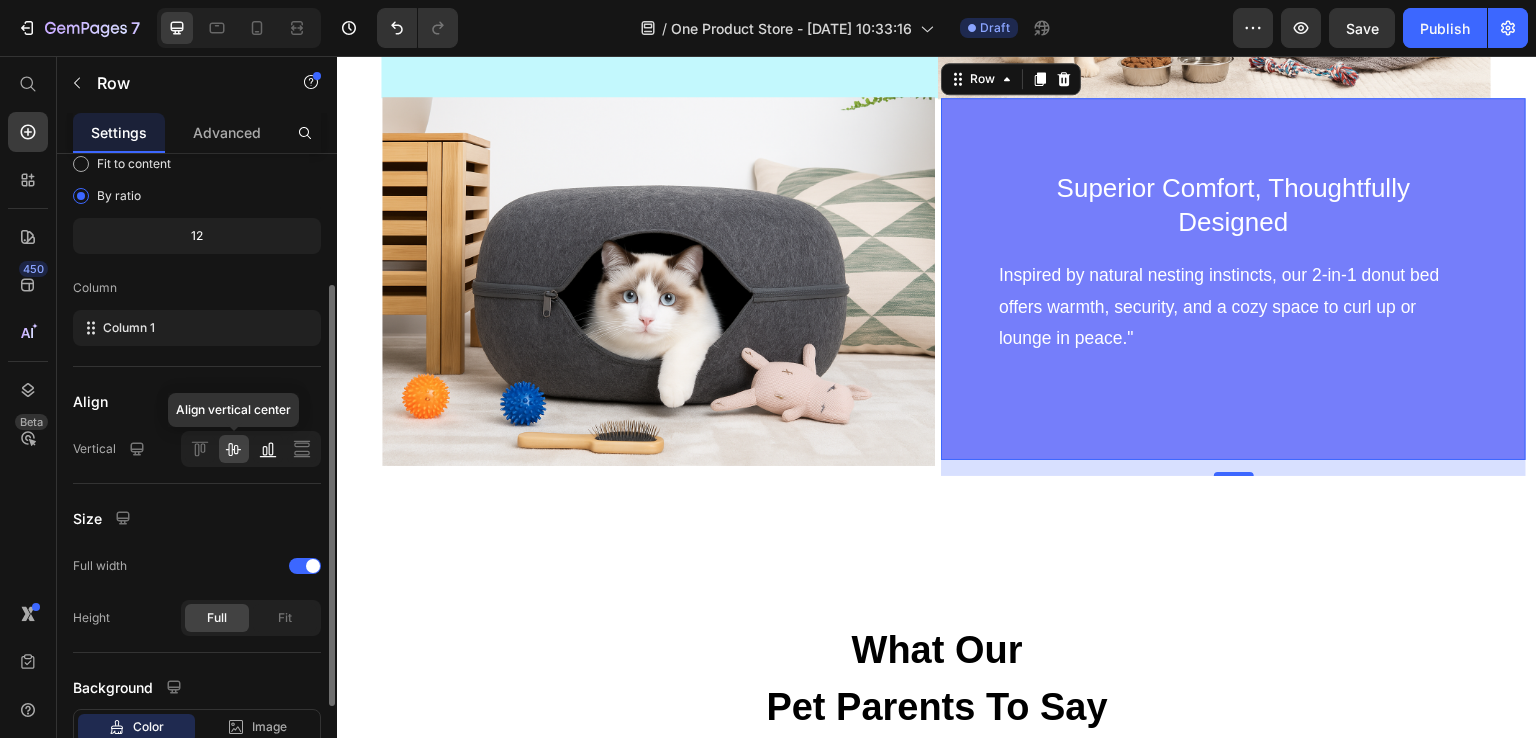 click 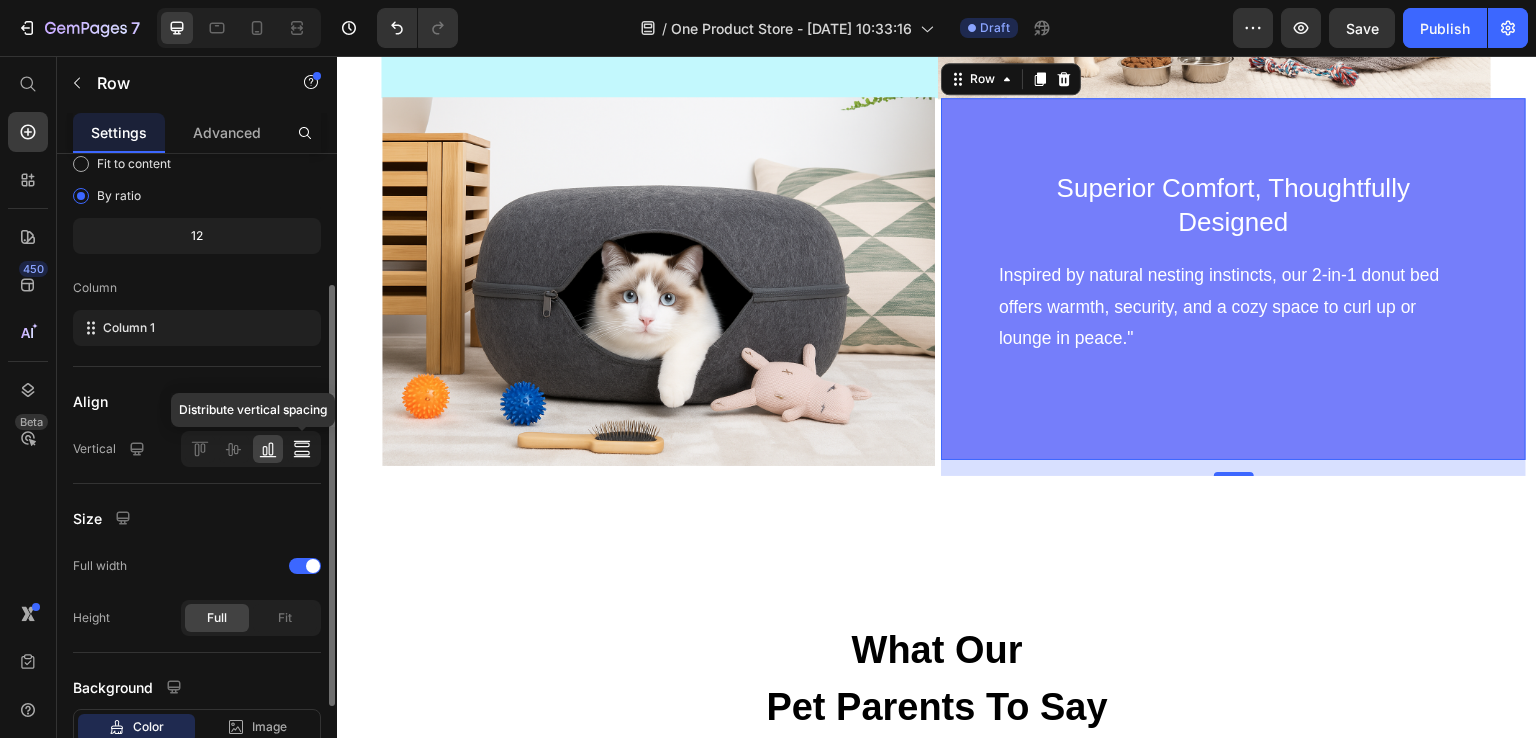 click 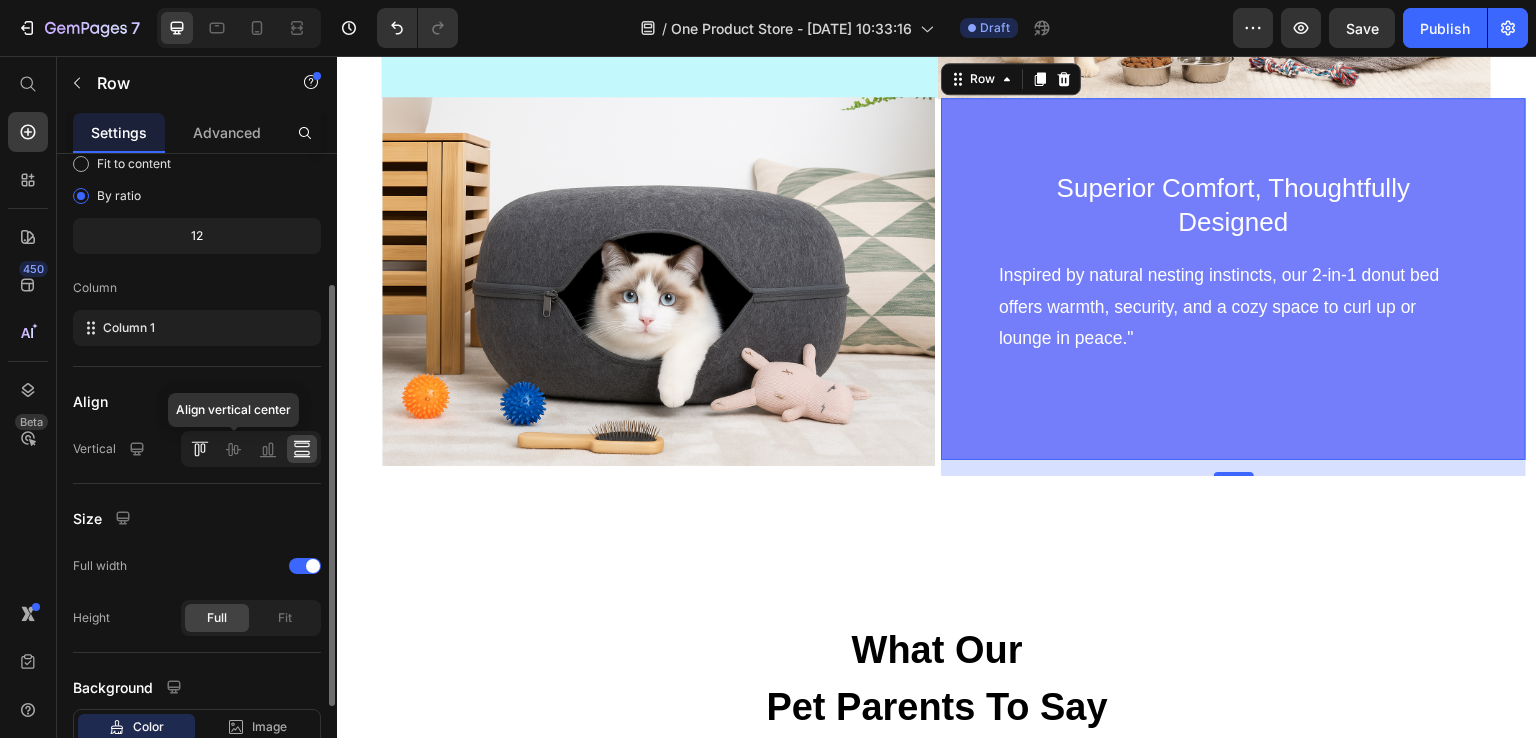 click 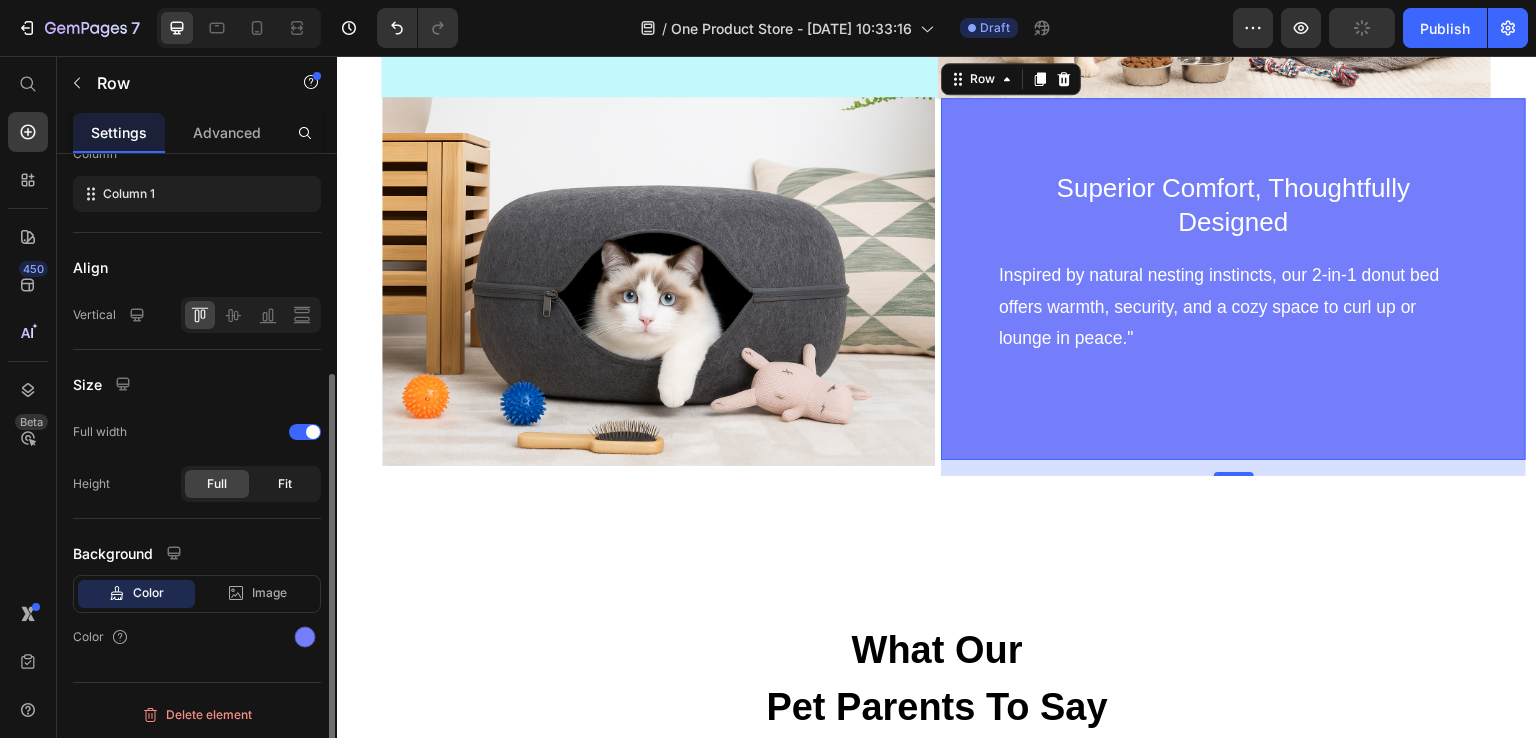 click on "Fit" 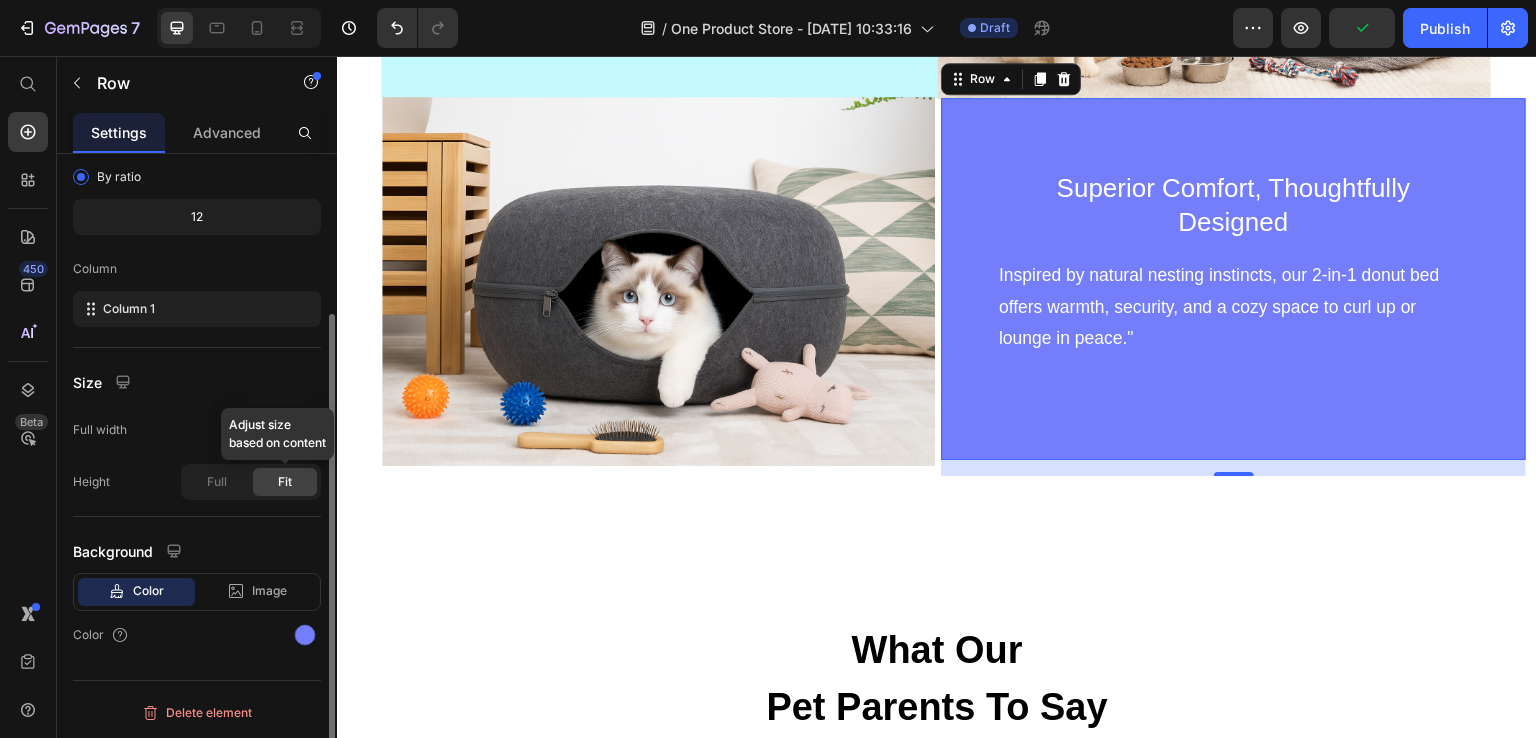 scroll, scrollTop: 217, scrollLeft: 0, axis: vertical 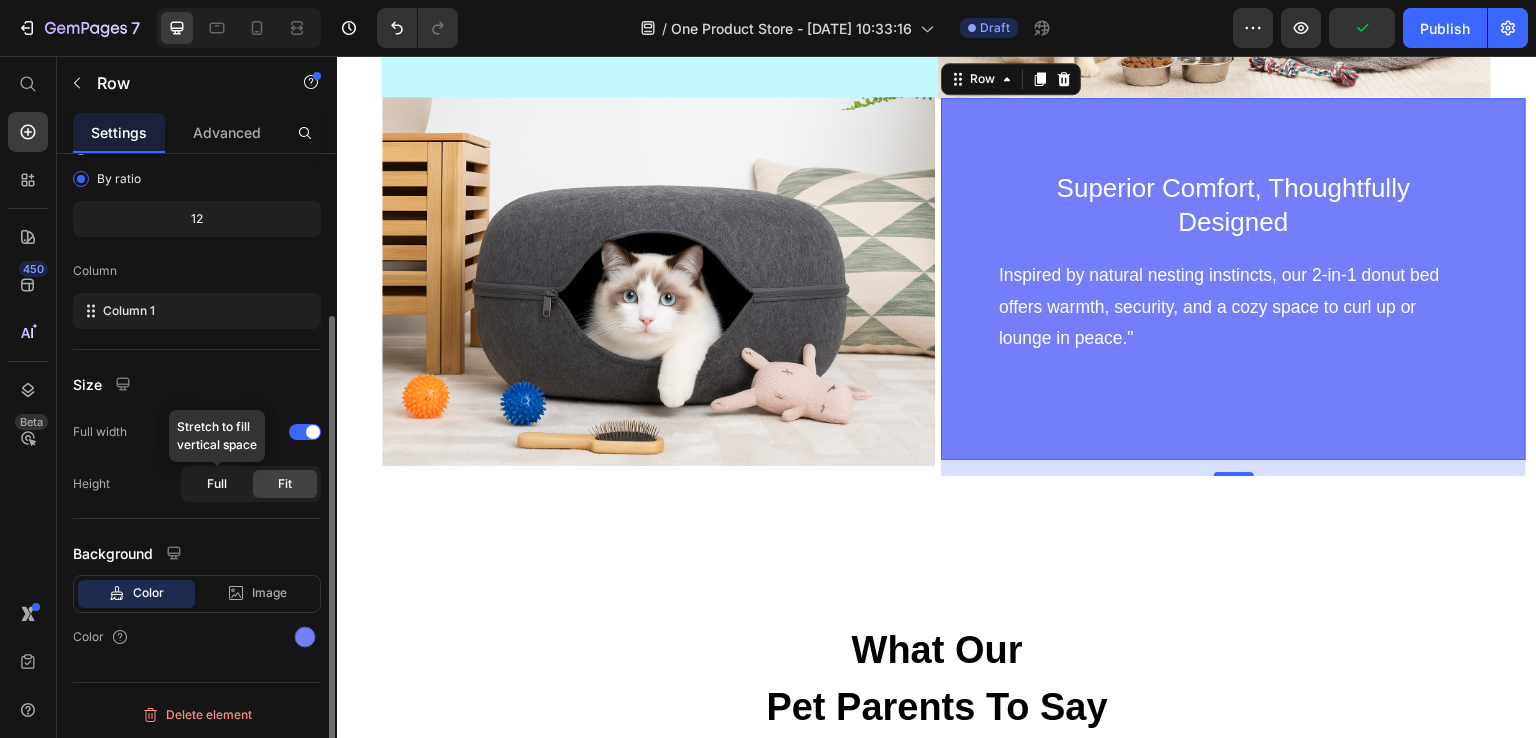 click on "Full" 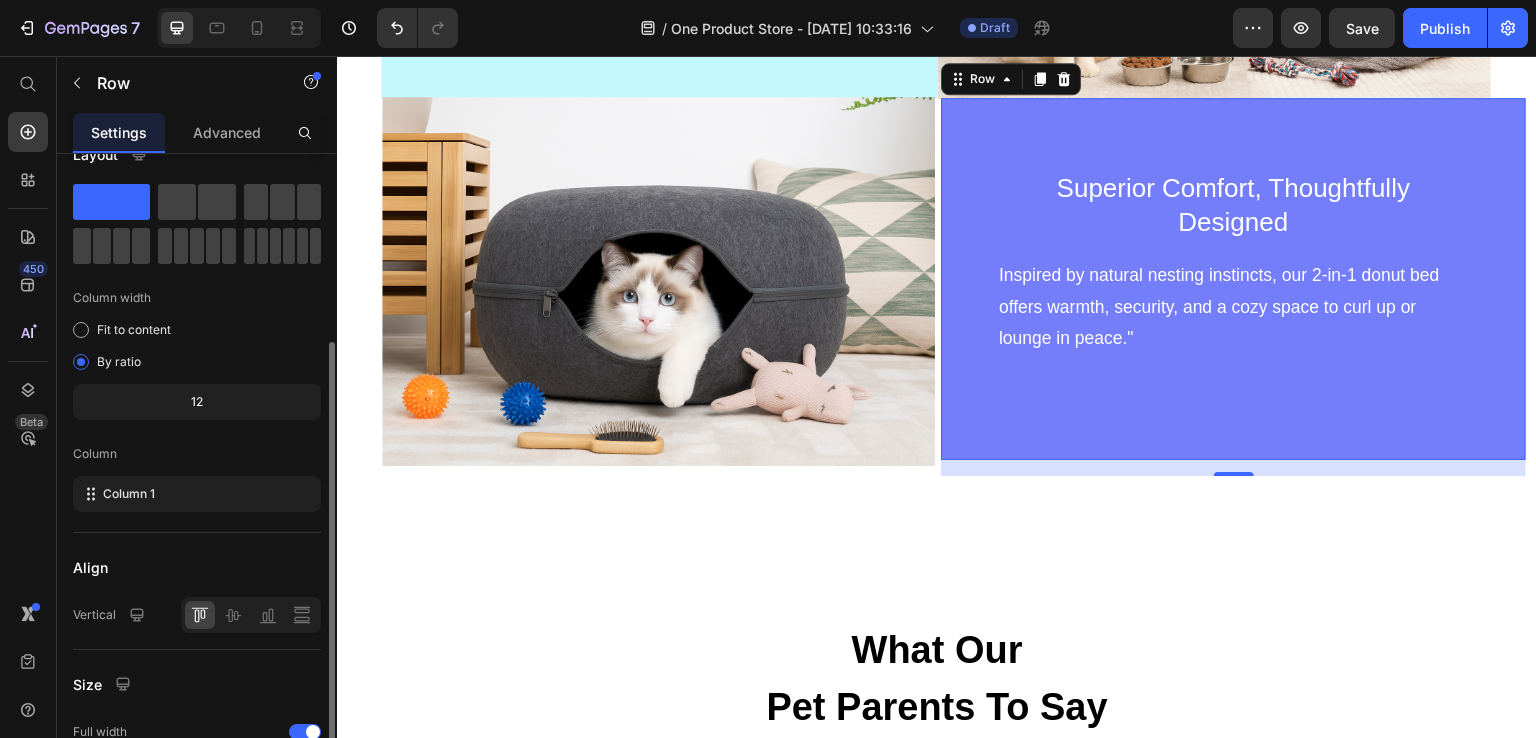 scroll, scrollTop: 0, scrollLeft: 0, axis: both 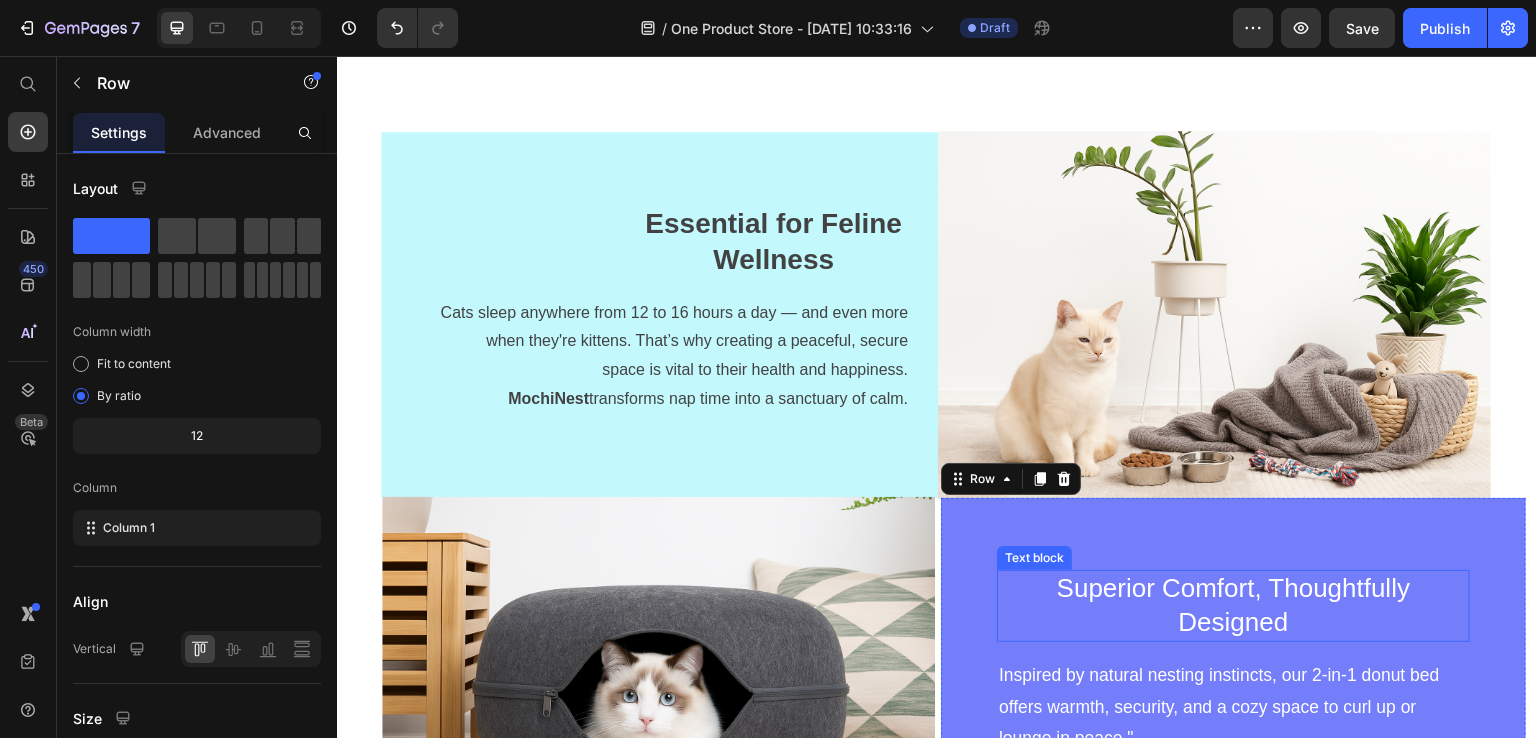 click on "Superior Comfort, Thoughtfully Designed Text block Inspired by natural nesting instincts, our 2-in-1 donut bed offers warmth, security, and a cozy space to curl up or lounge in peace."   Text block Row   16" at bounding box center (1233, 679) 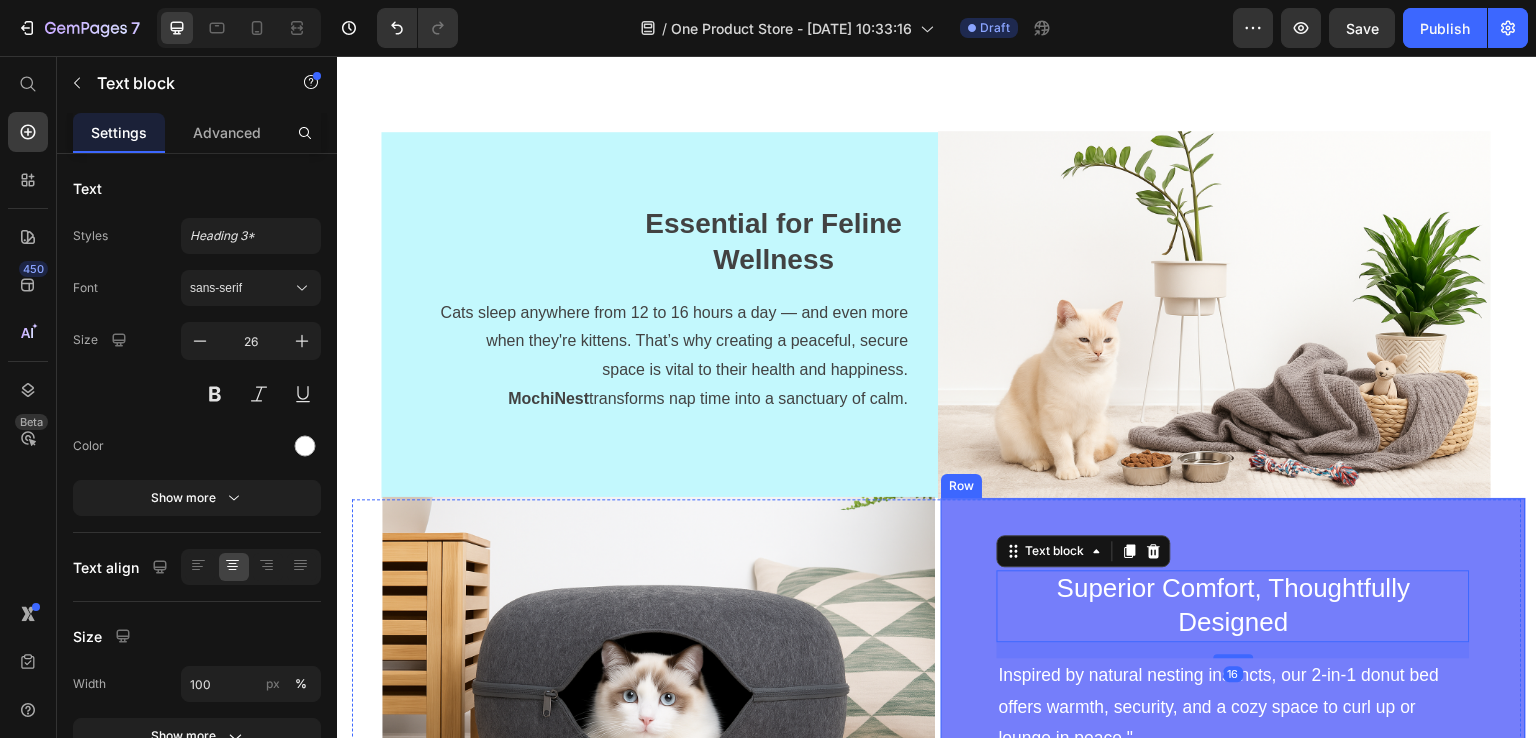 click on "Superior Comfort, Thoughtfully Designed Text block   16 Inspired by natural nesting instincts, our 2-in-1 donut bed offers warmth, security, and a cozy space to curl up or lounge in peace."   Text block Row" at bounding box center (1233, 679) 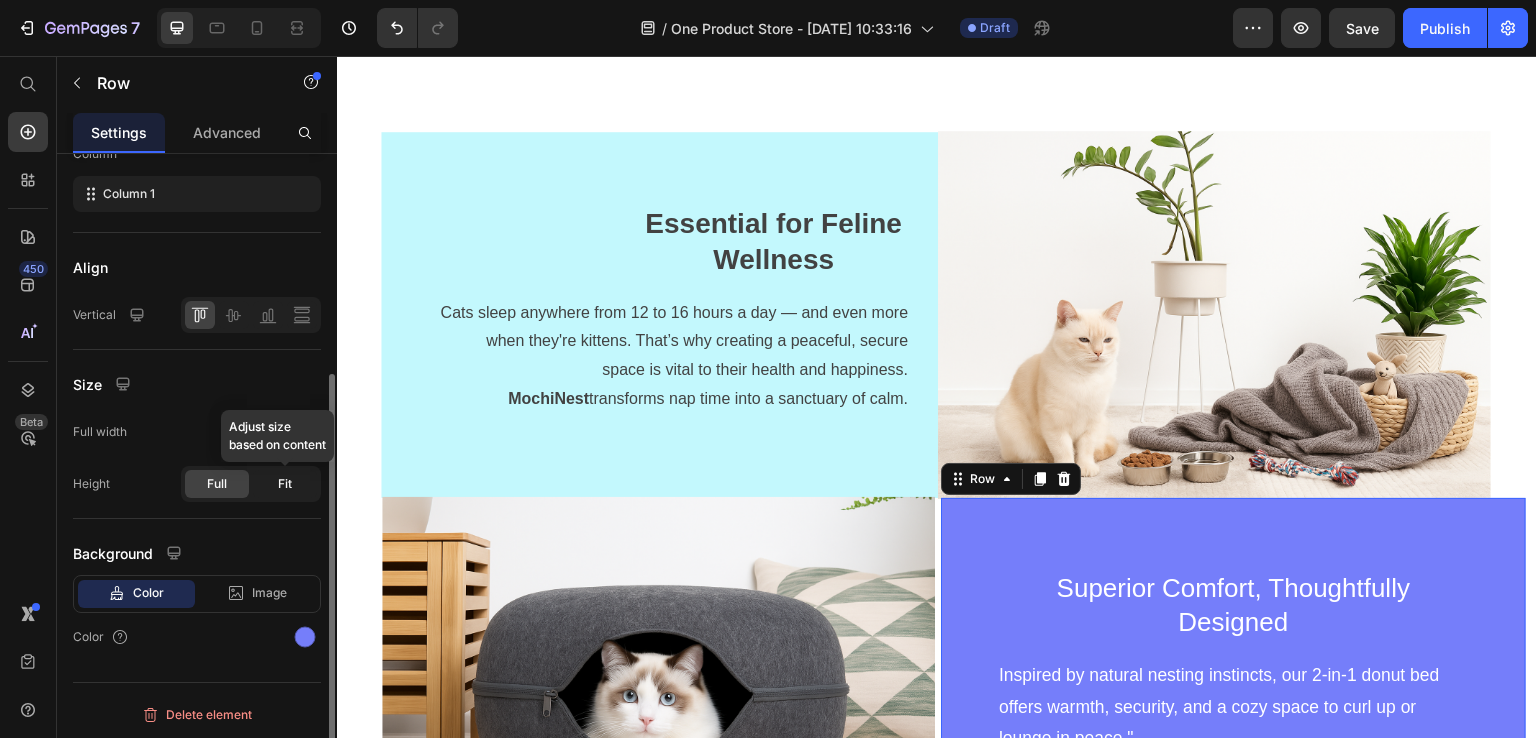 click on "Fit" 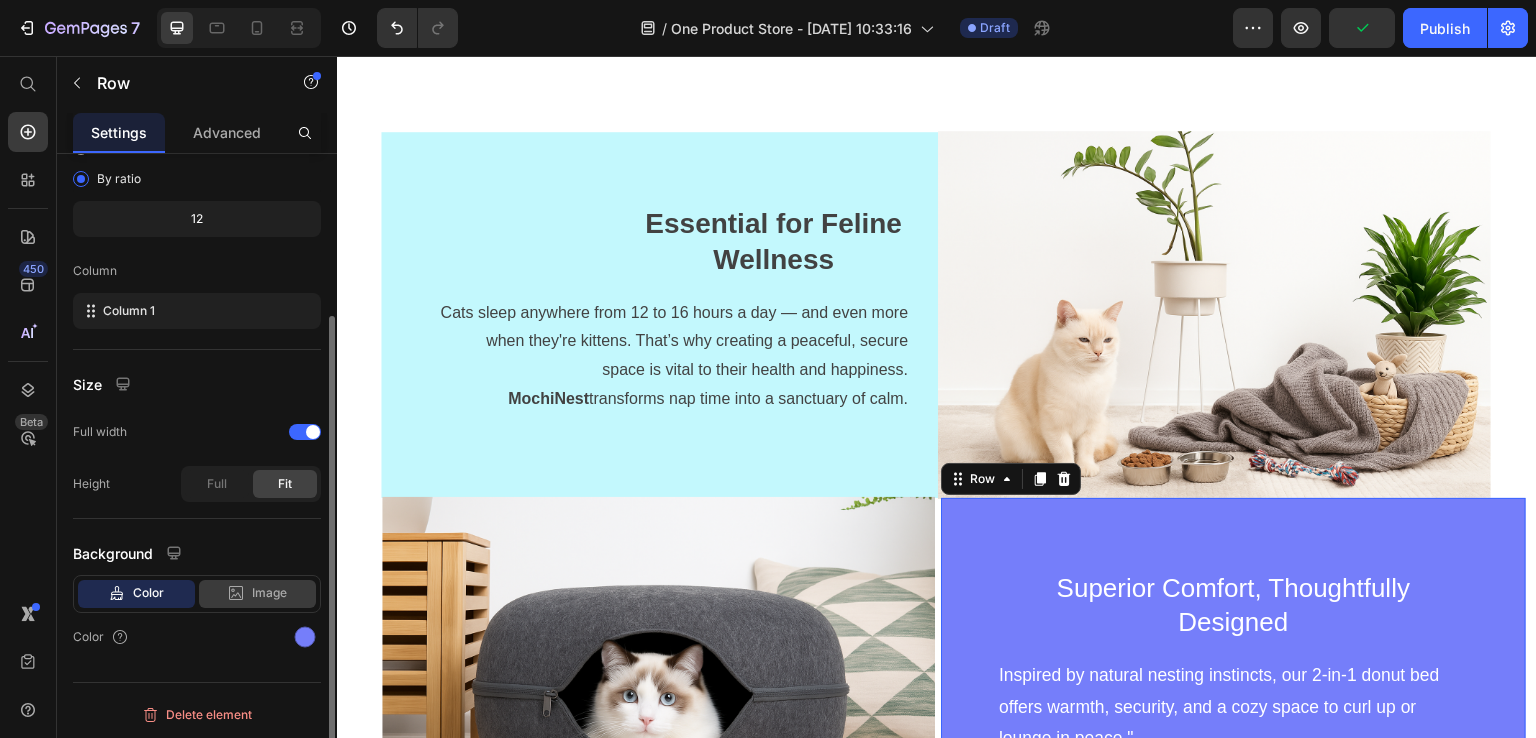 click on "Image" 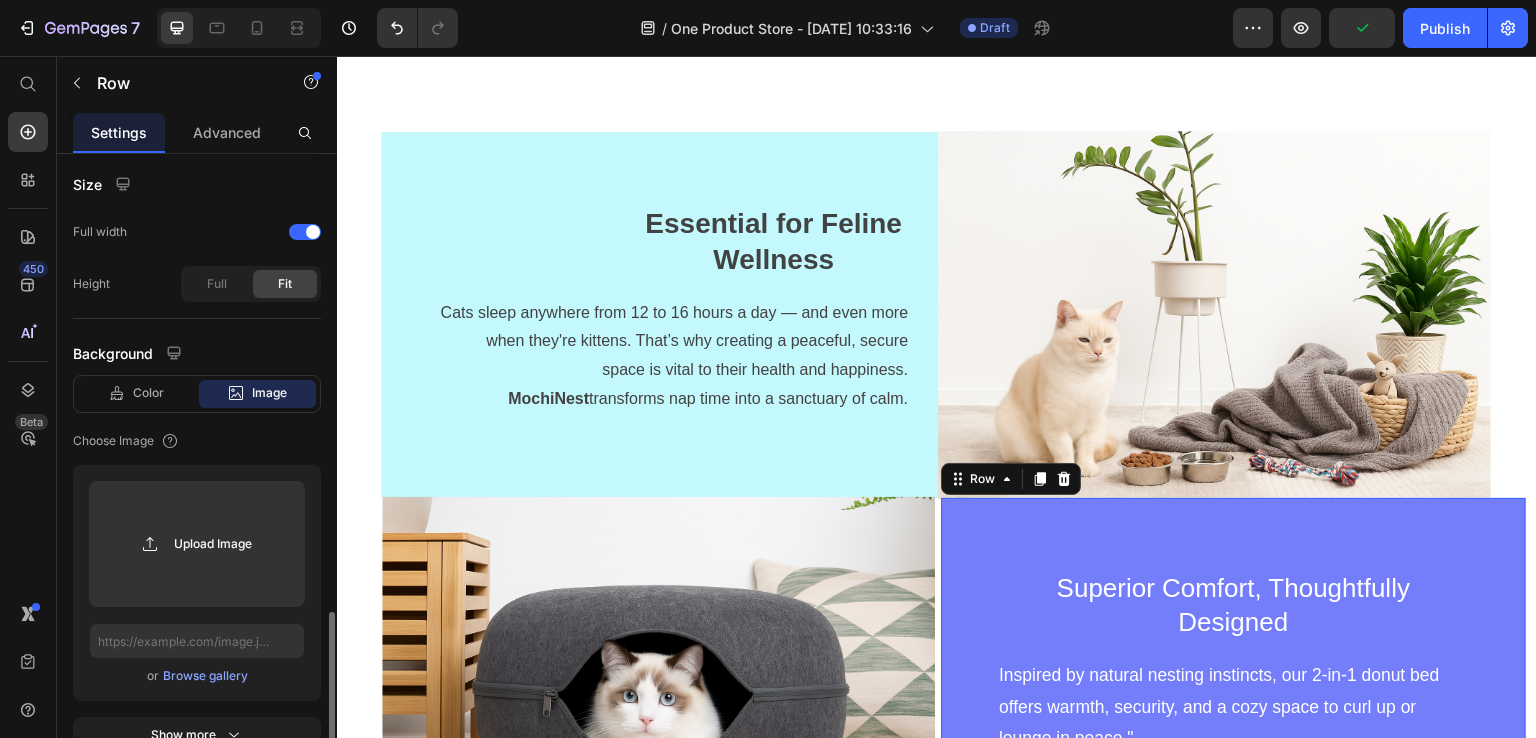 scroll, scrollTop: 573, scrollLeft: 0, axis: vertical 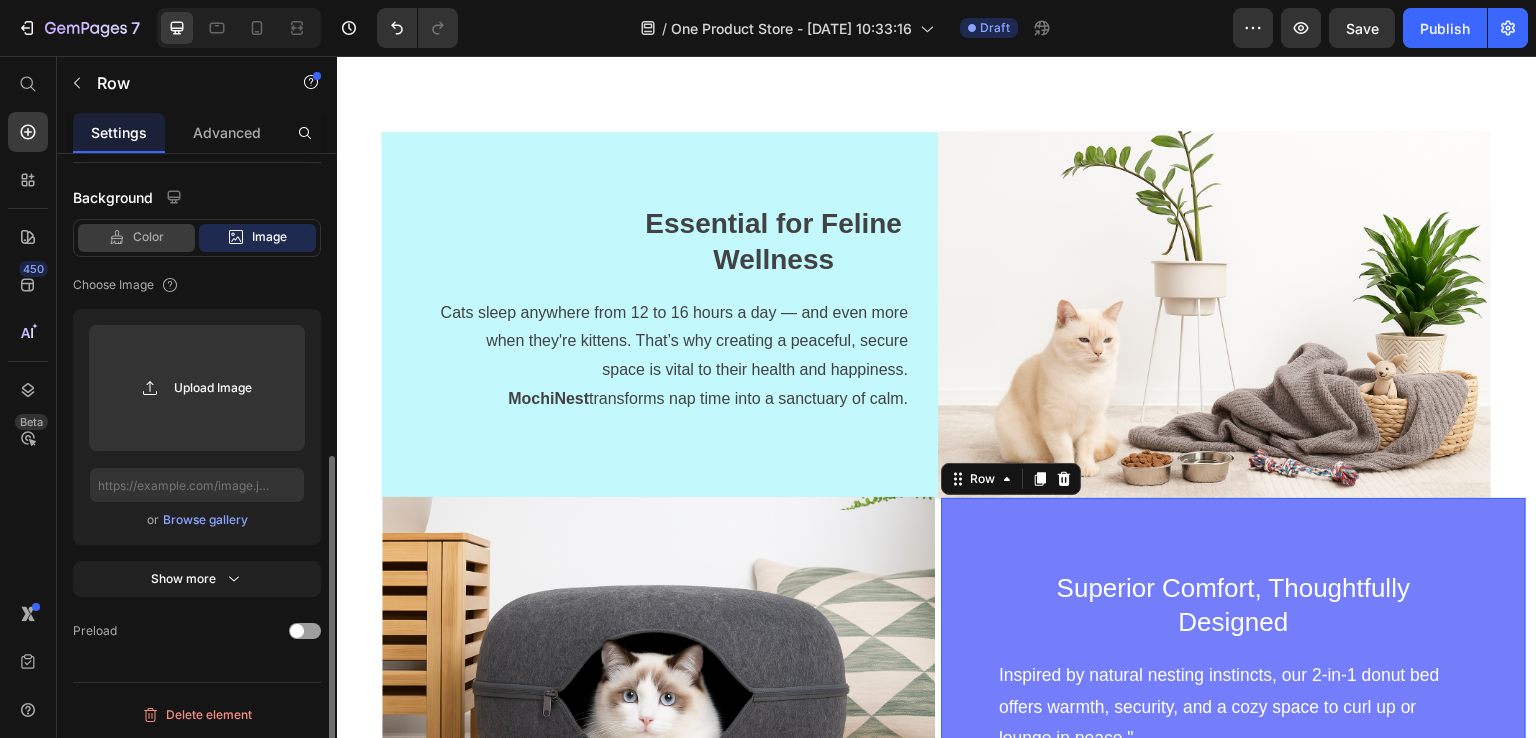 click on "Color" 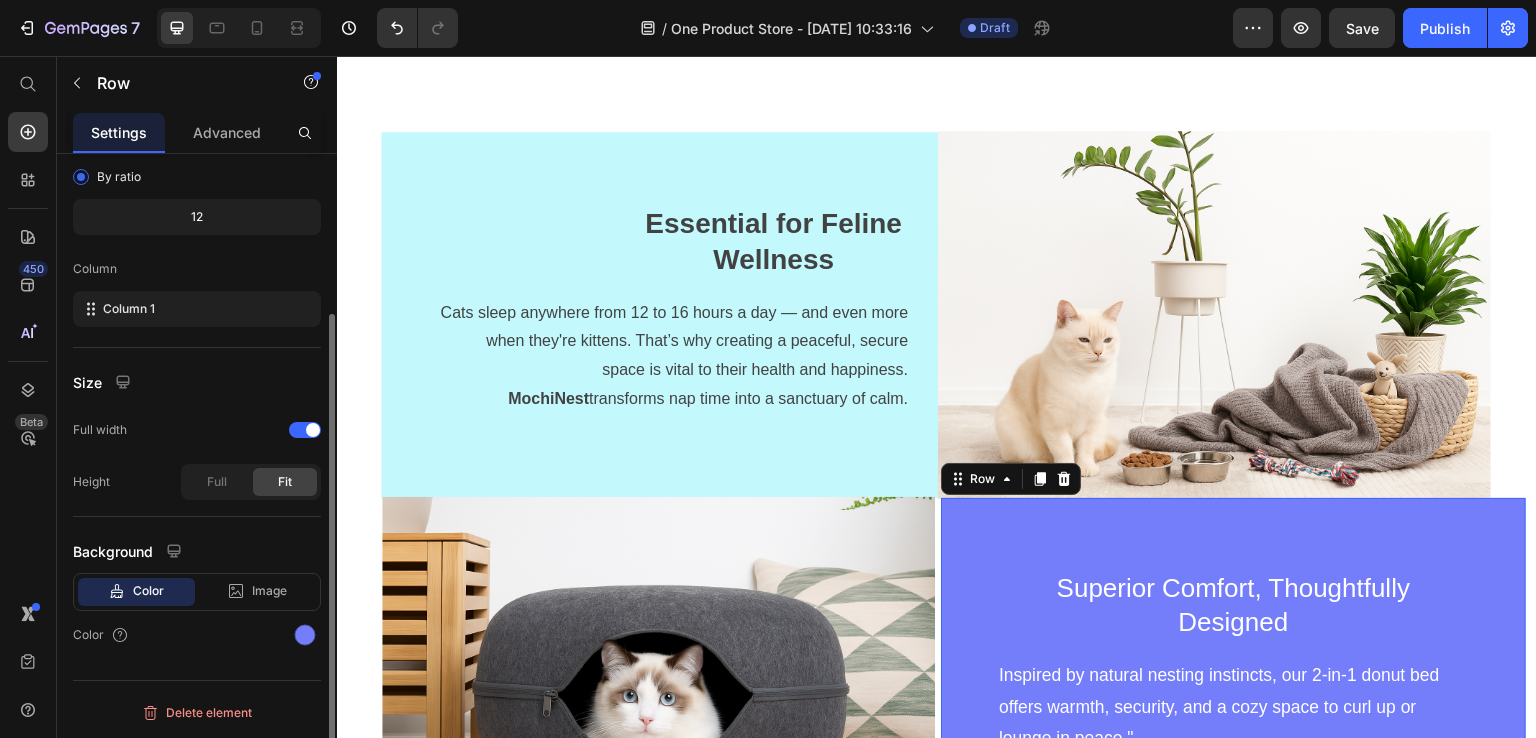 scroll, scrollTop: 217, scrollLeft: 0, axis: vertical 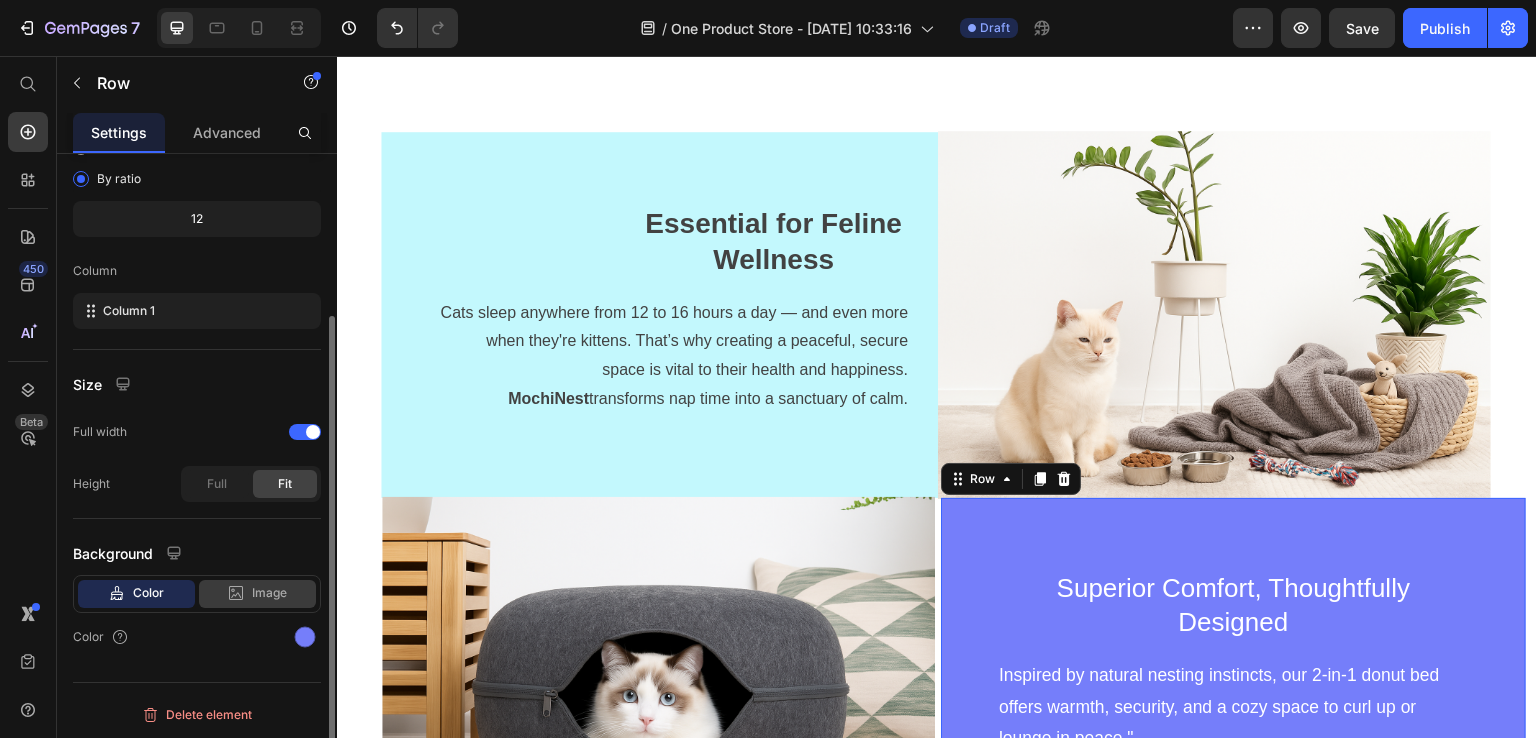 click on "Image" 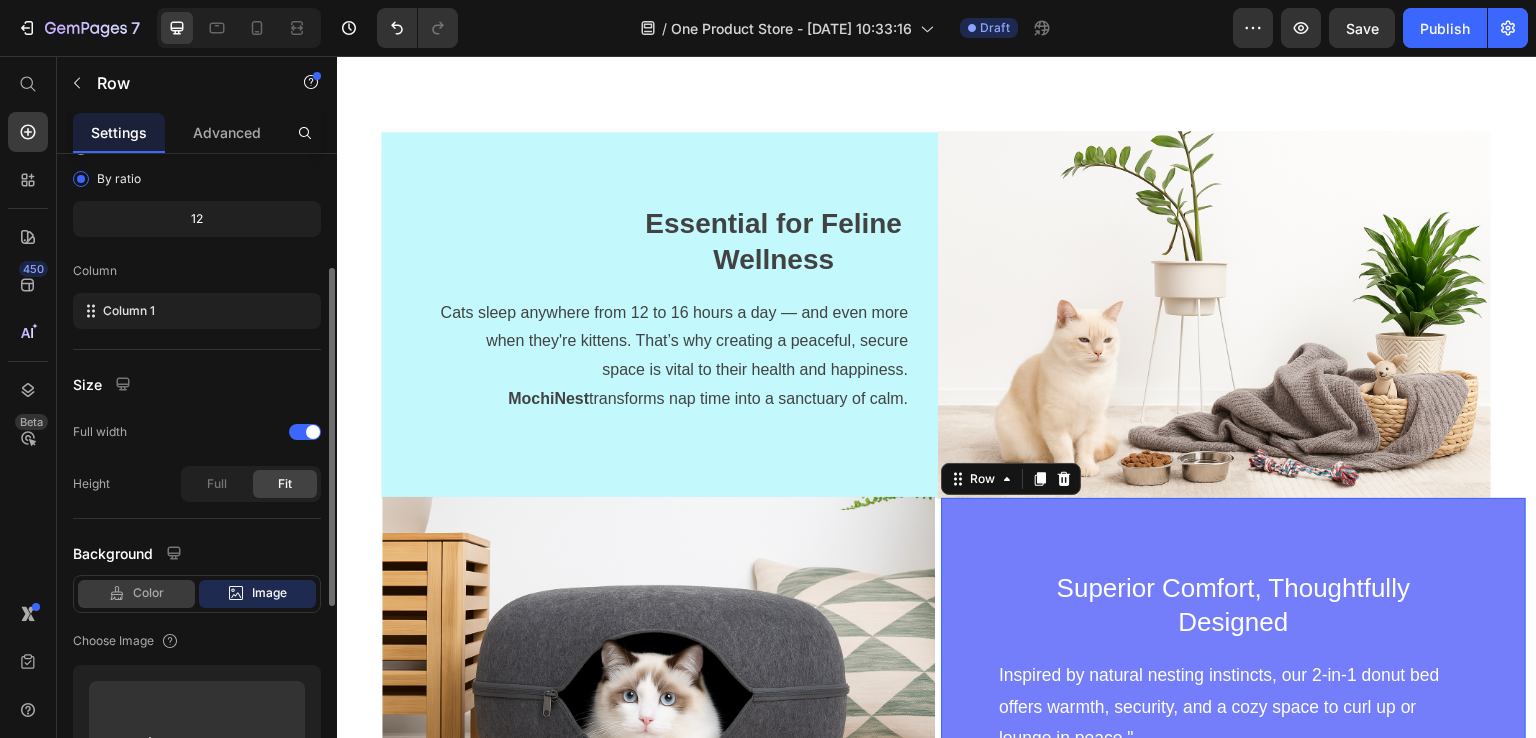 click on "Color" 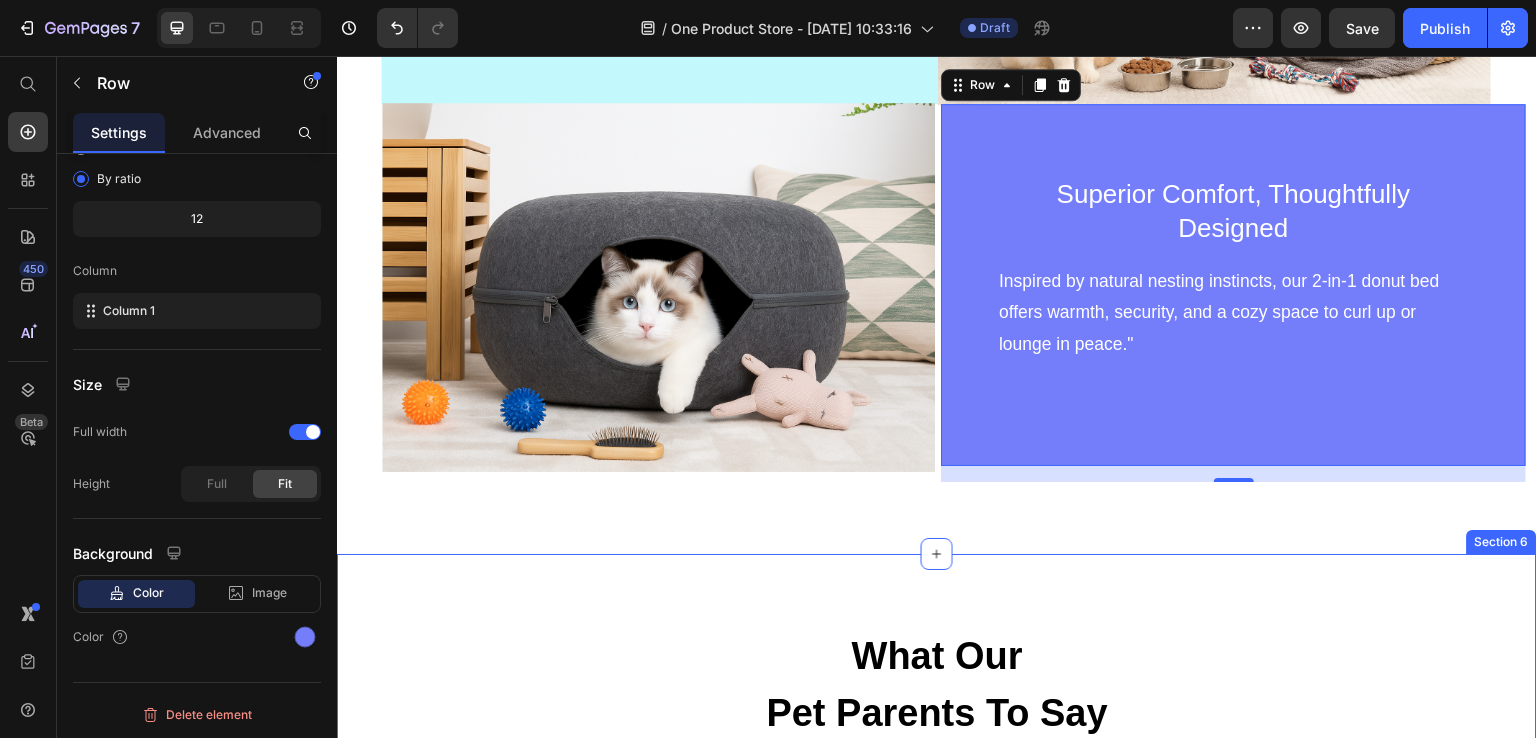 scroll, scrollTop: 3235, scrollLeft: 0, axis: vertical 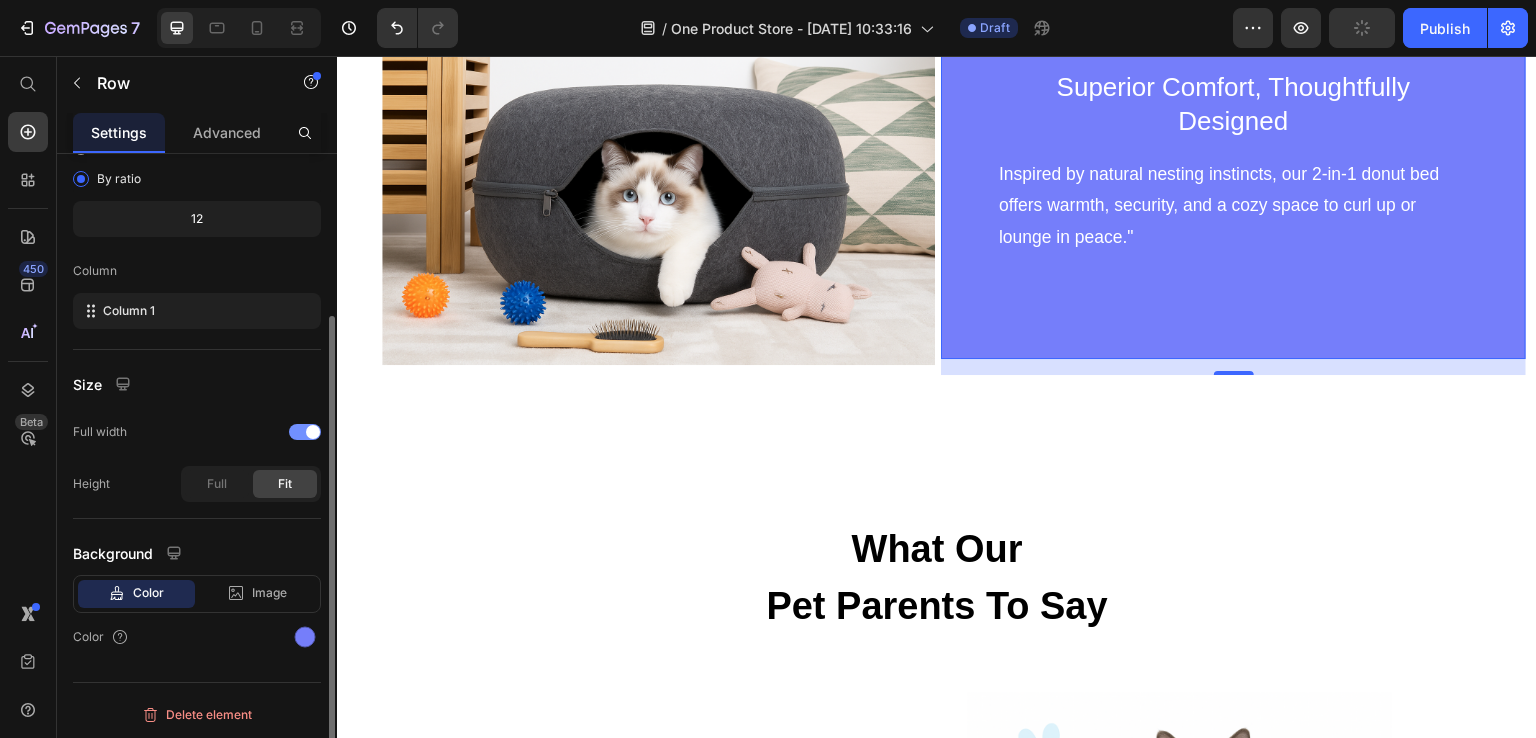 click on "Full width" 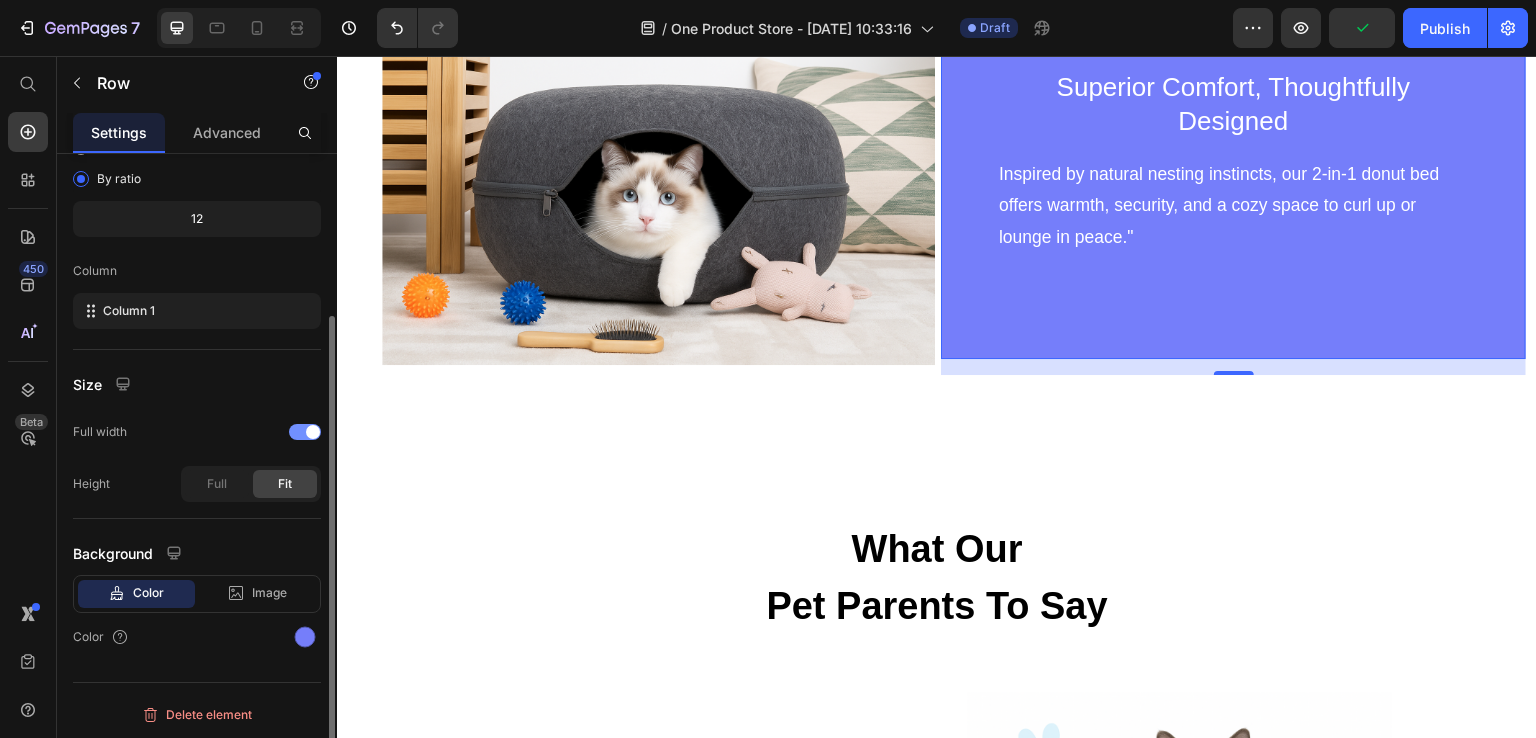 click at bounding box center (313, 432) 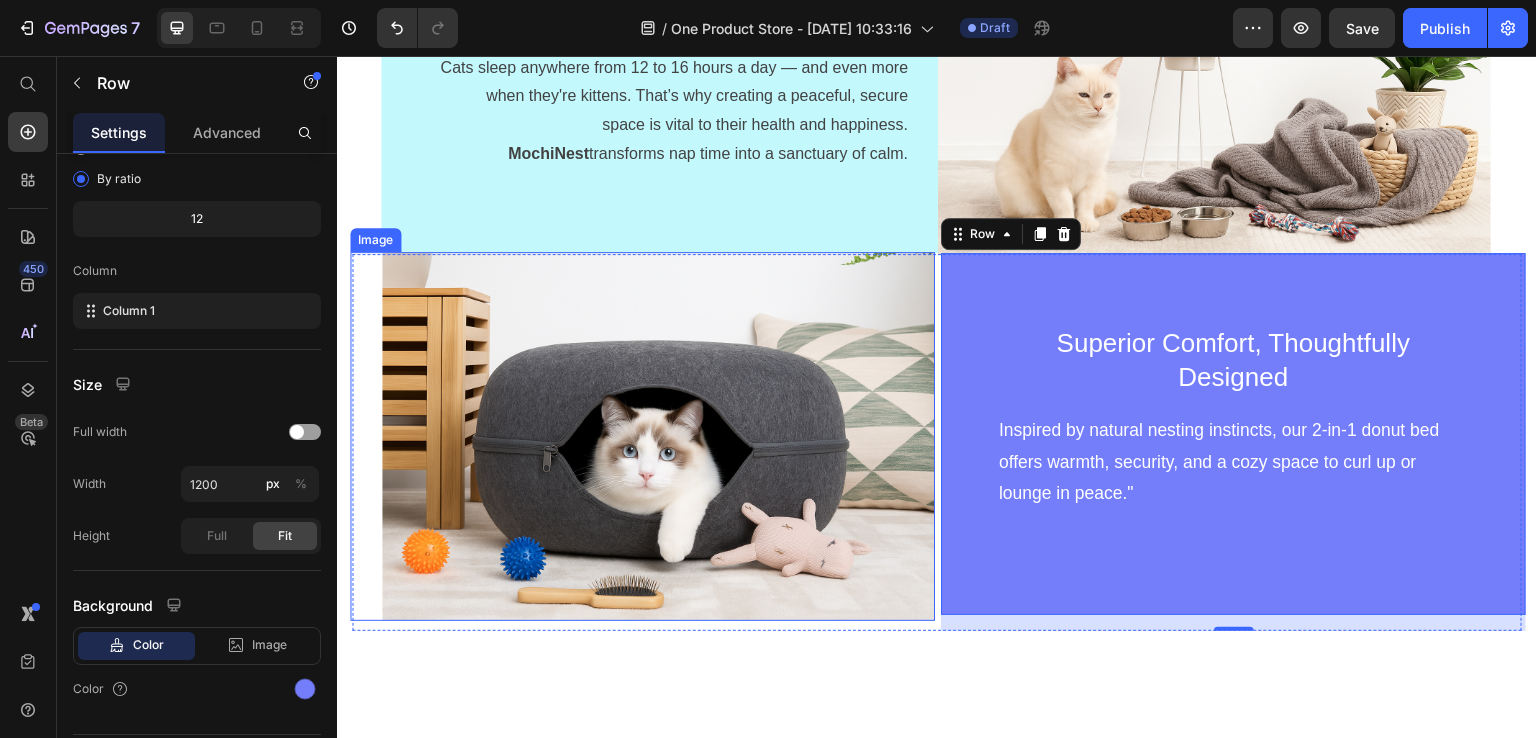 scroll, scrollTop: 2935, scrollLeft: 0, axis: vertical 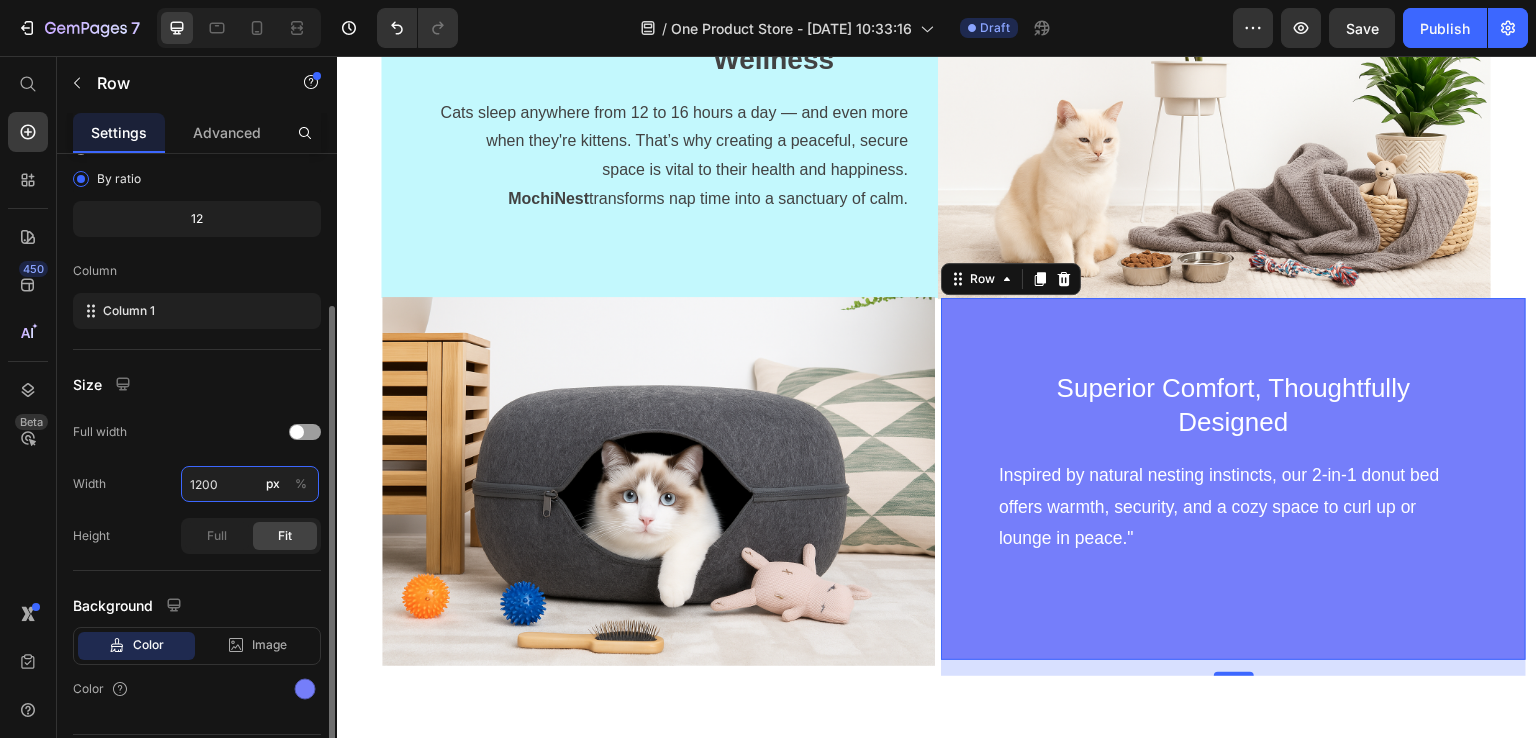 click on "1200" at bounding box center (250, 484) 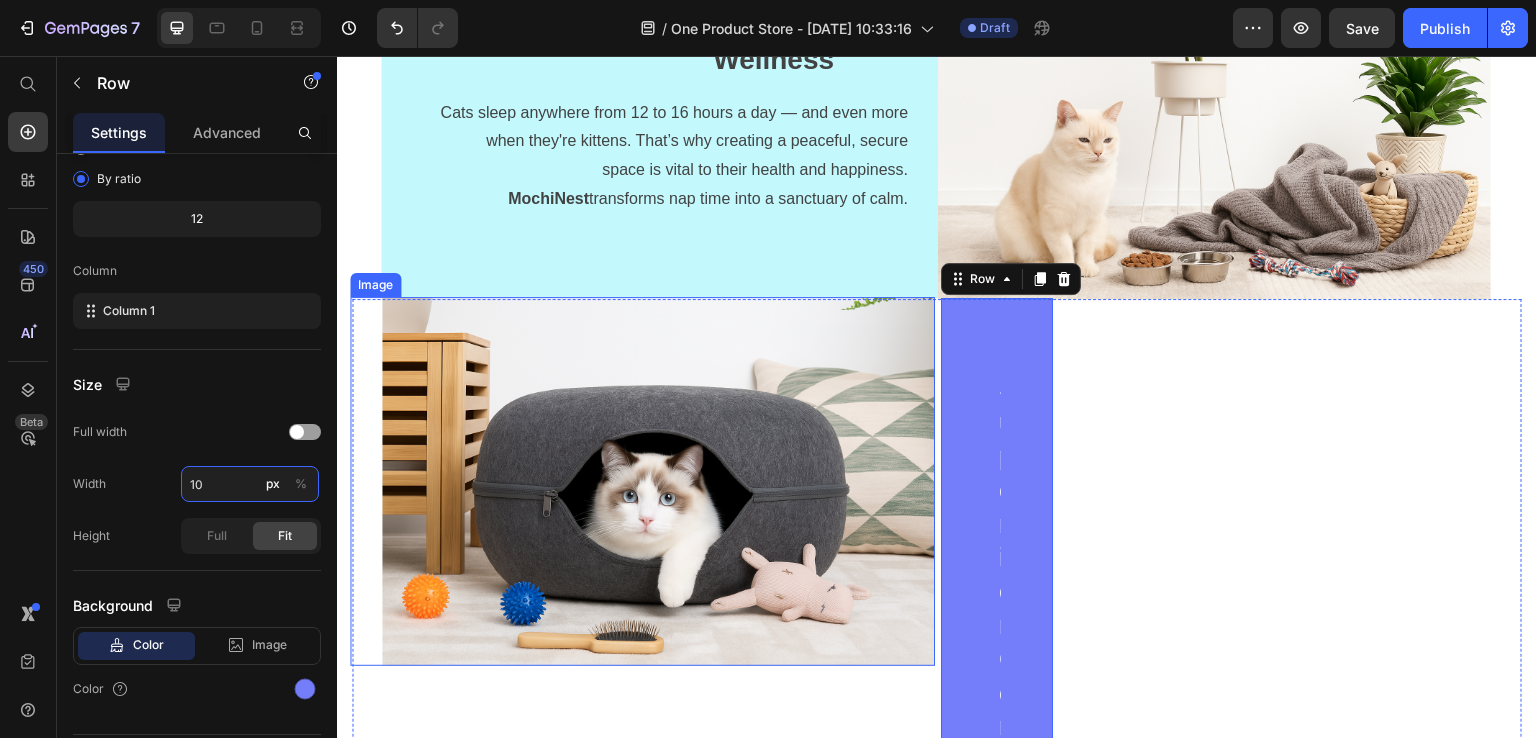 type on "1" 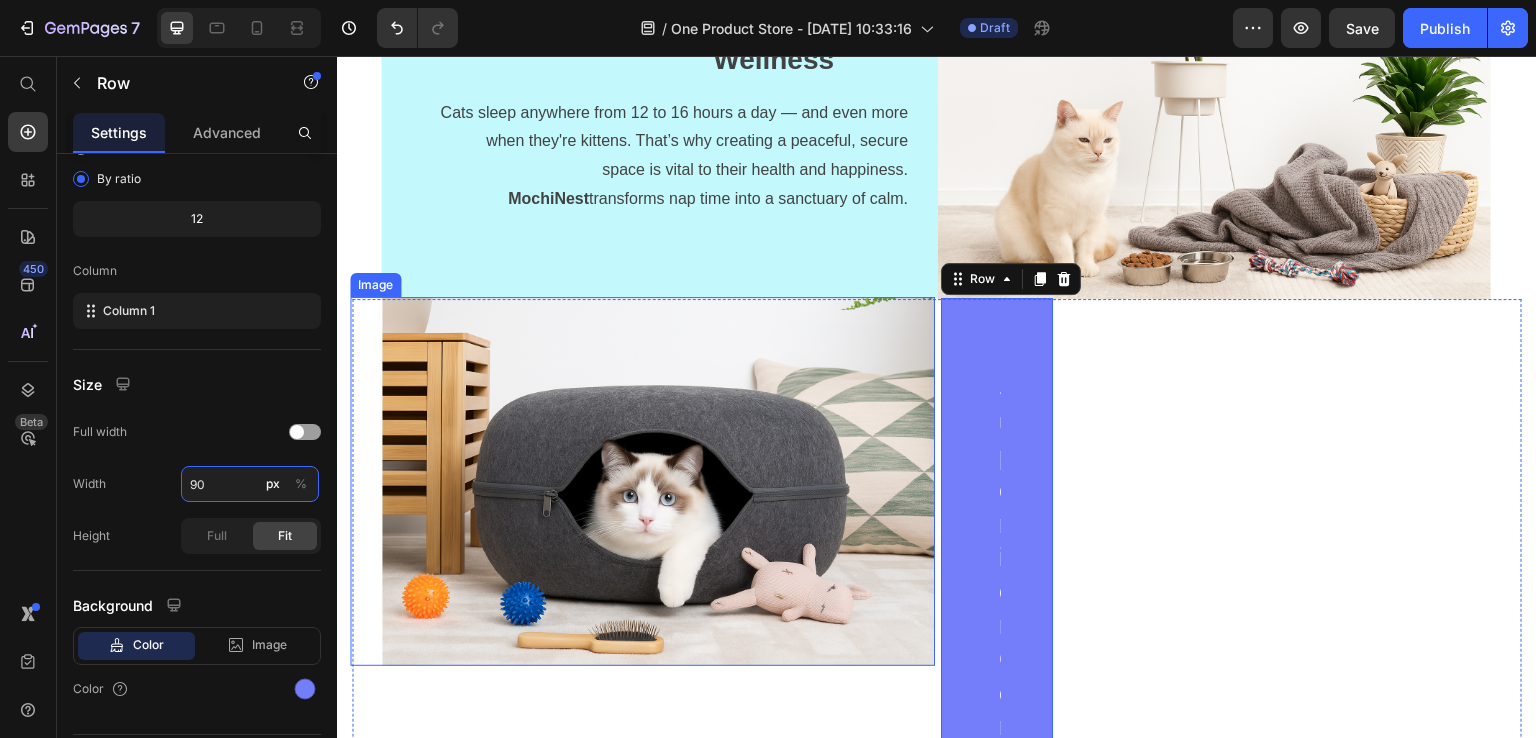 type on "9" 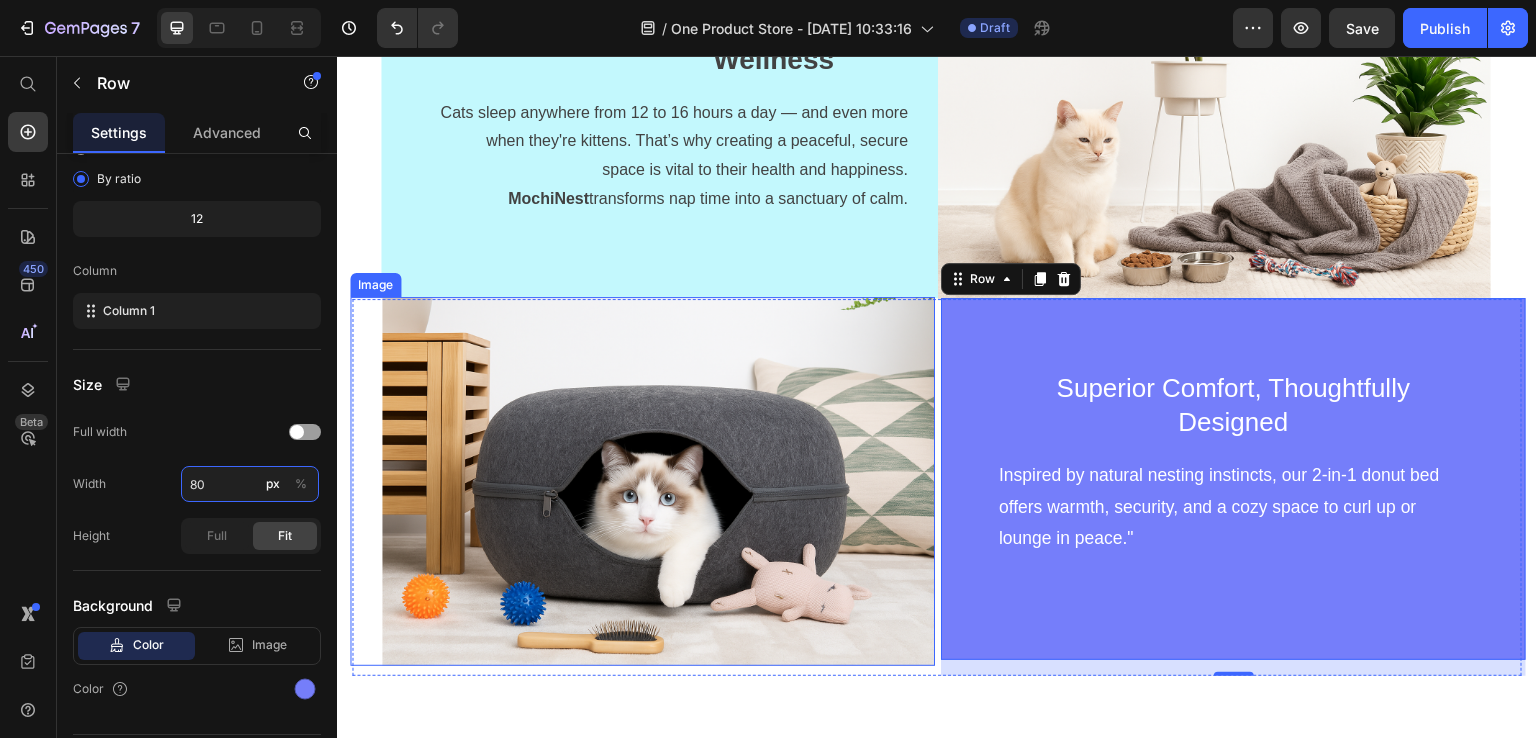 type on "8" 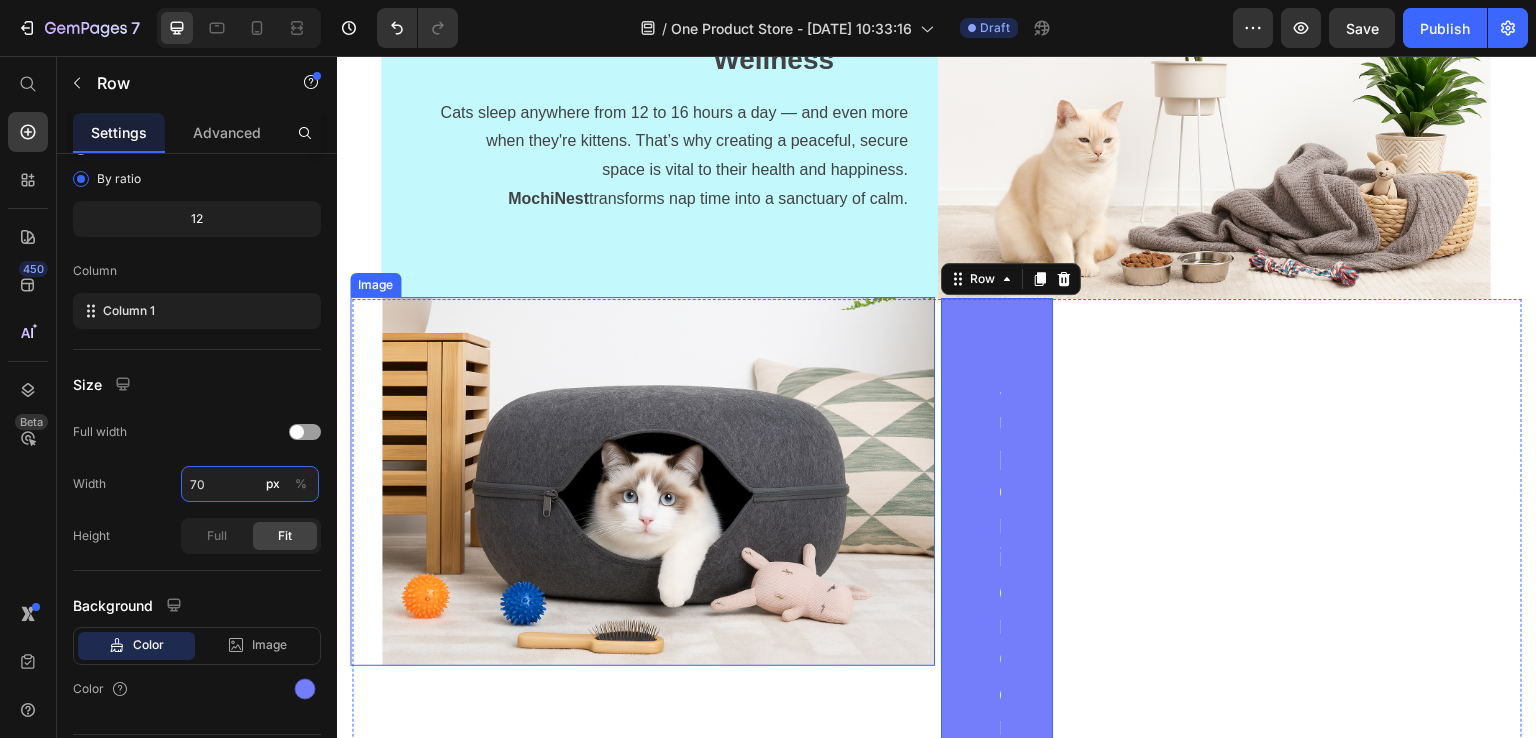 type on "7" 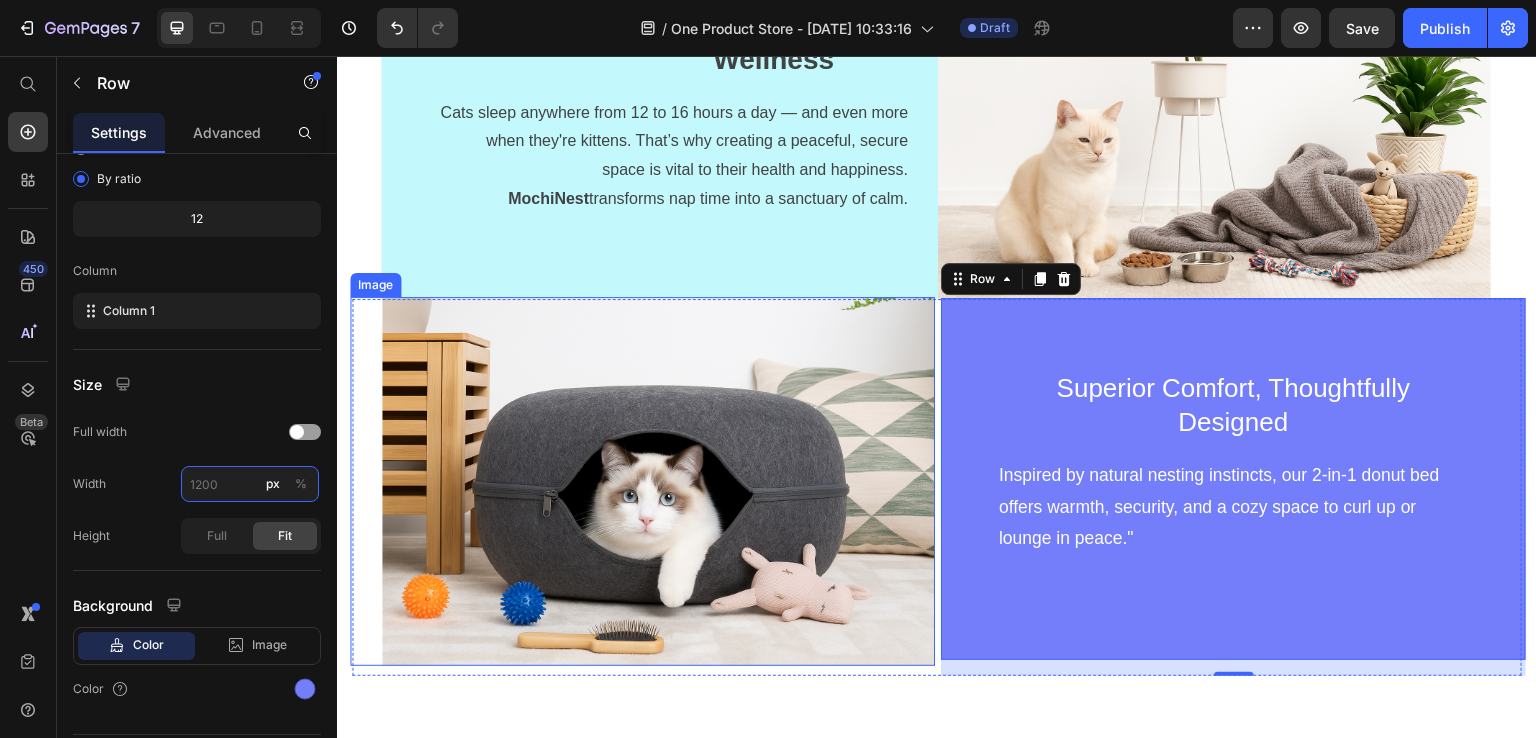 type on "9" 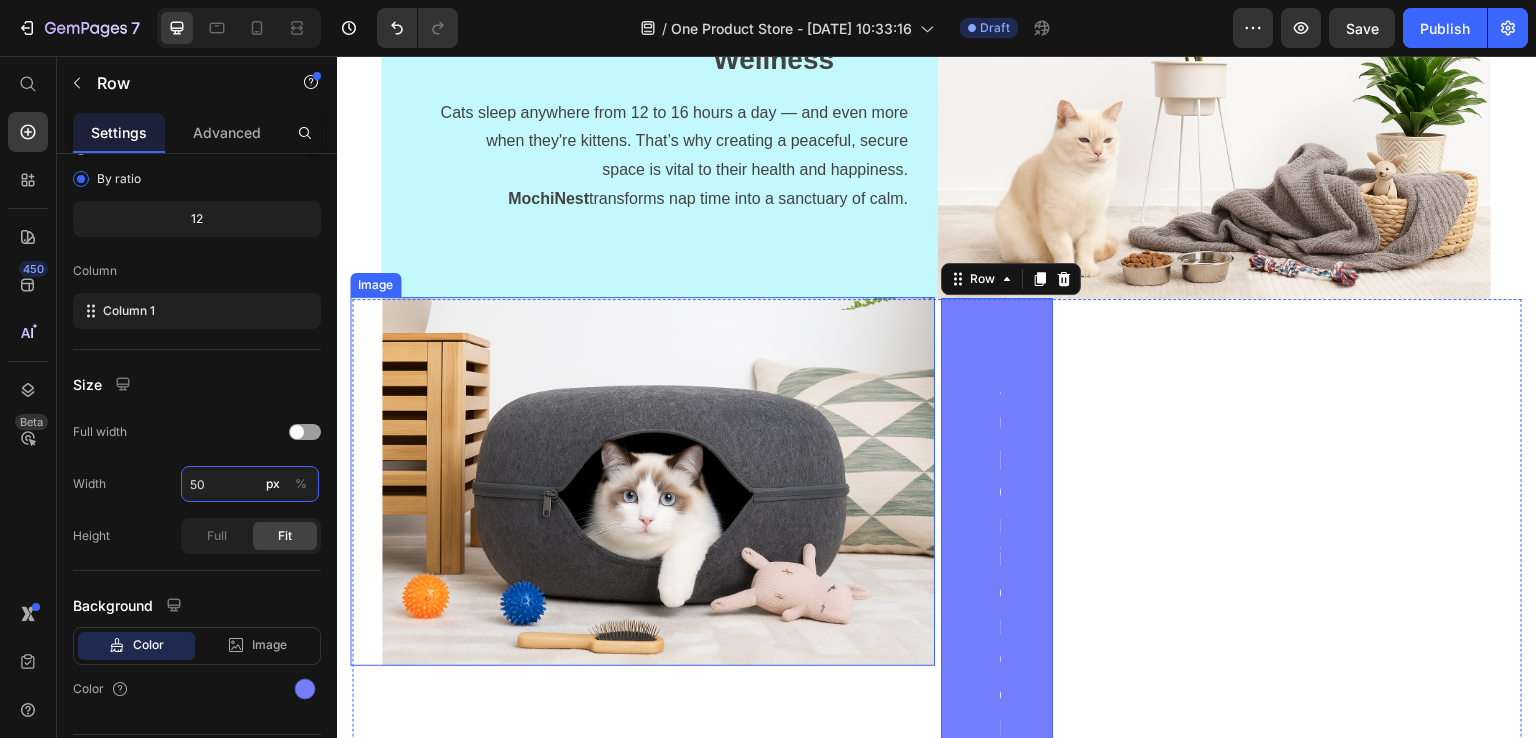 type on "5" 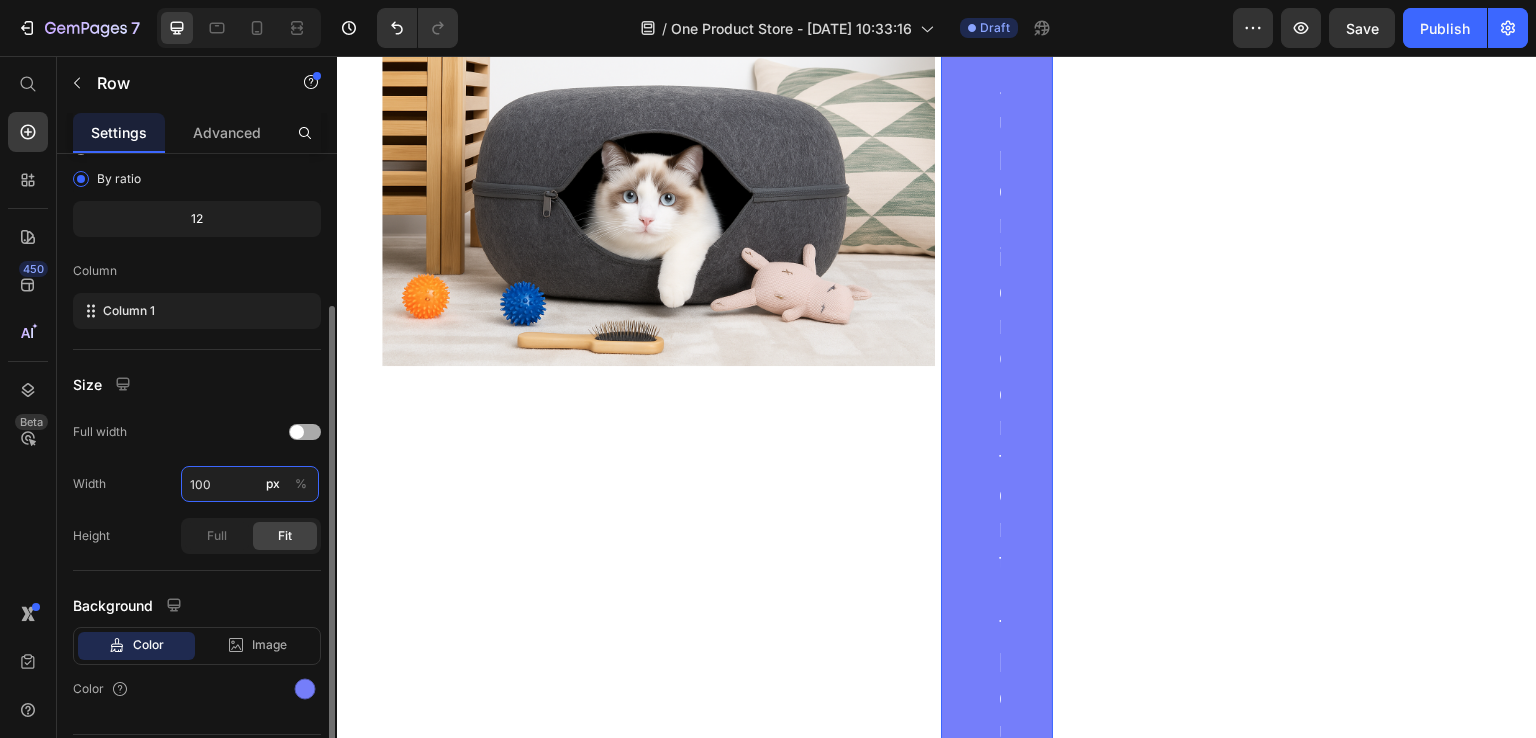 scroll, scrollTop: 2935, scrollLeft: 0, axis: vertical 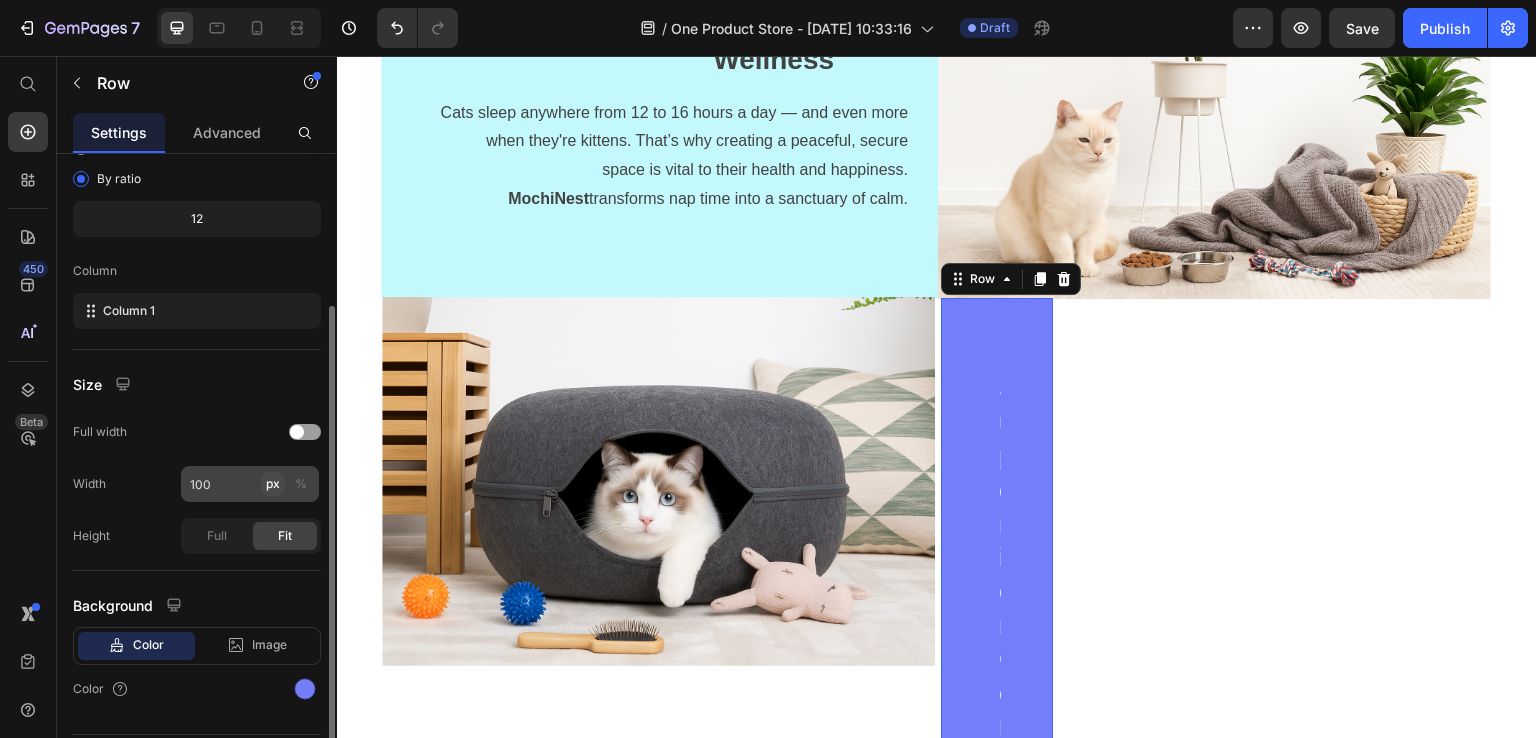 click on "px" 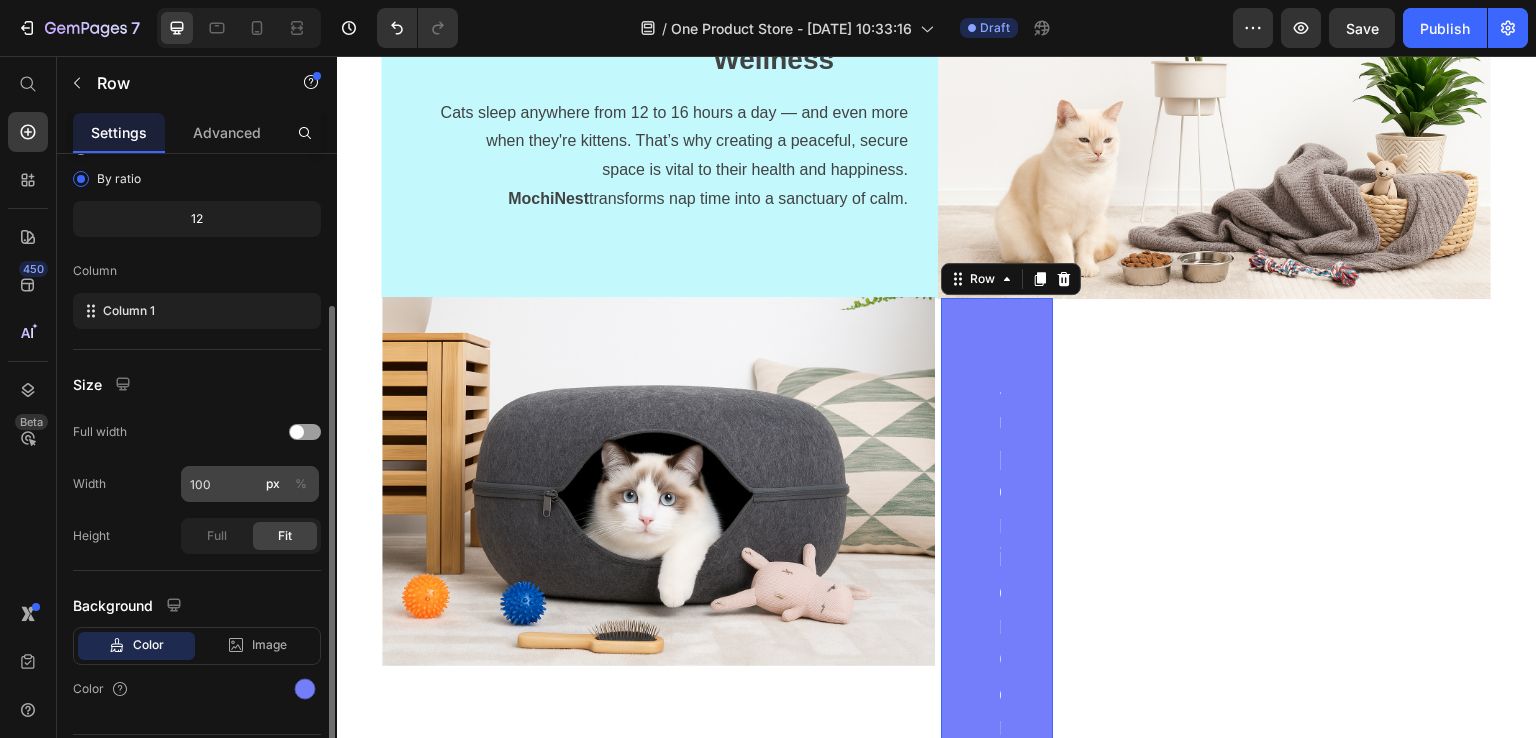 click on "%" 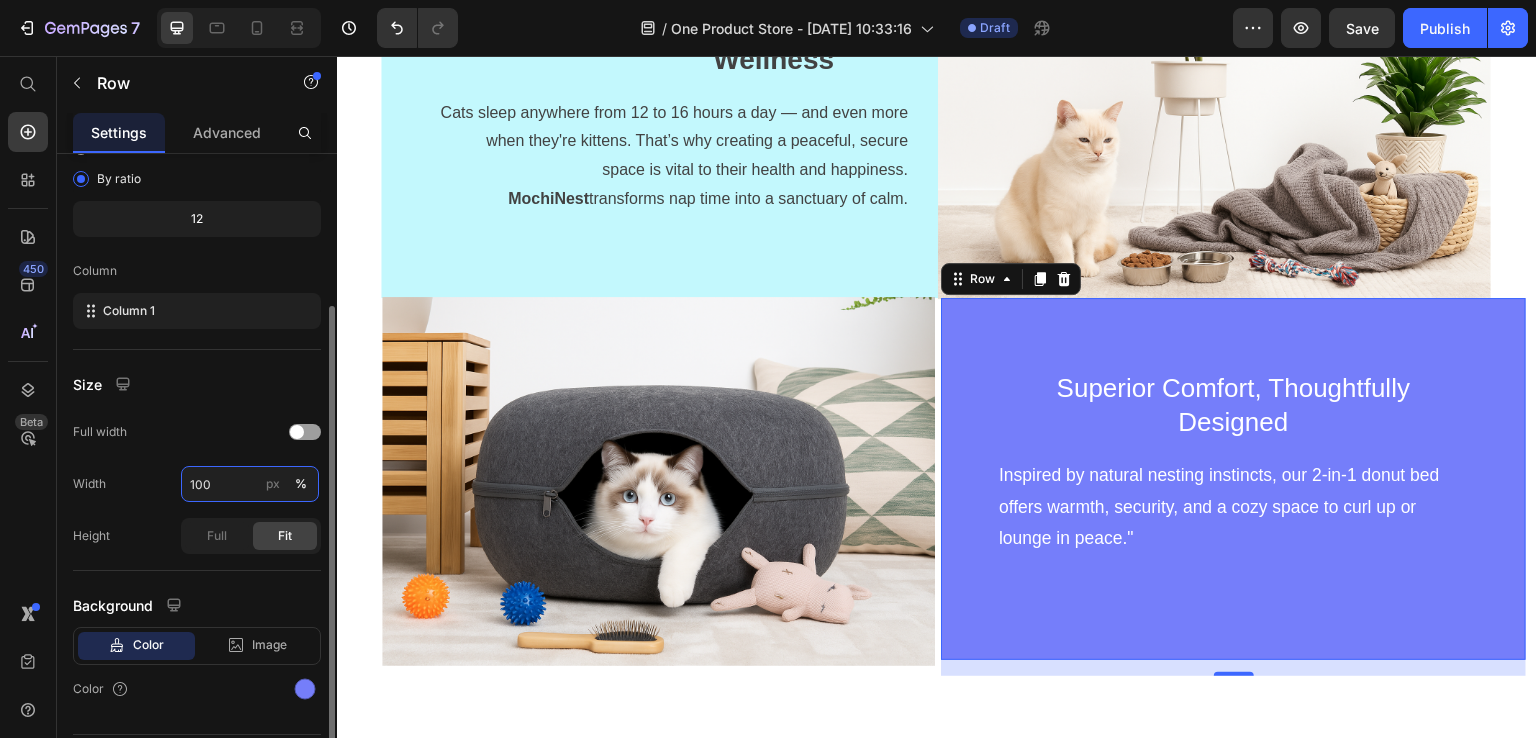 click on "100" at bounding box center (250, 484) 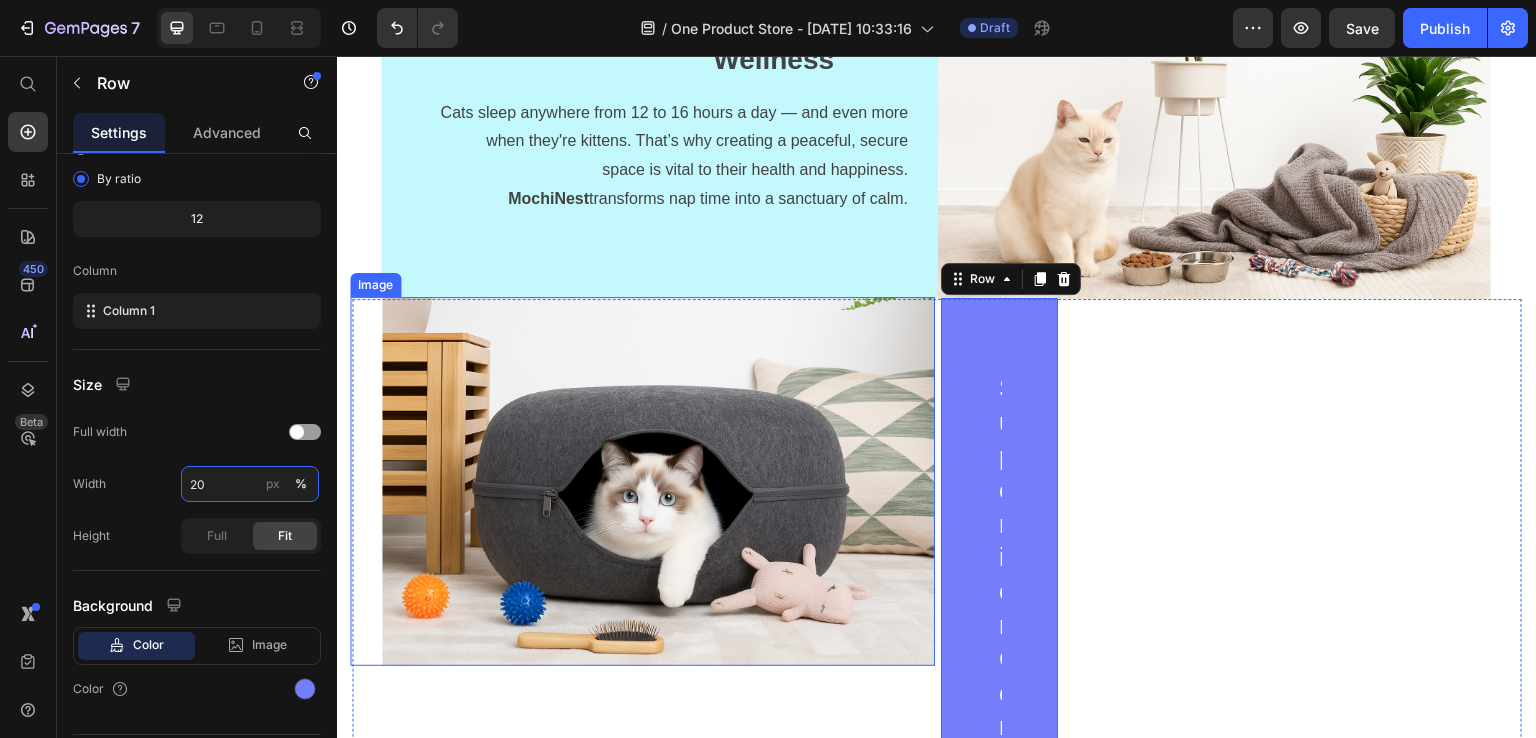 type on "2" 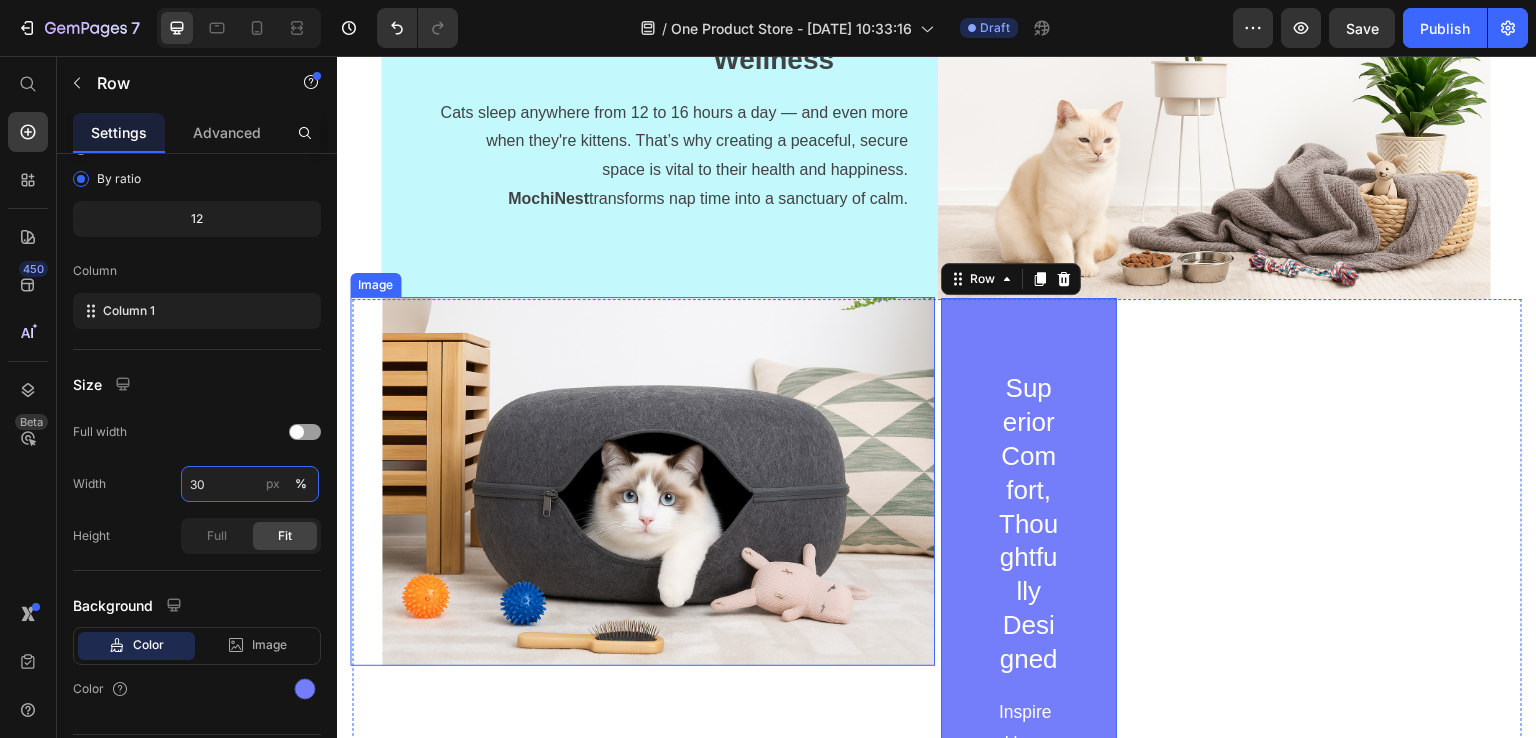 type on "3" 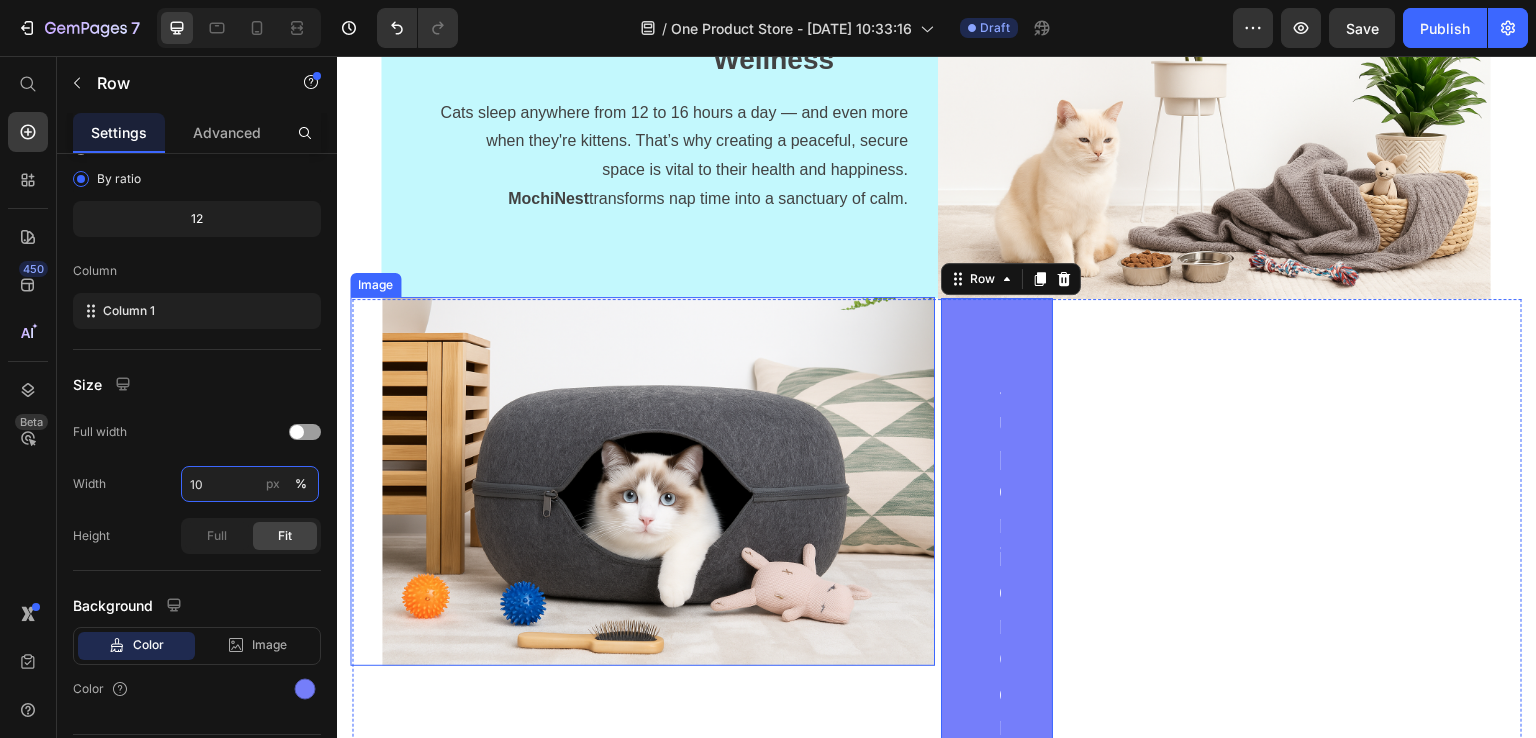 type on "1" 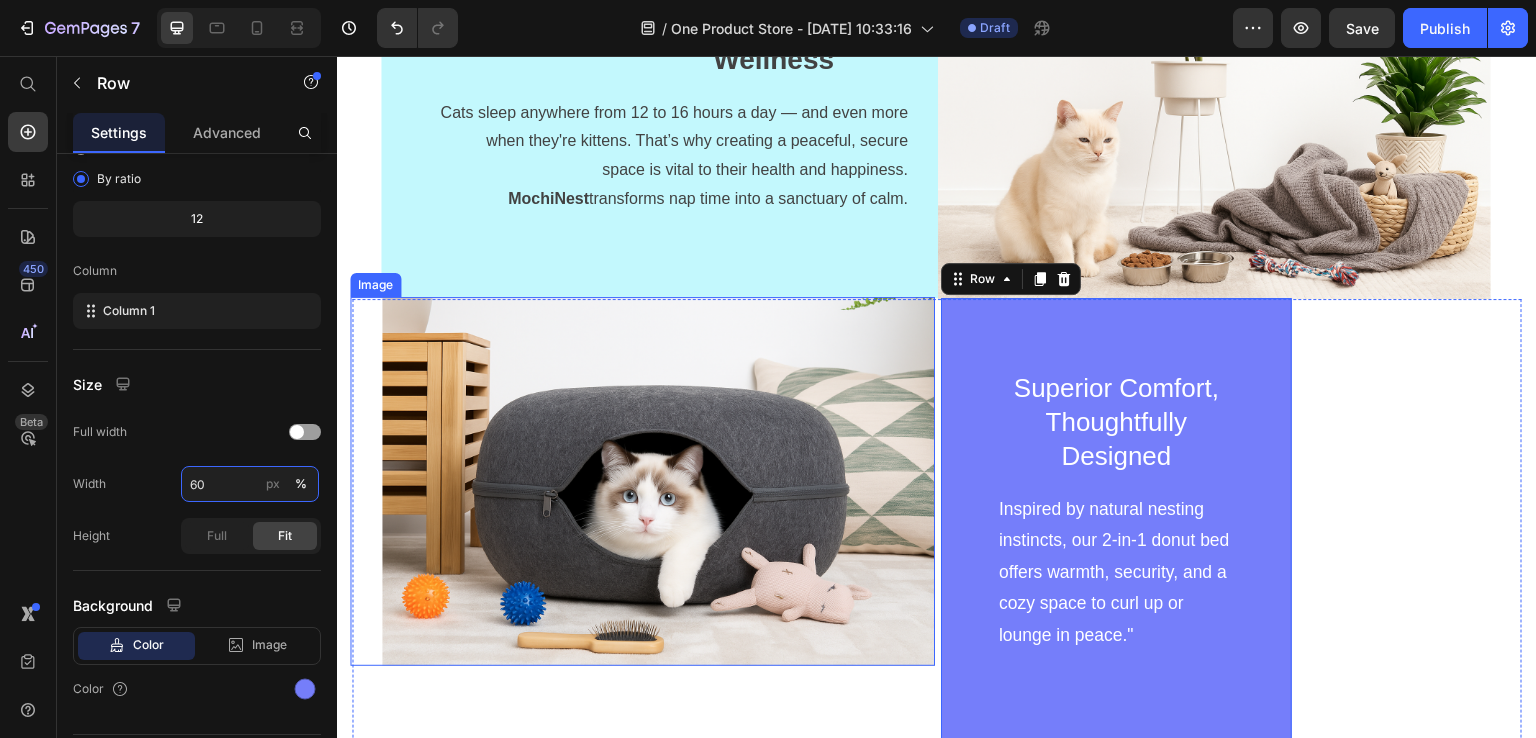 type on "6" 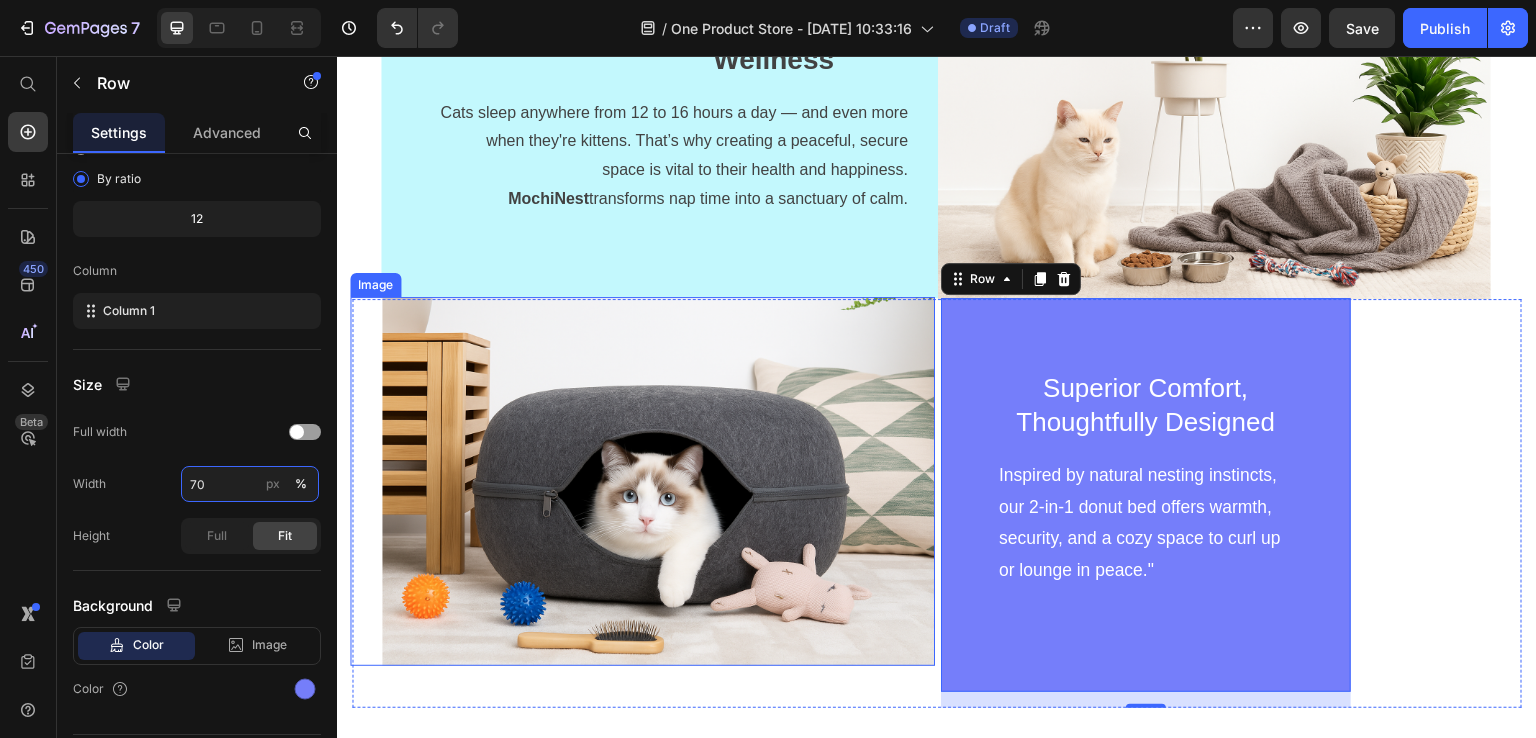 type on "7" 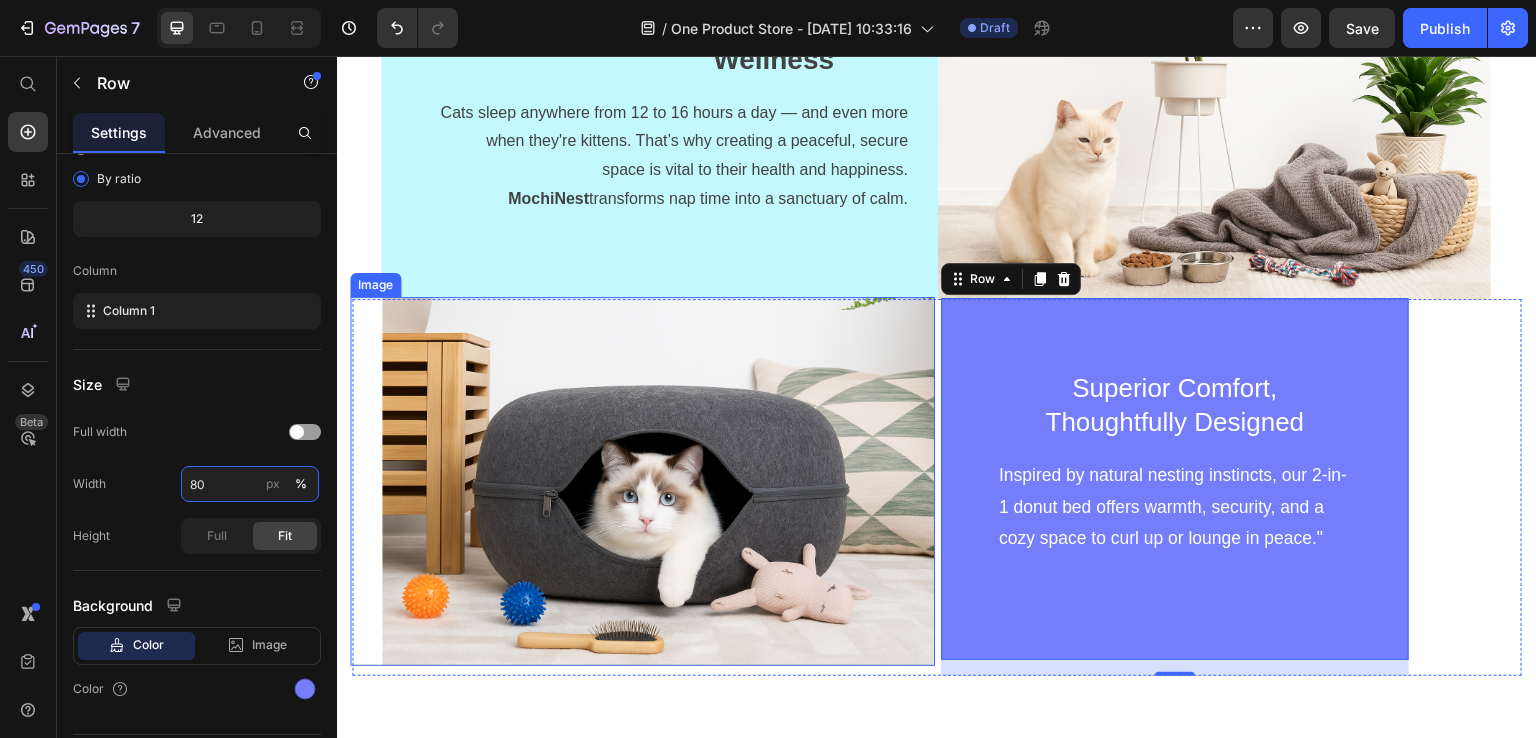 type on "8" 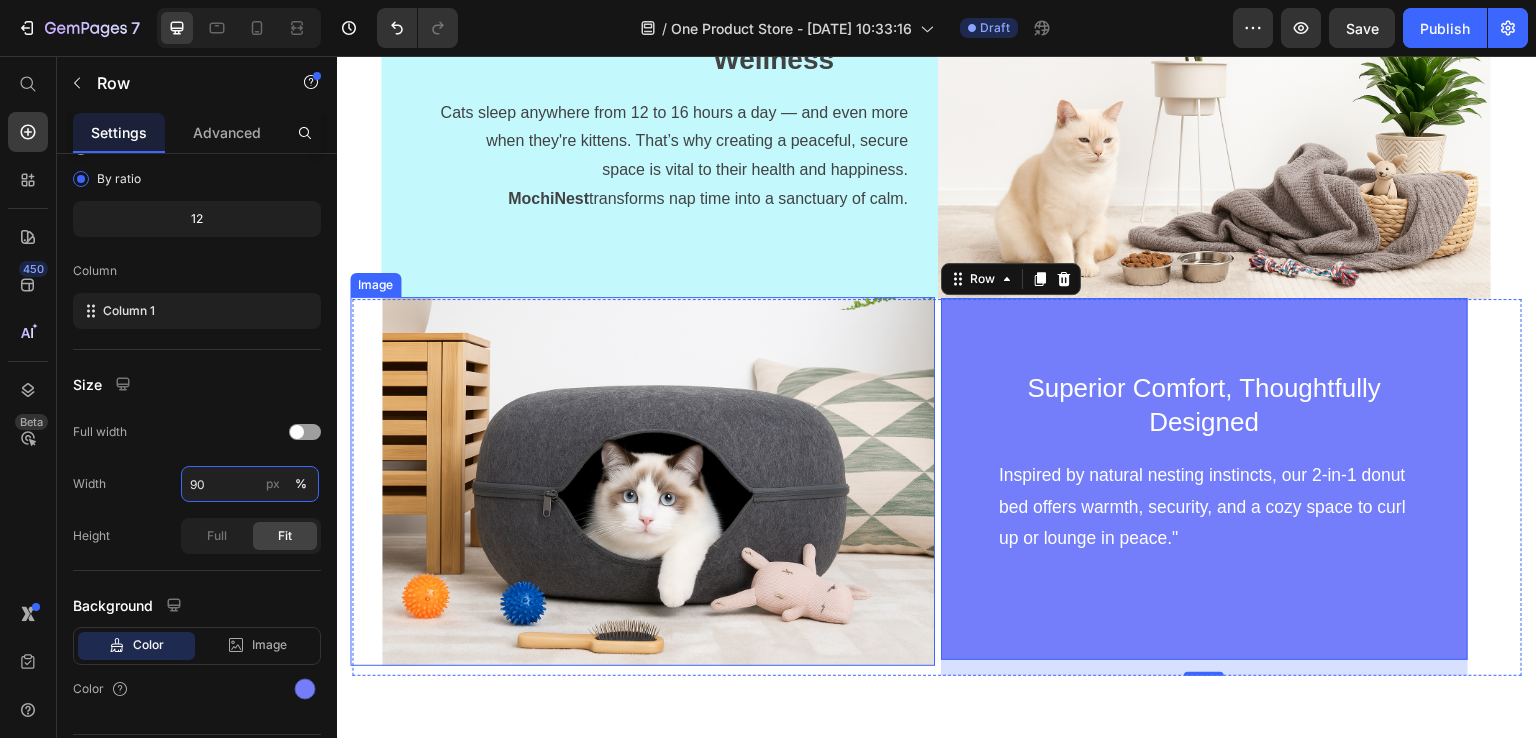 type on "9" 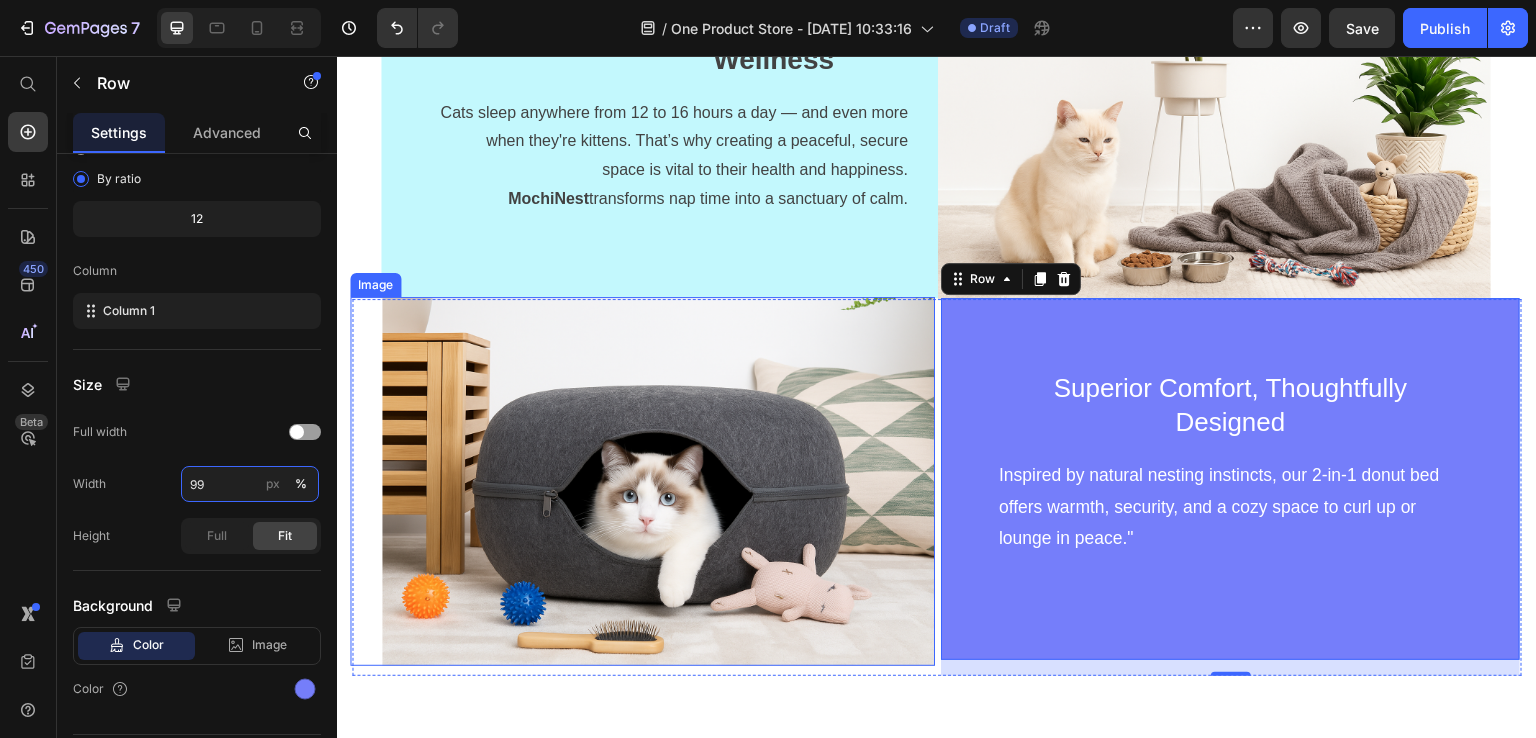 type on "9" 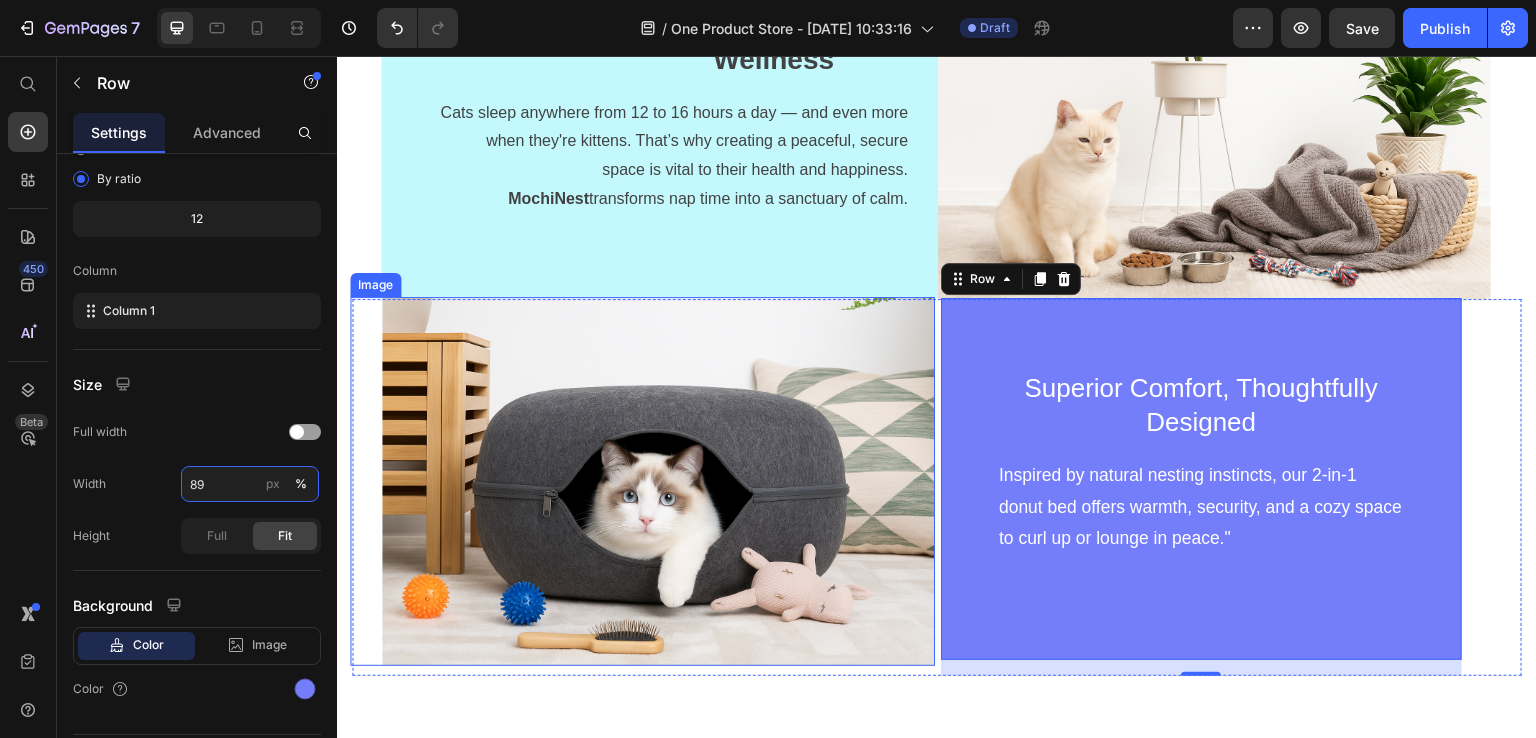 type on "8" 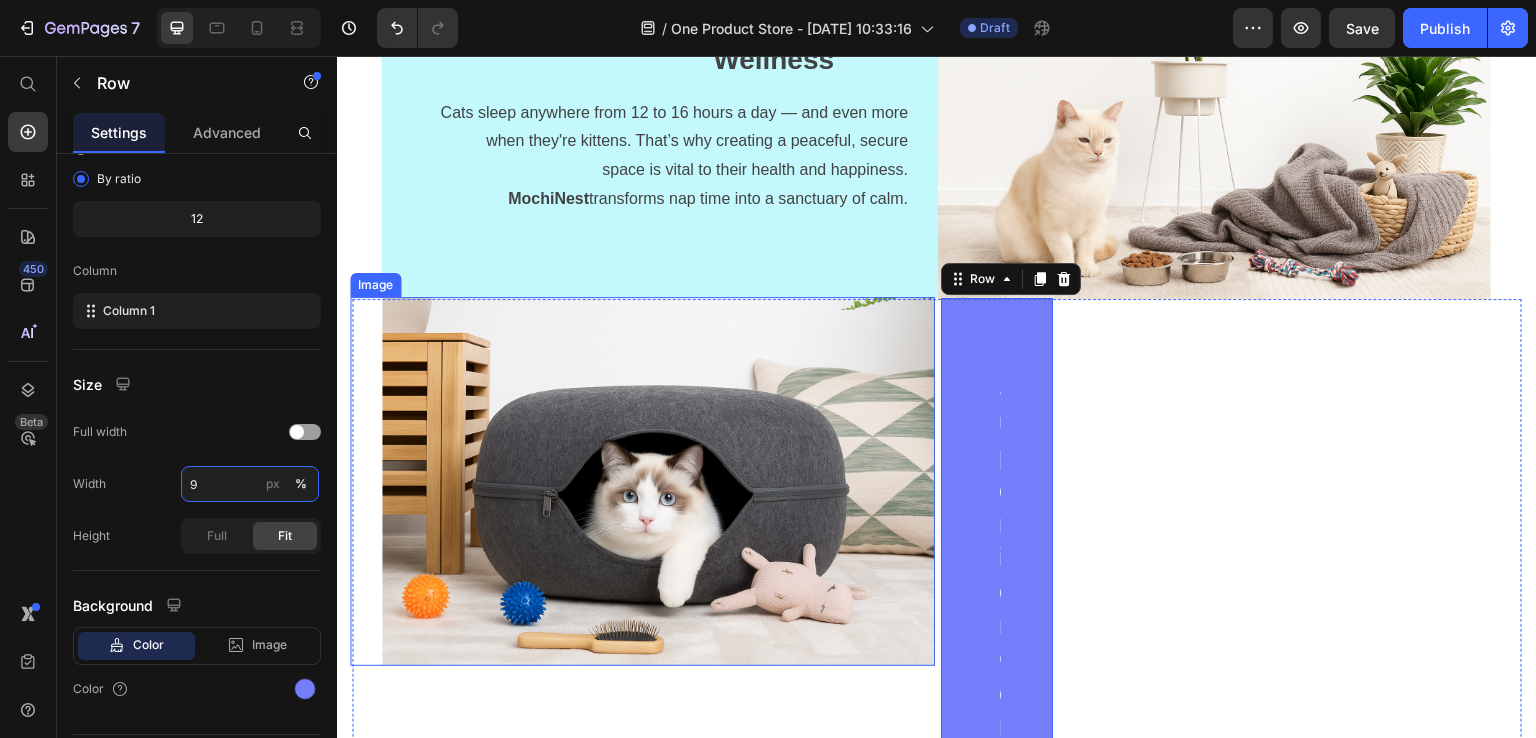 type on "95" 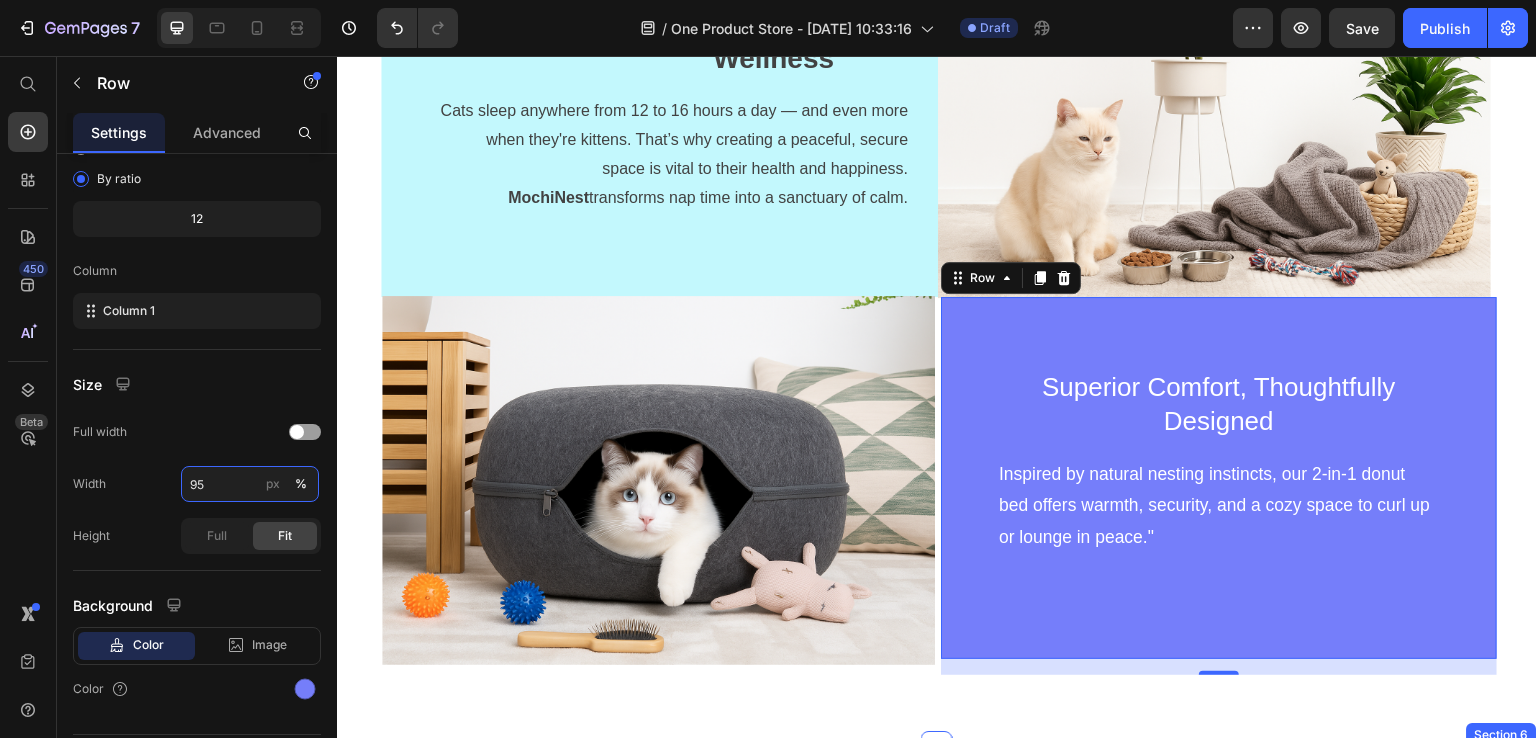 scroll, scrollTop: 3235, scrollLeft: 0, axis: vertical 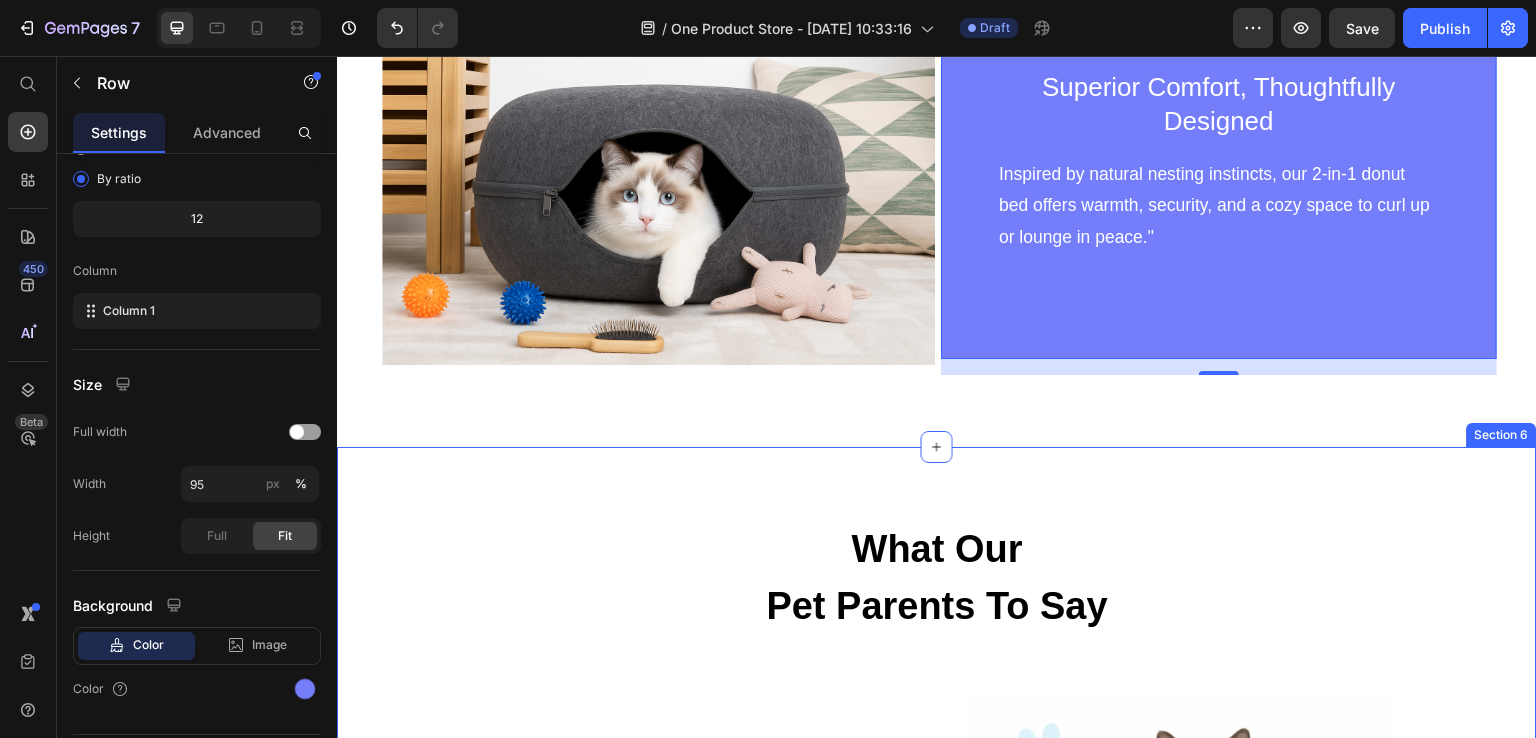 click on "What Our Pet Parents To Say Heading Row I bought this on a whim, but now my cat practically  lives  in it. She curls up inside and won’t come out unless it’s mealtime. Safe to say, it’s her new favorite spot. Text block Image                Icon                Icon                Icon                Icon                Icon Icon List Hoz [PERSON_NAME] Text block Row Super easy to assemble and way sturdier than I expected. I love how it blends into my living room décor, and my cat [PERSON_NAME] loves how cozy it is. Win-win Text block Image                Icon                Icon                Icon                Icon                Icon Icon List Hoz [PERSON_NAME] Text block Row We call it the ‘cat cave’ at home now. It’s the only bed our anxious rescue cat actually enjoys. She looks so peaceful when she's inside. Text block Image                Icon                Icon                Icon                Icon                Icon Icon List Hoz [PERSON_NAME] Text block Row Text block Image Icon Icon Row" at bounding box center [937, 818] 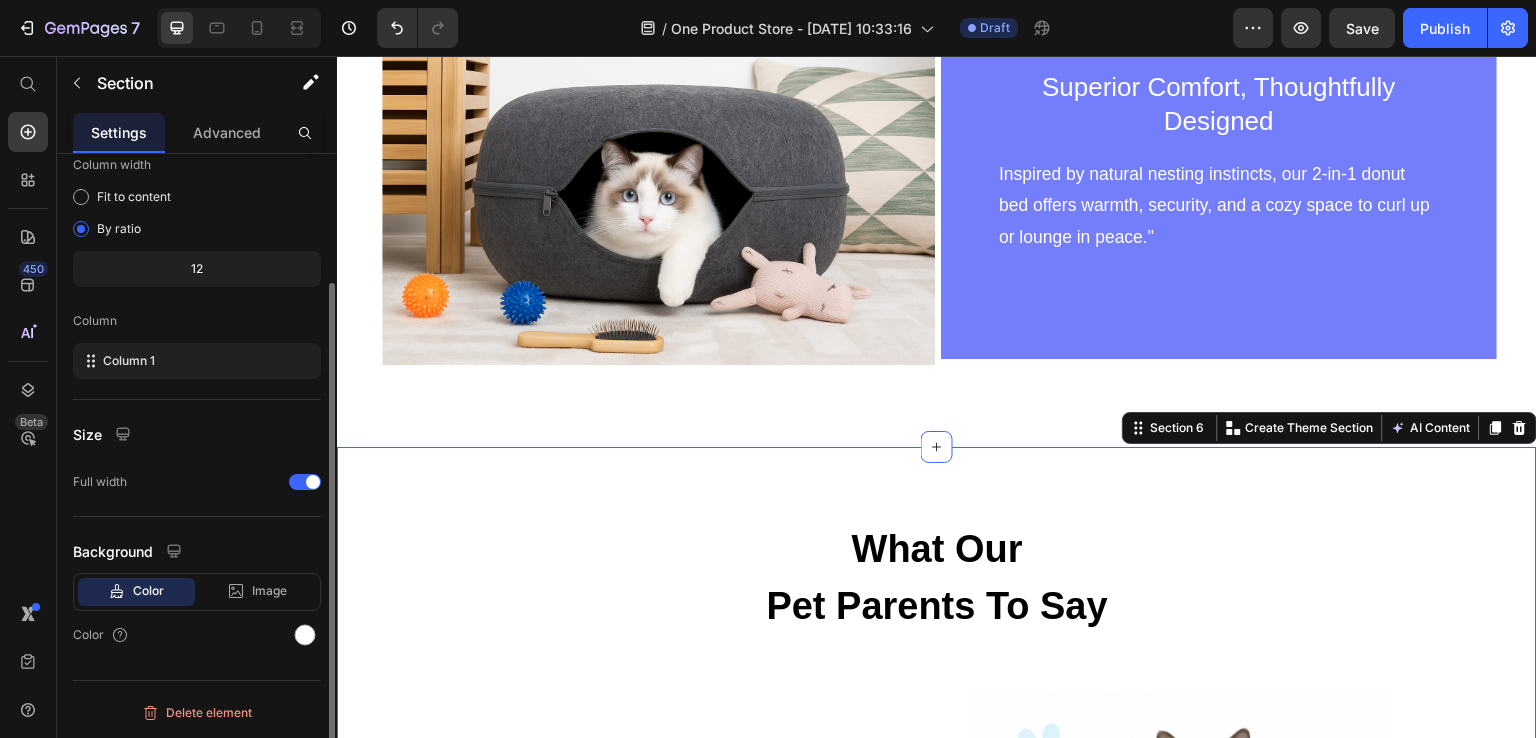 scroll, scrollTop: 0, scrollLeft: 0, axis: both 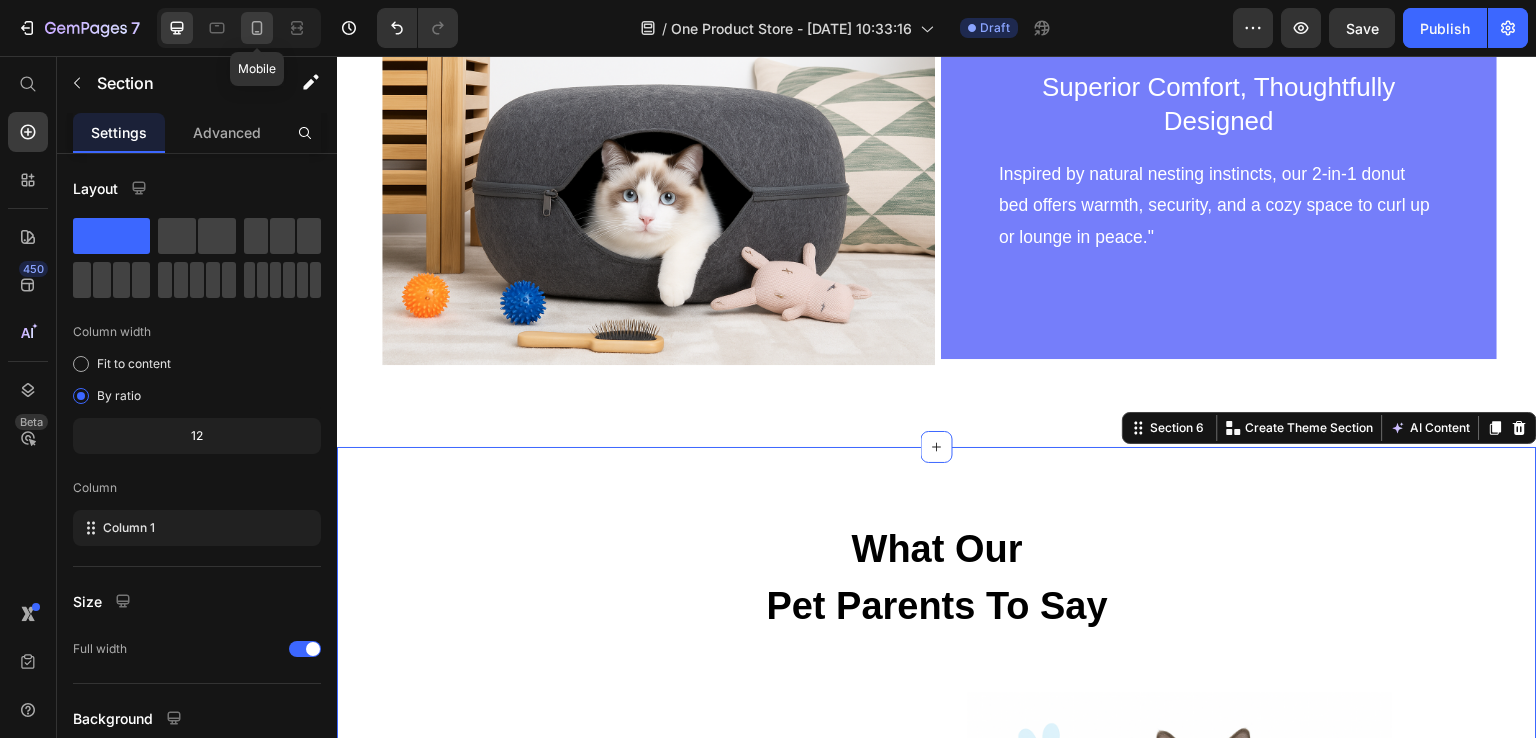click 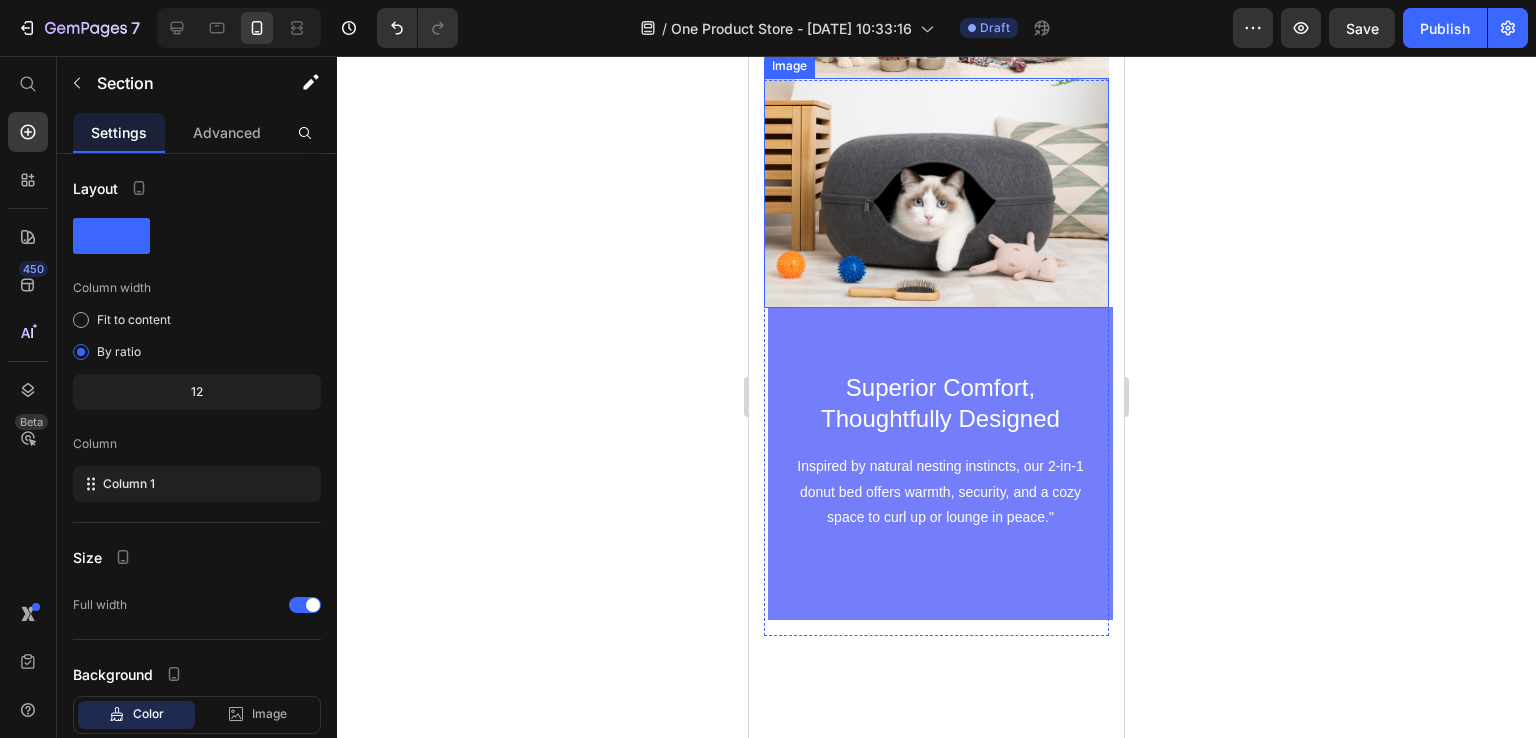 scroll, scrollTop: 3947, scrollLeft: 0, axis: vertical 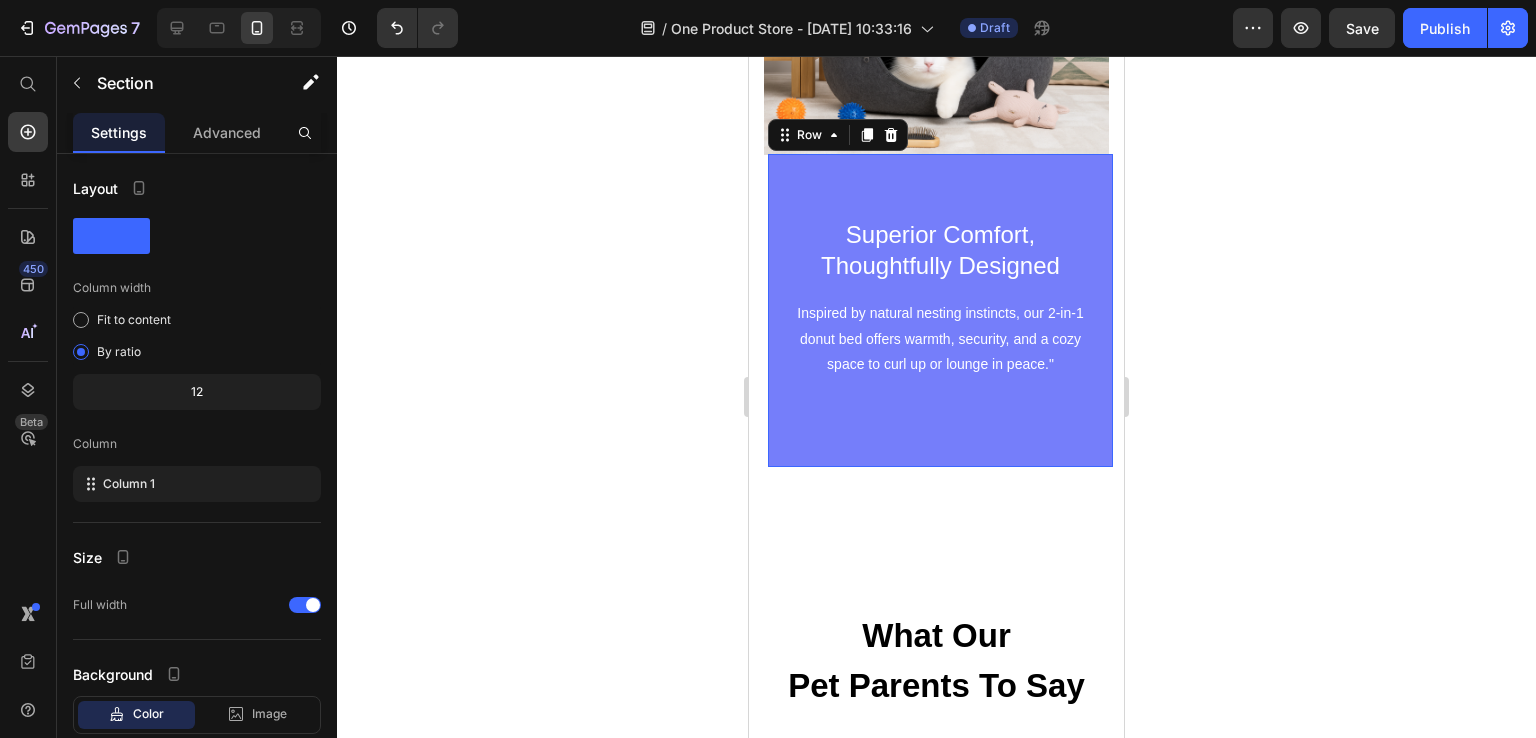 click on "Superior Comfort, Thoughtfully Designed Text block Inspired by natural nesting instincts, our 2-in-1 donut bed offers warmth, security, and a cozy space to curl up or lounge in peace."   Text block Row   0" at bounding box center (940, 310) 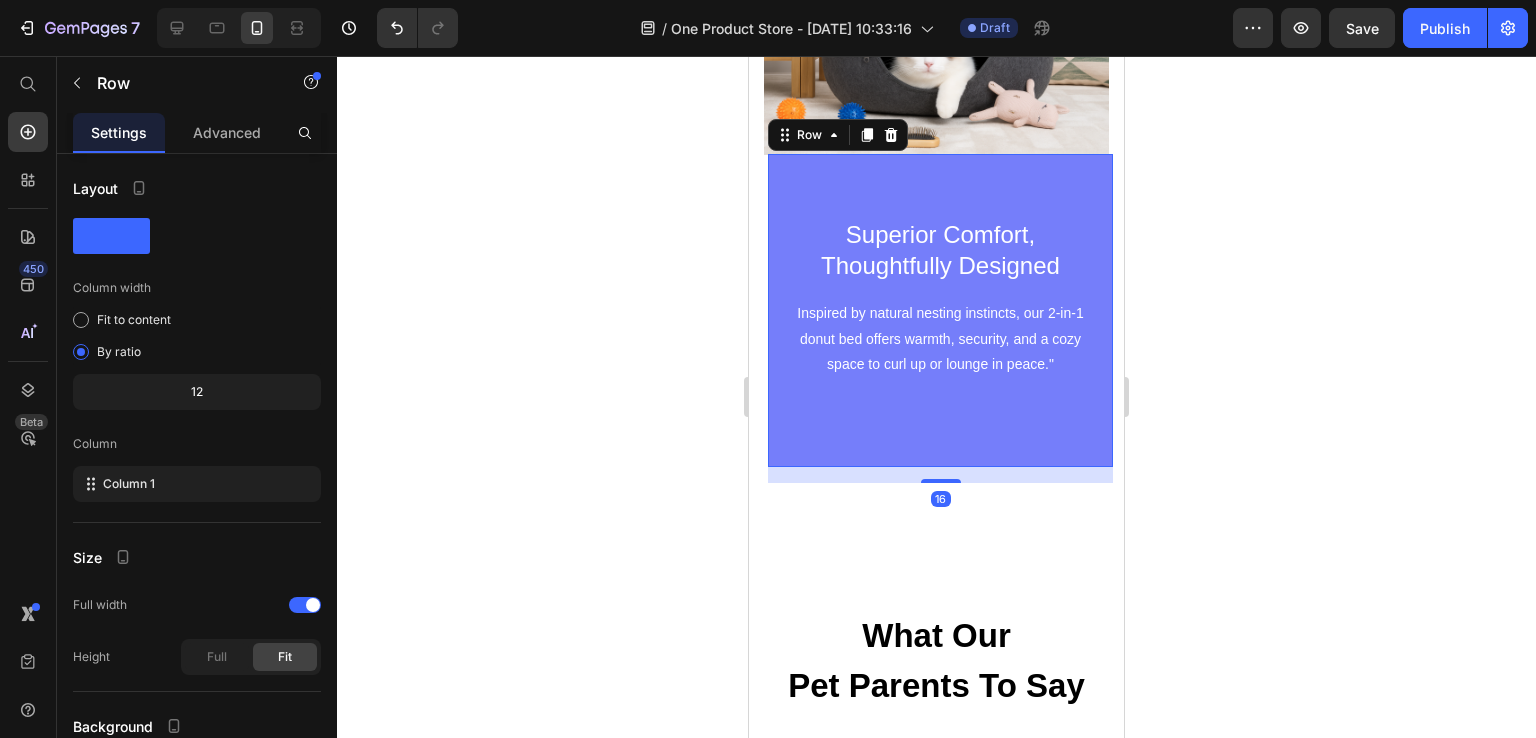 click on "Superior Comfort, Thoughtfully Designed Text block Inspired by natural nesting instincts, our 2-in-1 donut bed offers warmth, security, and a cozy space to curl up or lounge in peace."   Text block Row   16" at bounding box center [940, 310] 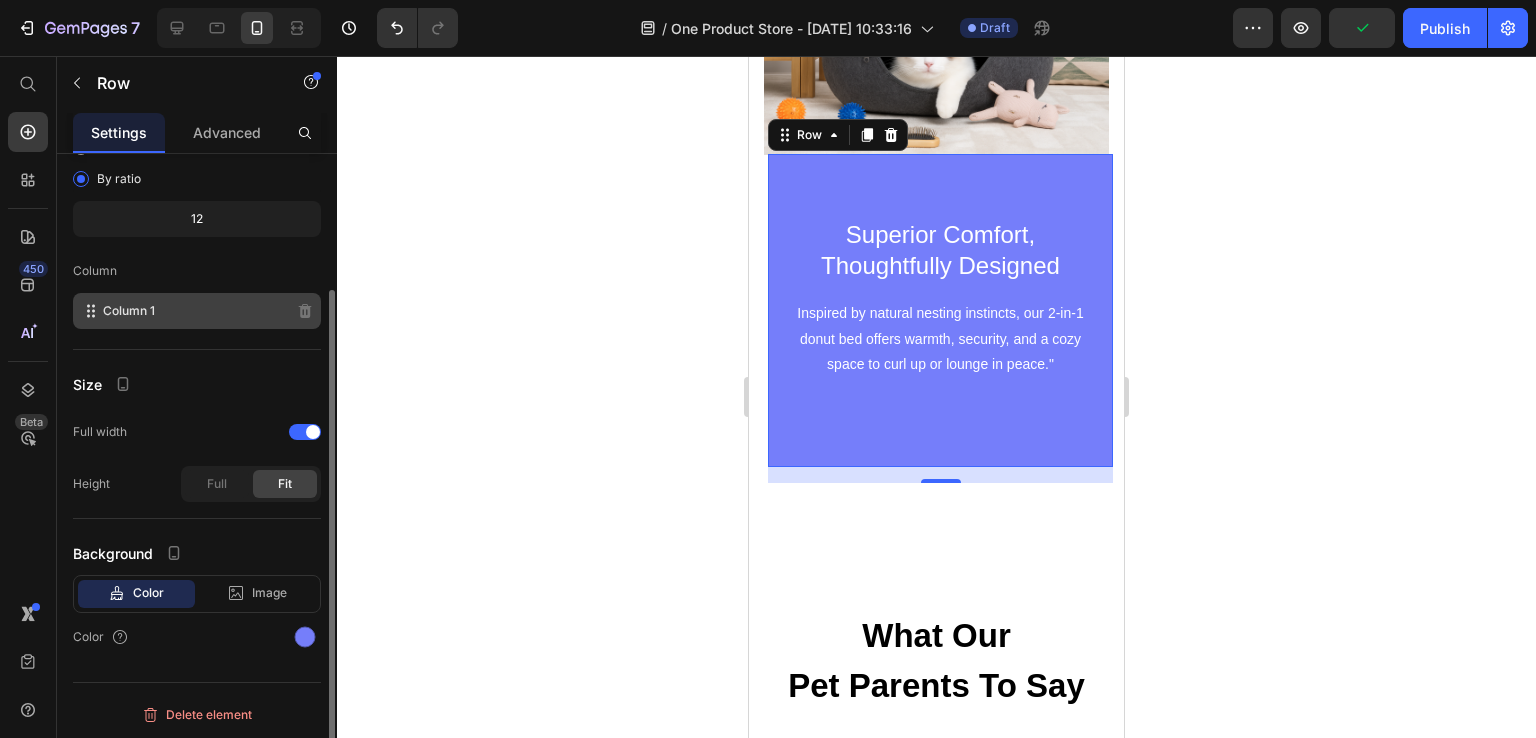 scroll, scrollTop: 0, scrollLeft: 0, axis: both 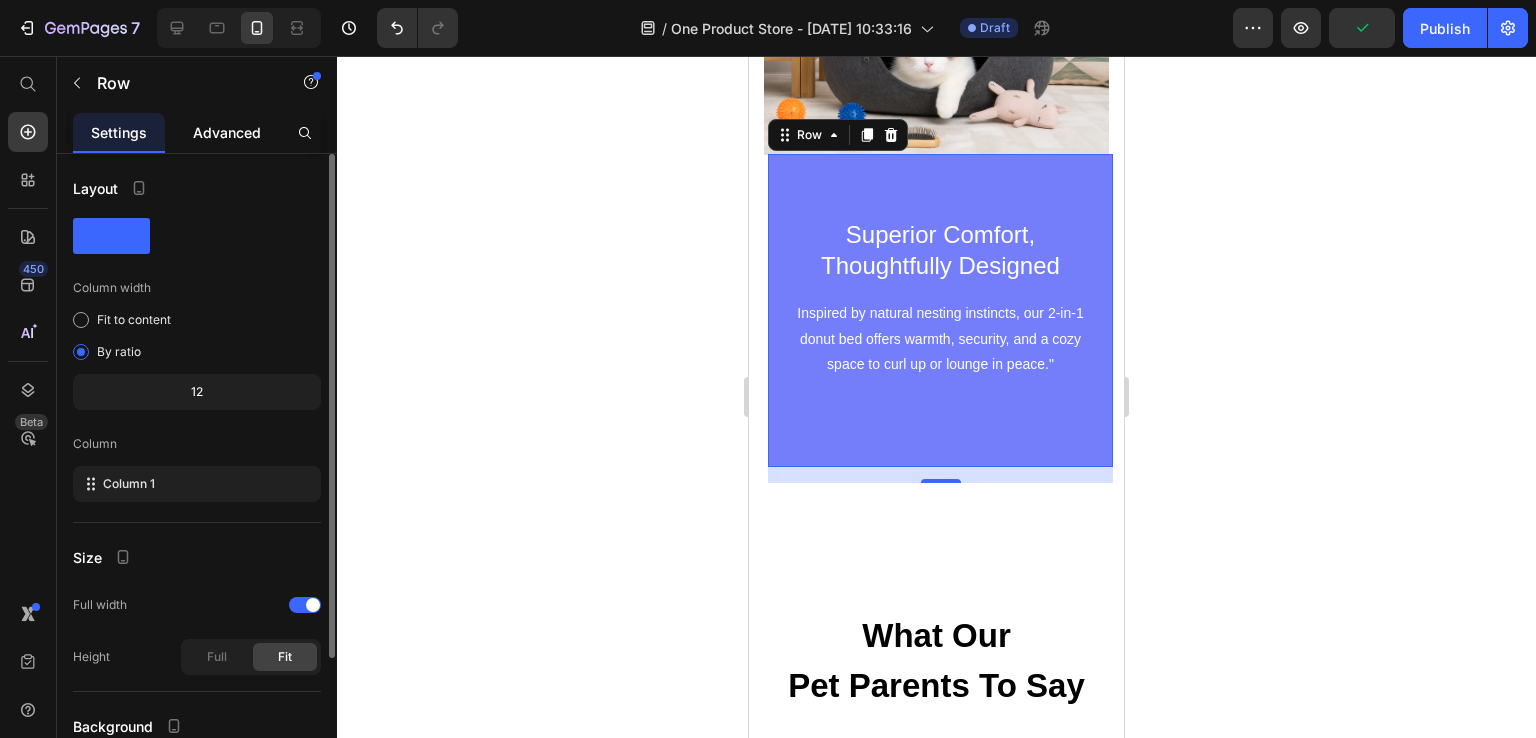 click on "Advanced" at bounding box center [227, 132] 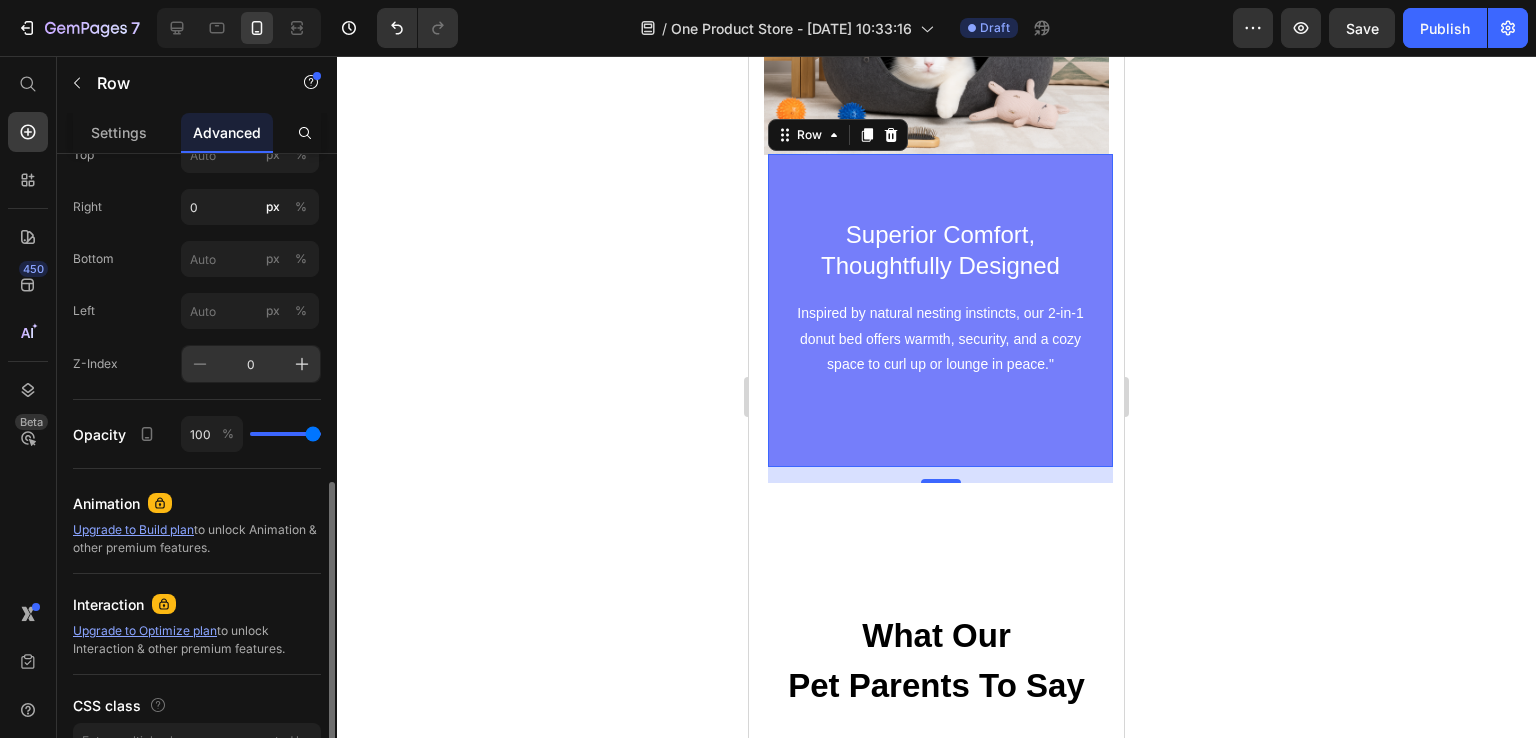scroll, scrollTop: 700, scrollLeft: 0, axis: vertical 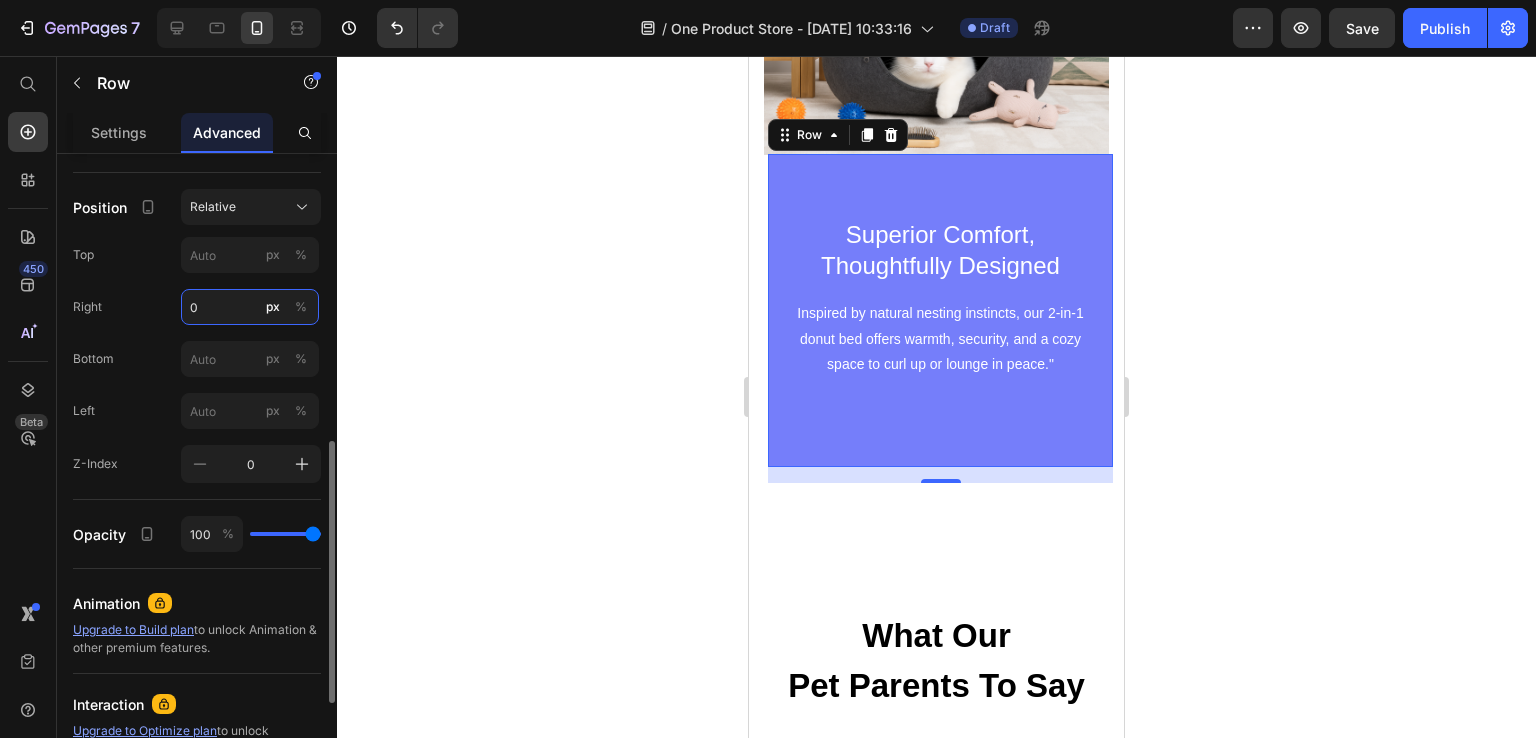 click on "0" at bounding box center [250, 307] 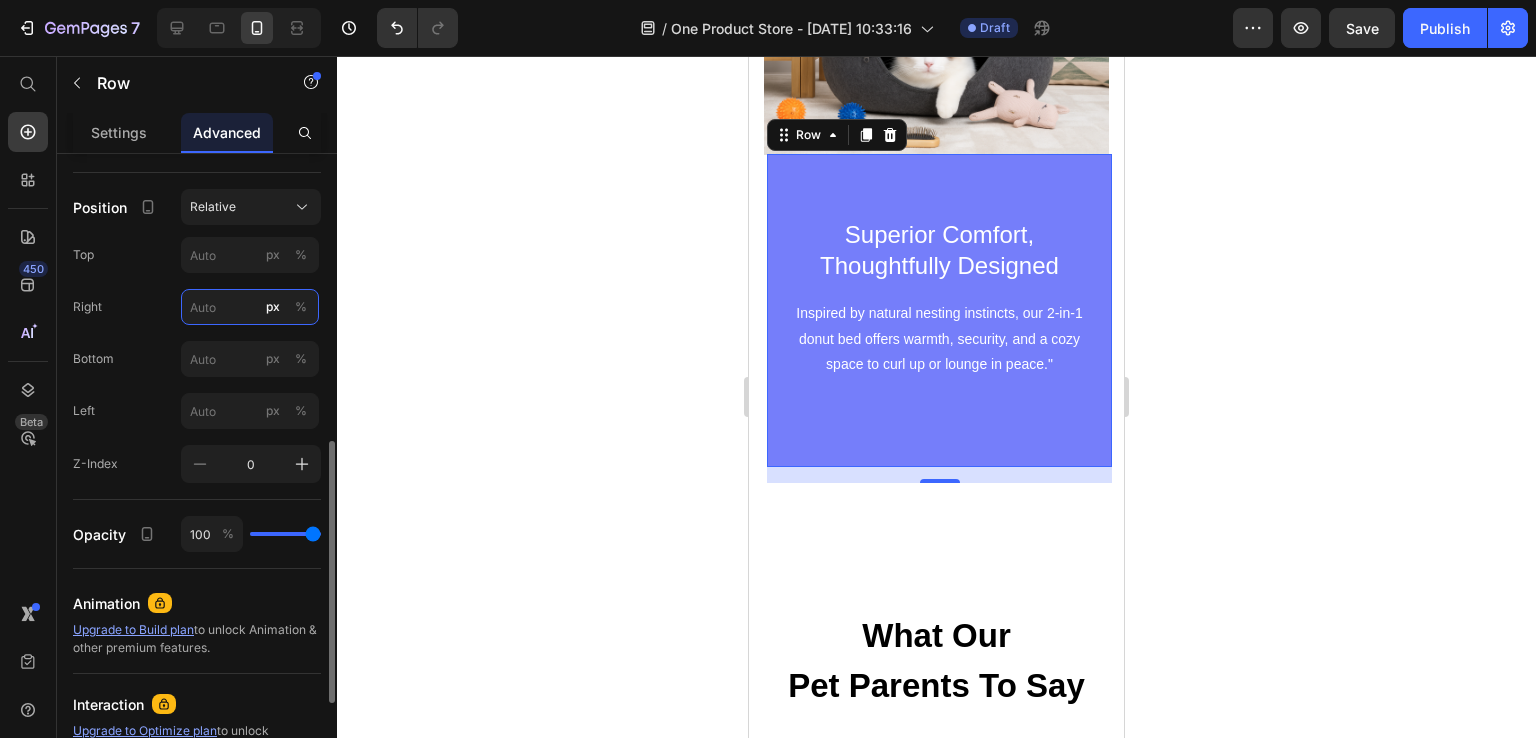 type on "2" 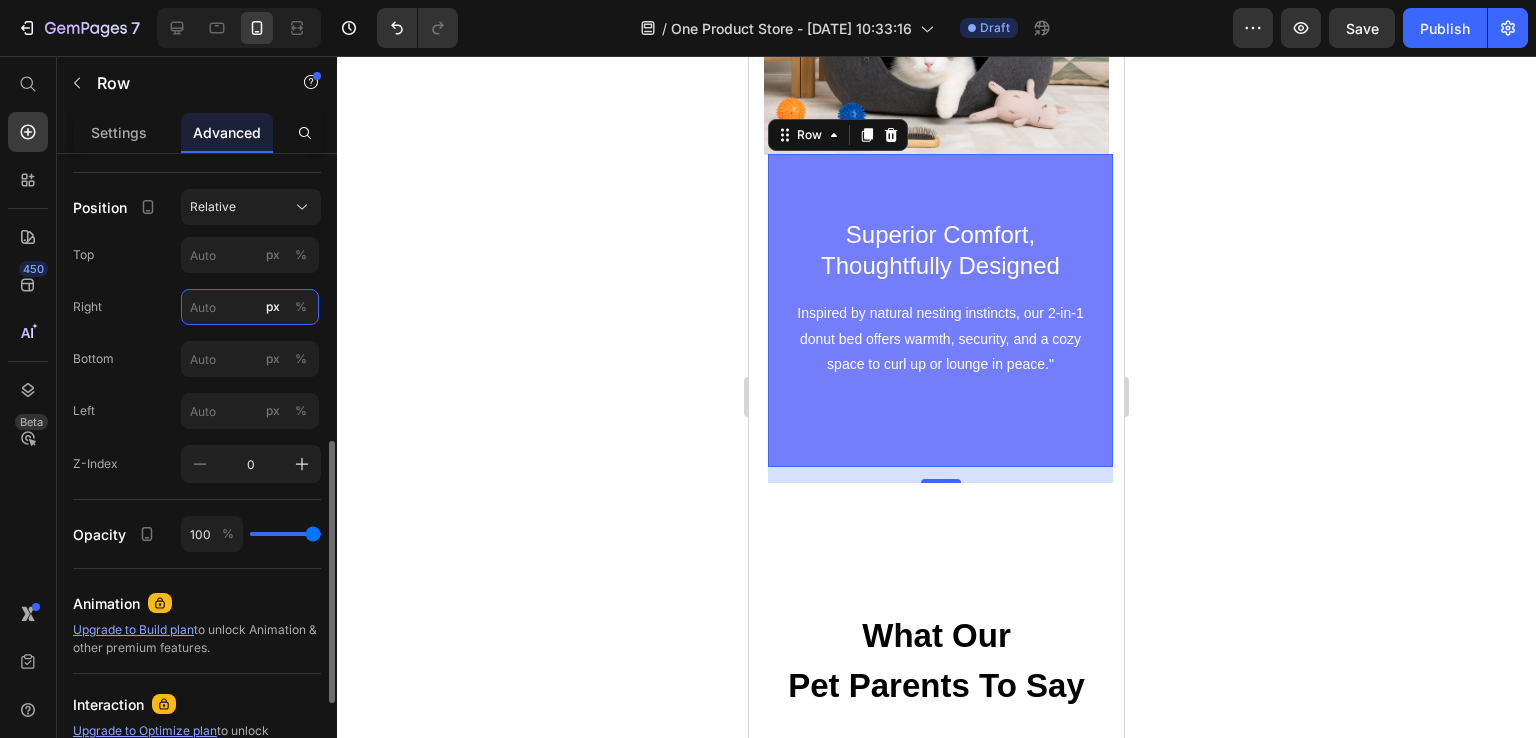 type on "3" 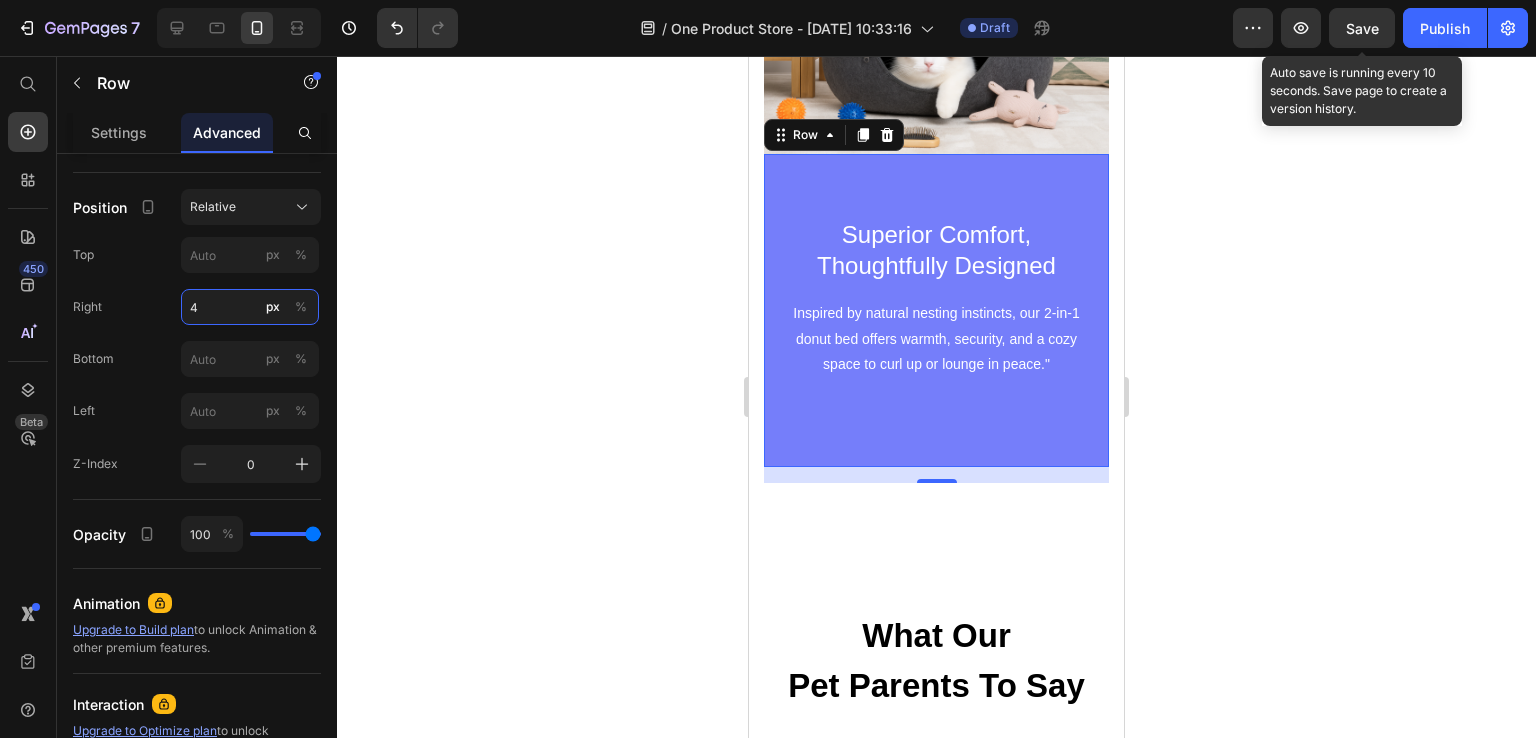 type on "4" 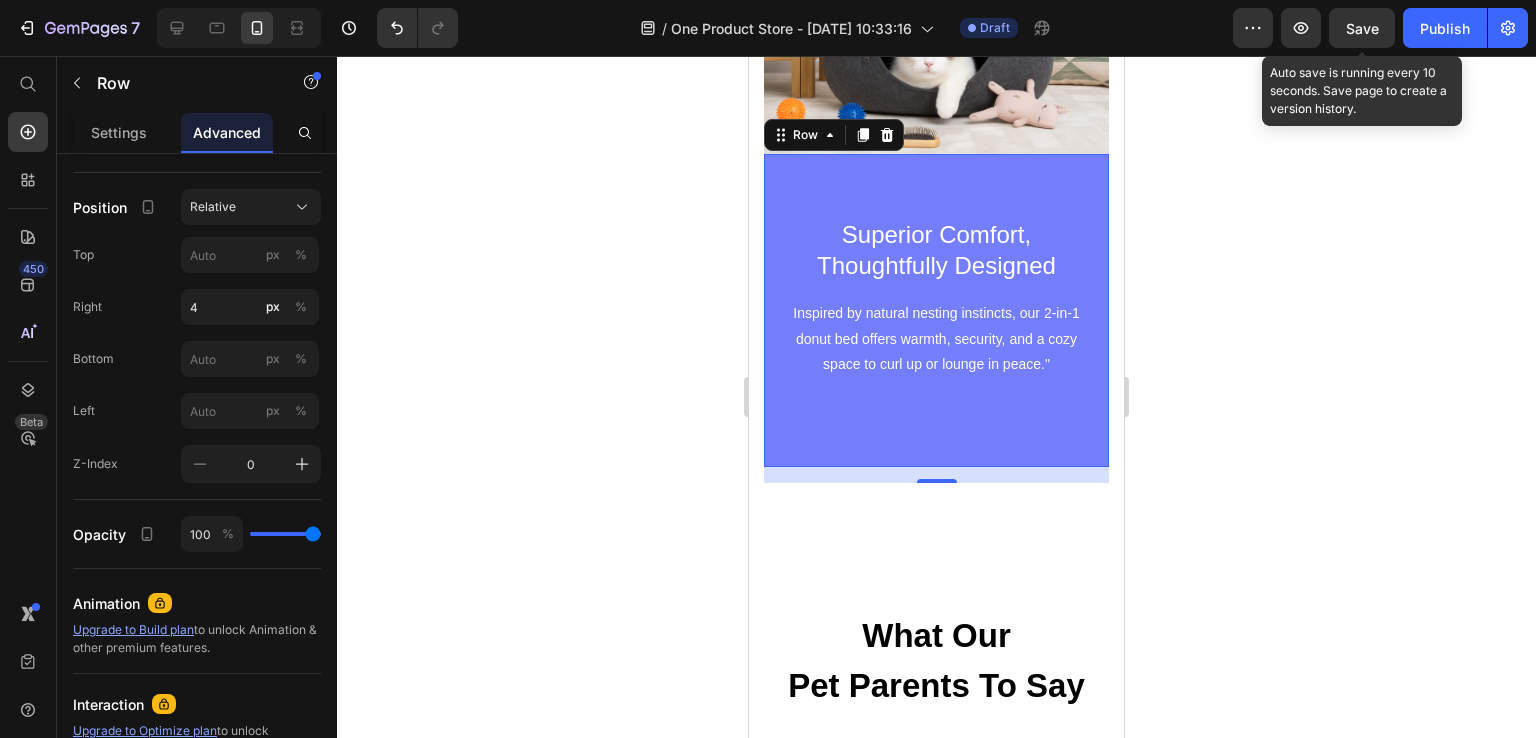 click on "Save" at bounding box center [1362, 28] 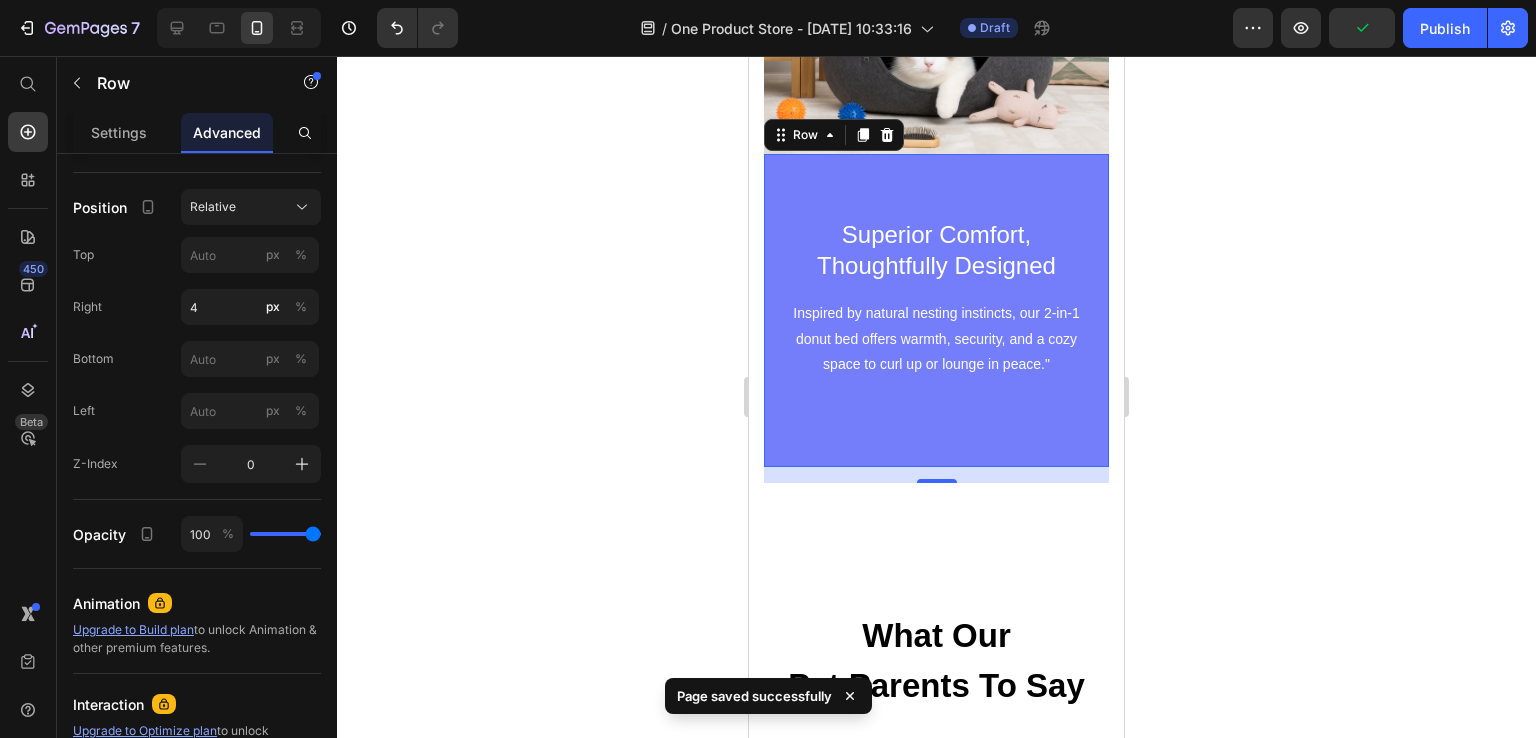 click 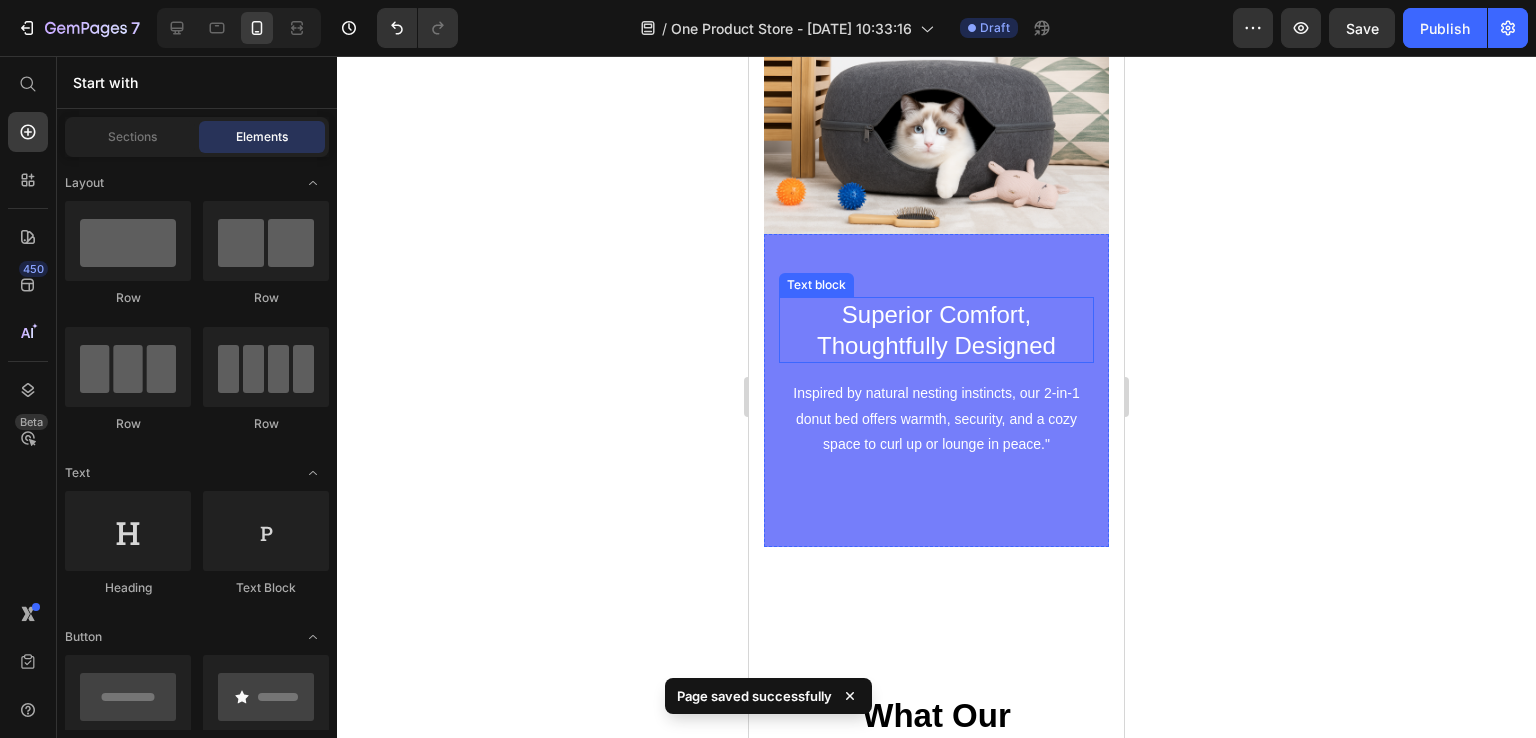 scroll, scrollTop: 3747, scrollLeft: 0, axis: vertical 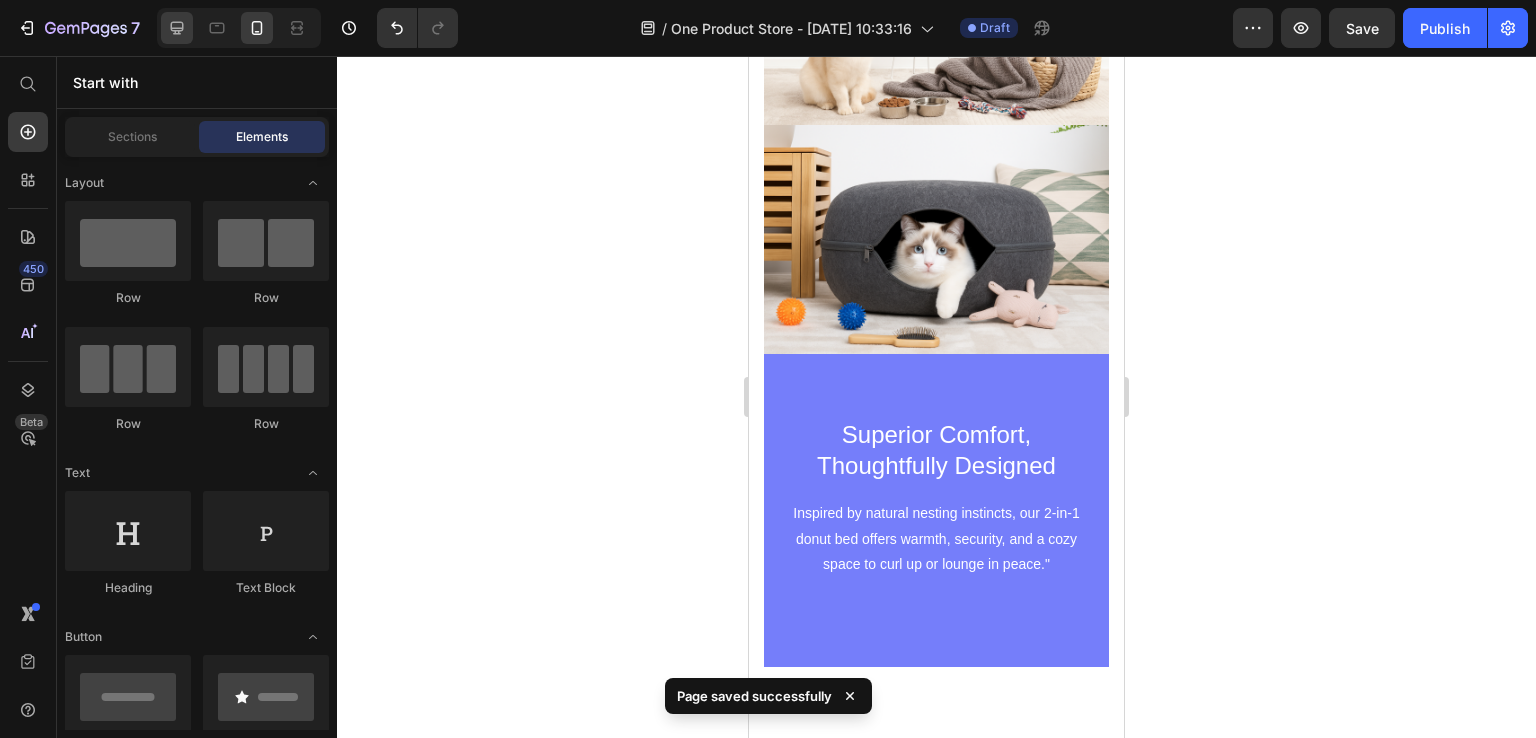 click 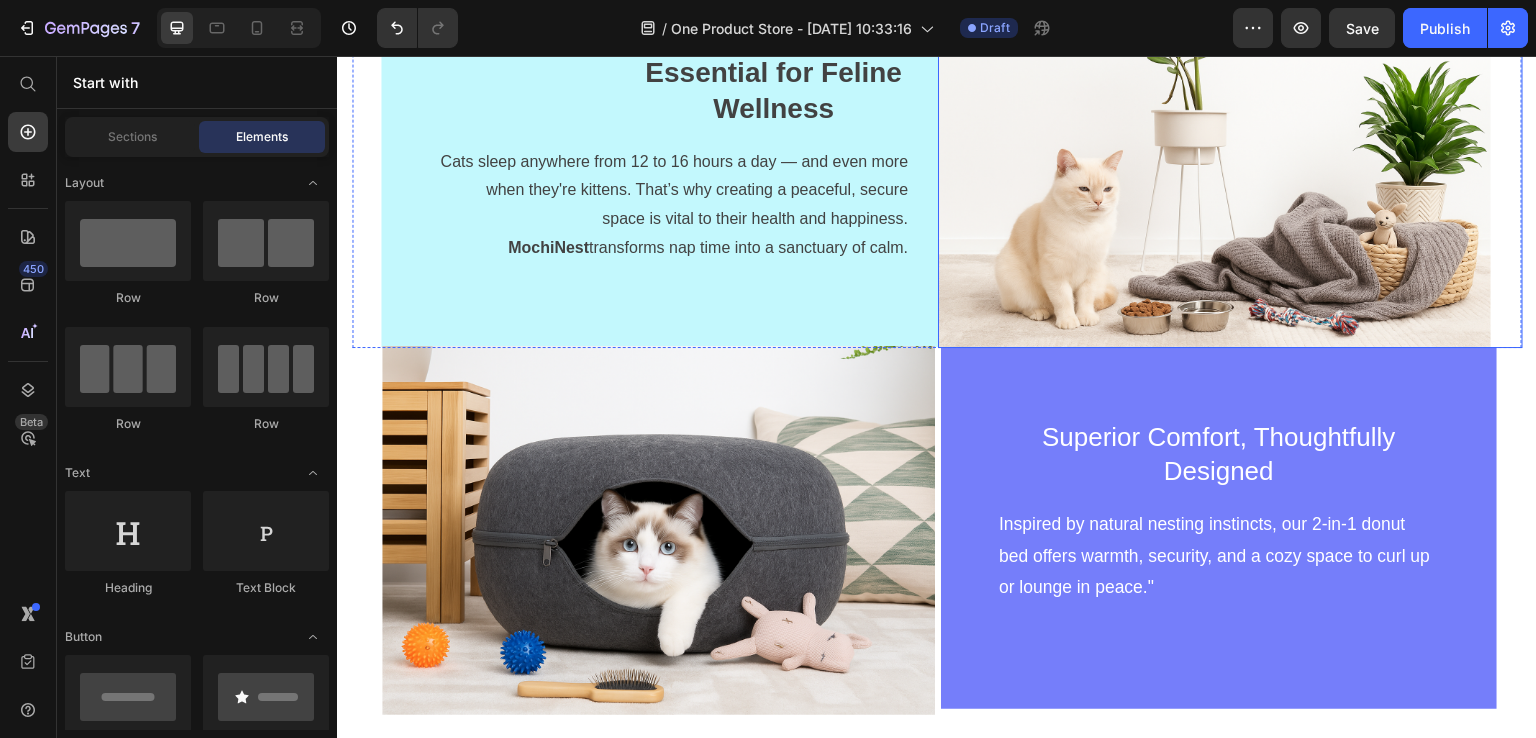 scroll, scrollTop: 2930, scrollLeft: 0, axis: vertical 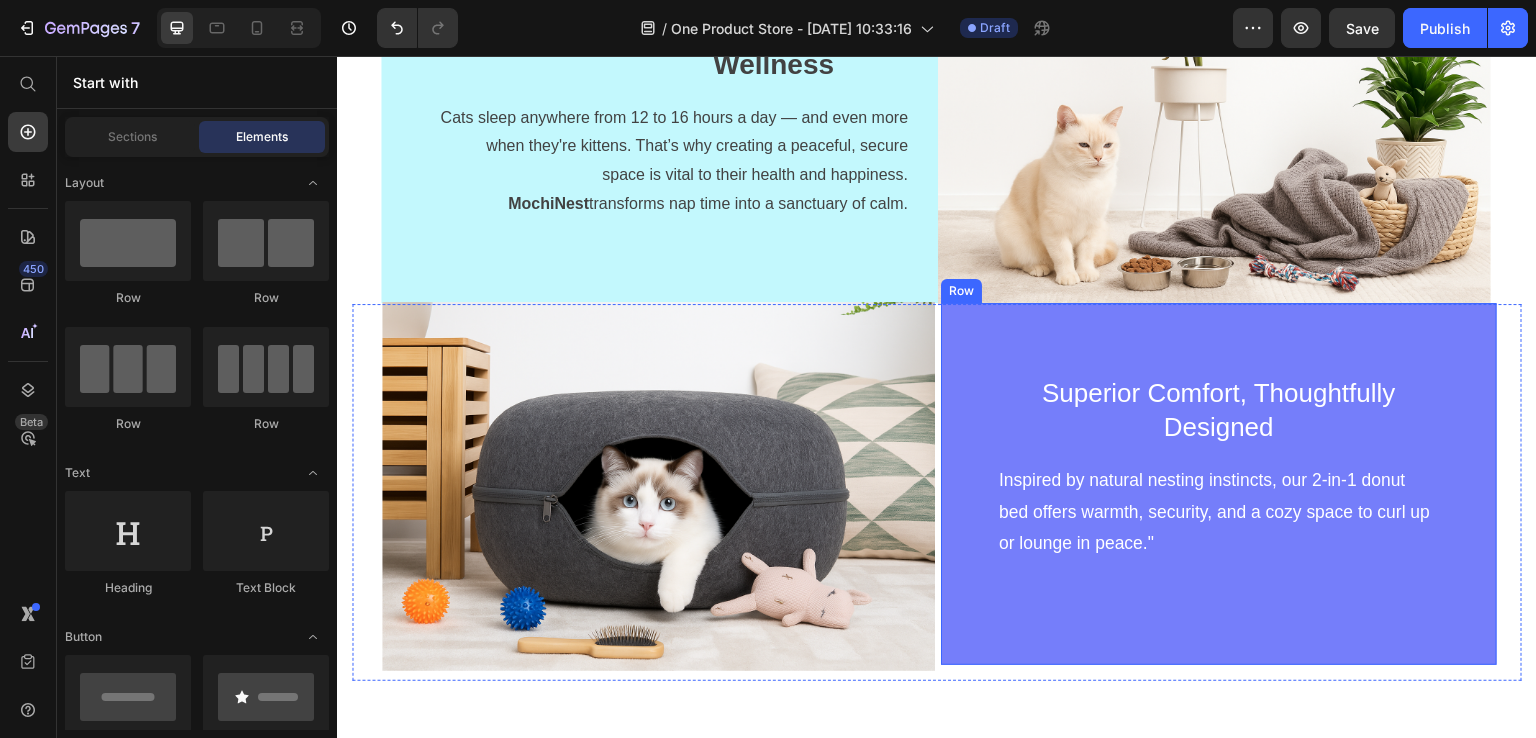 click on "Superior Comfort, Thoughtfully Designed Text block Inspired by natural nesting instincts, our 2-in-1 donut bed offers warmth, security, and a cozy space to curl up or lounge in peace."   Text block Row" at bounding box center (1219, 484) 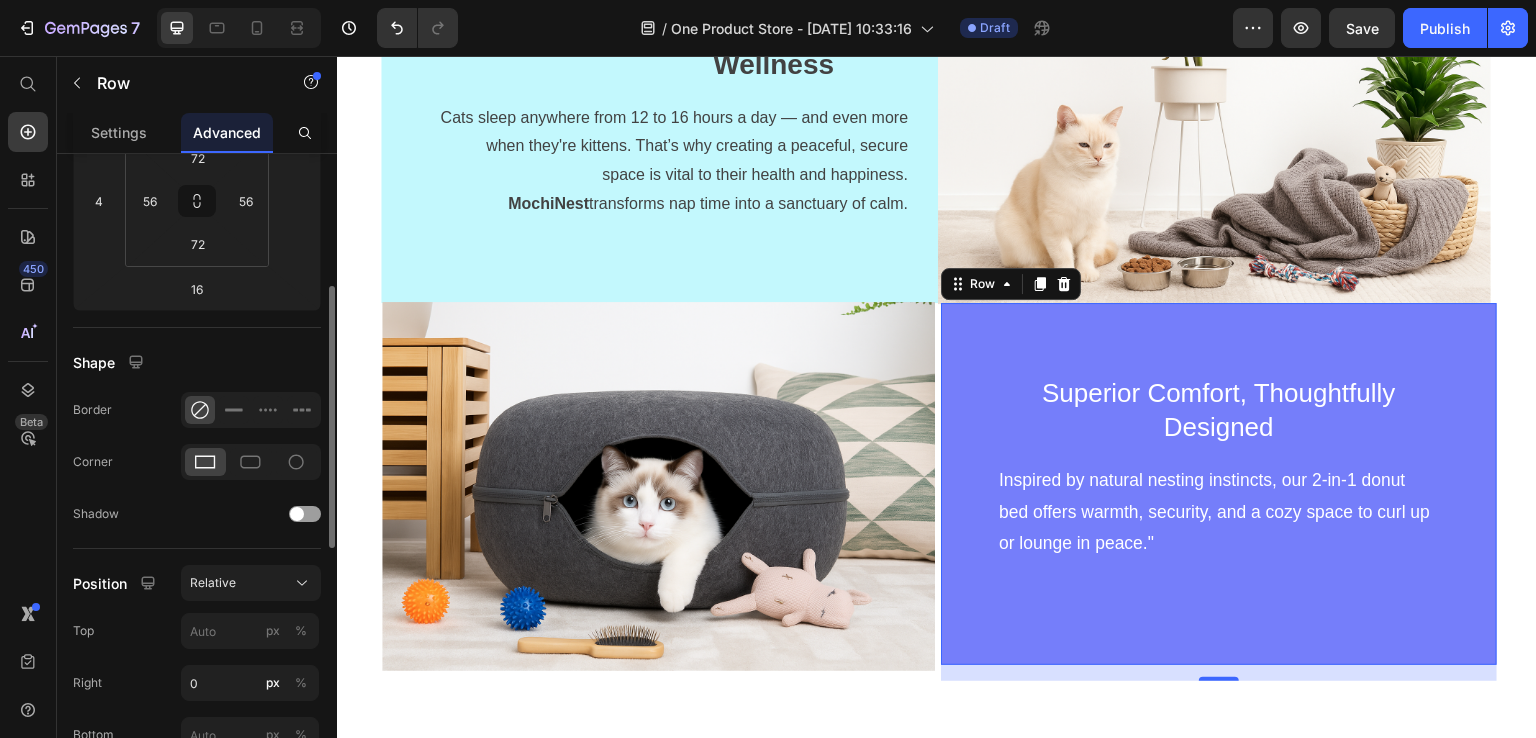 scroll, scrollTop: 124, scrollLeft: 0, axis: vertical 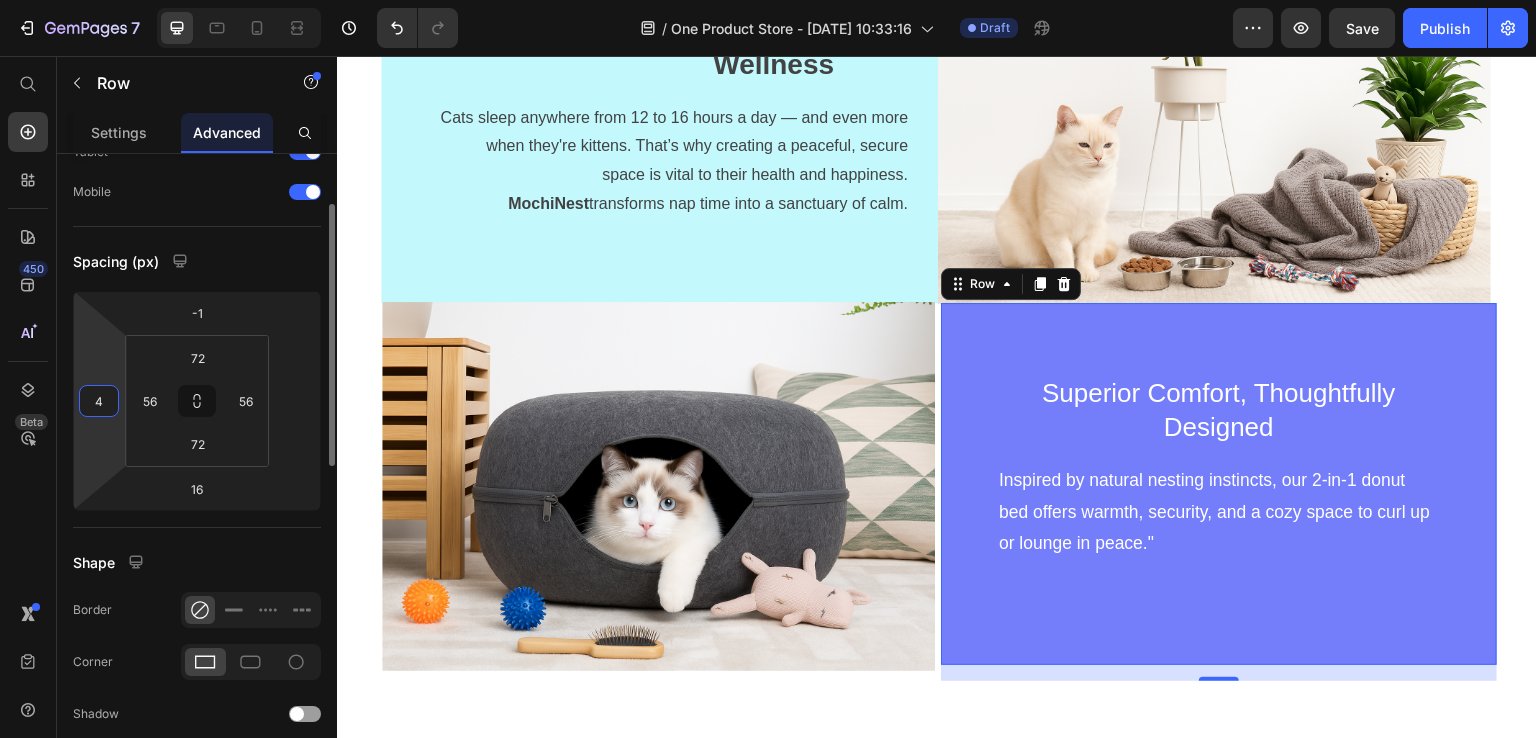 click on "4" at bounding box center [99, 401] 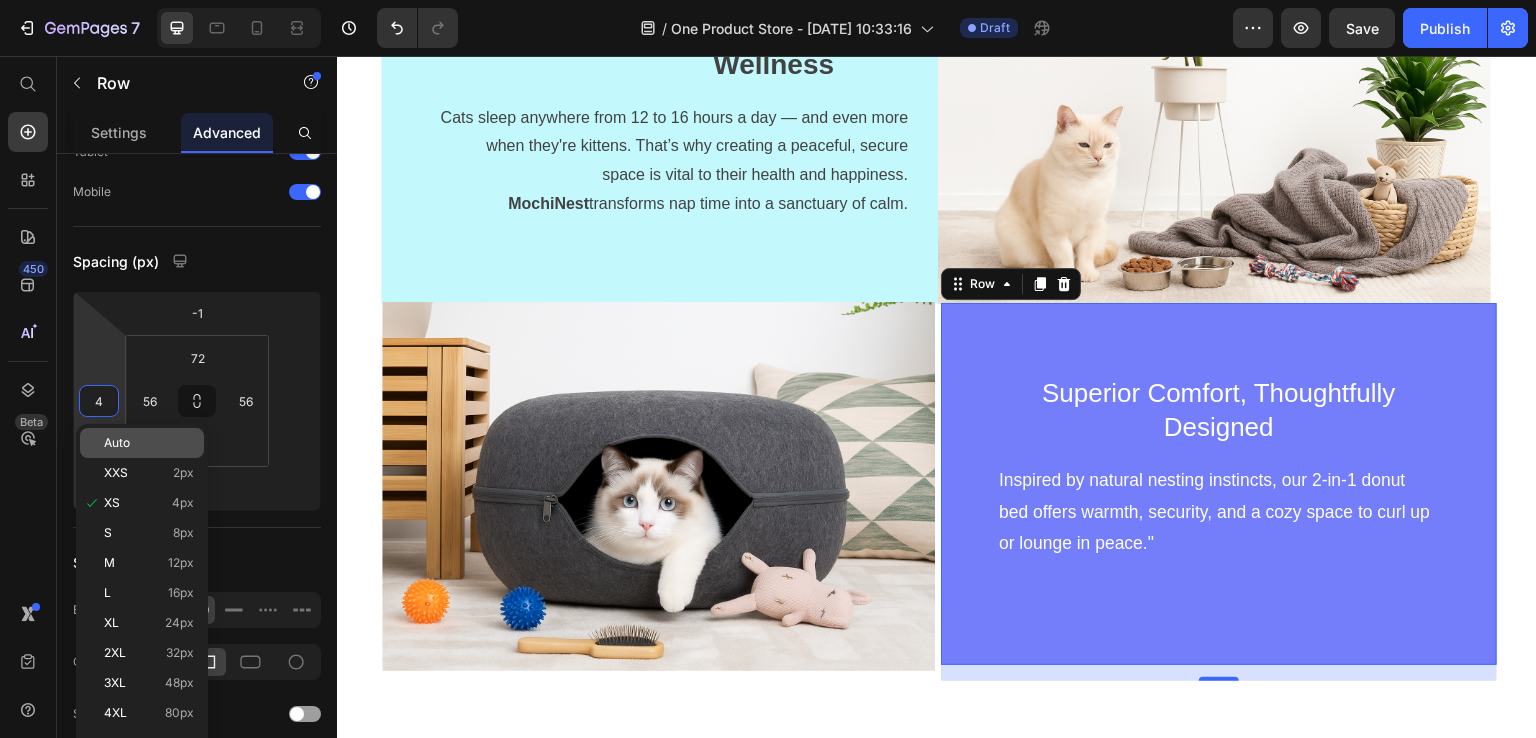 click on "Auto" at bounding box center (117, 443) 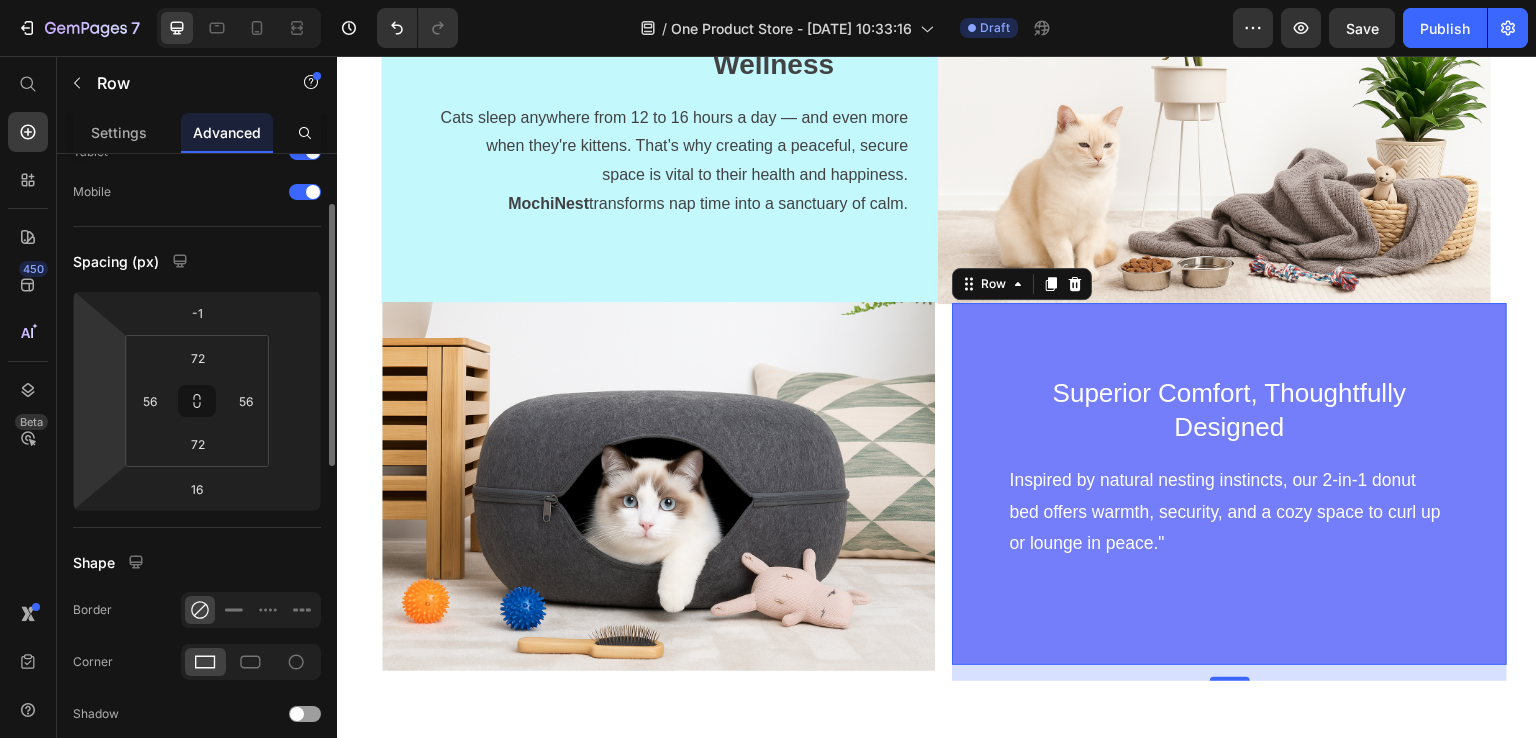 click on "7   /  One Product Store - [DATE] 10:33:16 Draft Preview  Save   Publish  450 Beta Start with Sections Elements Hero Section Product Detail Brands Trusted Badges Guarantee Product Breakdown How to use Testimonials Compare Bundle FAQs Social Proof Brand Story Product List Collection Blog List Contact Sticky Add to Cart Custom Footer Browse Library 450 Layout
Row
Row
Row
Row Text
Heading
Text Block Button
Button
Button
Sticky Back to top Media
Image
Image" at bounding box center [768, 0] 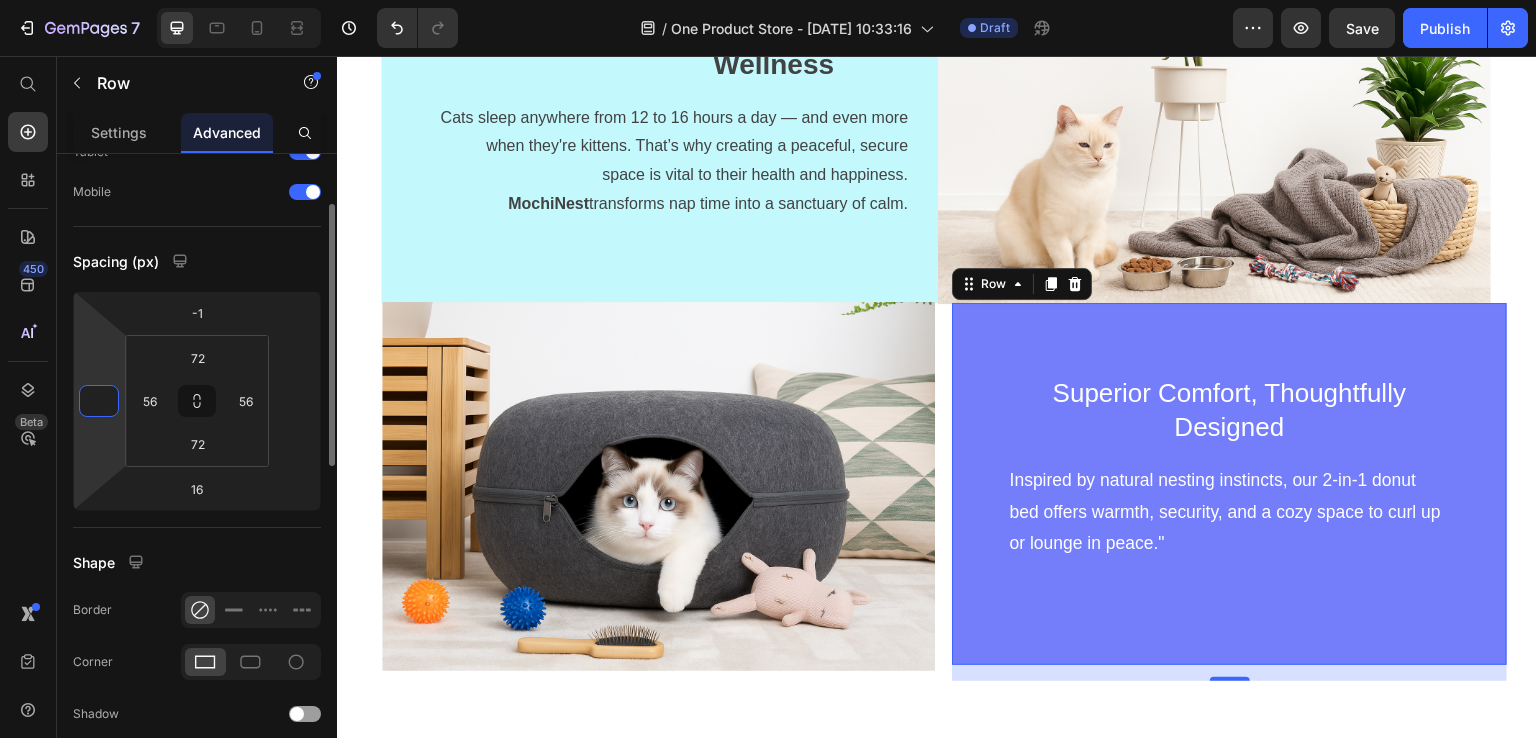click at bounding box center [99, 401] 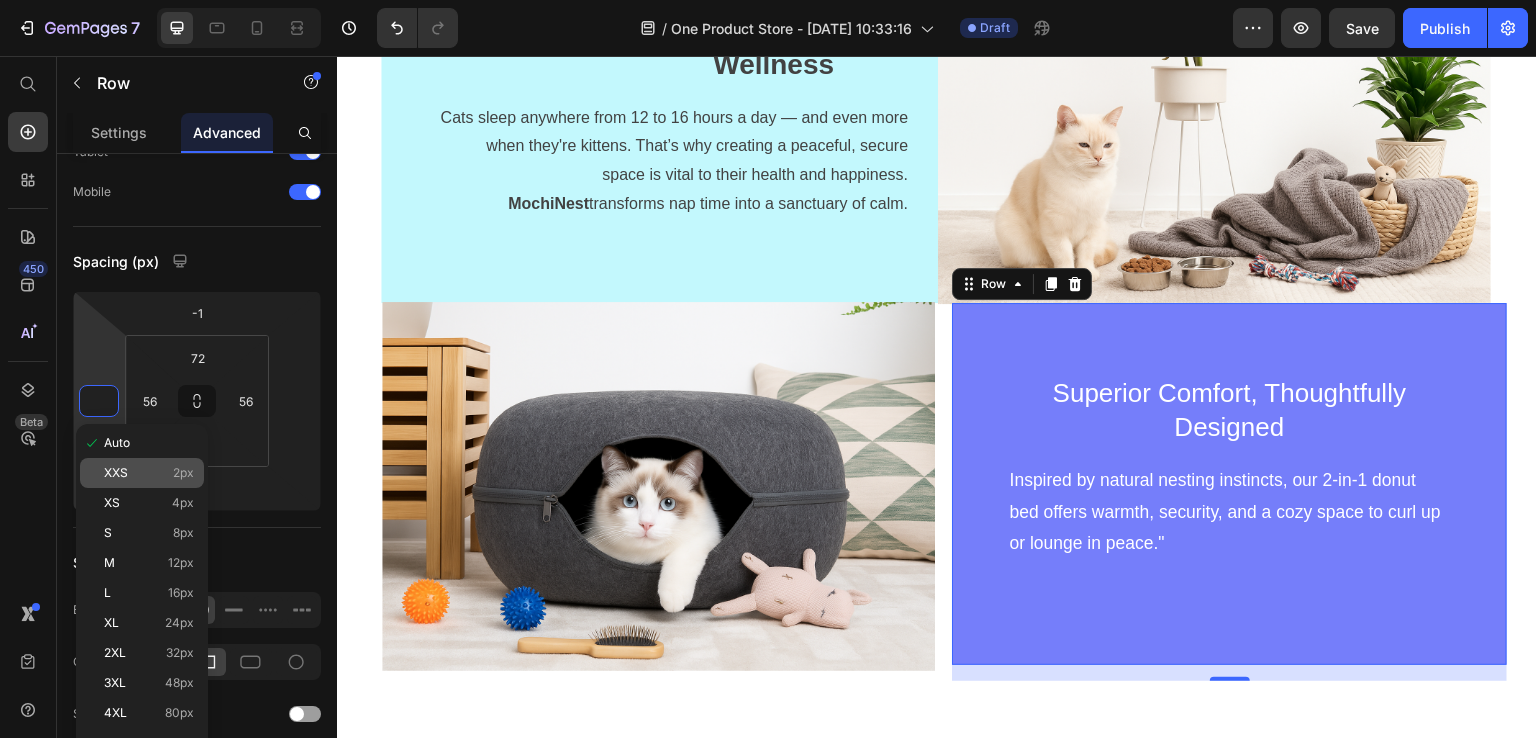 click on "XXS 2px" 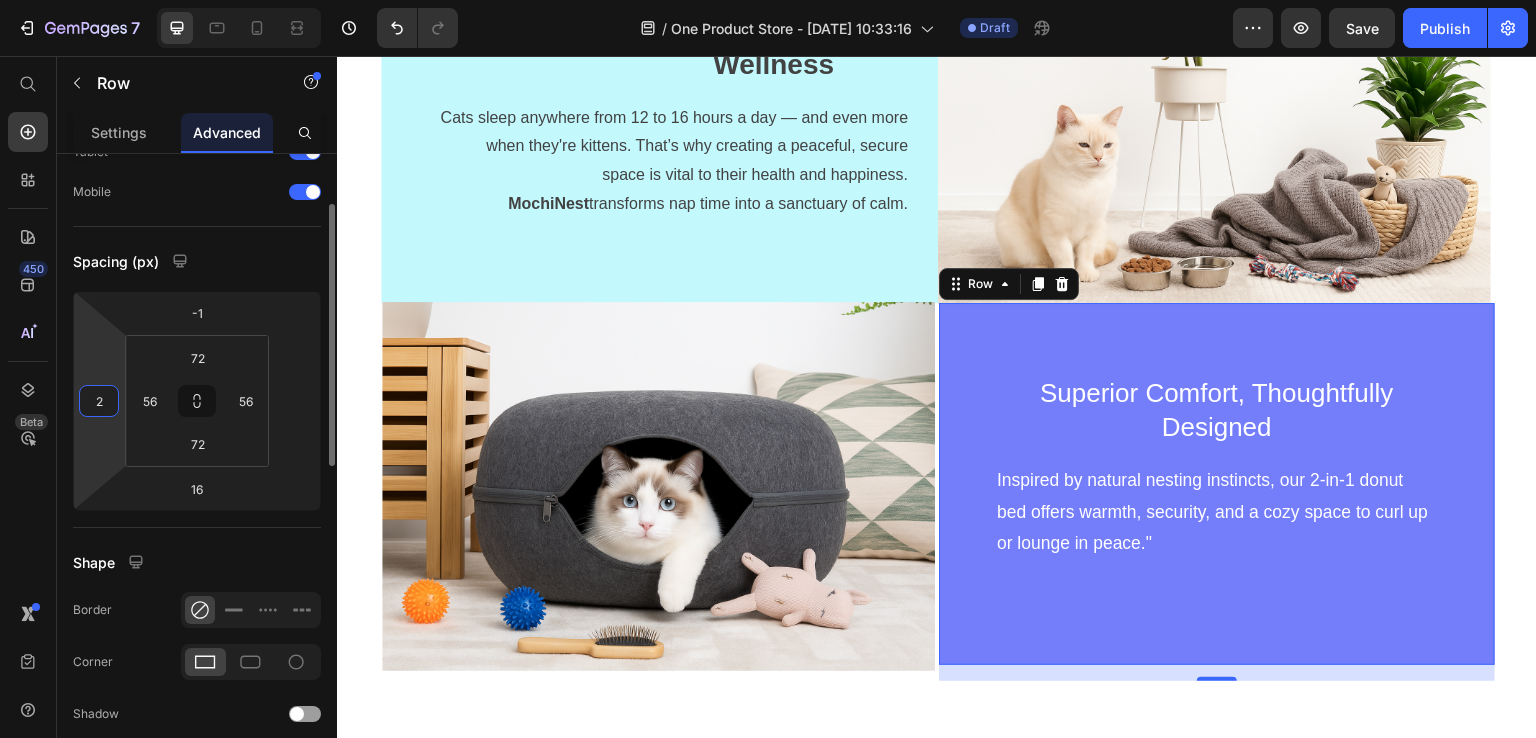 click on "2" at bounding box center (99, 401) 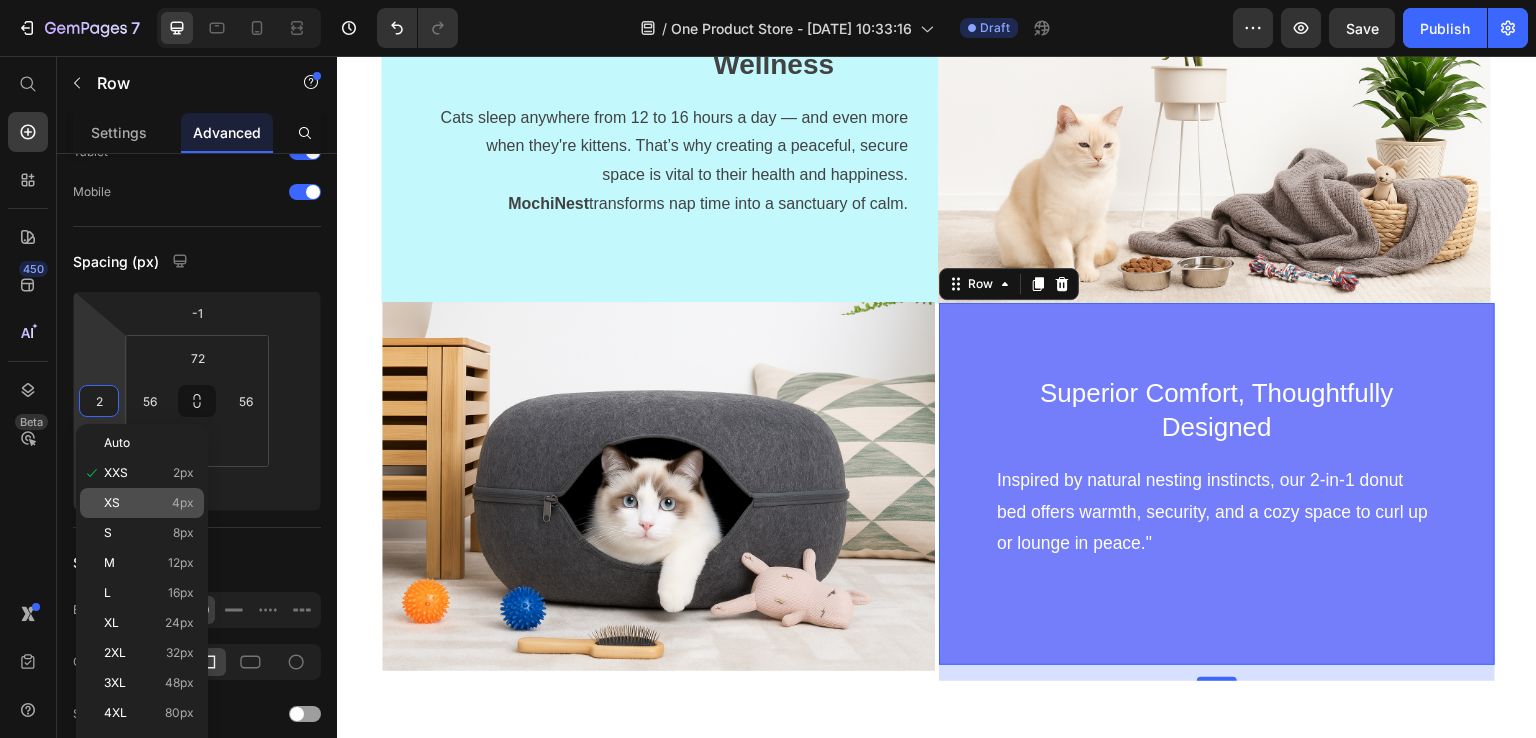 click on "XS" at bounding box center [112, 503] 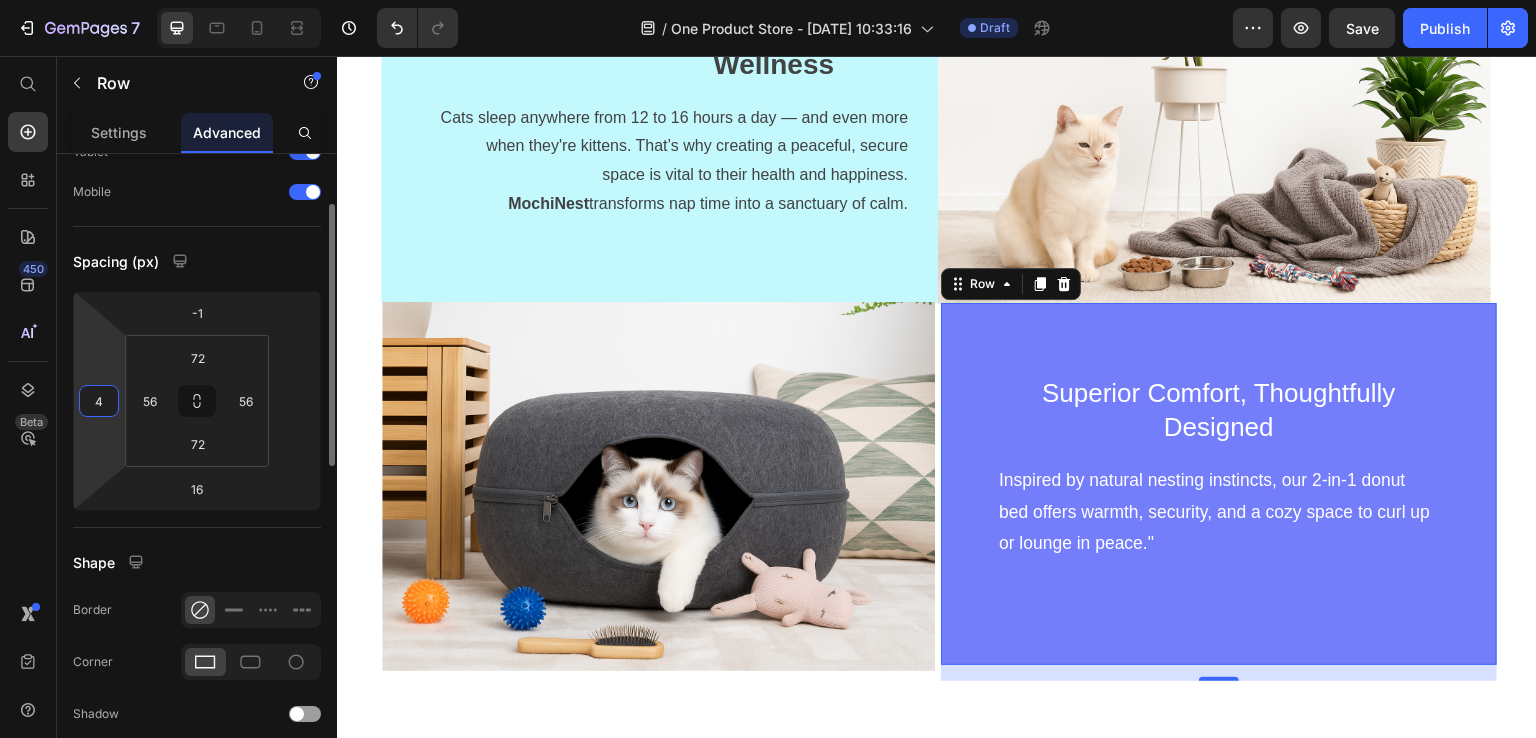 click on "4" at bounding box center (99, 401) 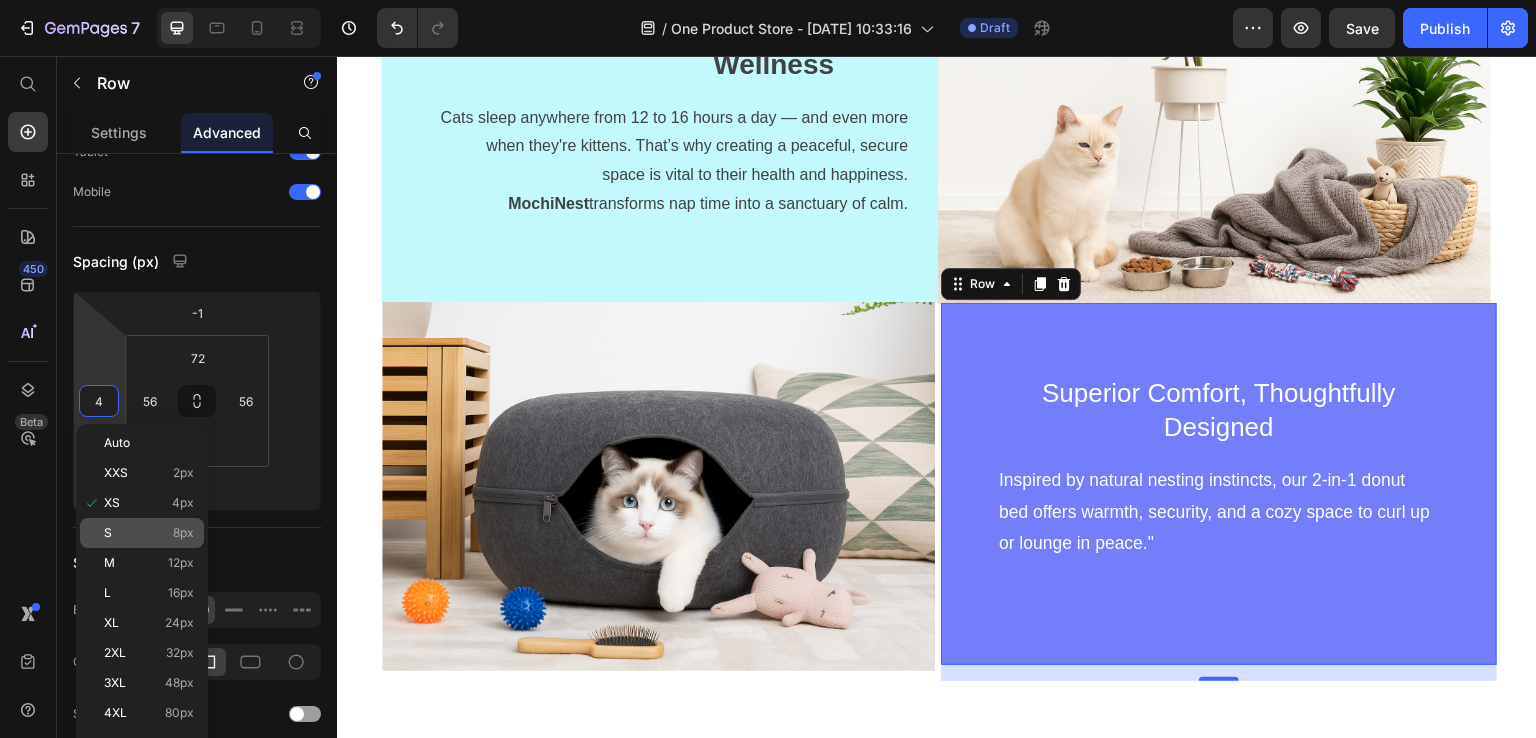 click on "S 8px" at bounding box center (149, 533) 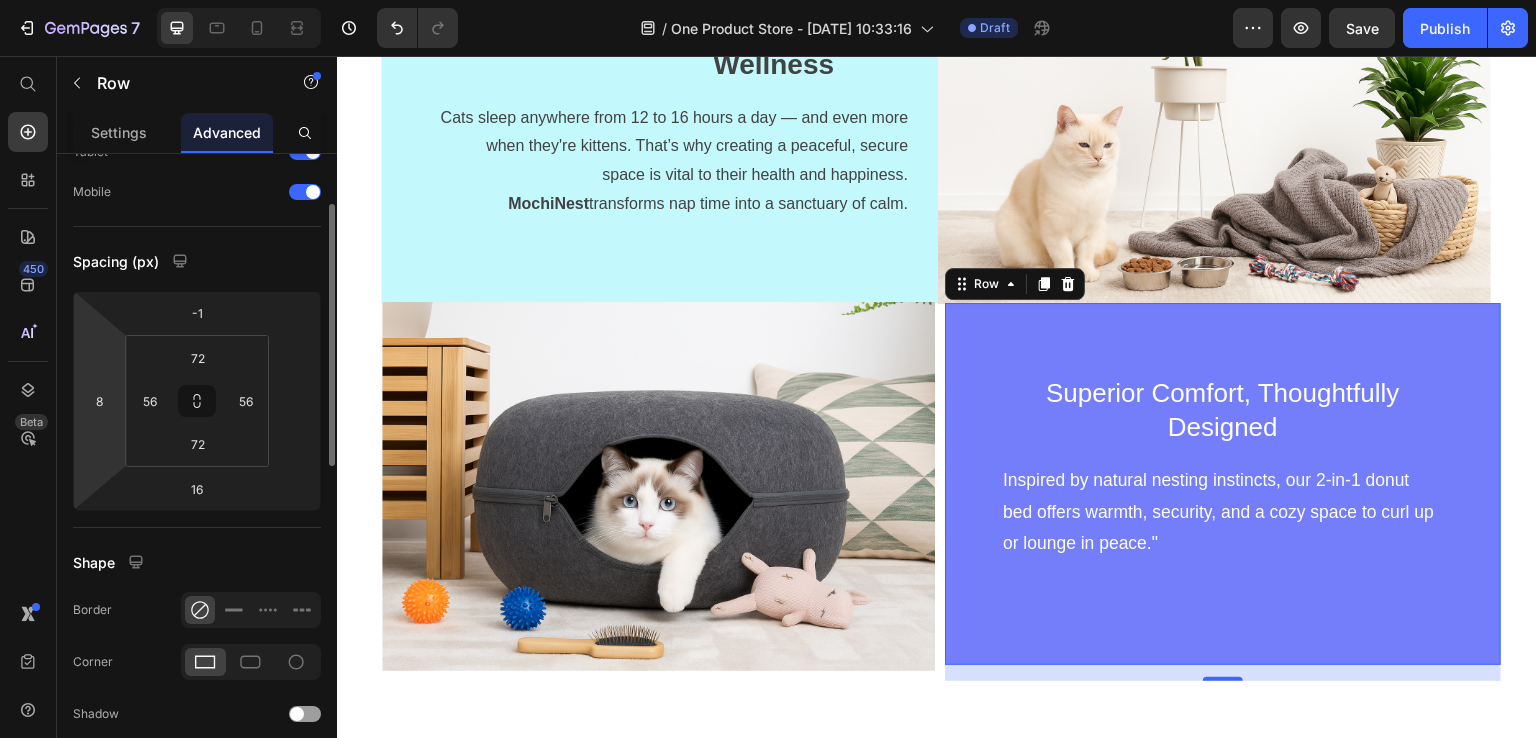 click on "7   /  One Product Store - [DATE] 10:33:16 Draft Preview  Save   Publish  450 Beta Start with Sections Elements Hero Section Product Detail Brands Trusted Badges Guarantee Product Breakdown How to use Testimonials Compare Bundle FAQs Social Proof Brand Story Product List Collection Blog List Contact Sticky Add to Cart Custom Footer Browse Library 450 Layout
Row
Row
Row
Row Text
Heading
Text Block Button
Button
Button
Sticky Back to top Media
Image
Image" at bounding box center [768, 0] 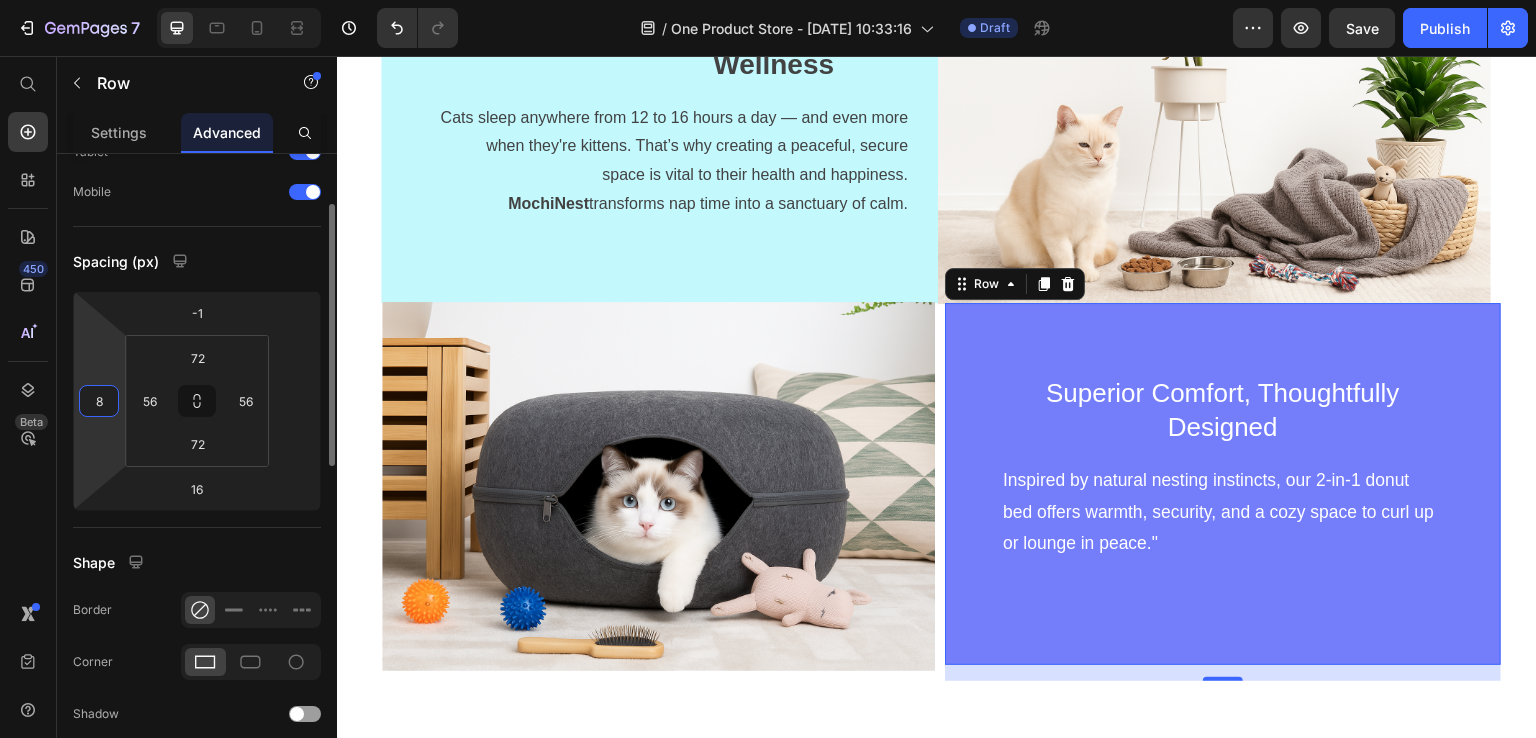 click on "8" at bounding box center [99, 401] 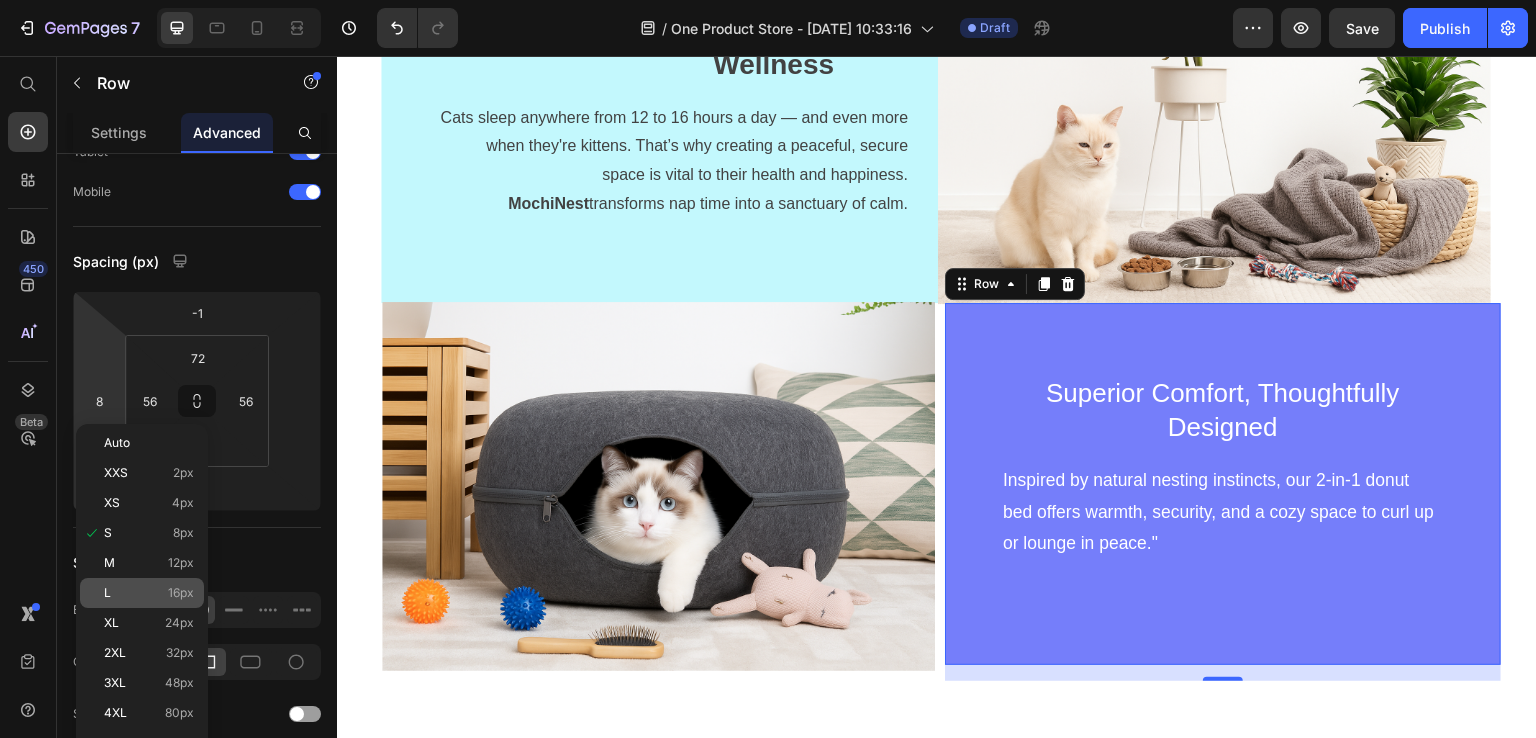 click on "L 16px" 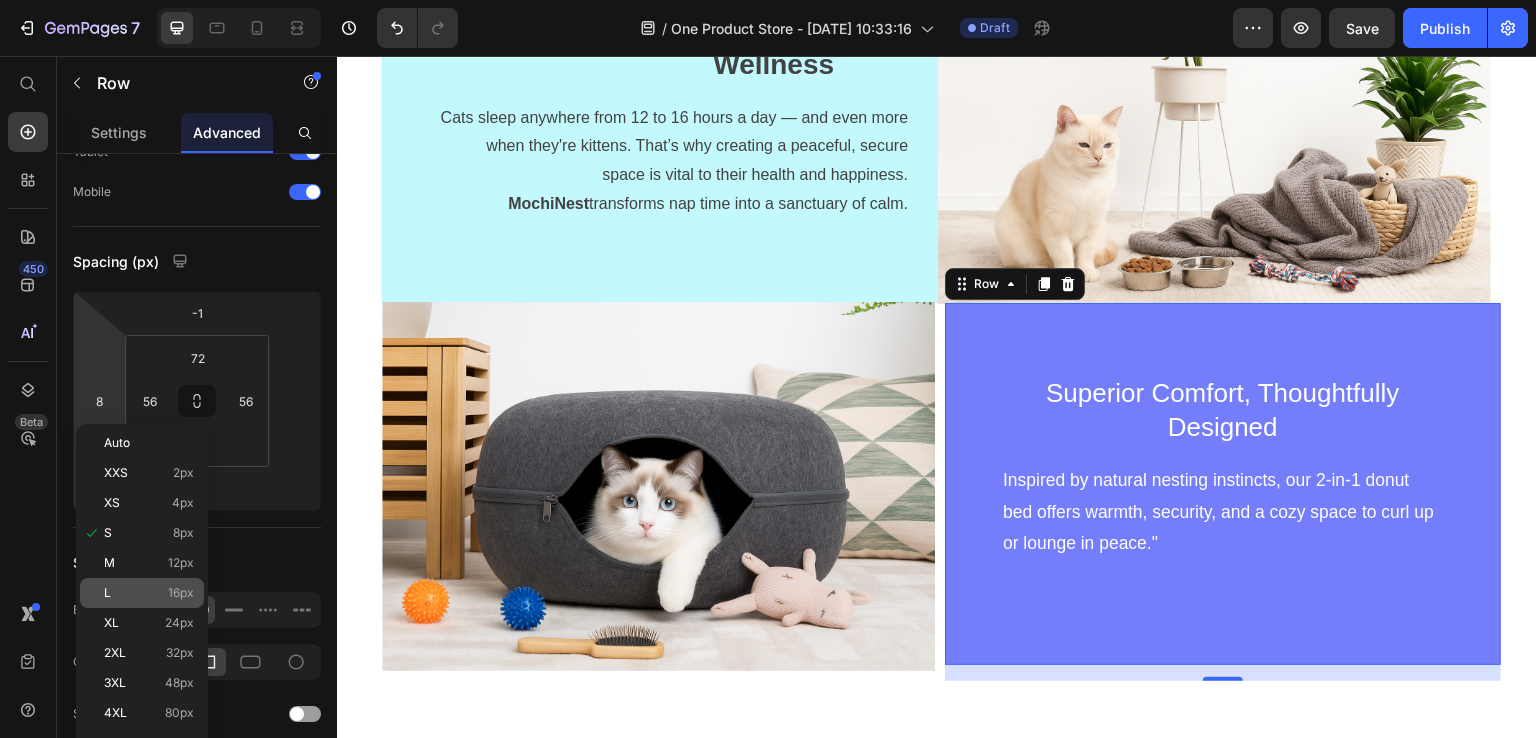 type on "16" 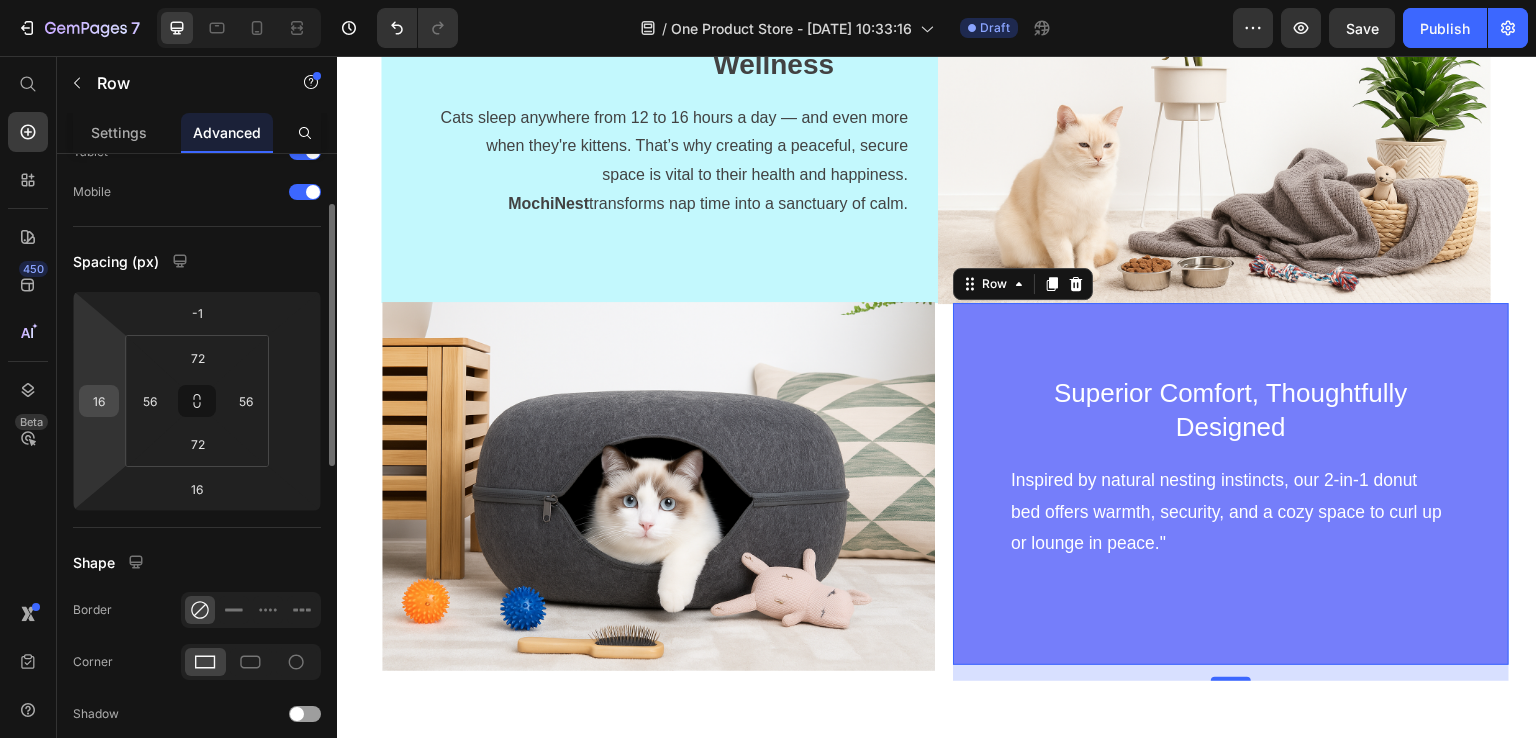 click on "16" at bounding box center [99, 401] 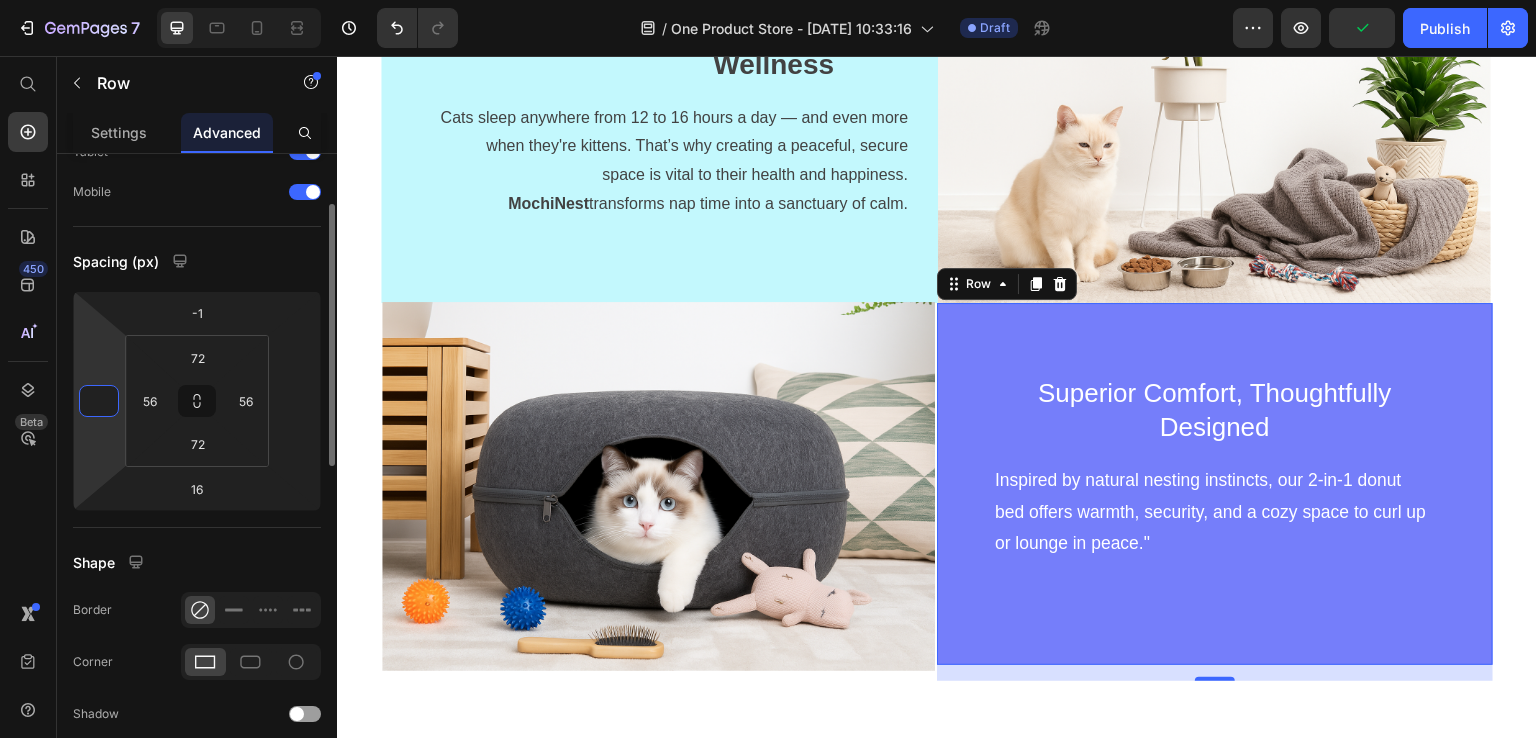 type on "-1" 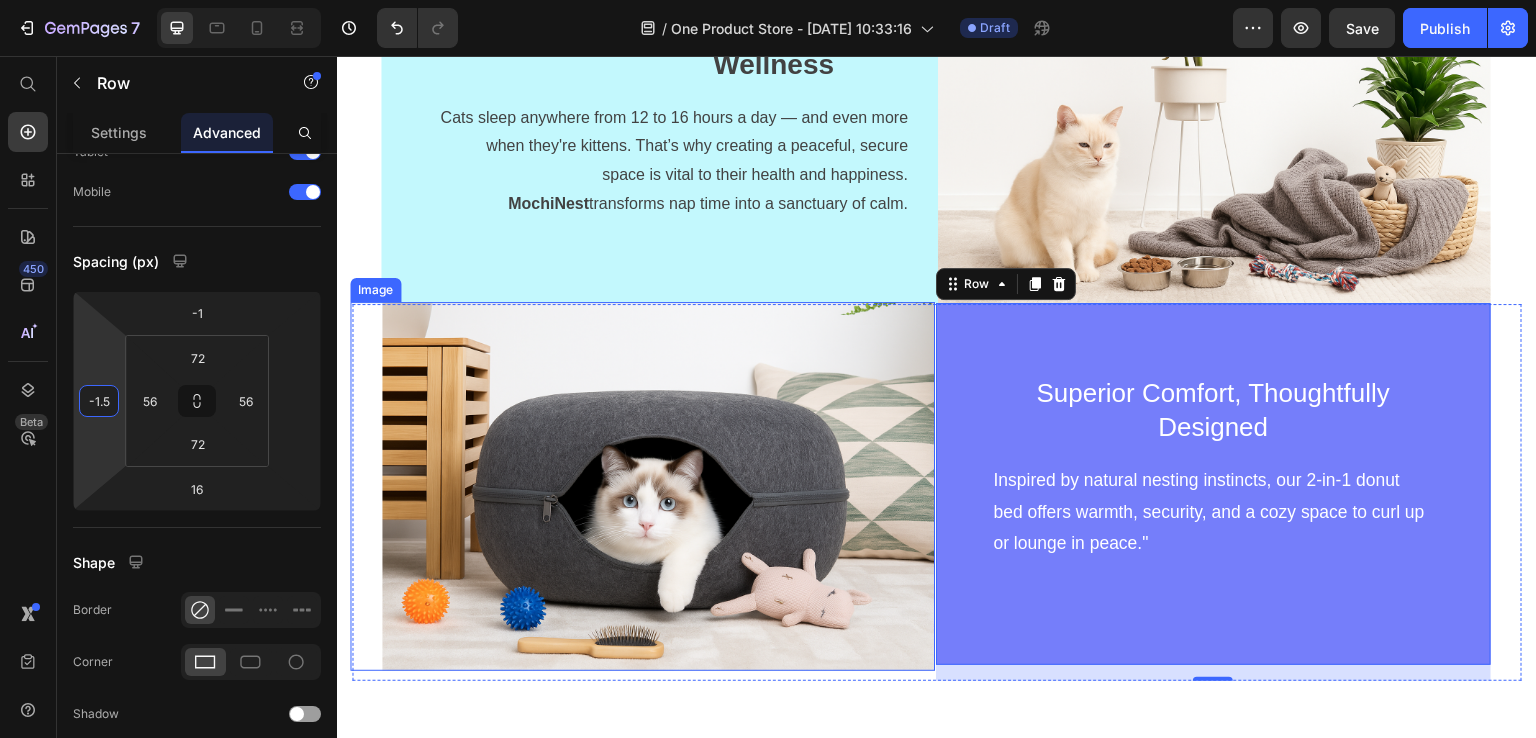 type on "-1" 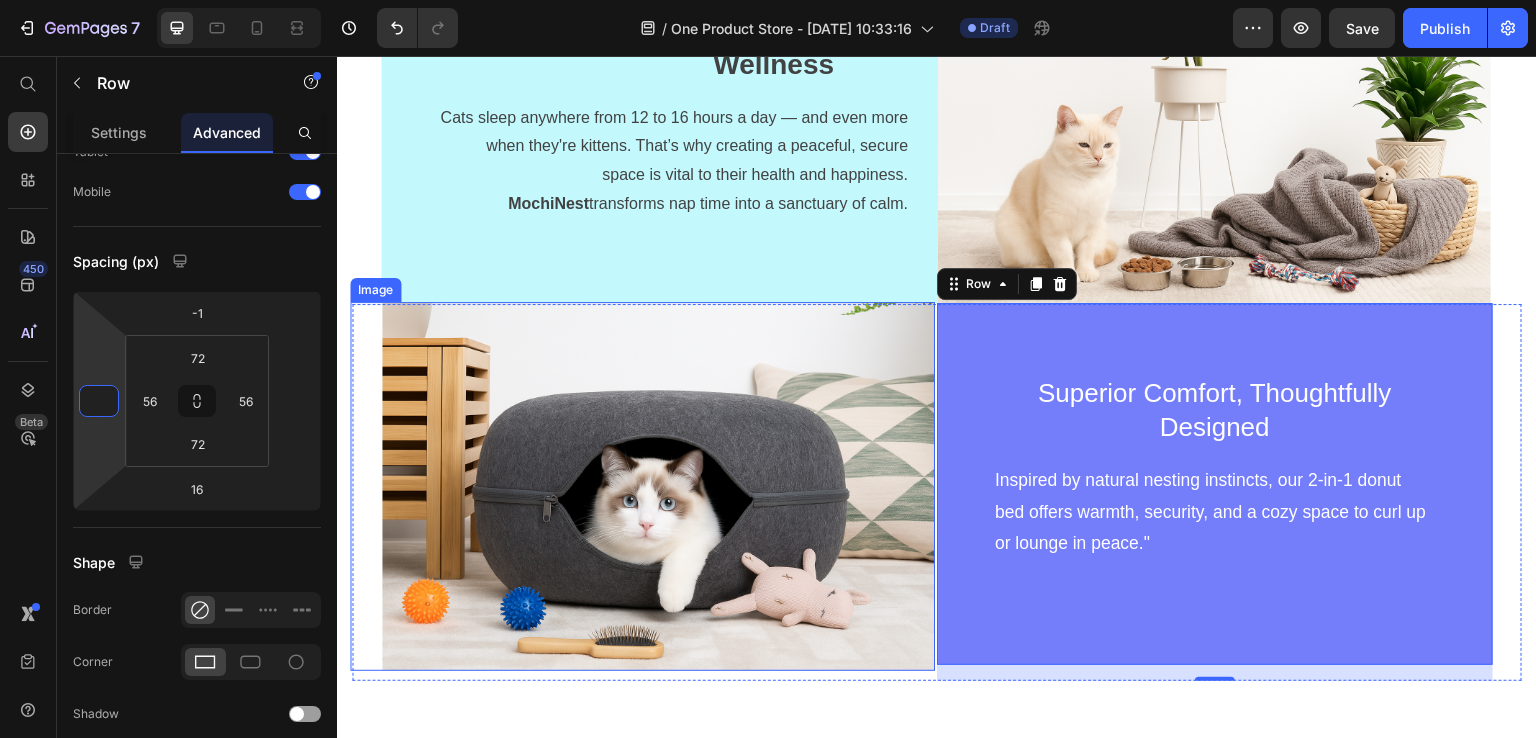 type on "-2" 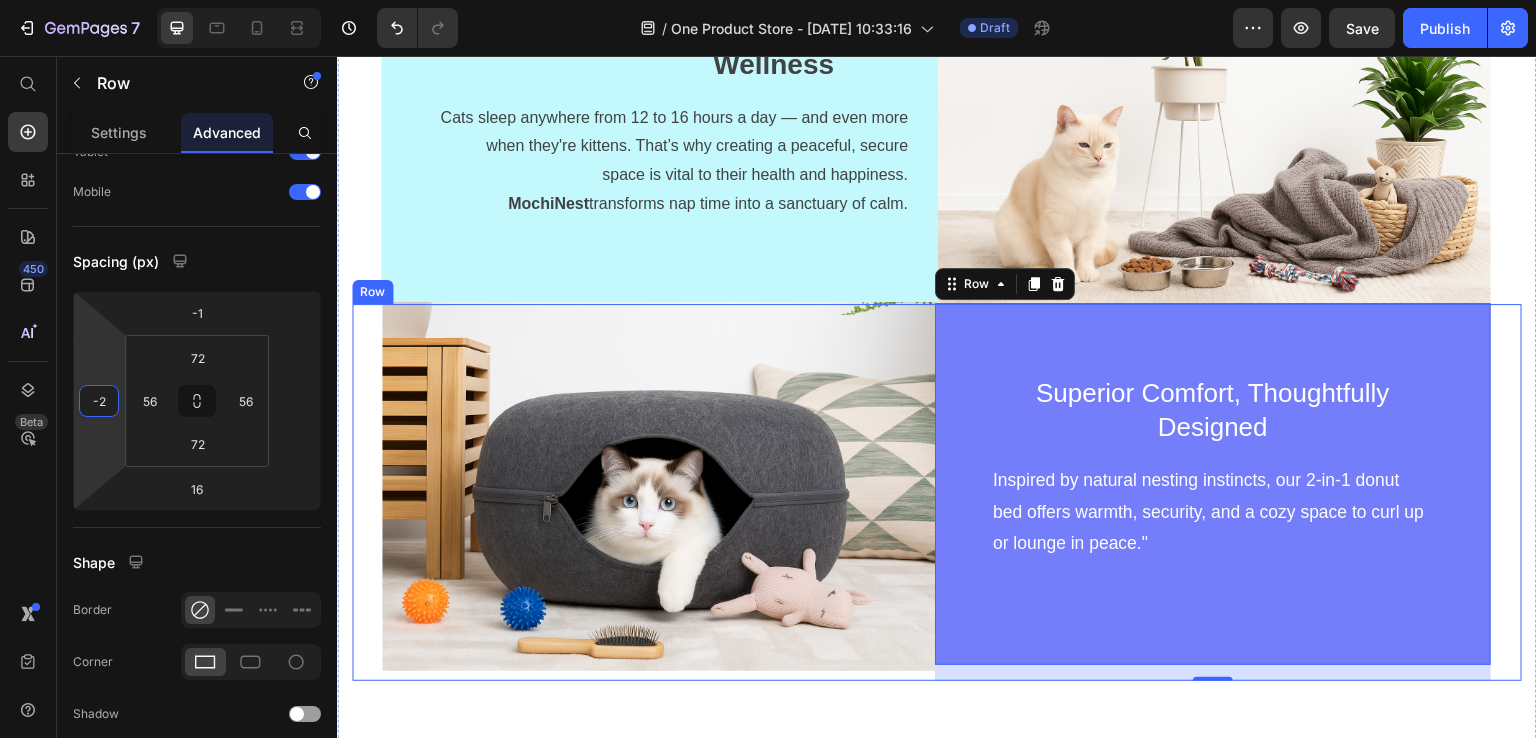 click on "Superior Comfort, Thoughtfully Designed Text block Inspired by natural nesting instincts, our 2-in-1 donut bed offers warmth, security, and a cozy space to curl up or lounge in peace."   Text block Row   16" at bounding box center [1229, 492] 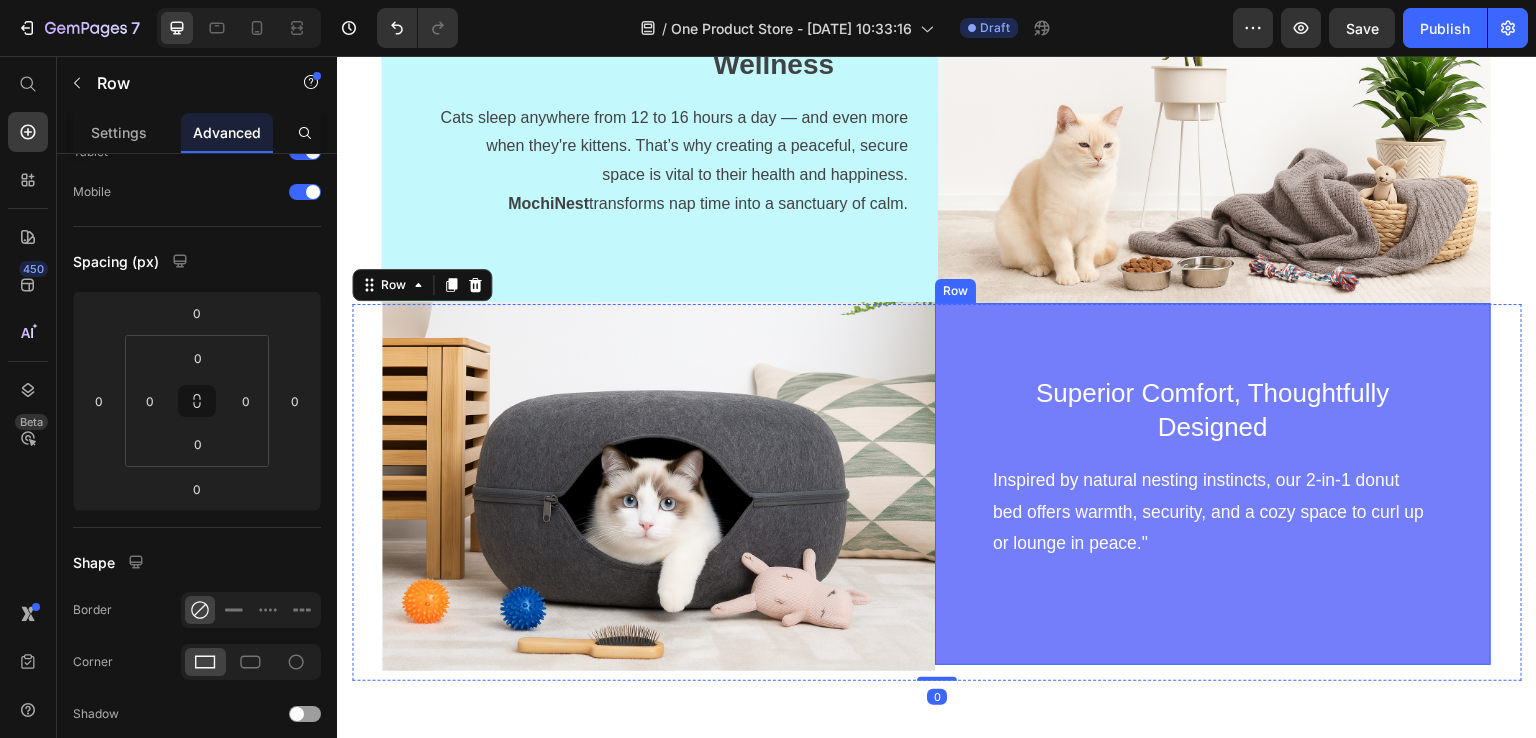 scroll, scrollTop: 3130, scrollLeft: 0, axis: vertical 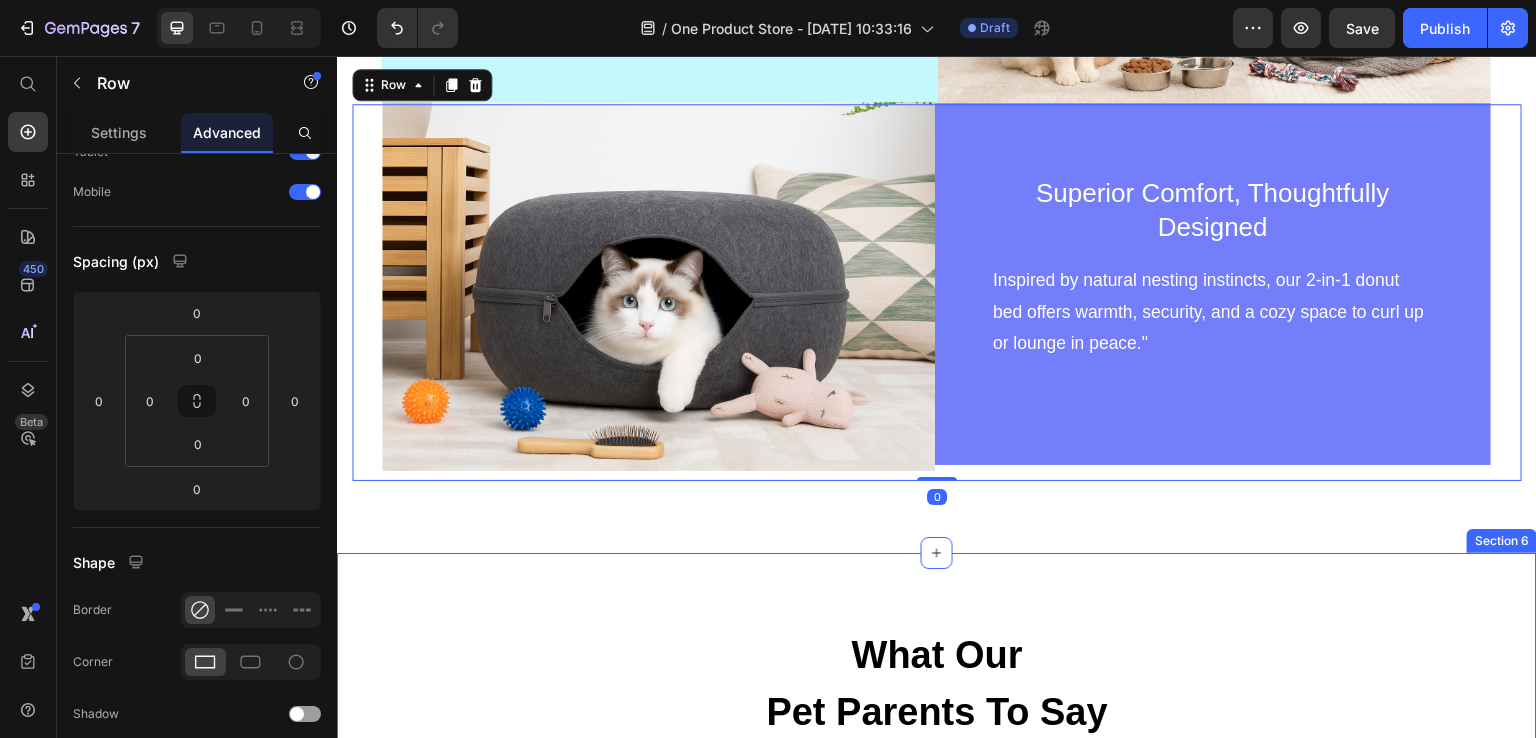 click on "What Our Pet Parents To Say Heading Row I bought this on a whim, but now my cat practically  lives  in it. She curls up inside and won’t come out unless it’s mealtime. Safe to say, it’s her new favorite spot. Text block Image                Icon                Icon                Icon                Icon                Icon Icon List Hoz [PERSON_NAME] Text block Row Super easy to assemble and way sturdier than I expected. I love how it blends into my living room décor, and my cat [PERSON_NAME] loves how cozy it is. Win-win Text block Image                Icon                Icon                Icon                Icon                Icon Icon List Hoz [PERSON_NAME] Text block Row We call it the ‘cat cave’ at home now. It’s the only bed our anxious rescue cat actually enjoys. She looks so peaceful when she's inside. Text block Image                Icon                Icon                Icon                Icon                Icon Icon List Hoz [PERSON_NAME] Text block Row Text block Image Icon Icon Row" at bounding box center (937, 924) 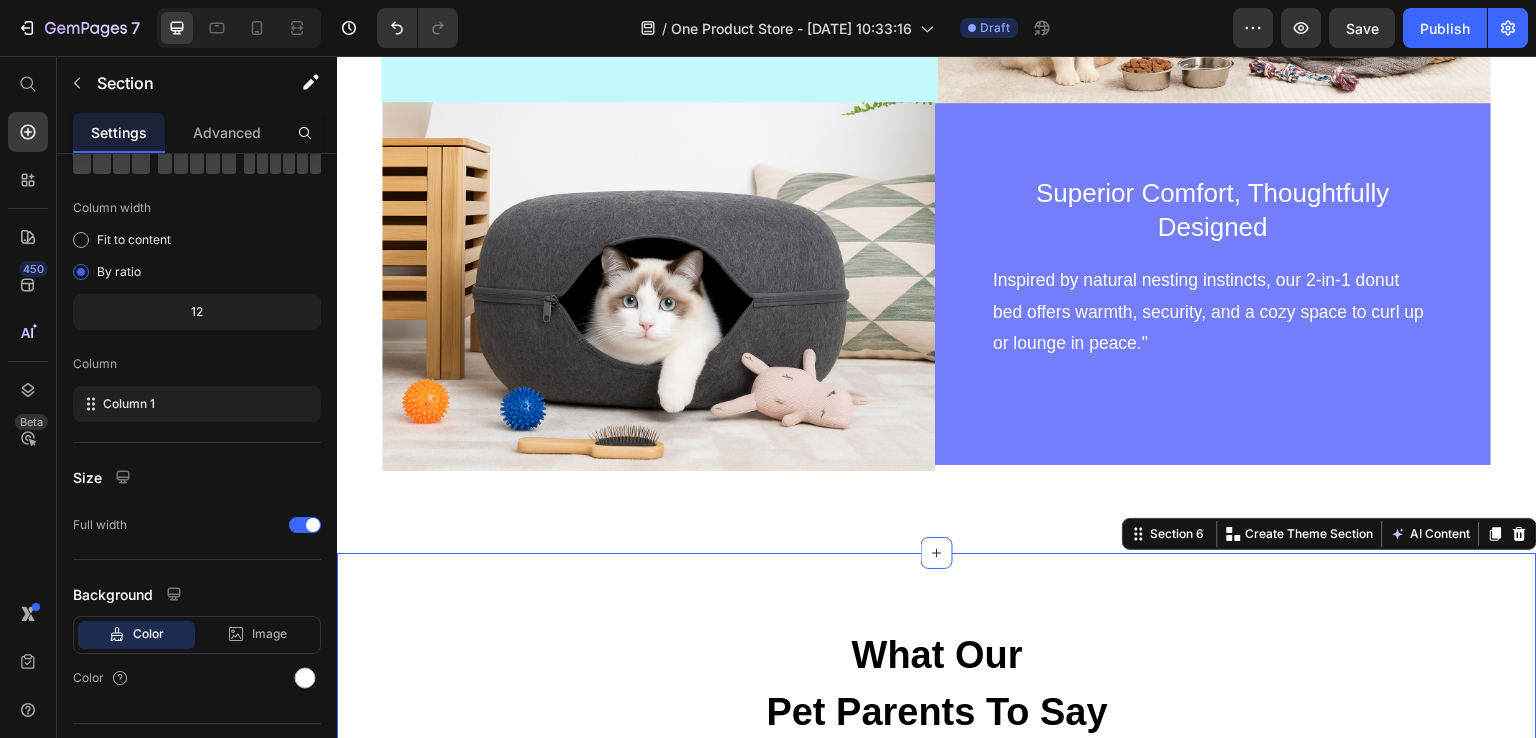 scroll, scrollTop: 0, scrollLeft: 0, axis: both 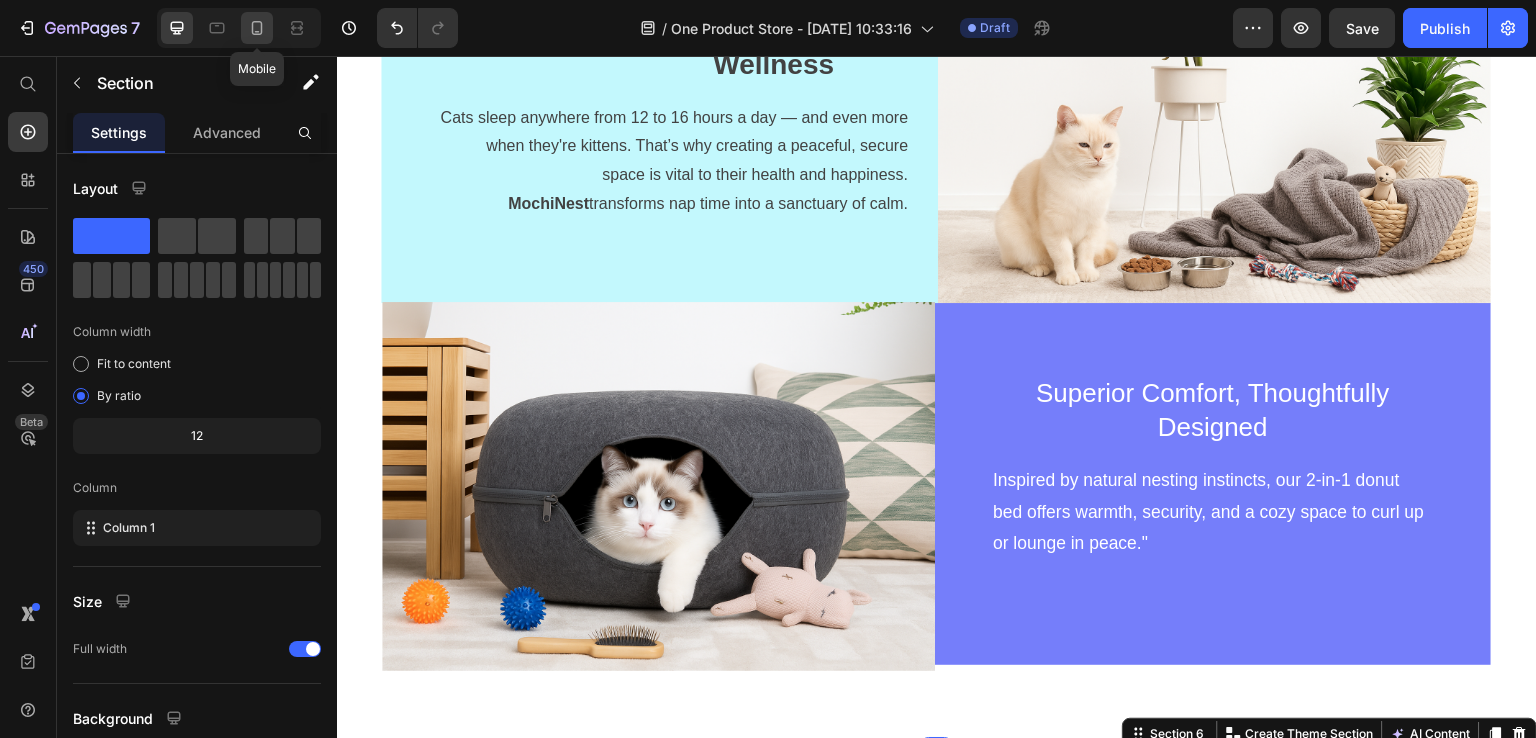 click 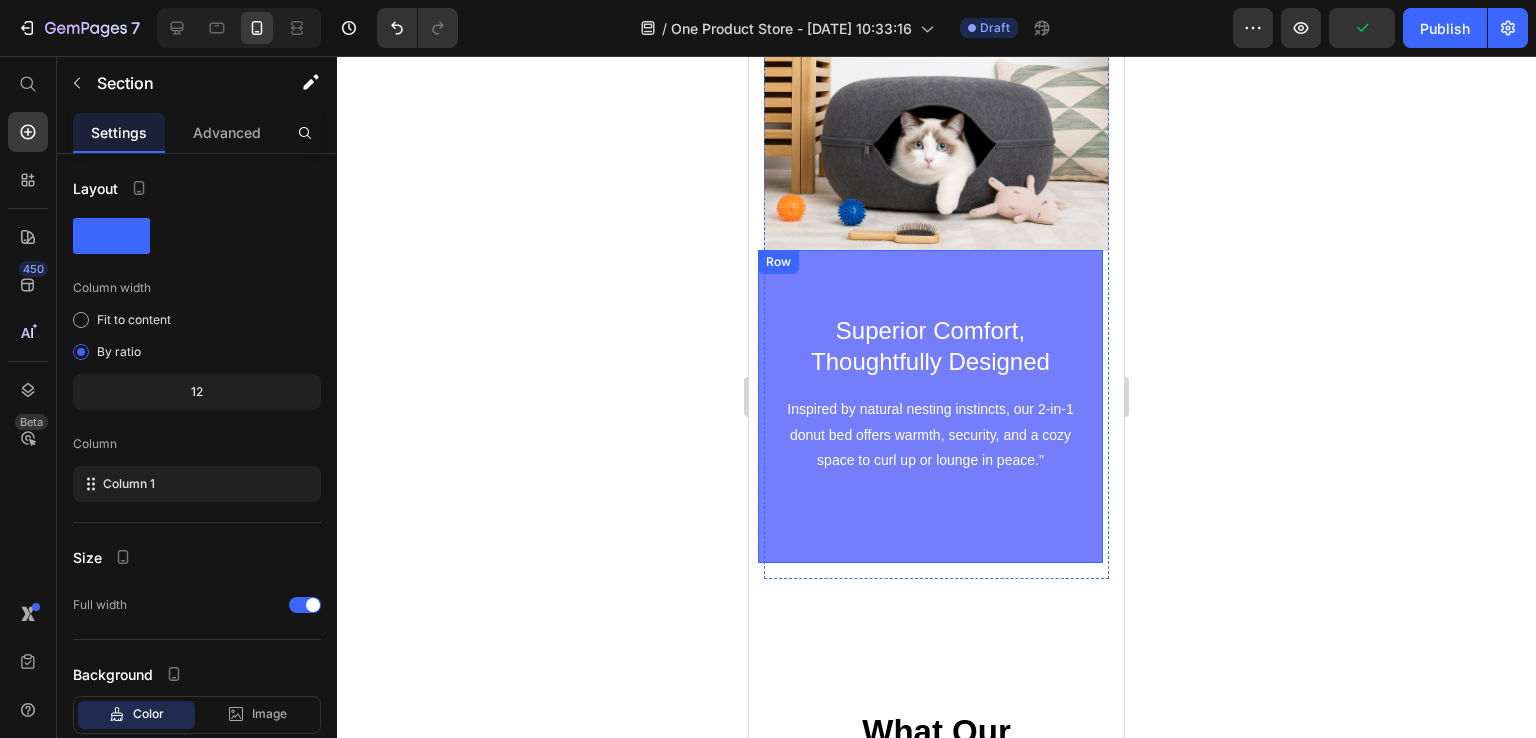 scroll, scrollTop: 3847, scrollLeft: 0, axis: vertical 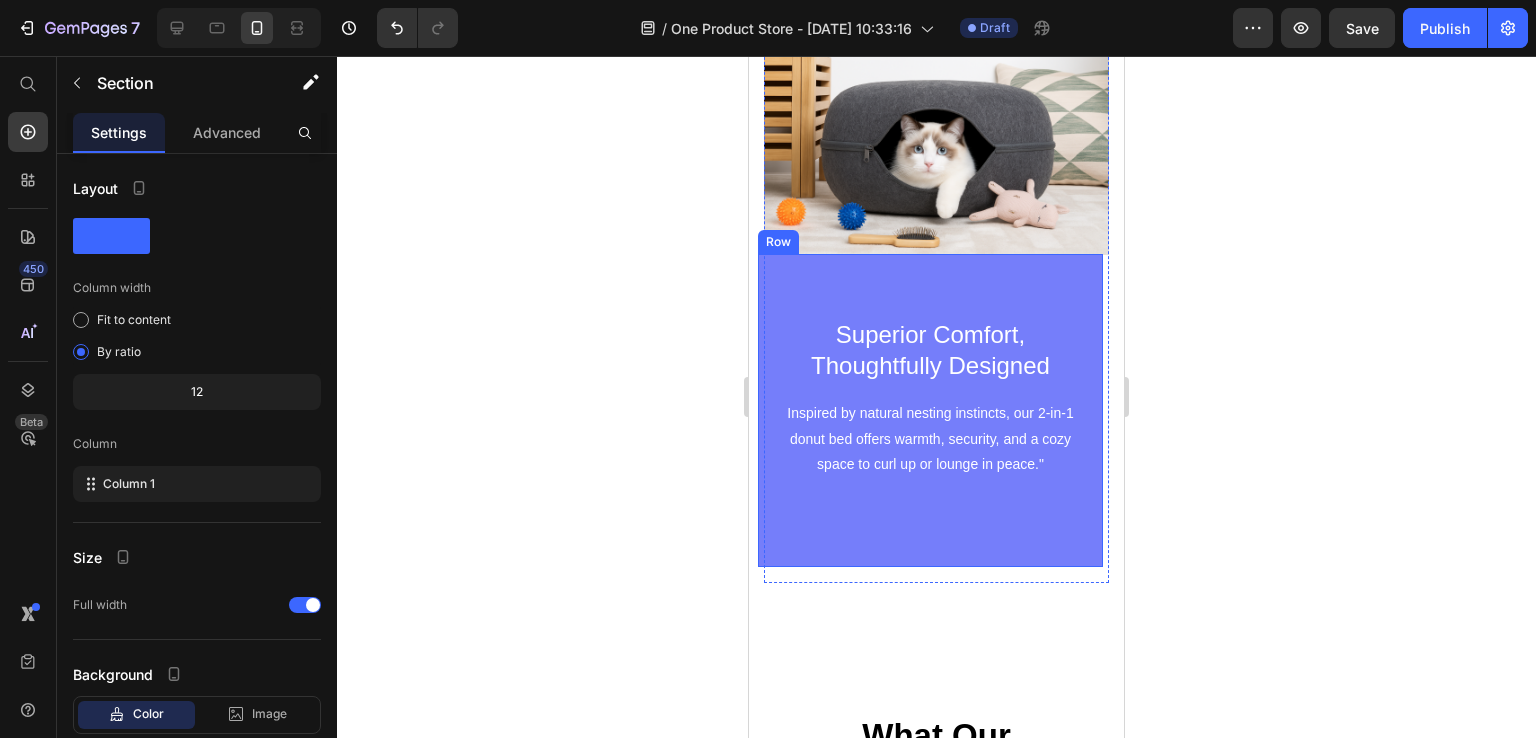 click on "Superior Comfort, Thoughtfully Designed Text block Inspired by natural nesting instincts, our 2-in-1 donut bed offers warmth, security, and a cozy space to curl up or lounge in peace."   Text block Row" at bounding box center [930, 410] 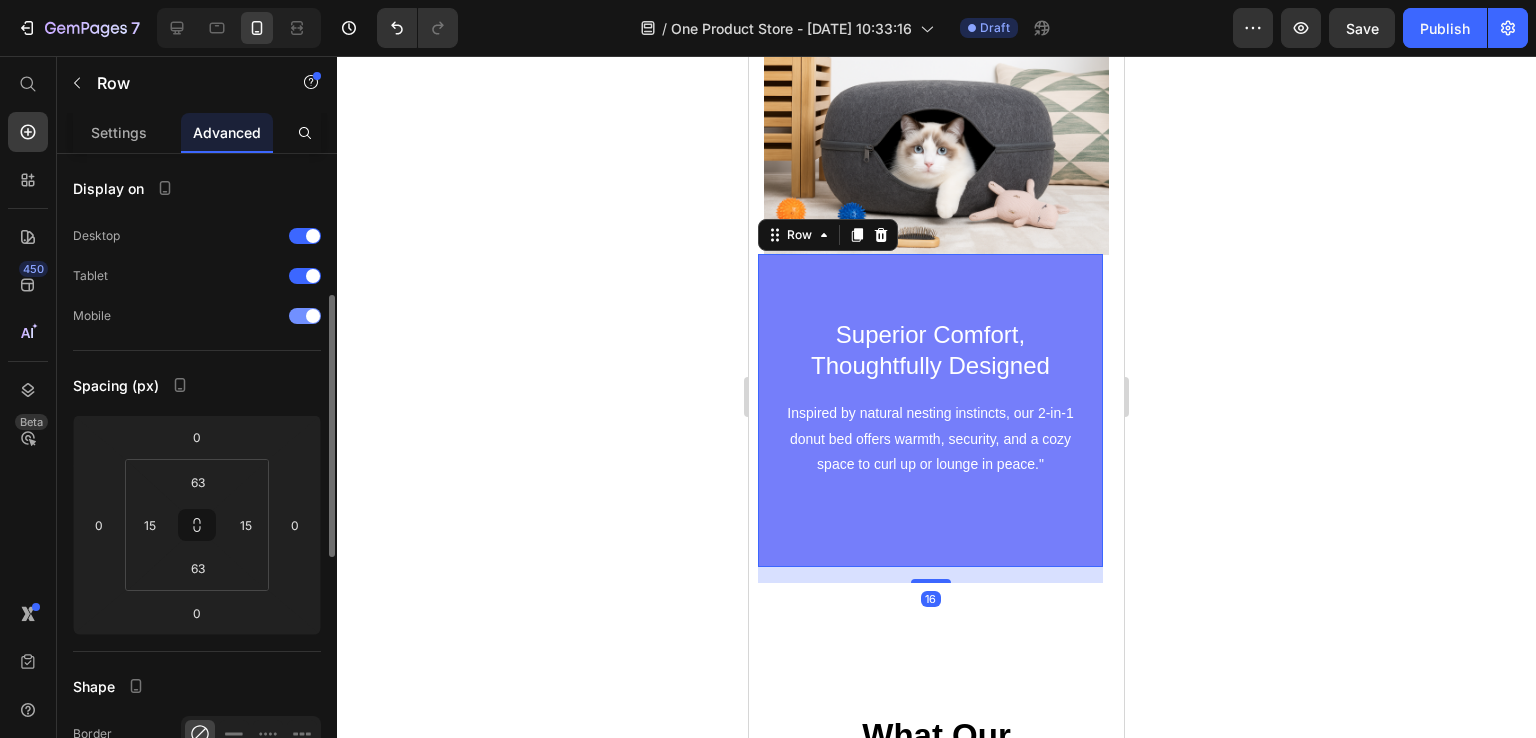 scroll, scrollTop: 100, scrollLeft: 0, axis: vertical 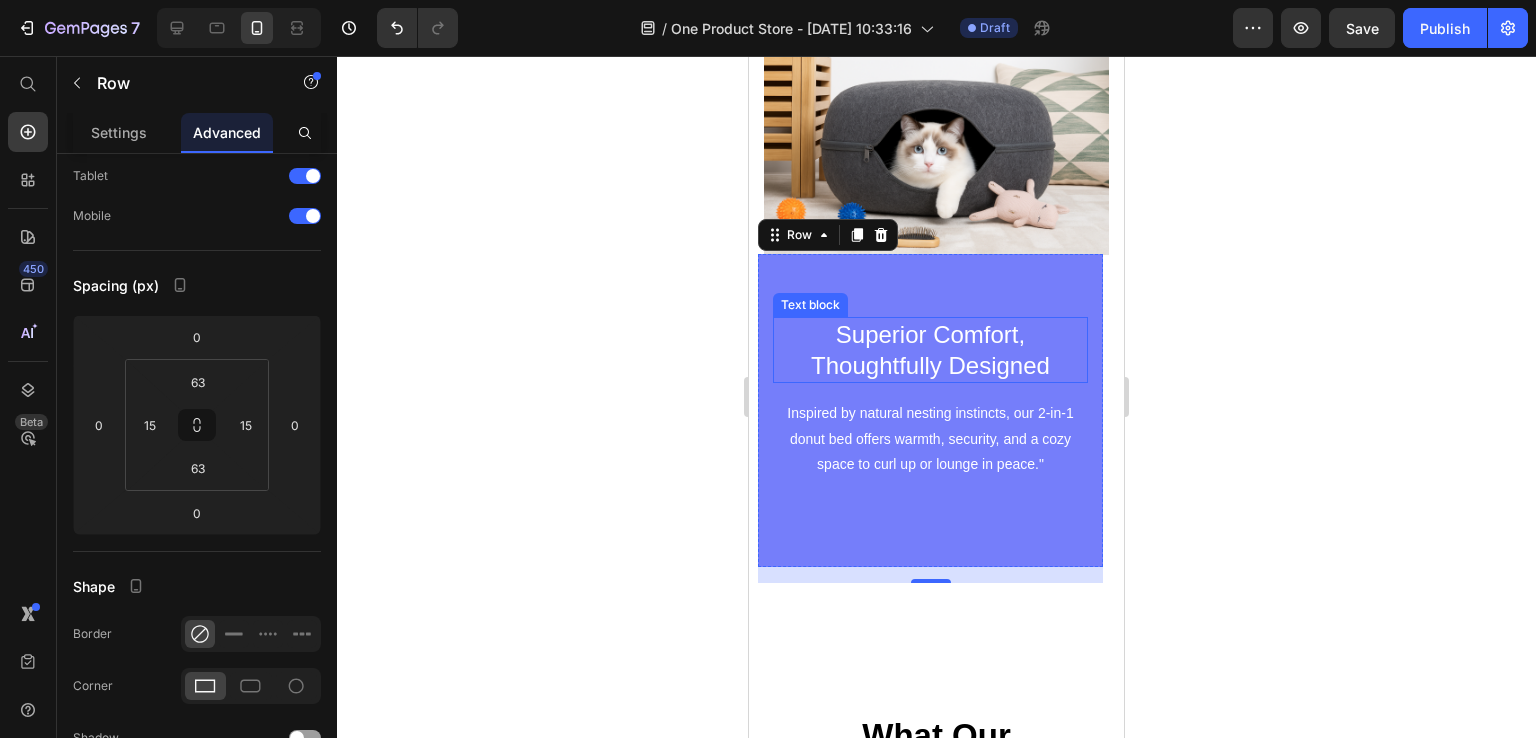 click on "Text block" at bounding box center [810, 305] 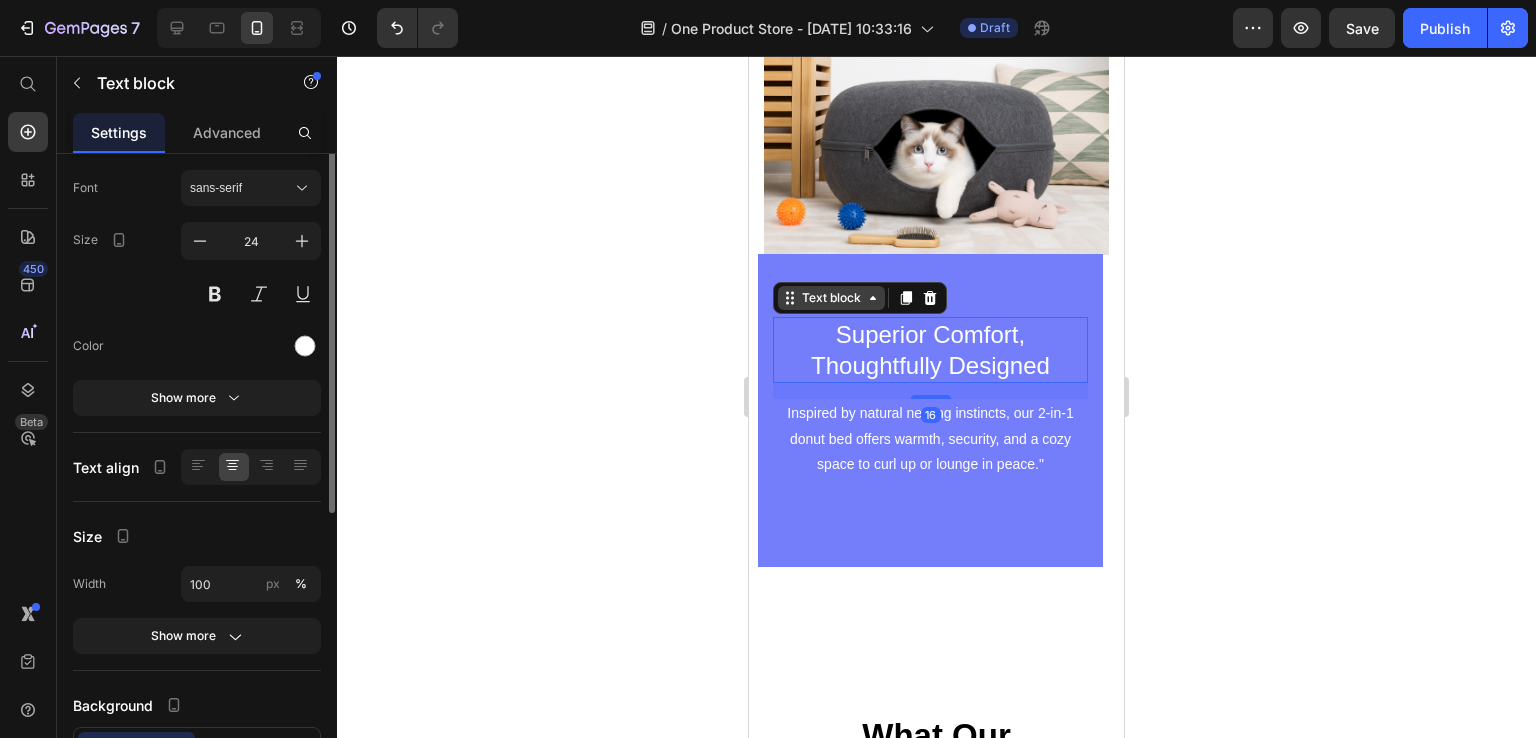 scroll, scrollTop: 0, scrollLeft: 0, axis: both 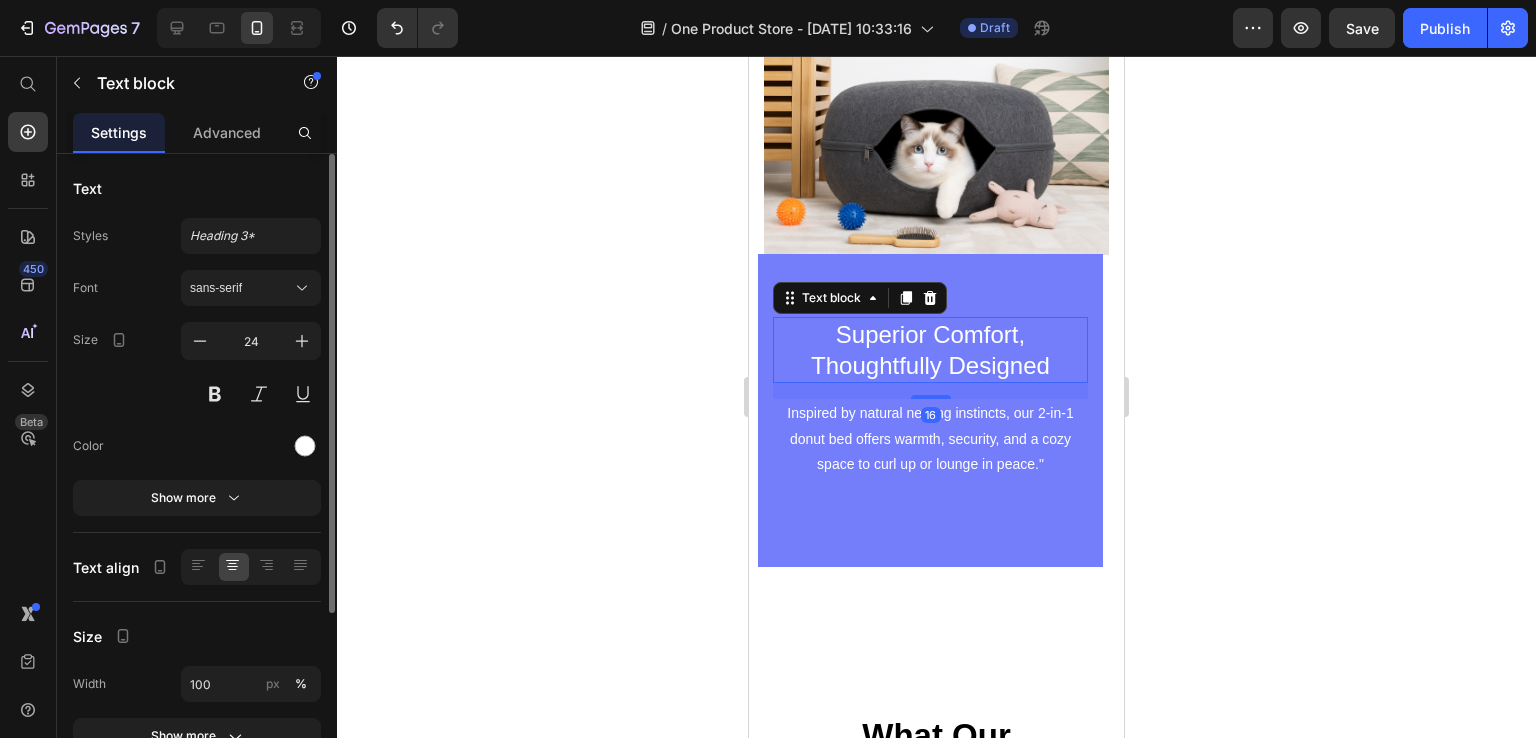 click on "Superior Comfort, Thoughtfully Designed Text block   16 Inspired by natural nesting instincts, our 2-in-1 donut bed offers warmth, security, and a cozy space to curl up or lounge in peace."   Text block Row" at bounding box center [930, 410] 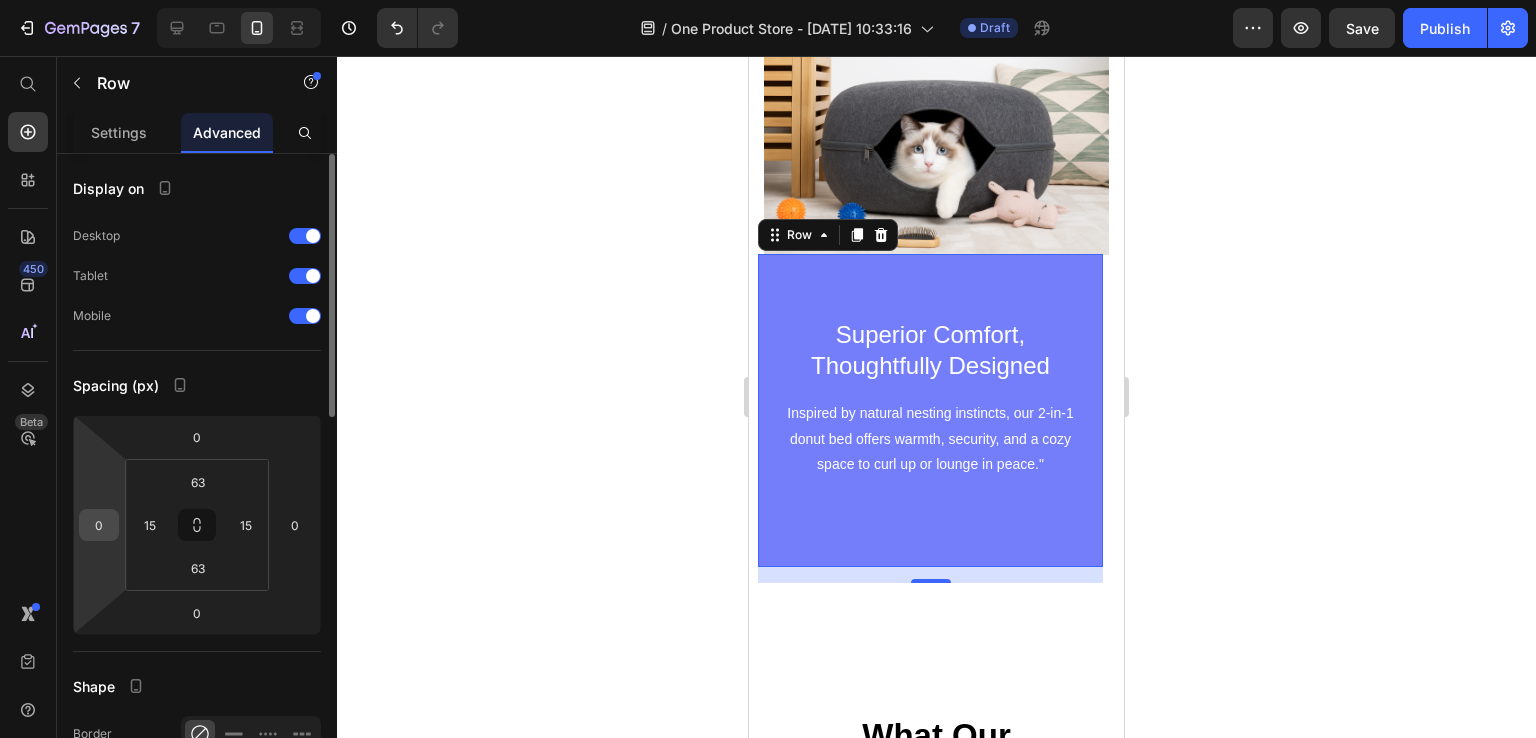 click on "0" at bounding box center (99, 525) 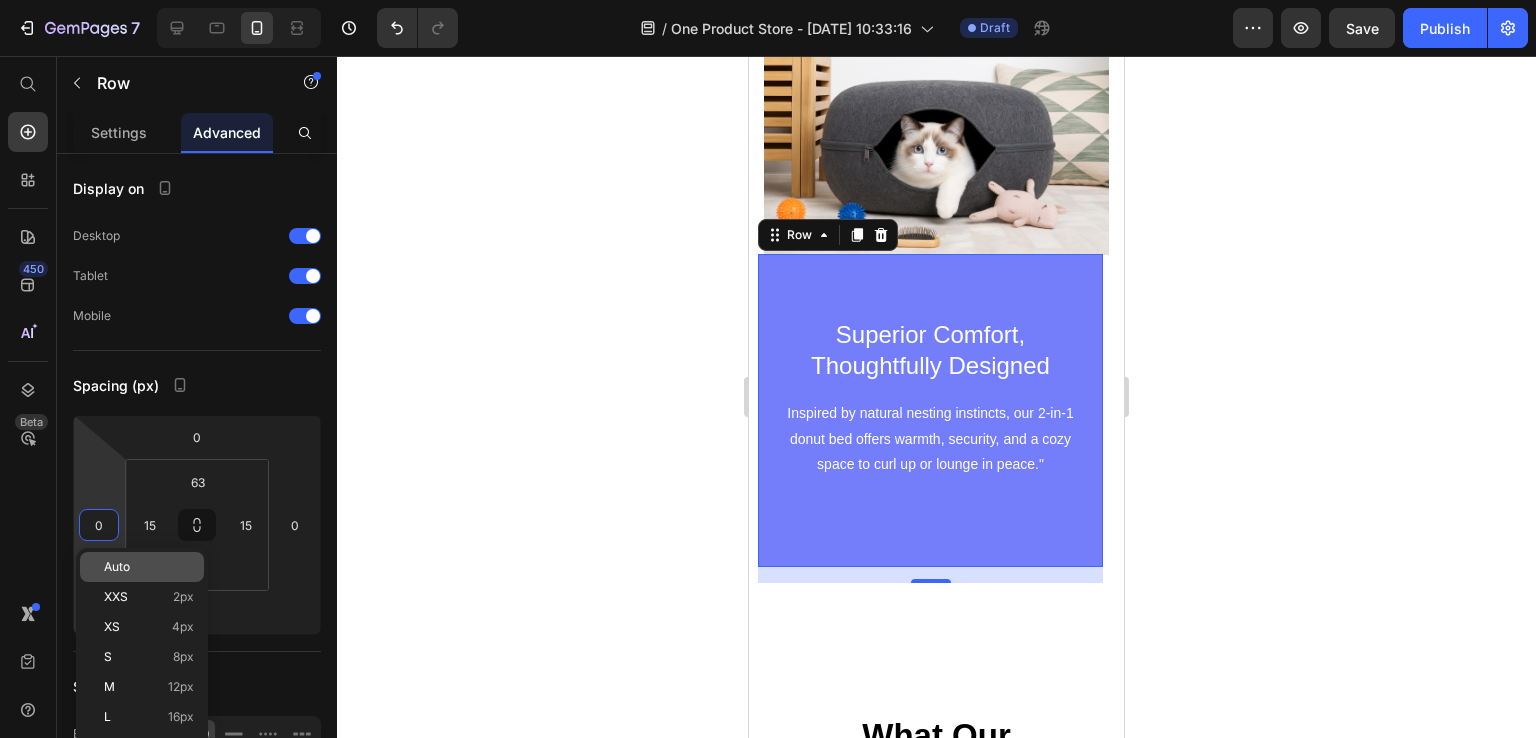 click on "Auto" at bounding box center [117, 567] 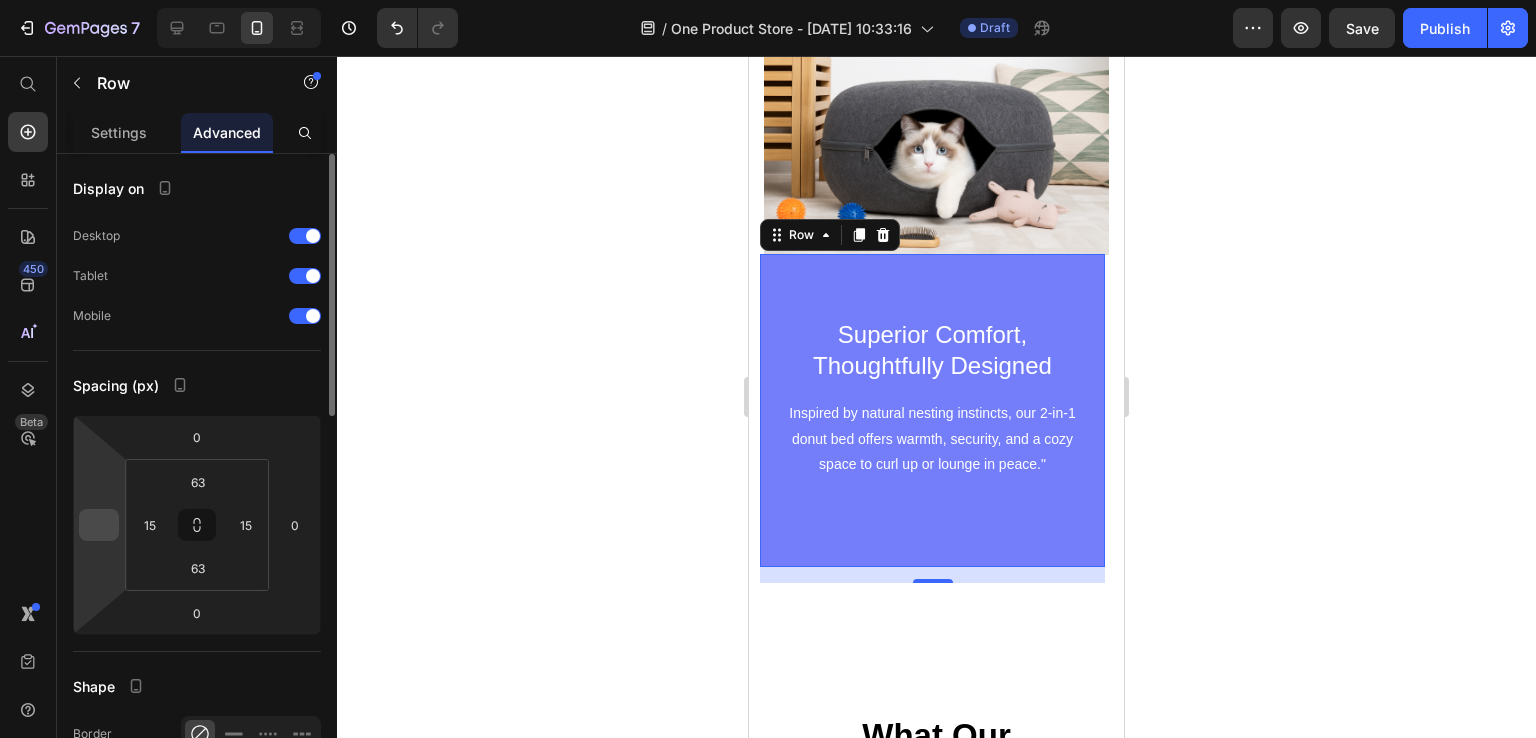 click at bounding box center (99, 525) 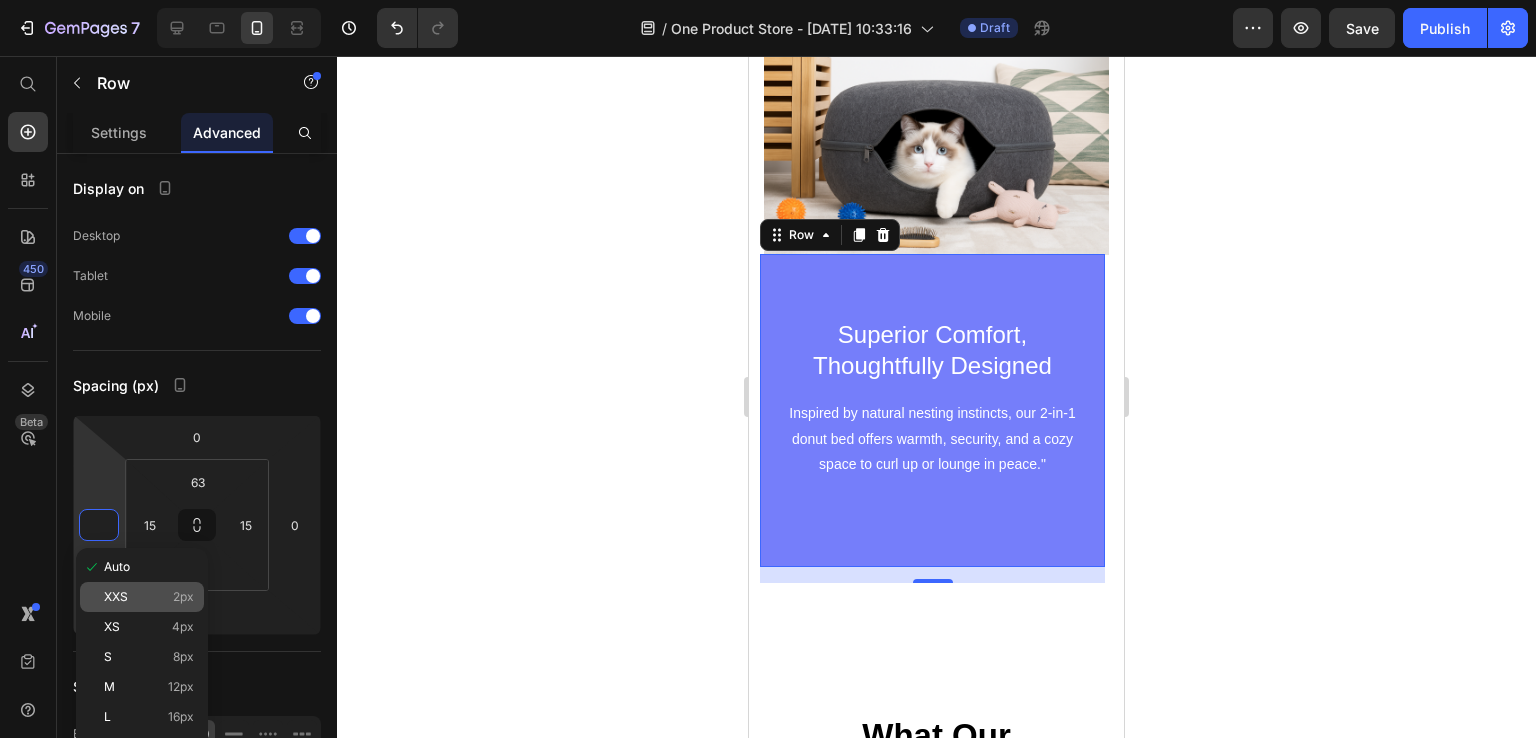 click on "XXS" at bounding box center (116, 597) 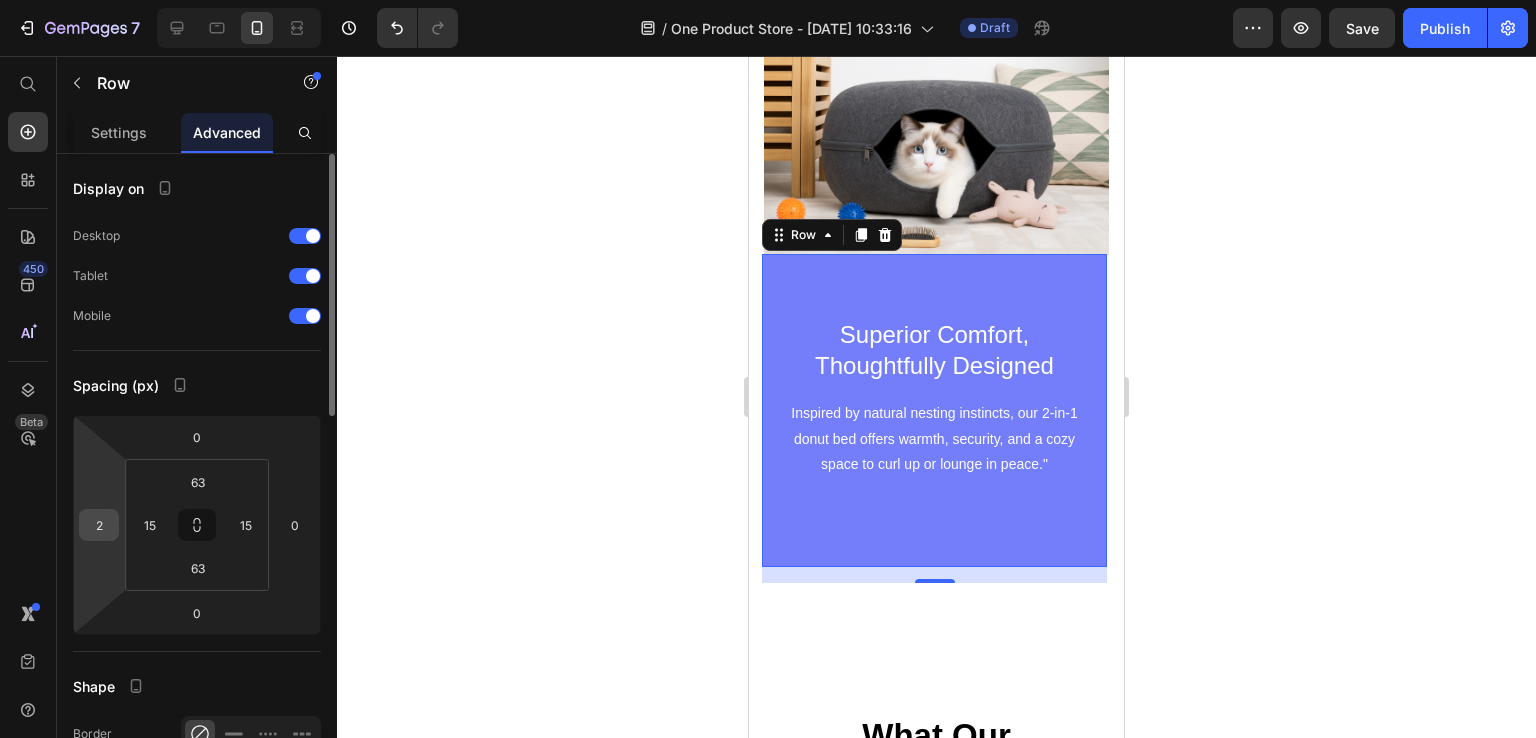 drag, startPoint x: 95, startPoint y: 501, endPoint x: 96, endPoint y: 521, distance: 20.024984 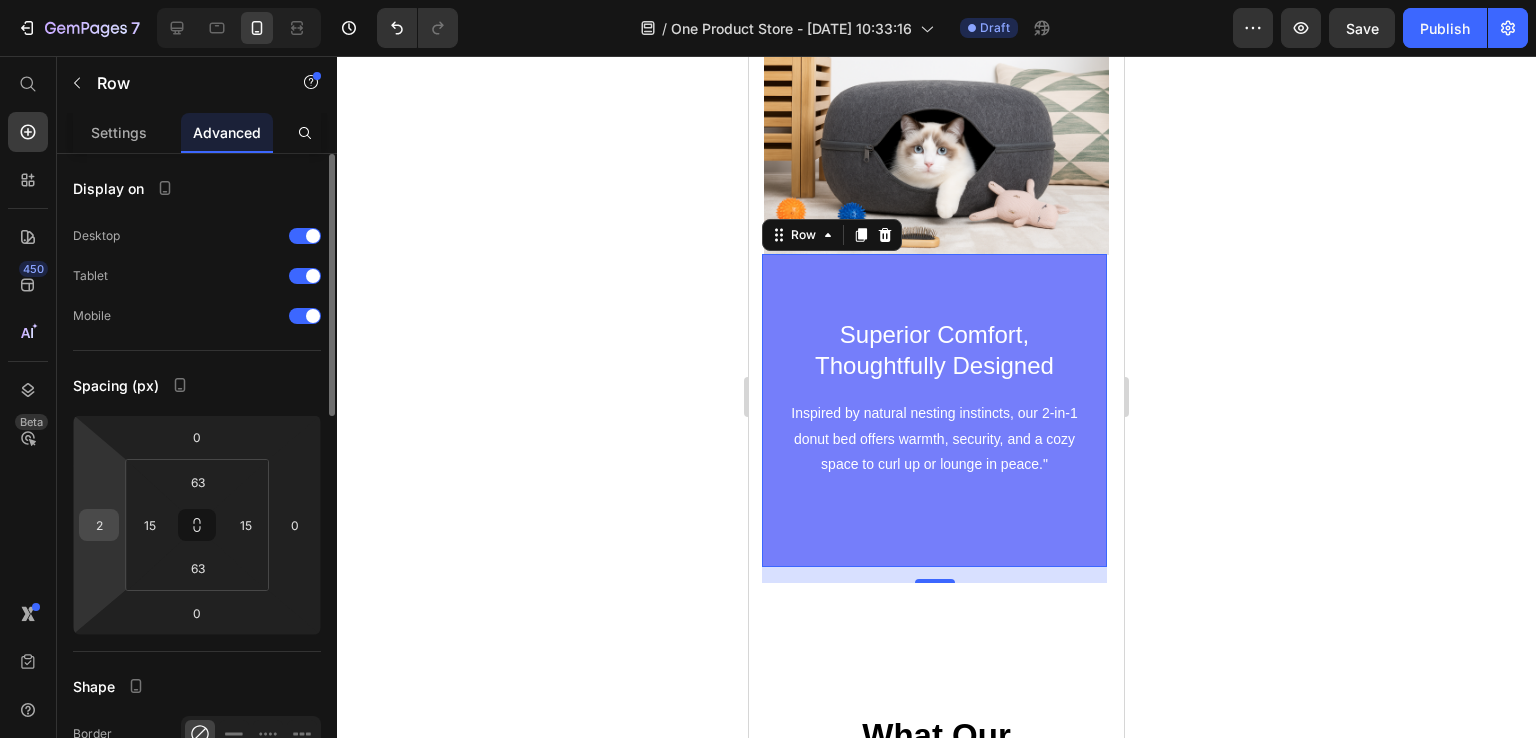 click on "7   /  One Product Store - [DATE] 10:33:16 Draft Preview  Save   Publish  450 Beta Start with Sections Elements Hero Section Product Detail Brands Trusted Badges Guarantee Product Breakdown How to use Testimonials Compare Bundle FAQs Social Proof Brand Story Product List Collection Blog List Contact Sticky Add to Cart Custom Footer Browse Library 450 Layout
Row
Row
Row
Row Text
Heading
Text Block Button
Button
Button
Sticky Back to top Media
Image
Image" at bounding box center (768, 0) 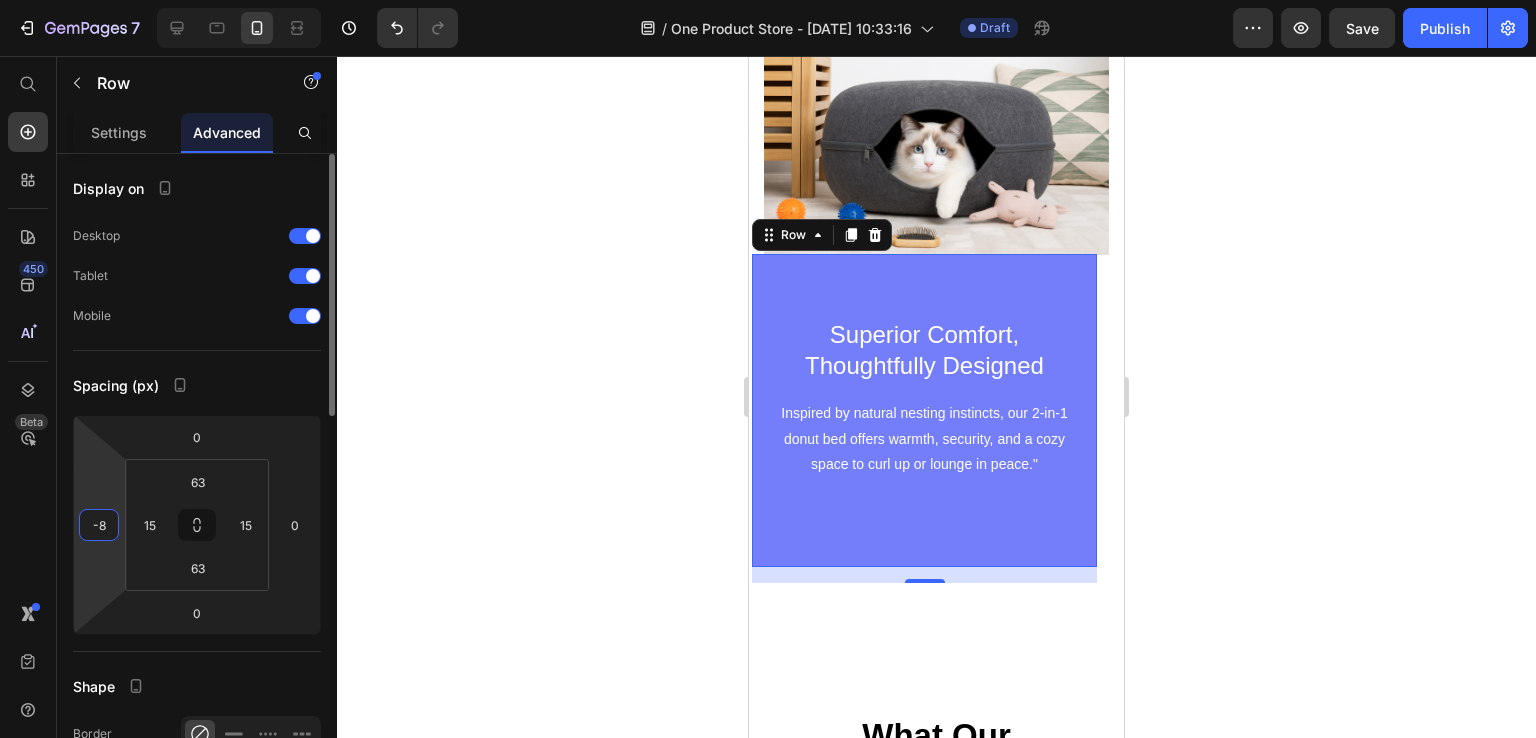 click on "-8" at bounding box center [99, 525] 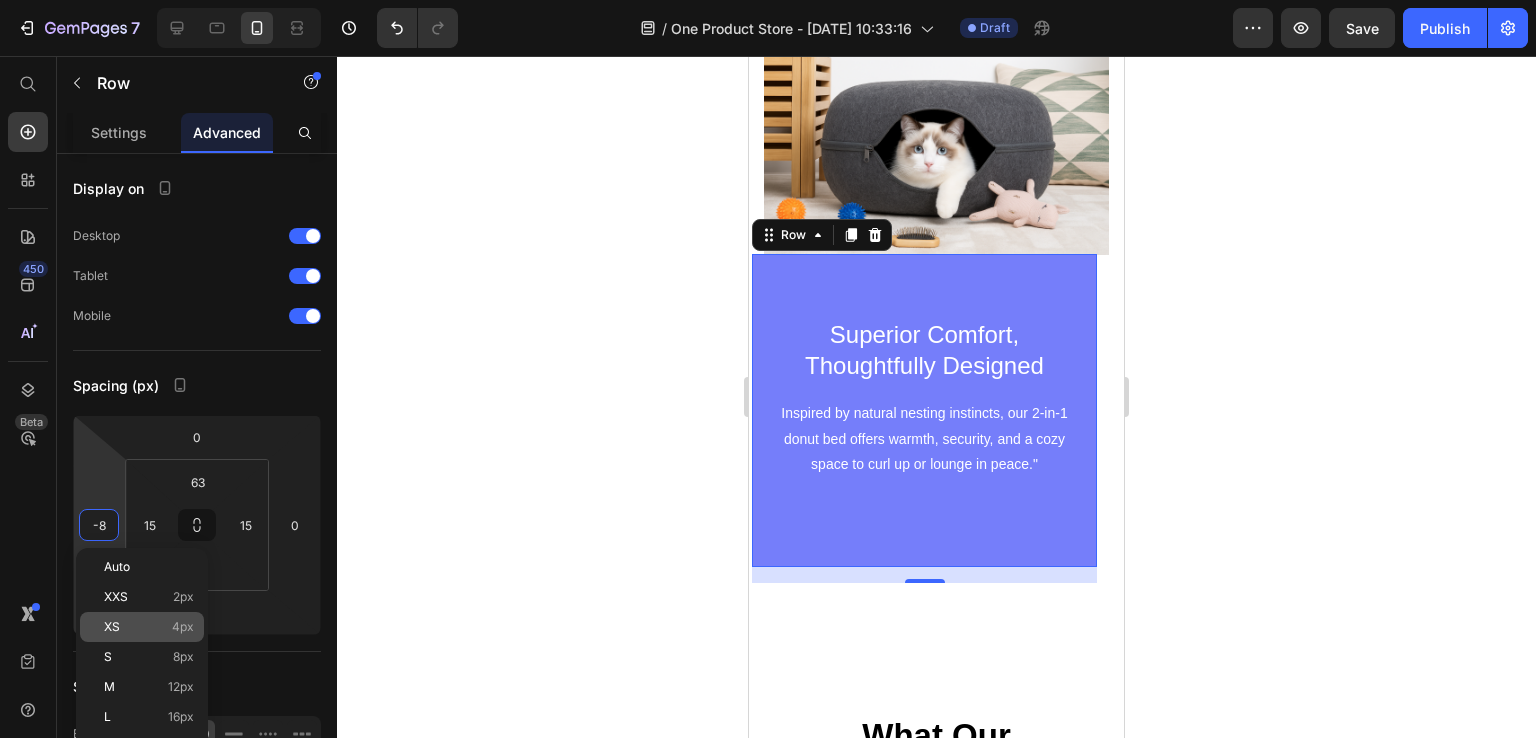 click on "XS 4px" at bounding box center [149, 627] 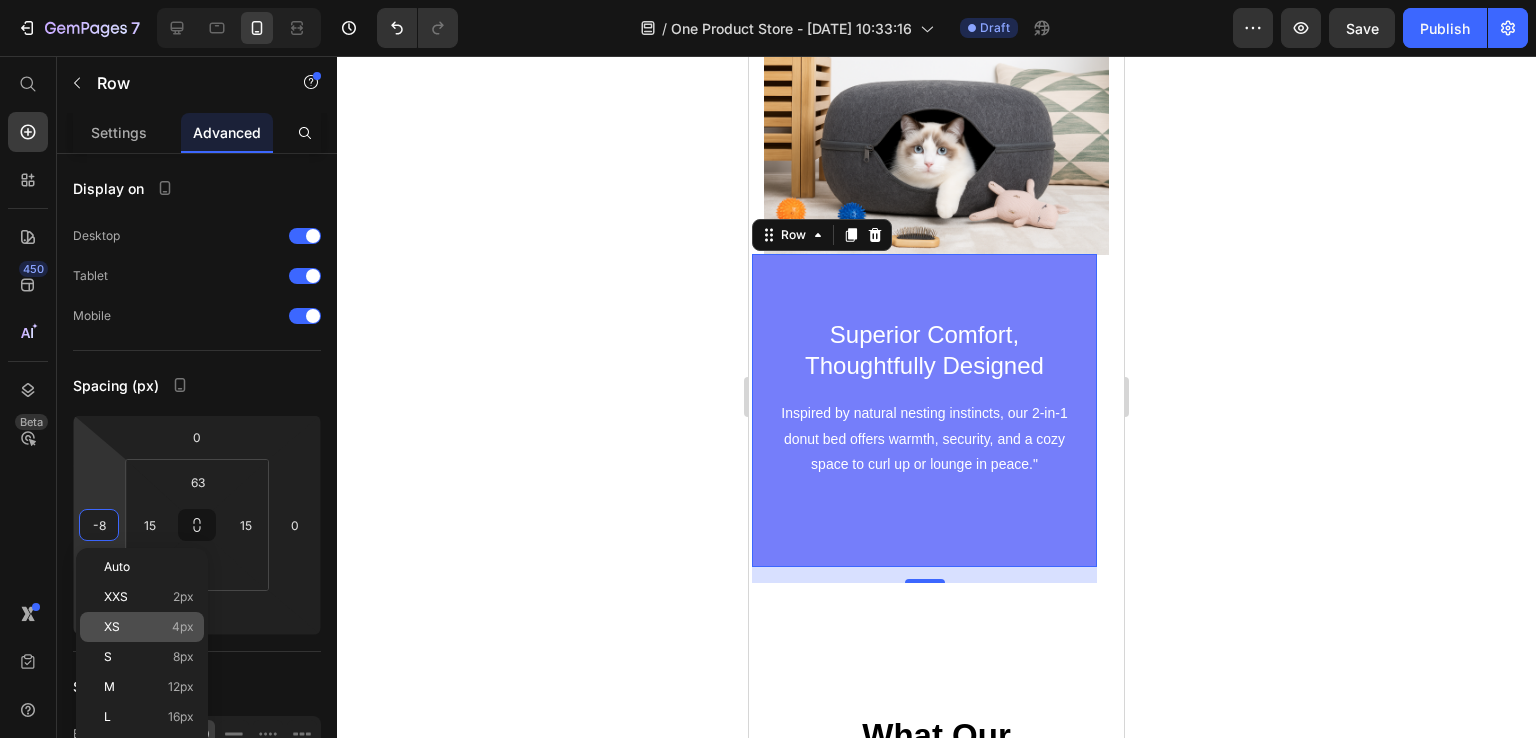 type on "4" 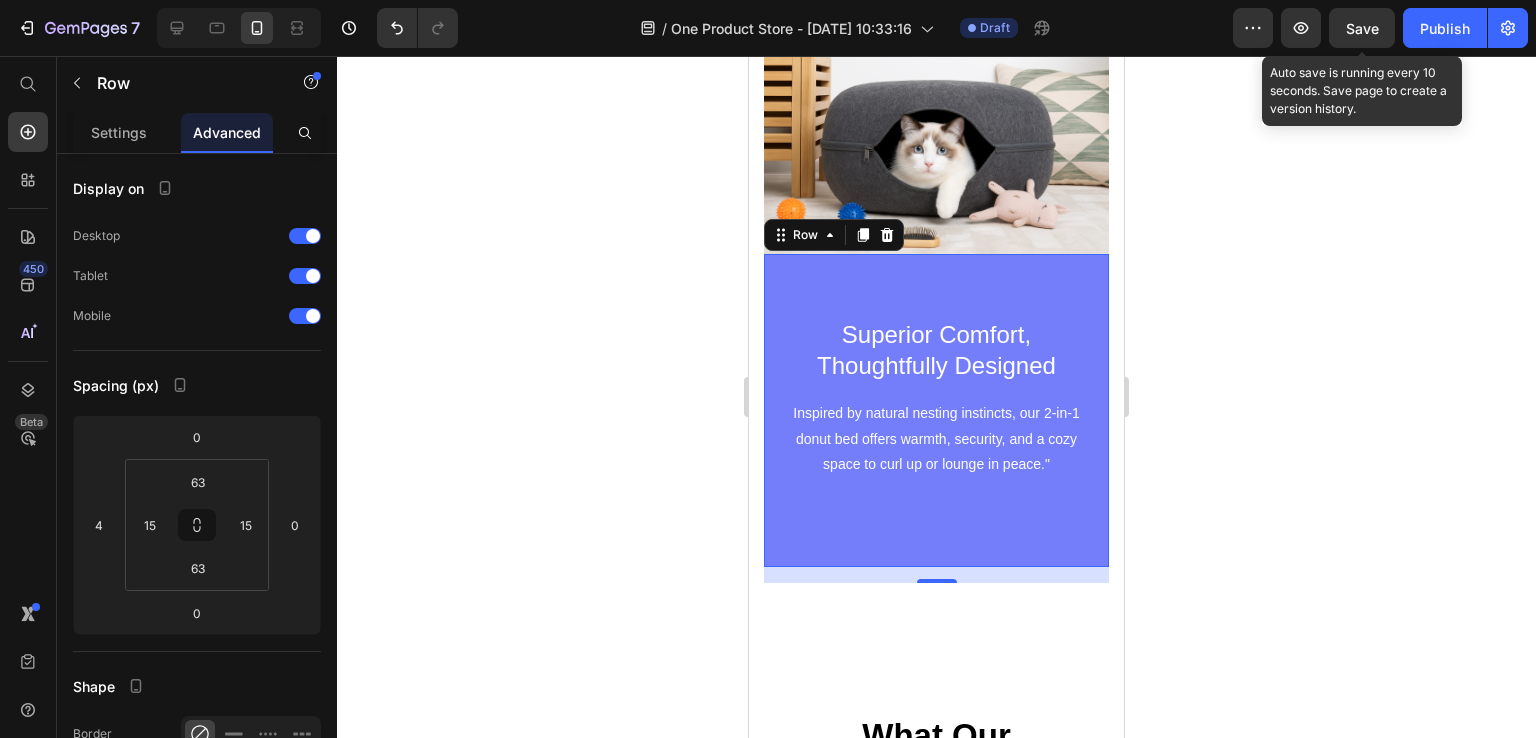 click on "Save" at bounding box center [1362, 28] 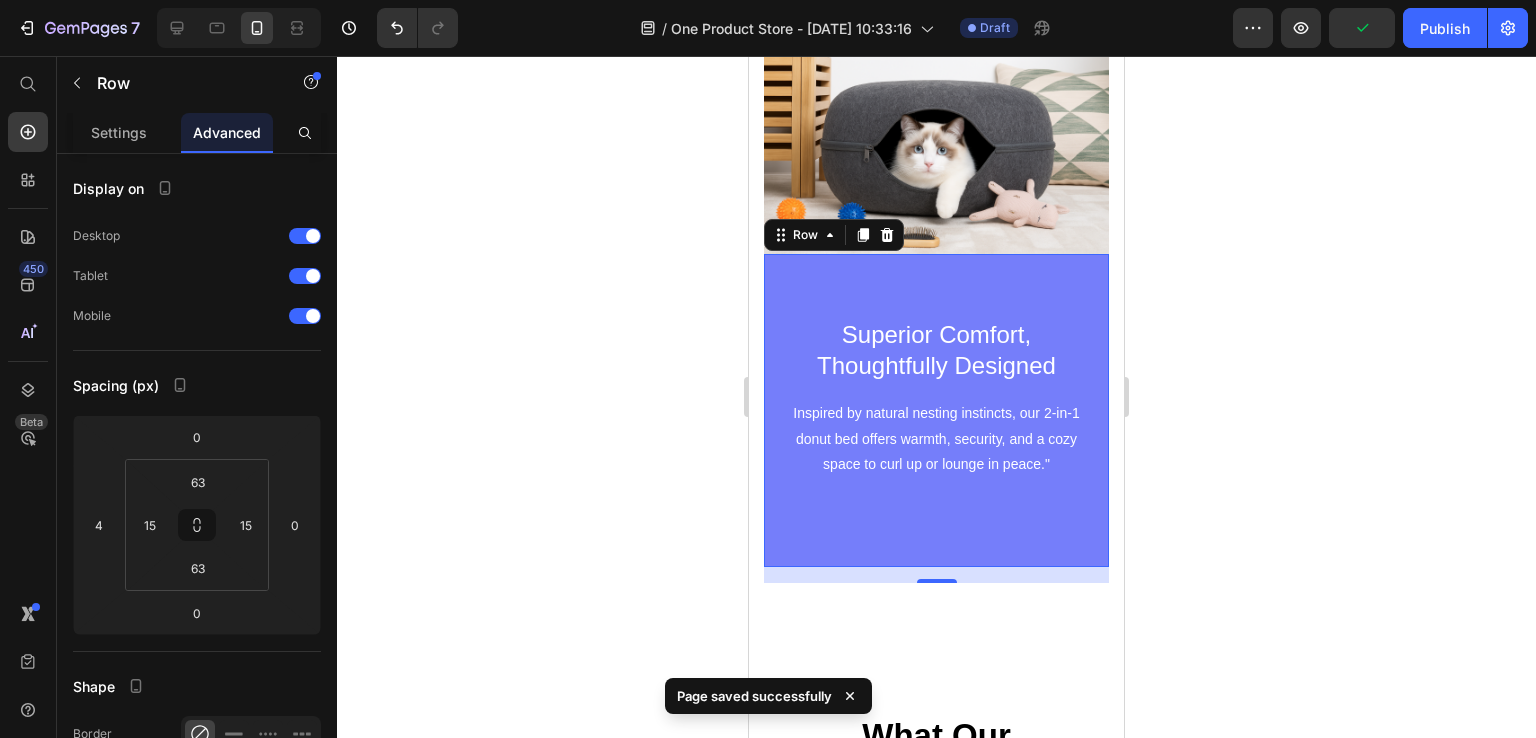 click 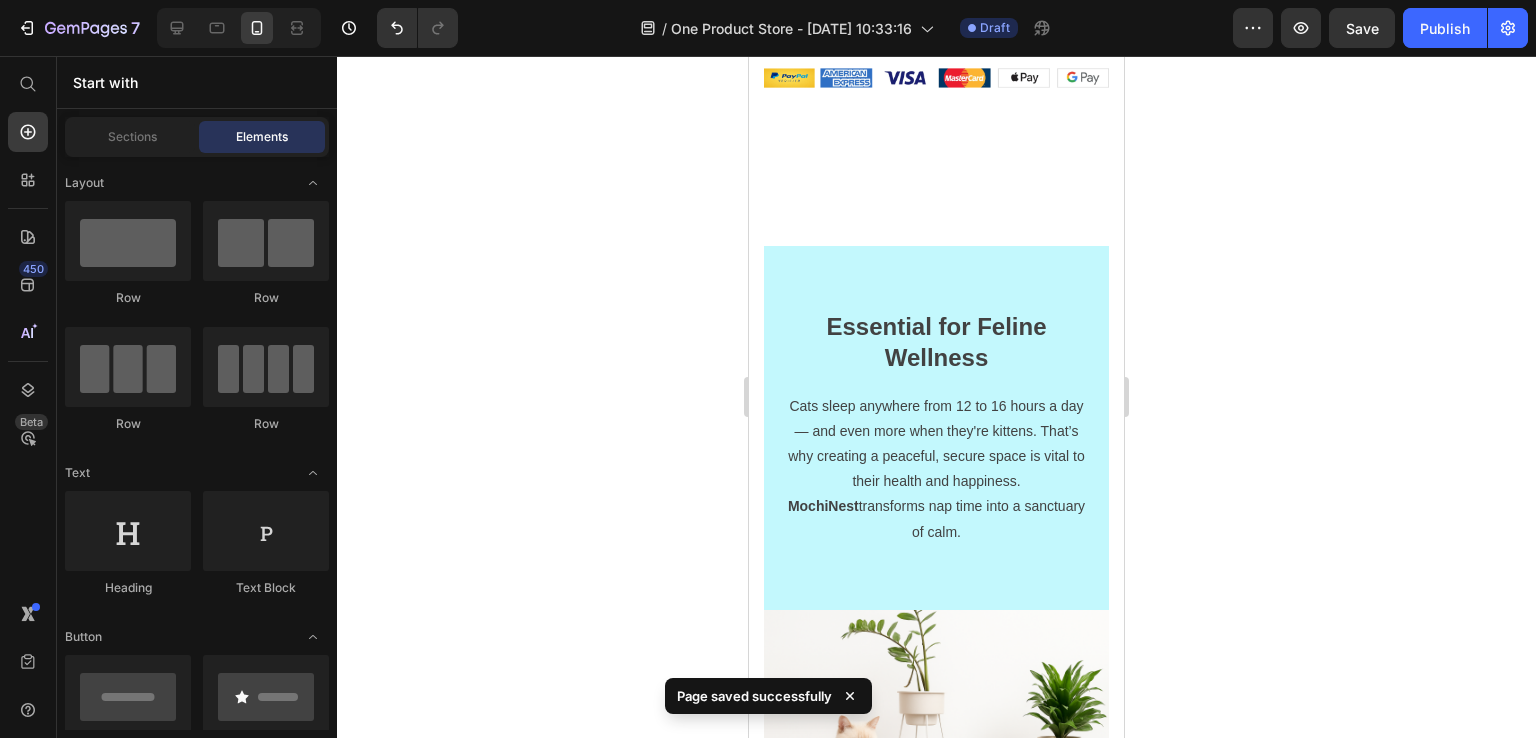 scroll, scrollTop: 3047, scrollLeft: 0, axis: vertical 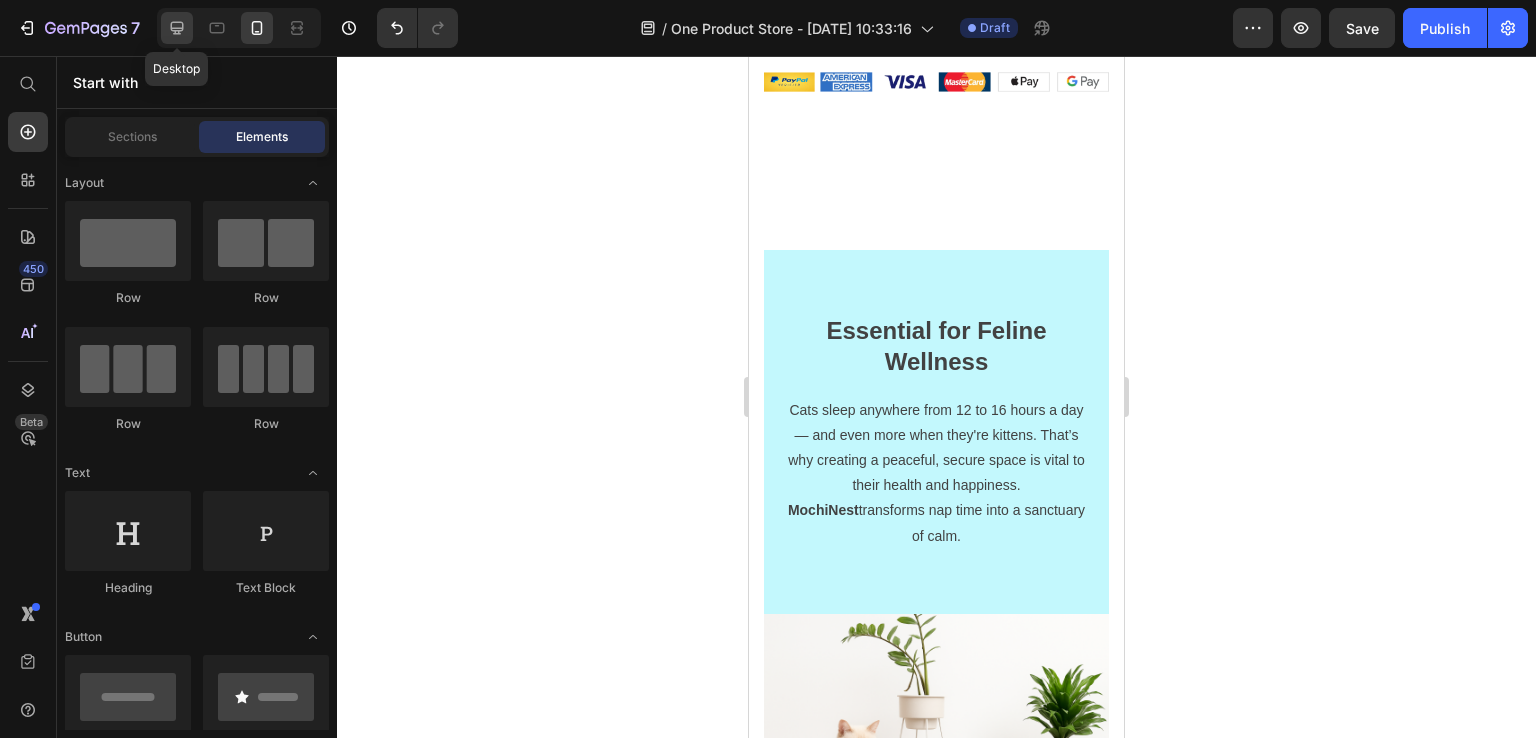 click 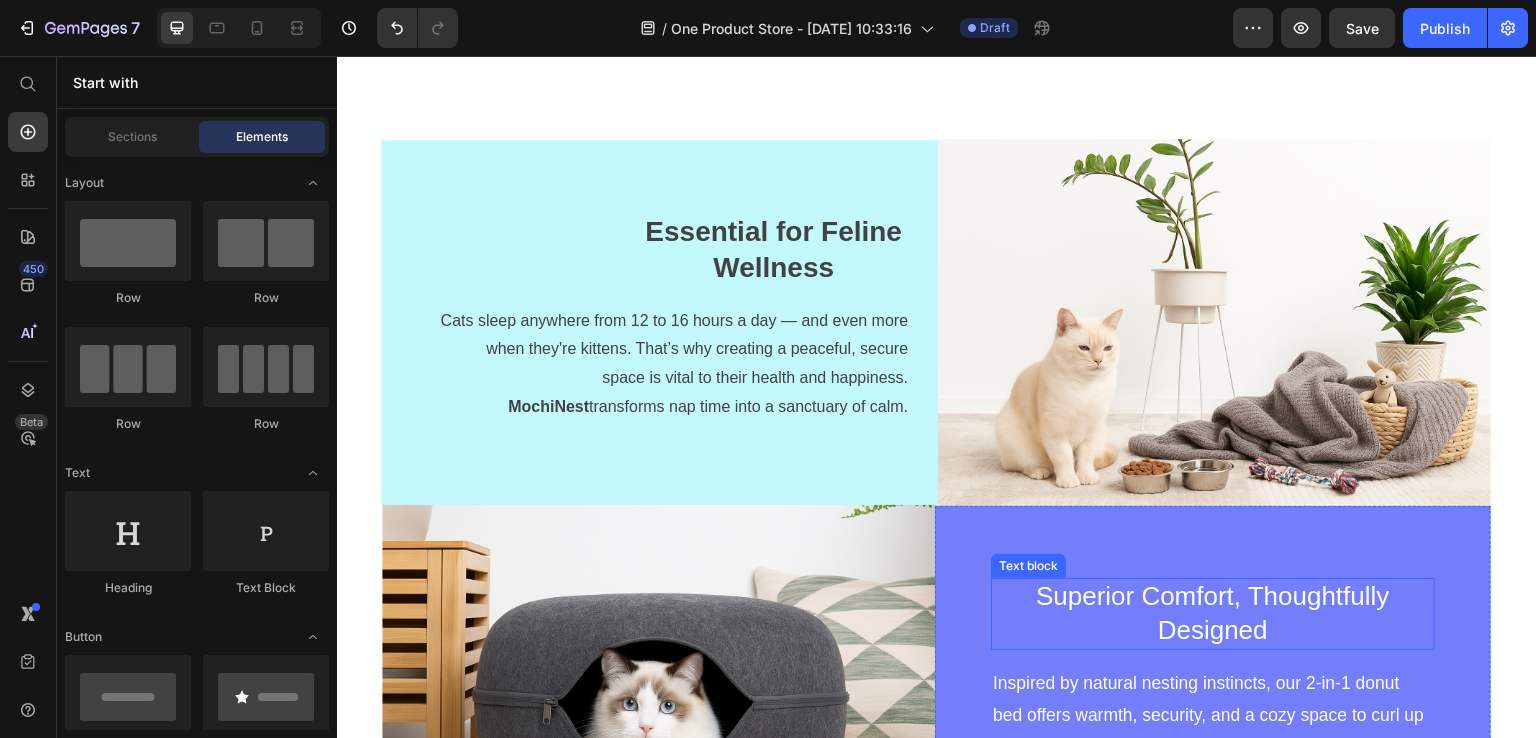 scroll, scrollTop: 2668, scrollLeft: 0, axis: vertical 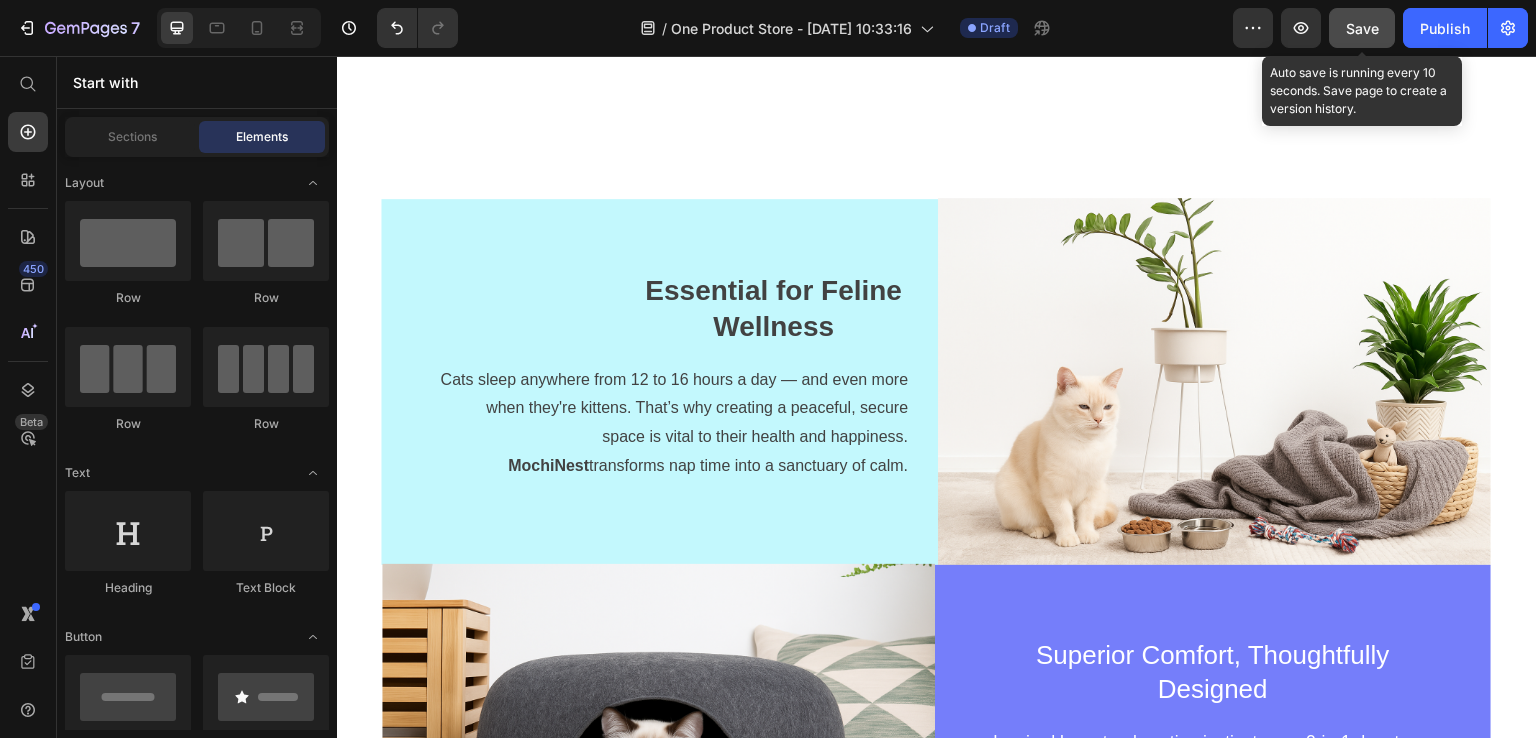 click on "Save" 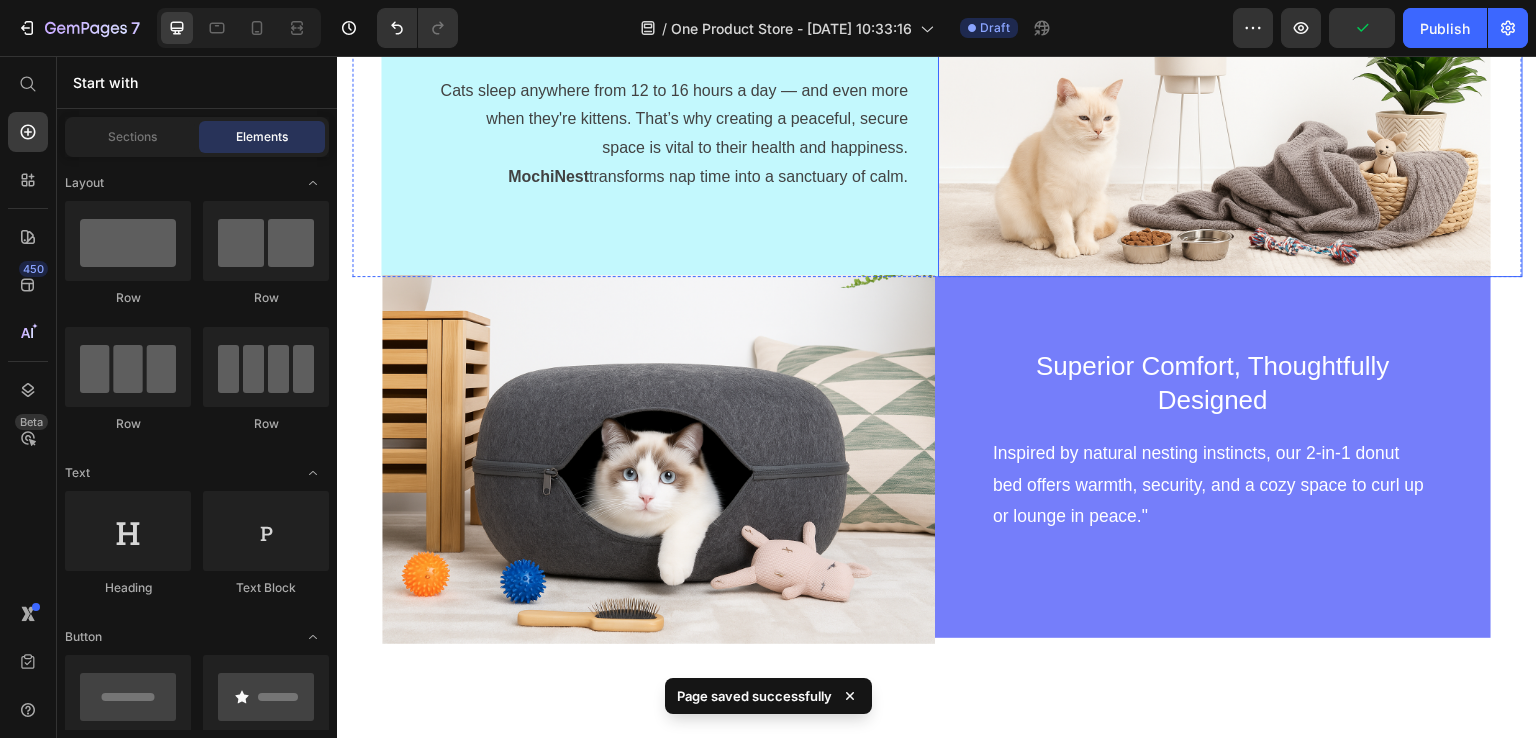 scroll, scrollTop: 2968, scrollLeft: 0, axis: vertical 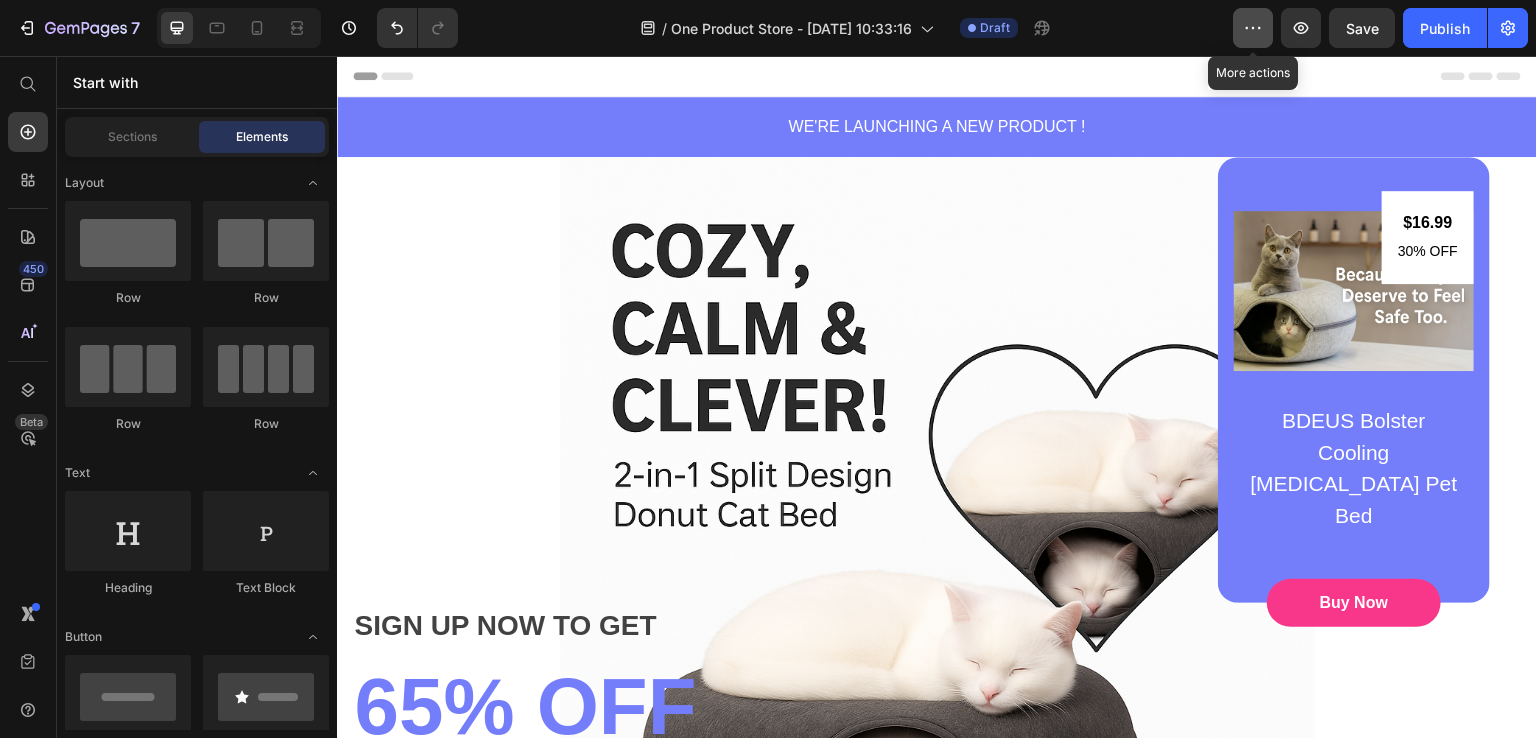 click 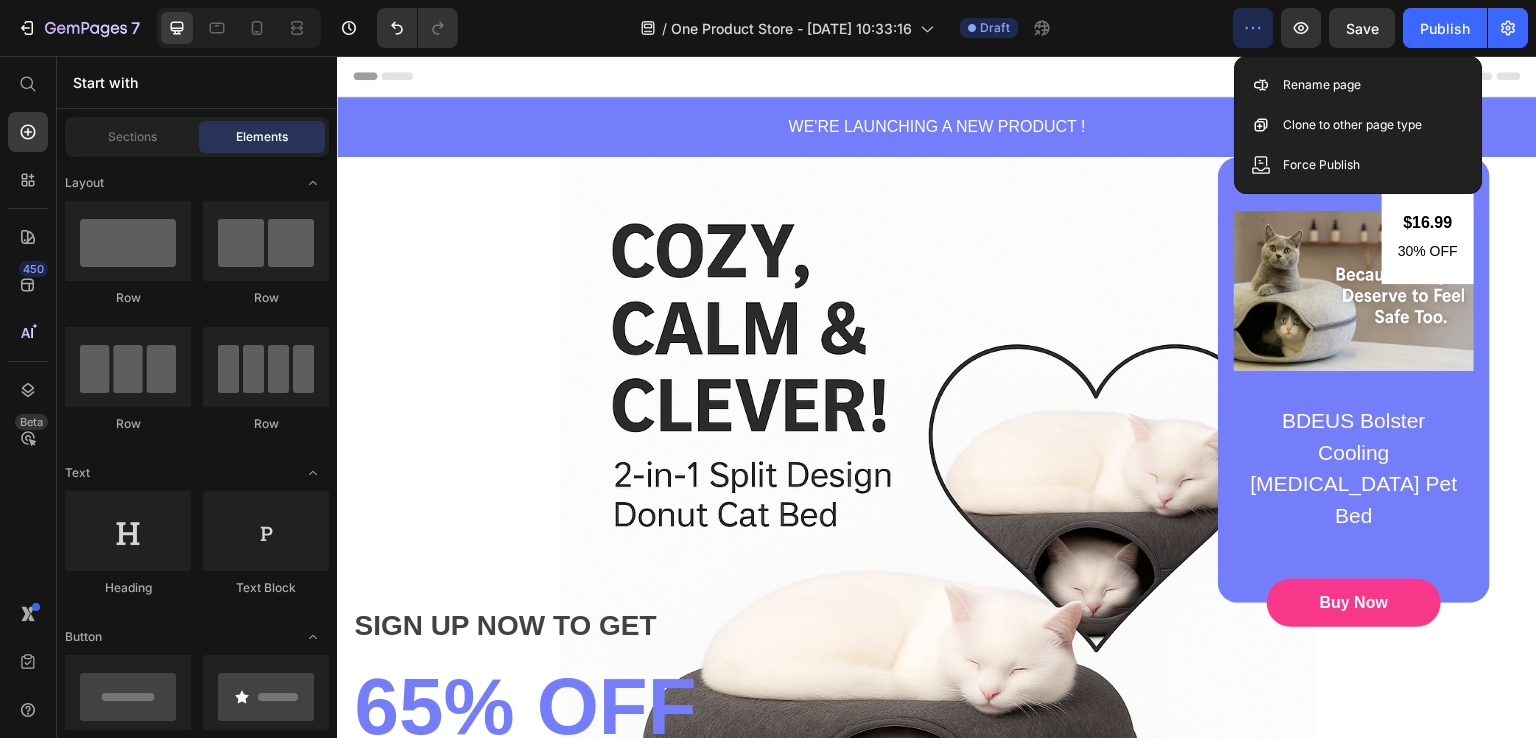 click 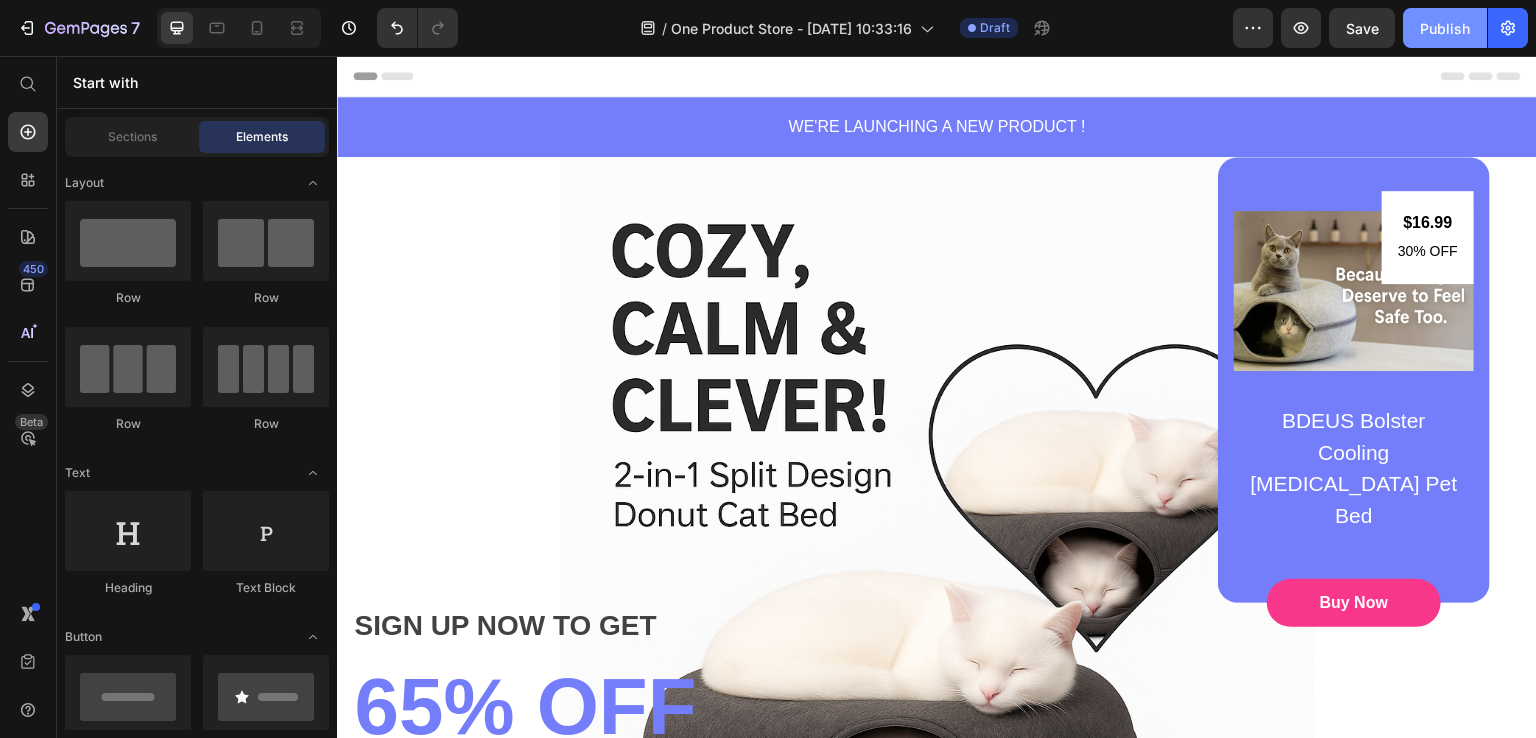 click on "Publish" at bounding box center (1445, 28) 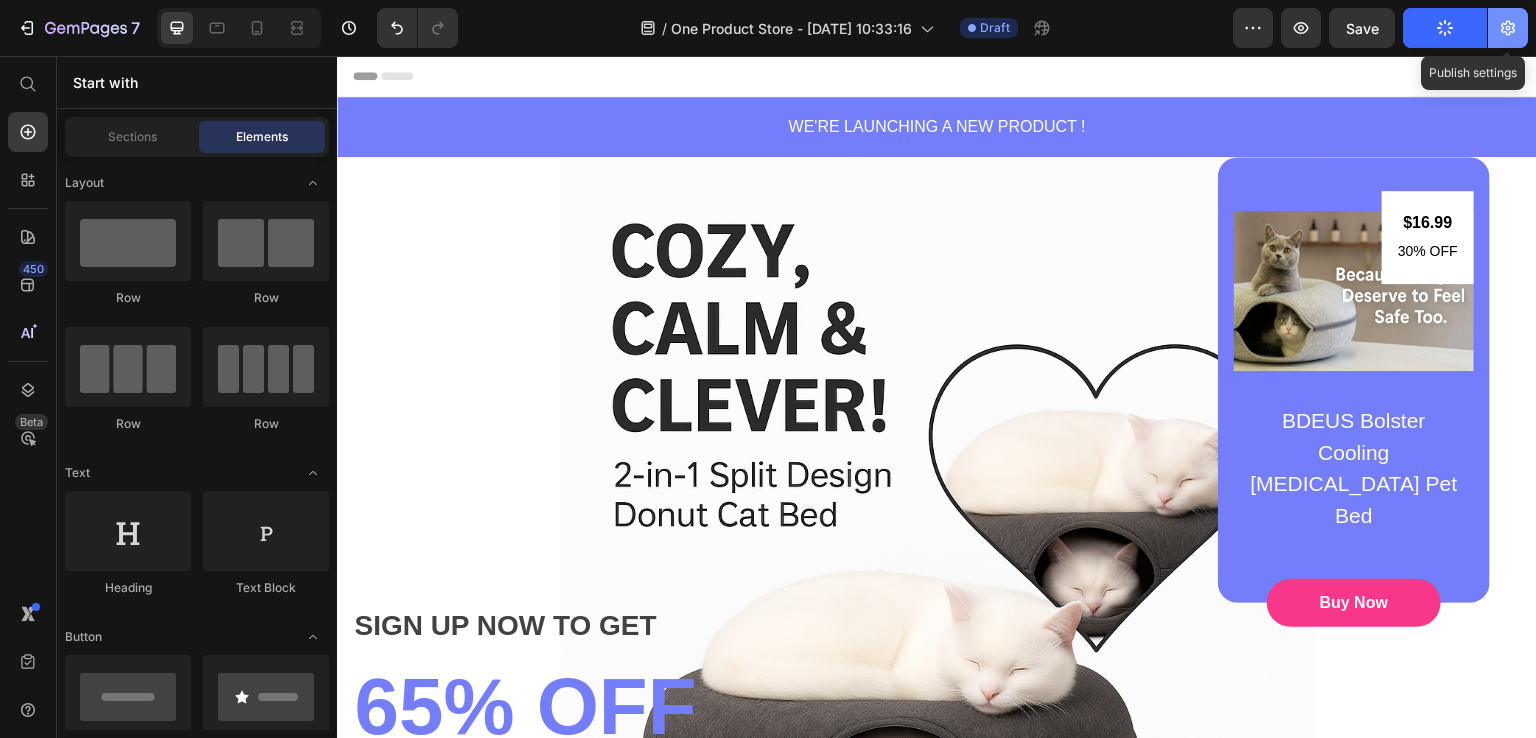 click 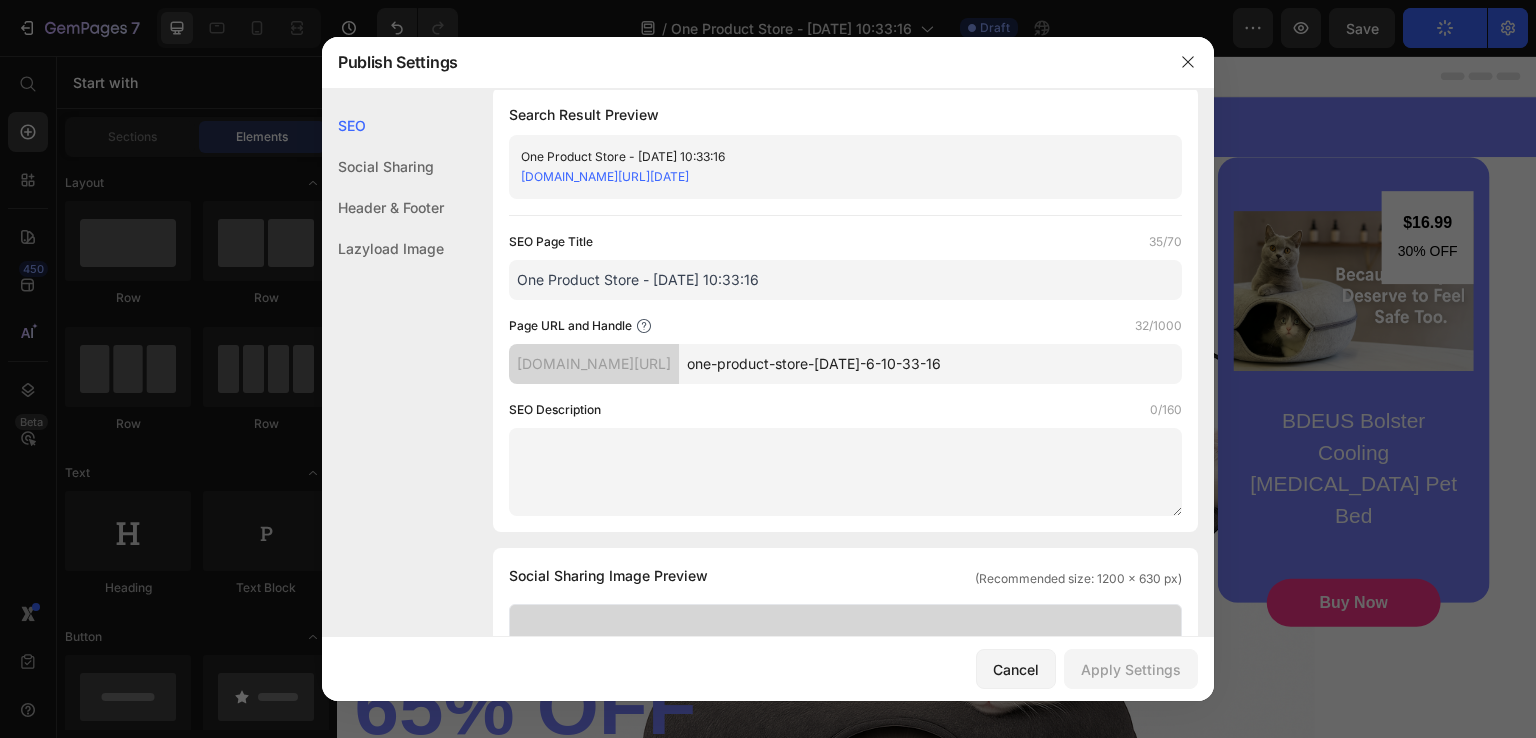 scroll, scrollTop: 0, scrollLeft: 0, axis: both 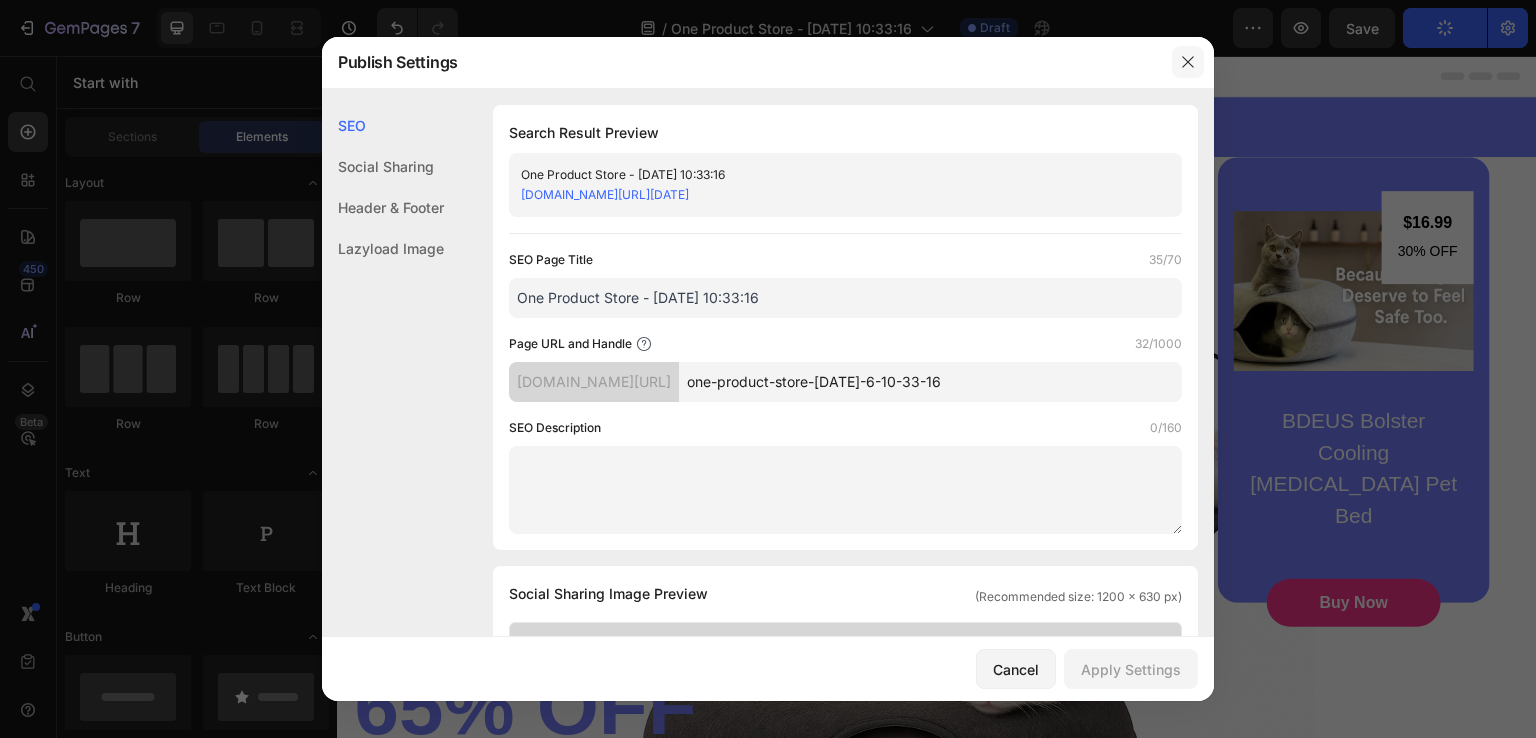 click 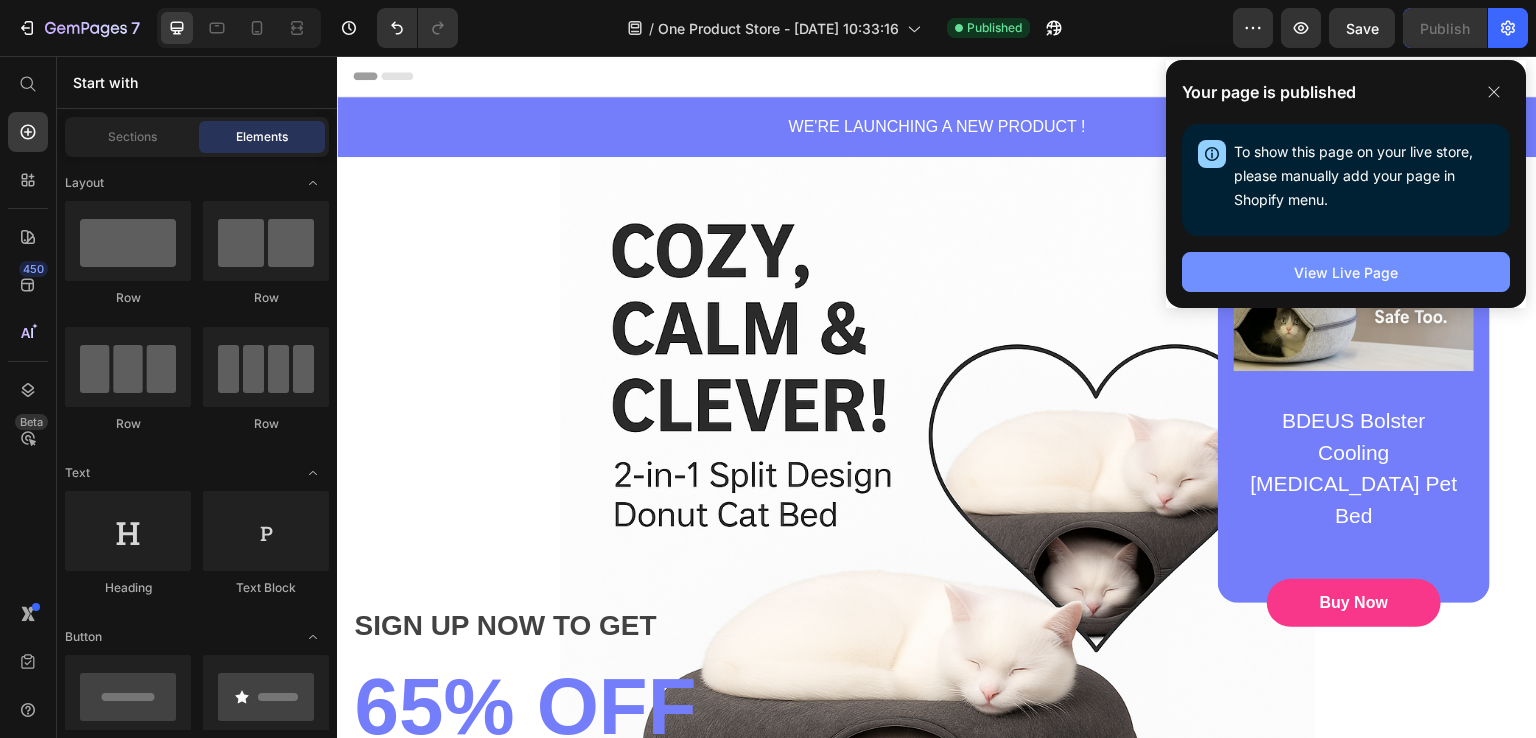 click on "View Live Page" at bounding box center [1346, 272] 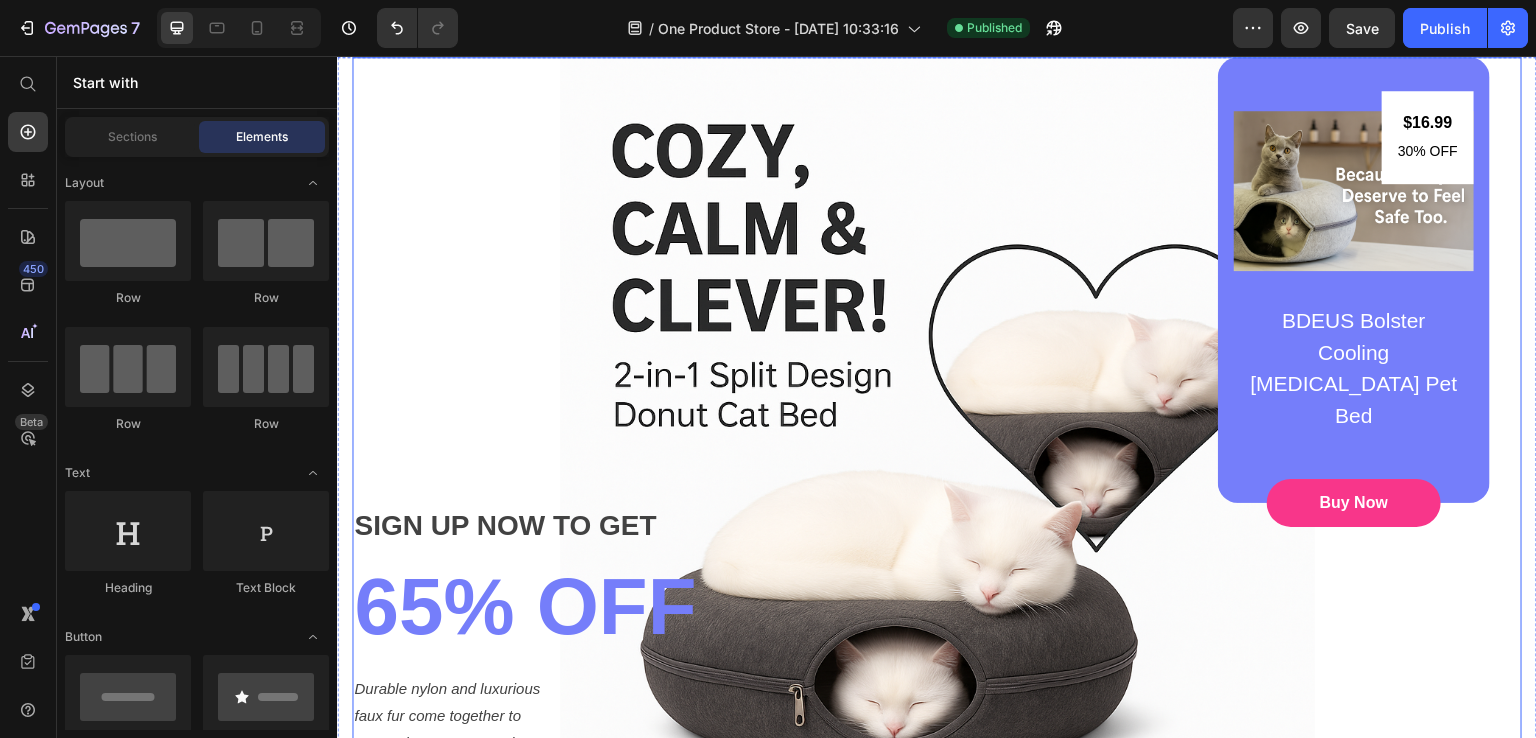 scroll, scrollTop: 300, scrollLeft: 0, axis: vertical 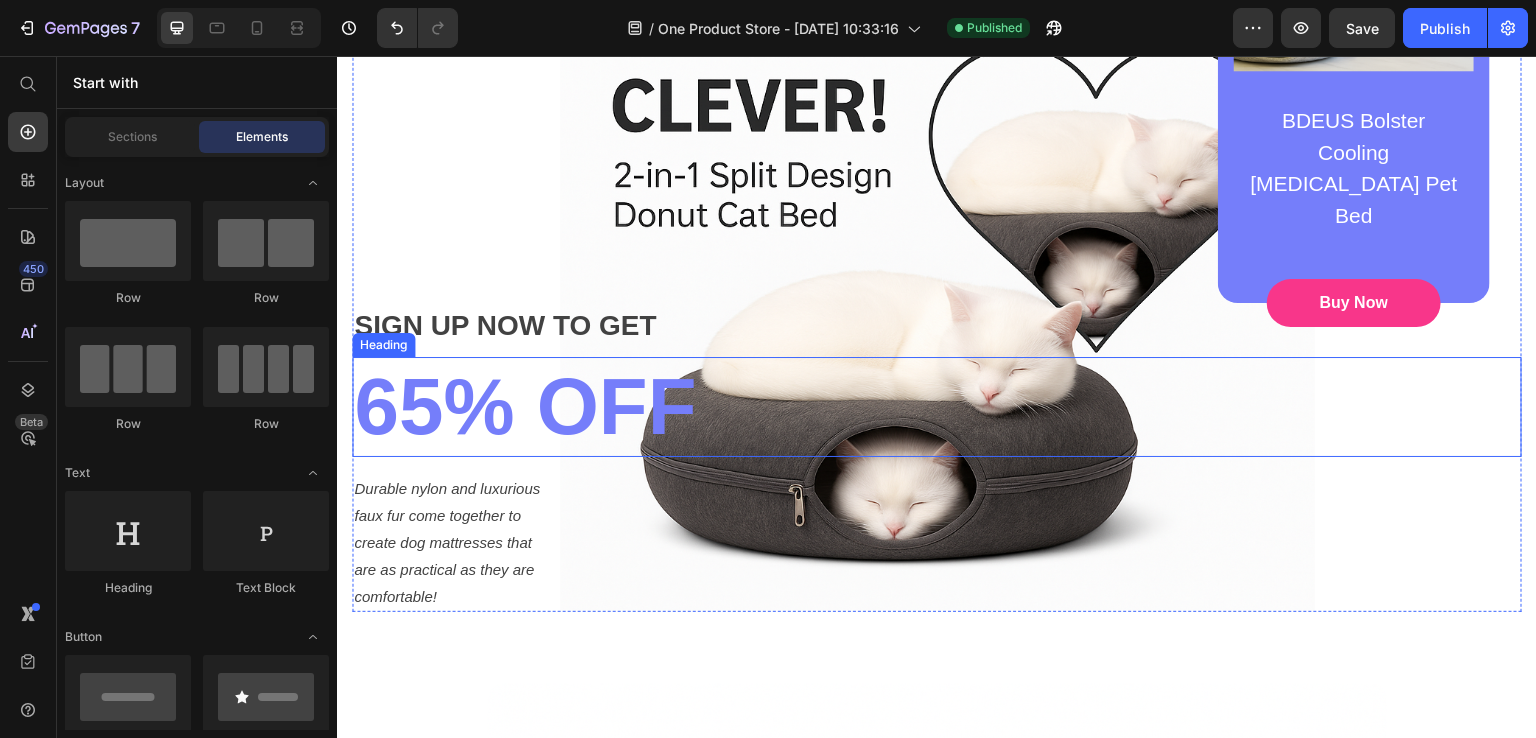 click on "65% OFF" at bounding box center (937, 407) 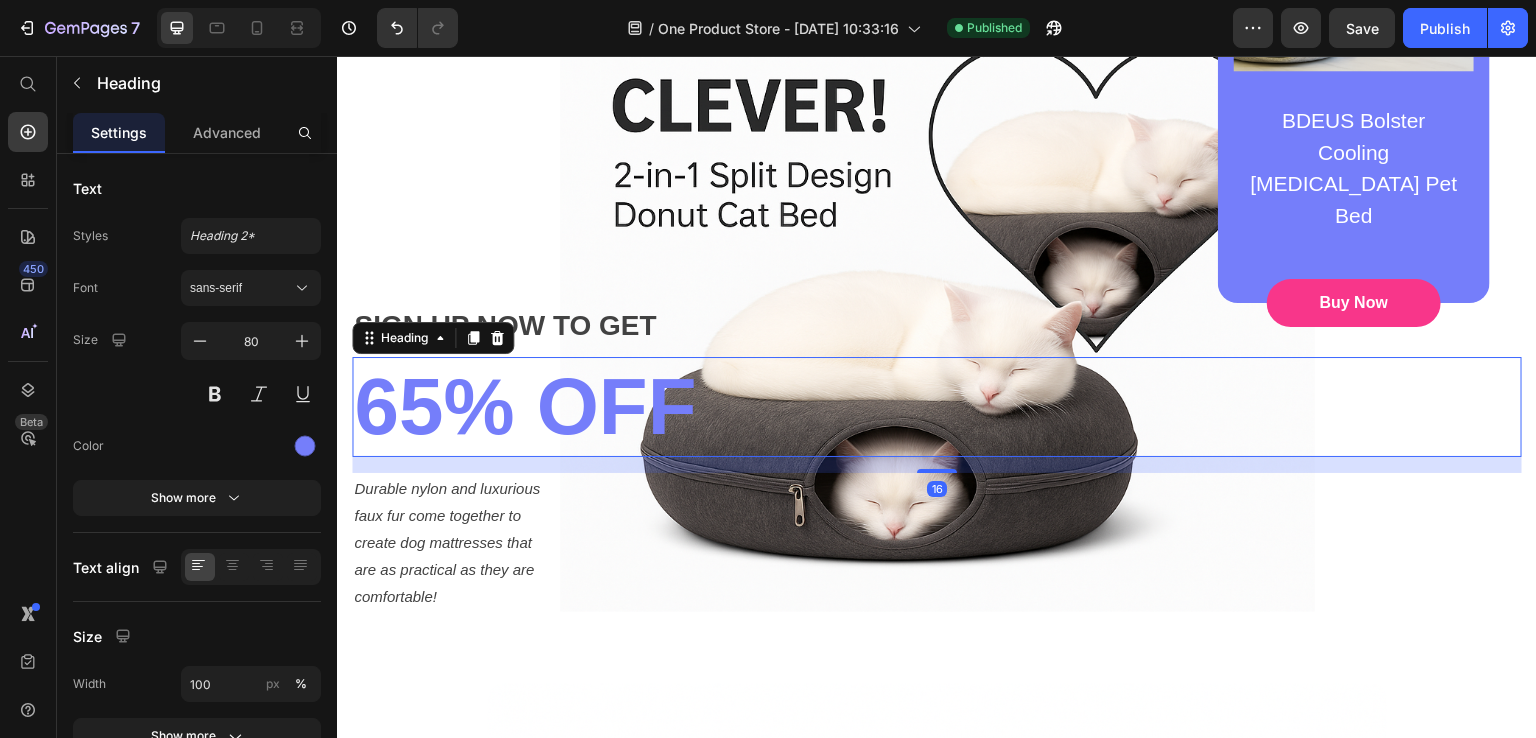 click on "65% OFF" at bounding box center [937, 407] 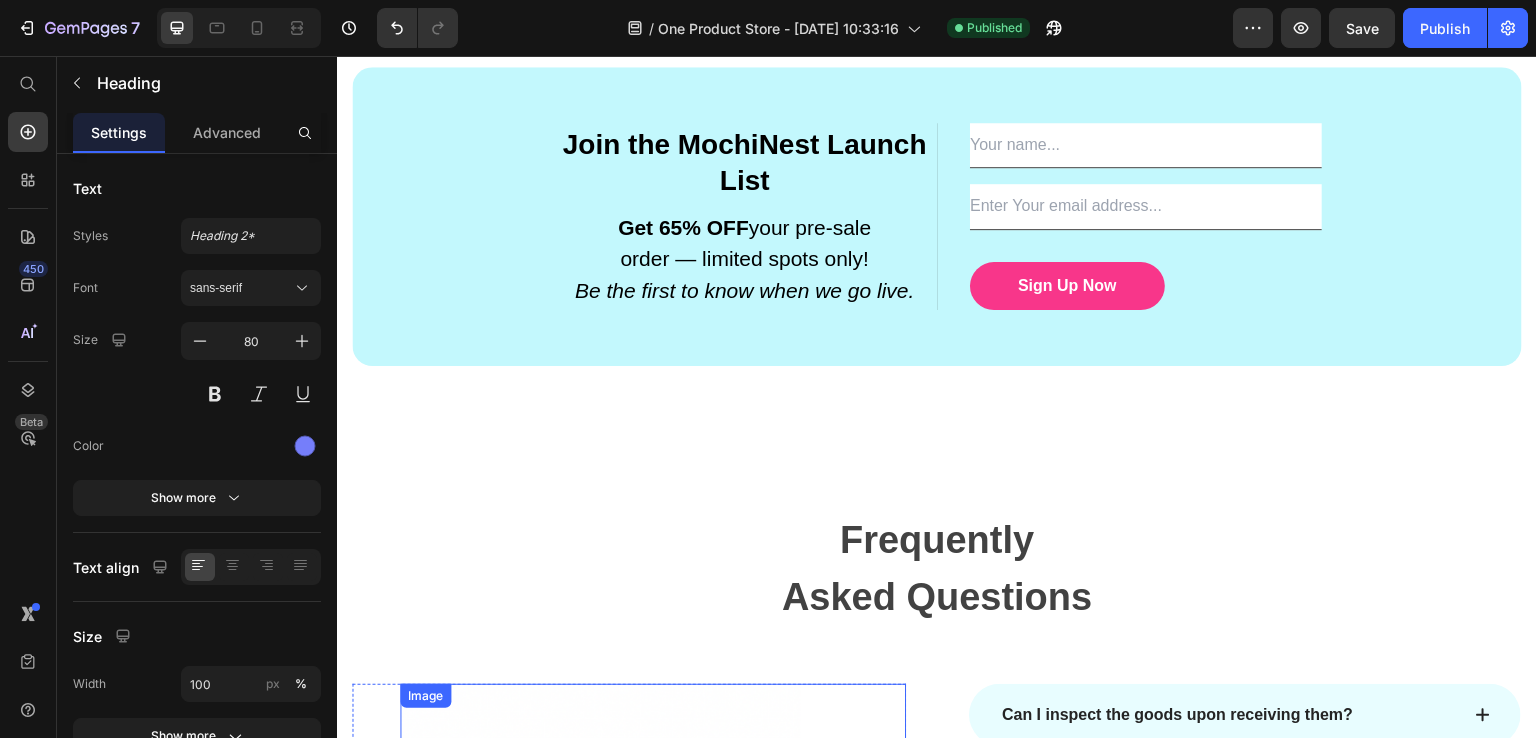 scroll, scrollTop: 4124, scrollLeft: 0, axis: vertical 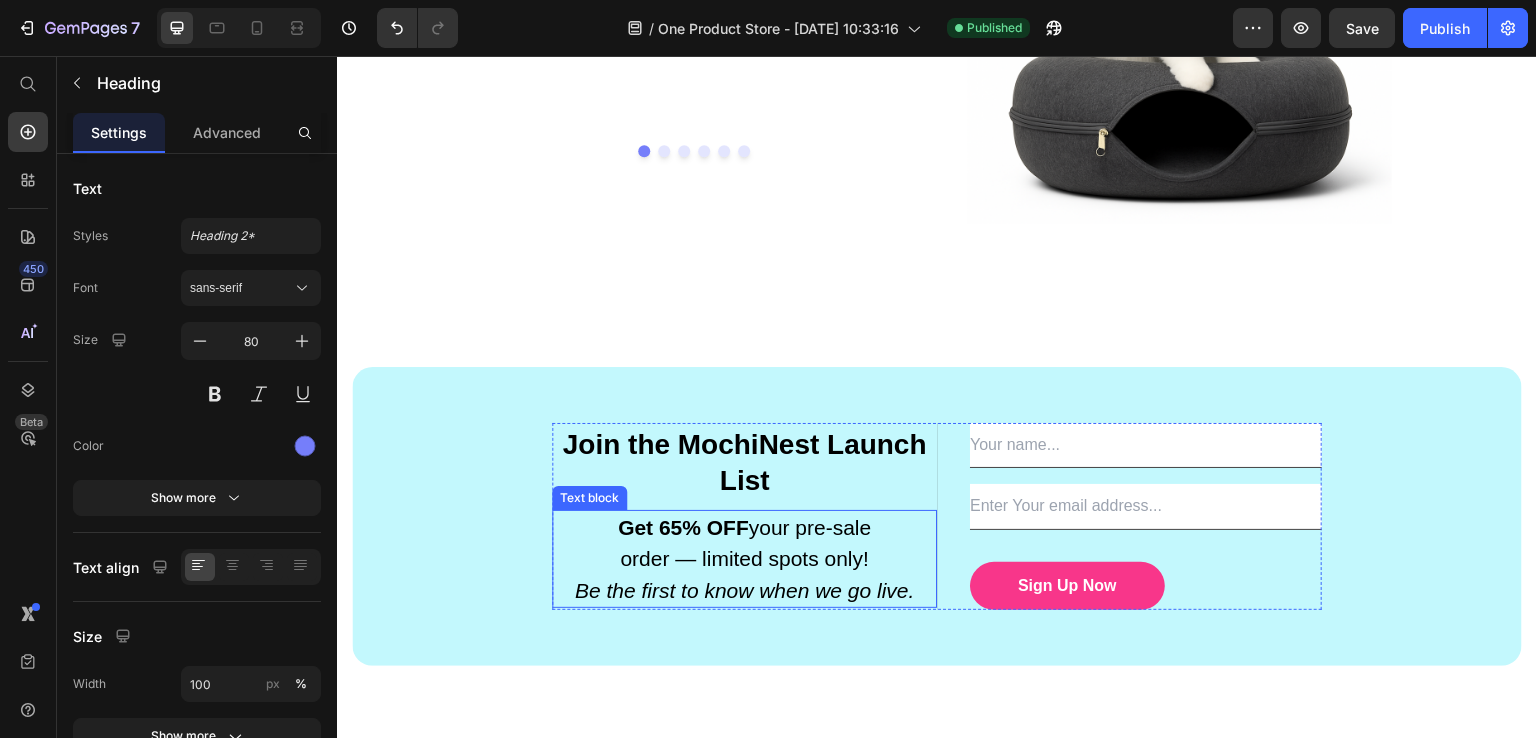 click on "Get 65% OFF  your pre-sale" at bounding box center [744, 528] 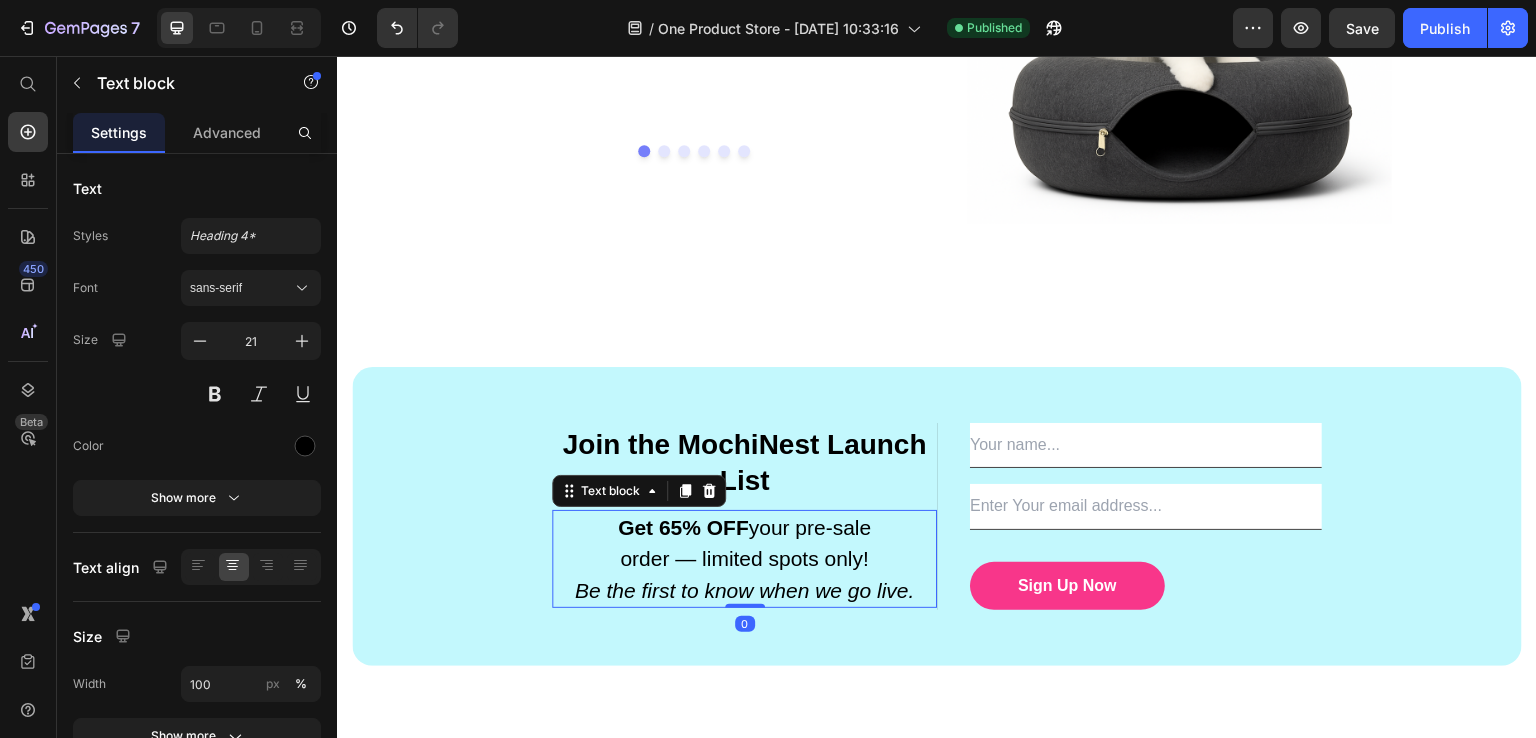 click on "Get 65% OFF" at bounding box center [683, 527] 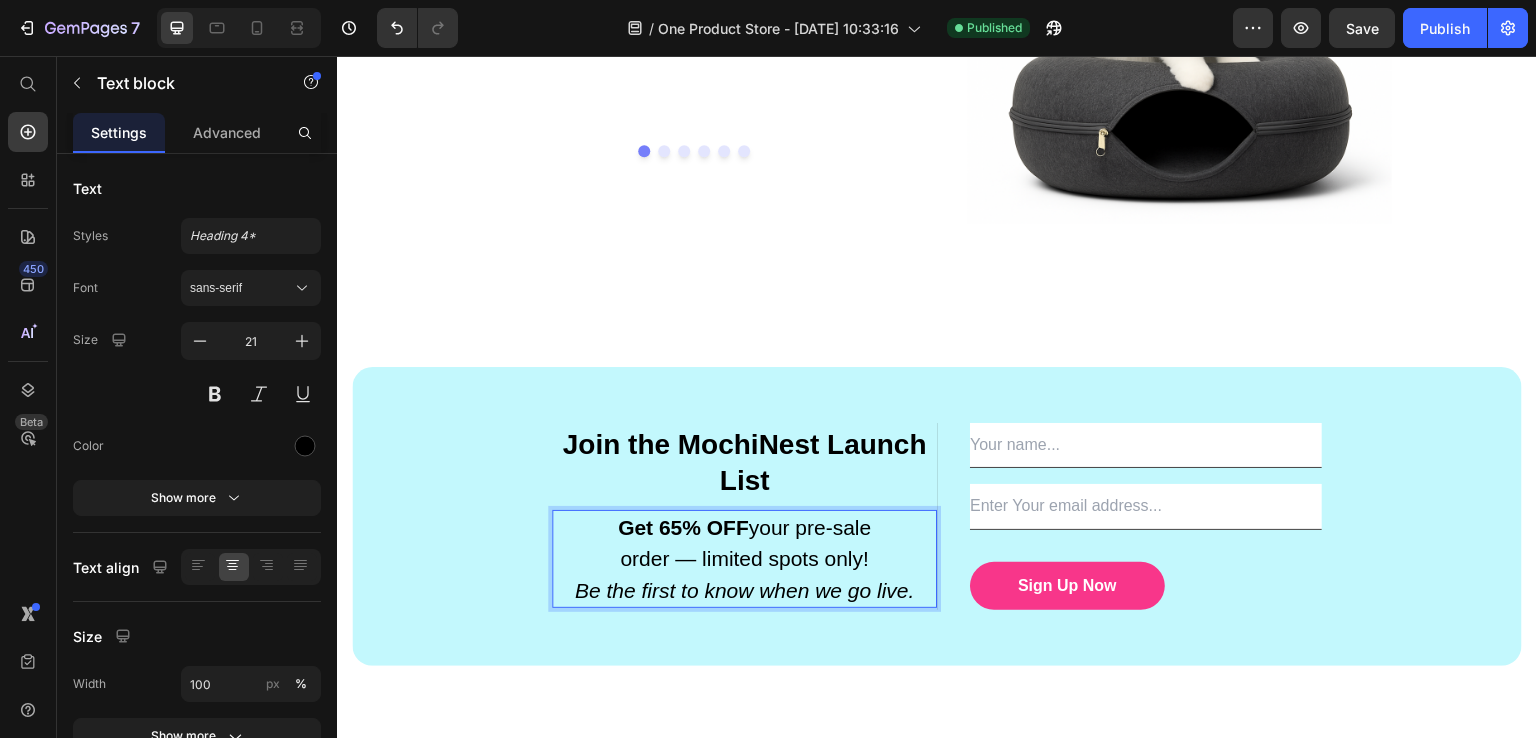 click on "Get 65% OFF" at bounding box center [683, 527] 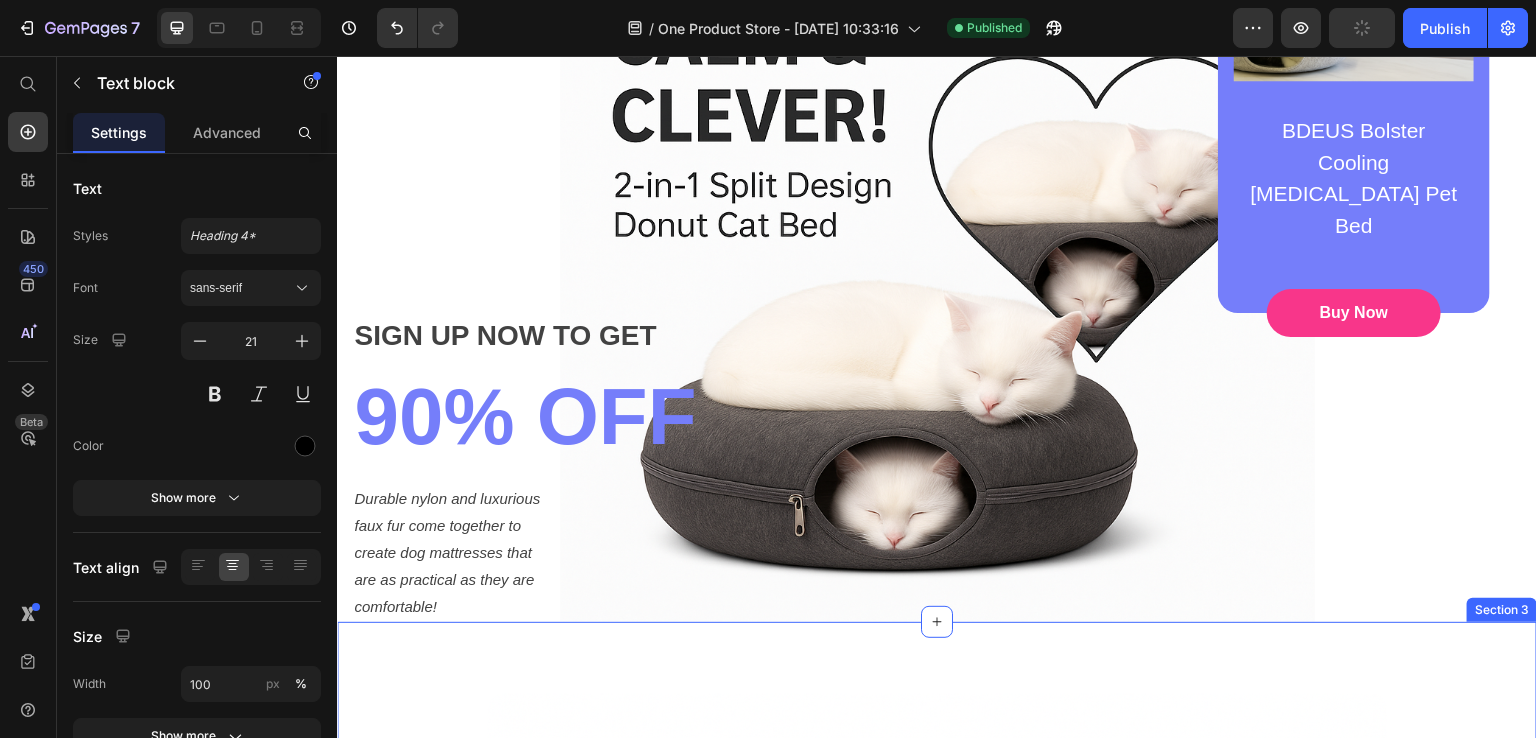 scroll, scrollTop: 400, scrollLeft: 0, axis: vertical 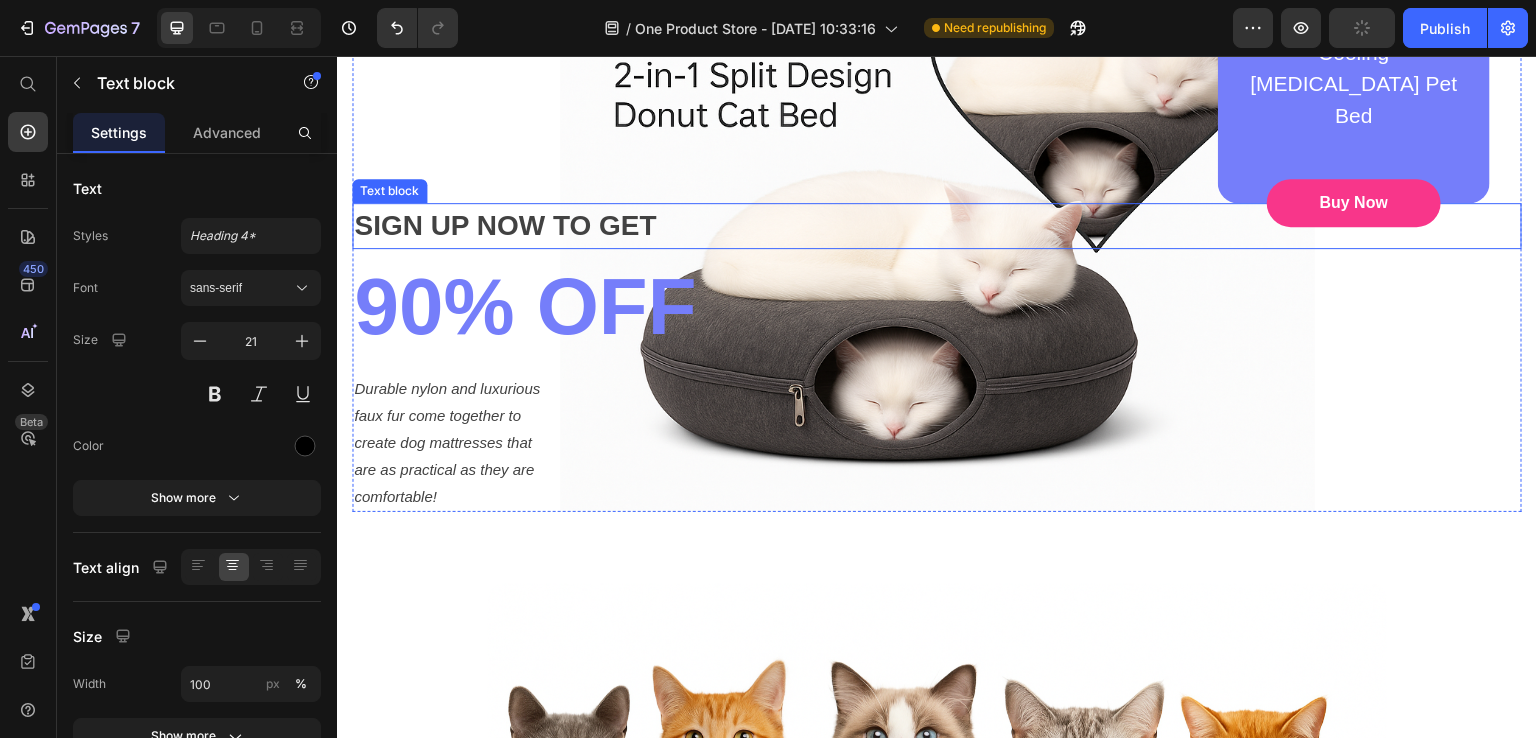 click on "SIGN UP NOW TO GET" at bounding box center (937, 226) 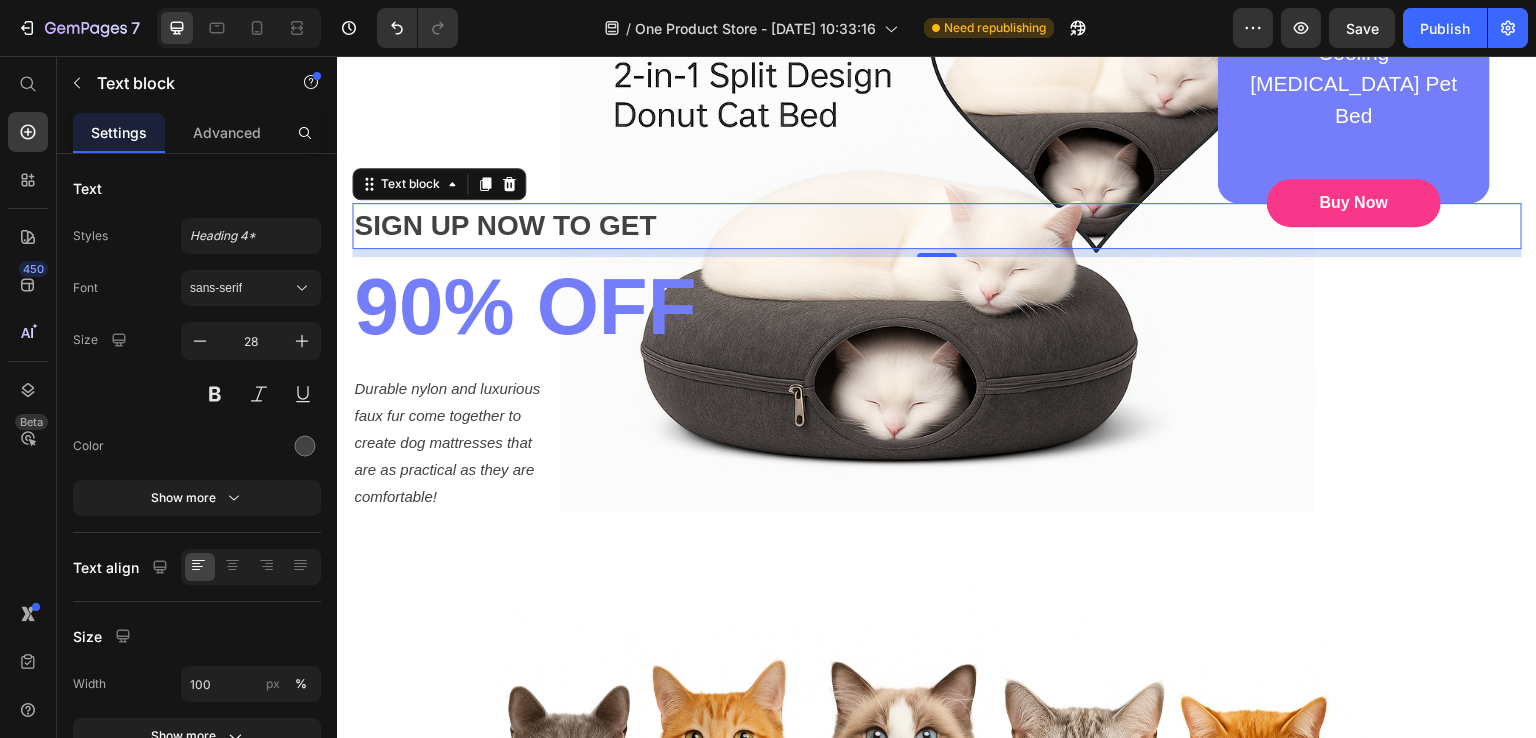 click on "SIGN UP NOW TO GET" at bounding box center [937, 226] 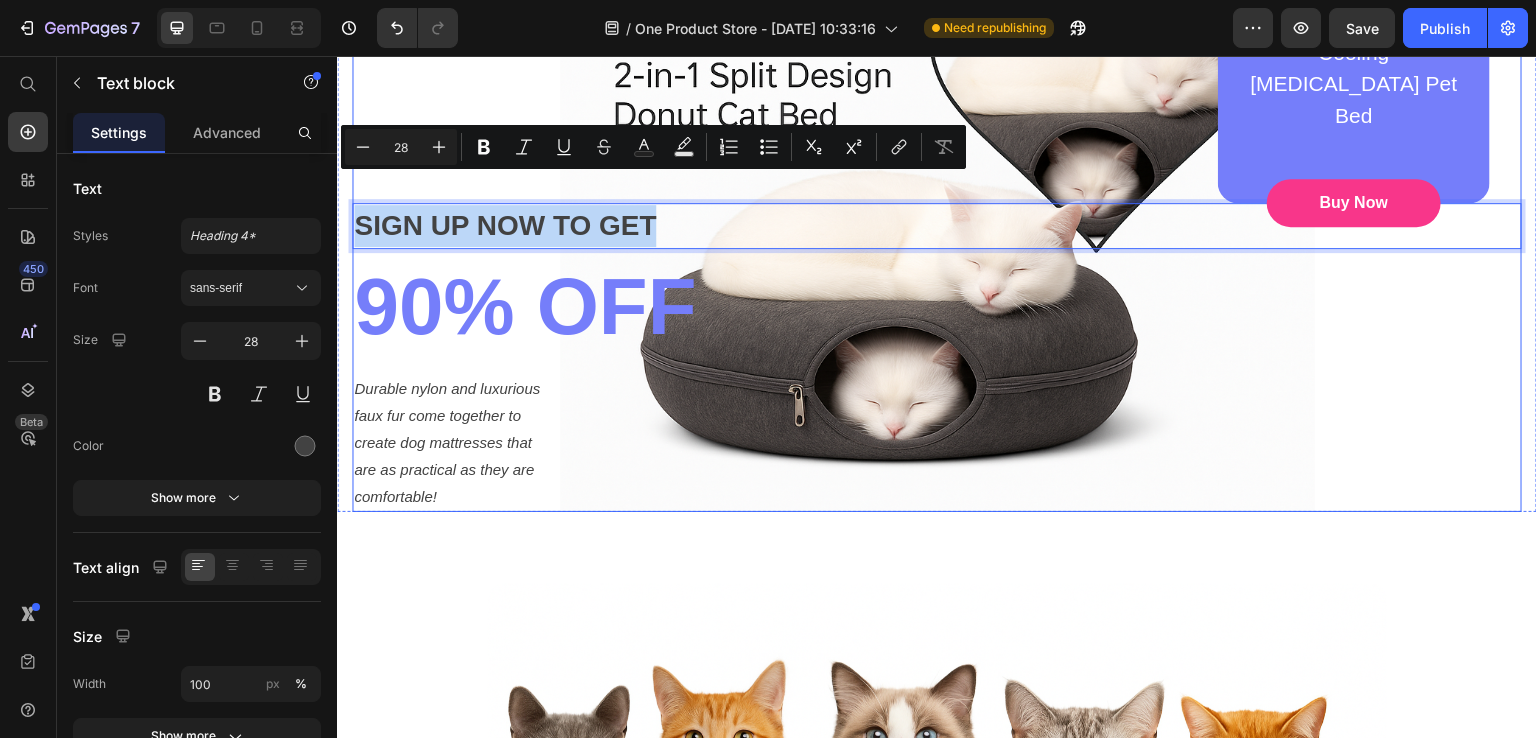 drag, startPoint x: 362, startPoint y: 197, endPoint x: 660, endPoint y: 221, distance: 298.96487 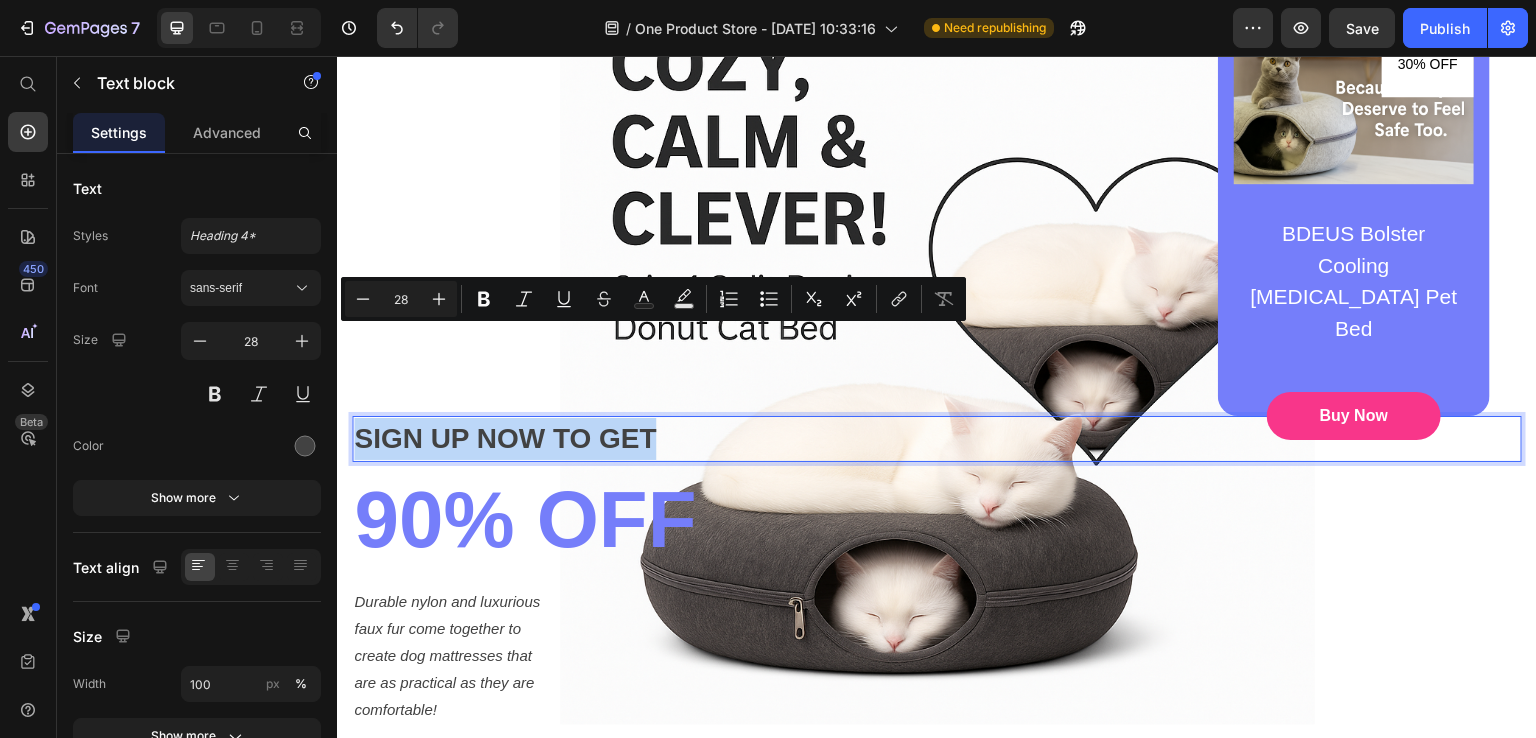 scroll, scrollTop: 0, scrollLeft: 0, axis: both 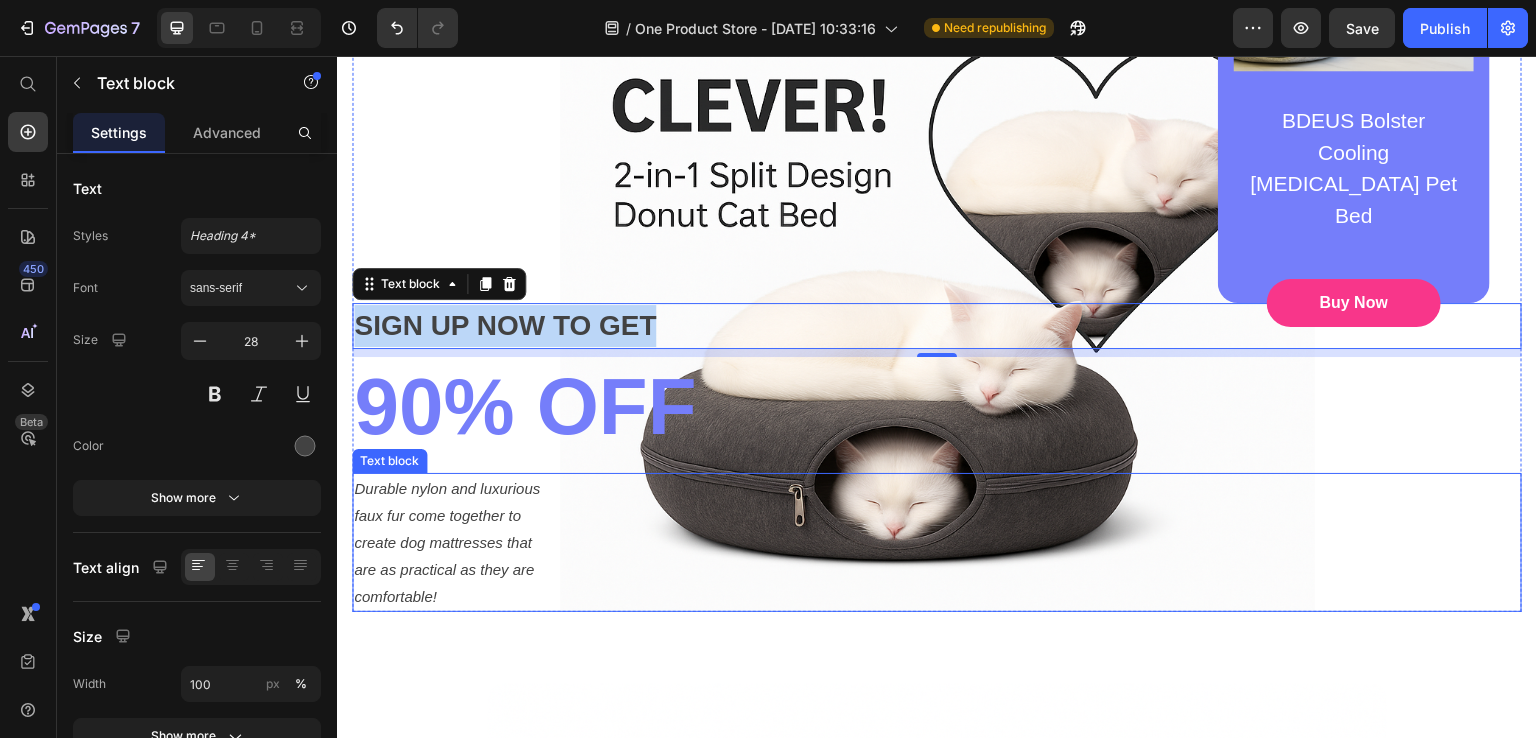 click on "Durable nylon and luxurious faux fur come together to create dog mattresses that are as practical as they are comfortable!" at bounding box center (452, 542) 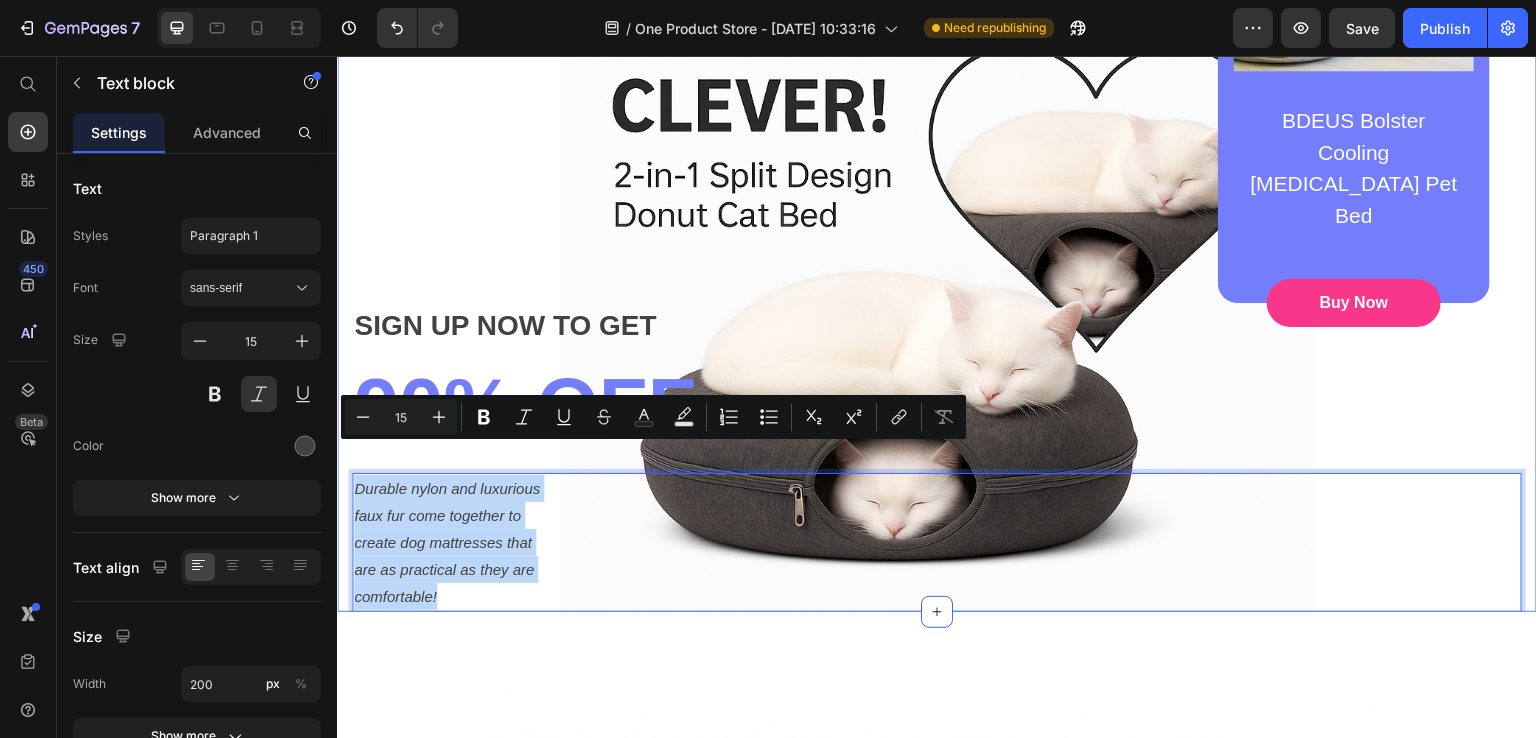 drag, startPoint x: 463, startPoint y: 559, endPoint x: 345, endPoint y: 462, distance: 152.75143 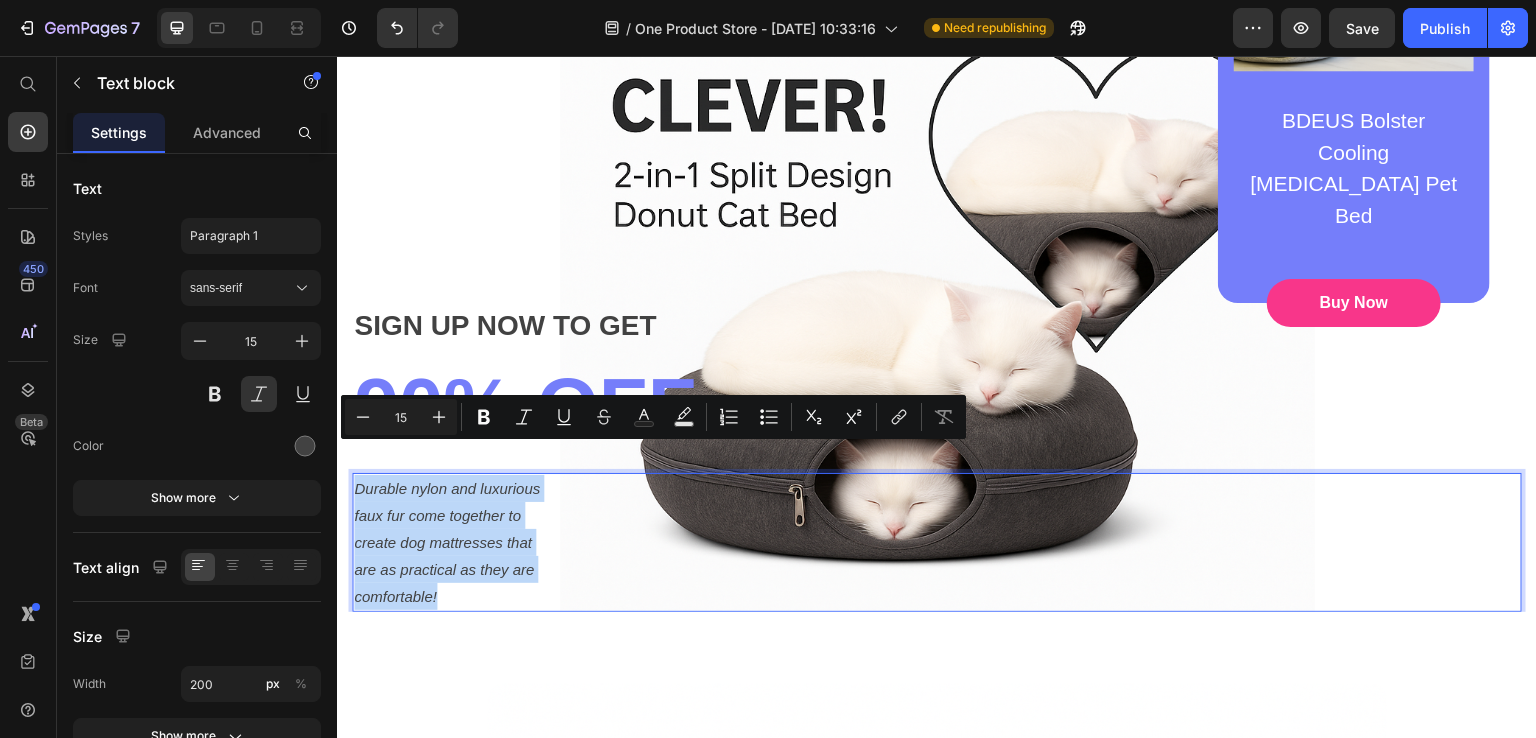 copy on "Durable nylon and luxurious faux fur come together to create dog mattresses that are as practical as they are comfortable!" 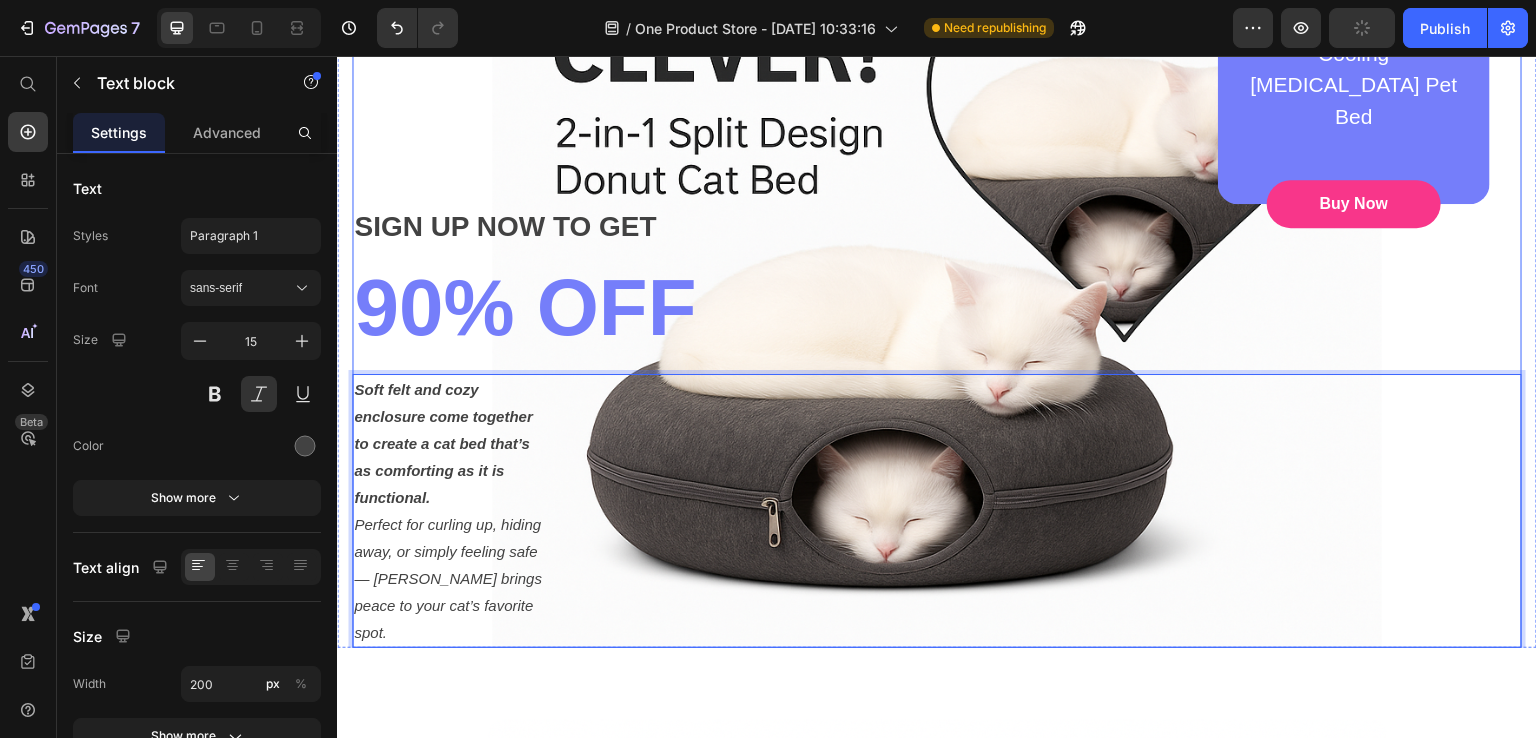 scroll, scrollTop: 400, scrollLeft: 0, axis: vertical 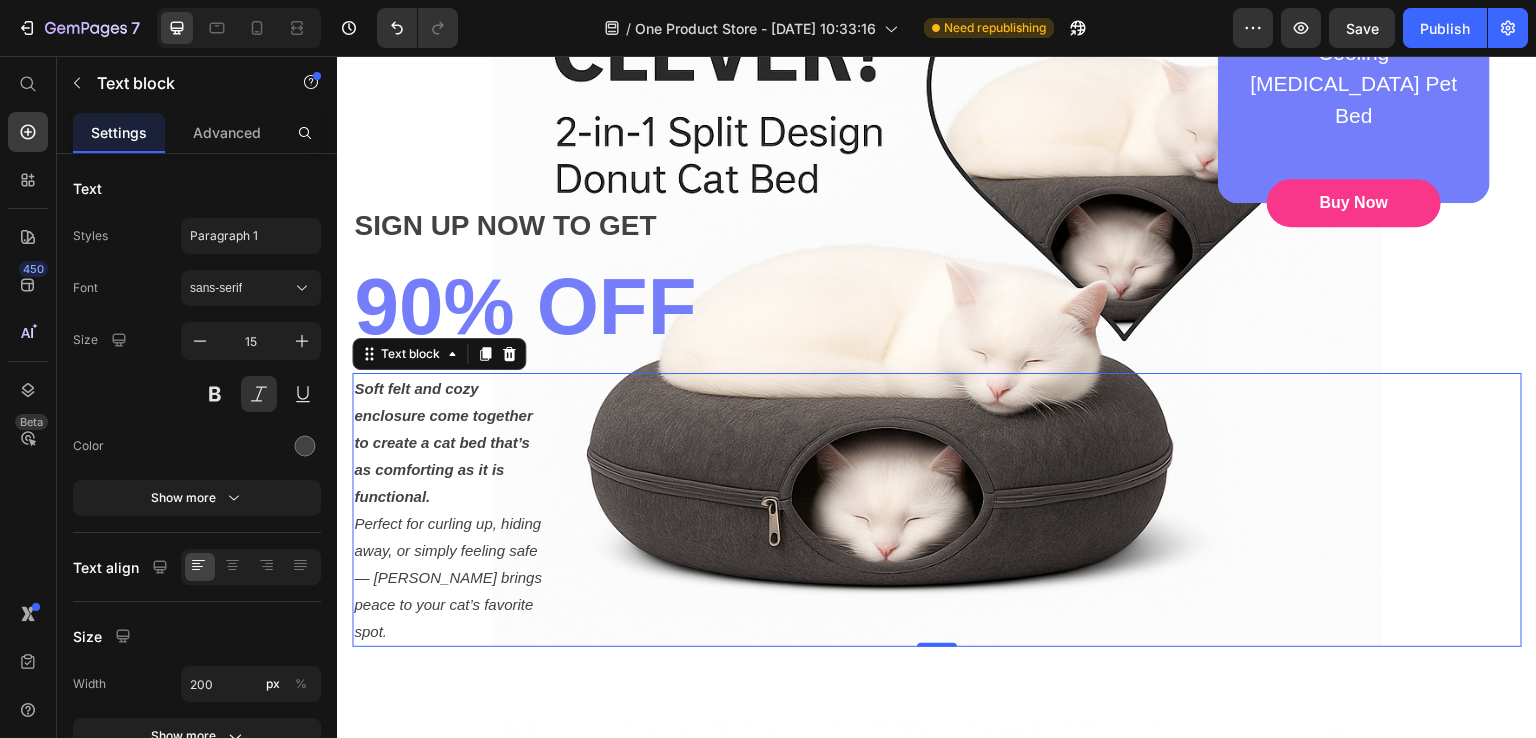 drag, startPoint x: 593, startPoint y: 546, endPoint x: 415, endPoint y: 391, distance: 236.02754 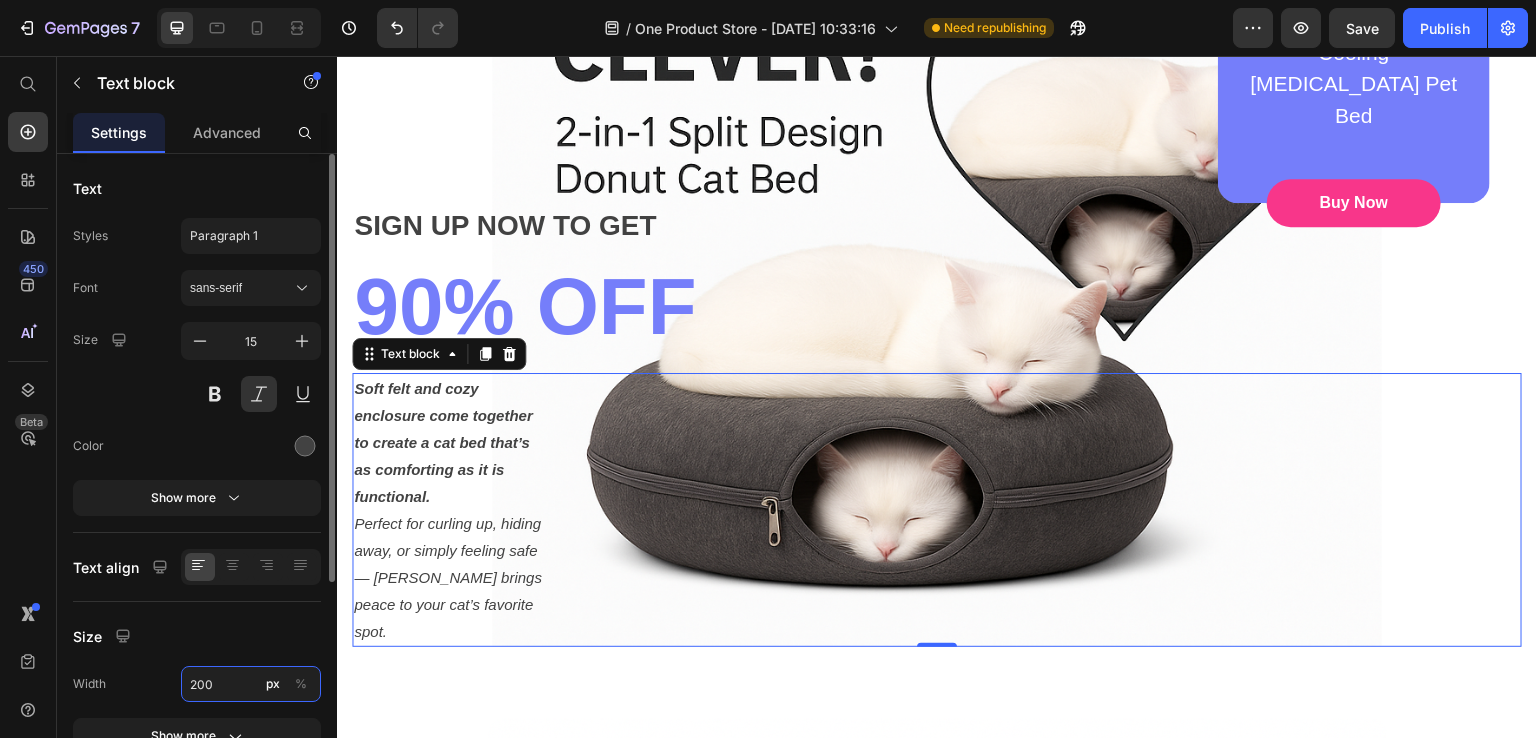 click on "200" at bounding box center [251, 684] 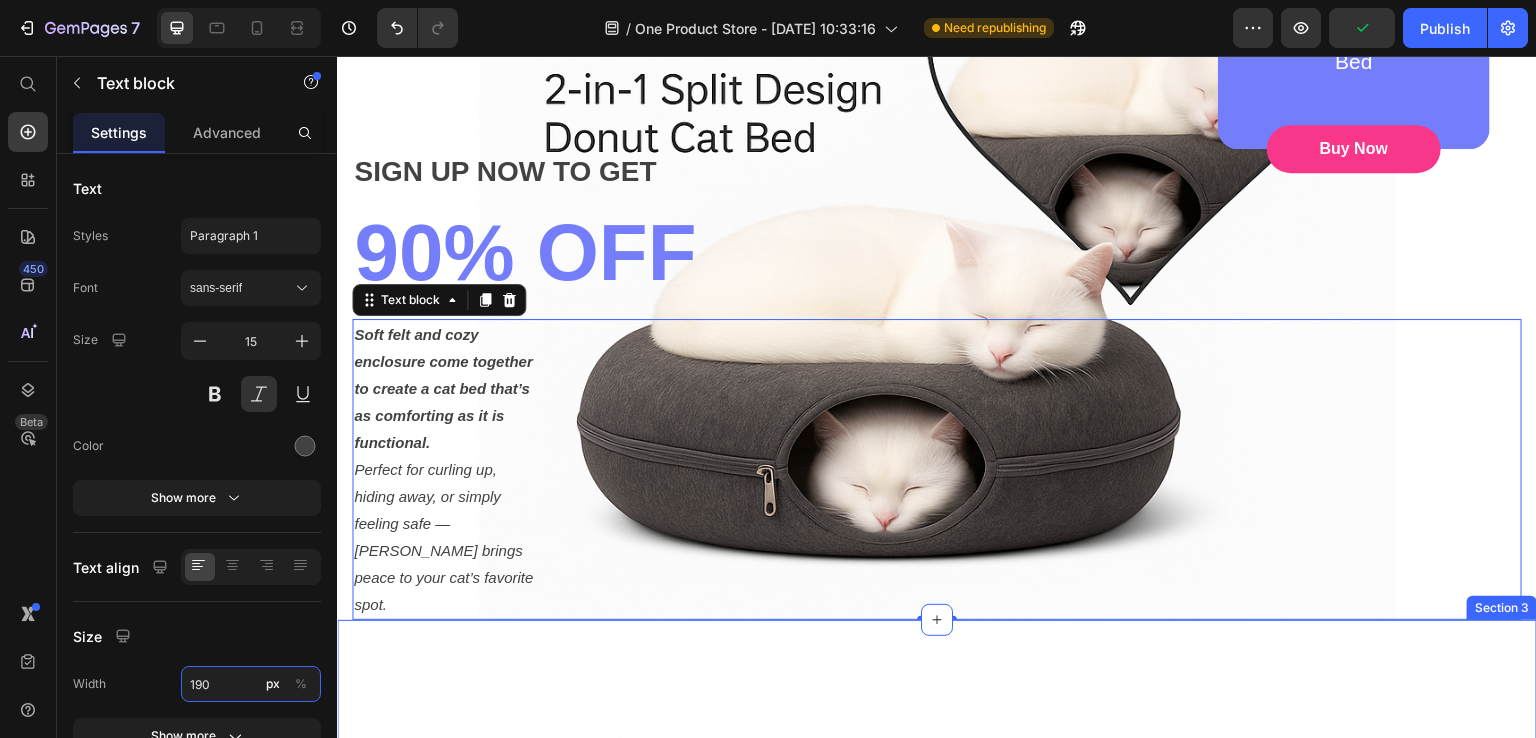 scroll, scrollTop: 500, scrollLeft: 0, axis: vertical 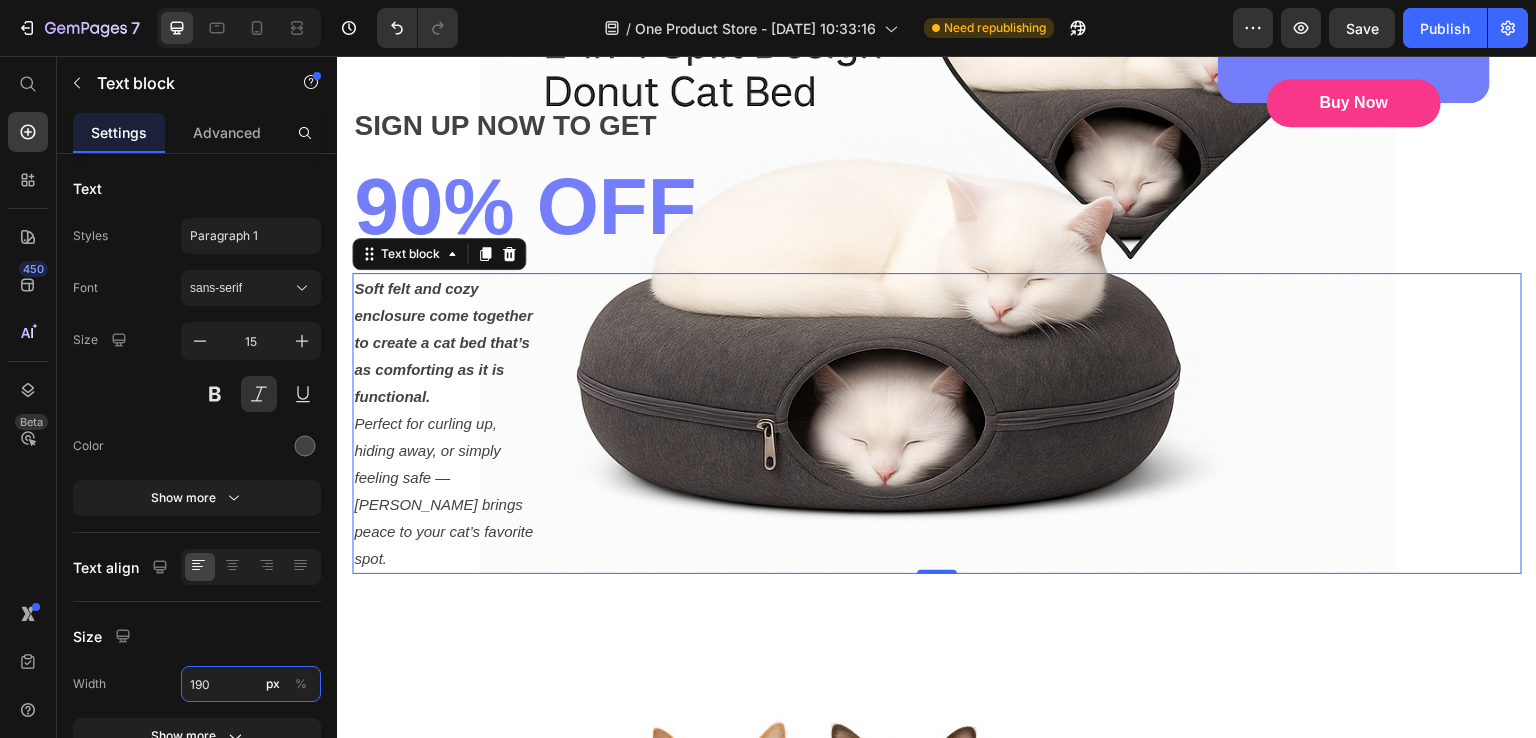 type on "190" 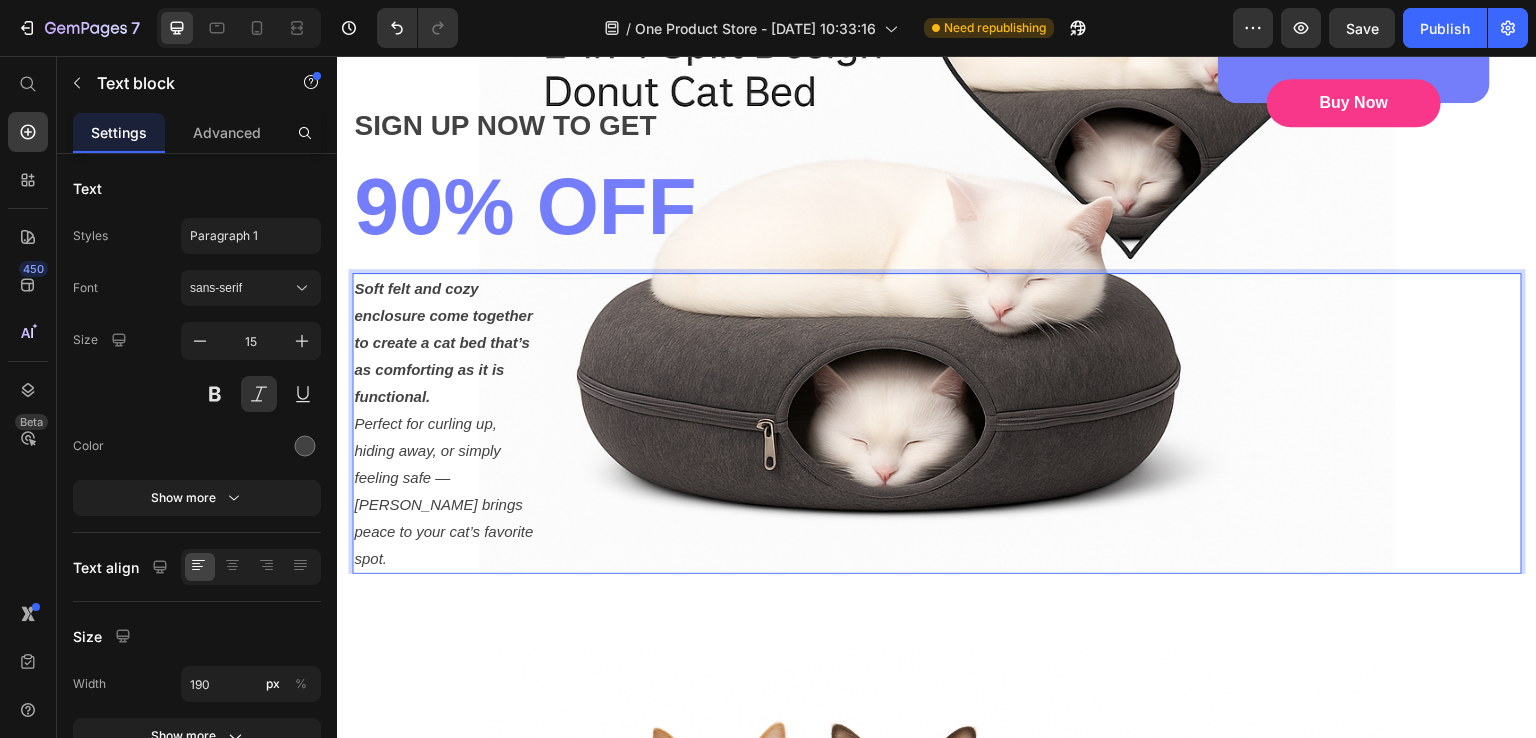 click on "Soft felt and cozy enclosure come together to create a cat bed that’s as comforting as it is functional. Perfect for curling up, hiding away, or simply feeling safe — [PERSON_NAME] brings peace to your cat’s favorite spot." at bounding box center (937, 423) 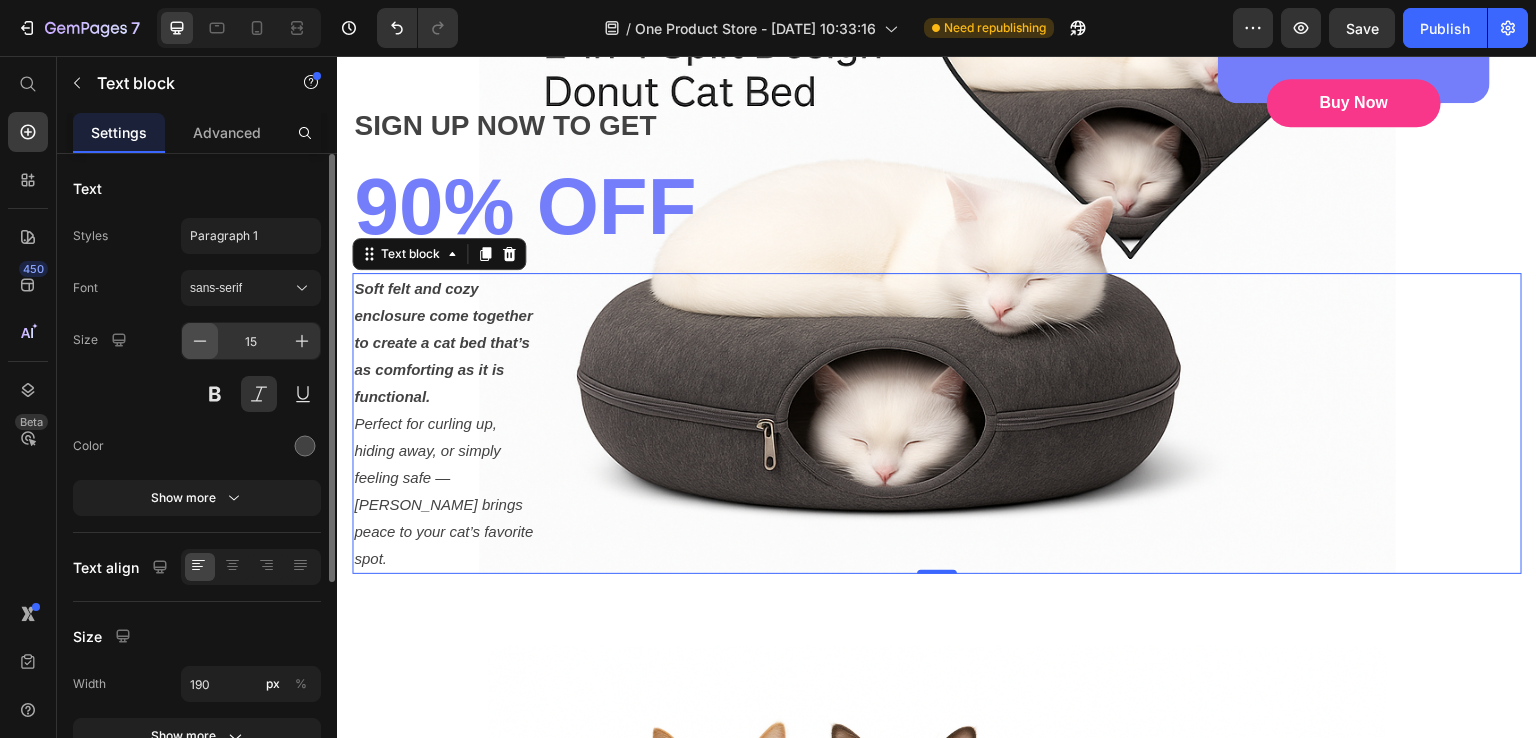 click 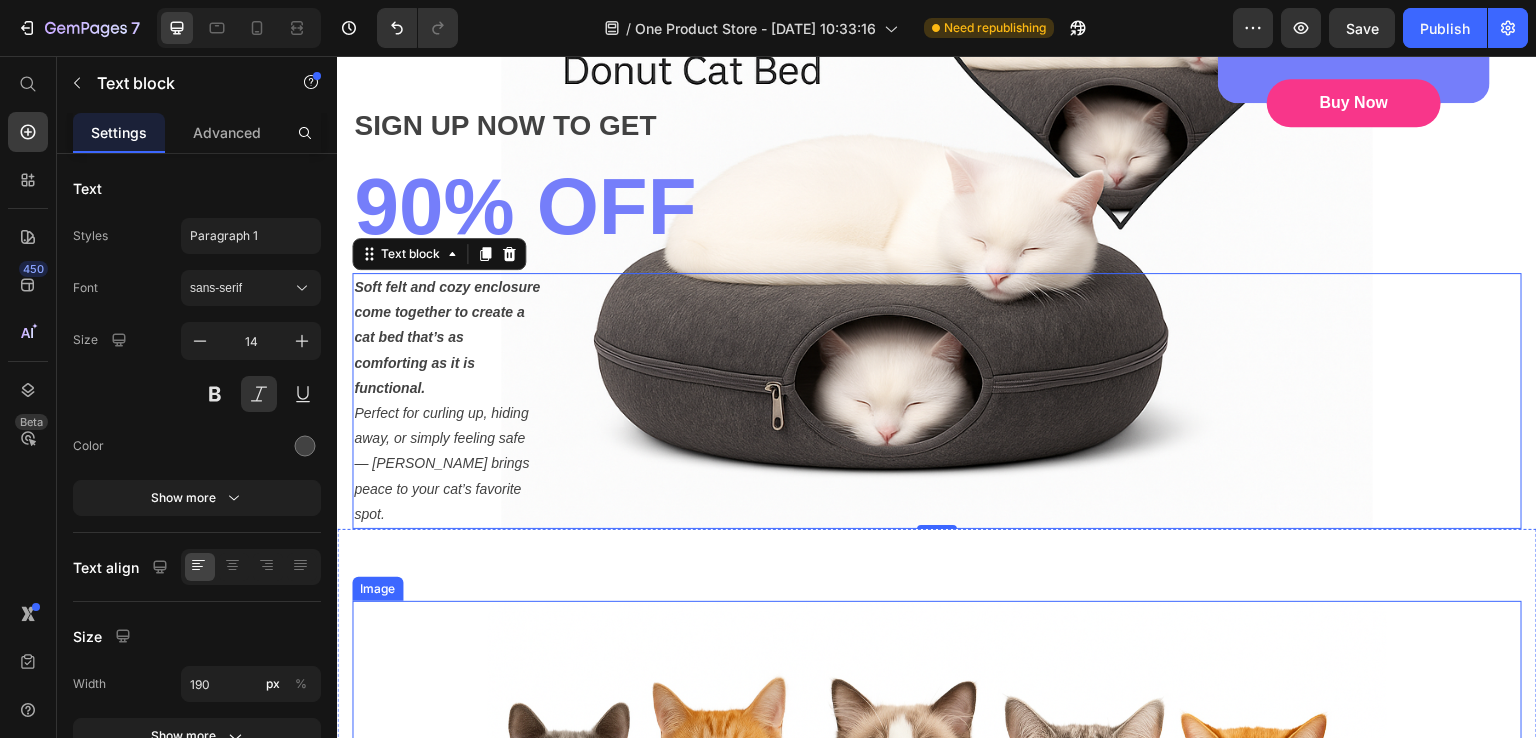 click at bounding box center [937, 1026] 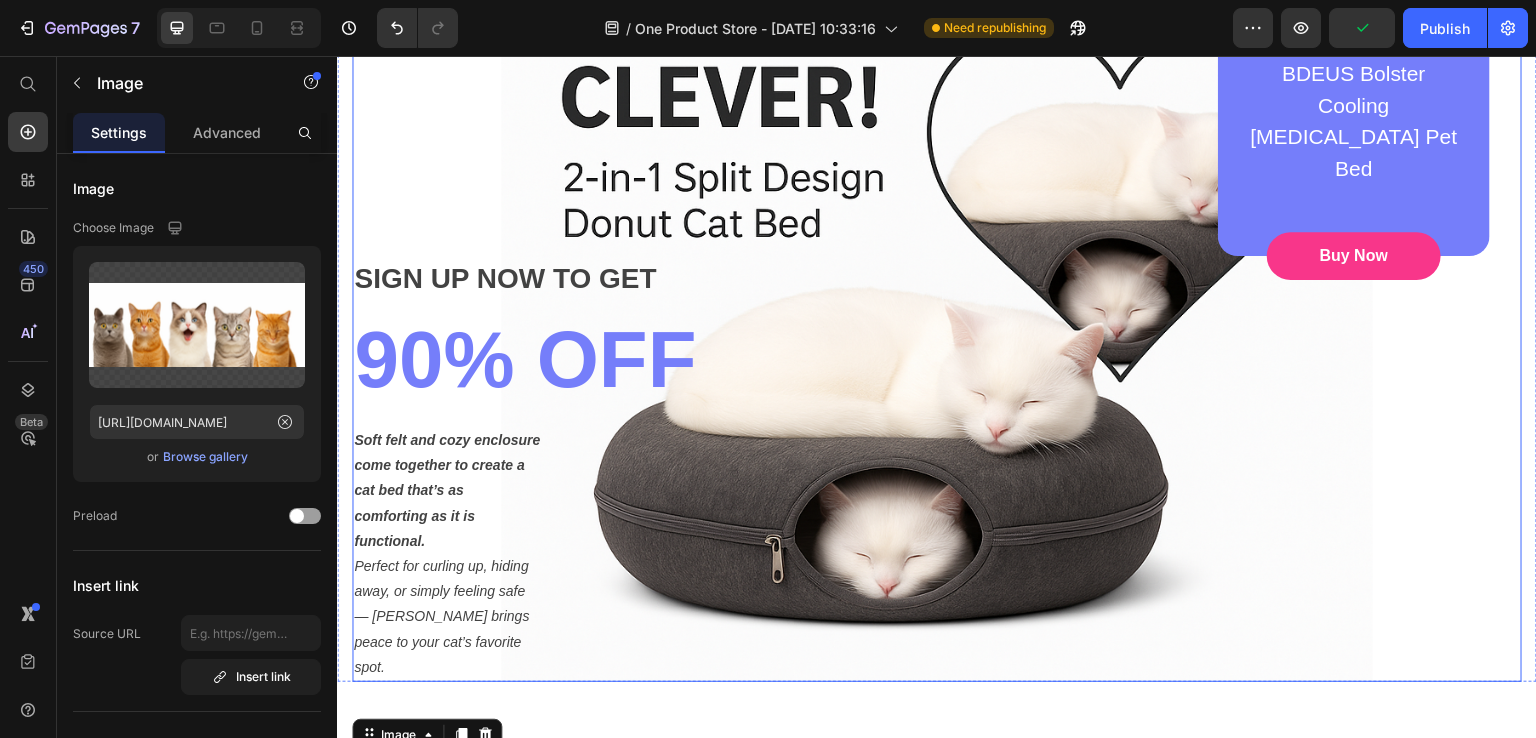 scroll, scrollTop: 400, scrollLeft: 0, axis: vertical 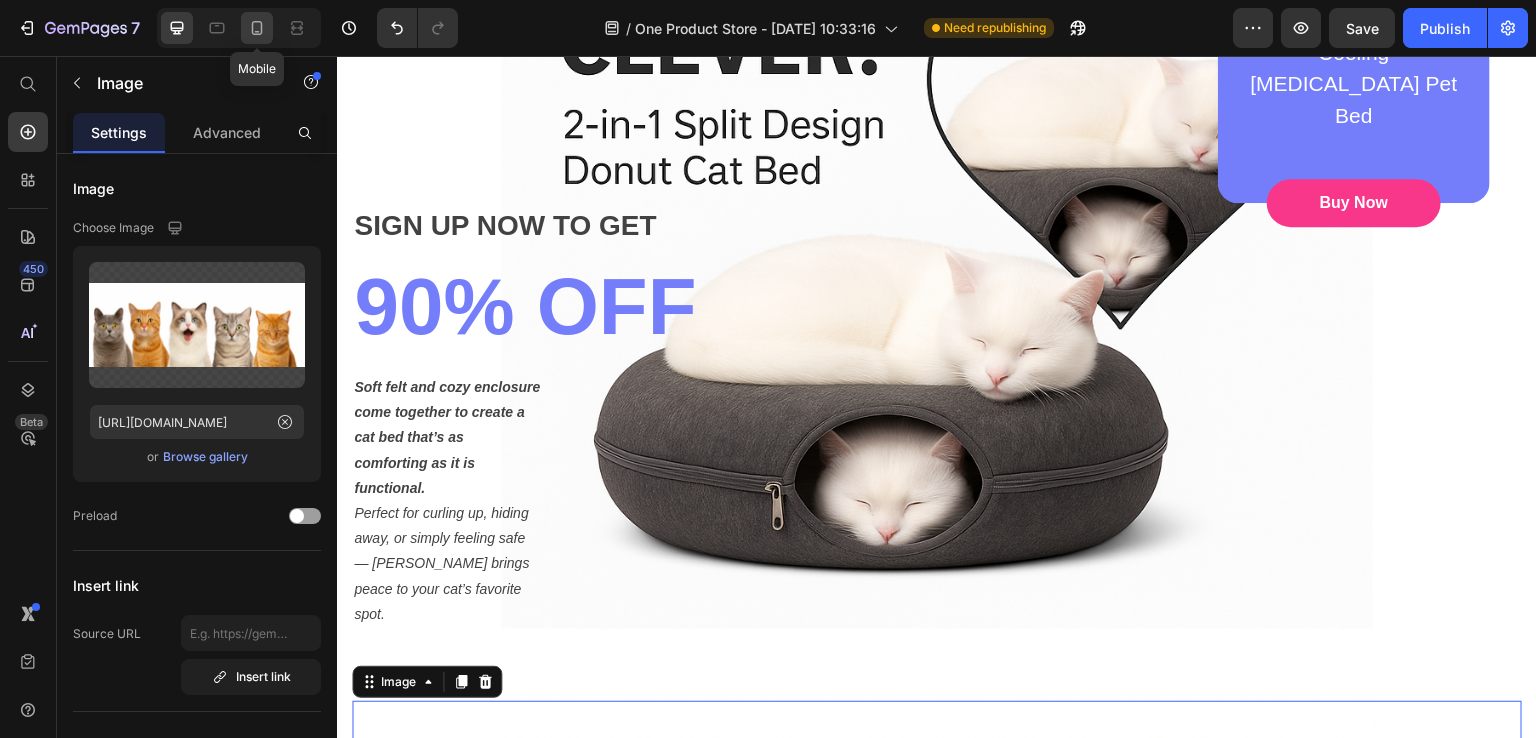 click 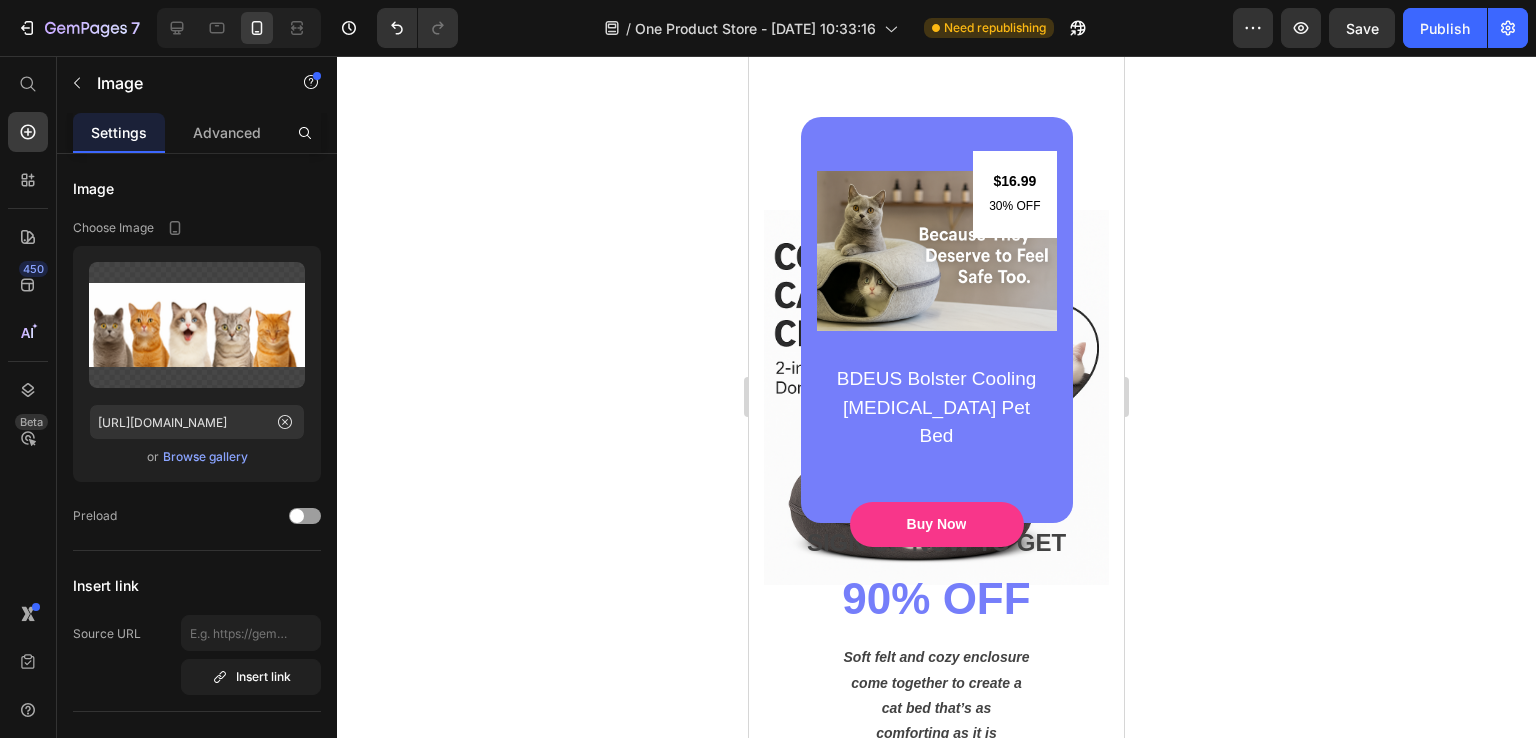 scroll, scrollTop: 0, scrollLeft: 0, axis: both 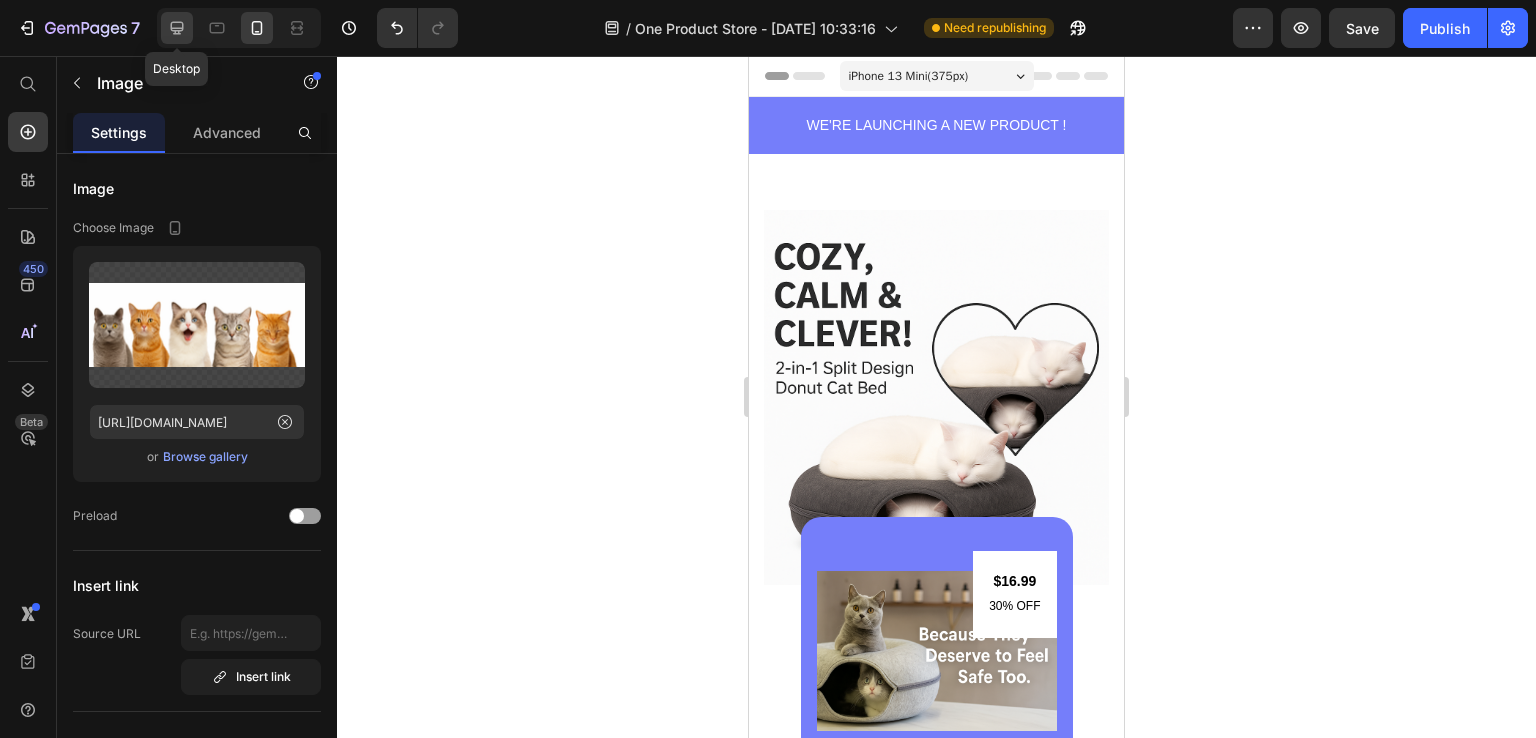 click 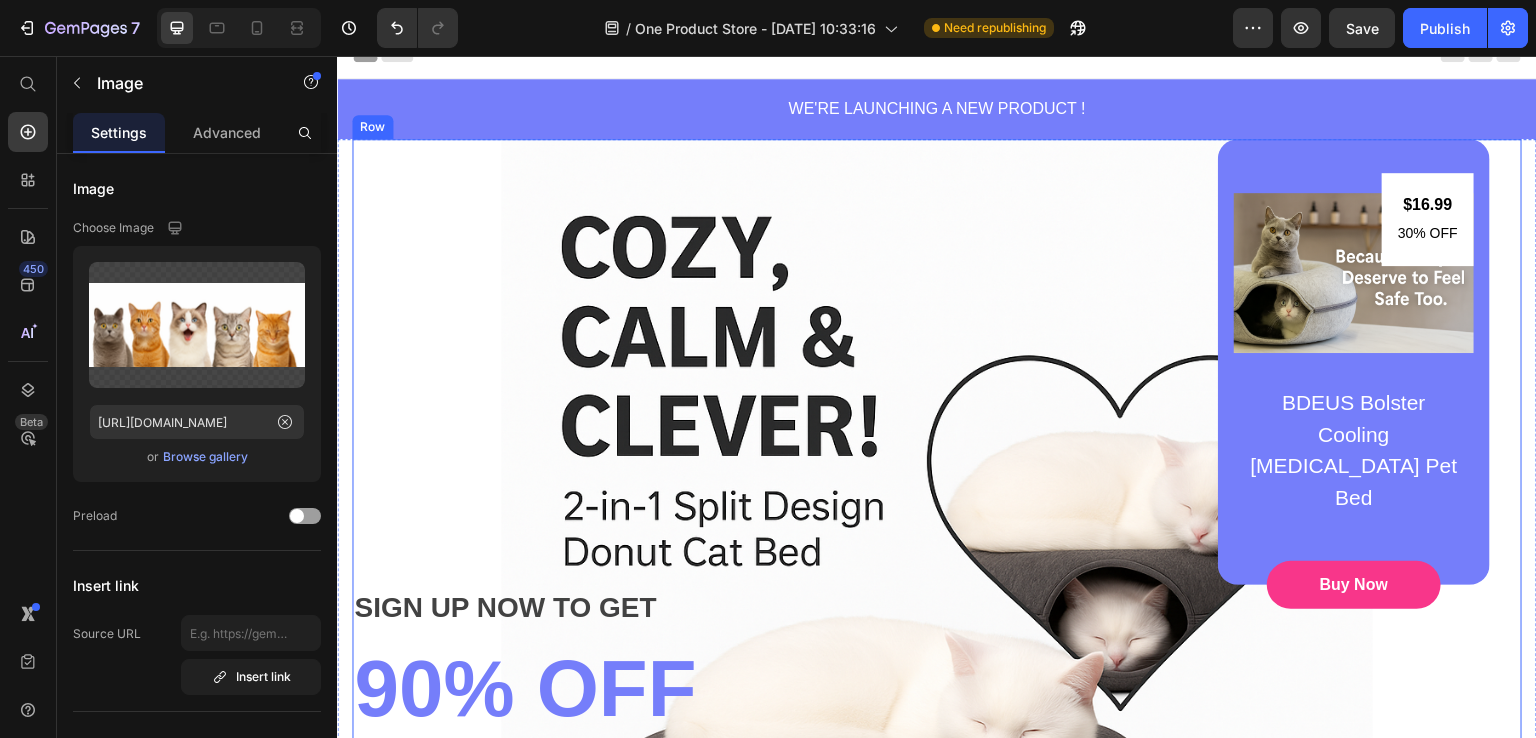 scroll, scrollTop: 0, scrollLeft: 0, axis: both 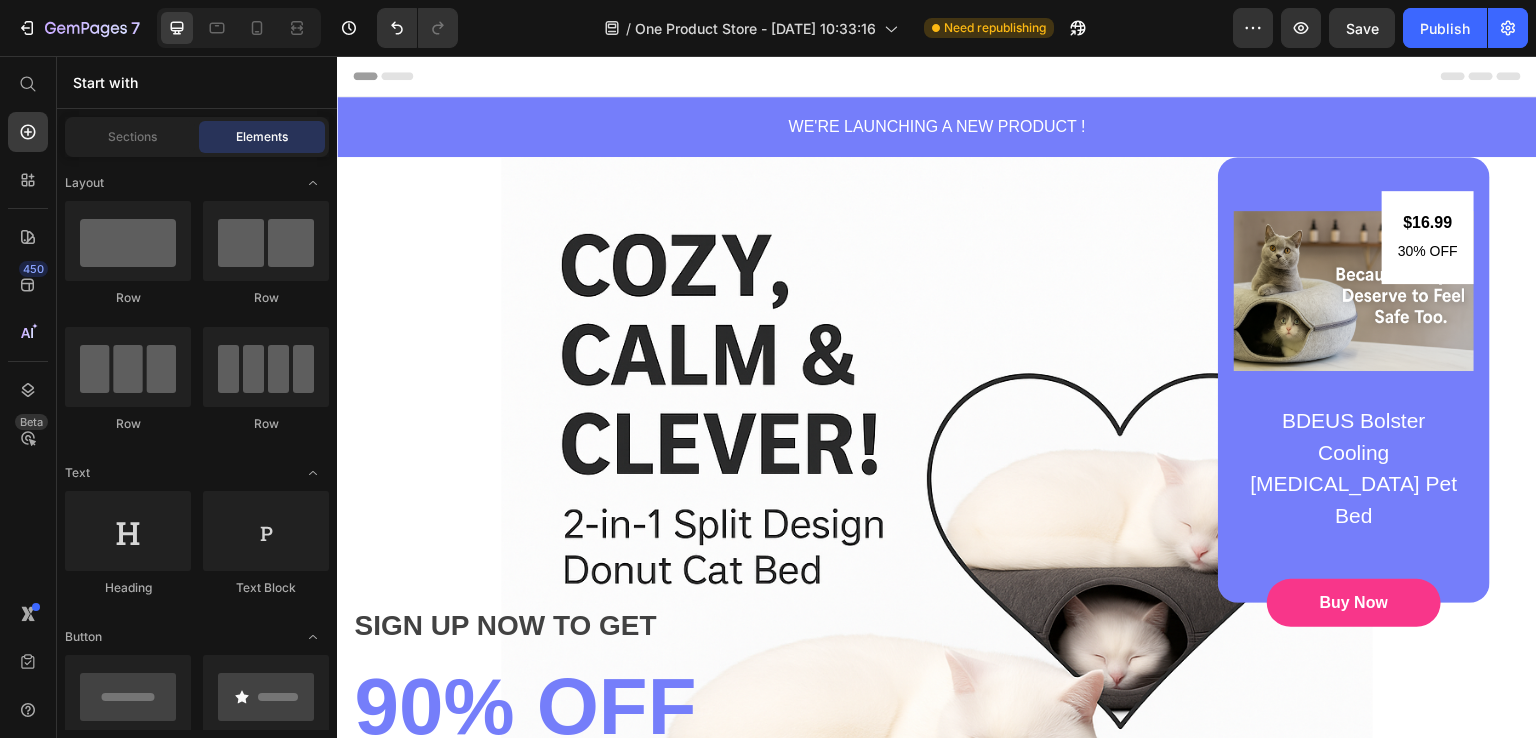 click on "Header" at bounding box center [394, 76] 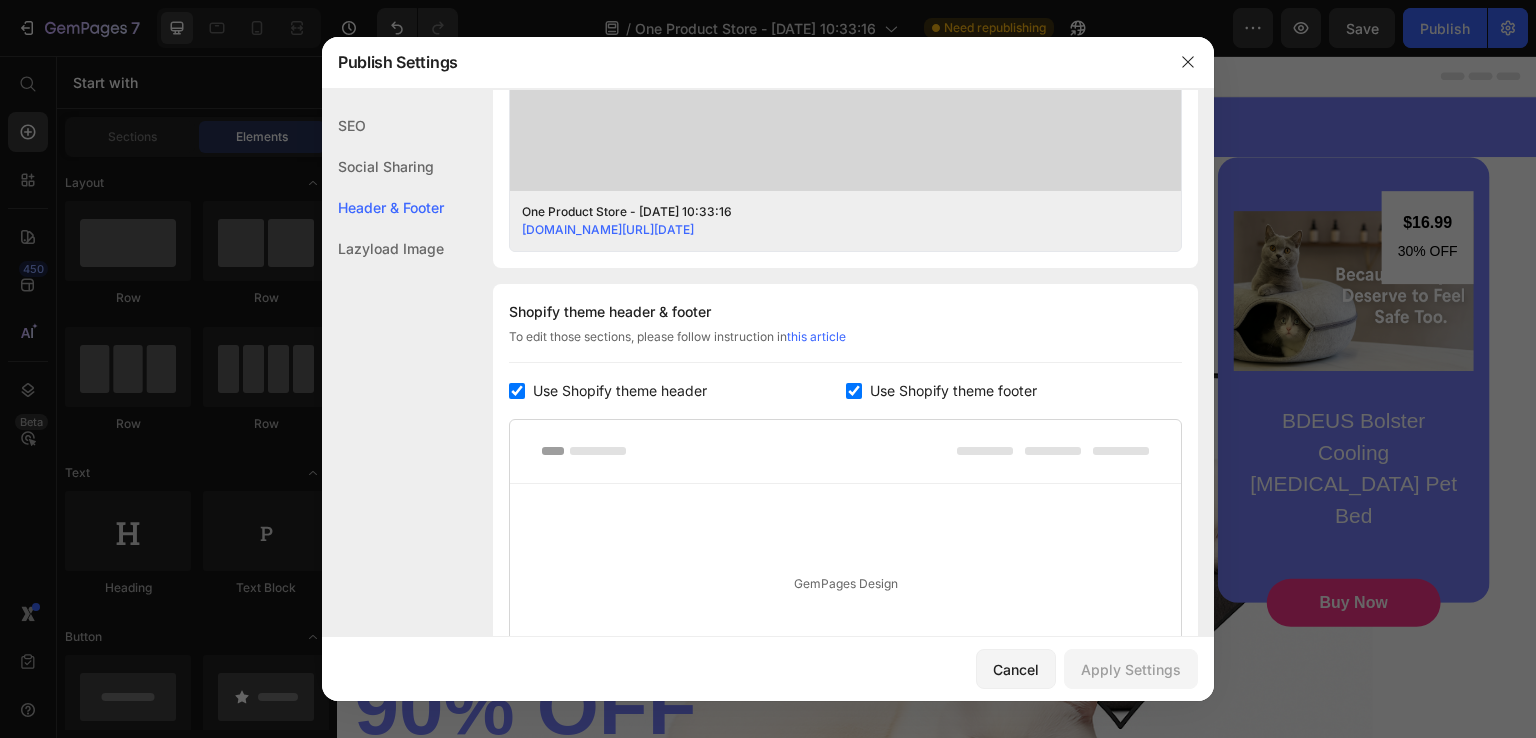 scroll, scrollTop: 936, scrollLeft: 0, axis: vertical 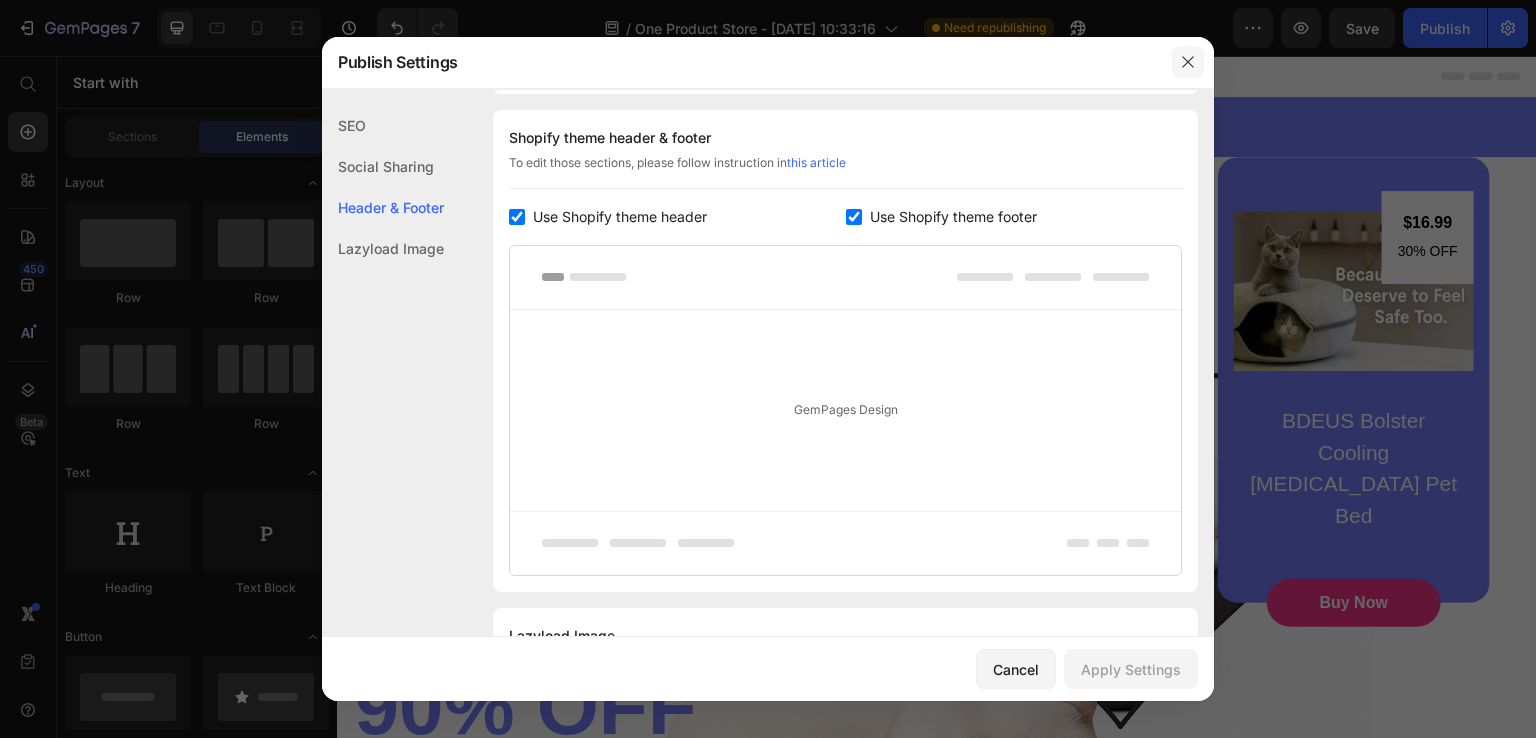 click at bounding box center (1188, 62) 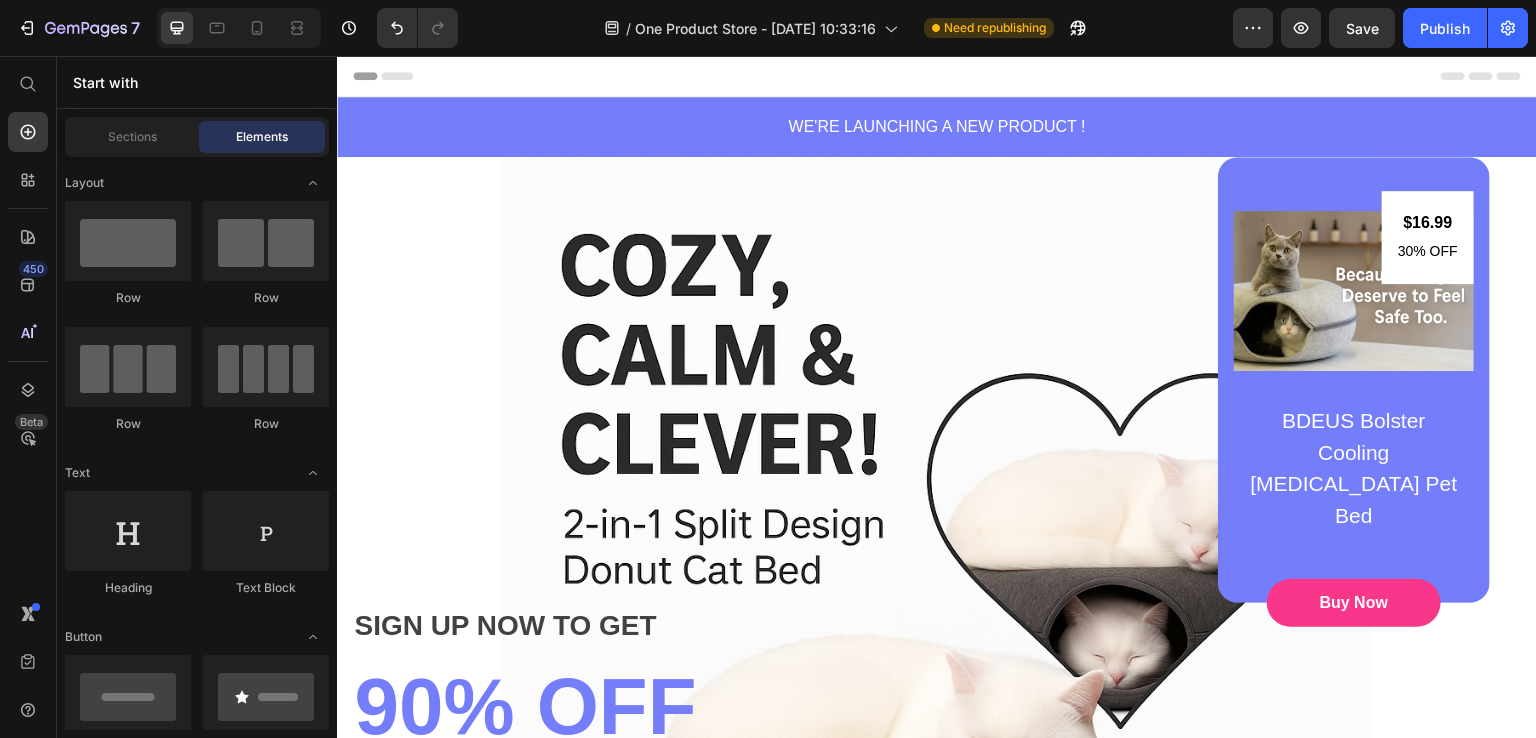 click on "WE'RE LAUNCHING A NEW PRODUCT !" at bounding box center [937, 127] 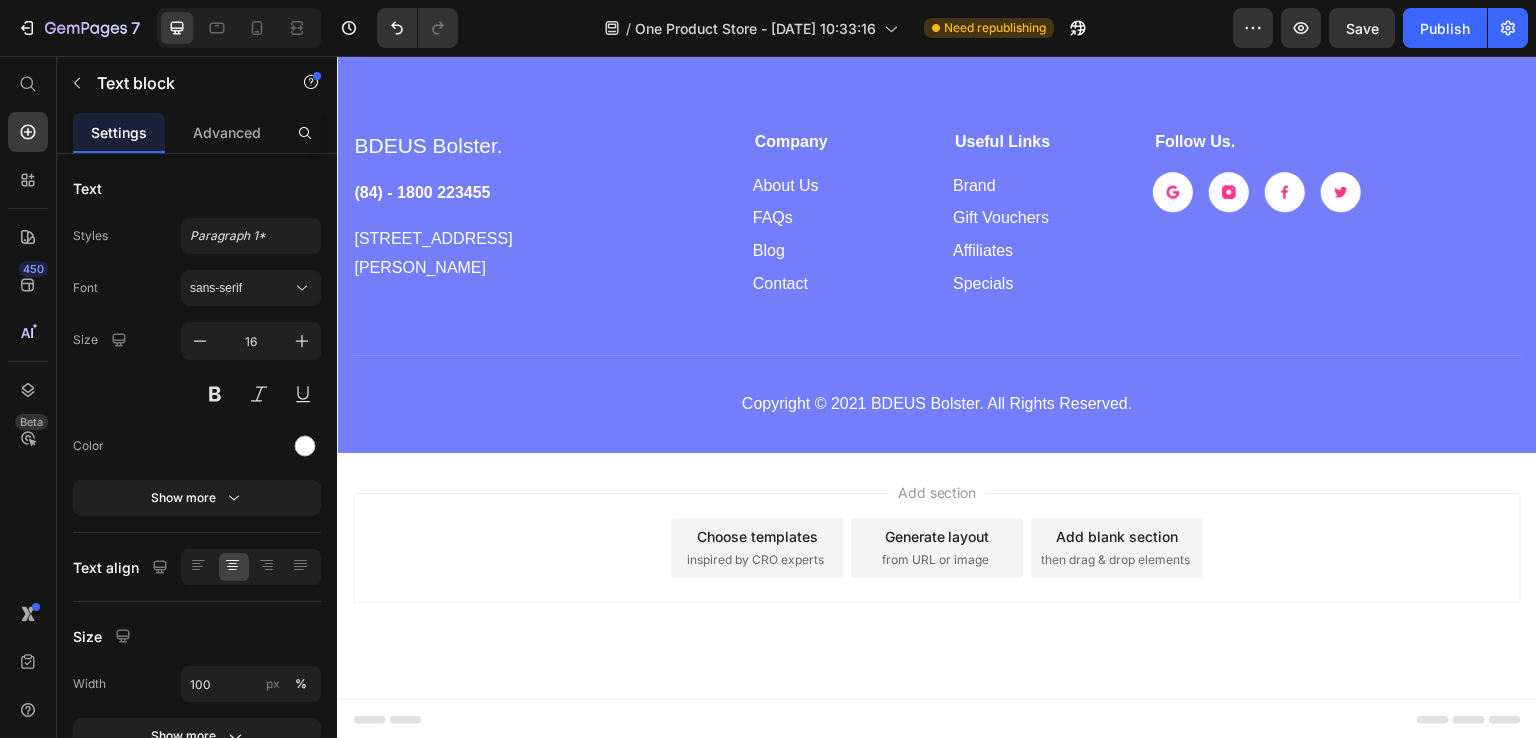 scroll, scrollTop: 5716, scrollLeft: 0, axis: vertical 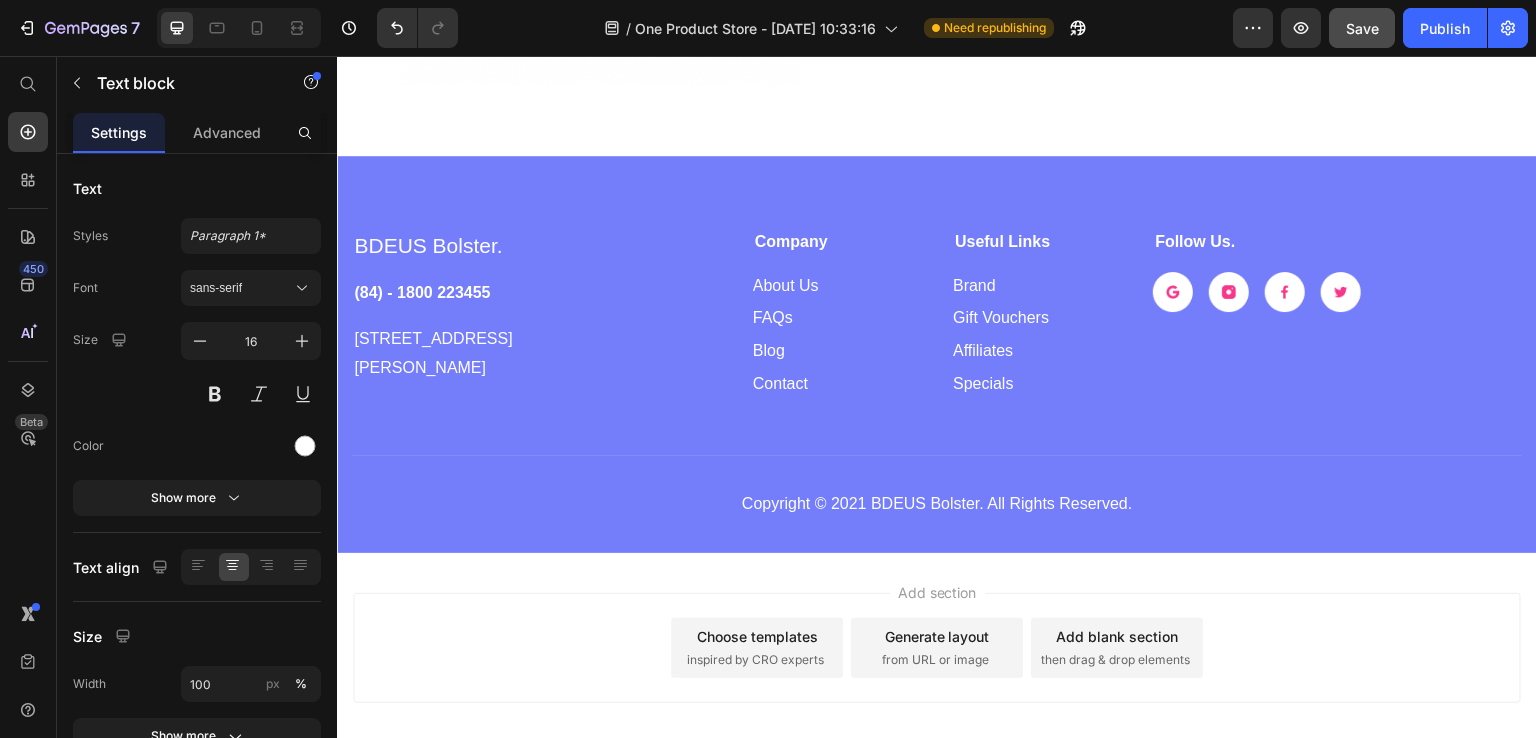 click on "Save" 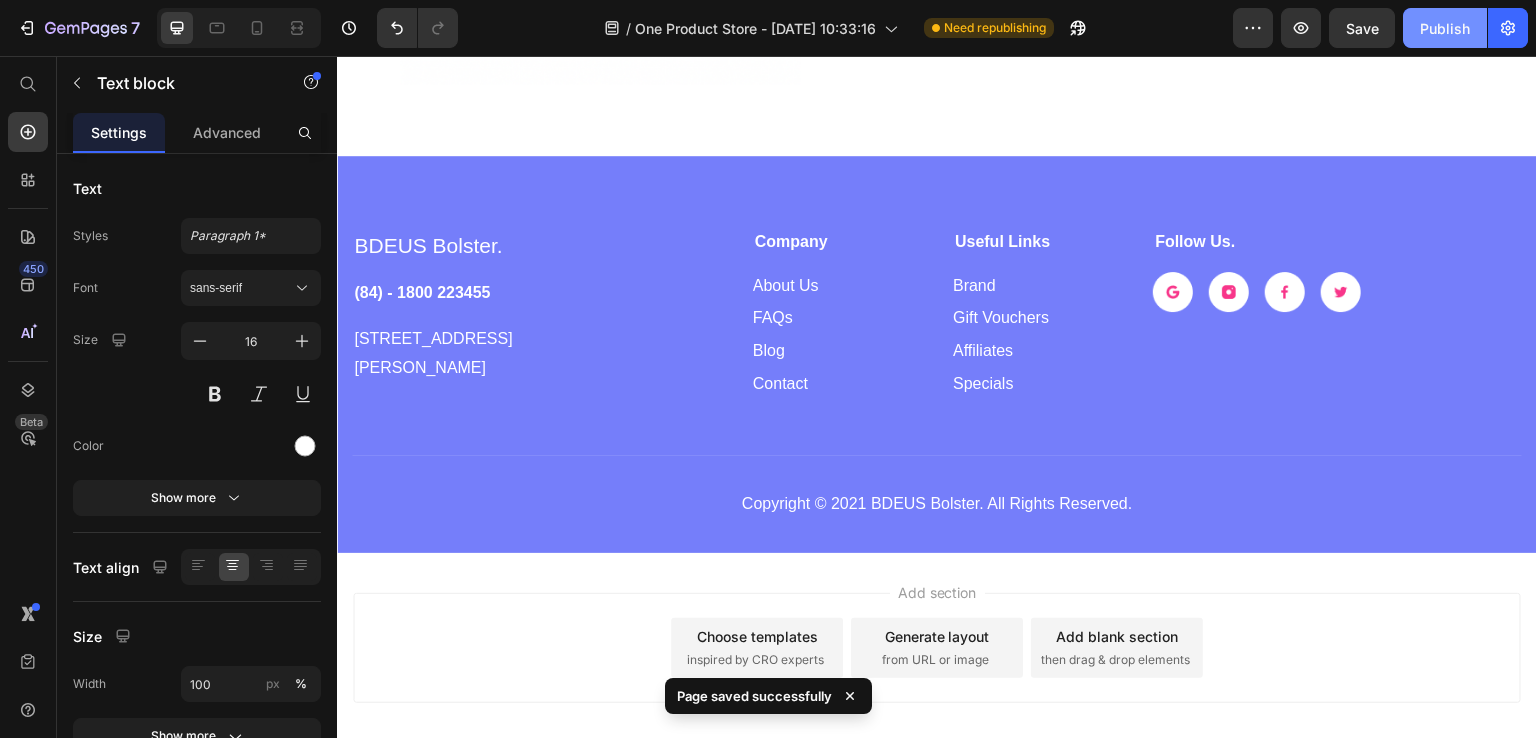 click on "Publish" at bounding box center (1445, 28) 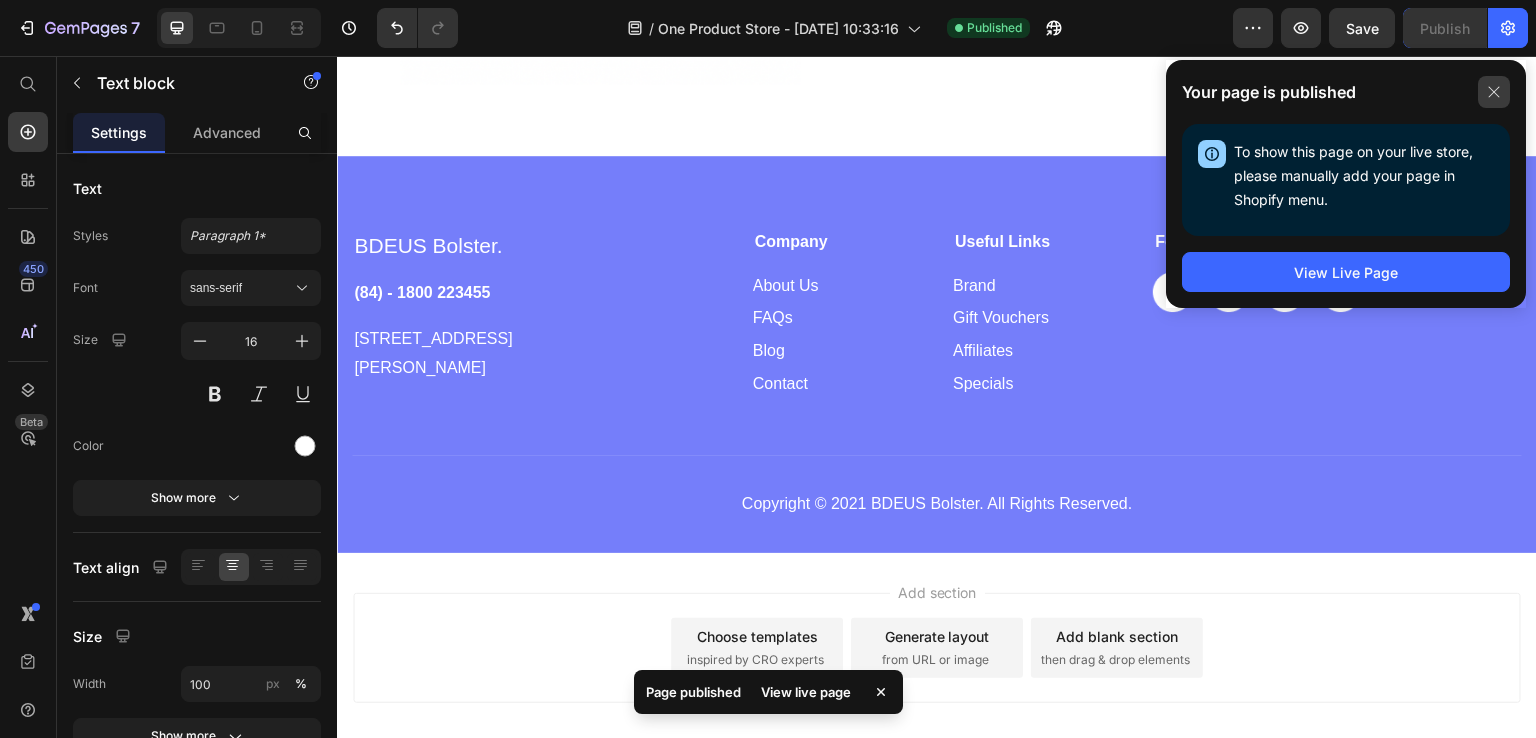 click 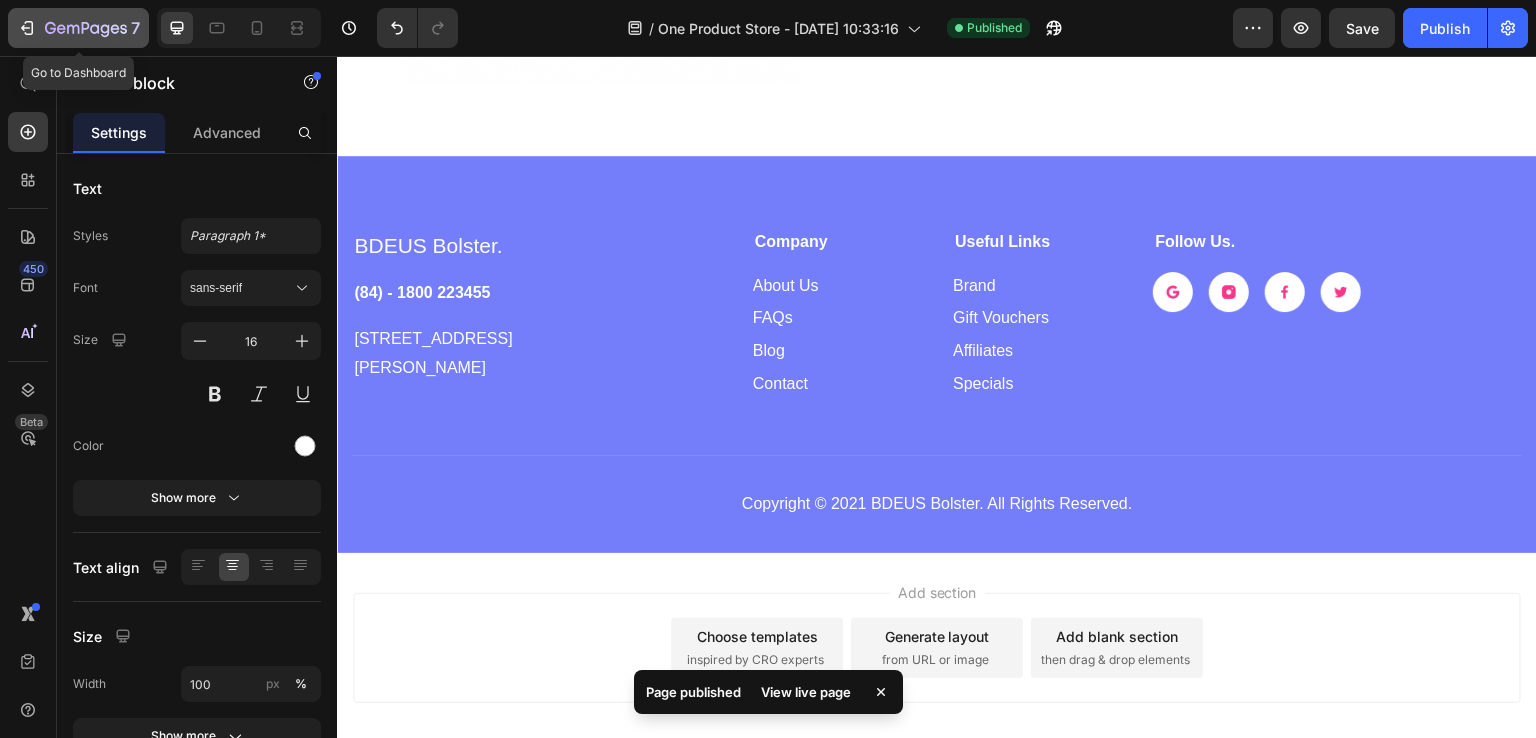 click 